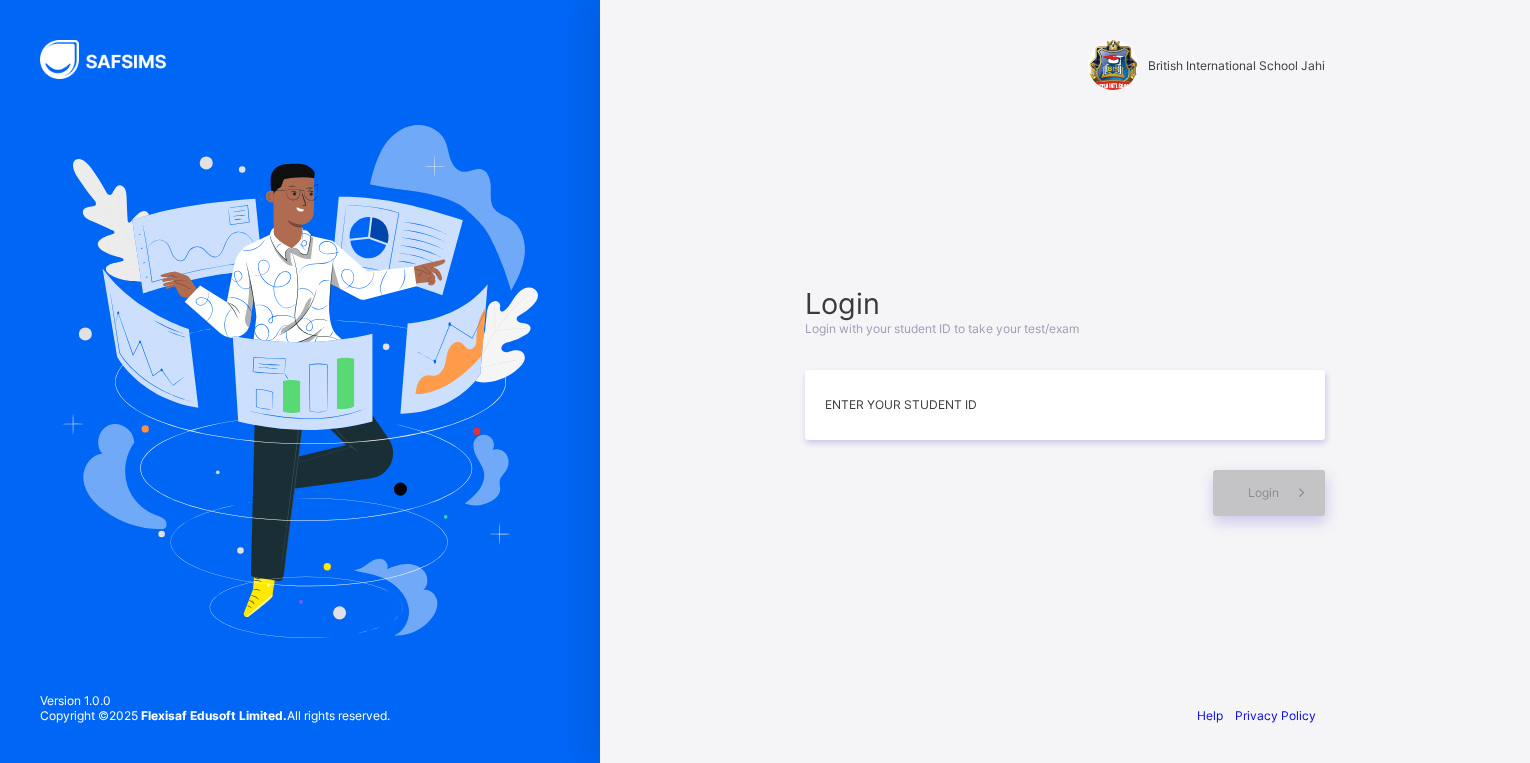 scroll, scrollTop: 0, scrollLeft: 0, axis: both 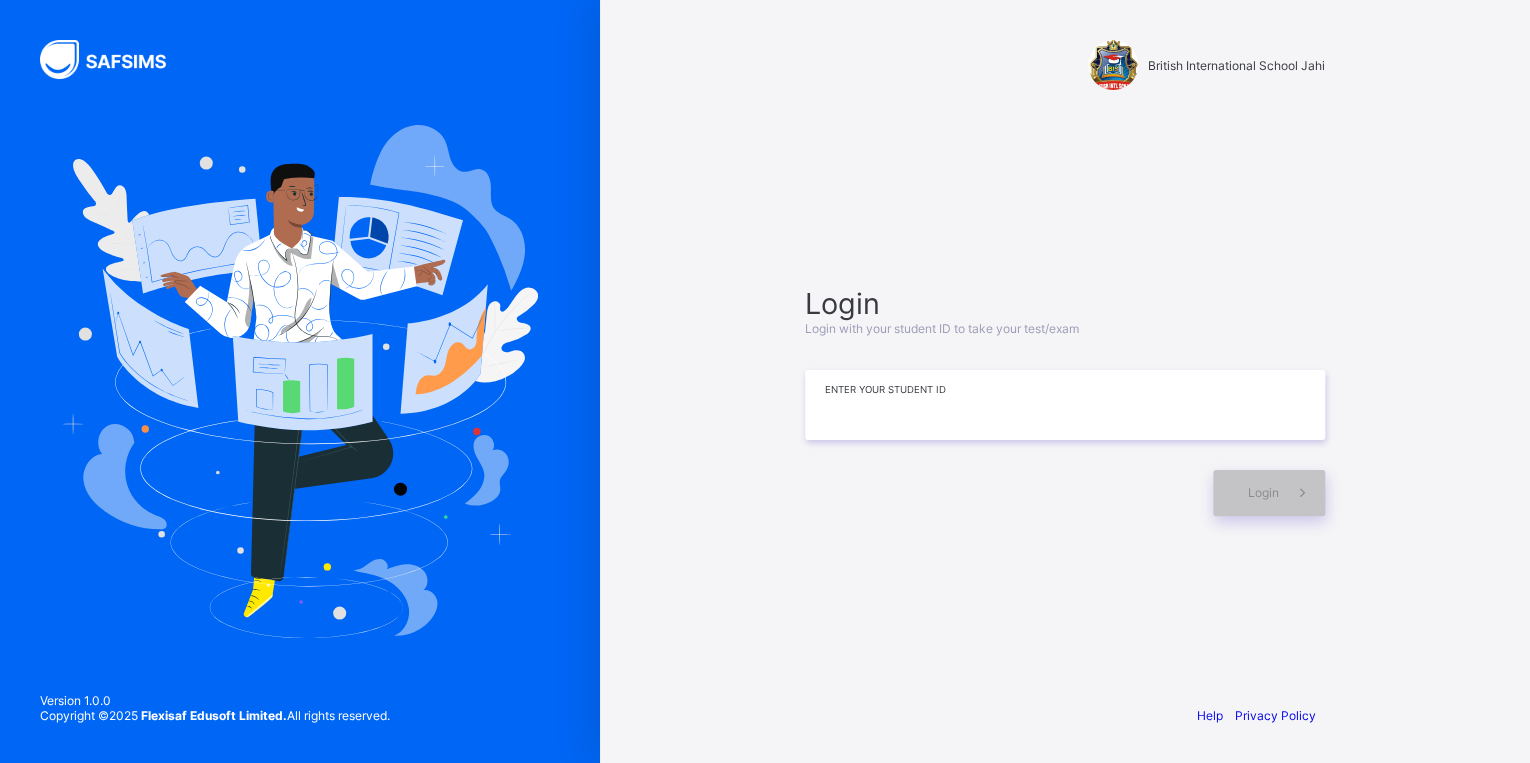 click at bounding box center [1065, 405] 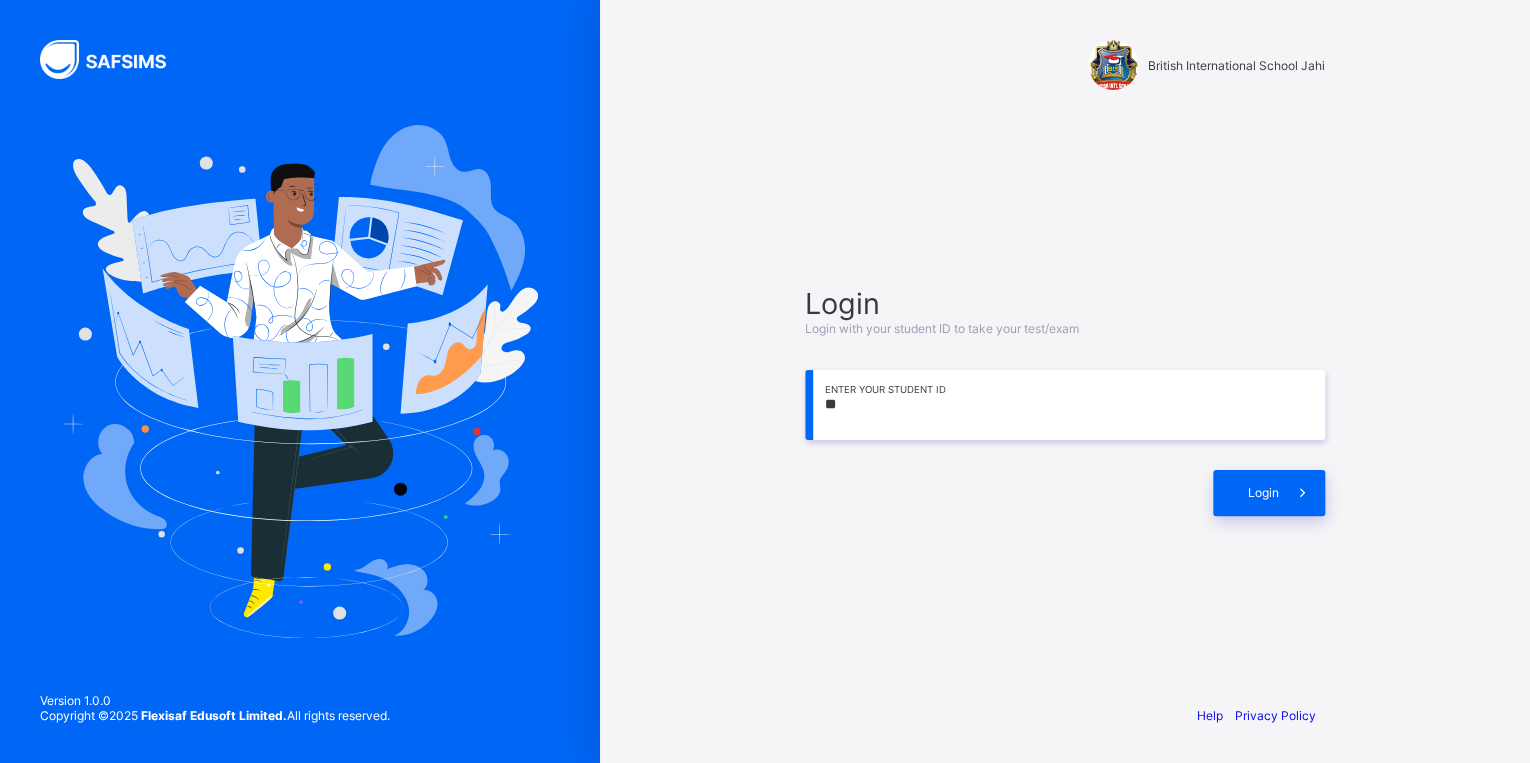 type on "*" 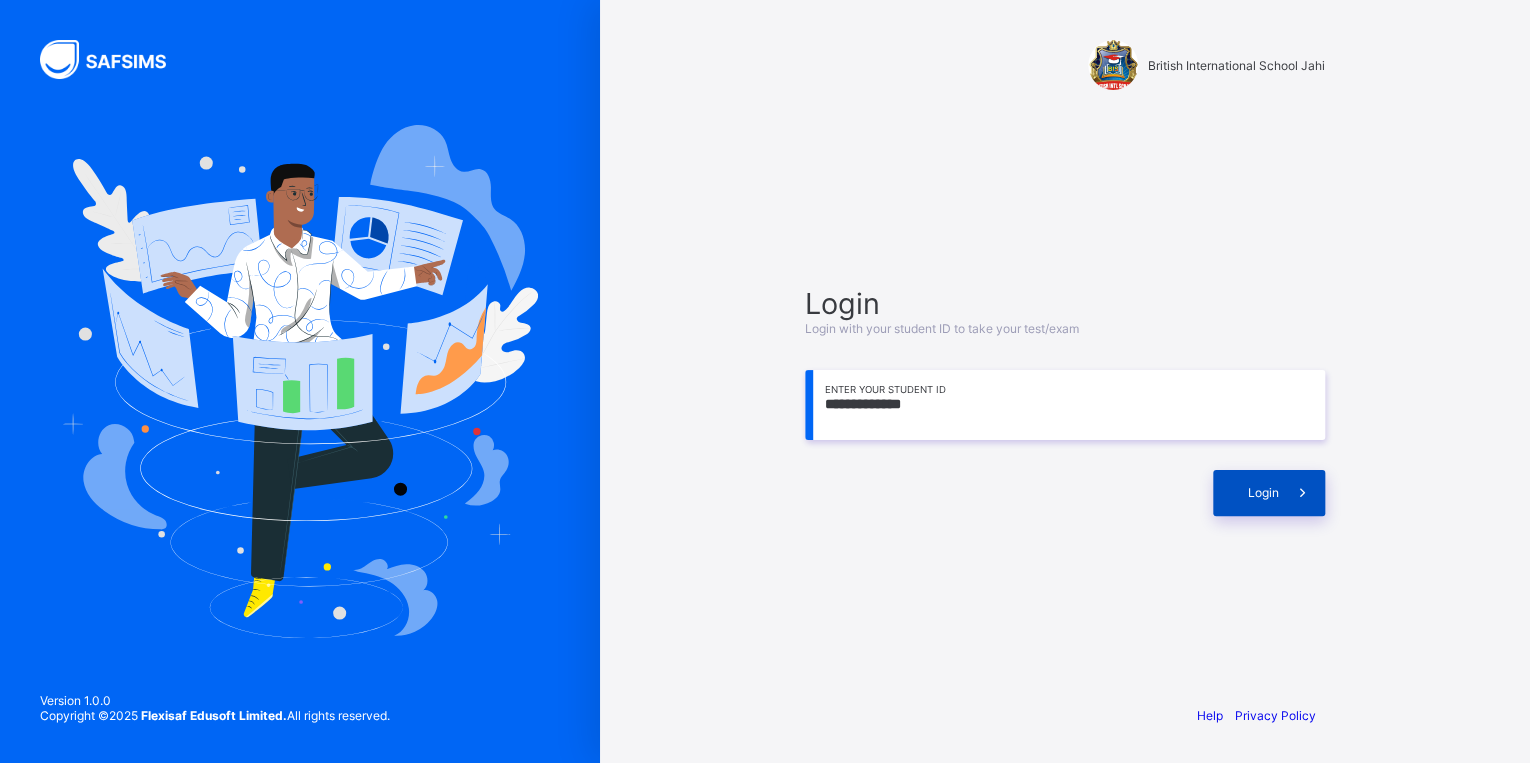 type on "**********" 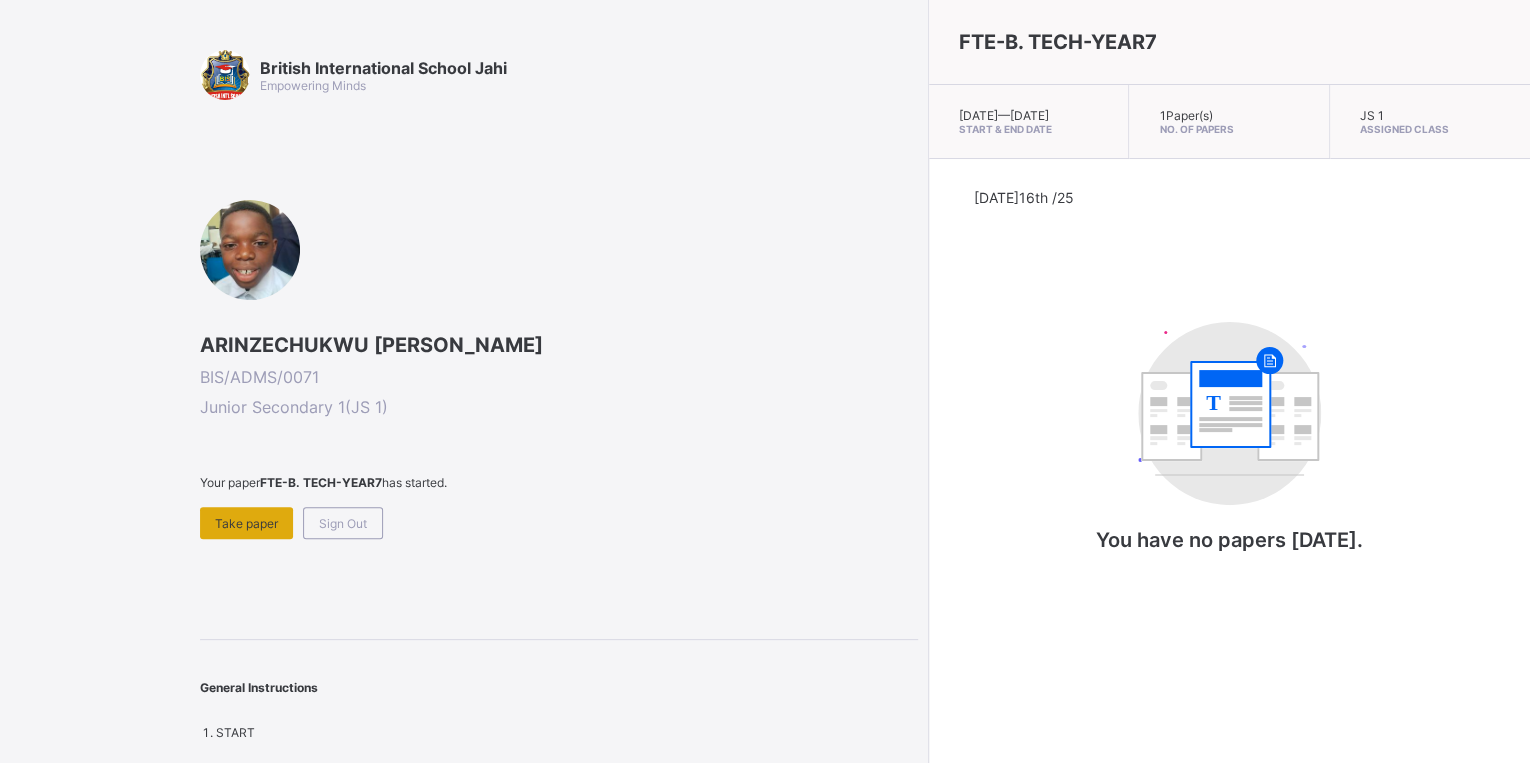 click on "Take paper" at bounding box center [246, 523] 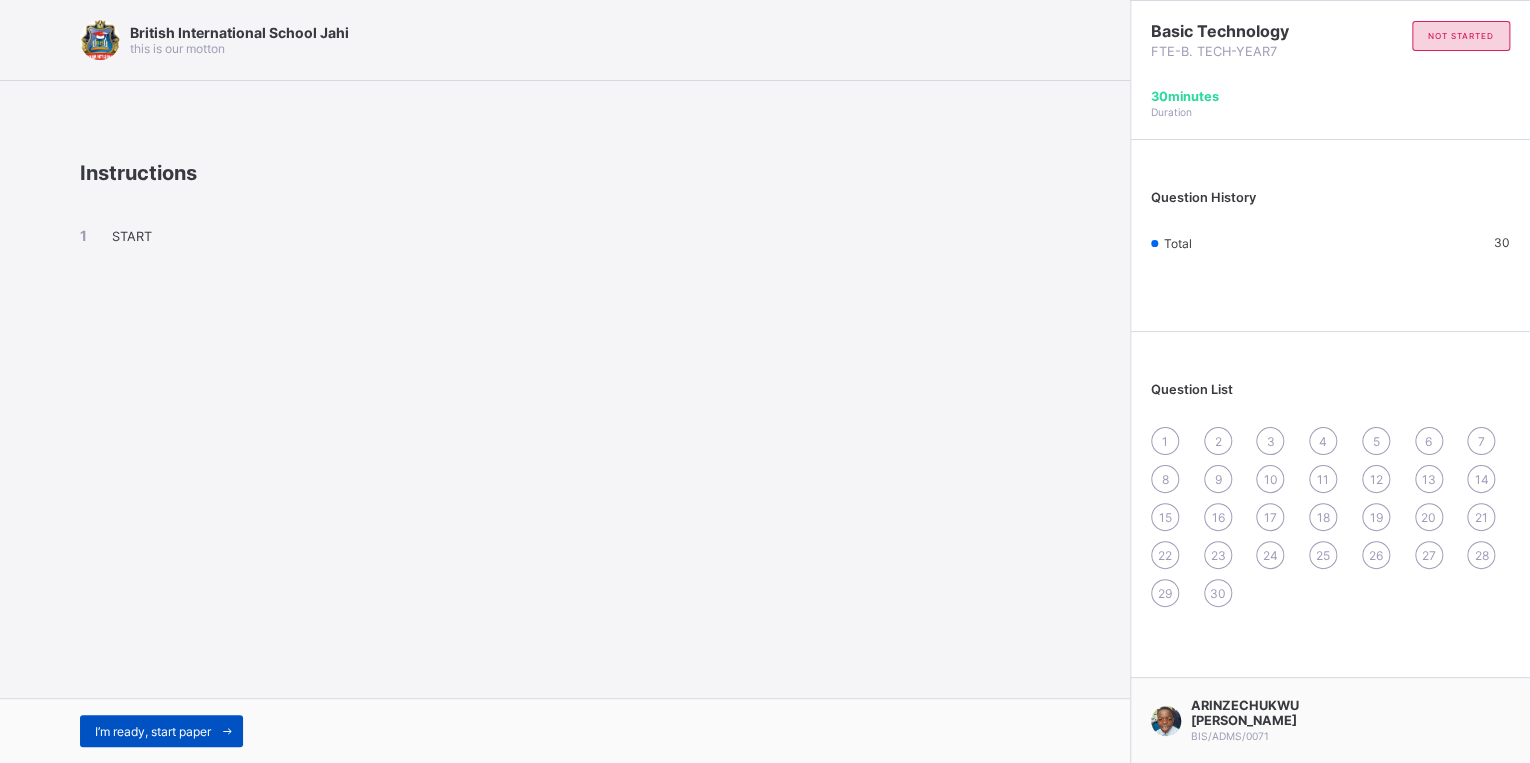 click at bounding box center [227, 731] 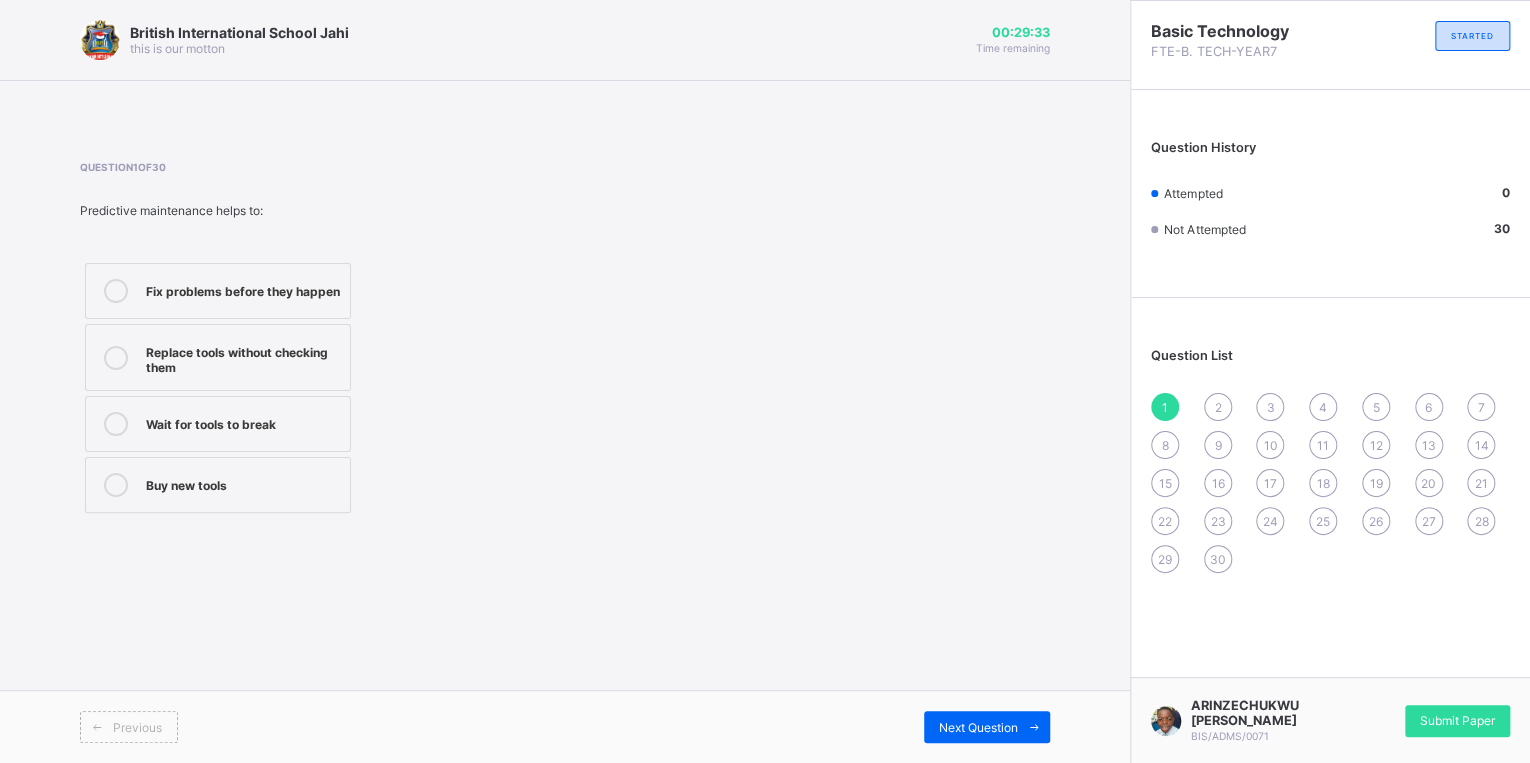 click on "Fix problems before they happen" at bounding box center [218, 291] 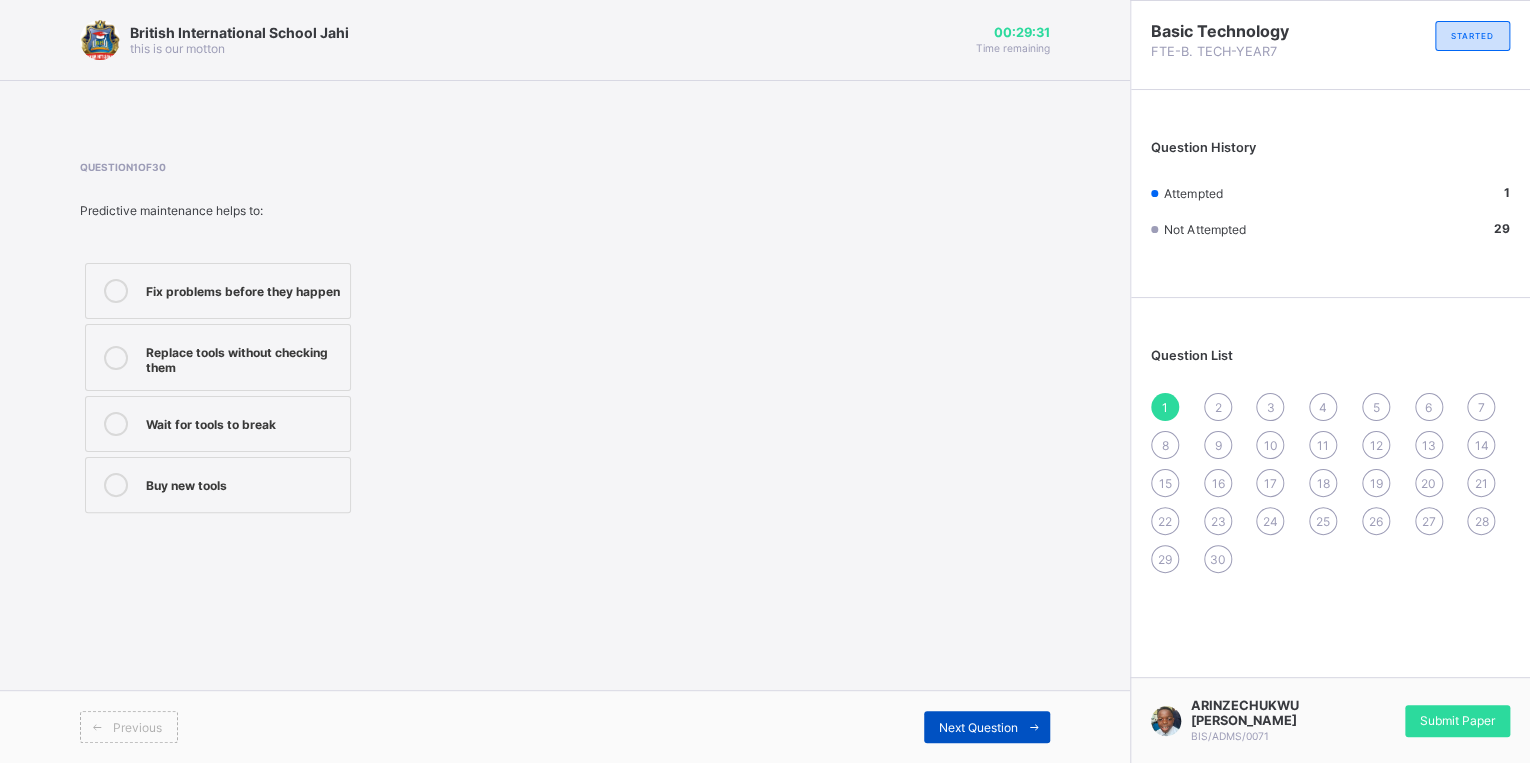 click at bounding box center (1034, 727) 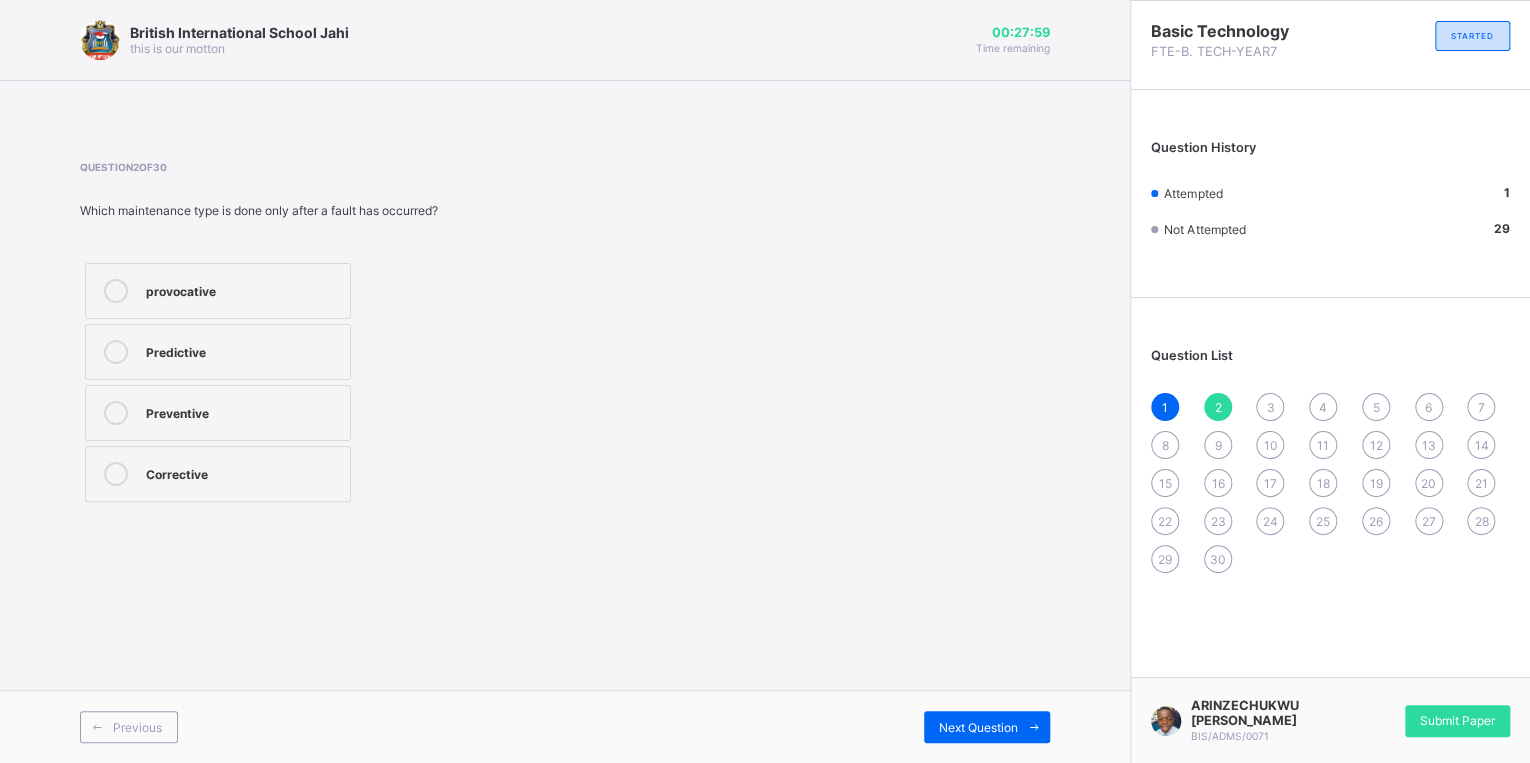 click on "Predictive" at bounding box center [243, 350] 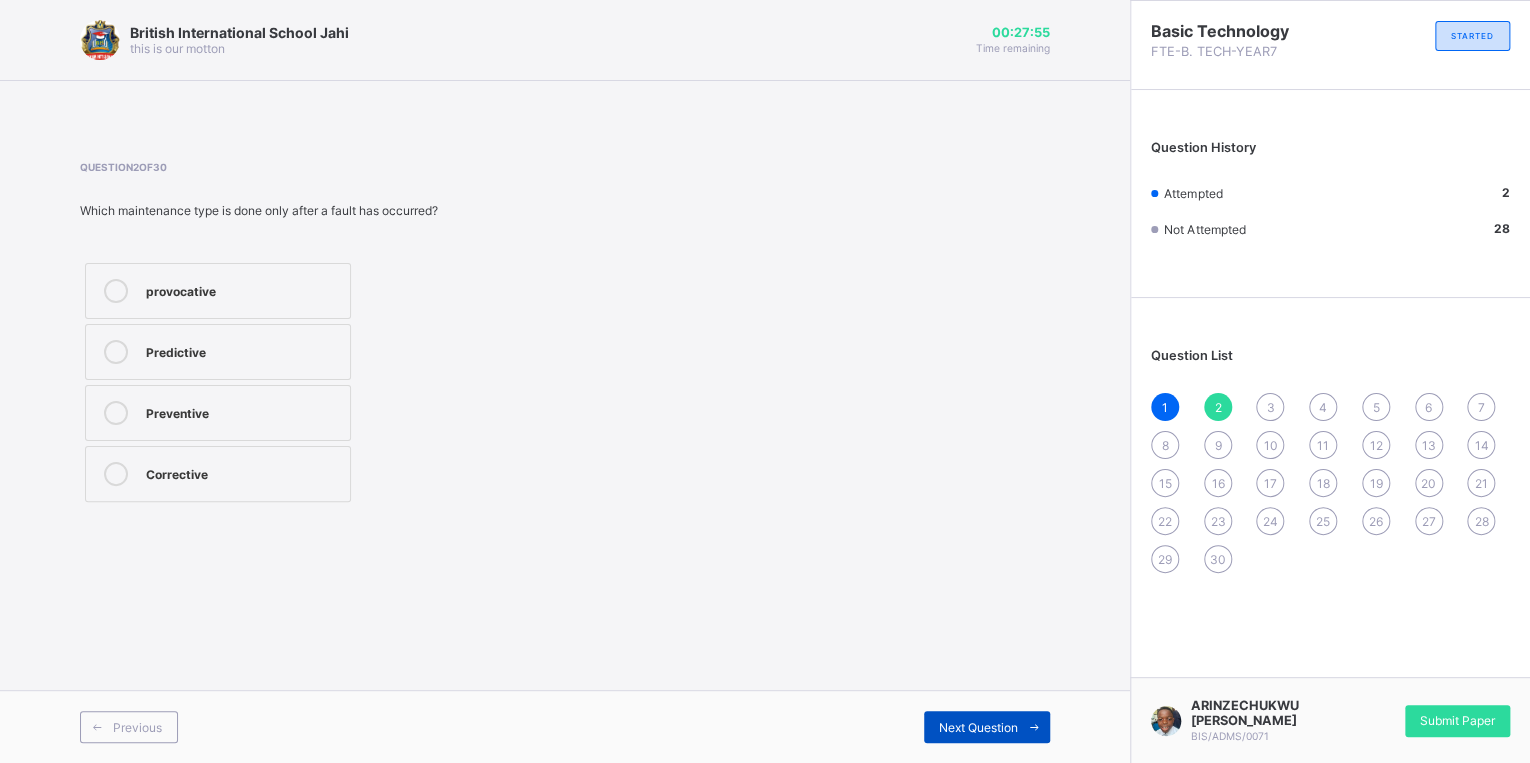 click at bounding box center [1034, 727] 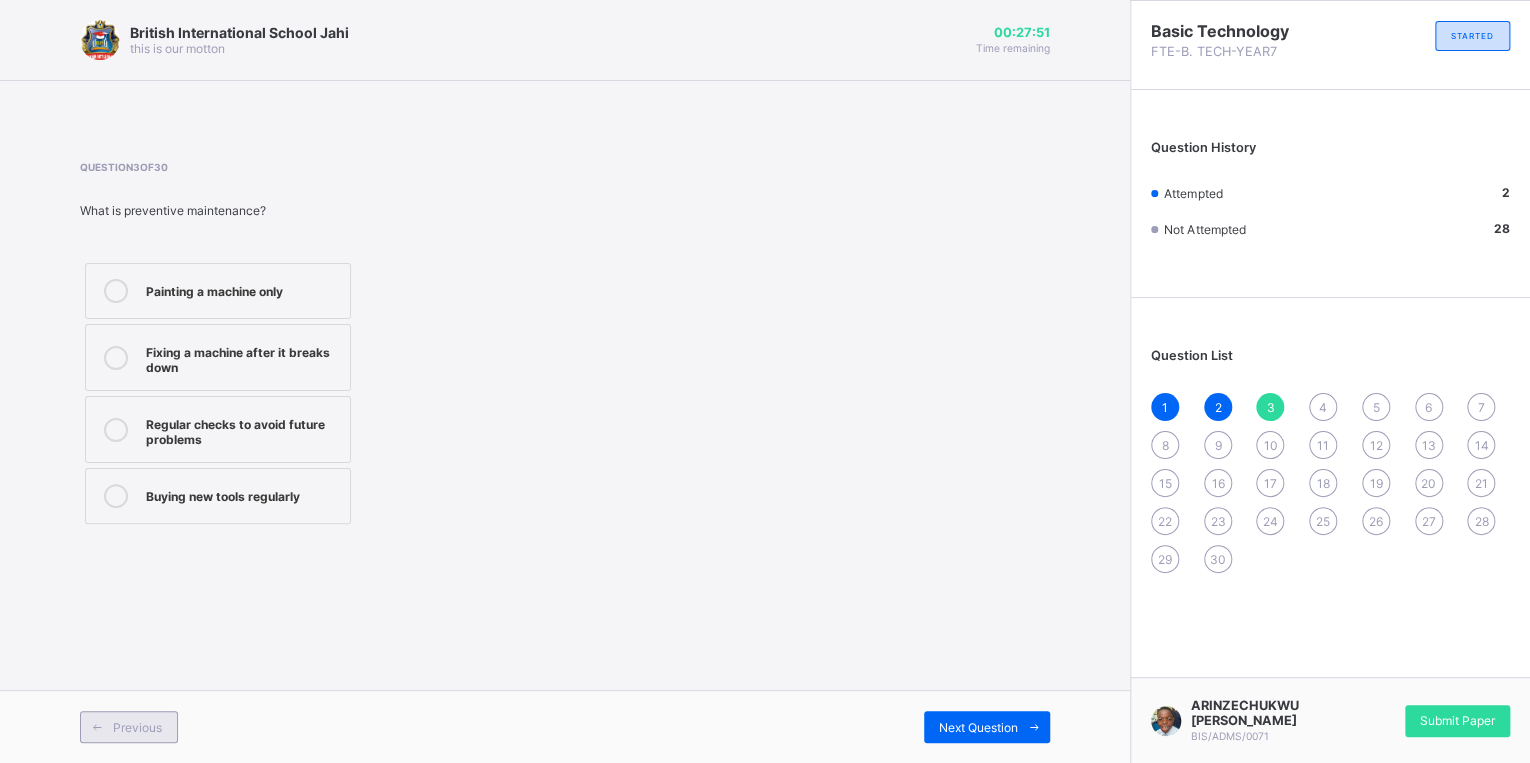 click at bounding box center (97, 727) 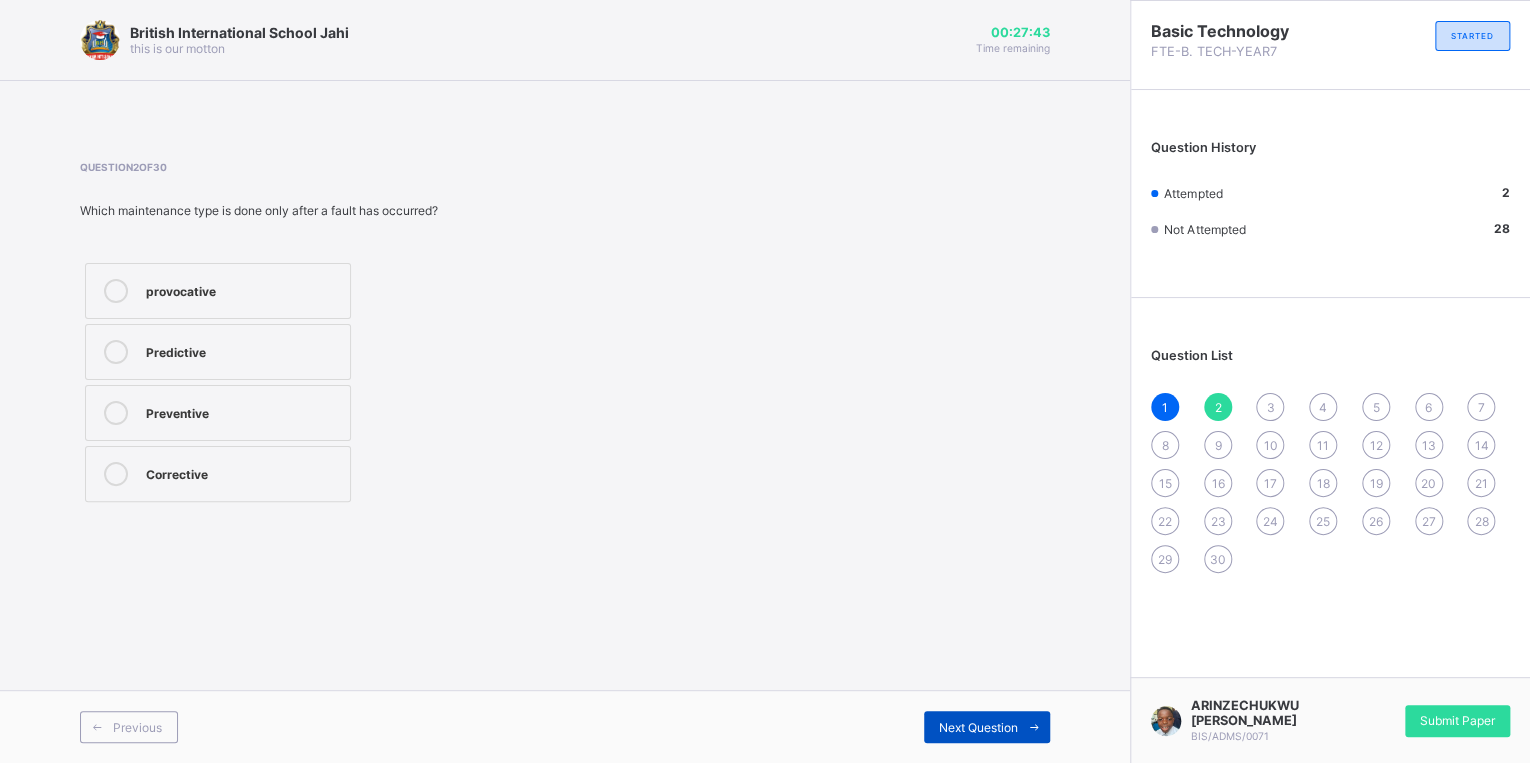 click at bounding box center (1034, 727) 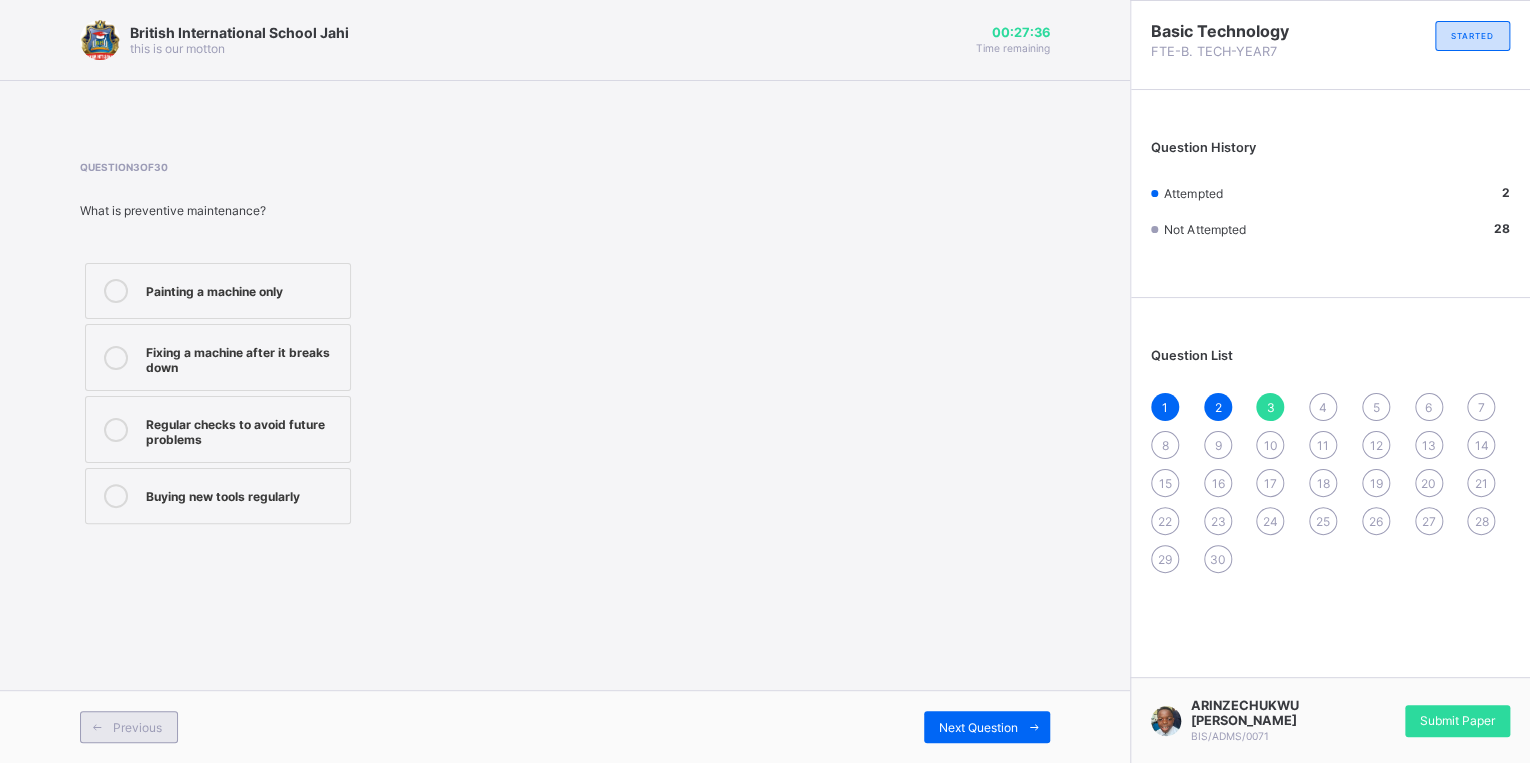 click on "Previous" at bounding box center (137, 727) 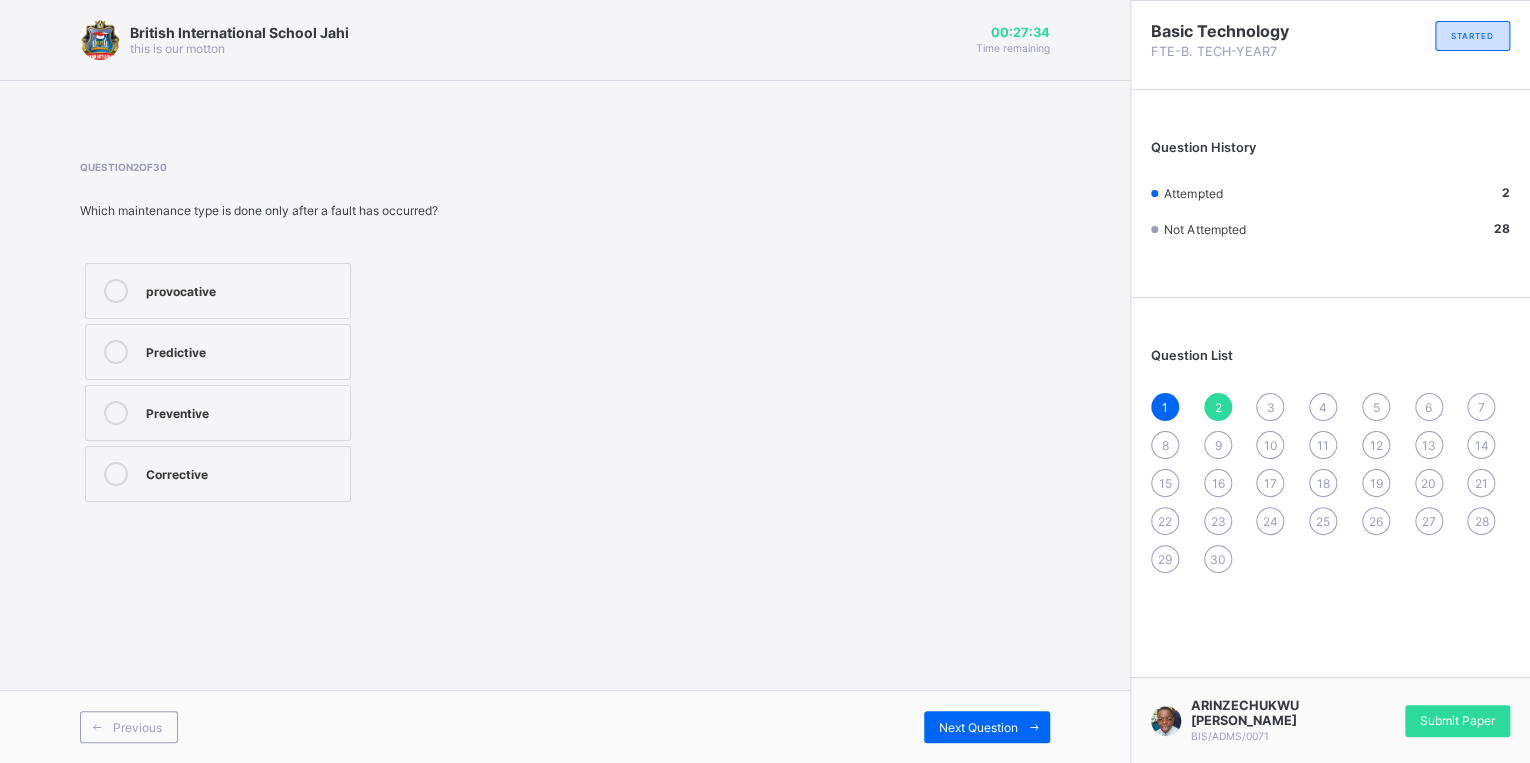 click on "Preventive" at bounding box center [243, 411] 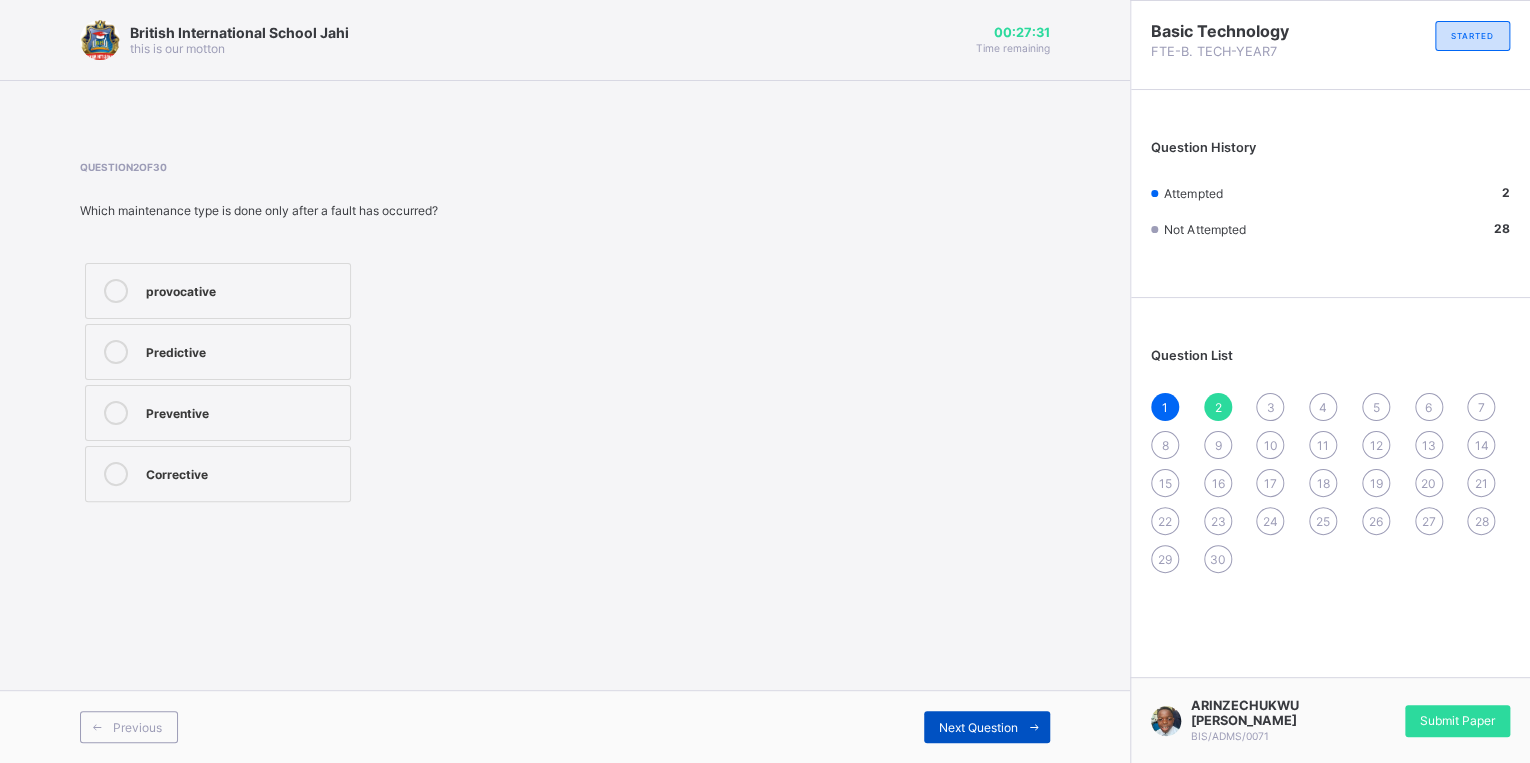 click on "Next Question" at bounding box center (987, 727) 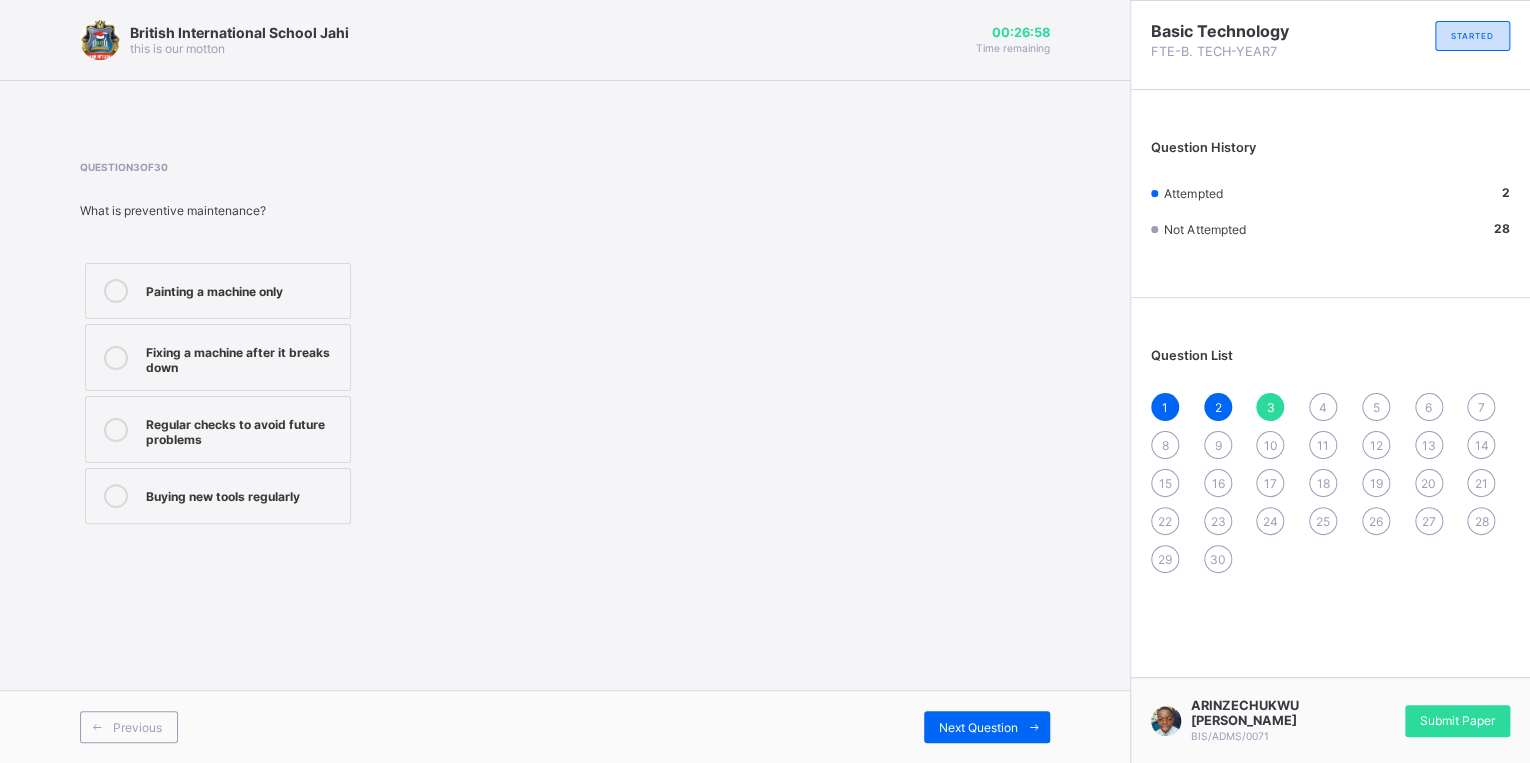 click on "Fixing a machine after it breaks down" at bounding box center [243, 357] 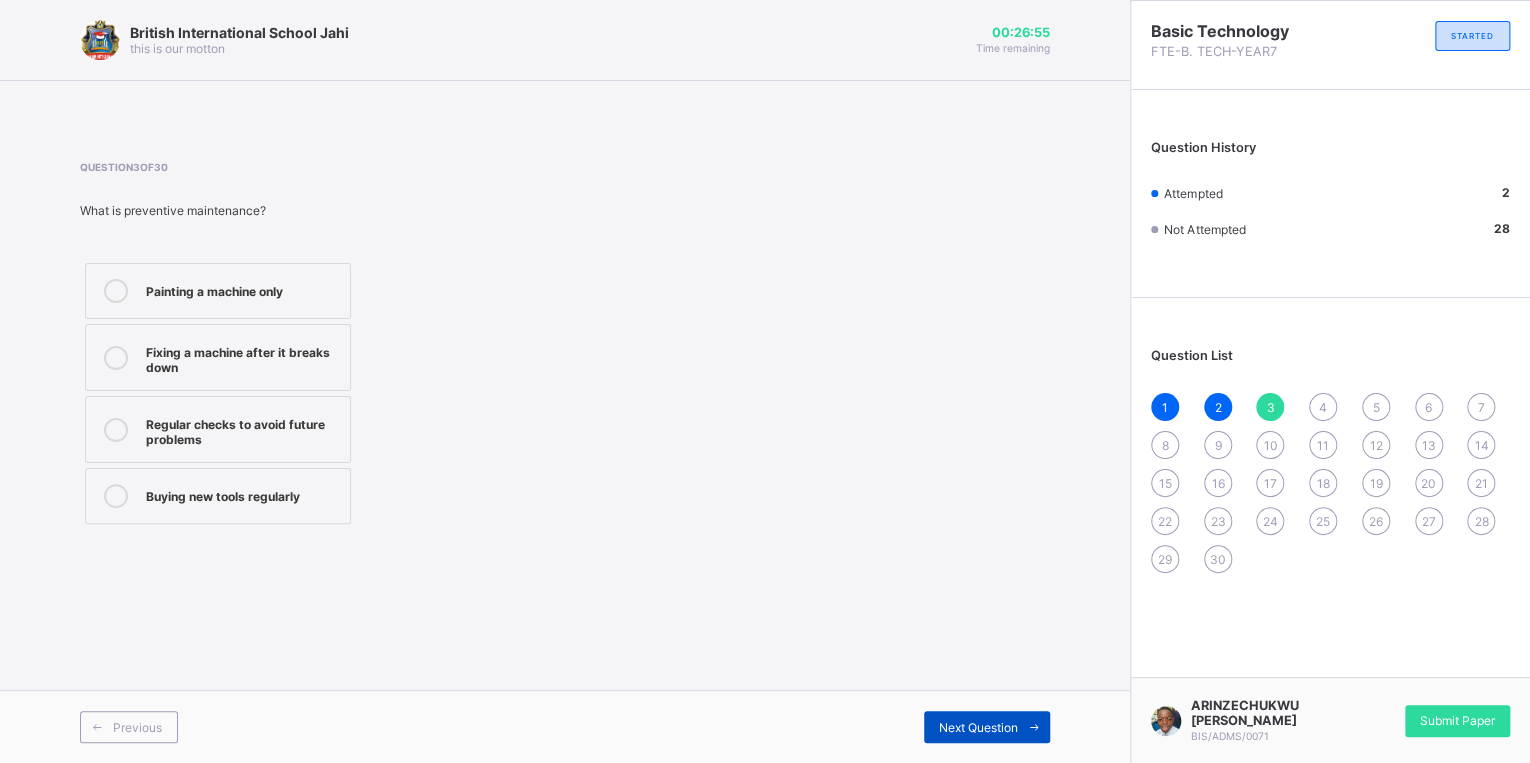 click on "Next Question" at bounding box center [978, 727] 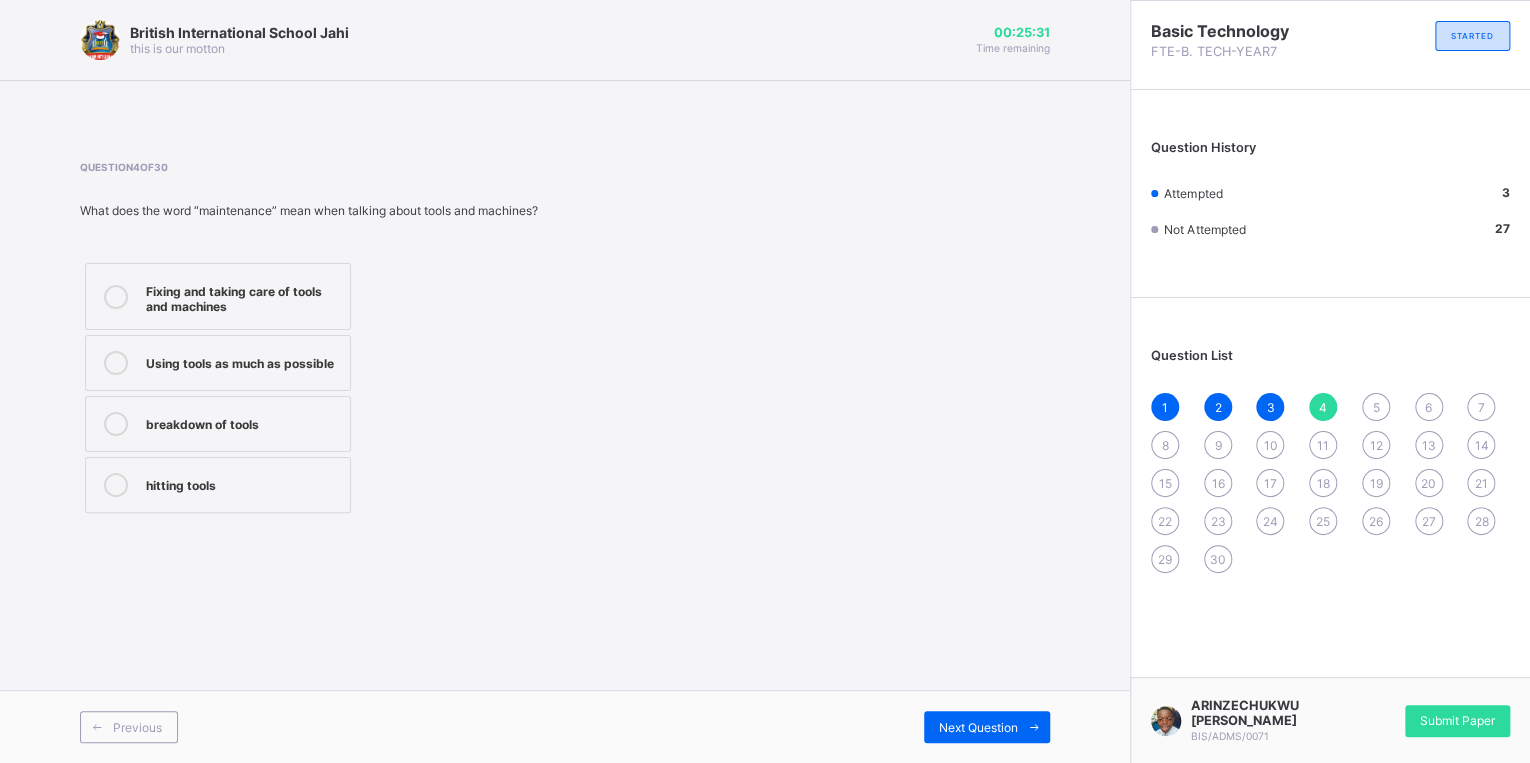 click on "Fixing and taking care of tools and machines" at bounding box center [243, 296] 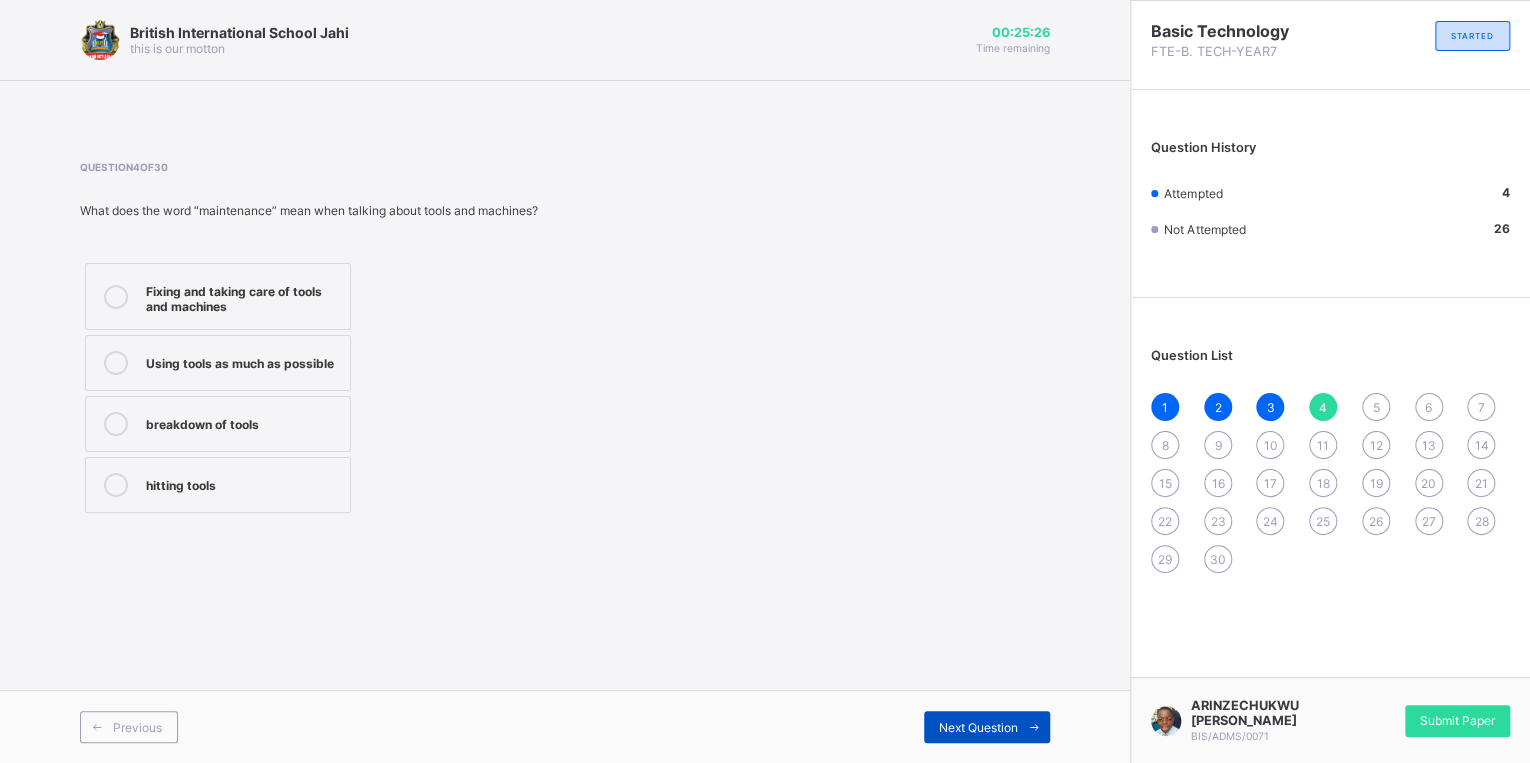 click at bounding box center [1034, 727] 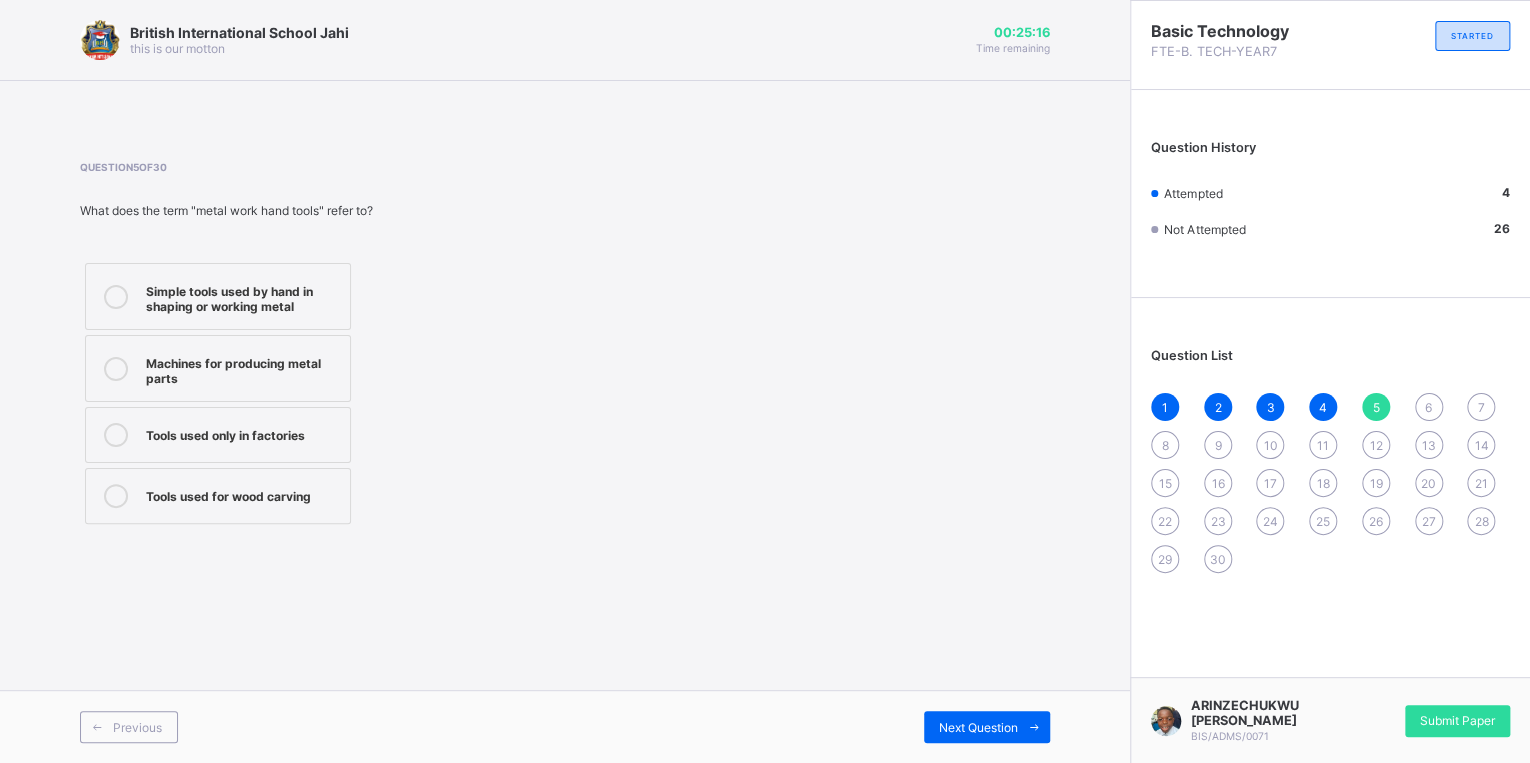 click on "Simple tools used by hand in shaping or working metal" at bounding box center [218, 296] 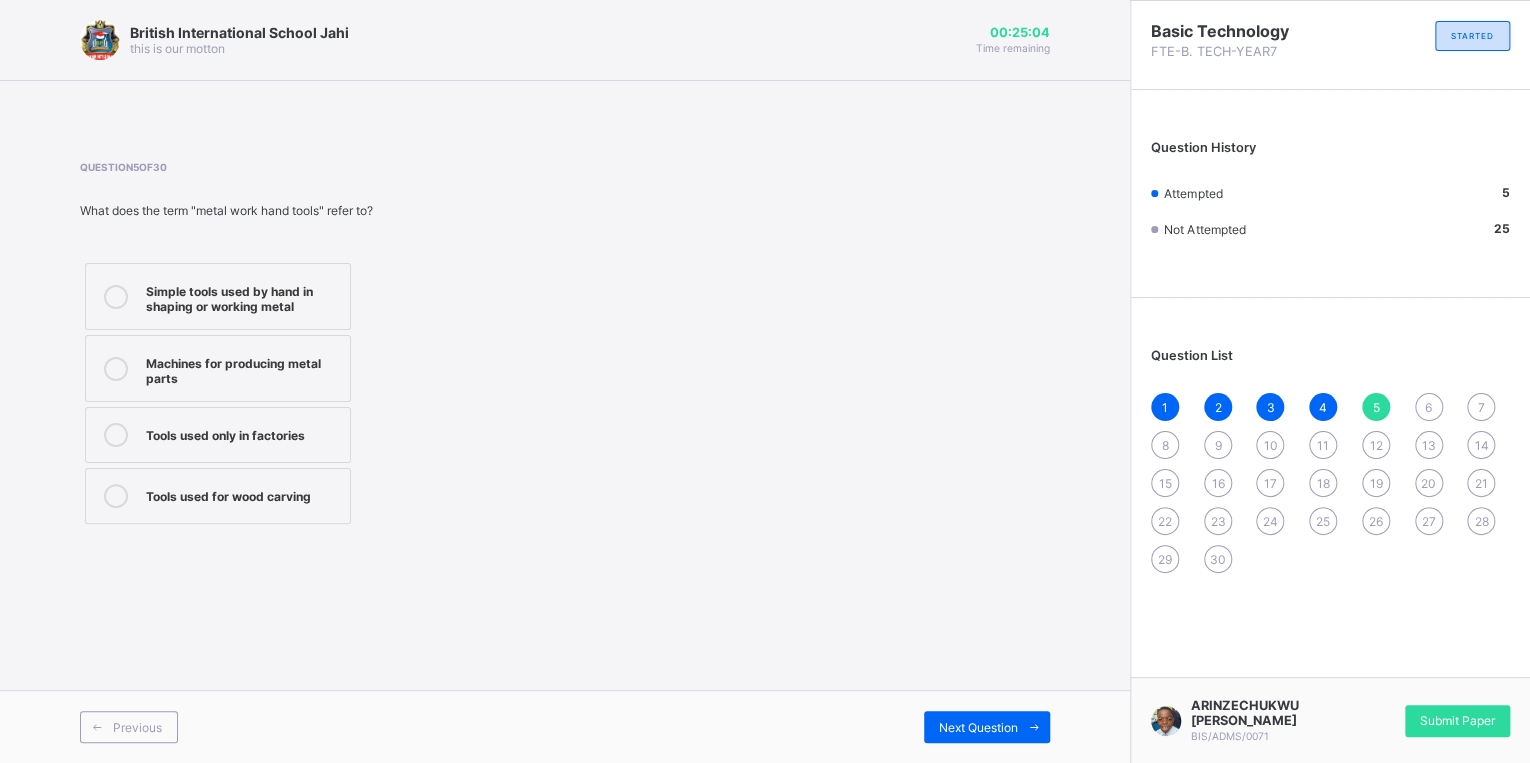 click on "Machines for producing metal parts" at bounding box center (243, 368) 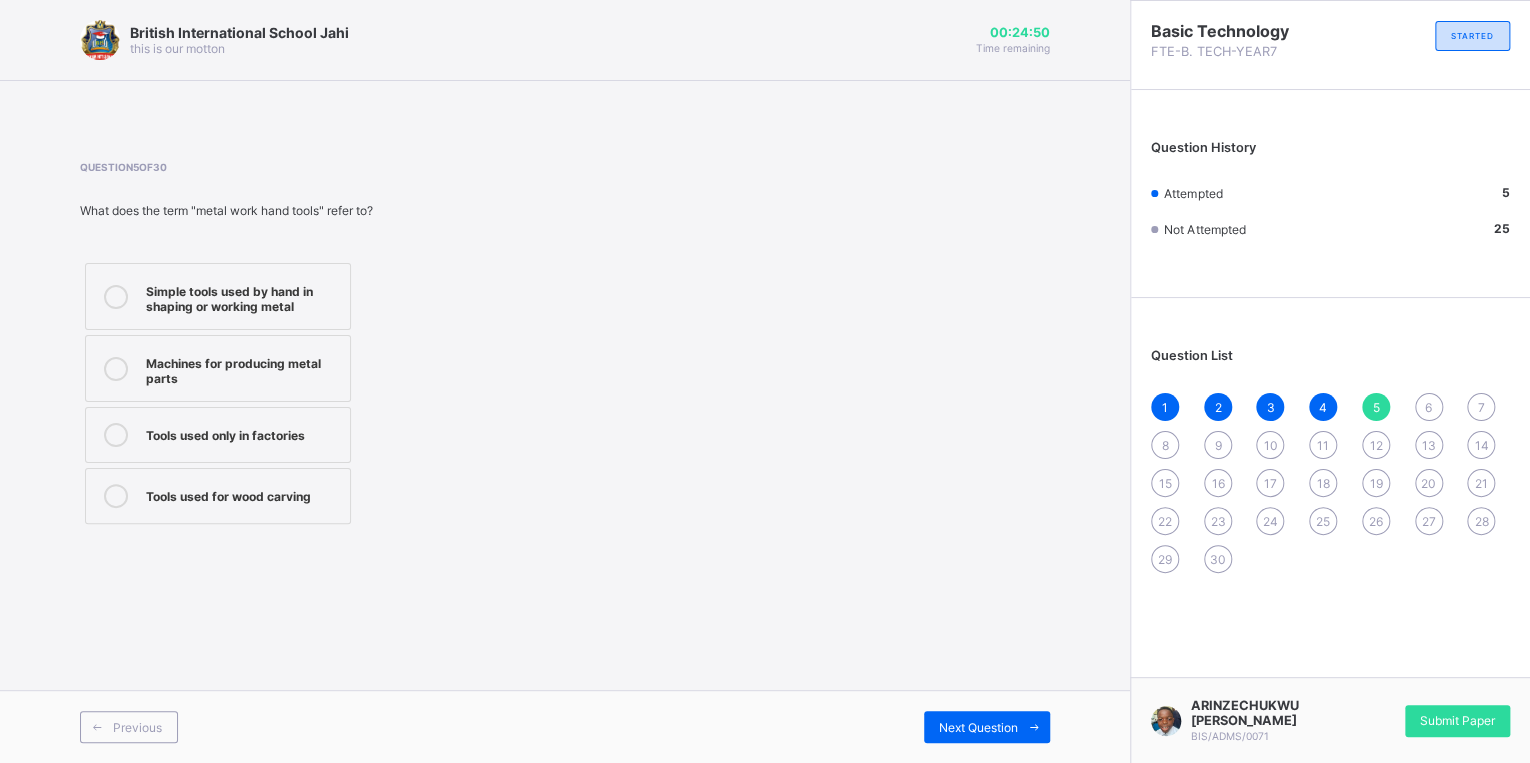 click on "Tools used only in factories" at bounding box center (243, 435) 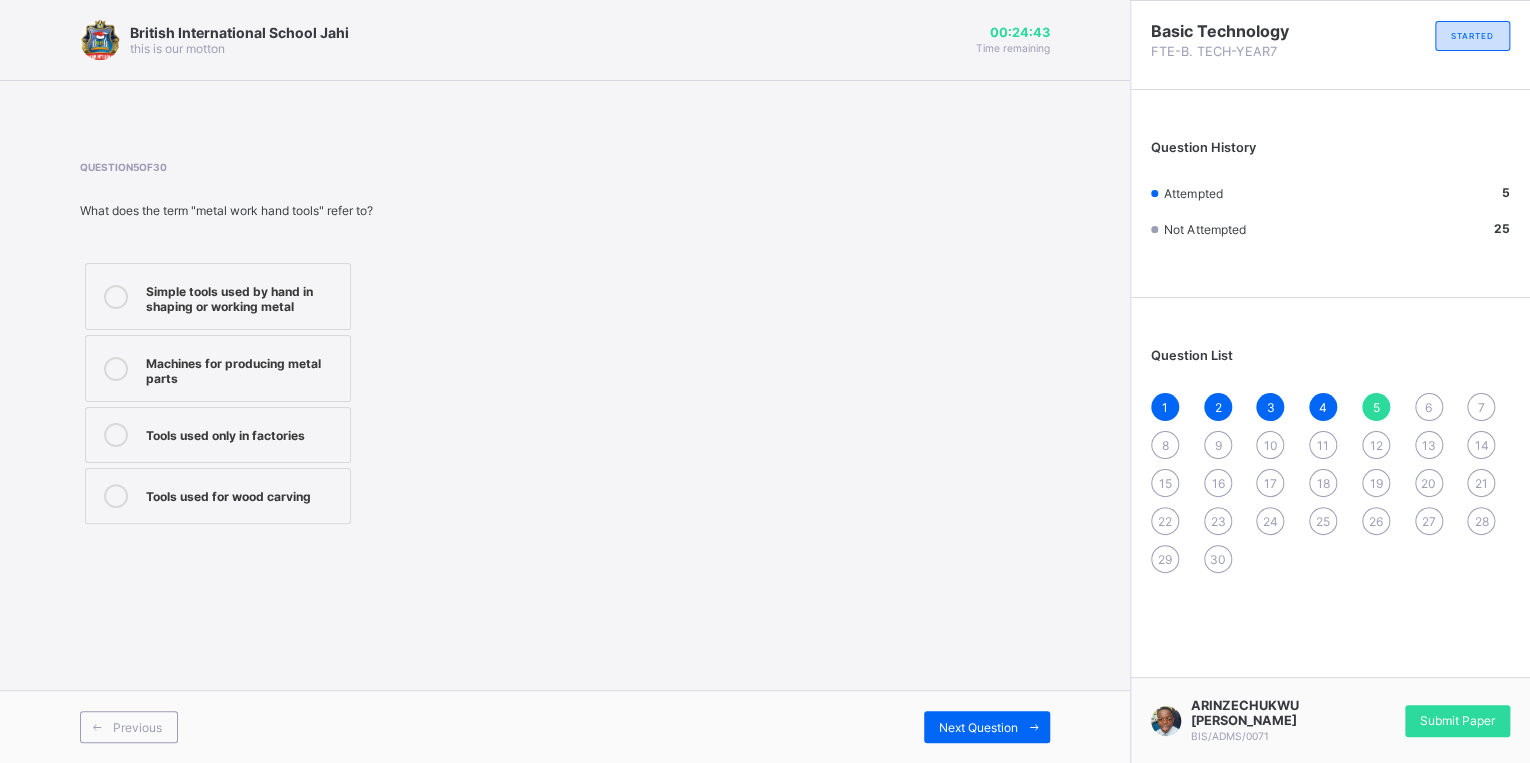 click on "Tools used for wood carving" at bounding box center (218, 496) 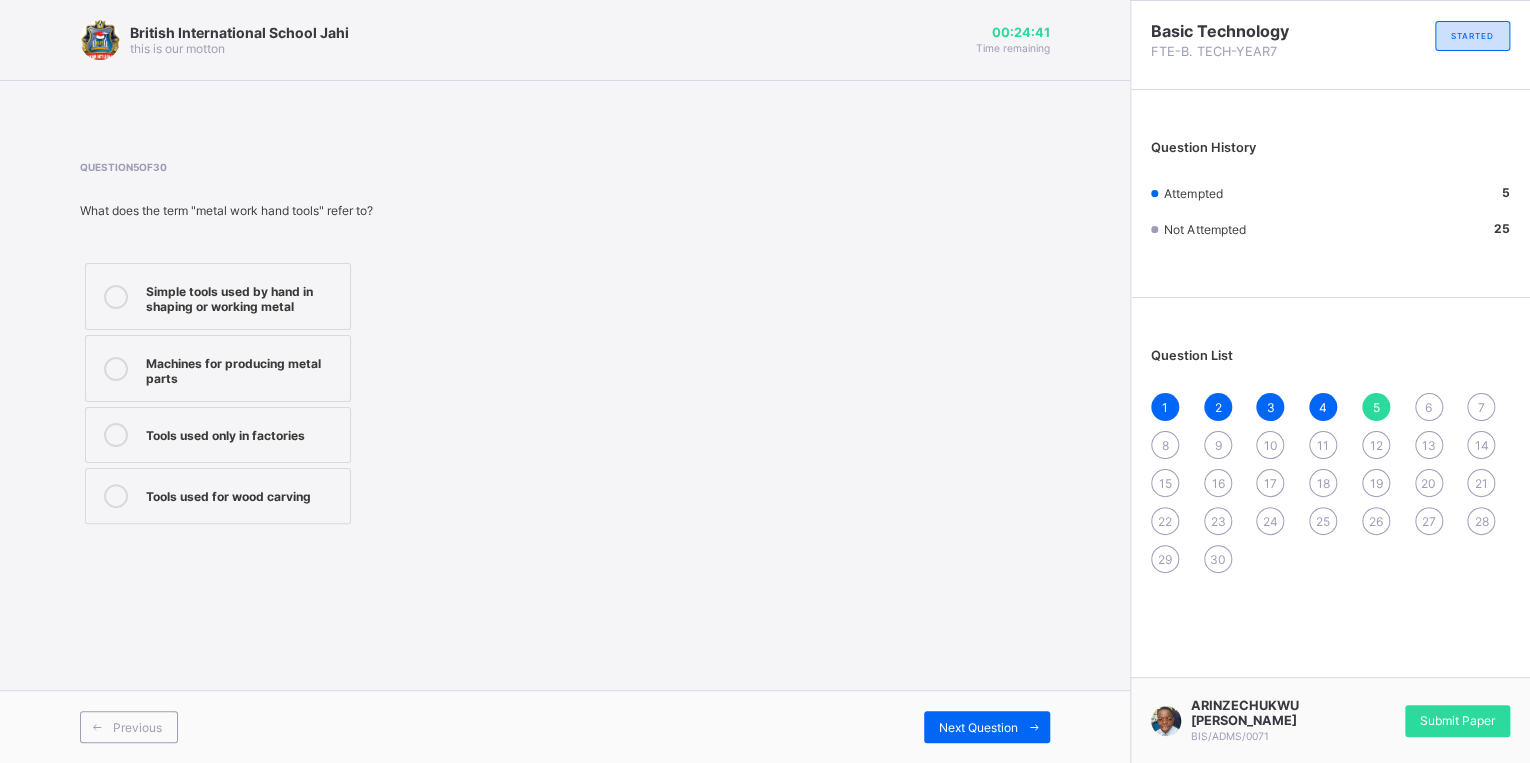 click on "Simple tools used by hand in shaping or working metal" at bounding box center [243, 296] 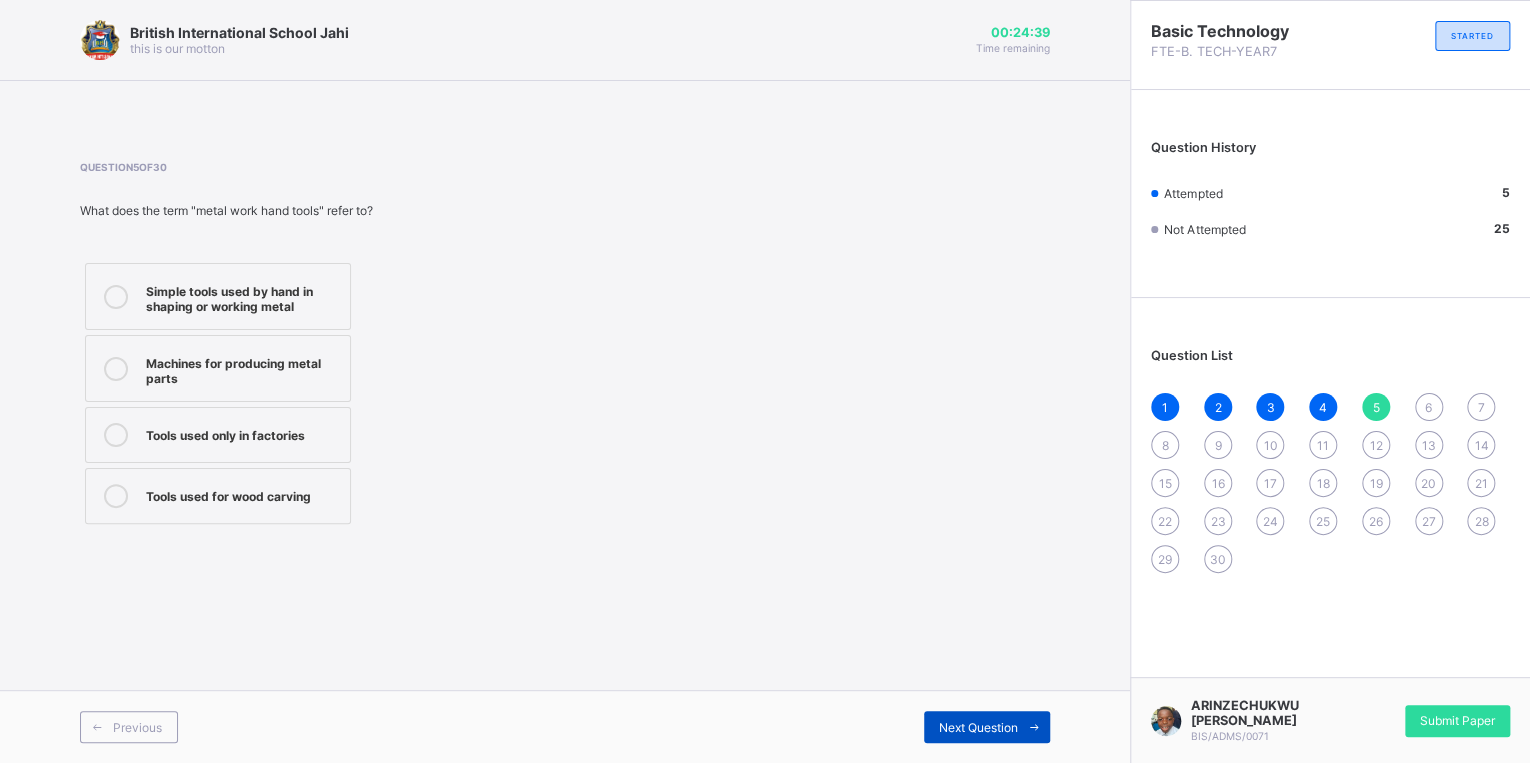 click at bounding box center (1034, 727) 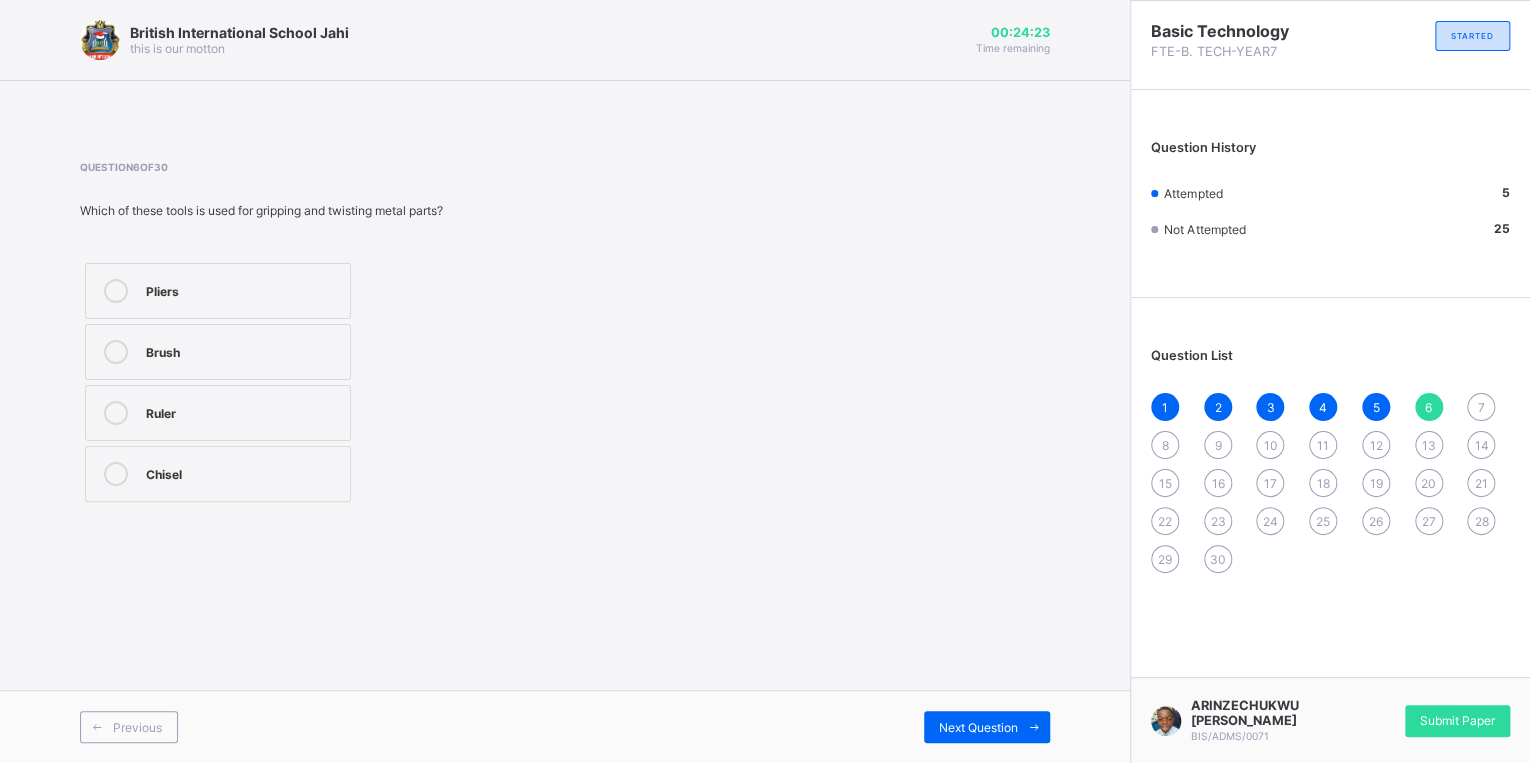 click on "Pliers" at bounding box center [218, 291] 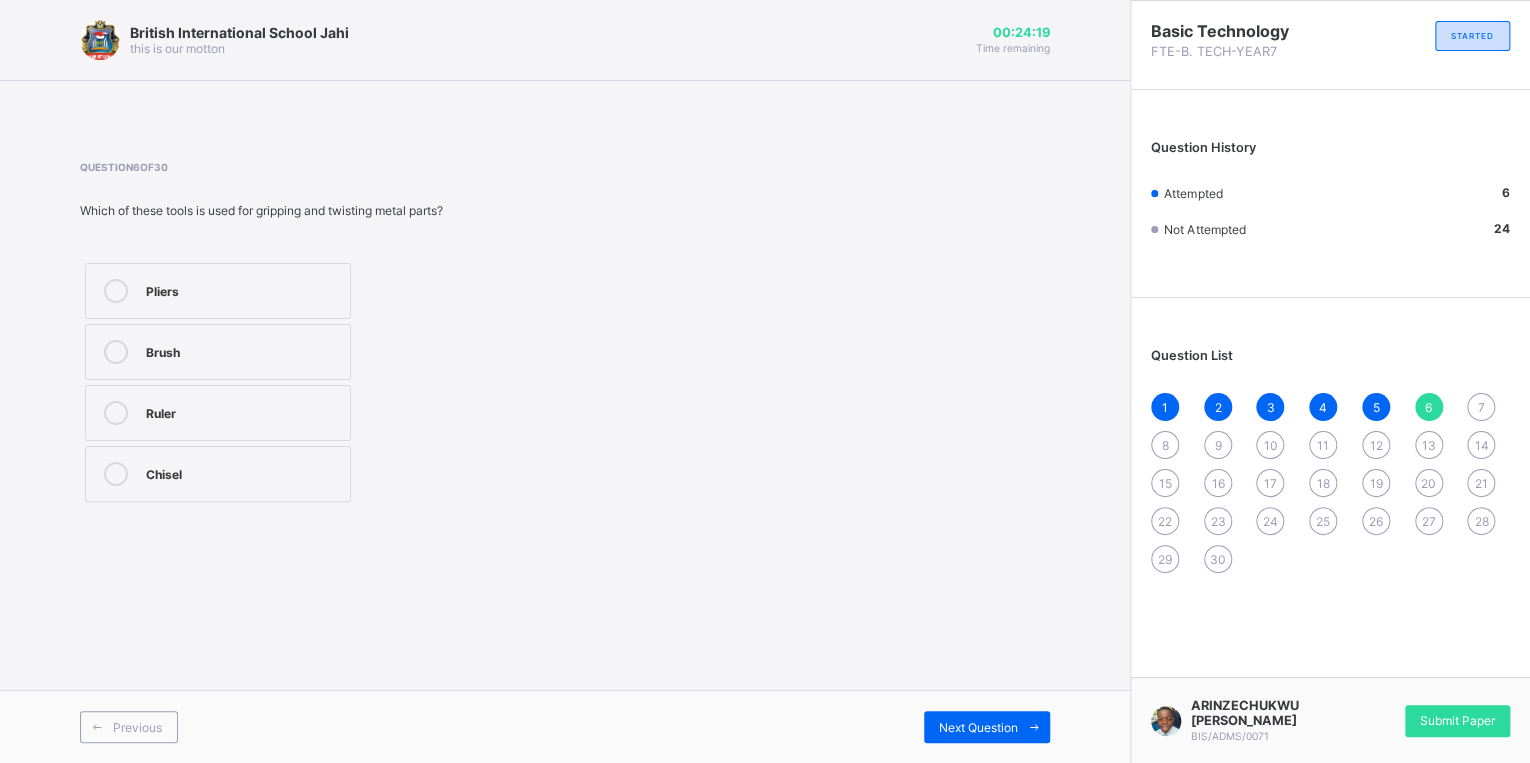 click on "30" at bounding box center [1218, 559] 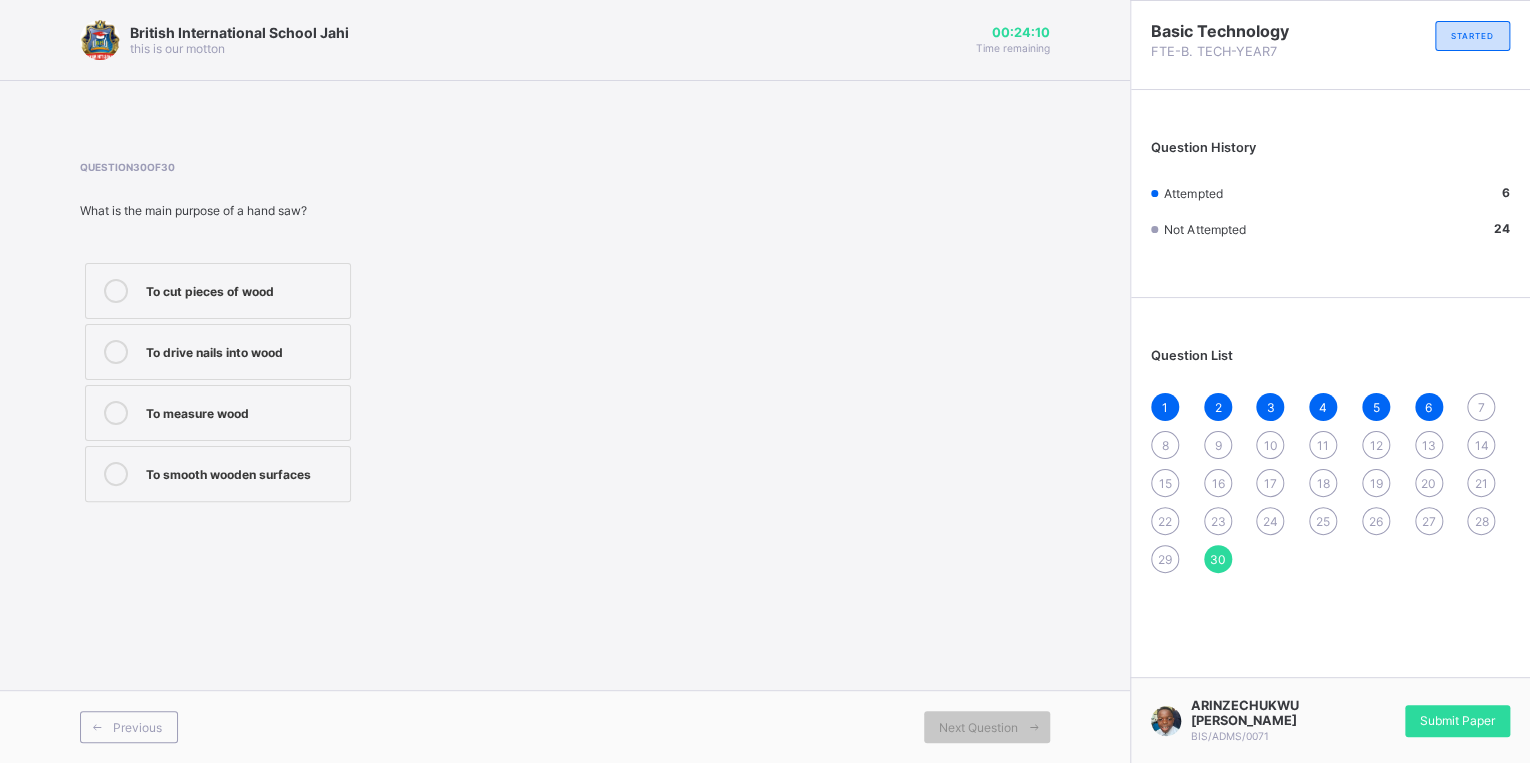 click on "To cut pieces of wood" at bounding box center (243, 289) 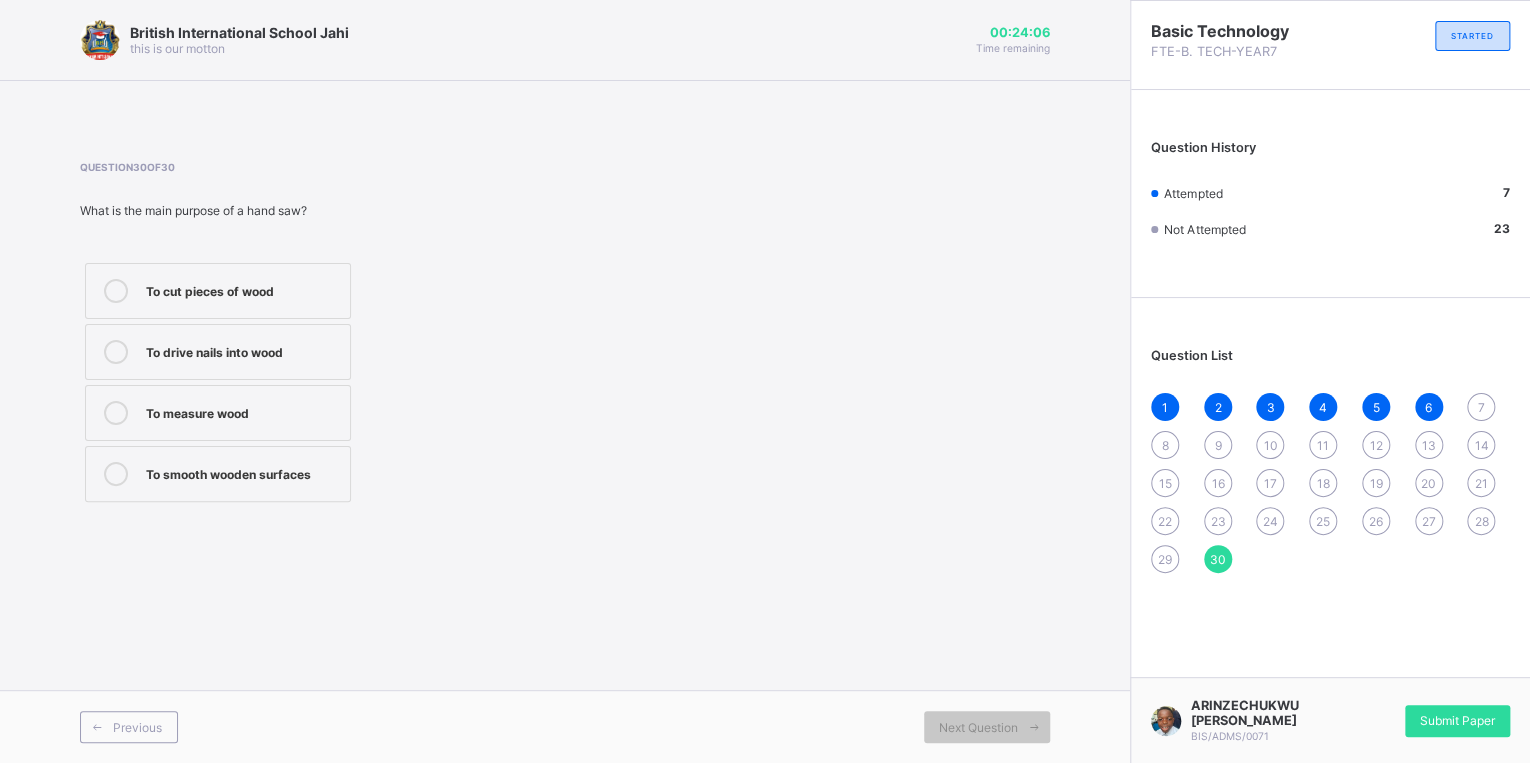 click on "29" at bounding box center [1165, 559] 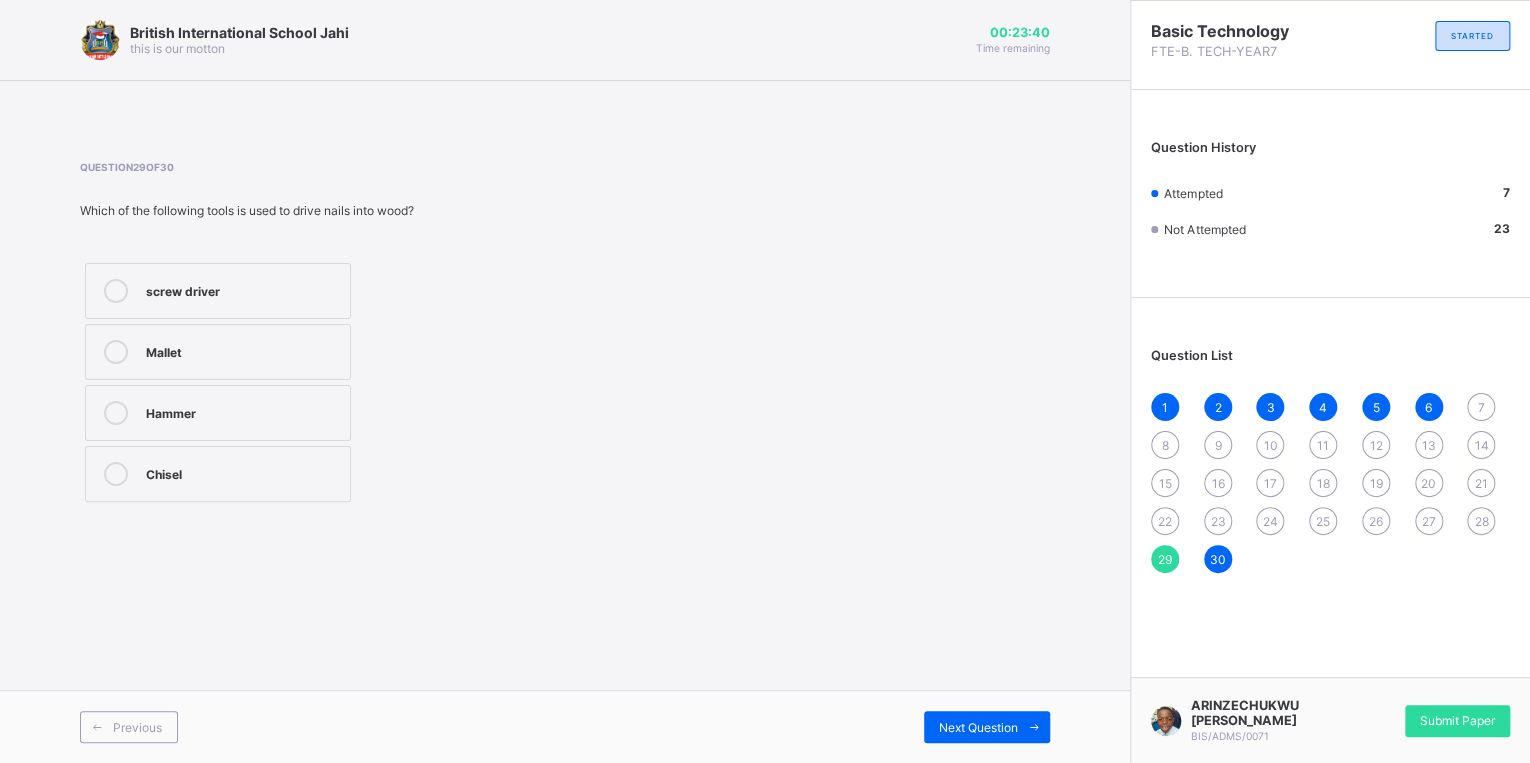 click on "Hammer" at bounding box center (243, 411) 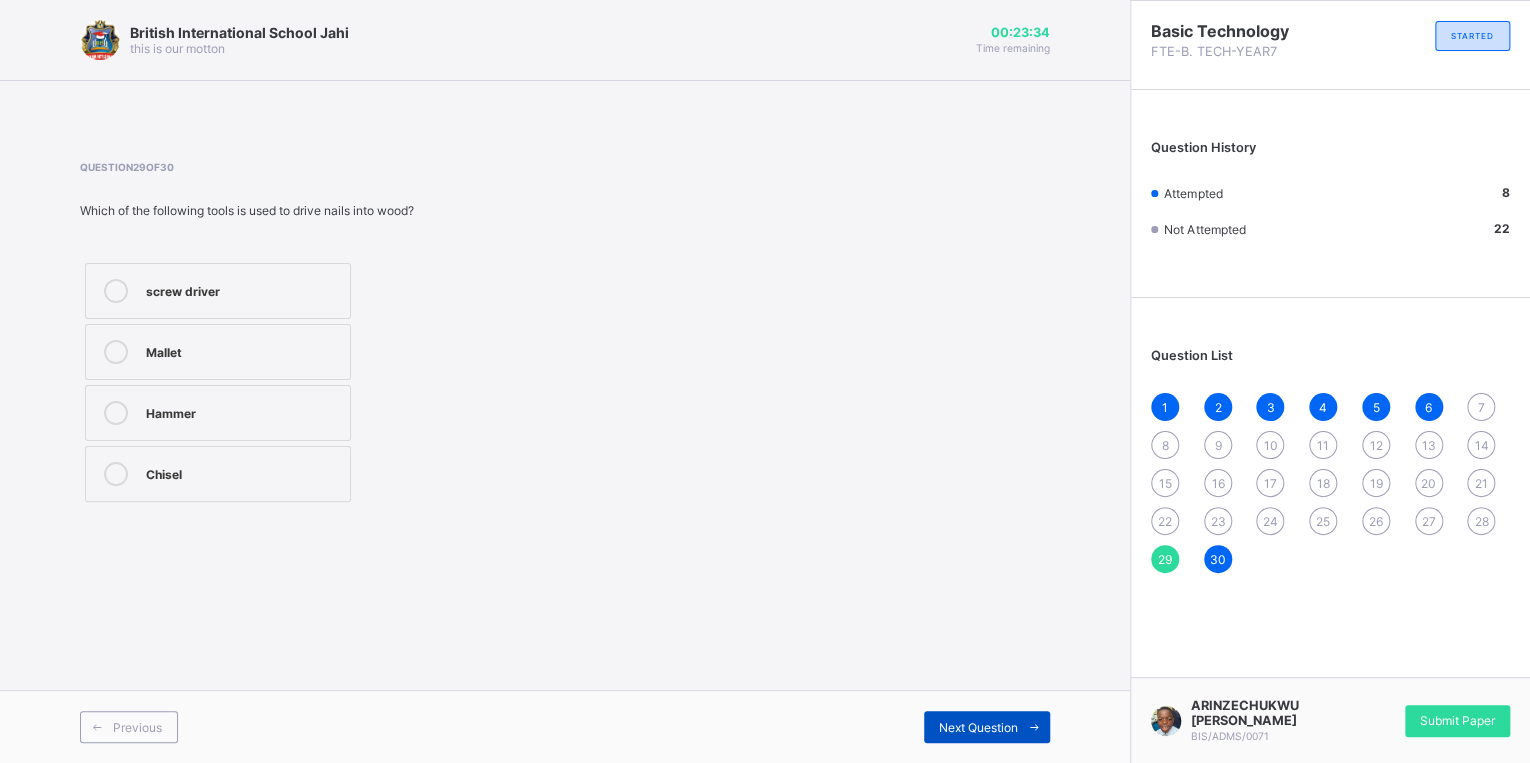 click at bounding box center (1034, 727) 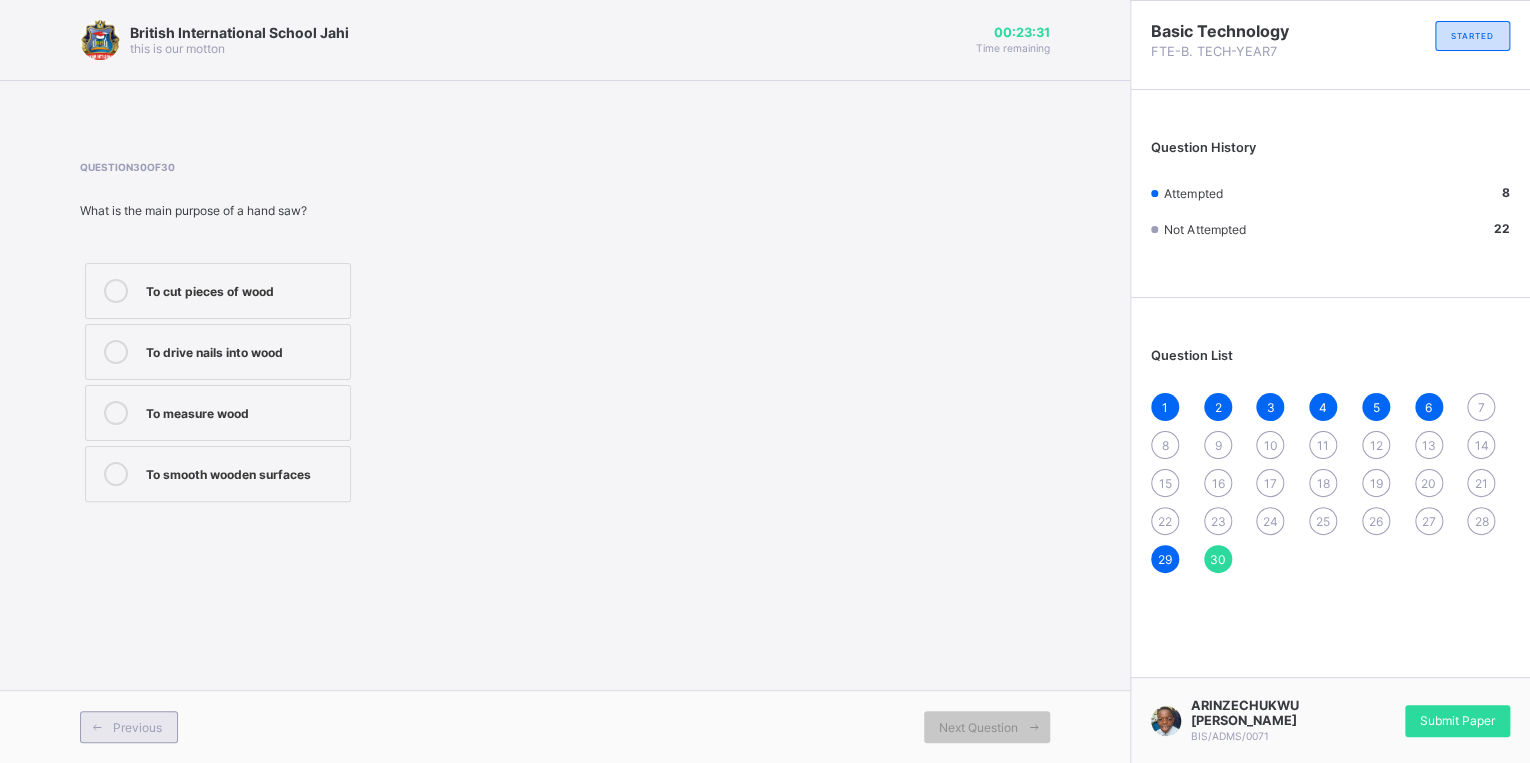 click on "Previous" at bounding box center (137, 727) 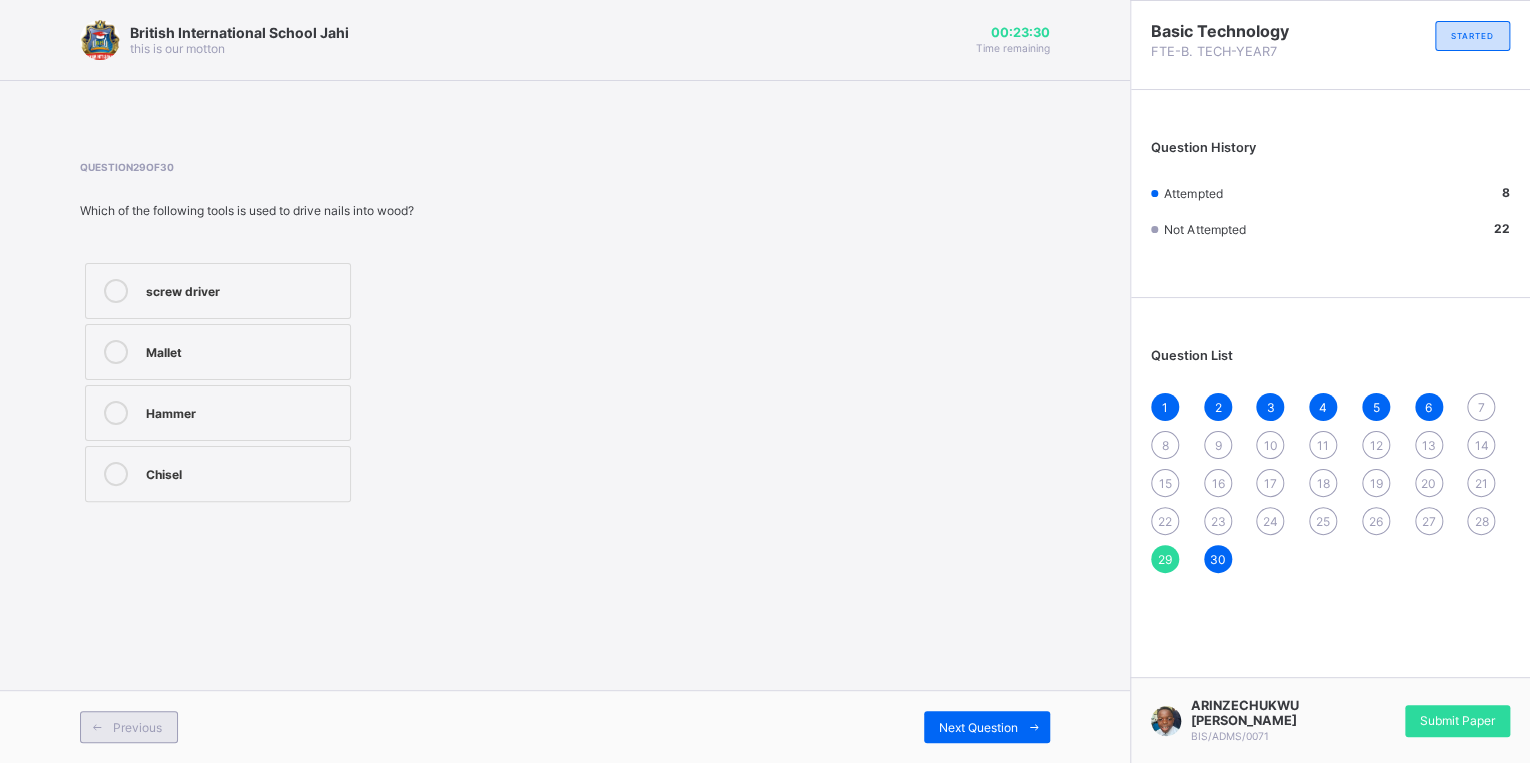 click on "Previous" at bounding box center [137, 727] 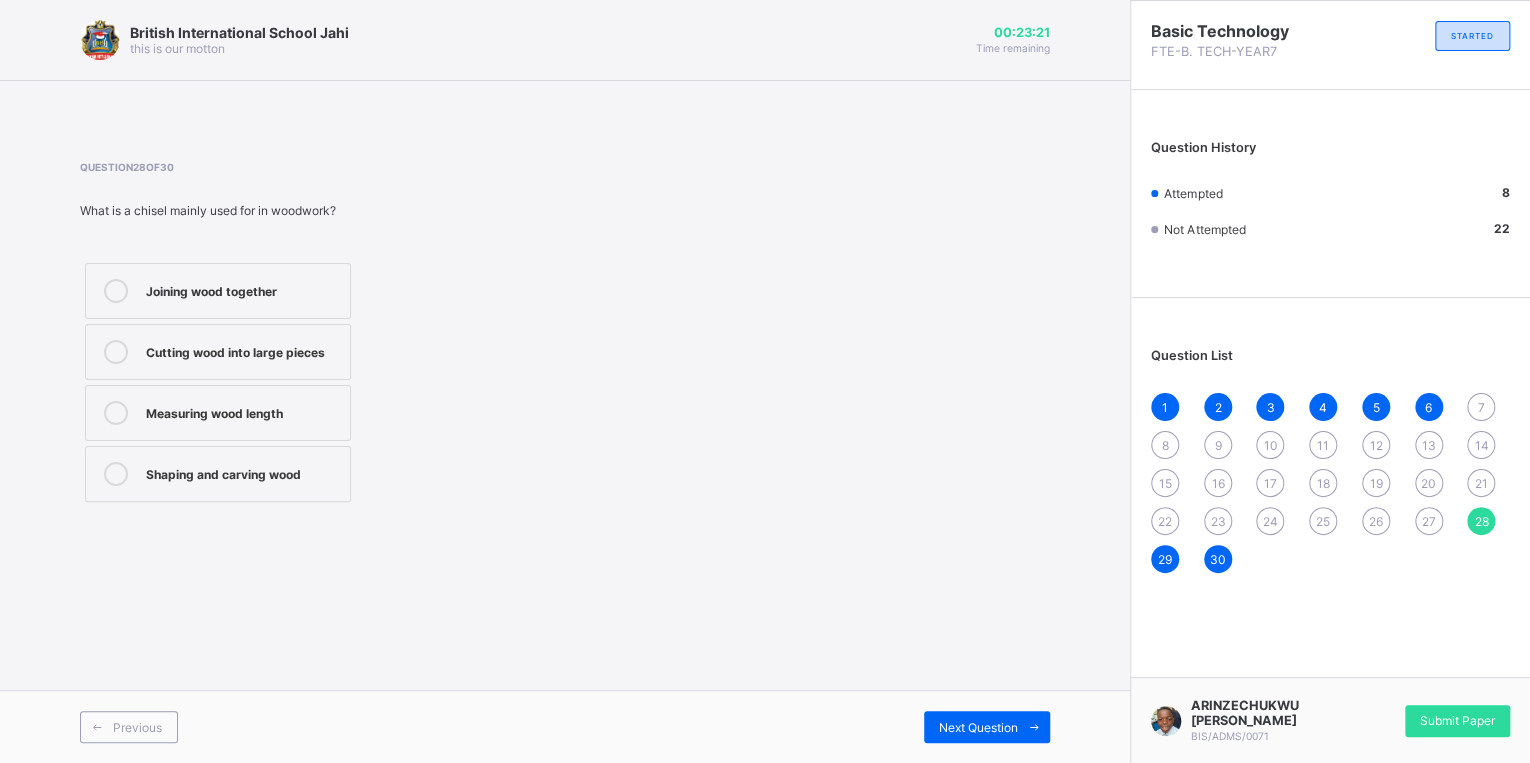 click at bounding box center (116, 291) 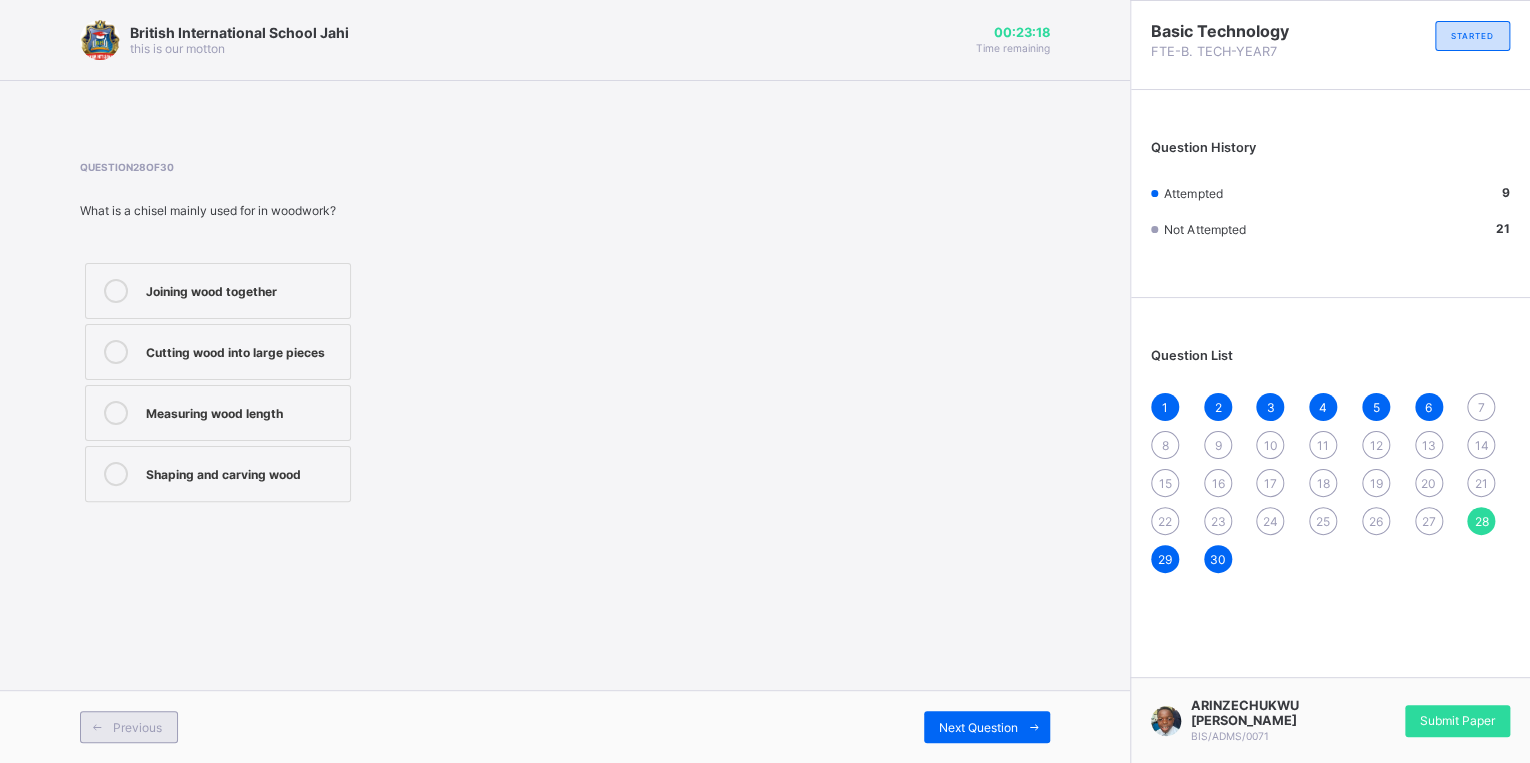 click on "Previous" at bounding box center (129, 727) 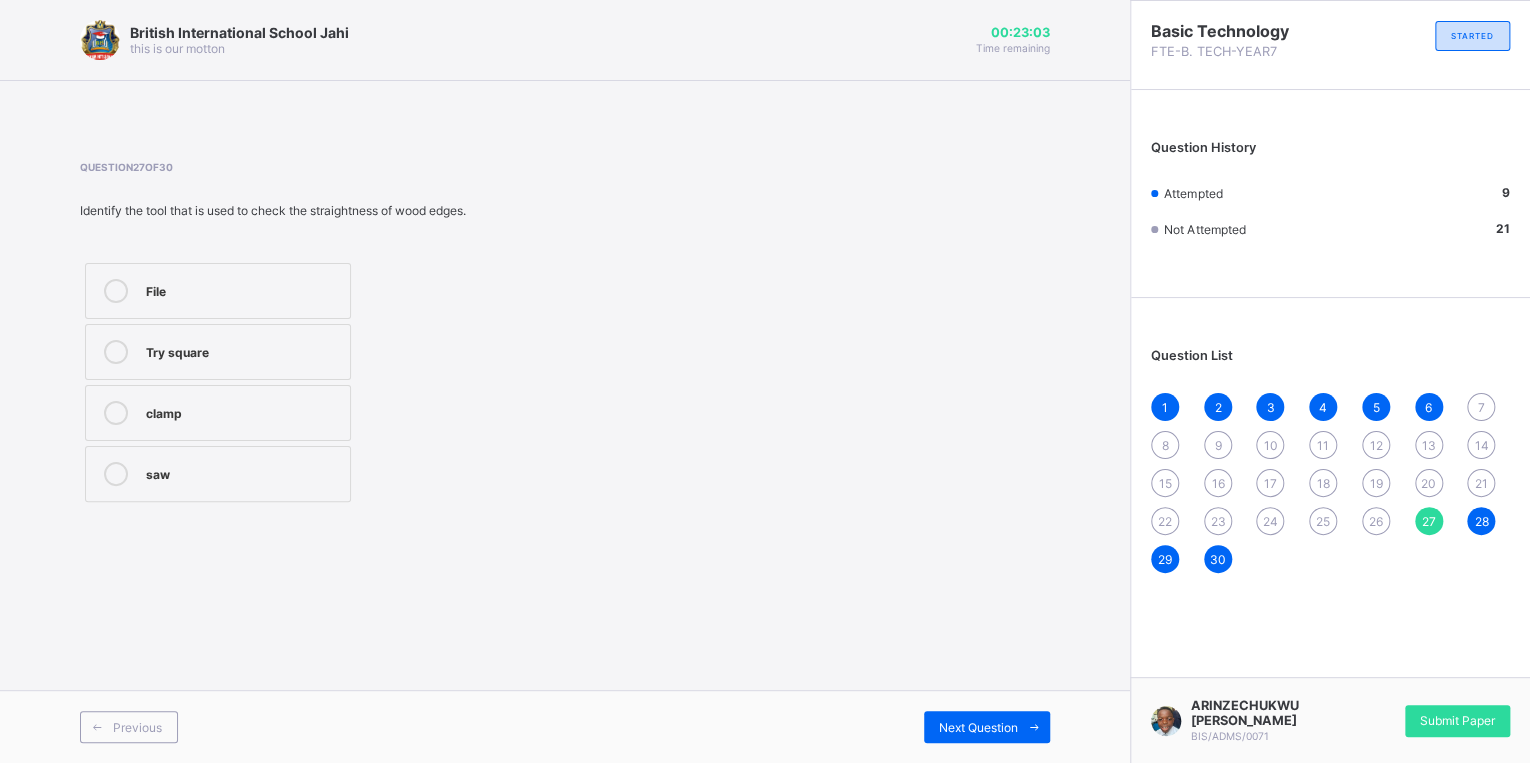 click on "File" at bounding box center (218, 291) 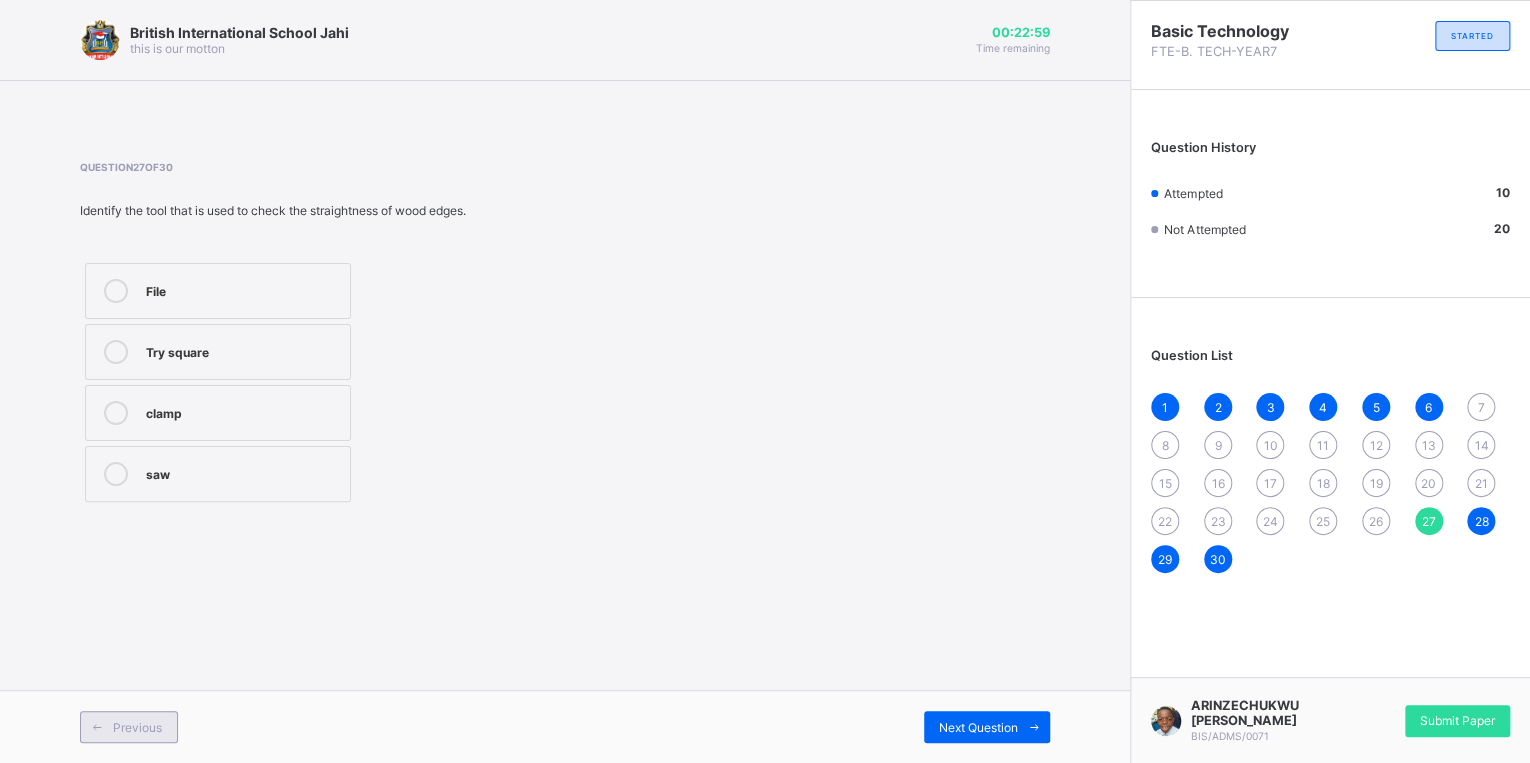 click at bounding box center (97, 727) 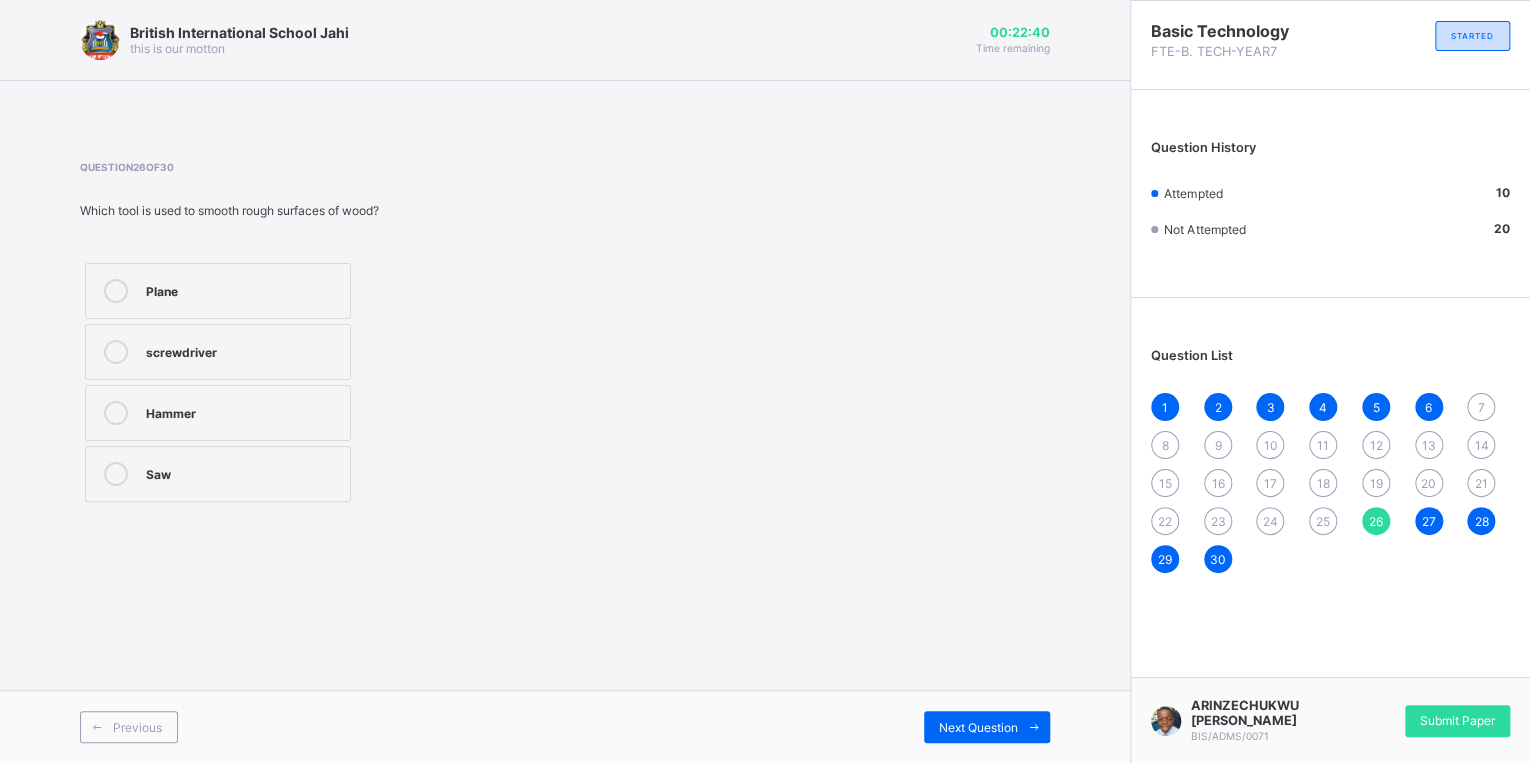 click on "Plane" at bounding box center [218, 291] 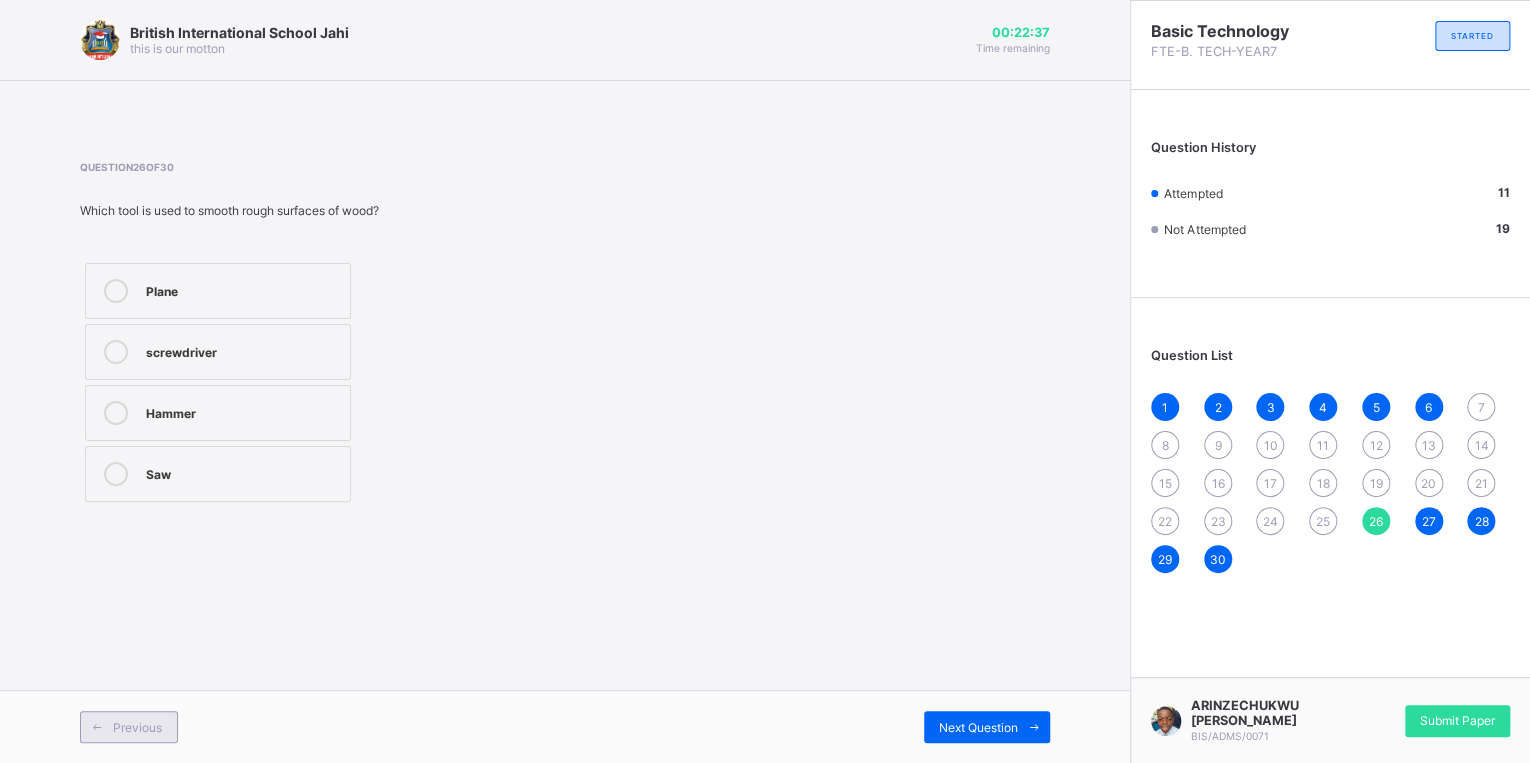 click on "Previous" at bounding box center (137, 727) 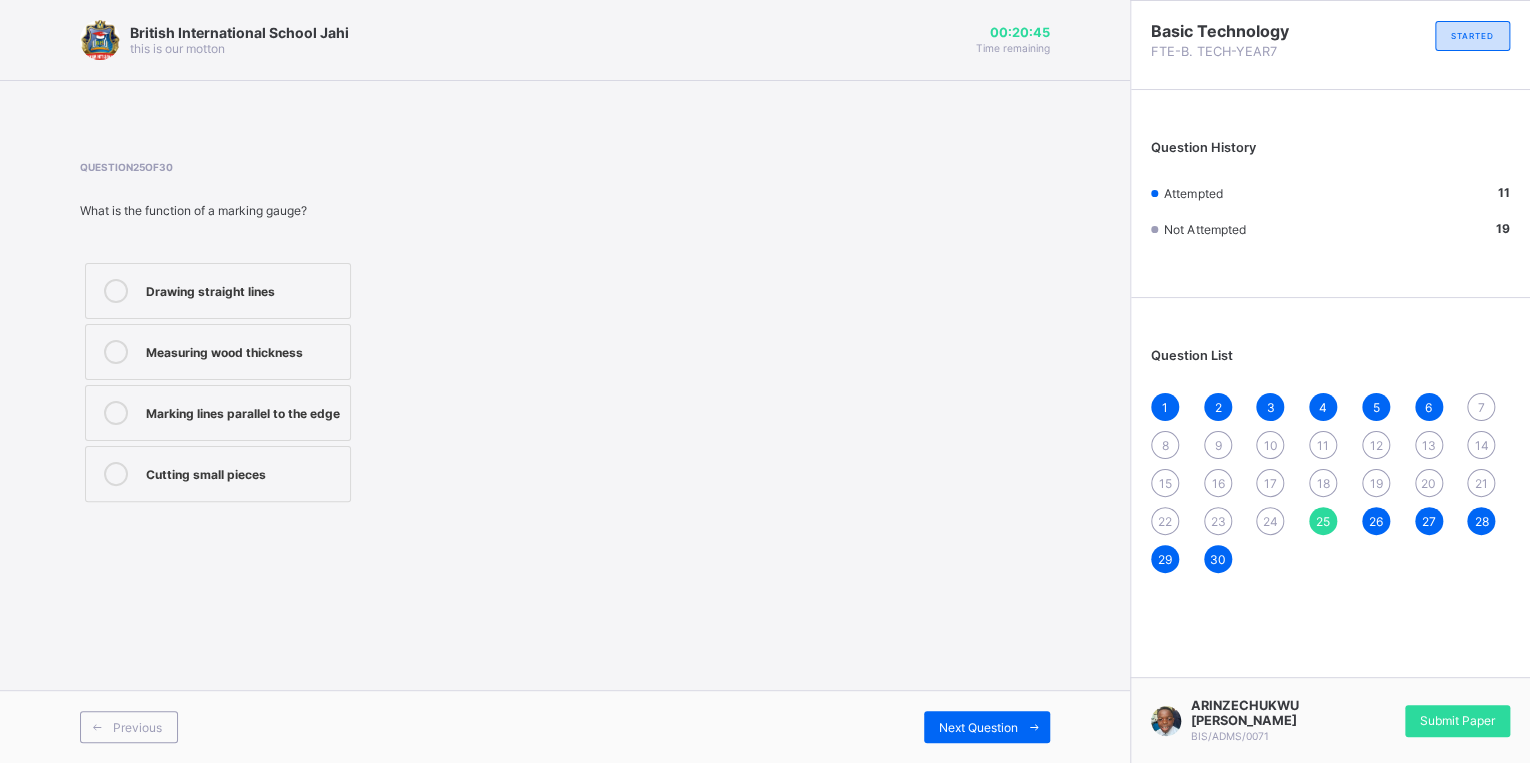 click on "Marking lines parallel to the edge" at bounding box center [218, 413] 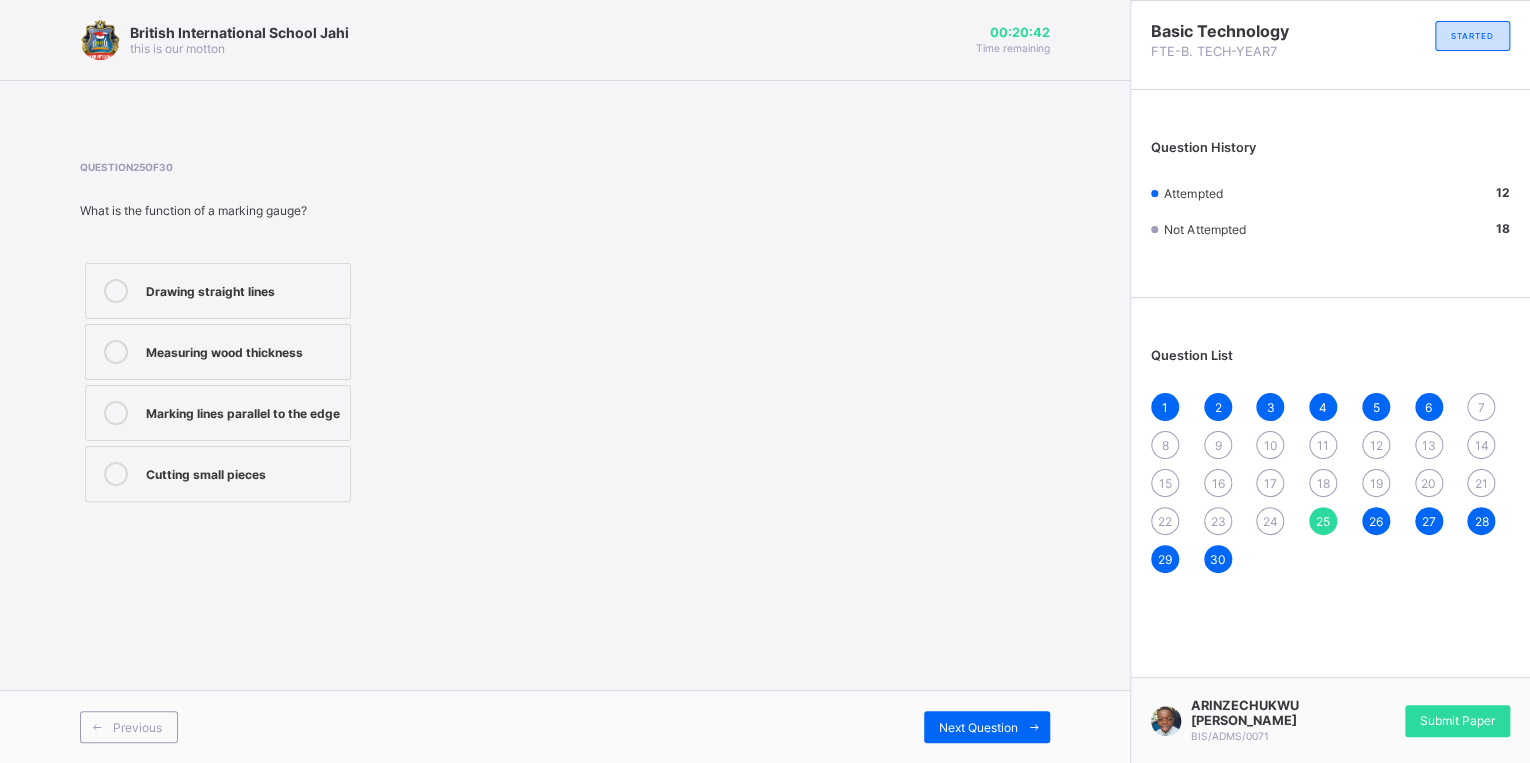 click on "Measuring wood thickness" at bounding box center (243, 350) 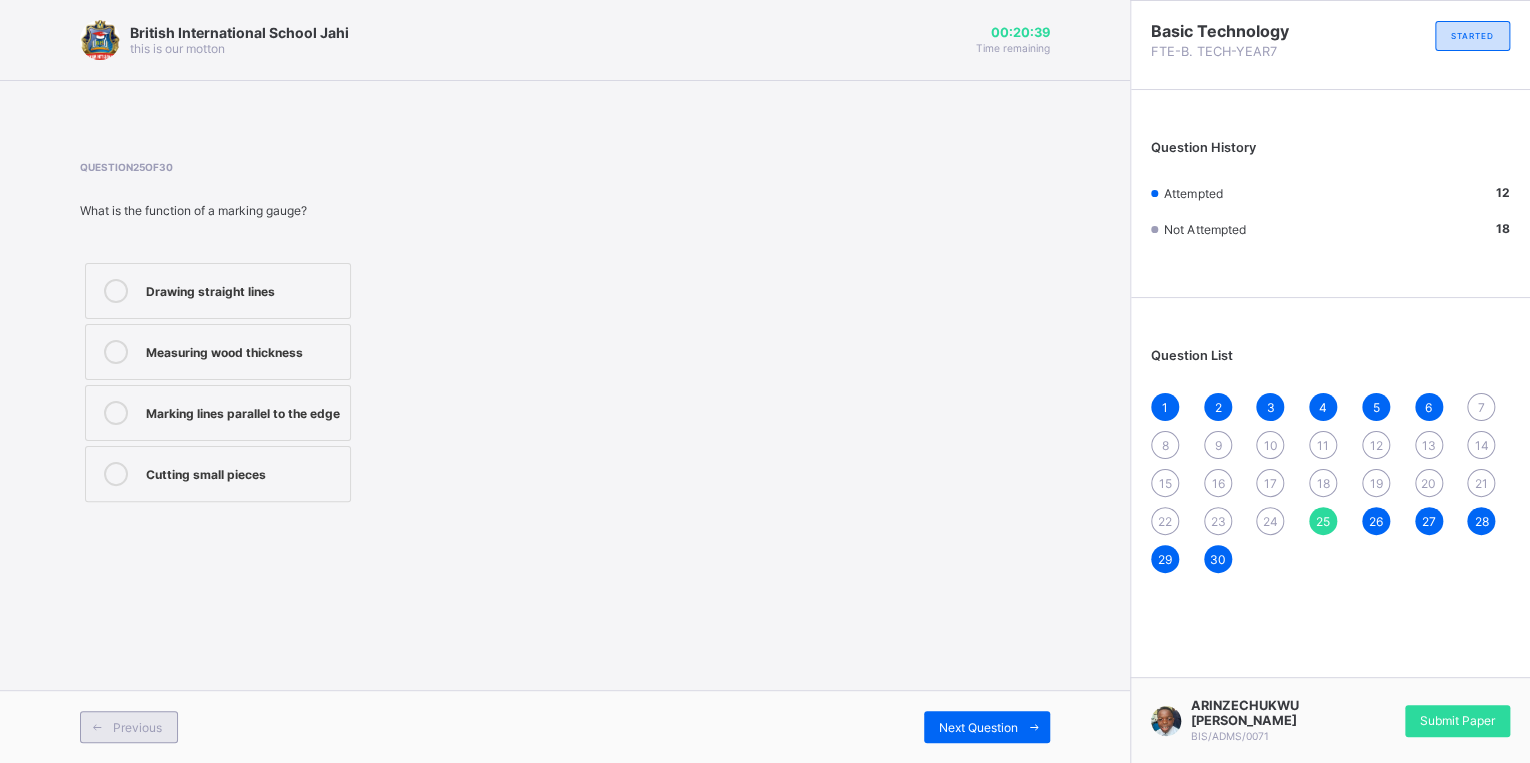 click on "Previous" at bounding box center [129, 727] 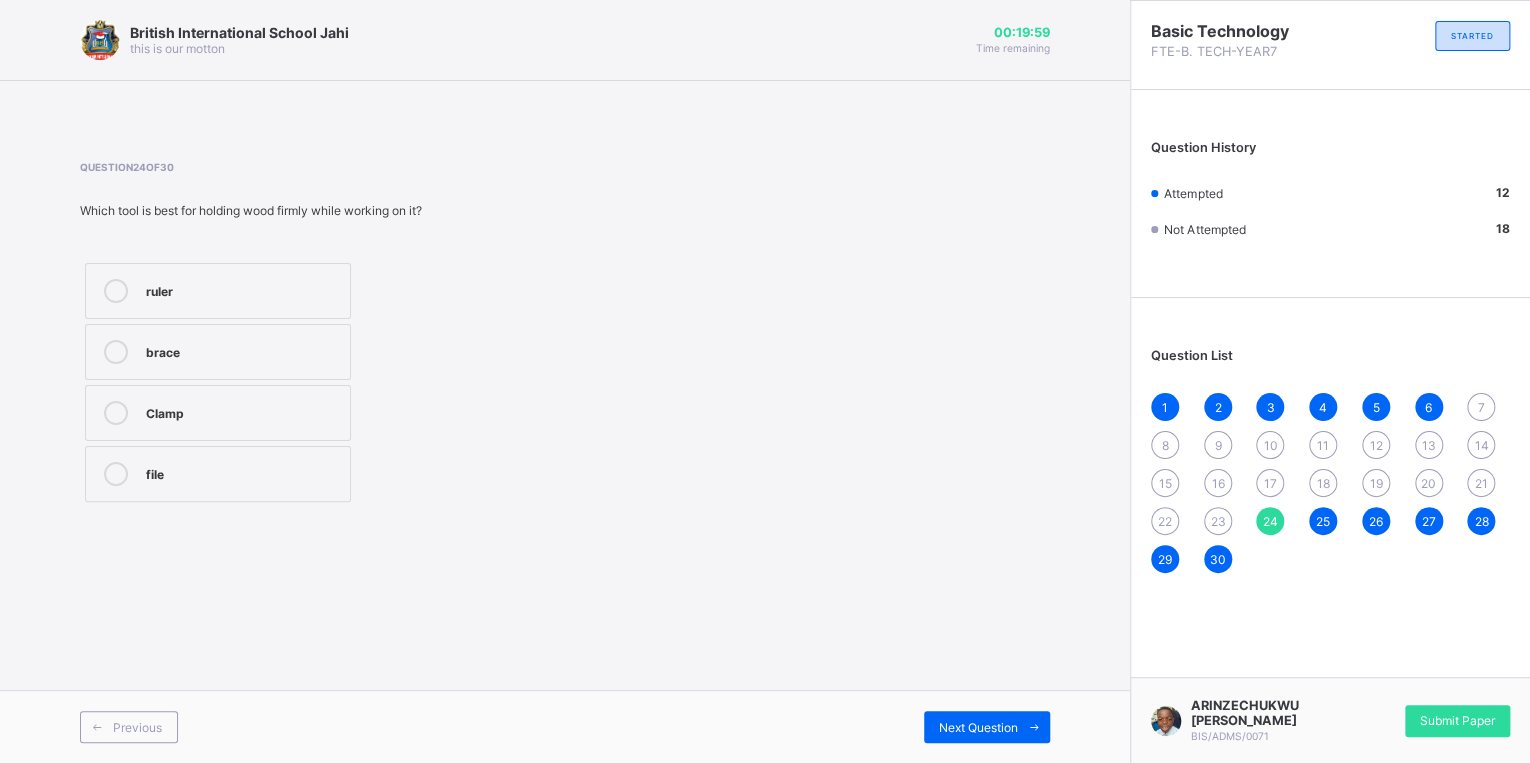 click on "Clamp" at bounding box center [243, 411] 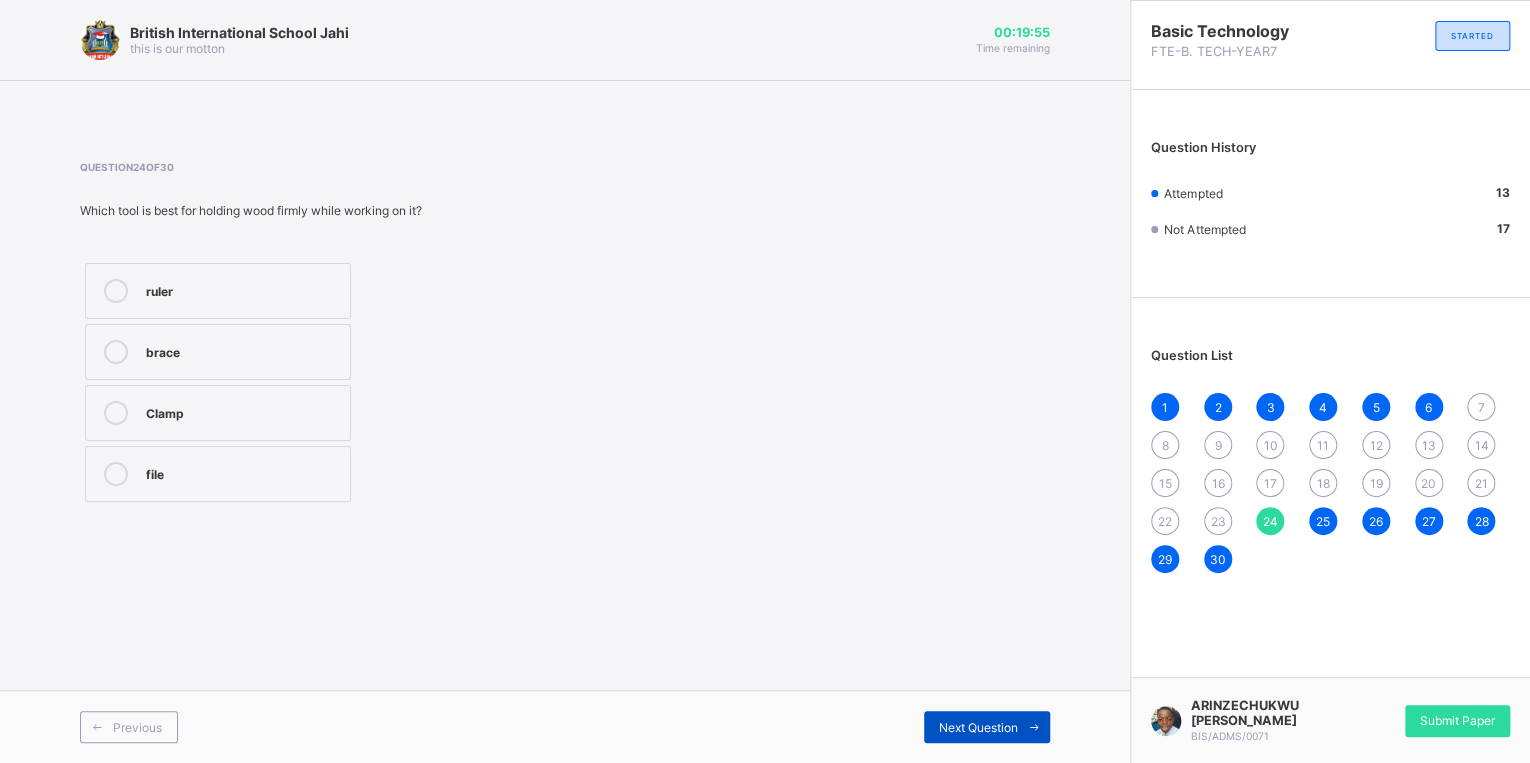 click on "Next Question" at bounding box center [978, 727] 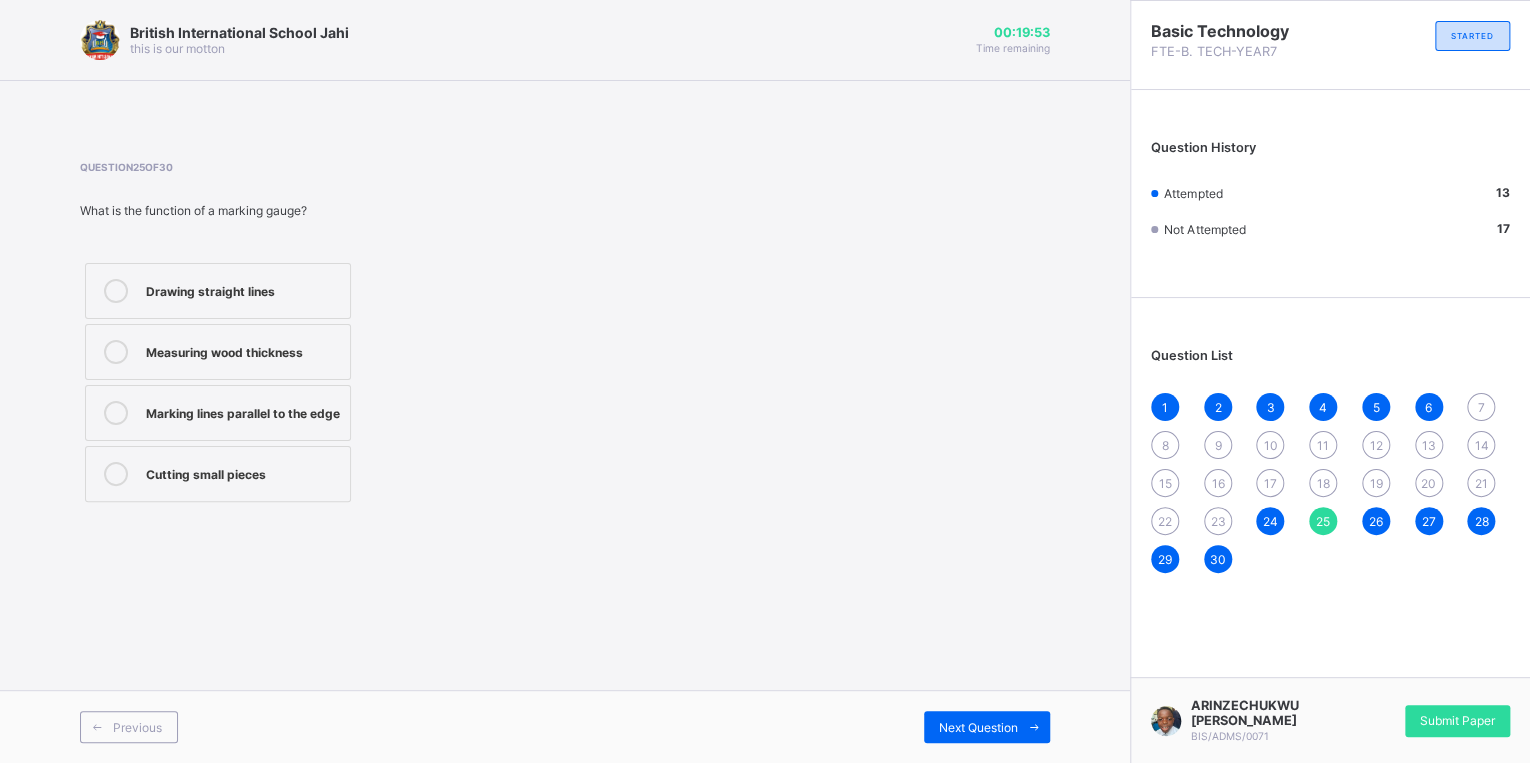 click on "23" at bounding box center [1218, 521] 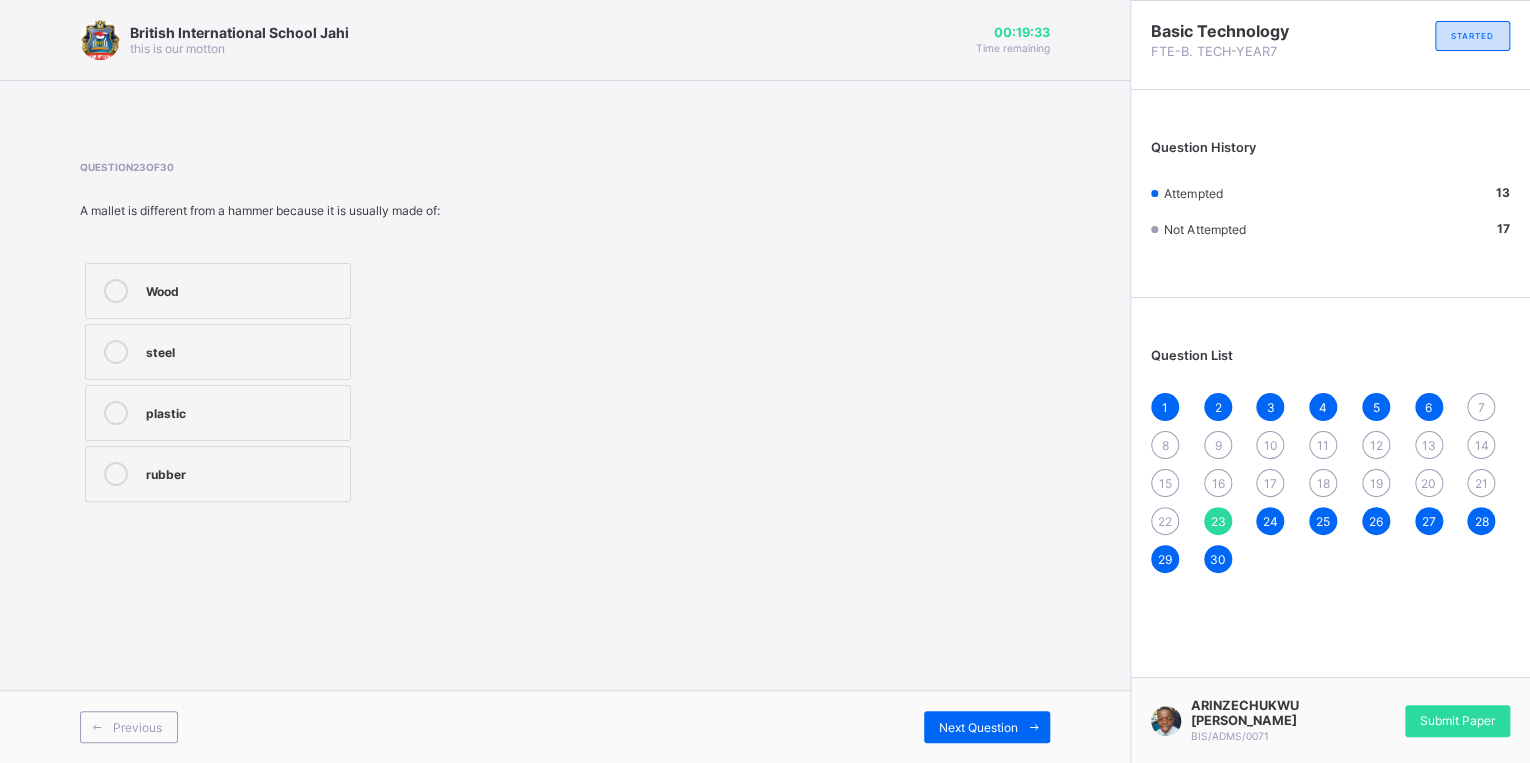 click on "steel" at bounding box center [243, 350] 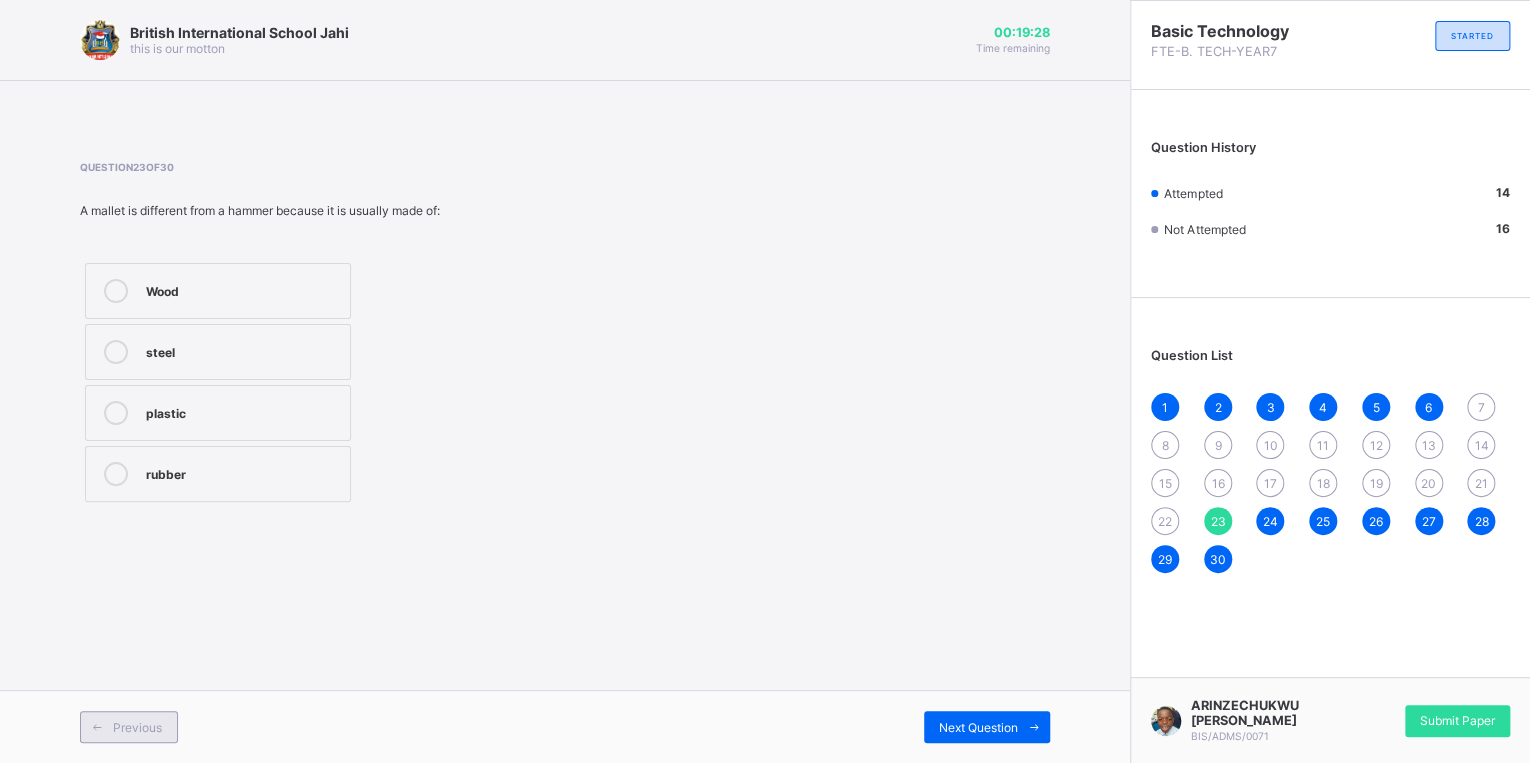 click on "Previous" at bounding box center (129, 727) 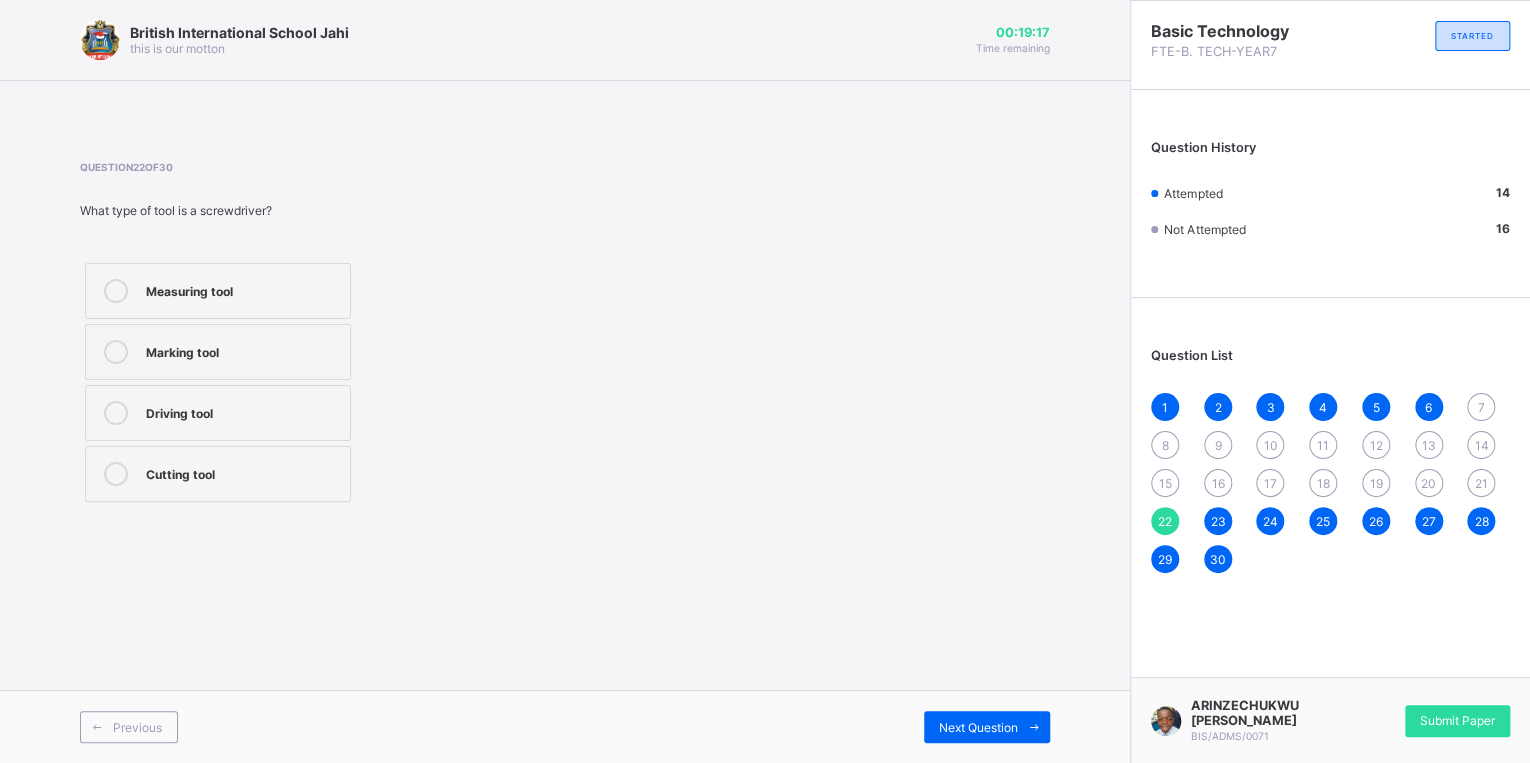 click on "Driving tool" at bounding box center (218, 413) 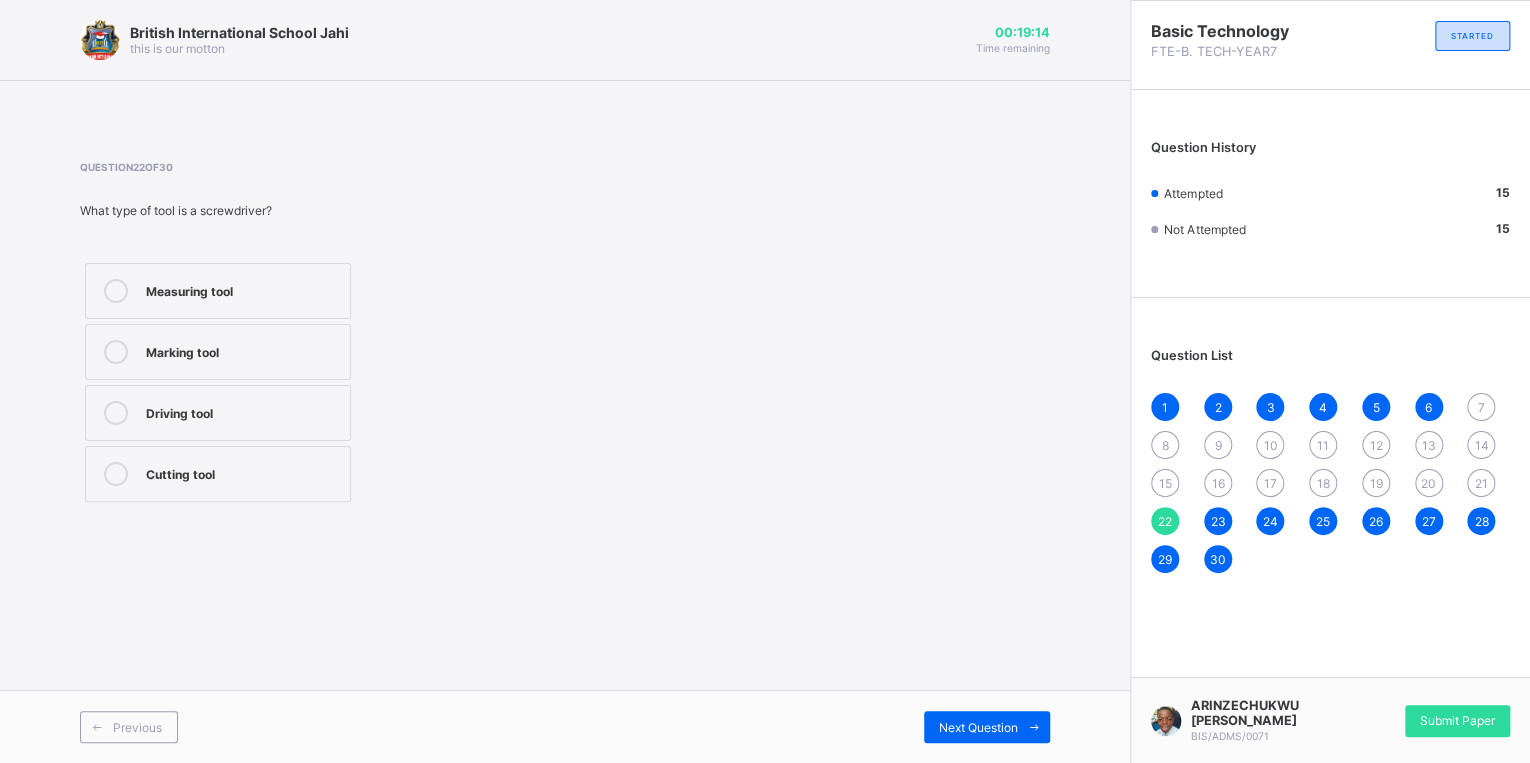 click on "30" at bounding box center (1218, 559) 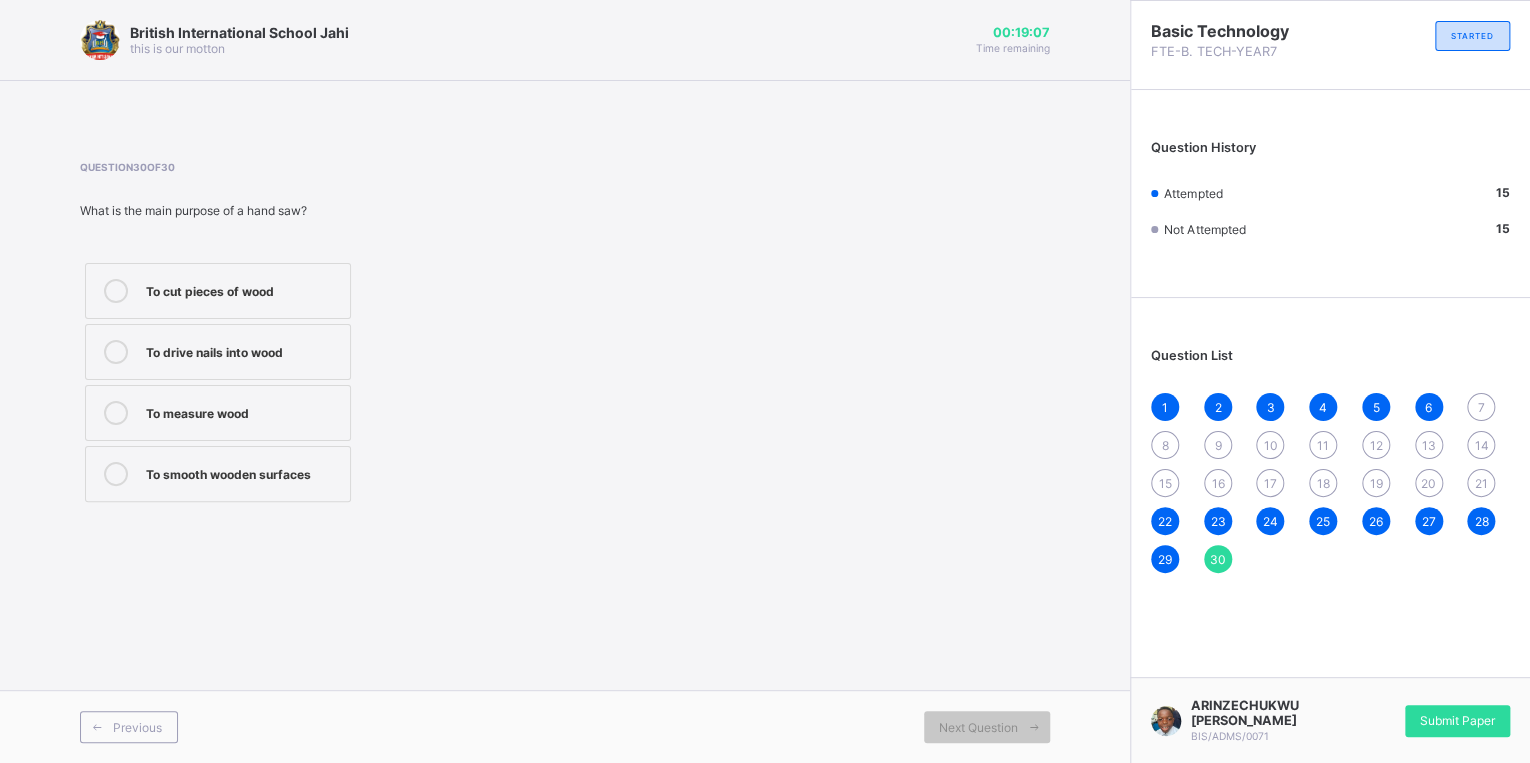 click on "29" at bounding box center (1165, 559) 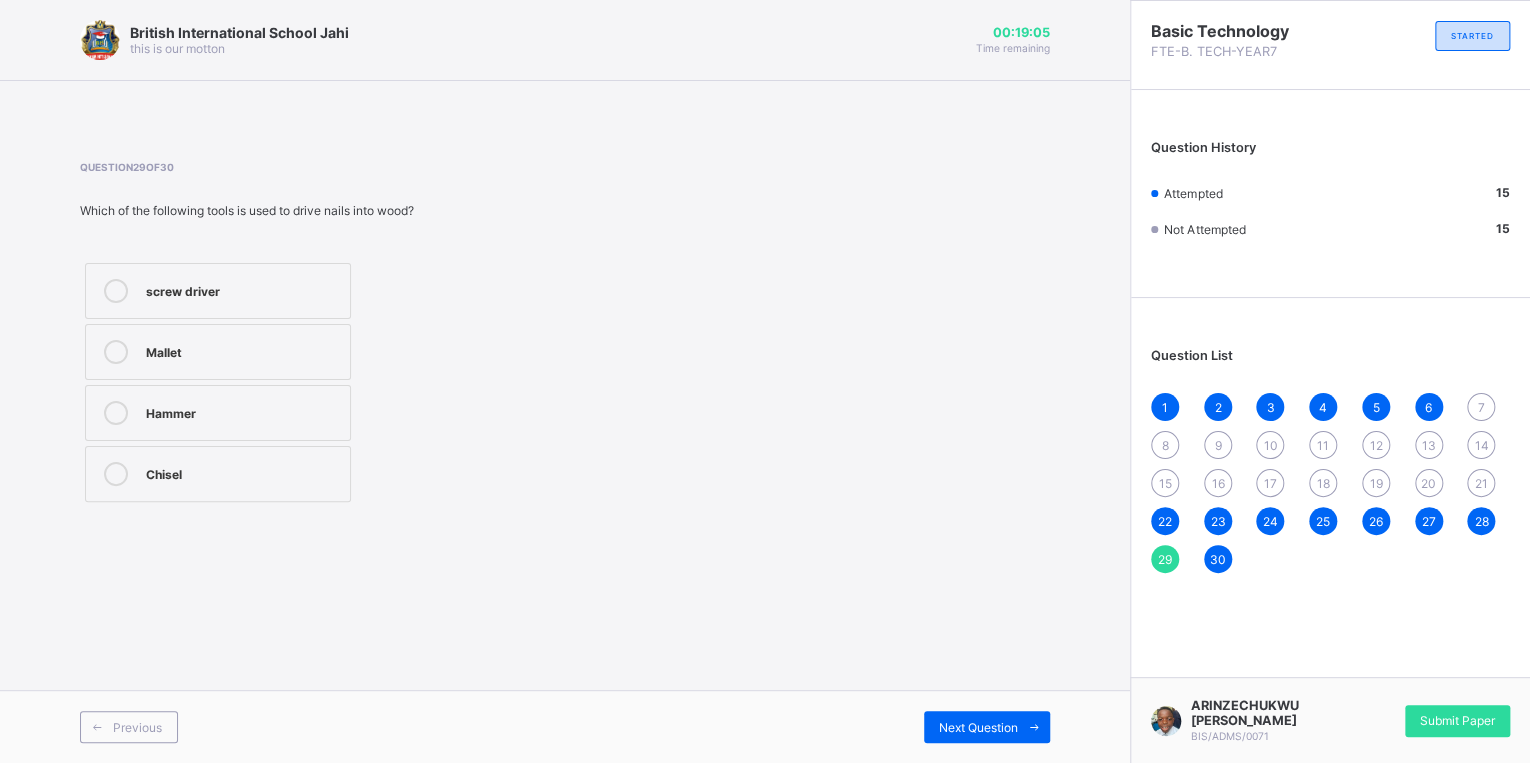 click on "screw driver" at bounding box center [243, 289] 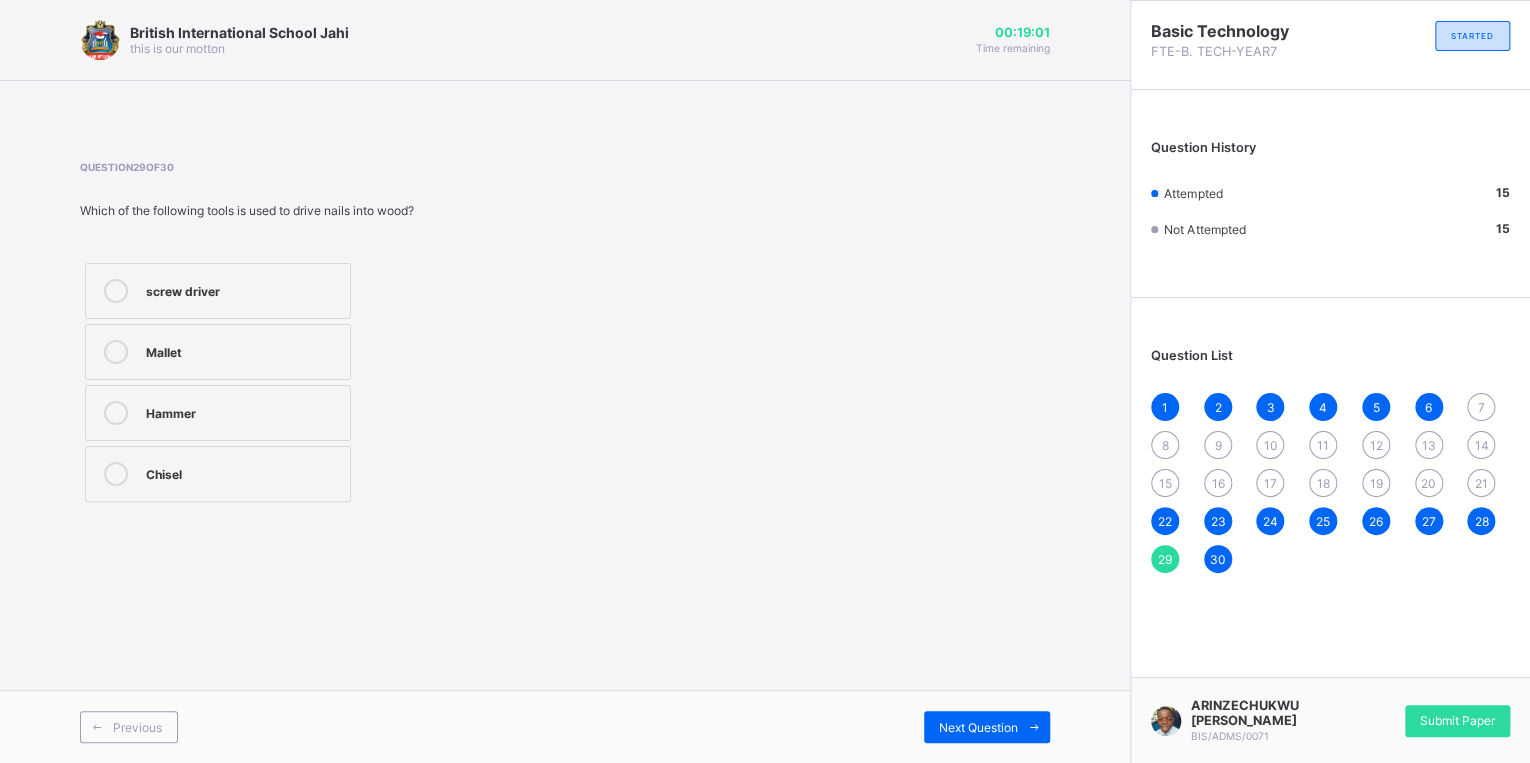 click on "21" at bounding box center [1481, 483] 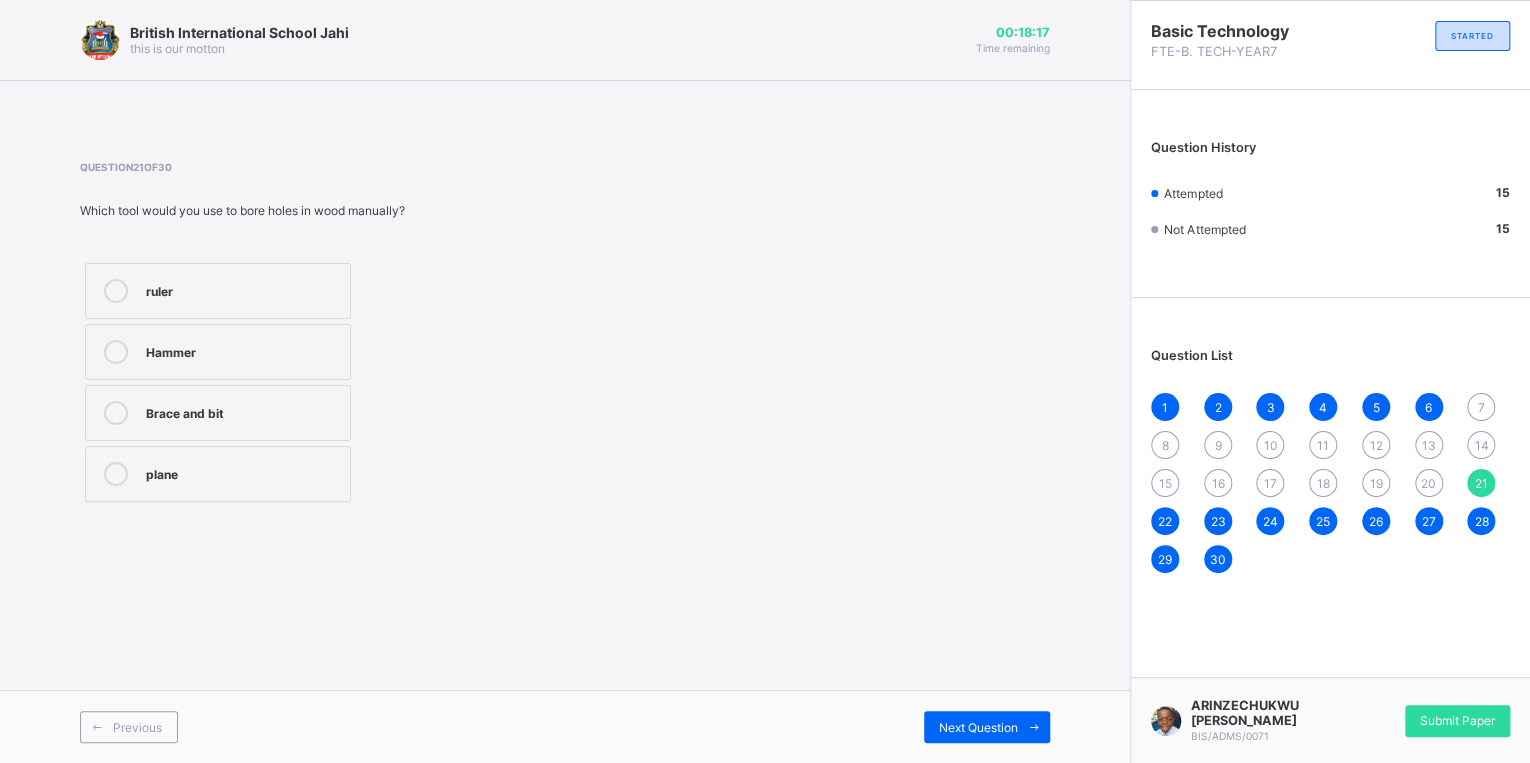 click on "Brace and bit" at bounding box center (243, 413) 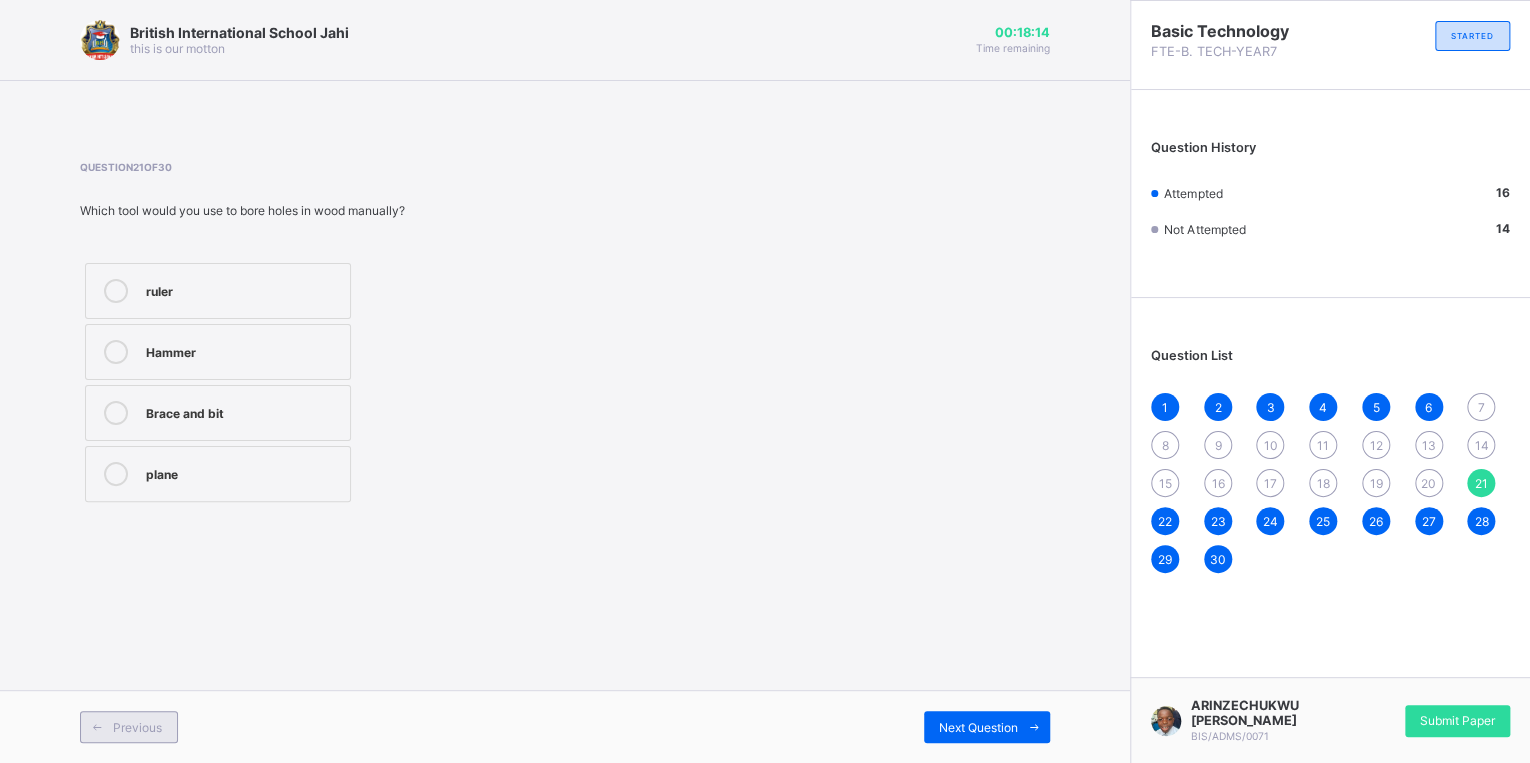 click on "Previous" at bounding box center (137, 727) 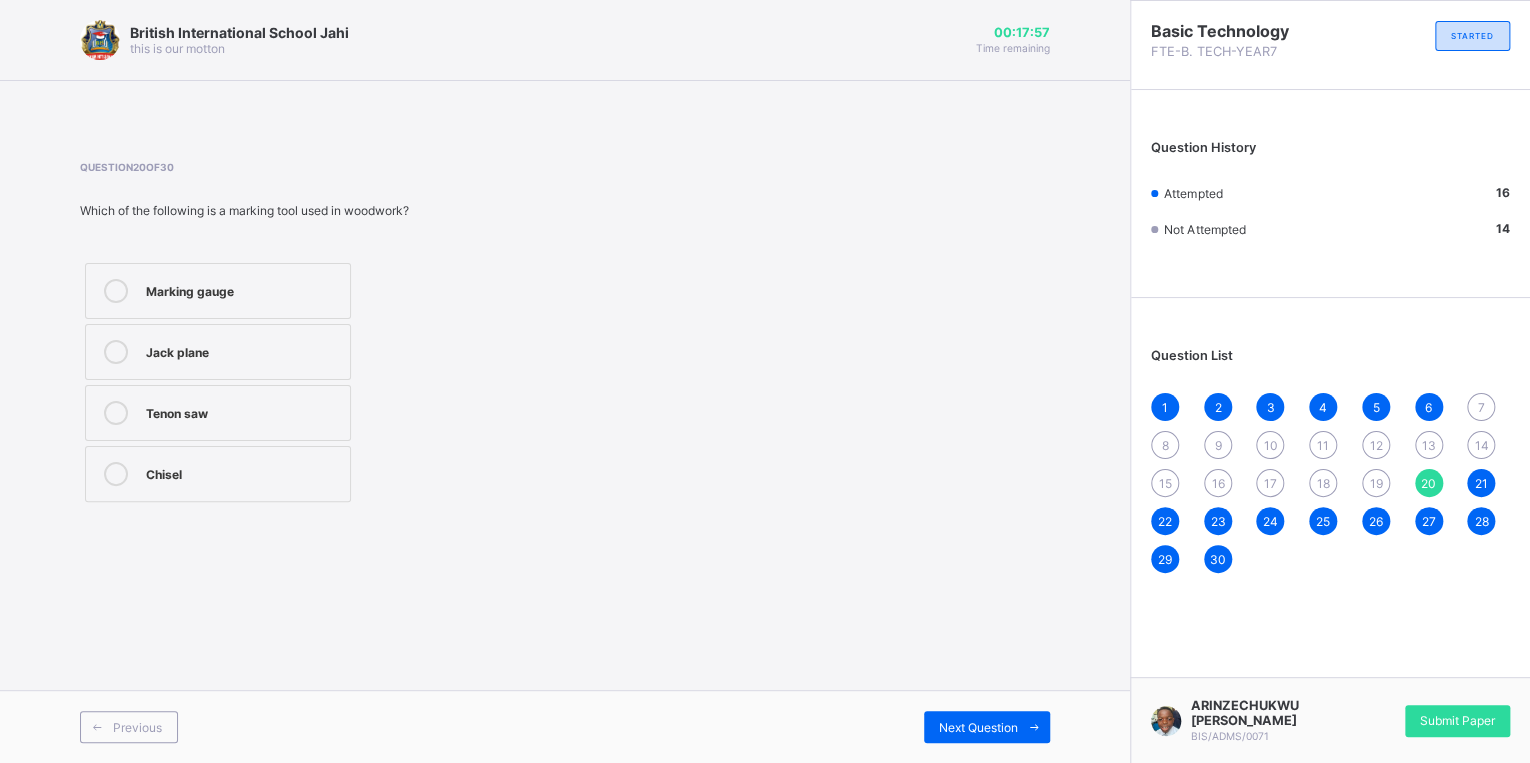 click on "Marking gauge" at bounding box center [218, 291] 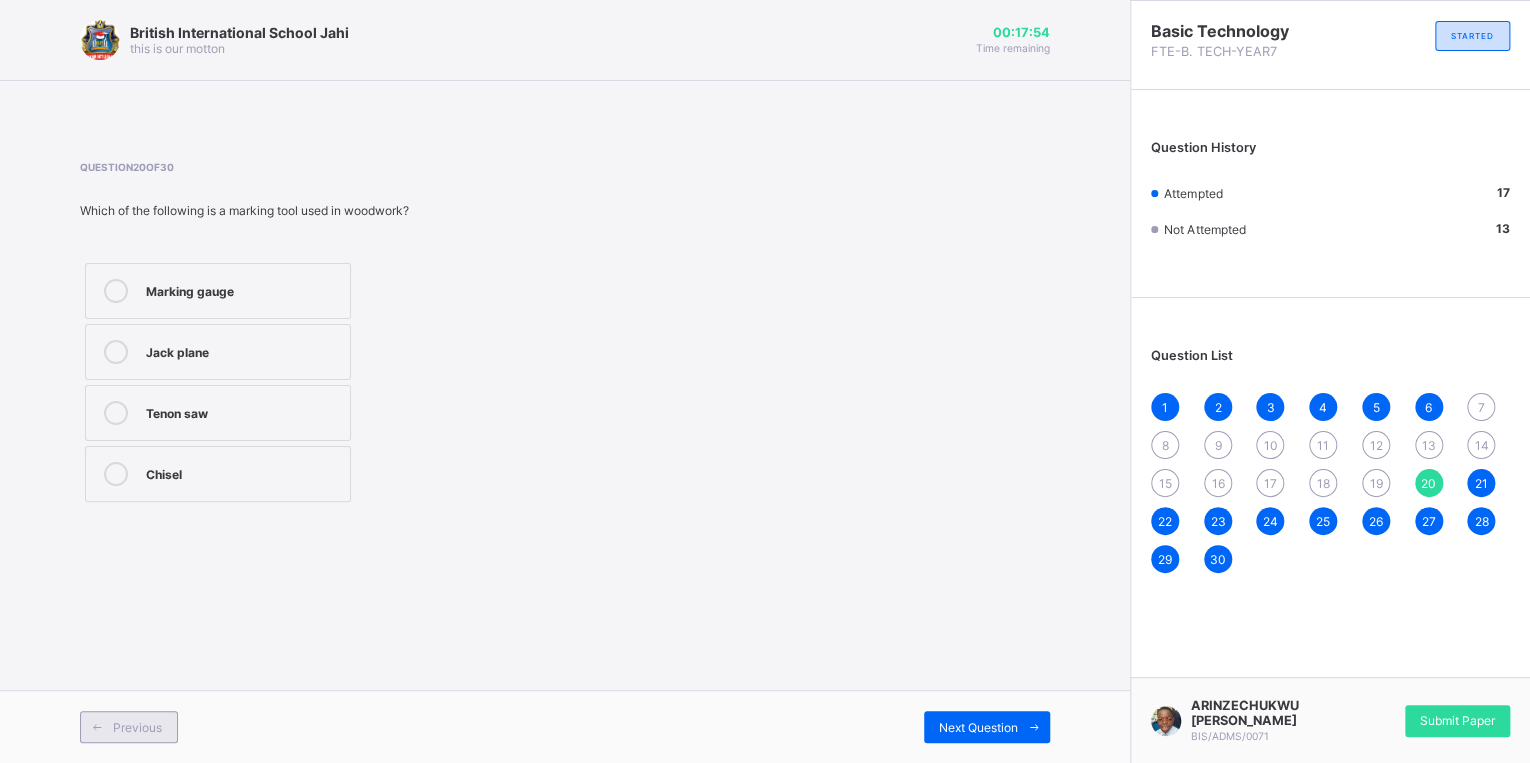 click at bounding box center [97, 727] 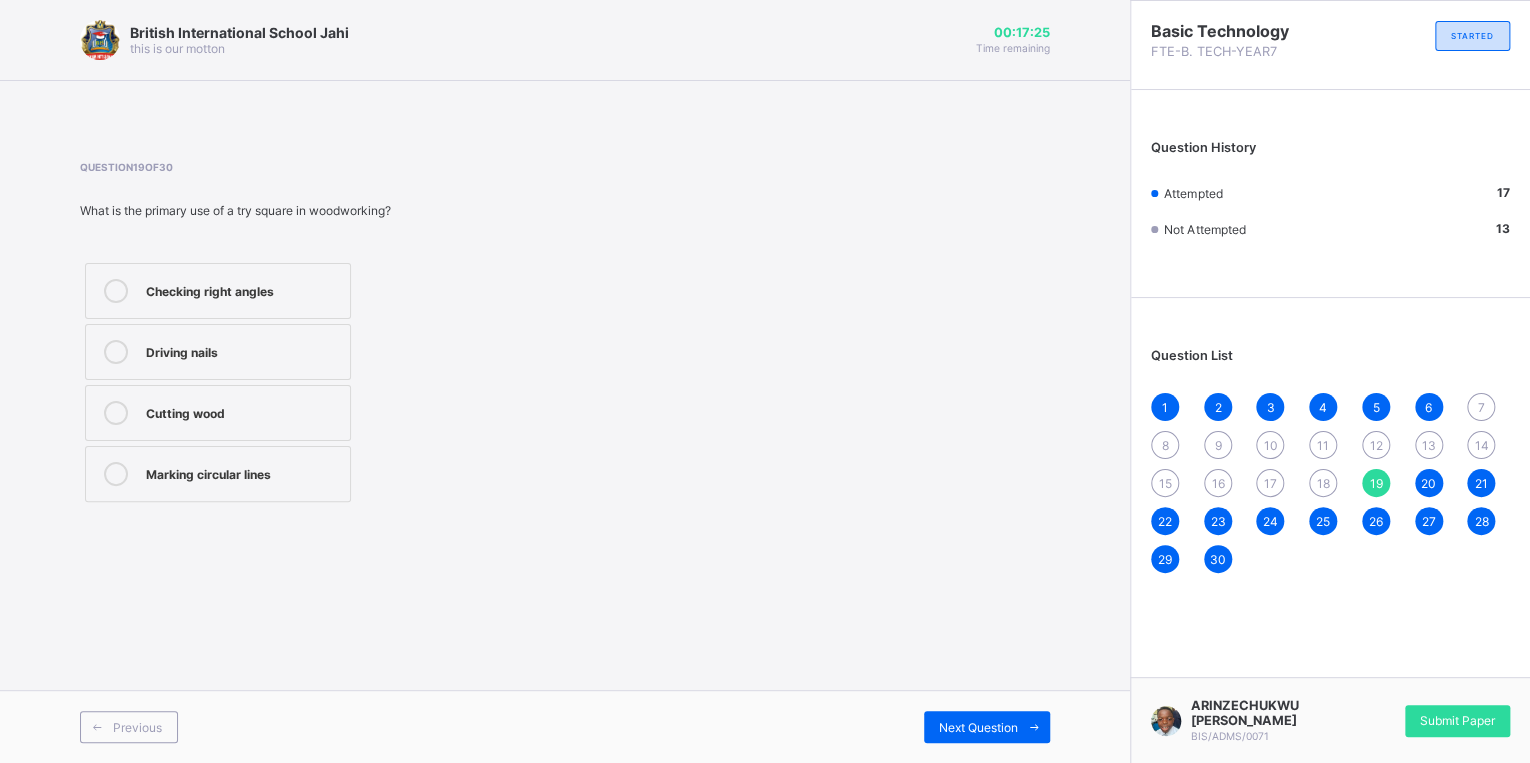click on "Checking right angles" at bounding box center (243, 289) 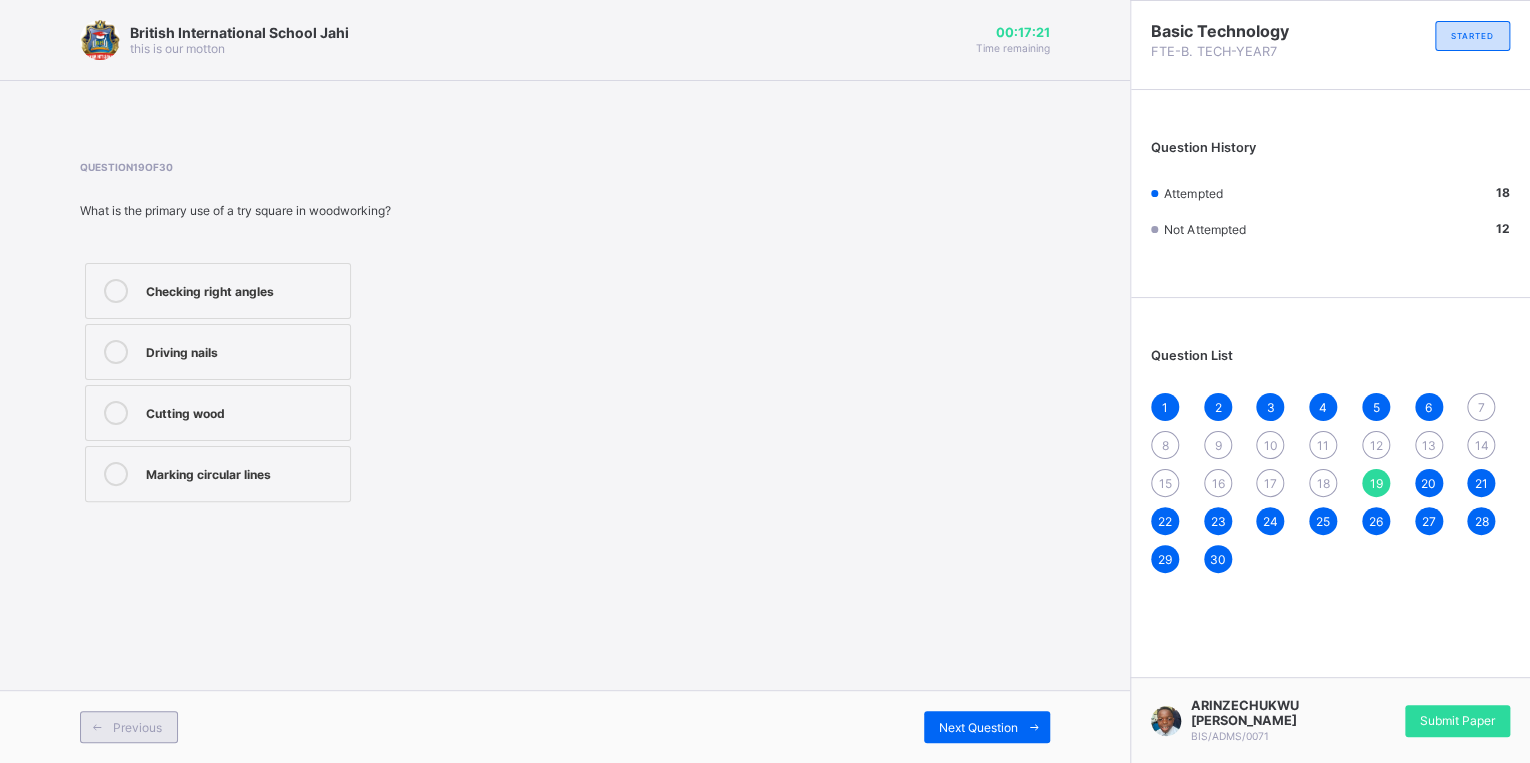 click on "Previous" at bounding box center [137, 727] 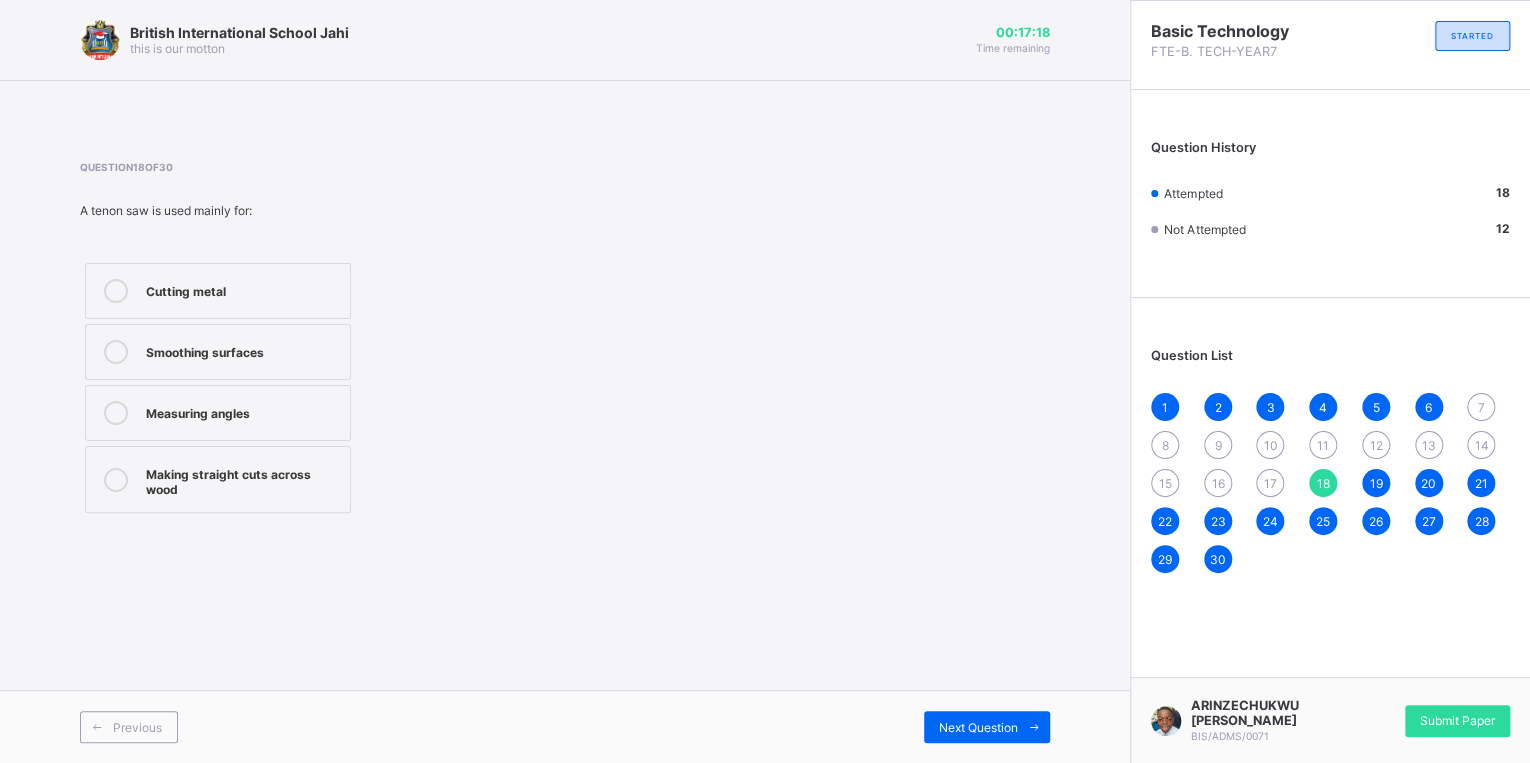 click on "A tenon saw is used mainly for:" at bounding box center (310, 210) 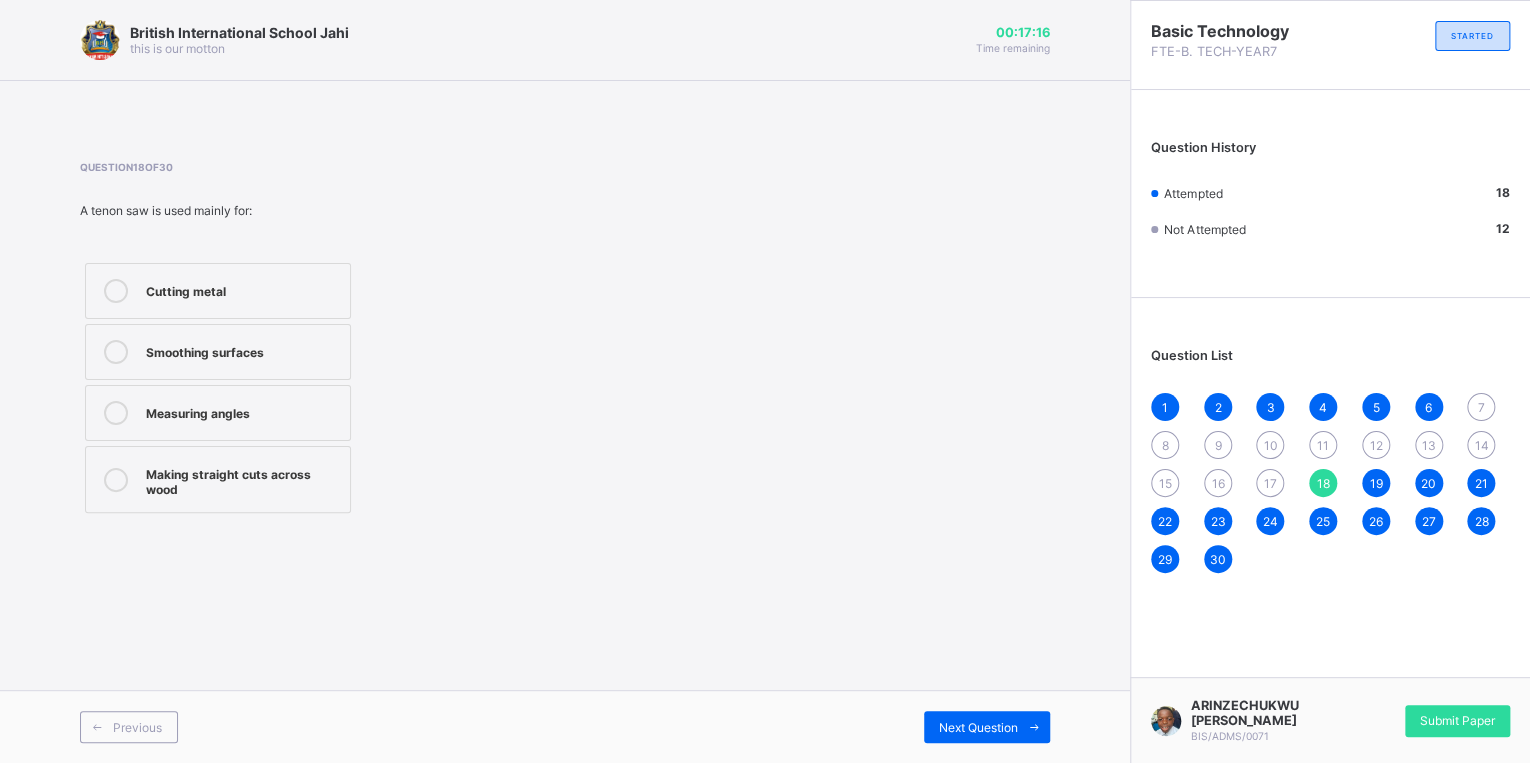 click on "A tenon saw is used mainly for:" at bounding box center [310, 210] 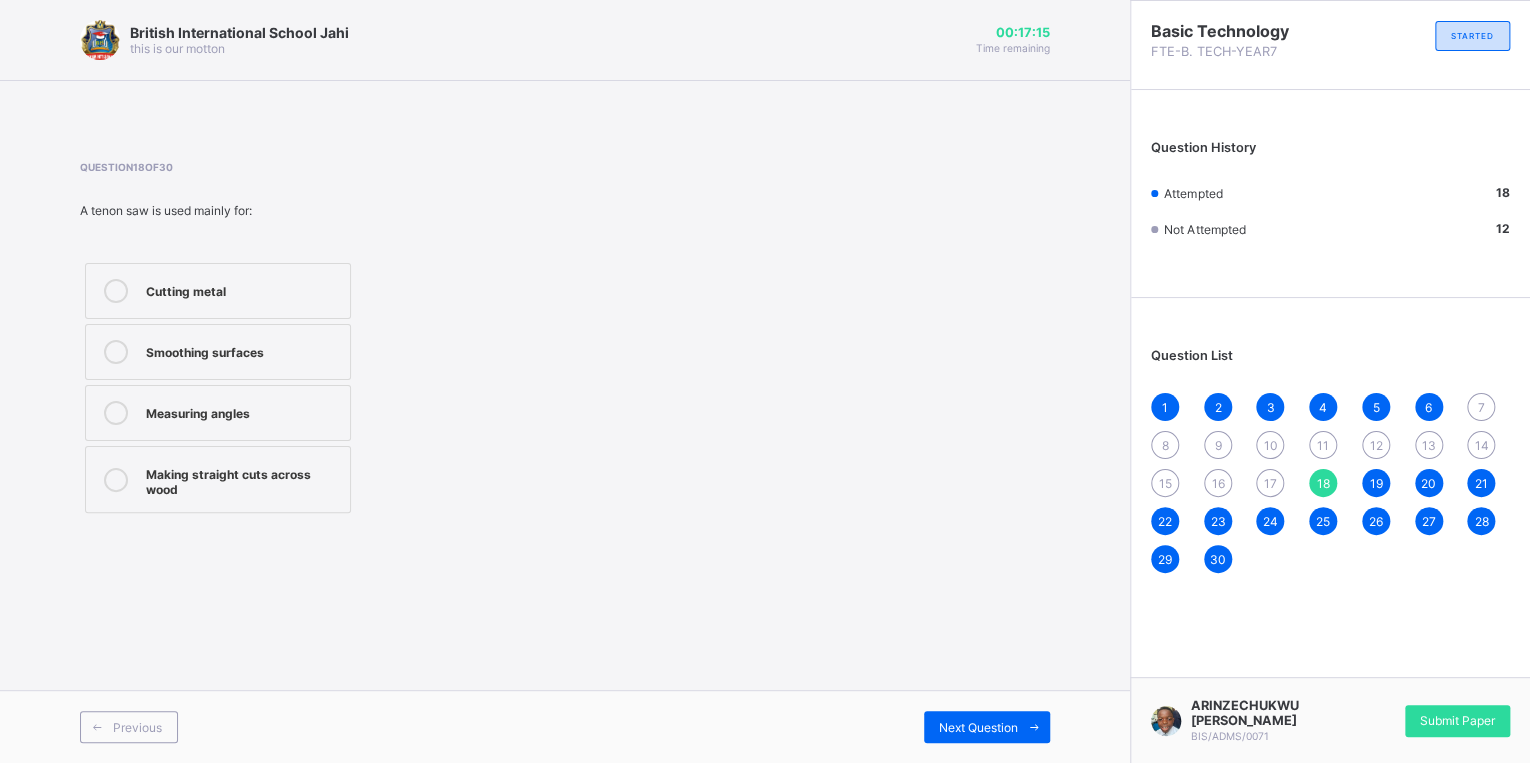 click on "A tenon saw is used mainly for:" at bounding box center (310, 210) 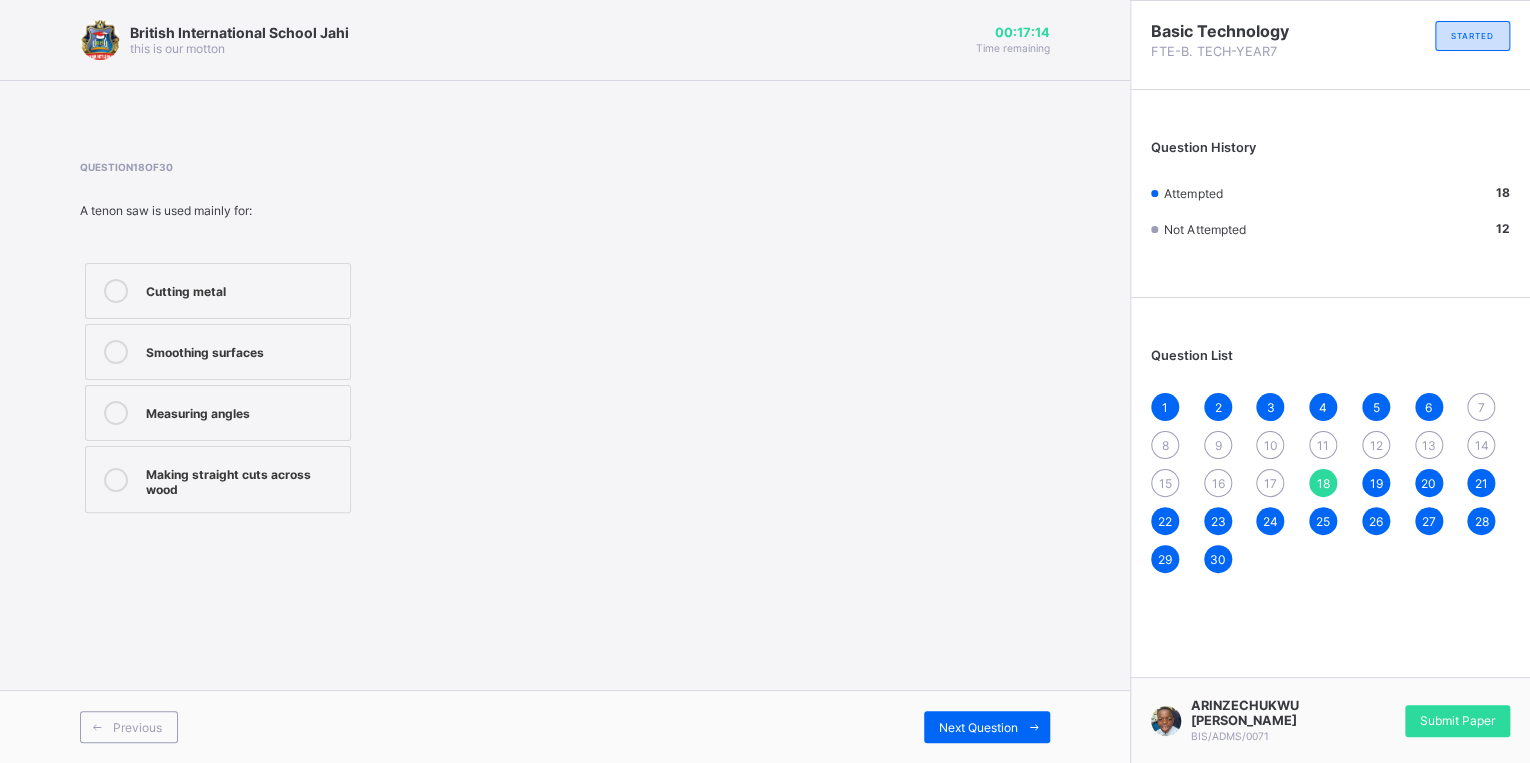 click on "A tenon saw is used mainly for:" at bounding box center (310, 210) 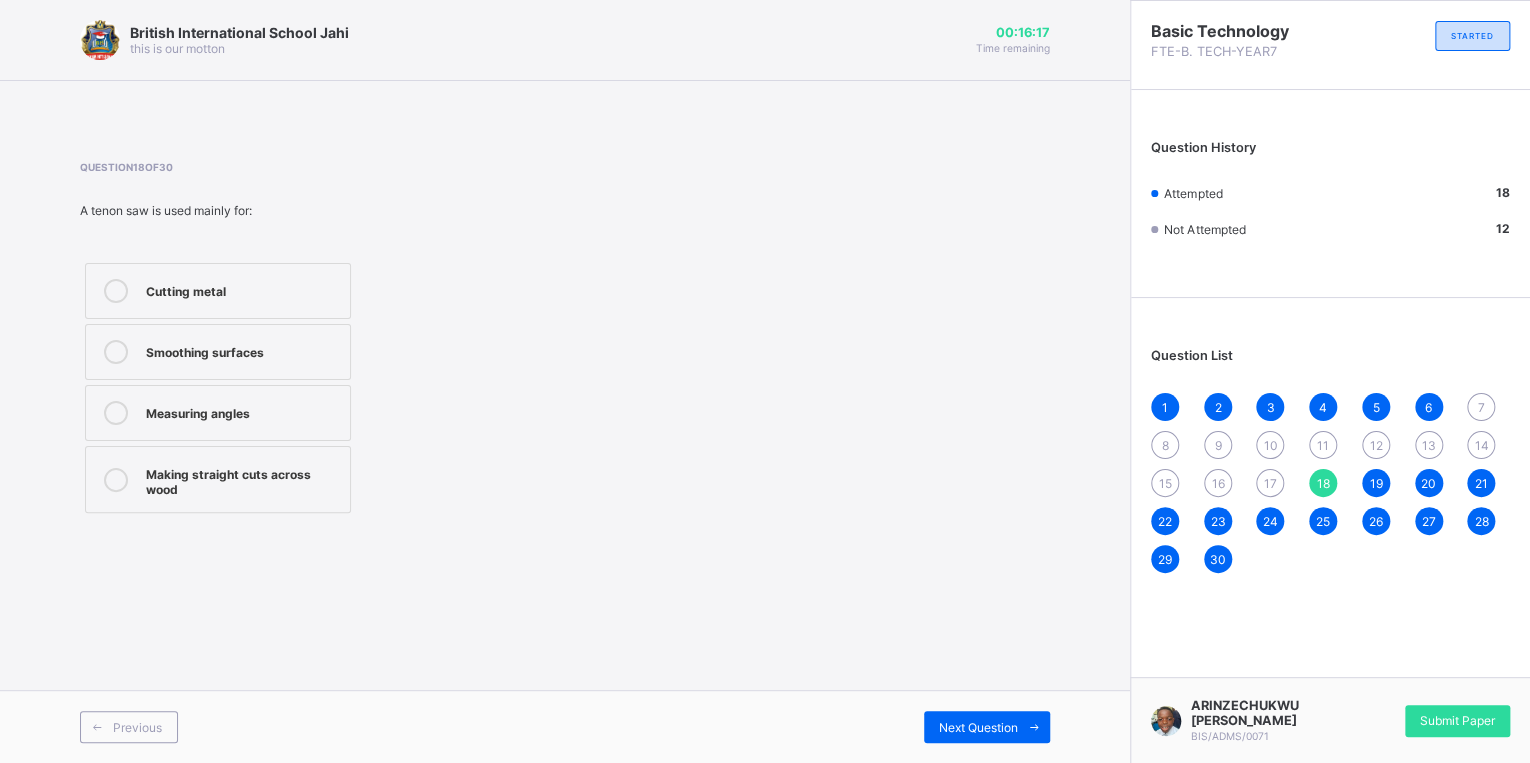 click on "Cutting metal" at bounding box center [243, 289] 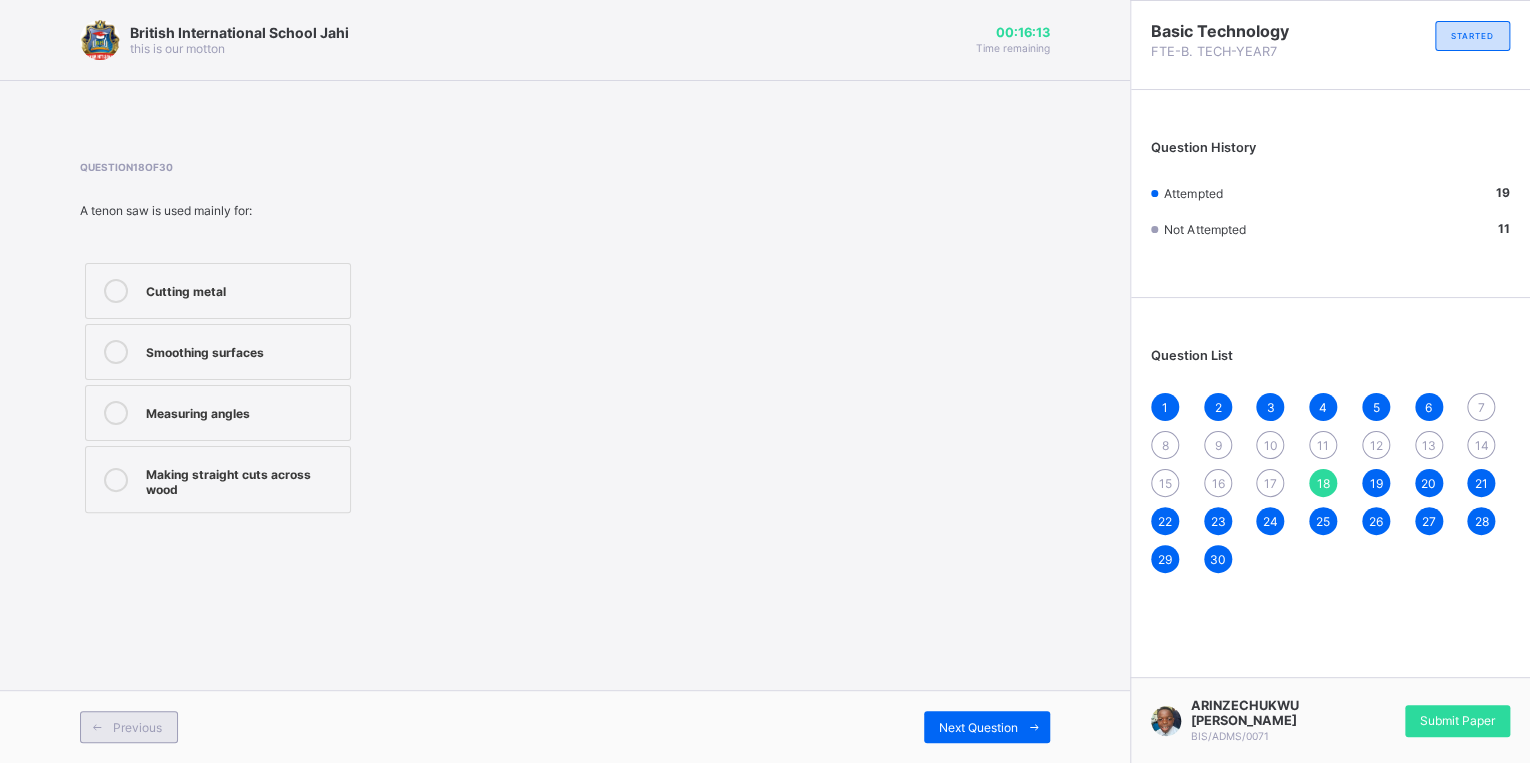 click on "Previous" at bounding box center (137, 727) 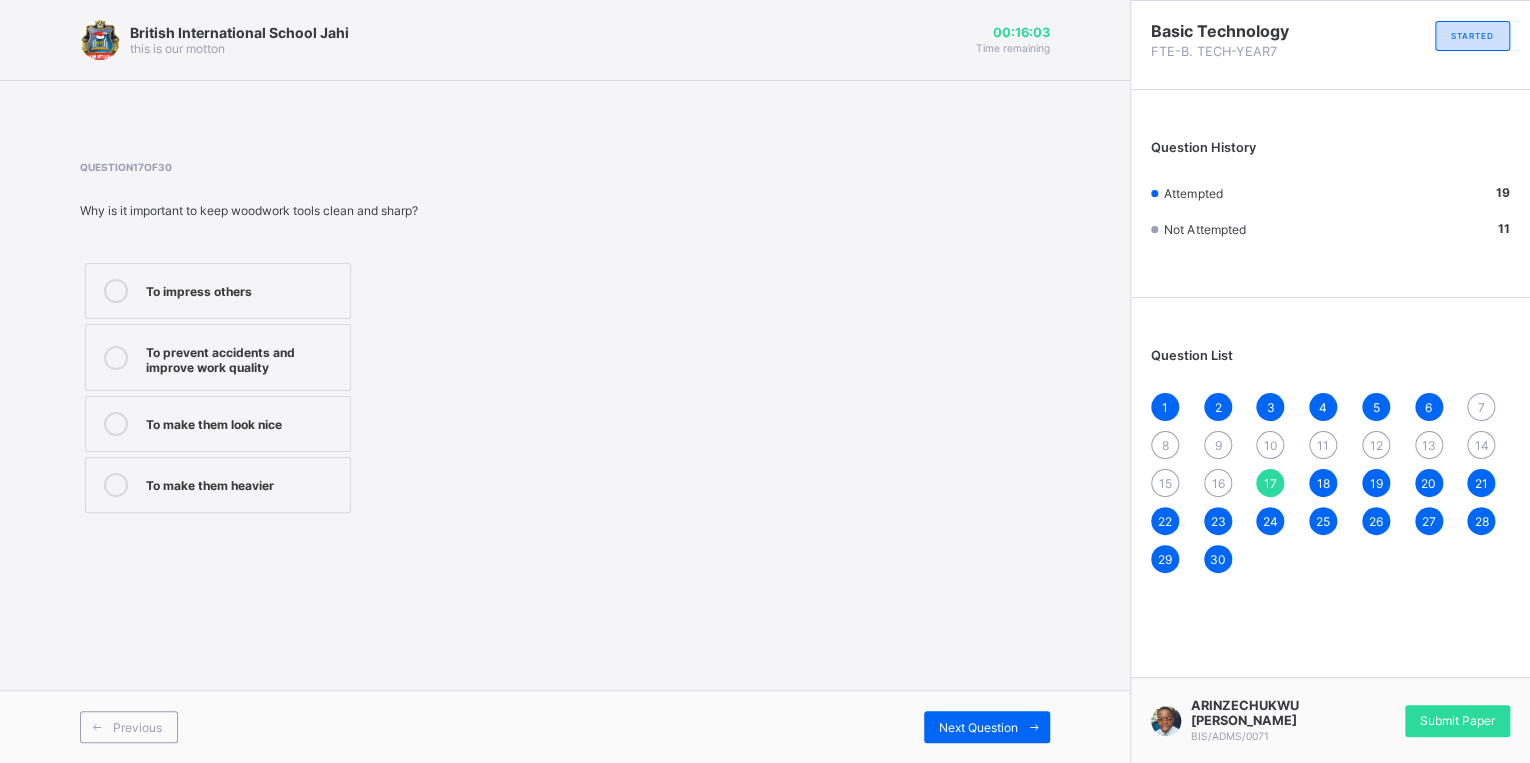 click on "To prevent accidents and improve work quality" at bounding box center (243, 357) 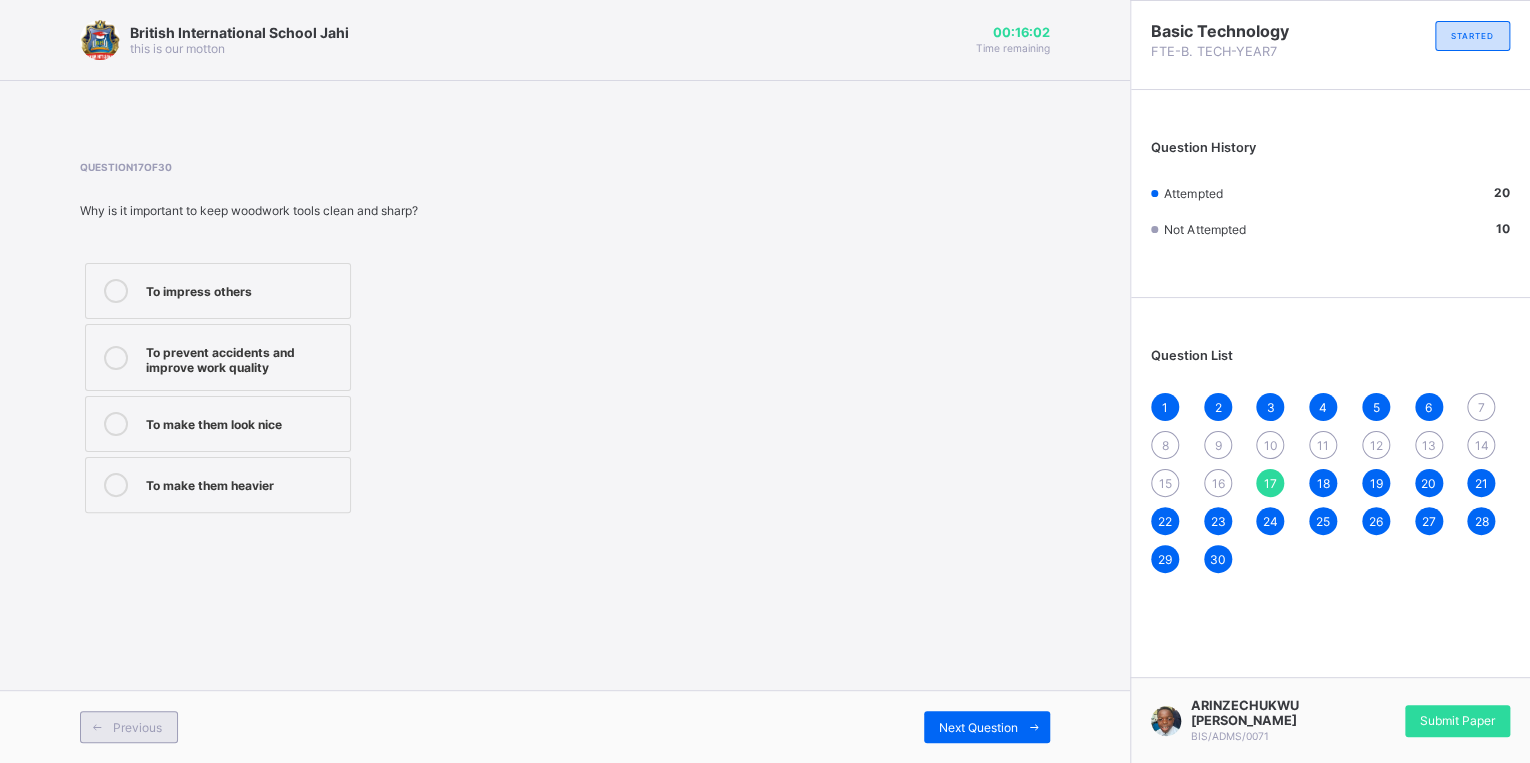 click on "Previous" at bounding box center [137, 727] 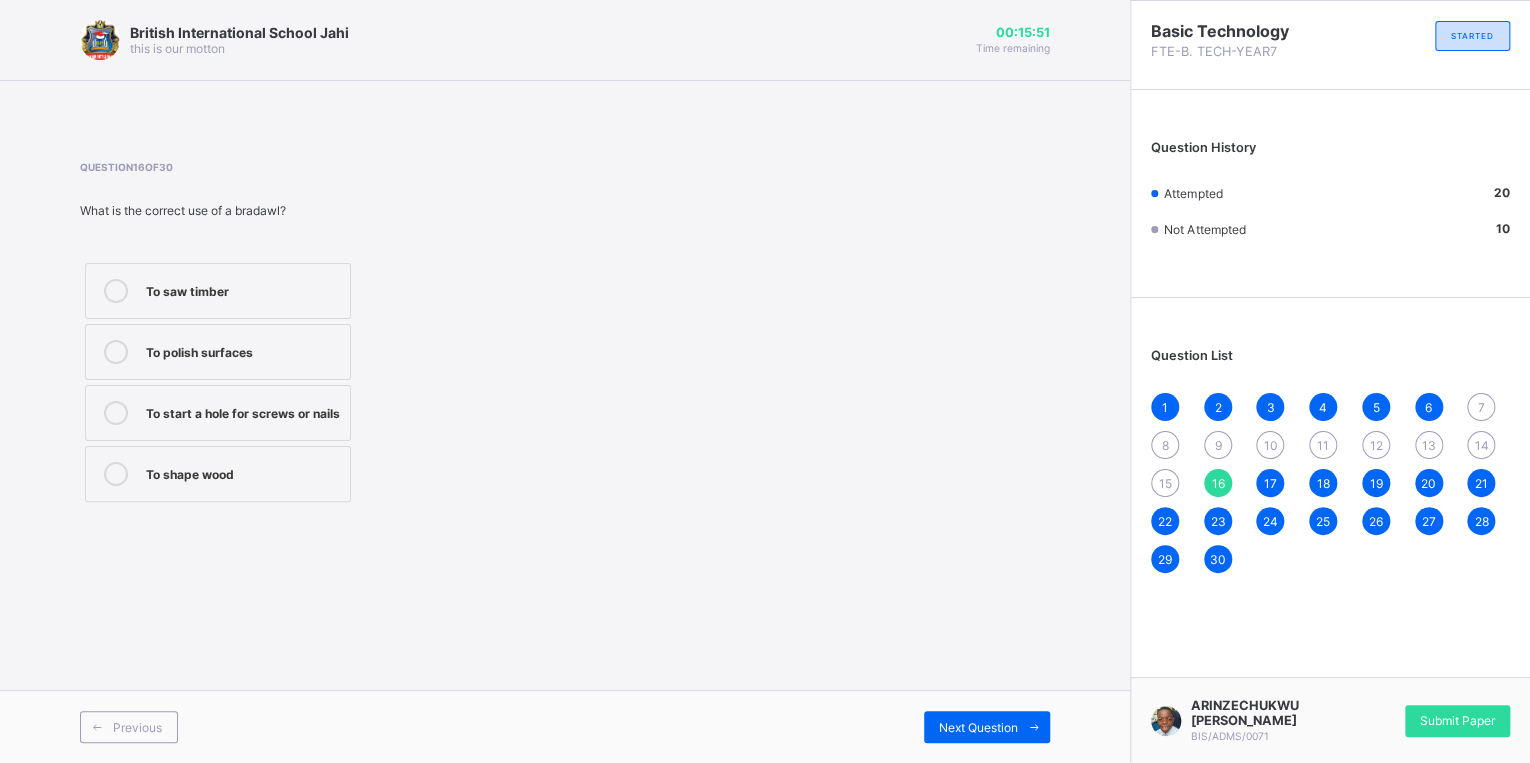 click on "To start a hole for screws or nails" at bounding box center (218, 413) 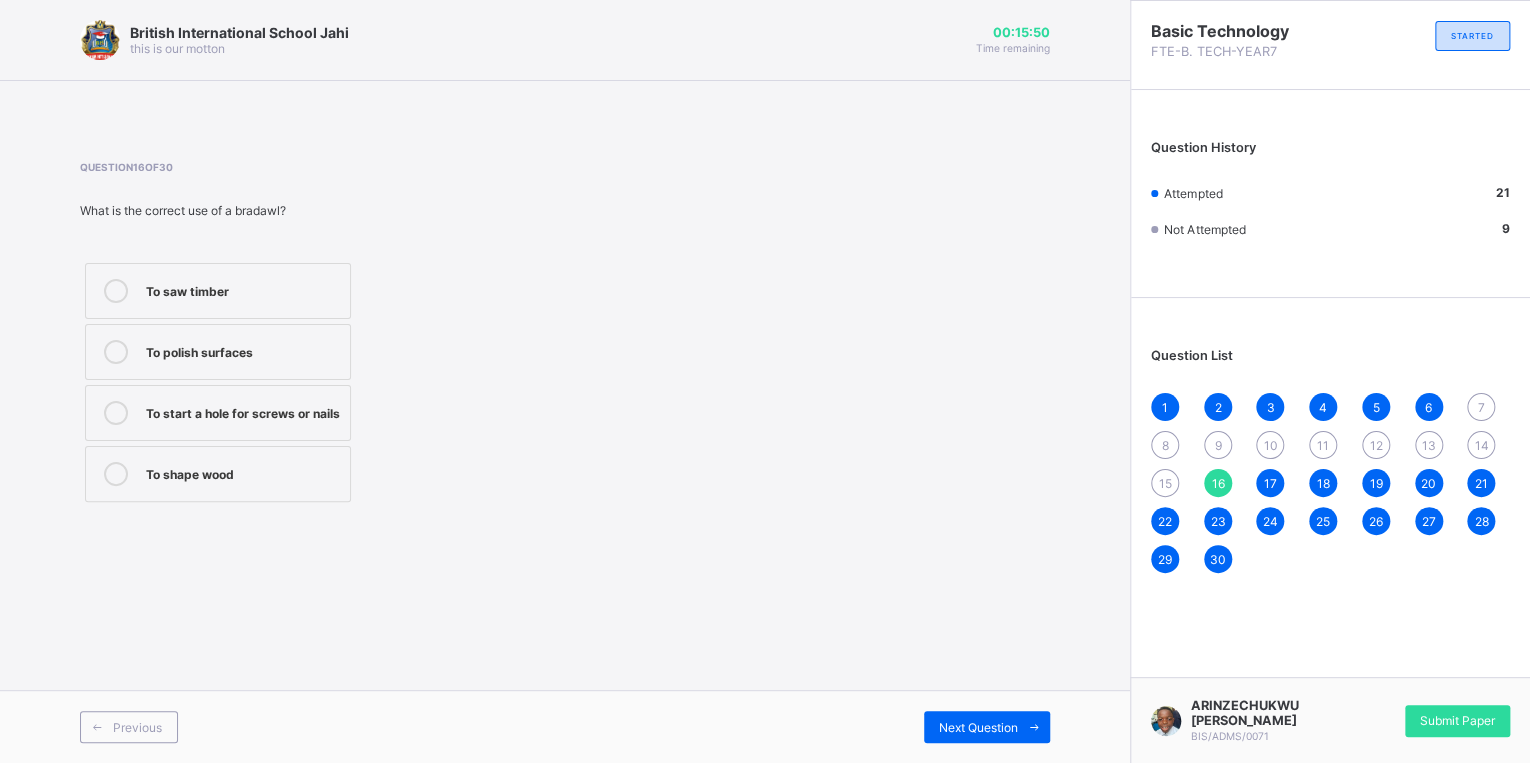 drag, startPoint x: 225, startPoint y: 464, endPoint x: 249, endPoint y: 347, distance: 119.43617 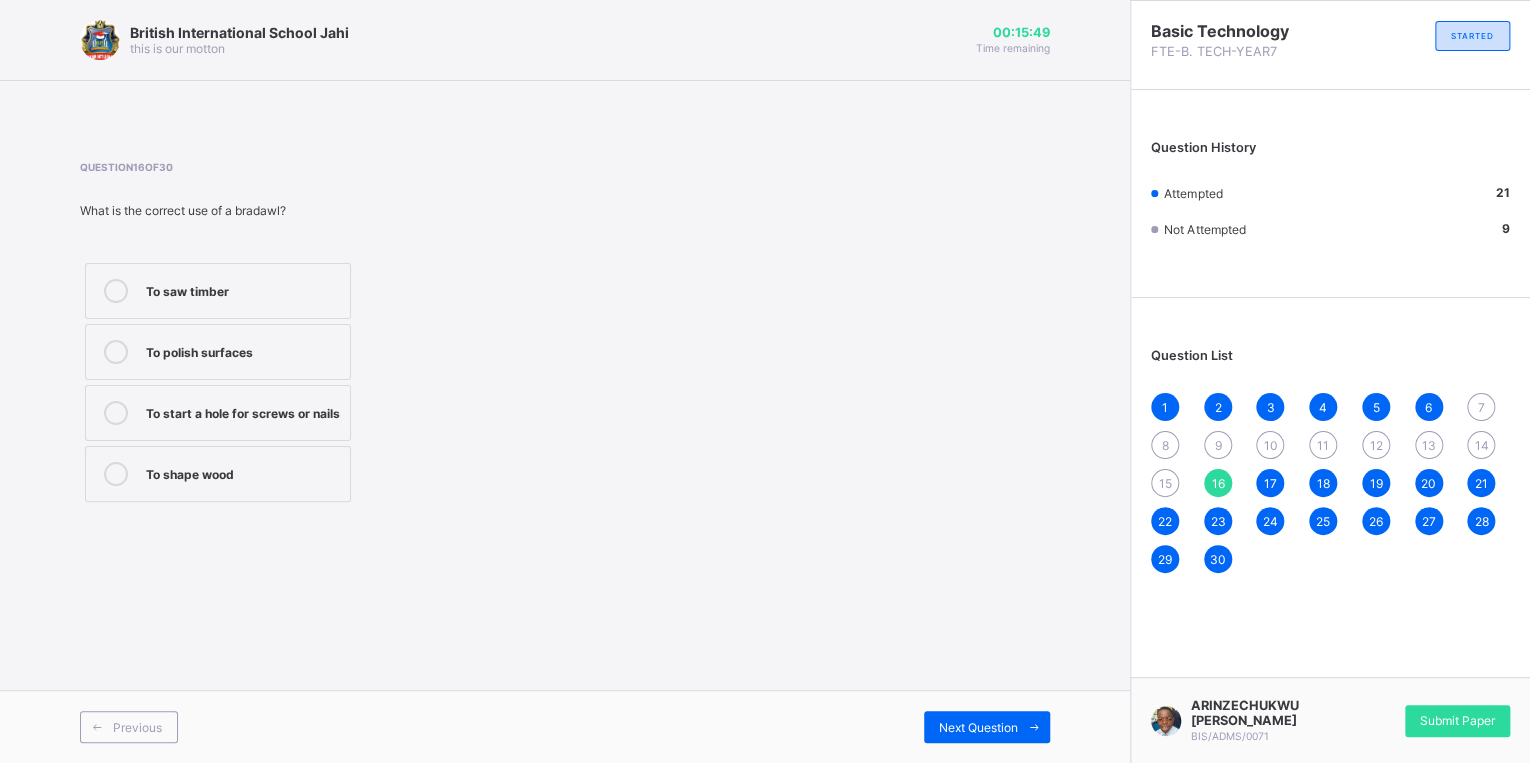 drag, startPoint x: 256, startPoint y: 345, endPoint x: 268, endPoint y: 354, distance: 15 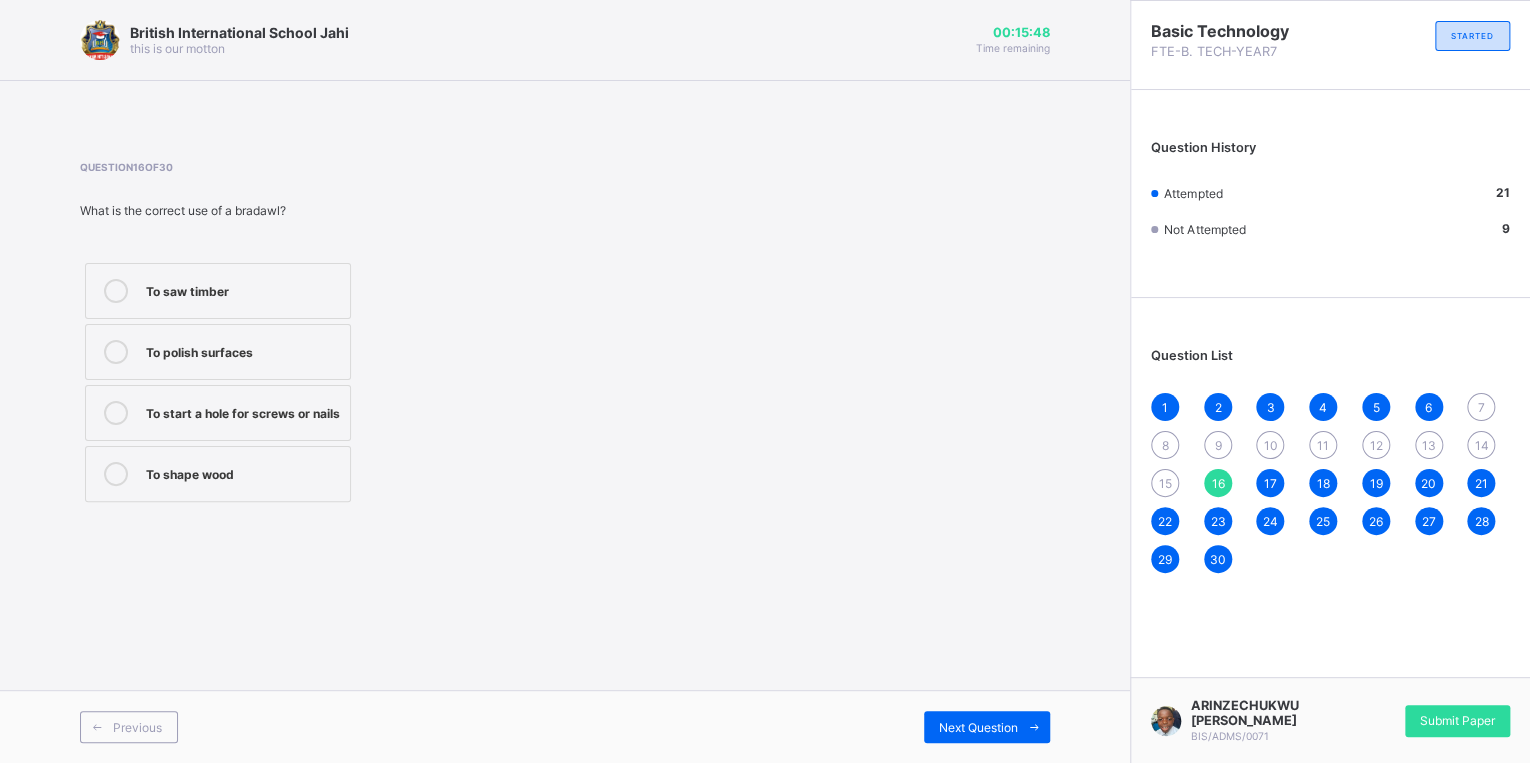 click on "To saw timber" at bounding box center (218, 291) 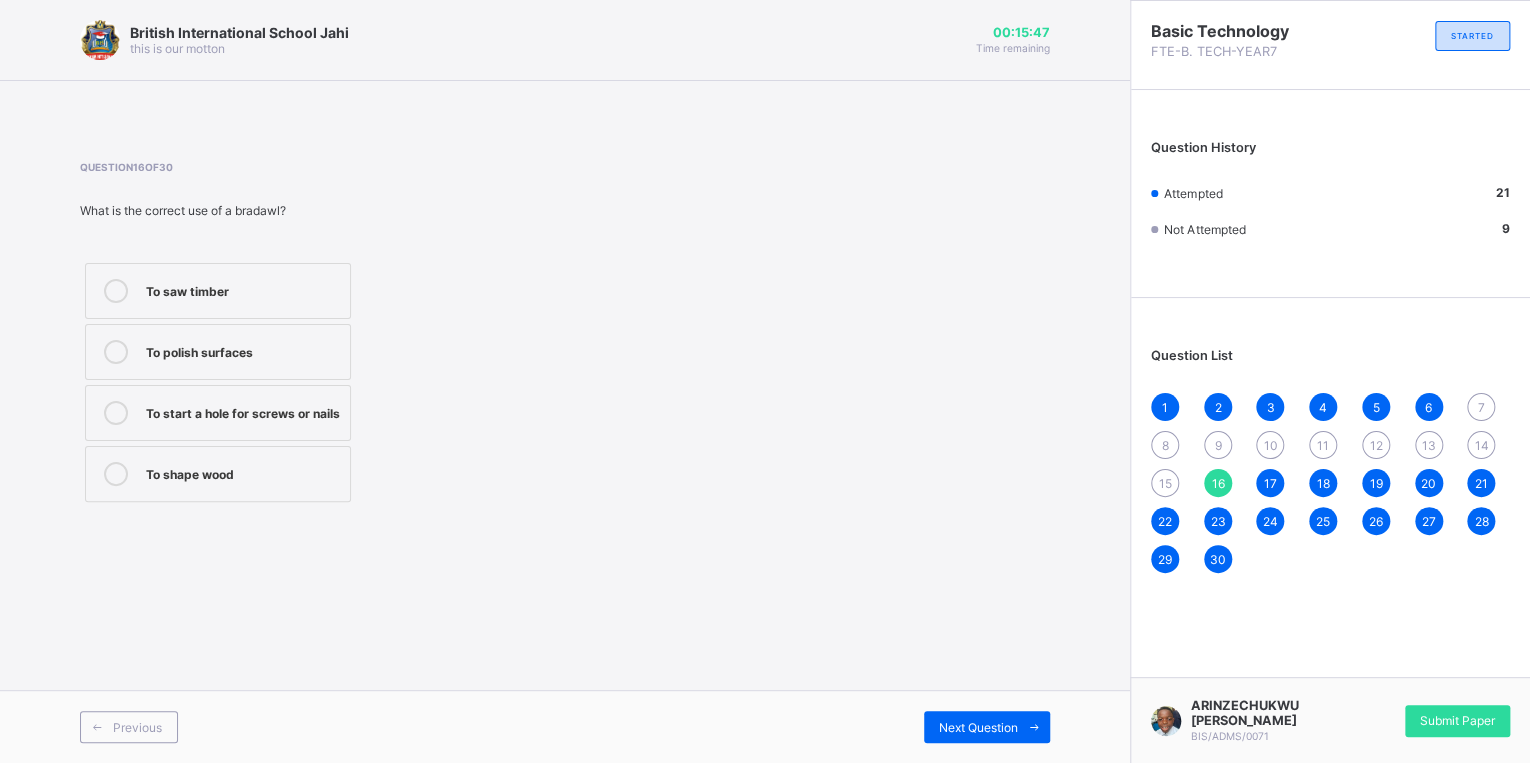 click on "To polish surfaces" at bounding box center [243, 350] 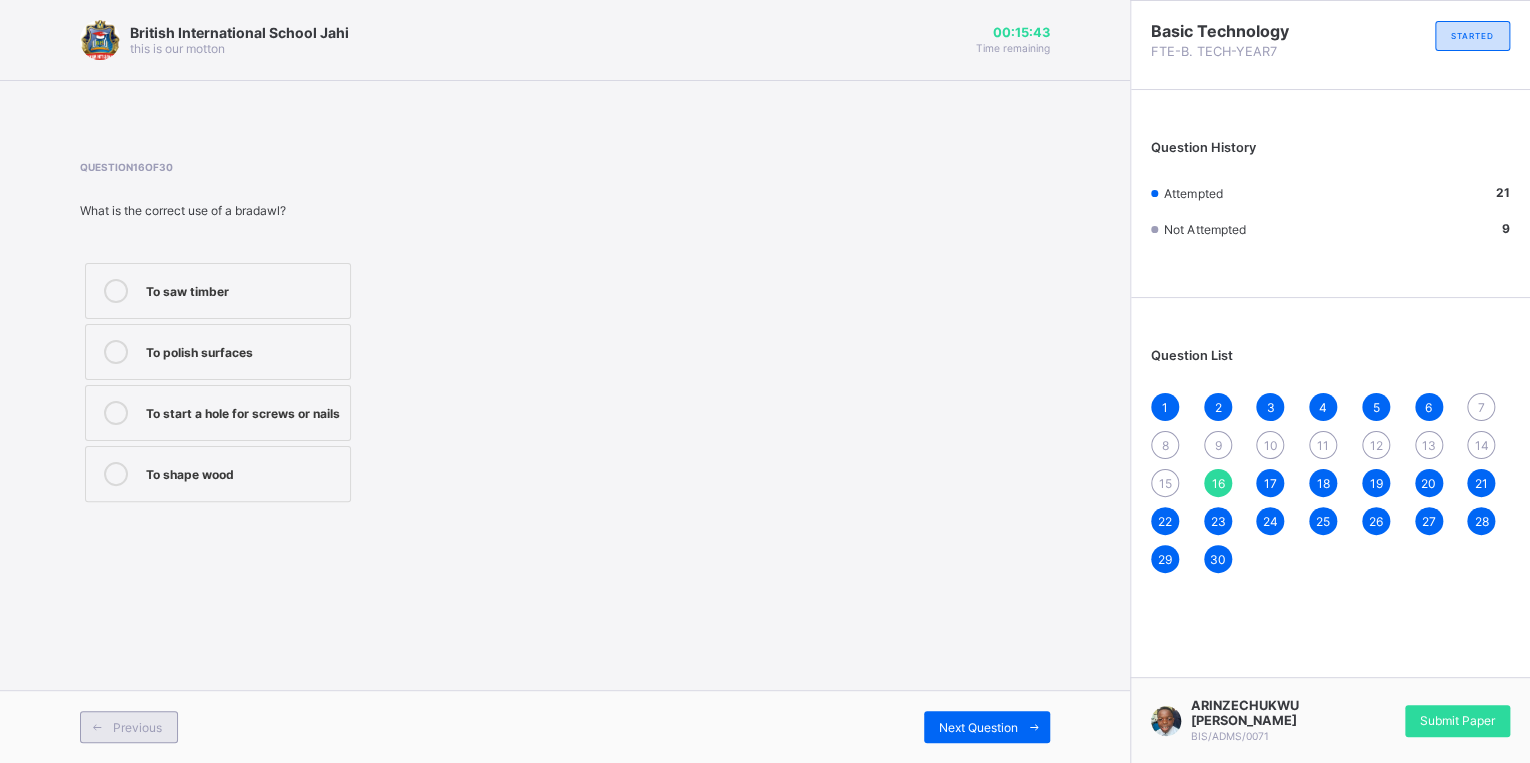 click on "Previous" at bounding box center (137, 727) 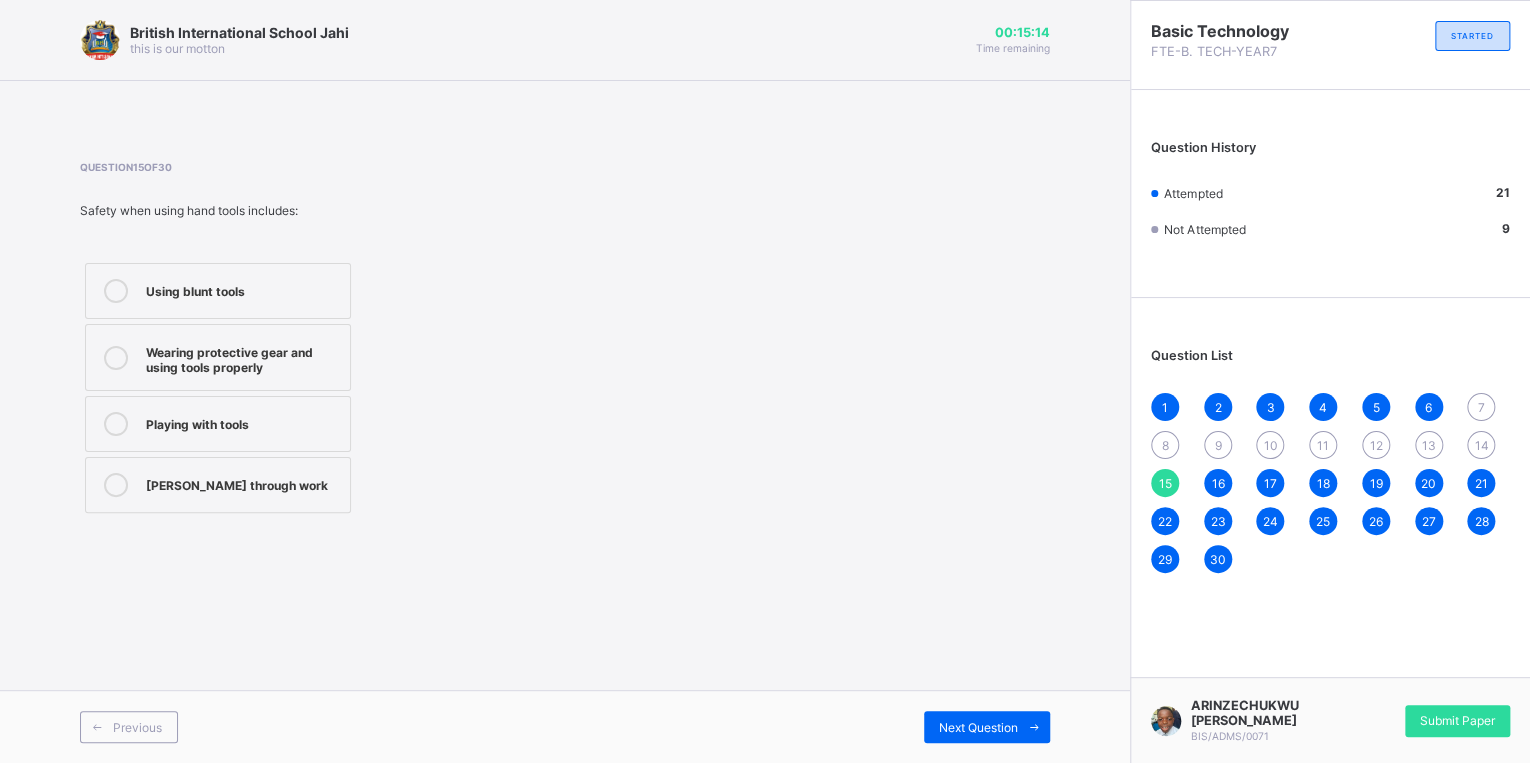 drag, startPoint x: 304, startPoint y: 369, endPoint x: 361, endPoint y: 312, distance: 80.610176 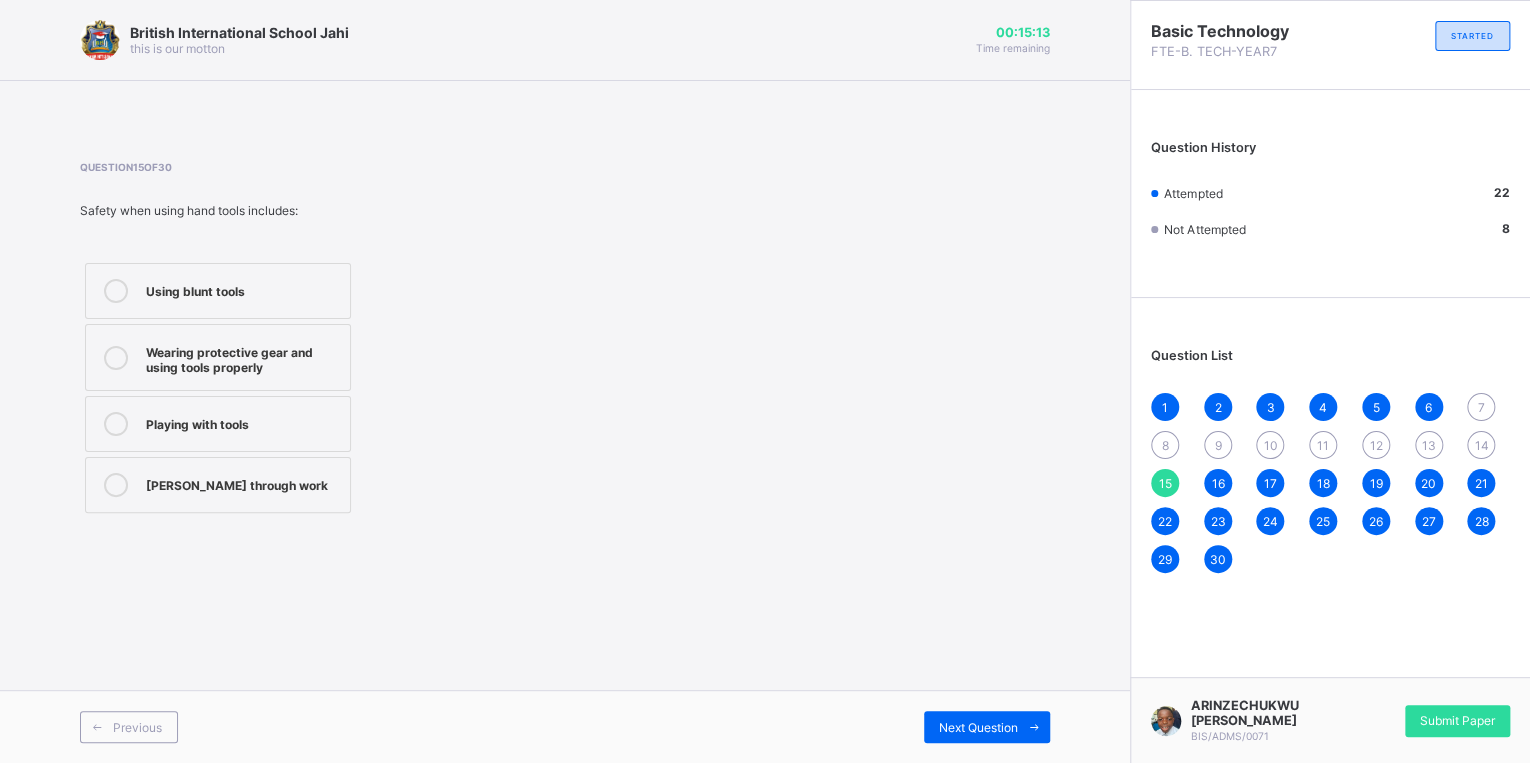 drag, startPoint x: 176, startPoint y: 723, endPoint x: 186, endPoint y: 702, distance: 23.259407 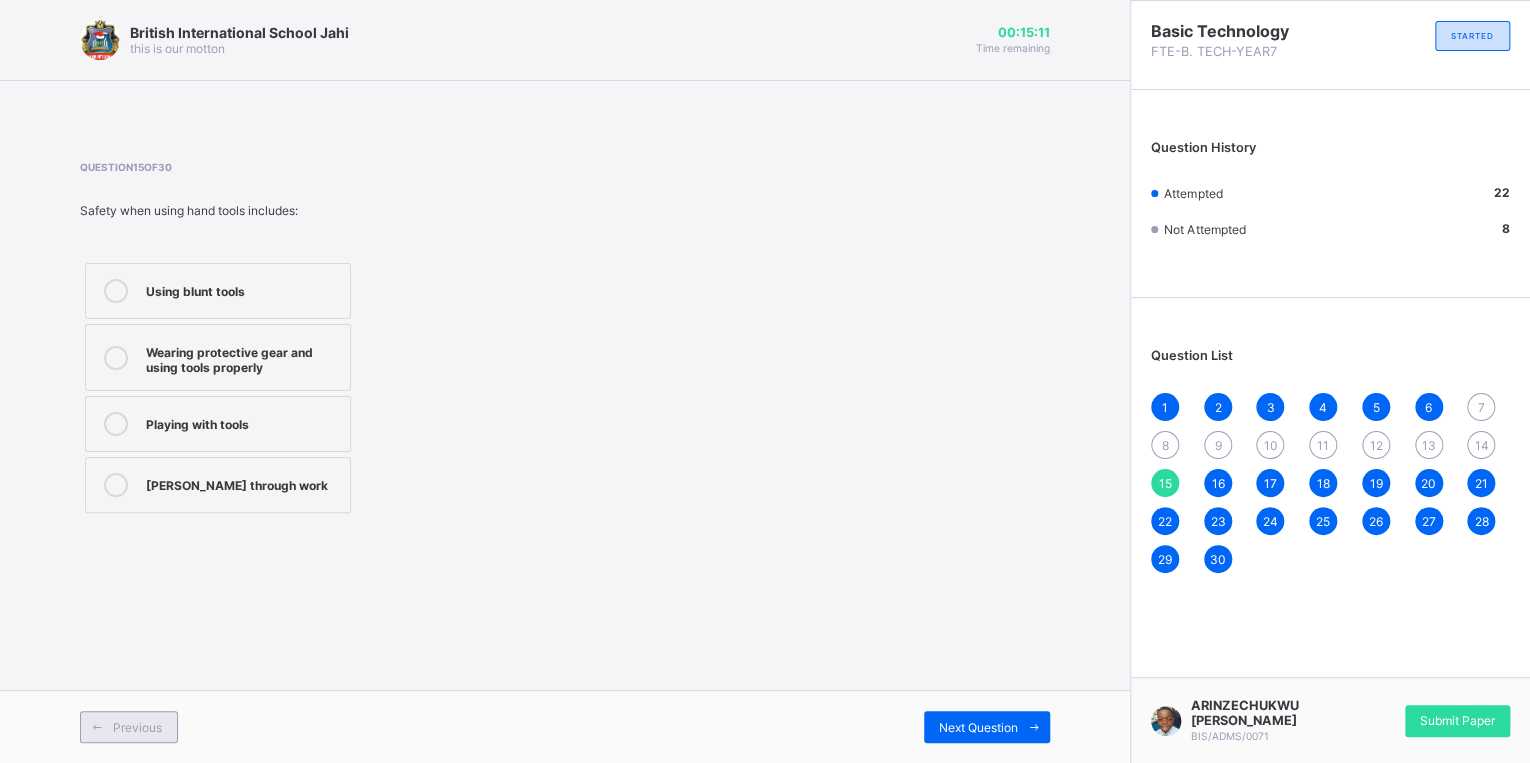 click on "Previous" at bounding box center [137, 727] 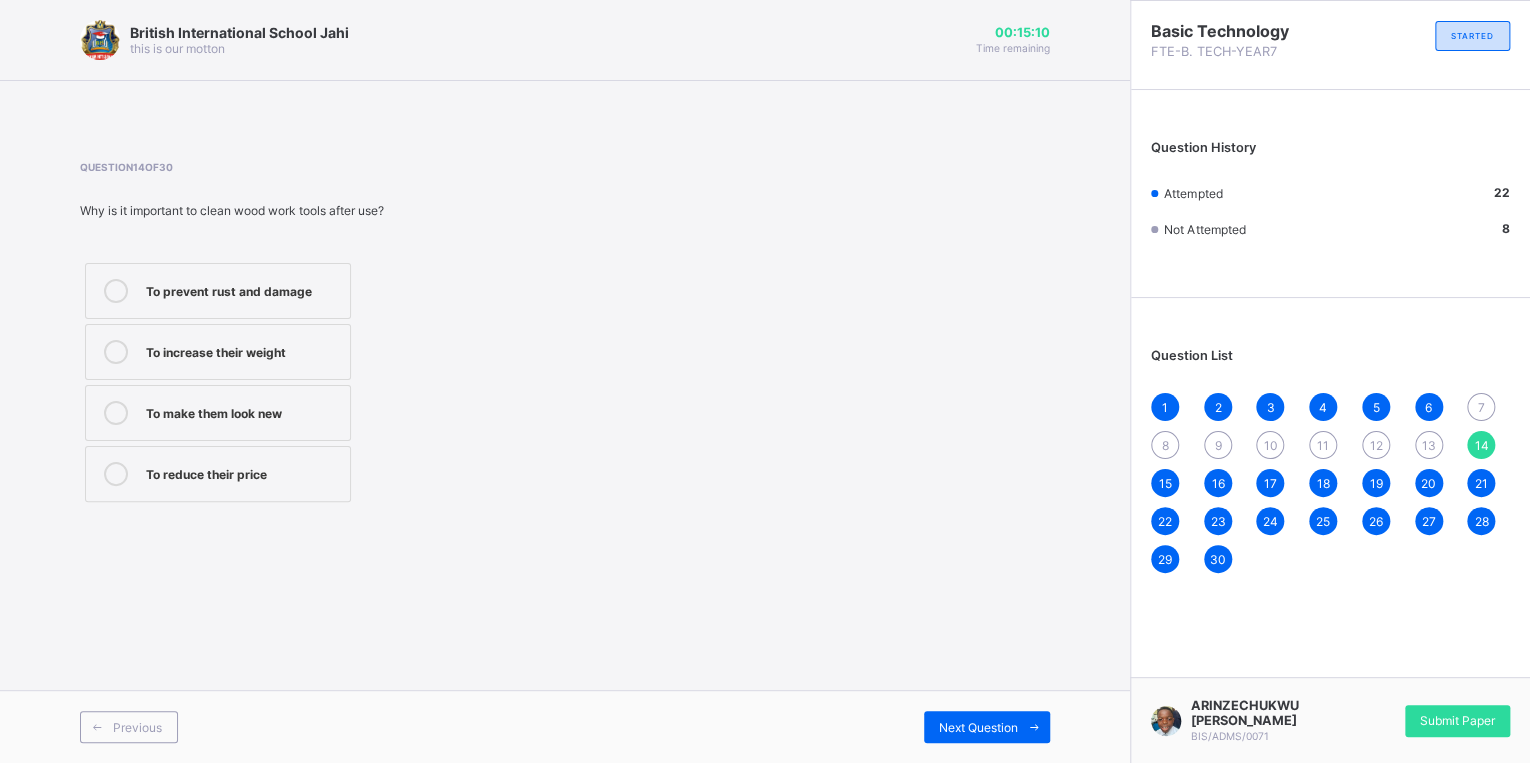 click on "To prevent rust and damage To increase their weight To make them look new To reduce their price" at bounding box center [310, 382] 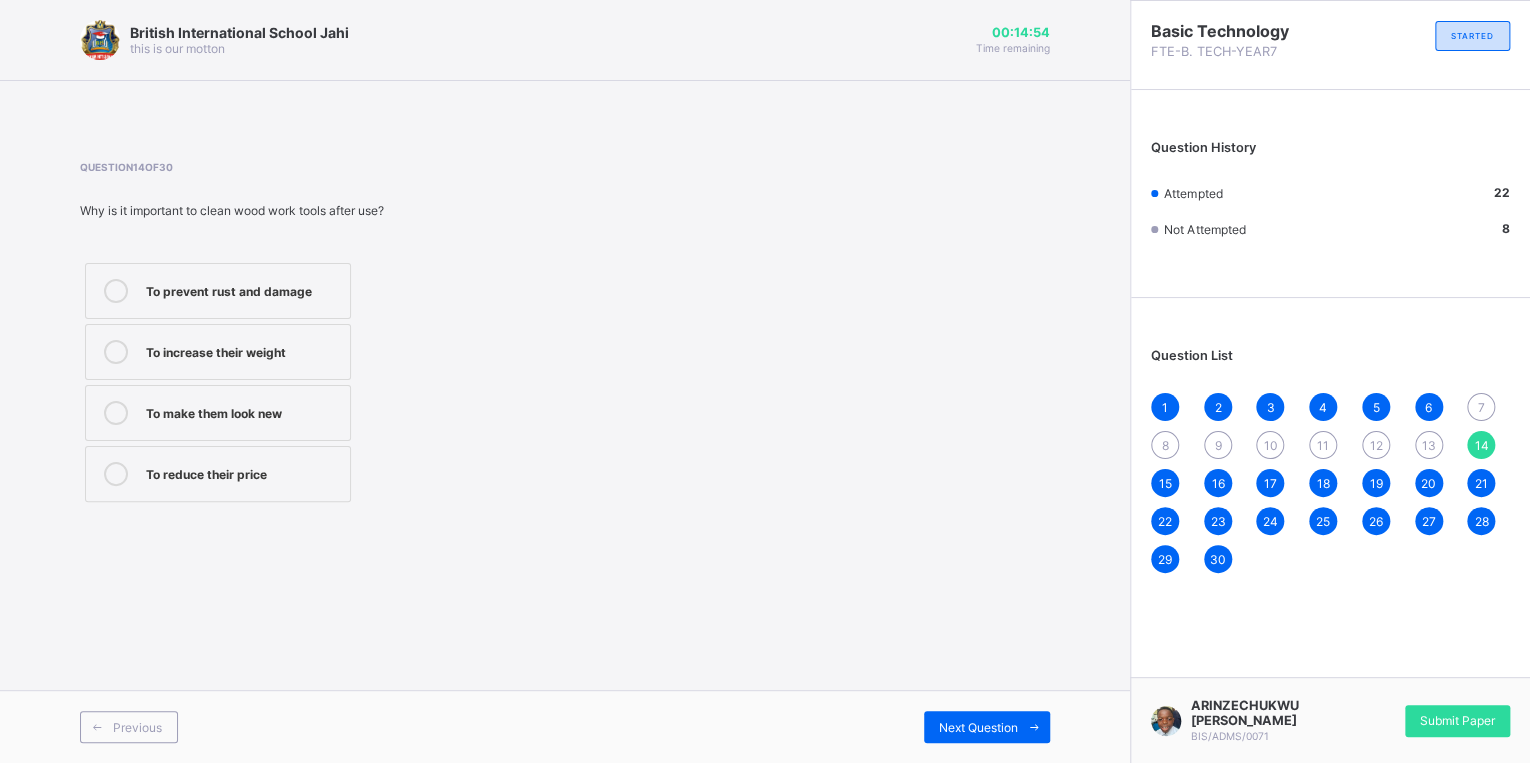 click on "To increase their weight" at bounding box center (218, 352) 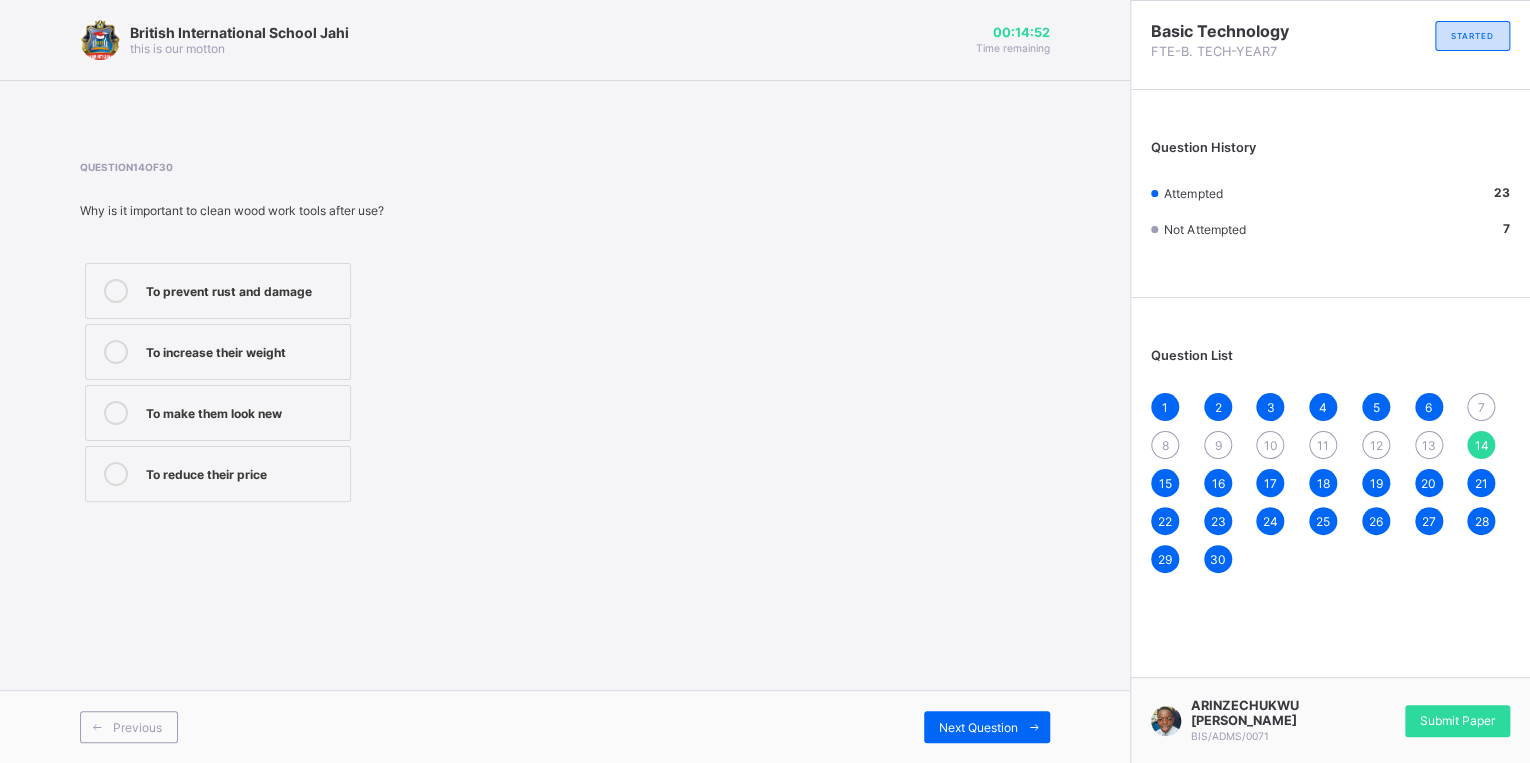 click on "To prevent rust and damage" at bounding box center [218, 291] 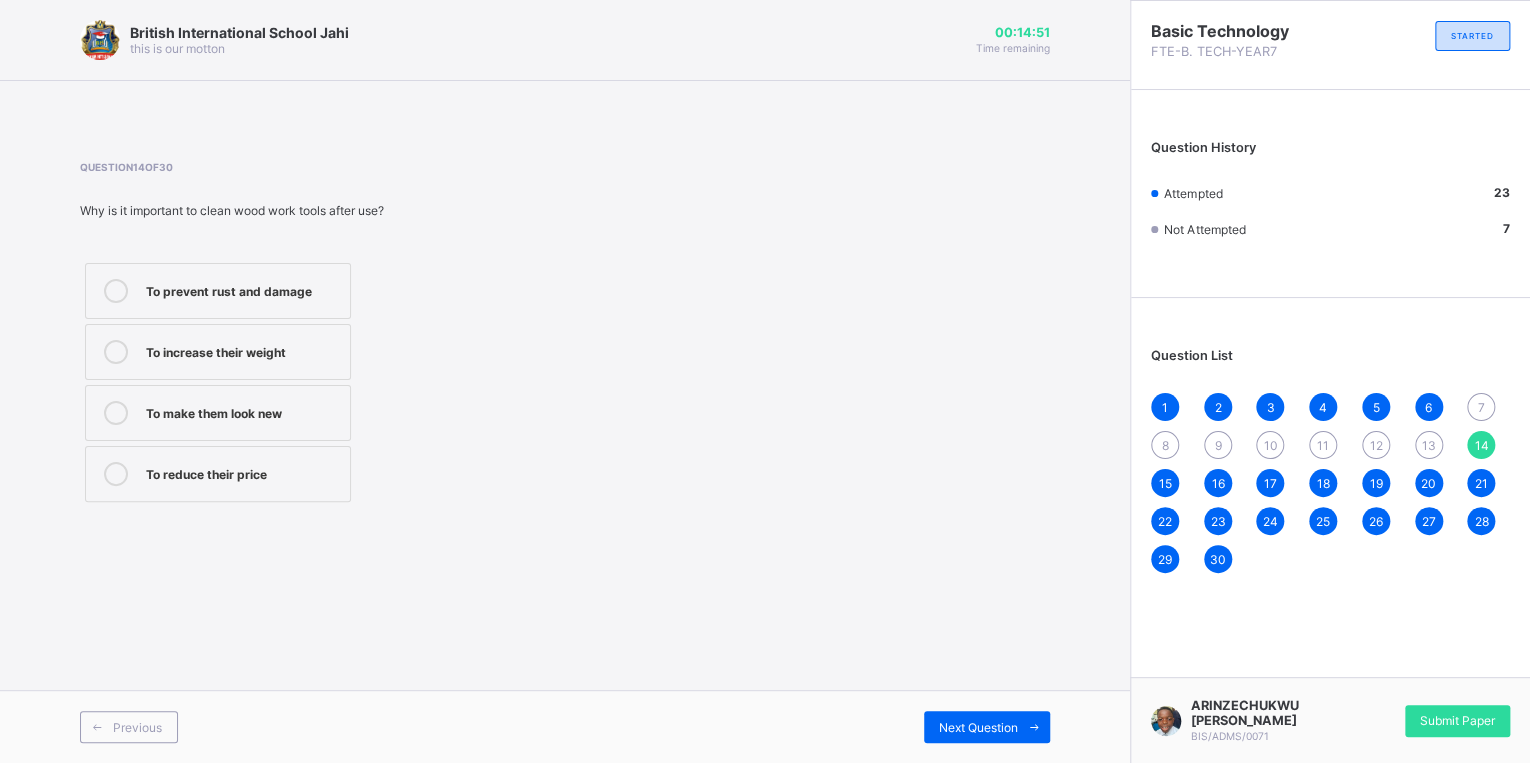 click on "To make them look new" at bounding box center (218, 413) 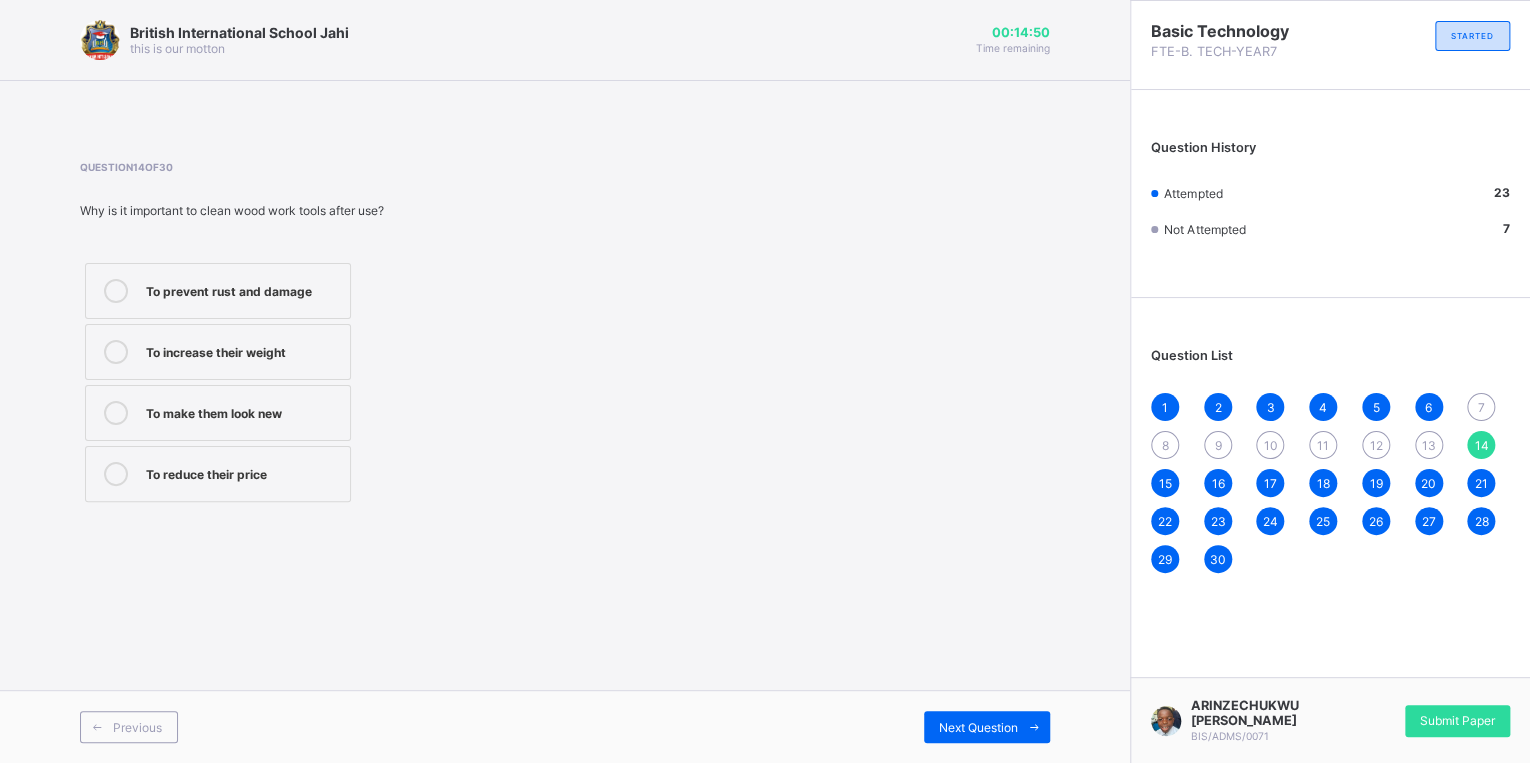 drag, startPoint x: 198, startPoint y: 480, endPoint x: 217, endPoint y: 420, distance: 62.936478 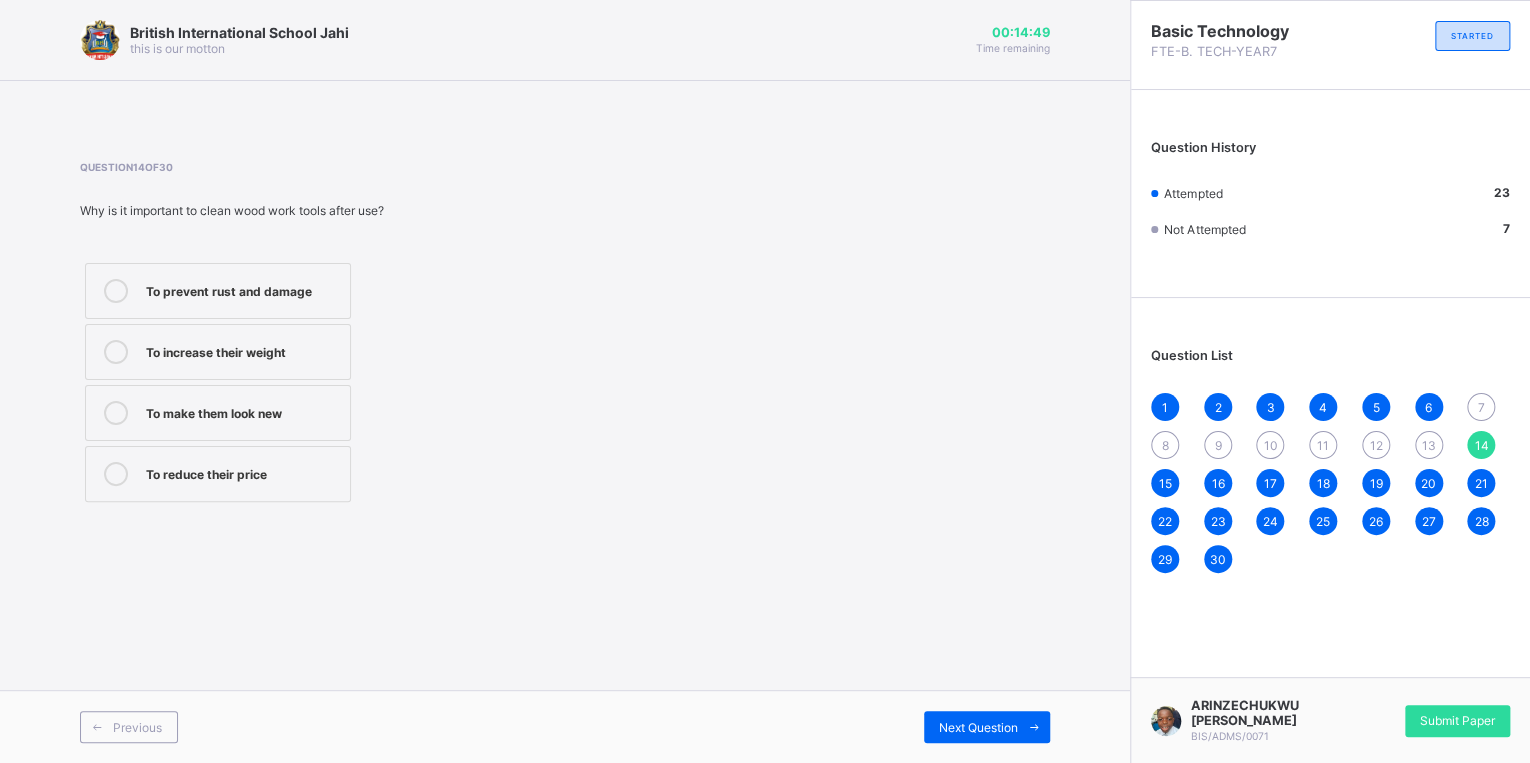 click on "To prevent rust and damage" at bounding box center (243, 291) 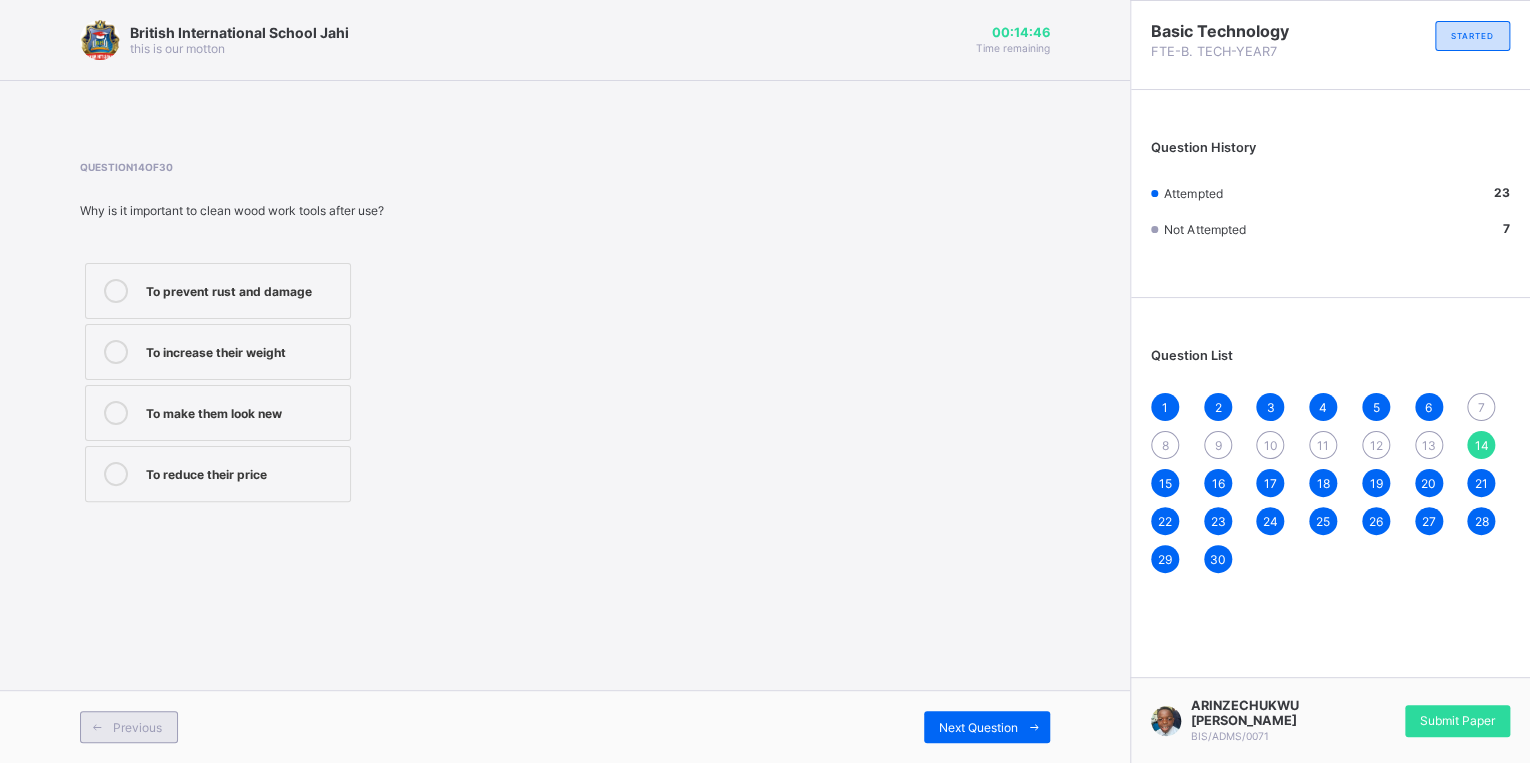click at bounding box center (97, 727) 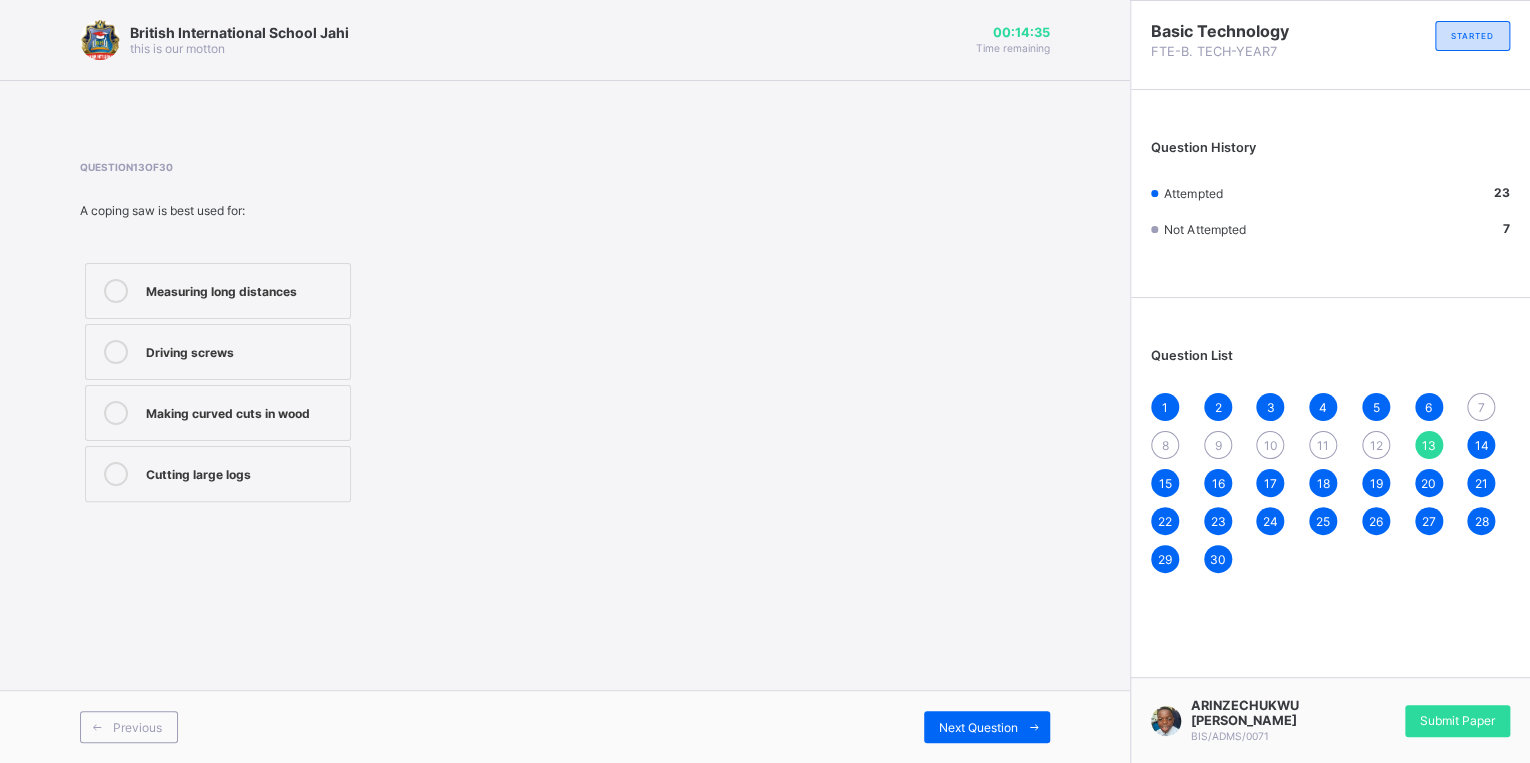 click on "Cutting large logs" at bounding box center (243, 472) 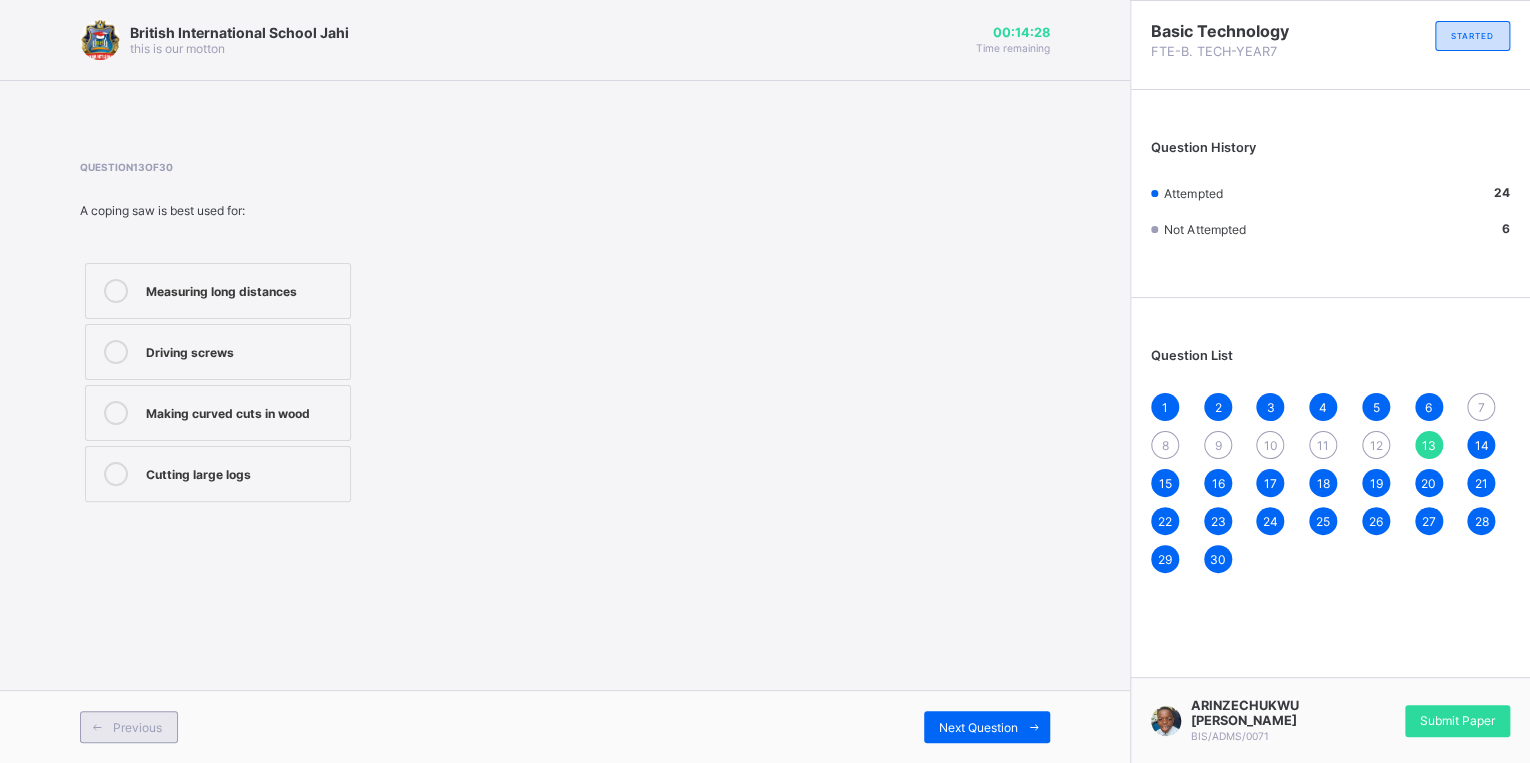 click on "Previous" at bounding box center [129, 727] 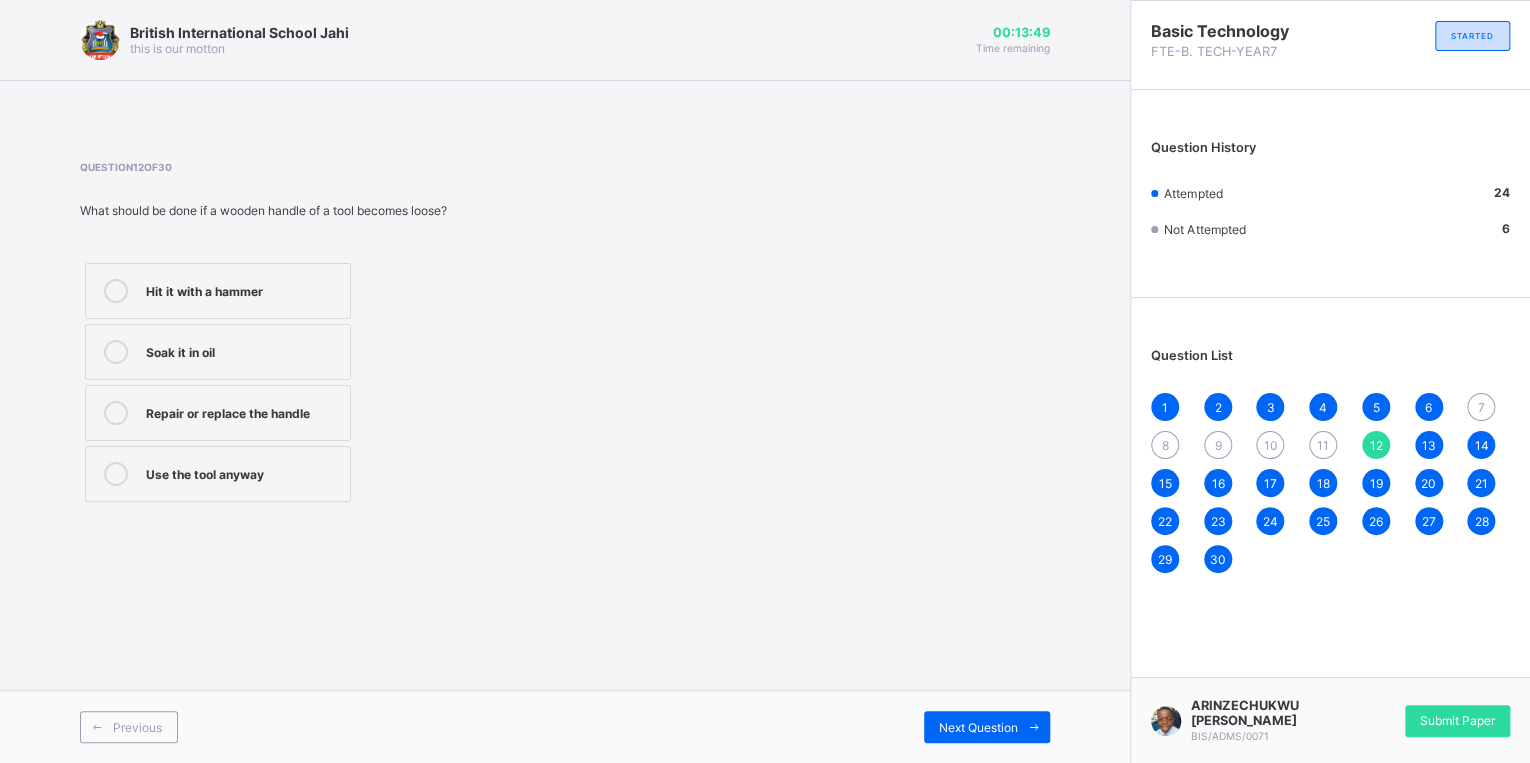 click on "Repair or replace the handle" at bounding box center [243, 411] 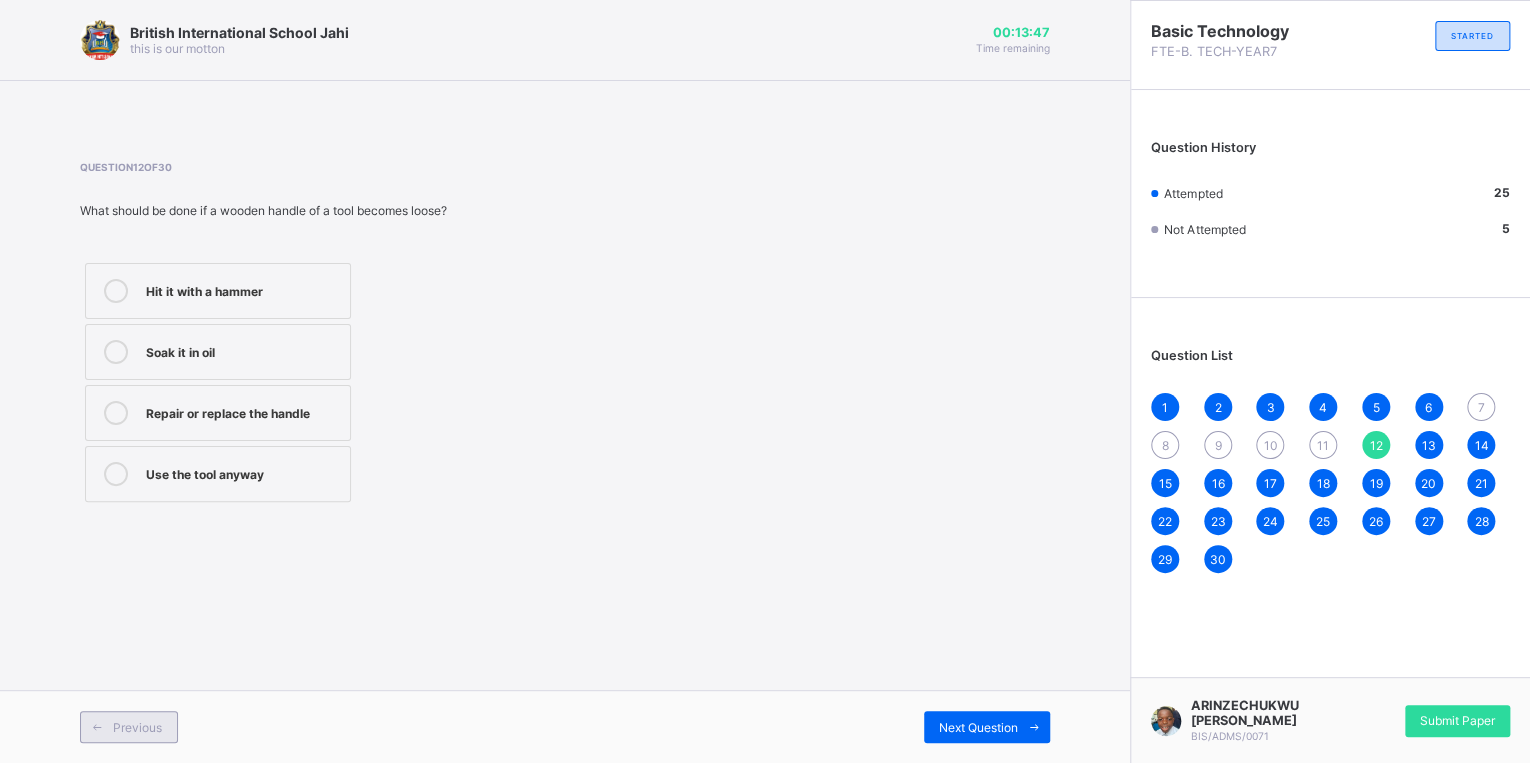 click on "Previous" at bounding box center (129, 727) 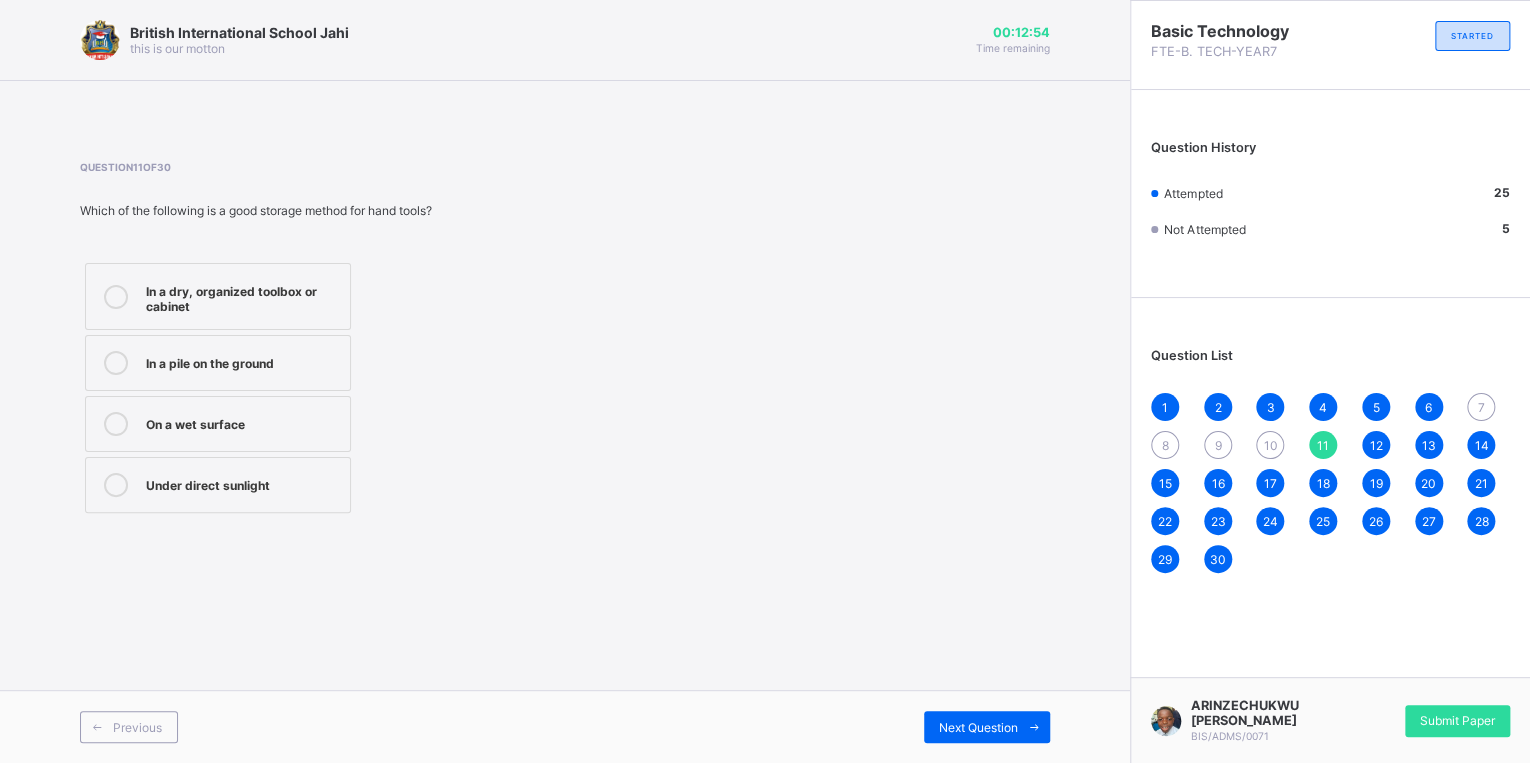 click at bounding box center (116, 297) 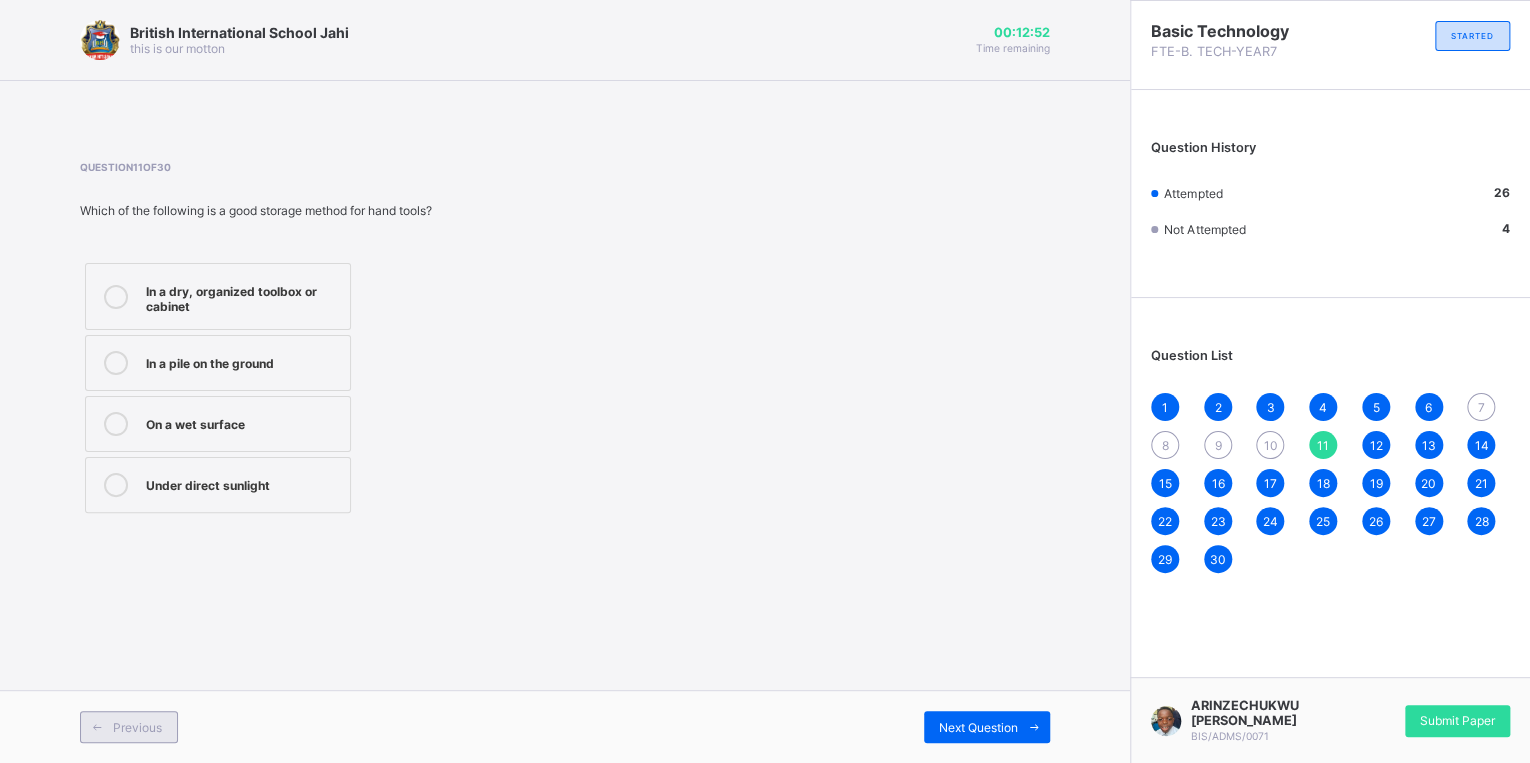 click on "Previous" at bounding box center (137, 727) 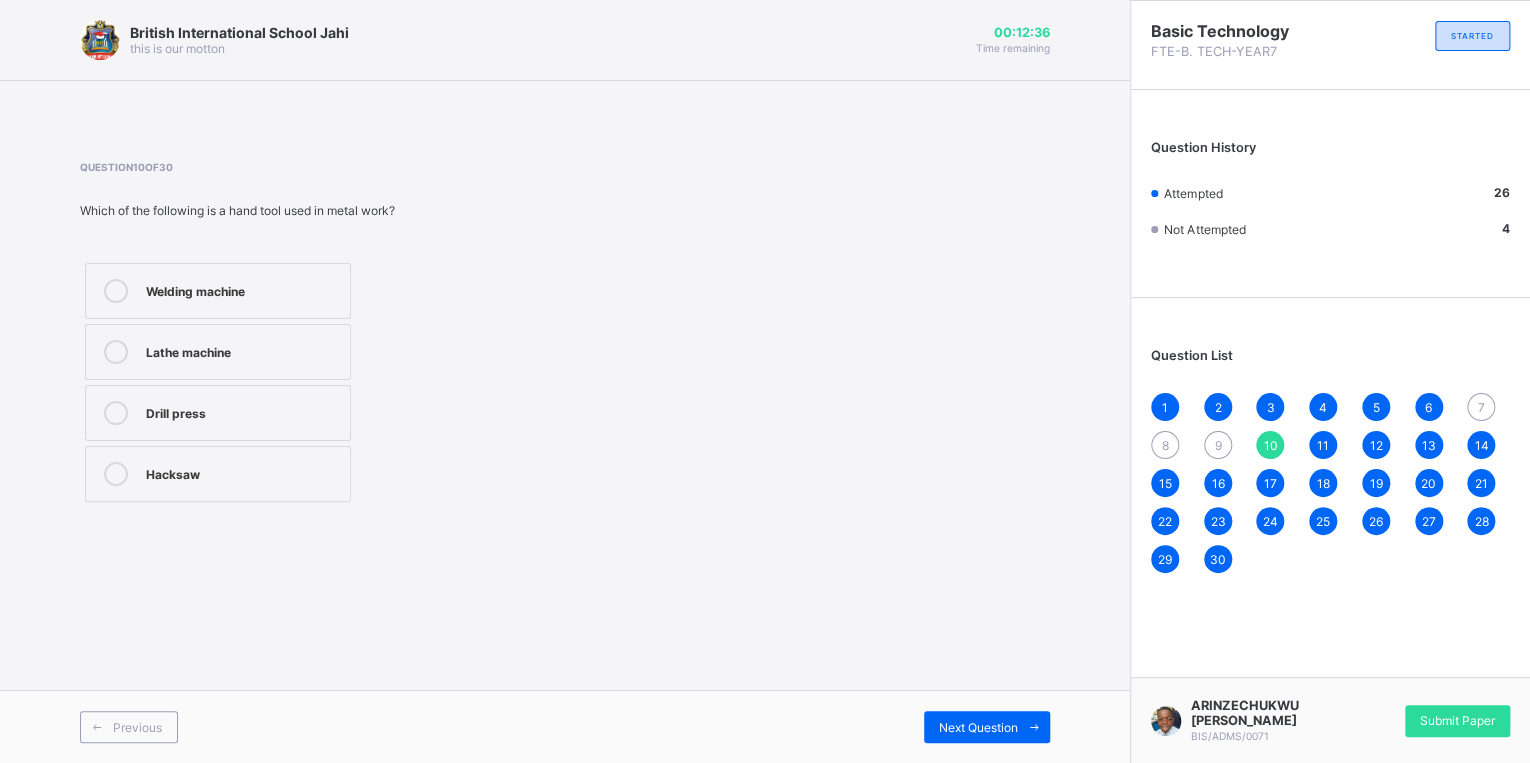 click on "Welding machine" at bounding box center (218, 291) 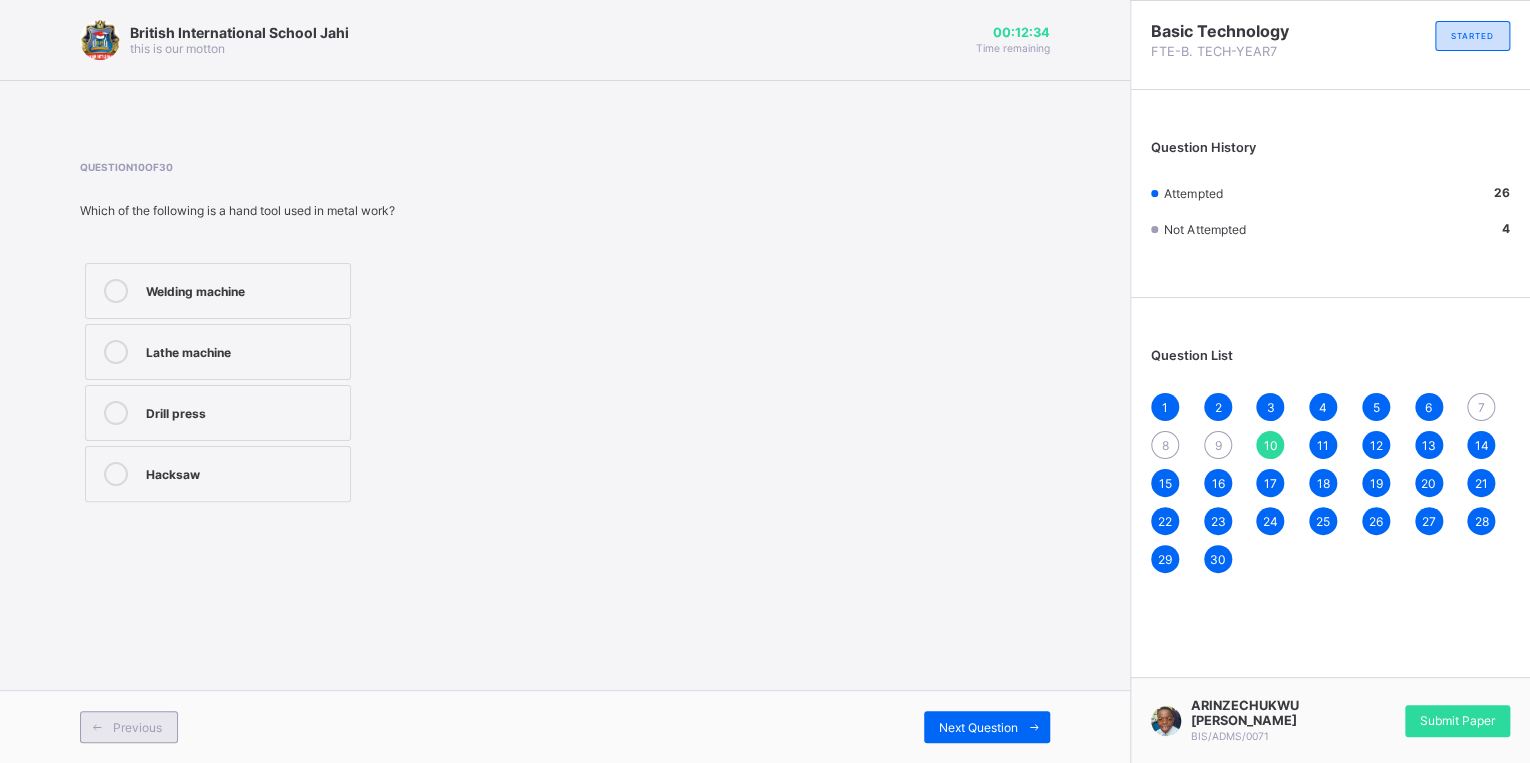 click on "Previous" at bounding box center [137, 727] 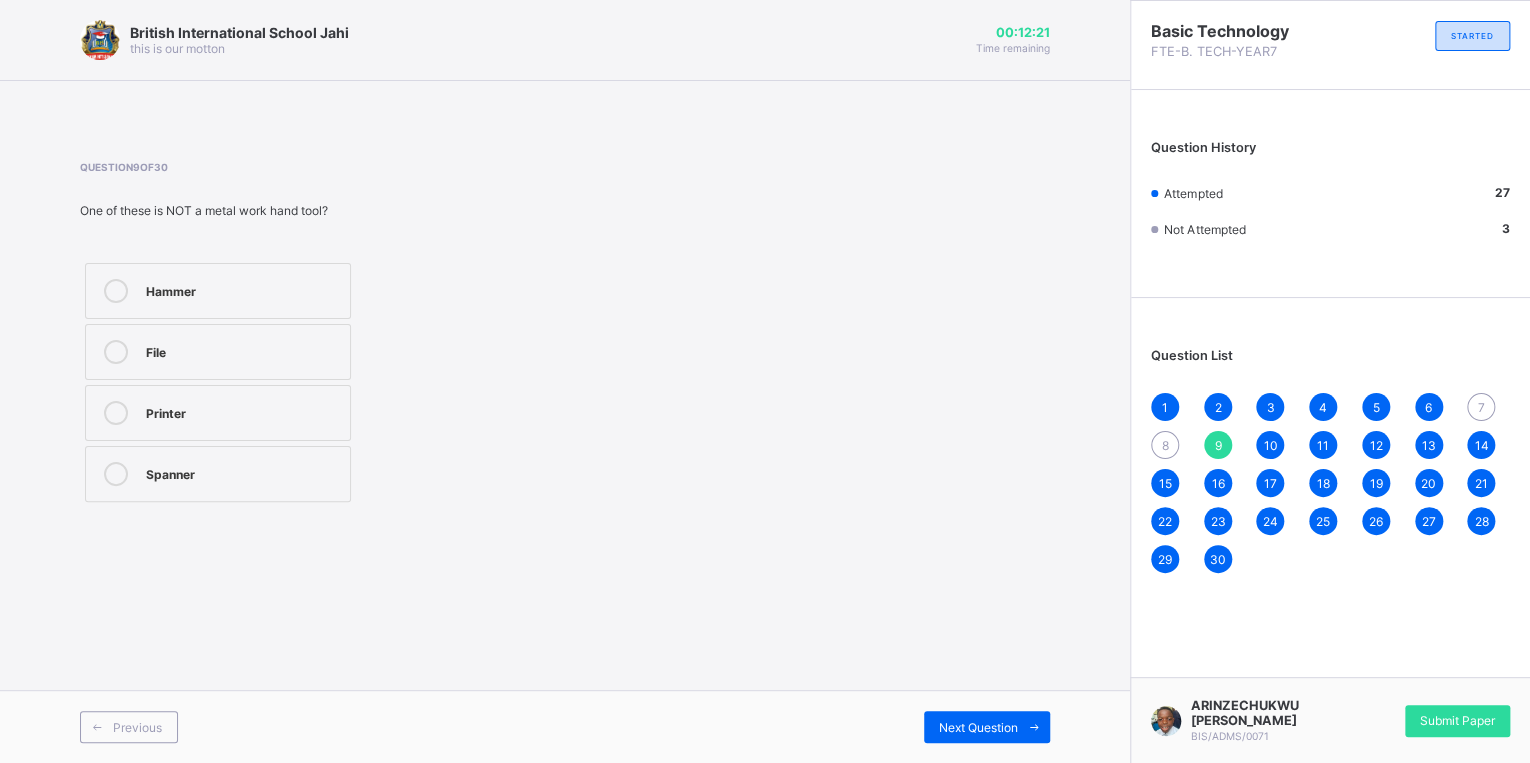 click on "Printer" at bounding box center (243, 411) 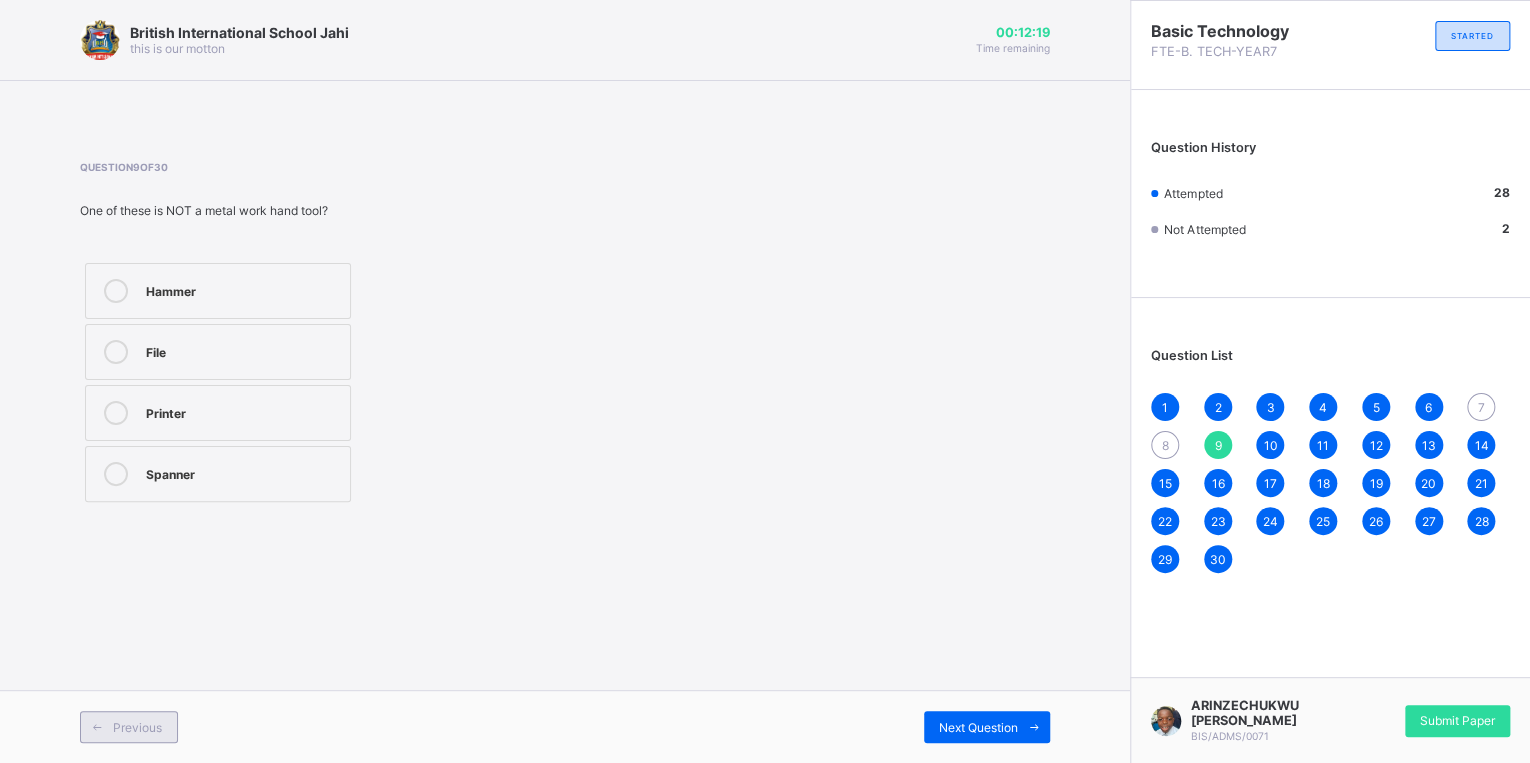 click at bounding box center [97, 727] 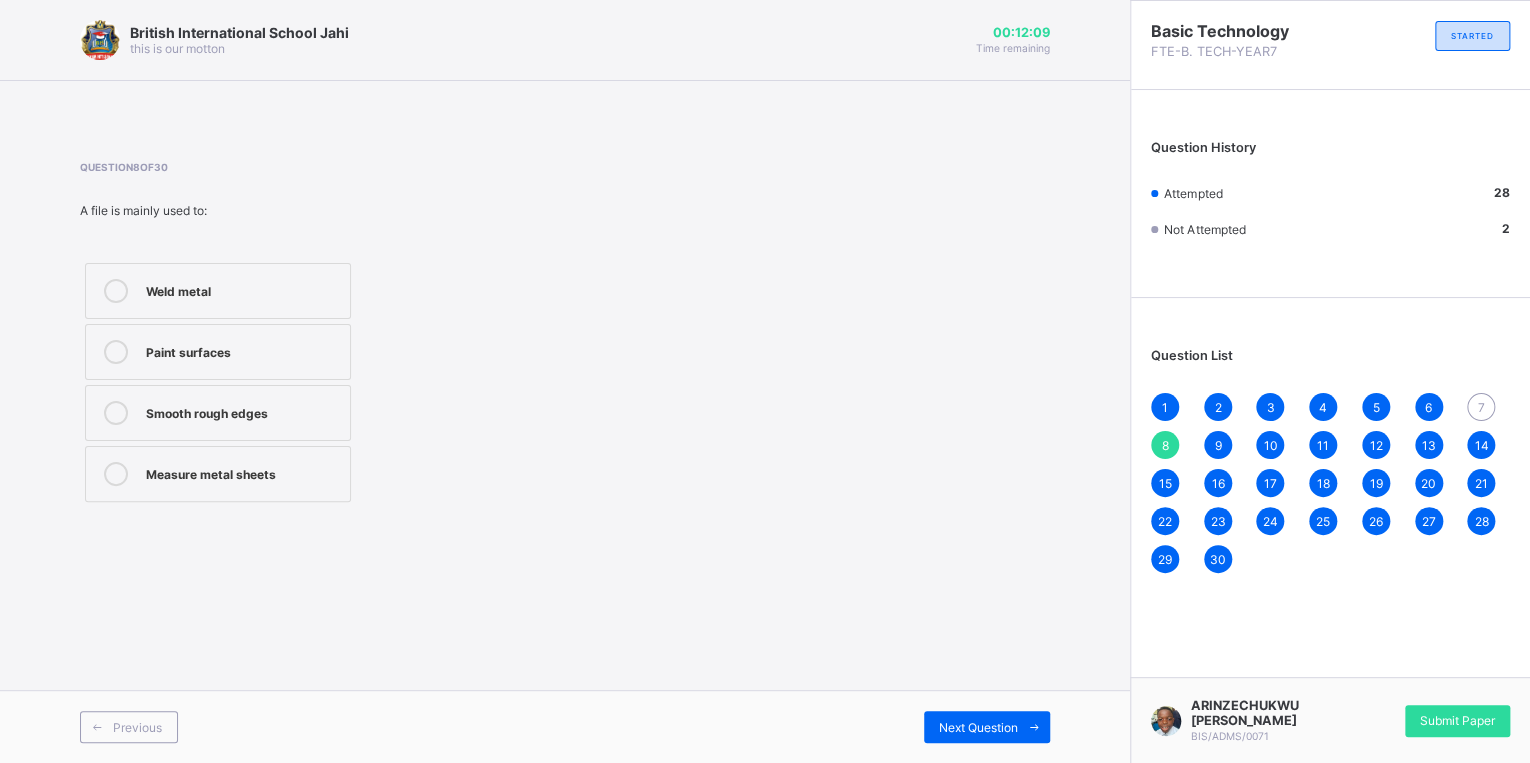 click on "Smooth rough edges" at bounding box center [243, 411] 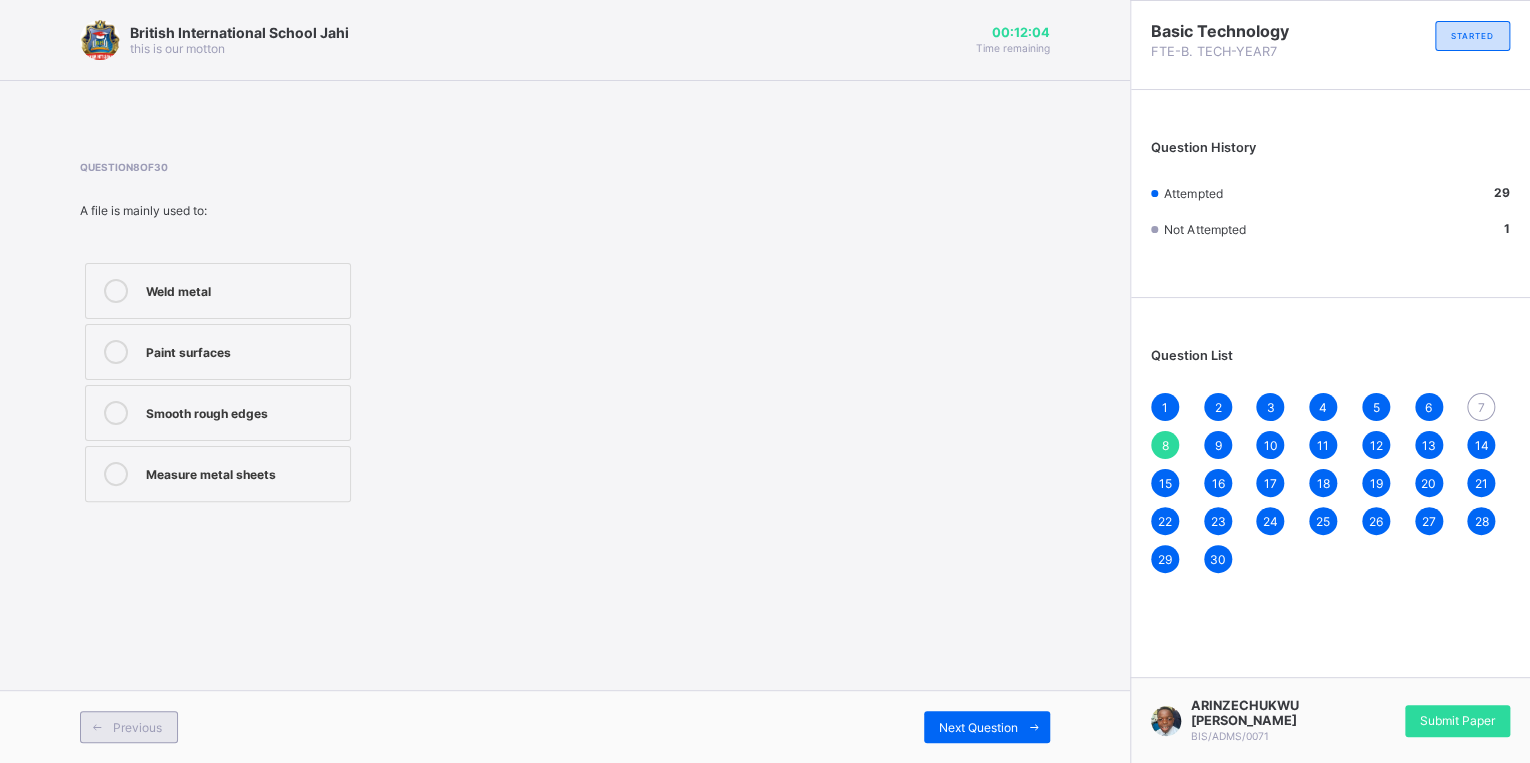 click on "Previous" at bounding box center [137, 727] 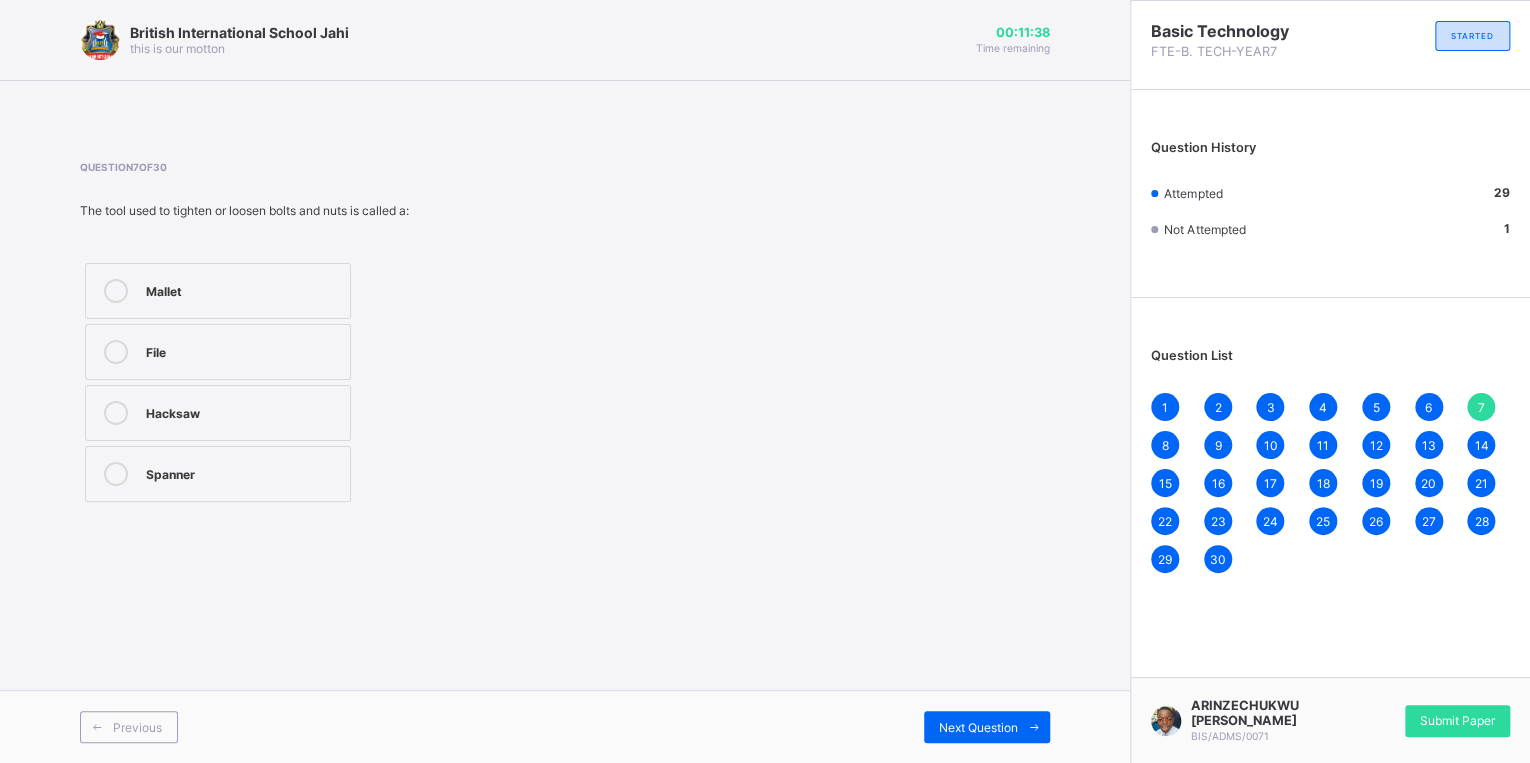 click on "Spanner" at bounding box center [218, 474] 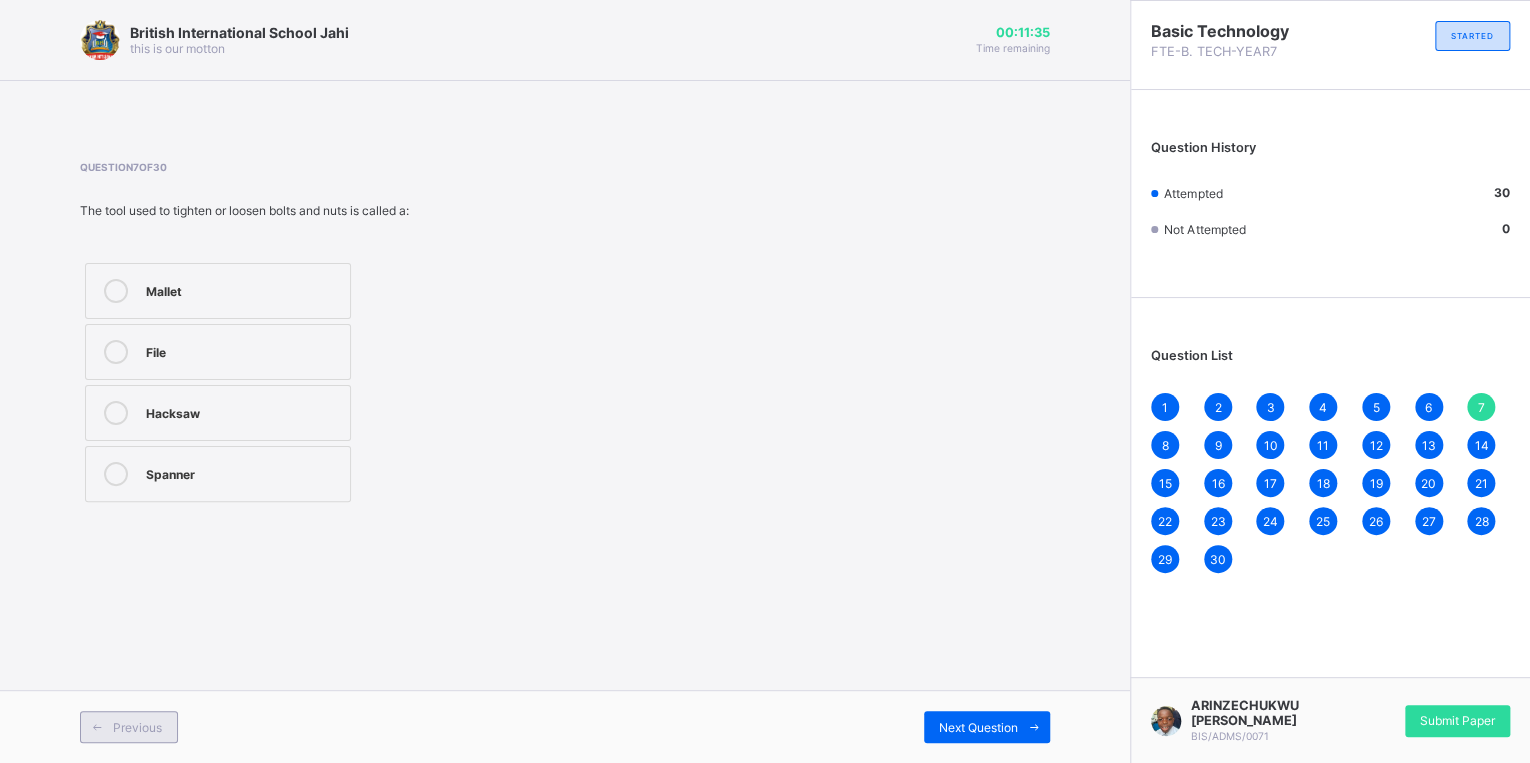click on "Previous" at bounding box center (137, 727) 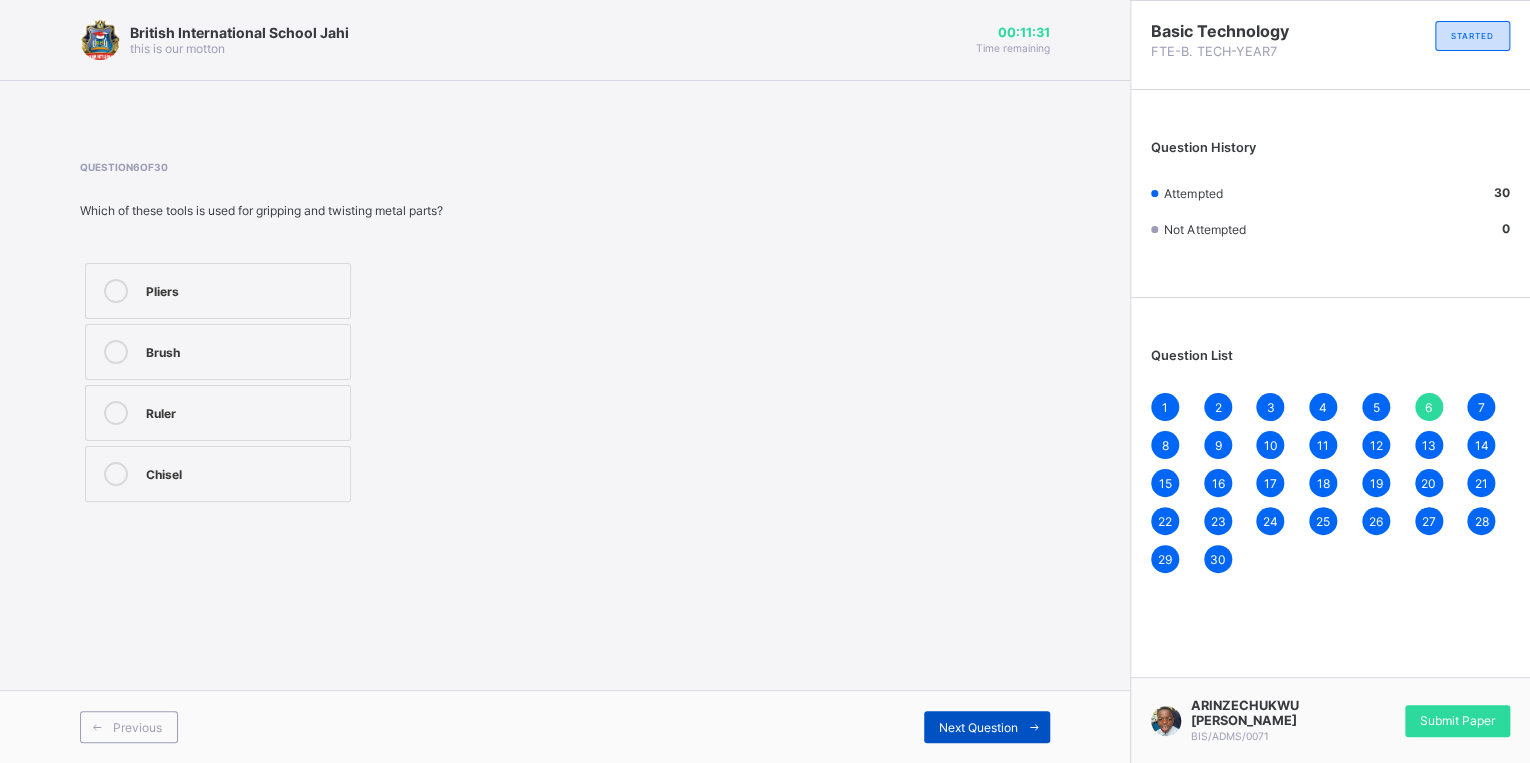 click at bounding box center (1034, 727) 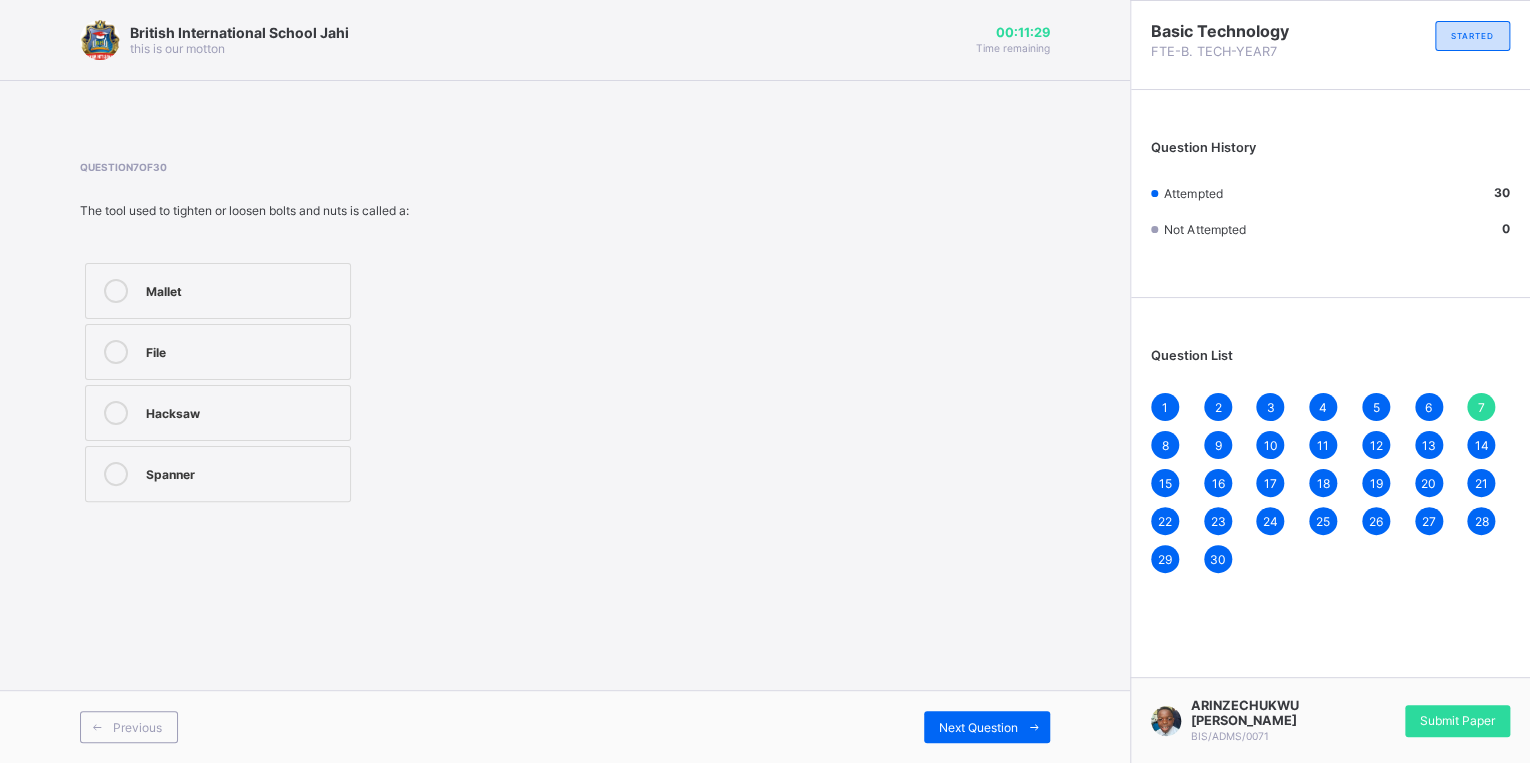 click on "1" at bounding box center [1165, 407] 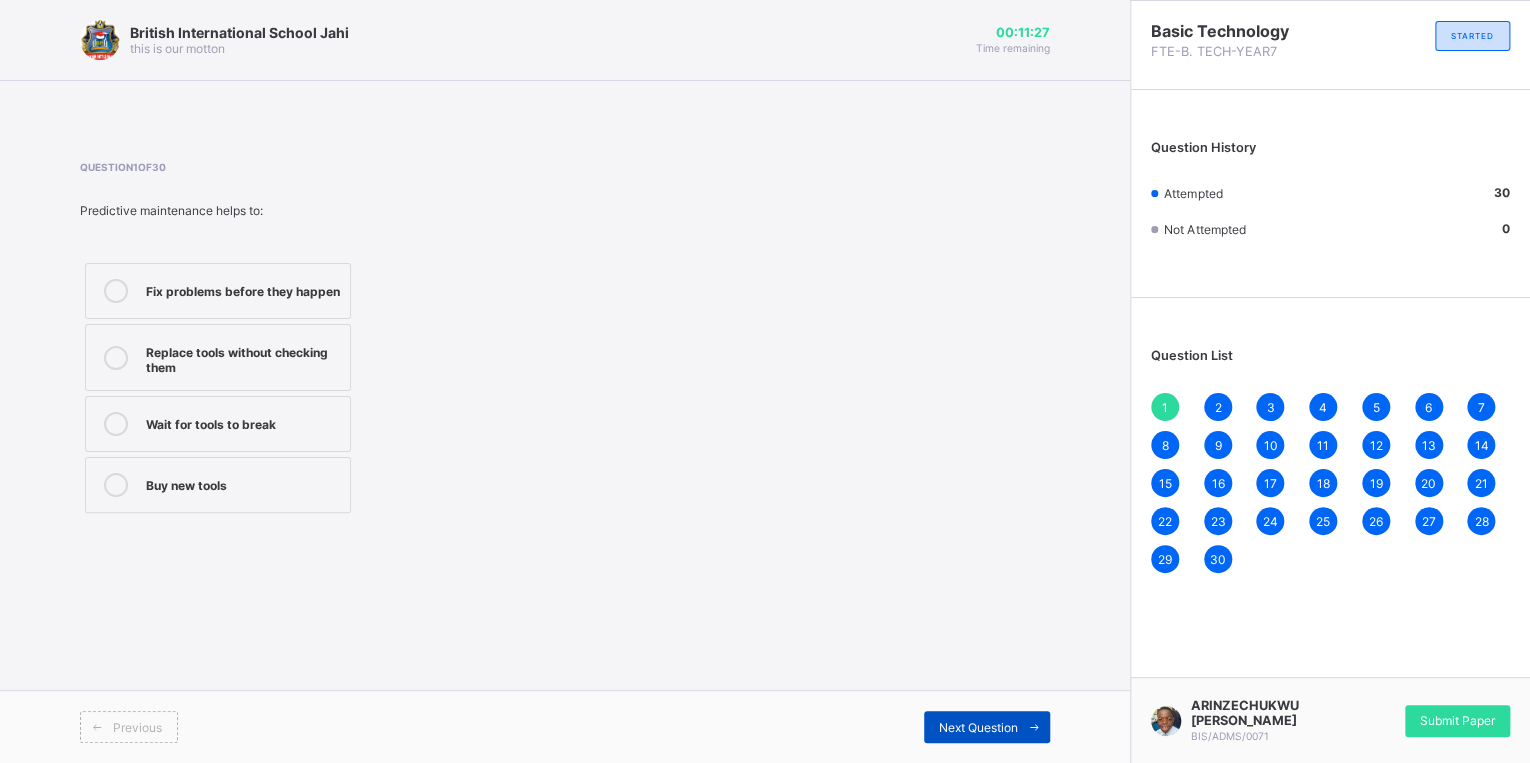 click at bounding box center [1034, 727] 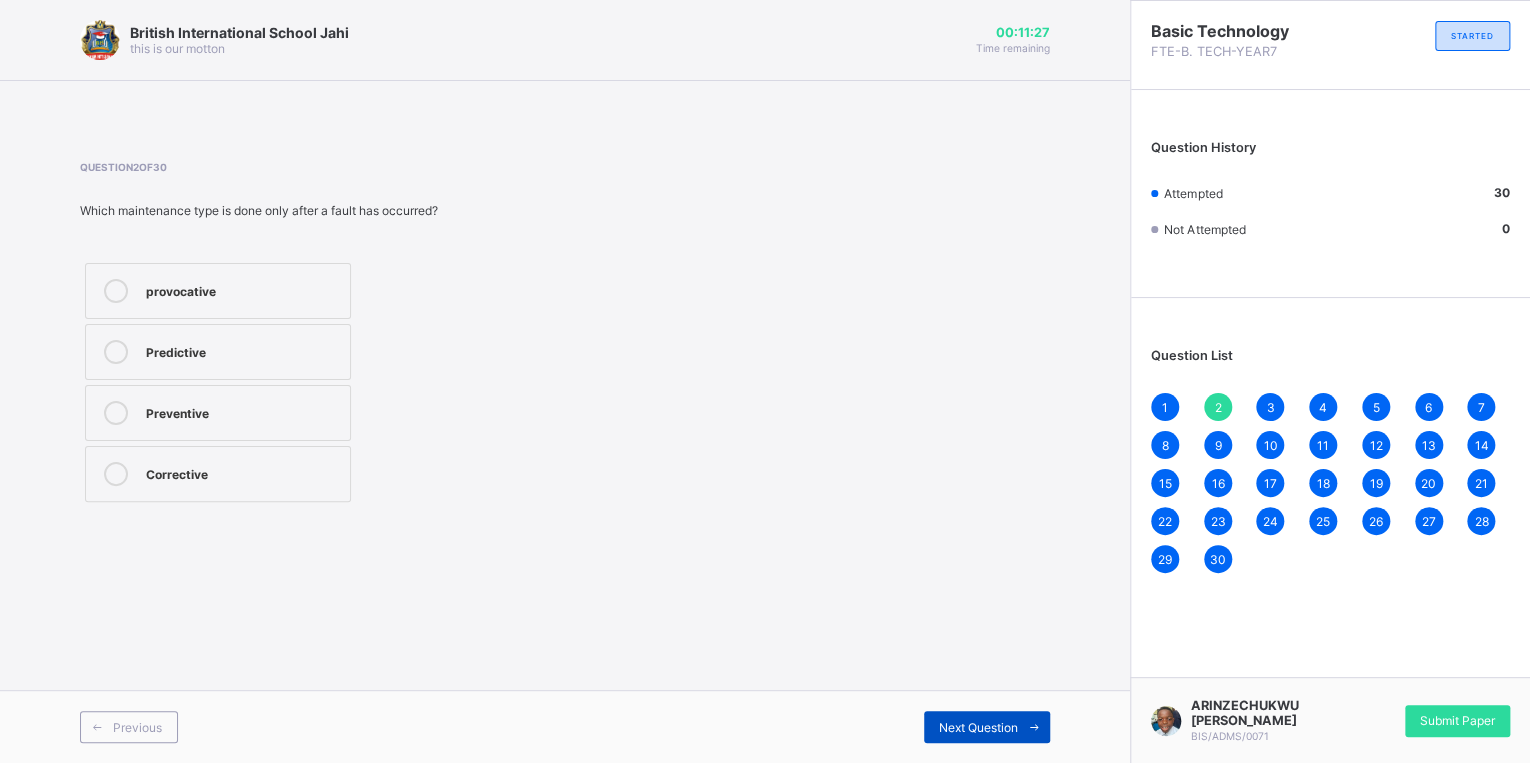 click at bounding box center (1034, 727) 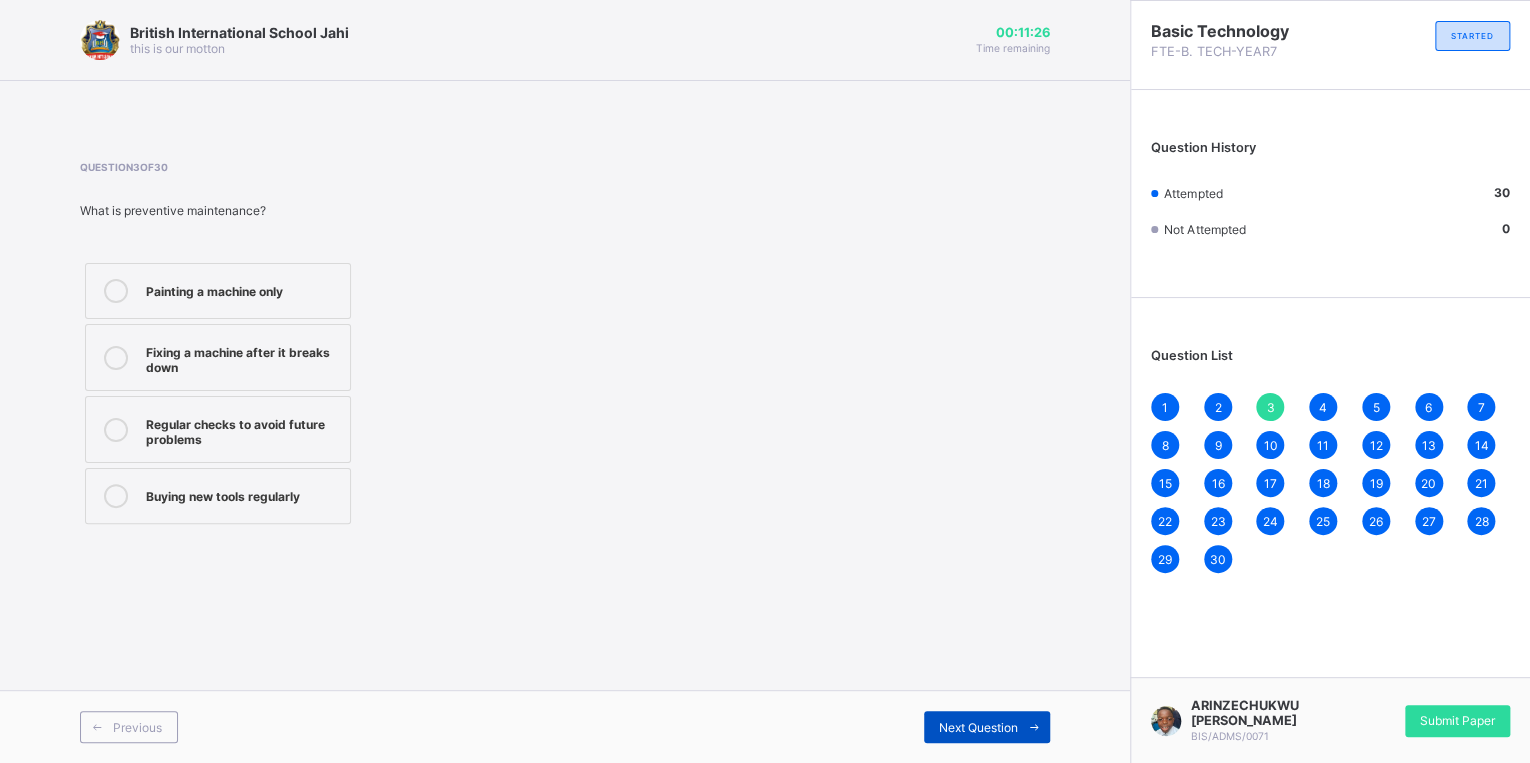 drag, startPoint x: 1030, startPoint y: 721, endPoint x: 1013, endPoint y: 720, distance: 17.029387 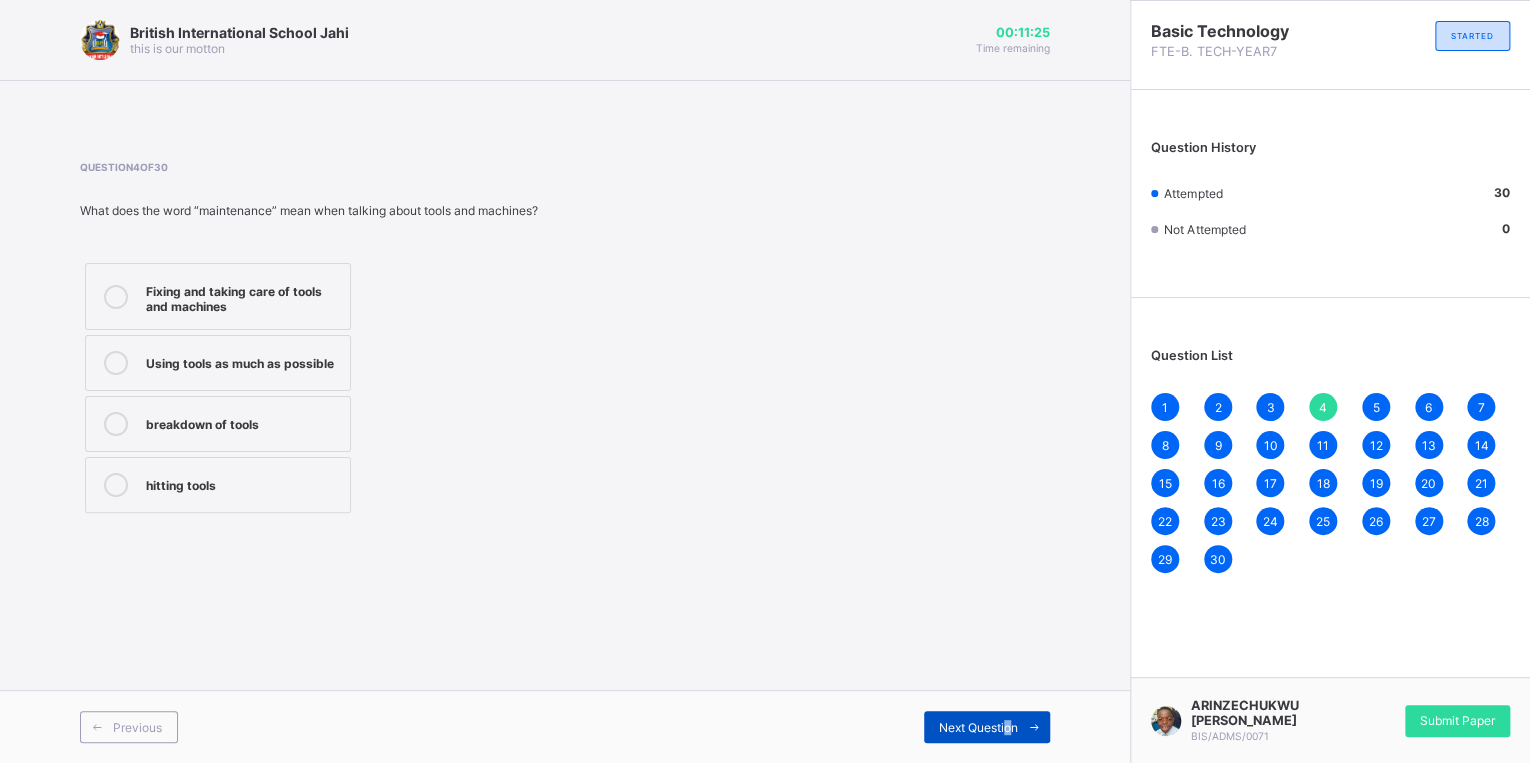 click on "Next Question" at bounding box center (978, 727) 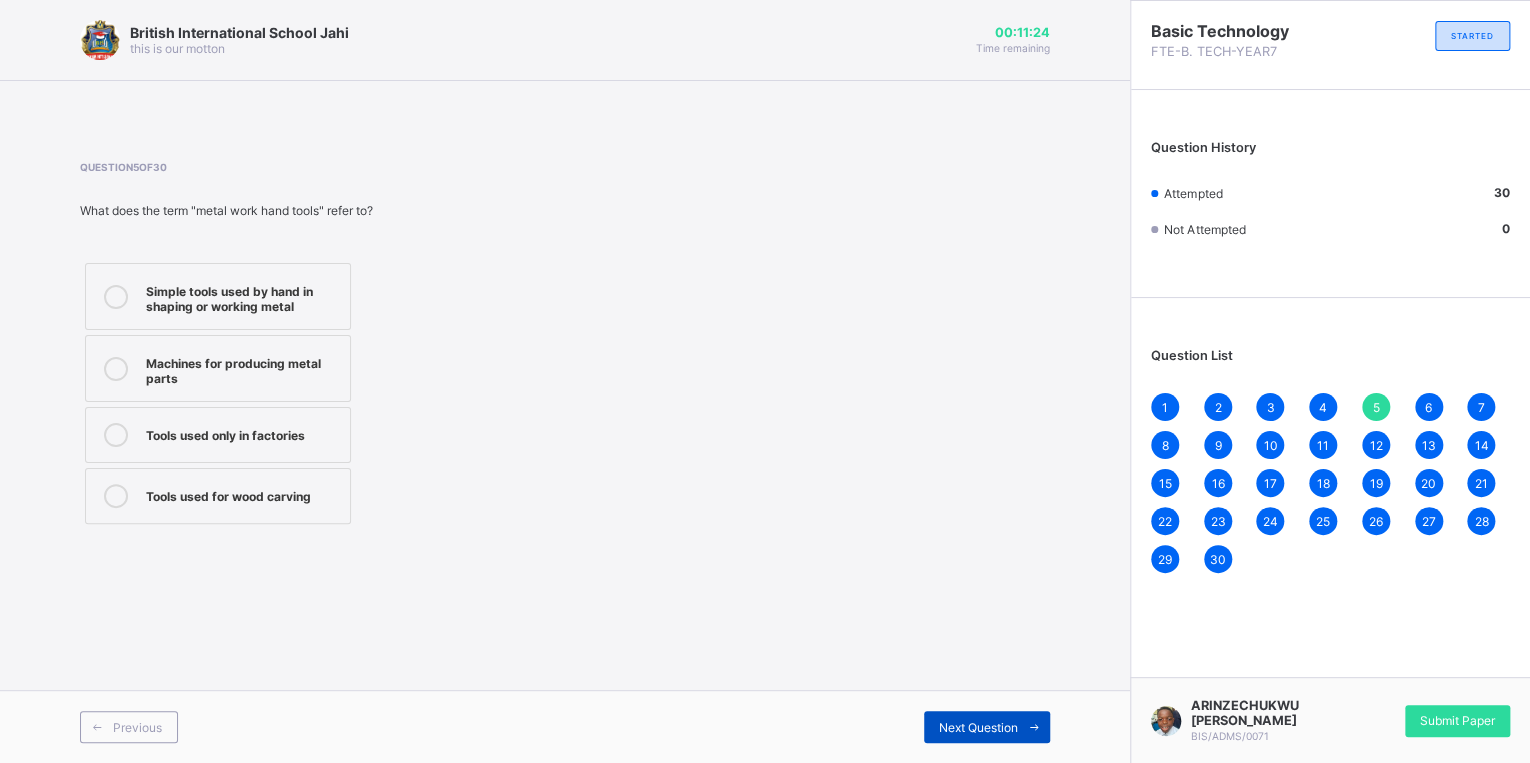 click on "Next Question" at bounding box center (978, 727) 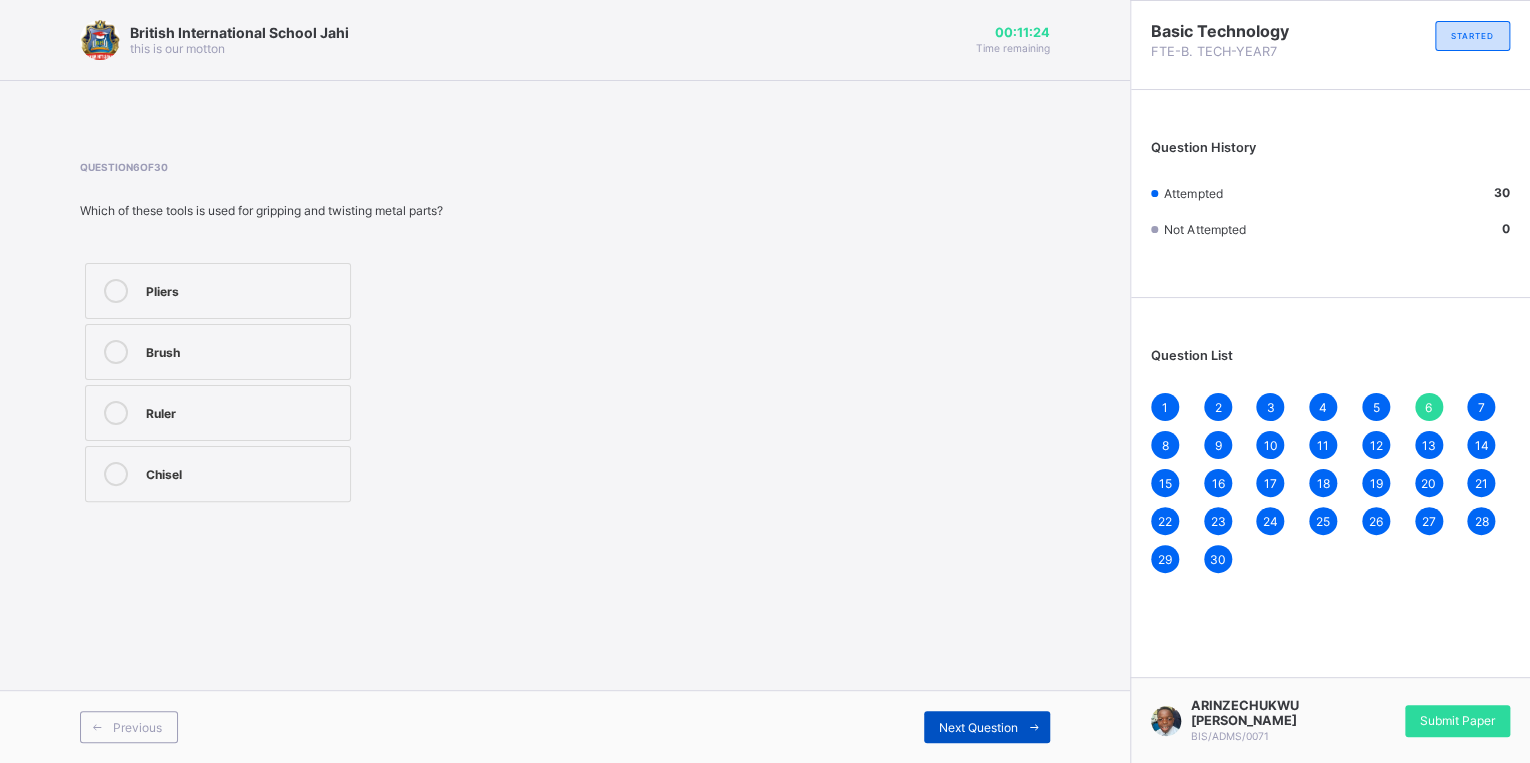 click on "Next Question" at bounding box center [978, 727] 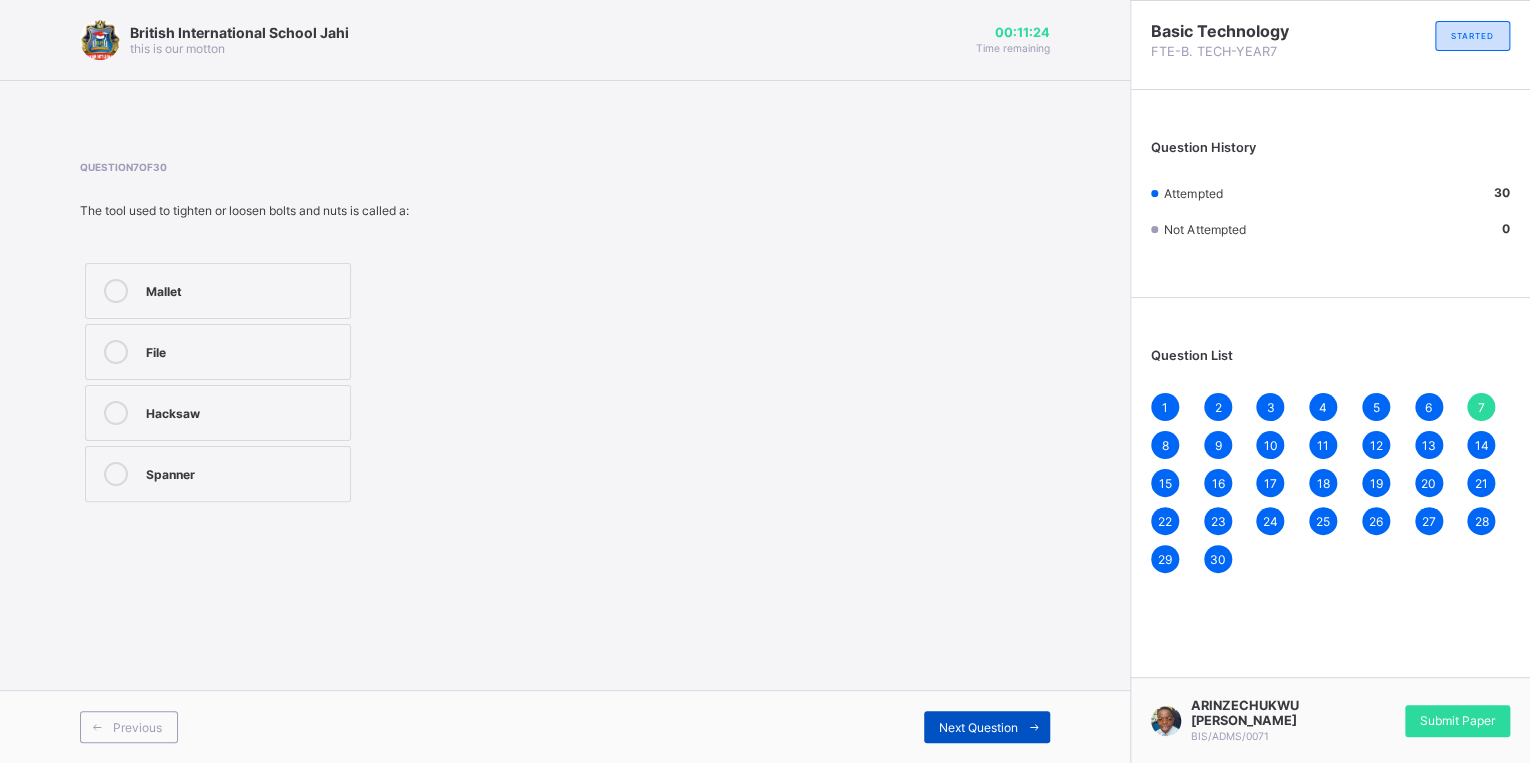 click on "Next Question" at bounding box center (978, 727) 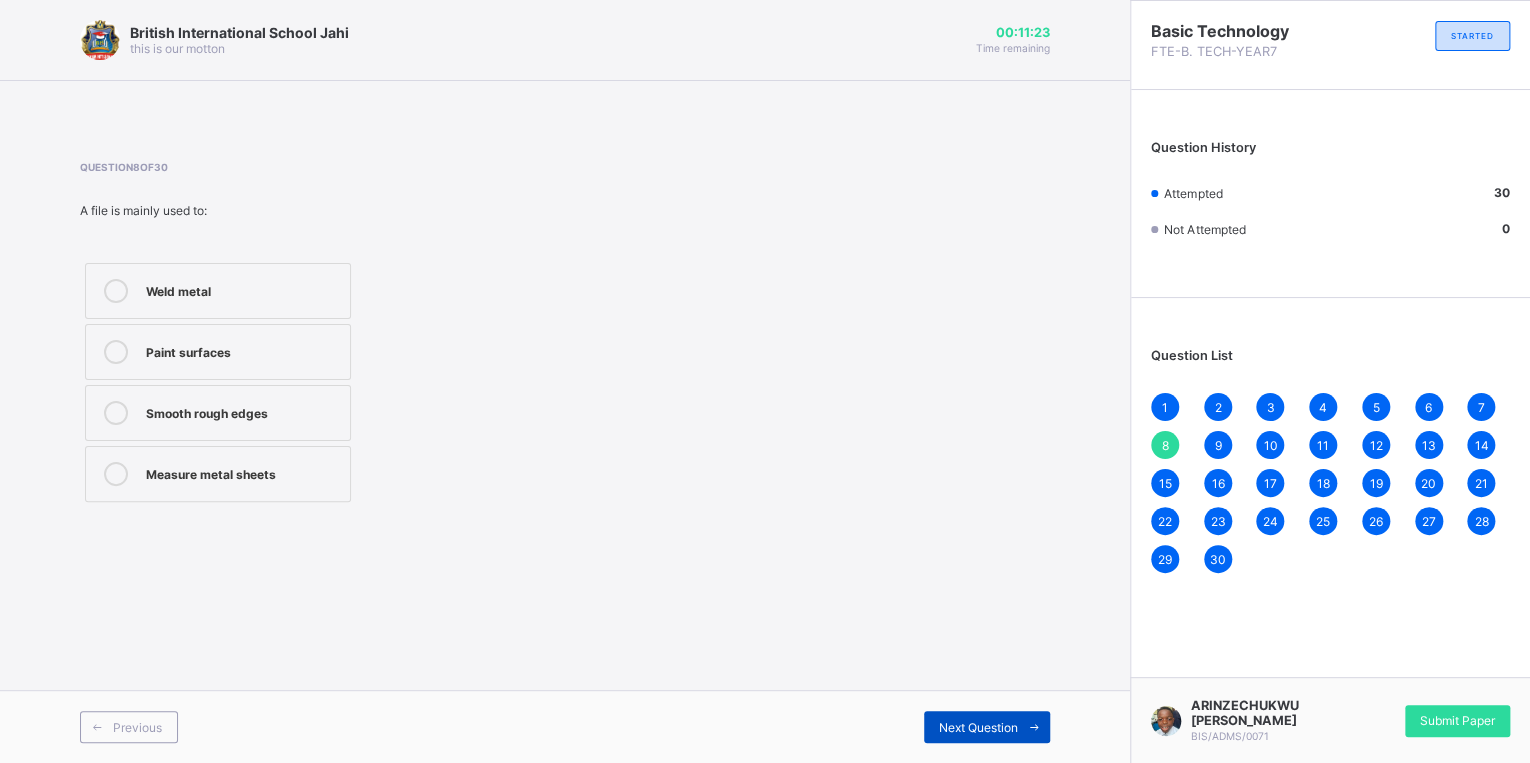 click on "Next Question" at bounding box center [978, 727] 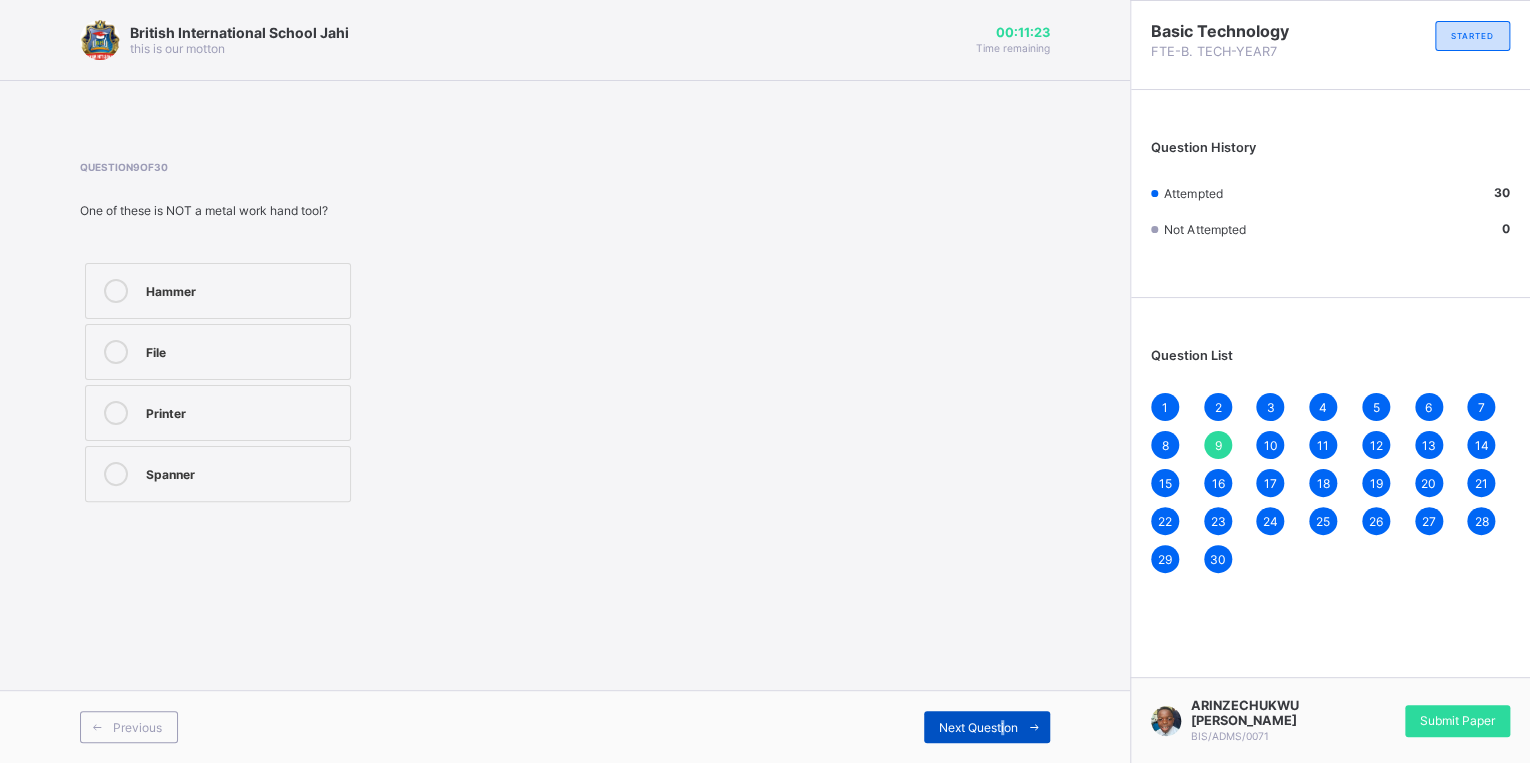 click on "Next Question" at bounding box center [987, 727] 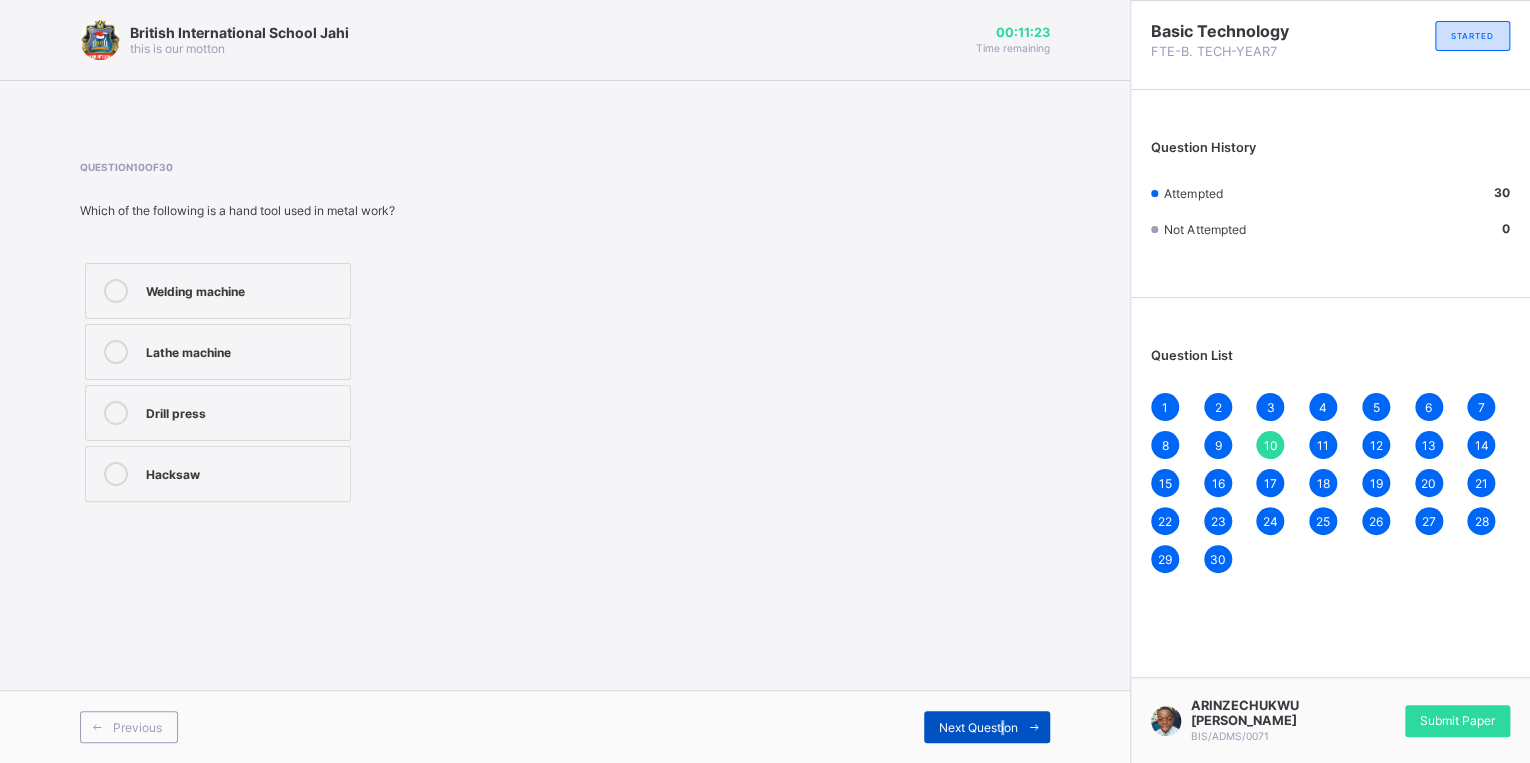 click on "Next Question" at bounding box center [987, 727] 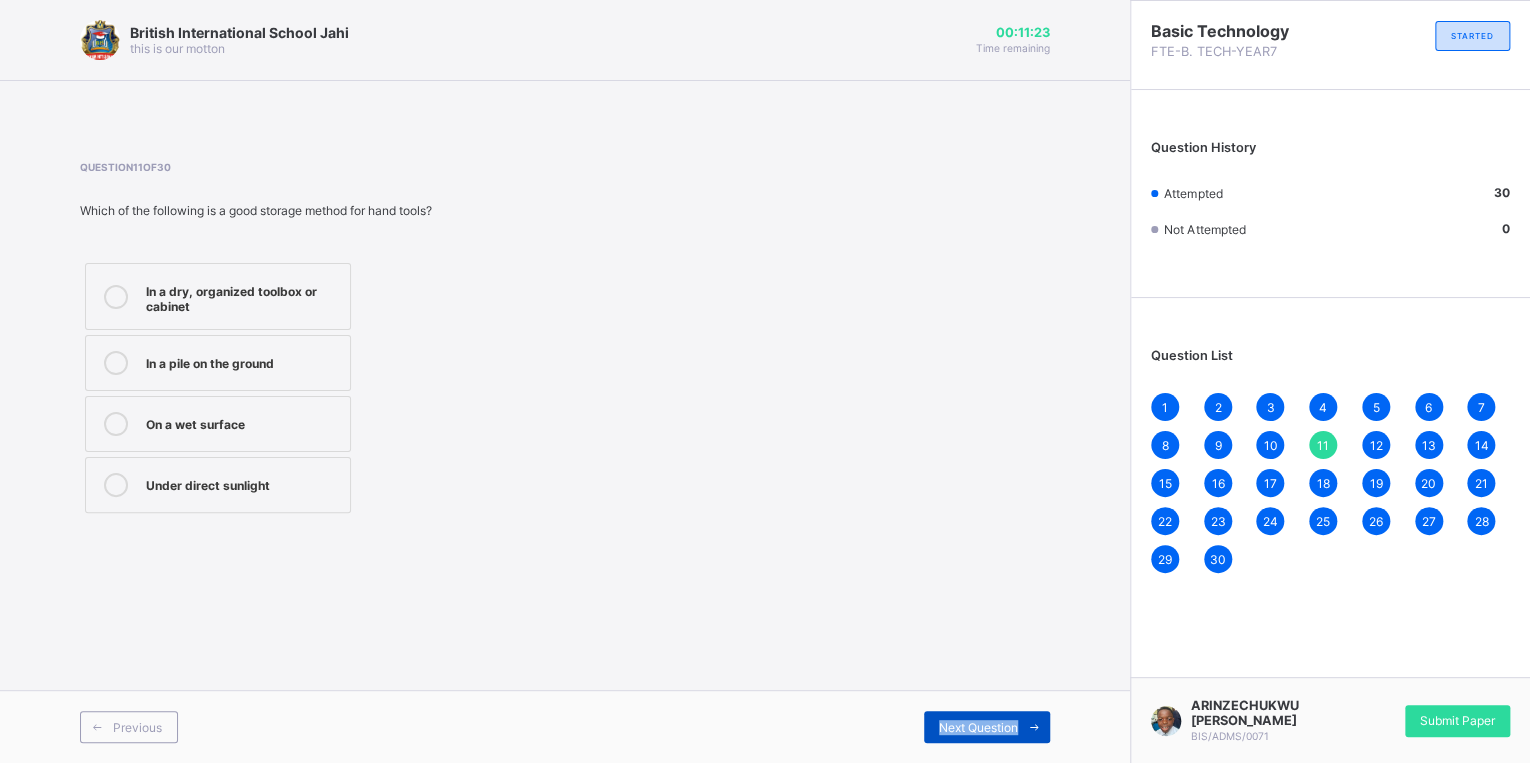 click on "Next Question" at bounding box center (987, 727) 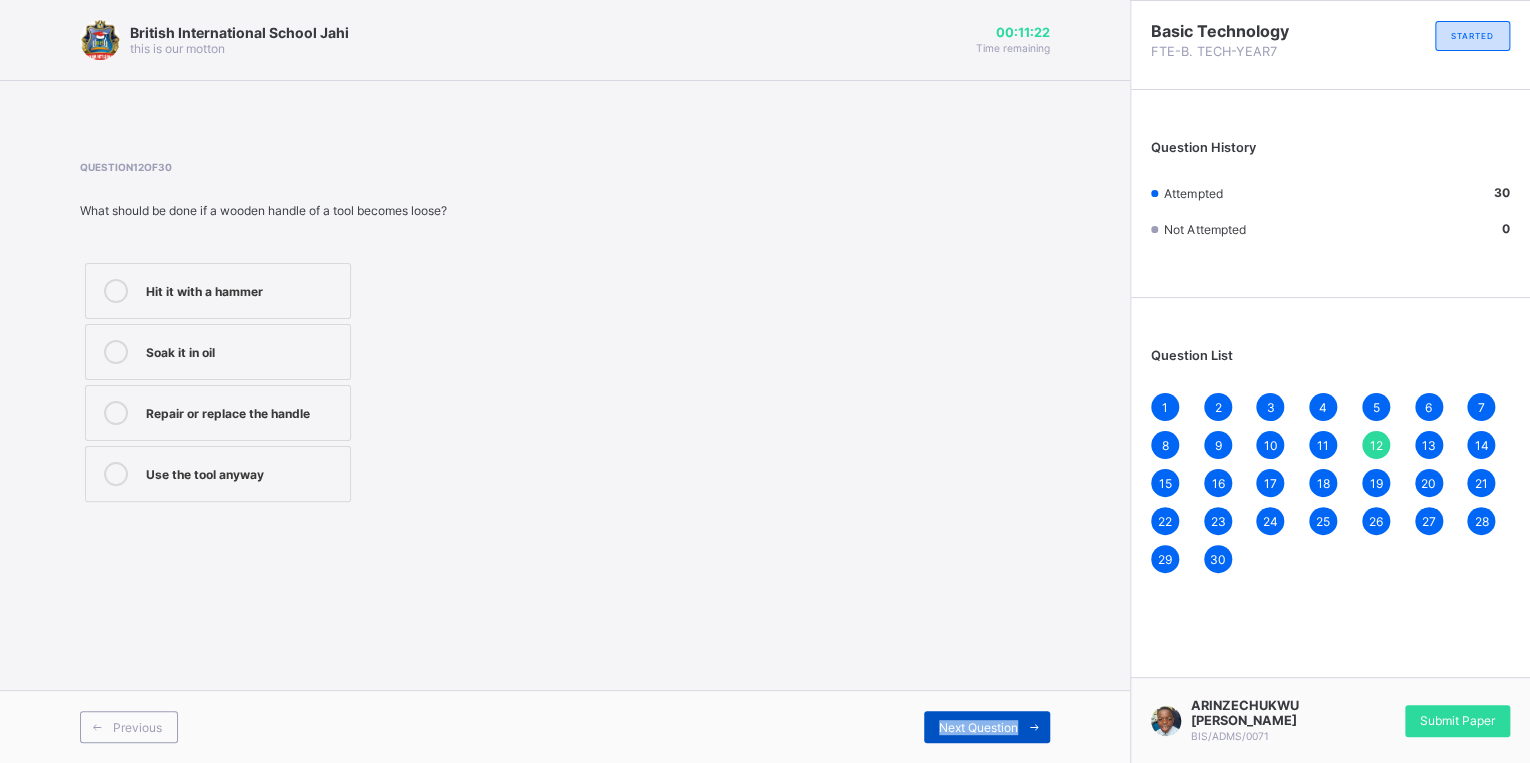 click on "Next Question" at bounding box center [987, 727] 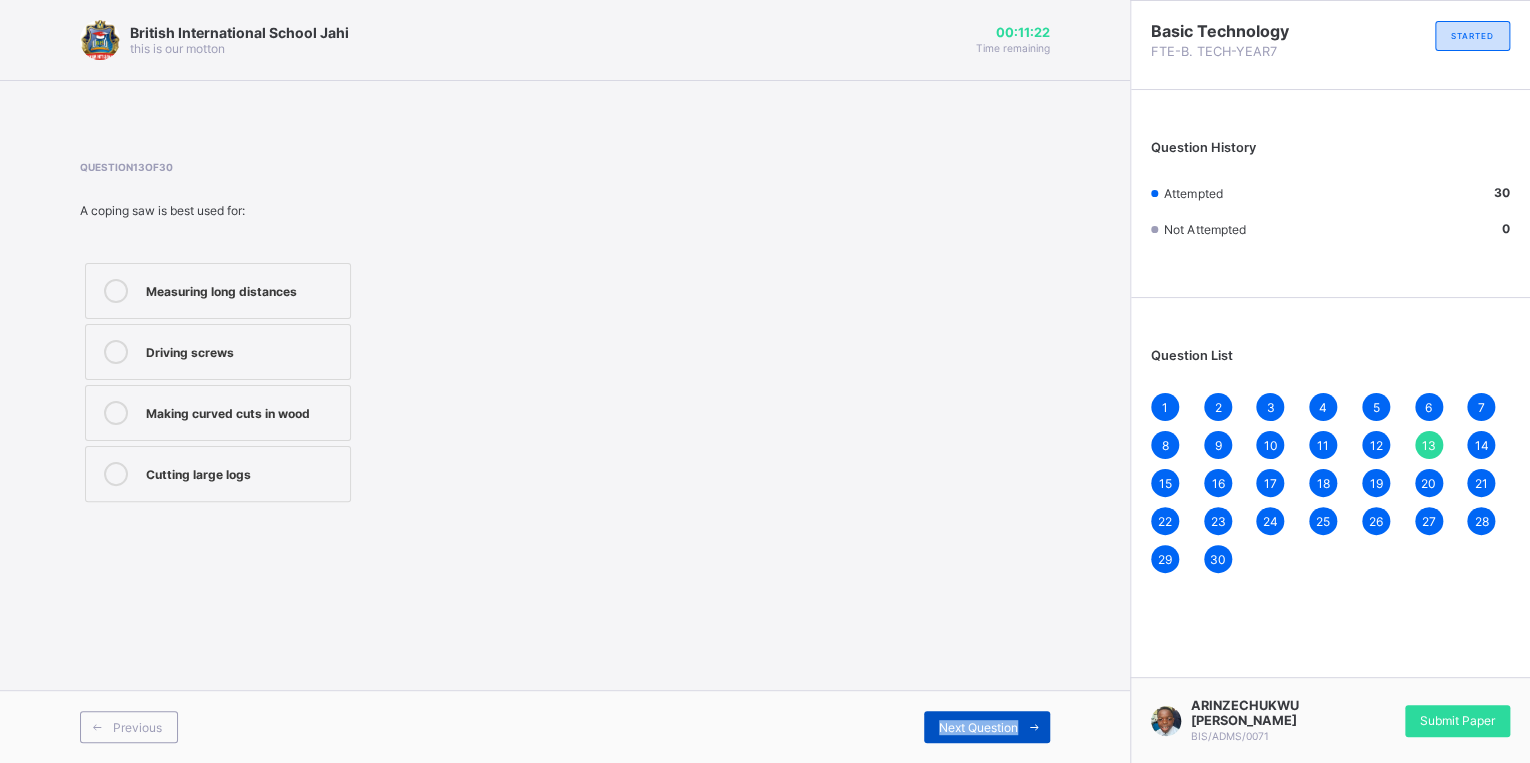 click on "Next Question" at bounding box center [987, 727] 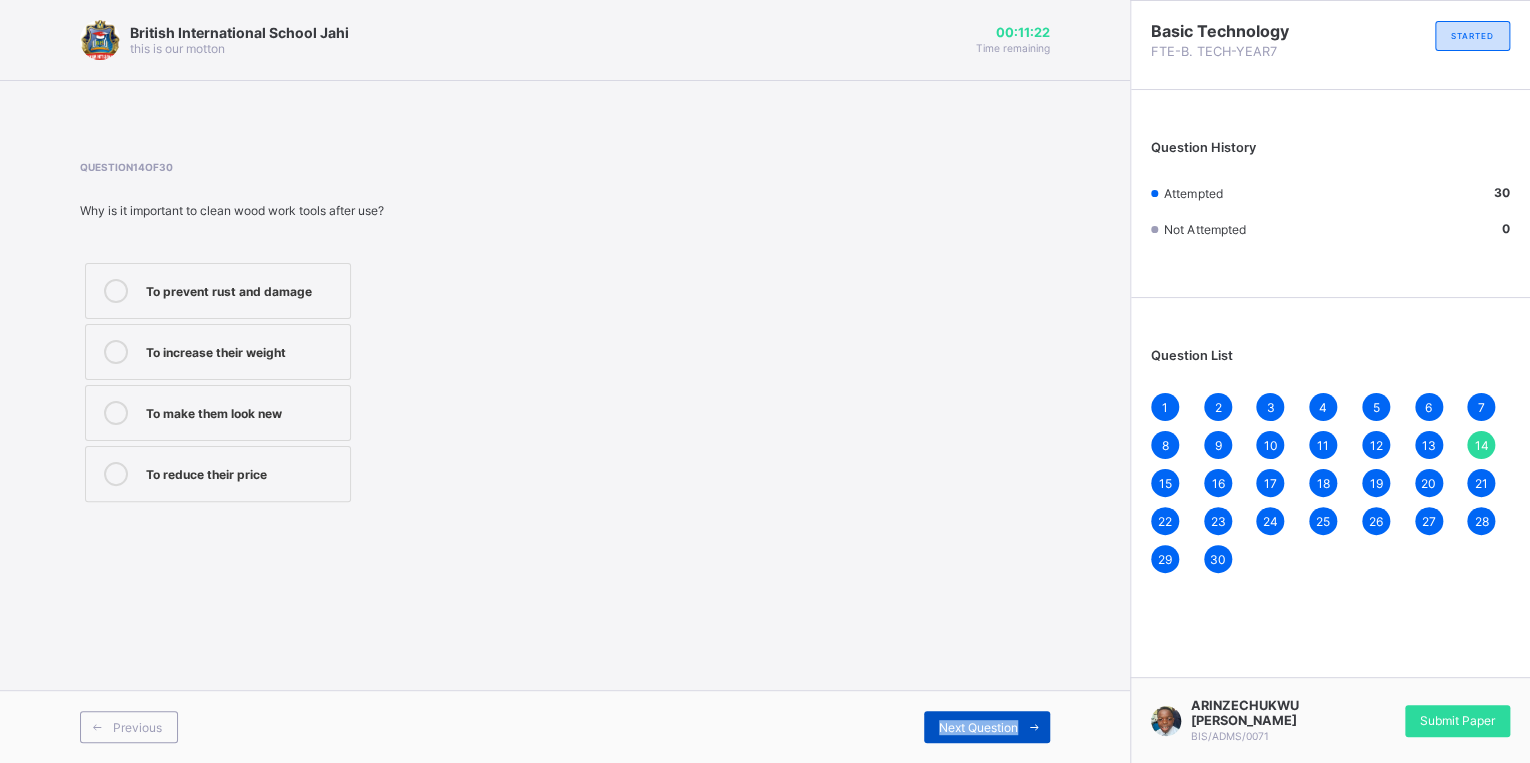 click on "Next Question" at bounding box center [987, 727] 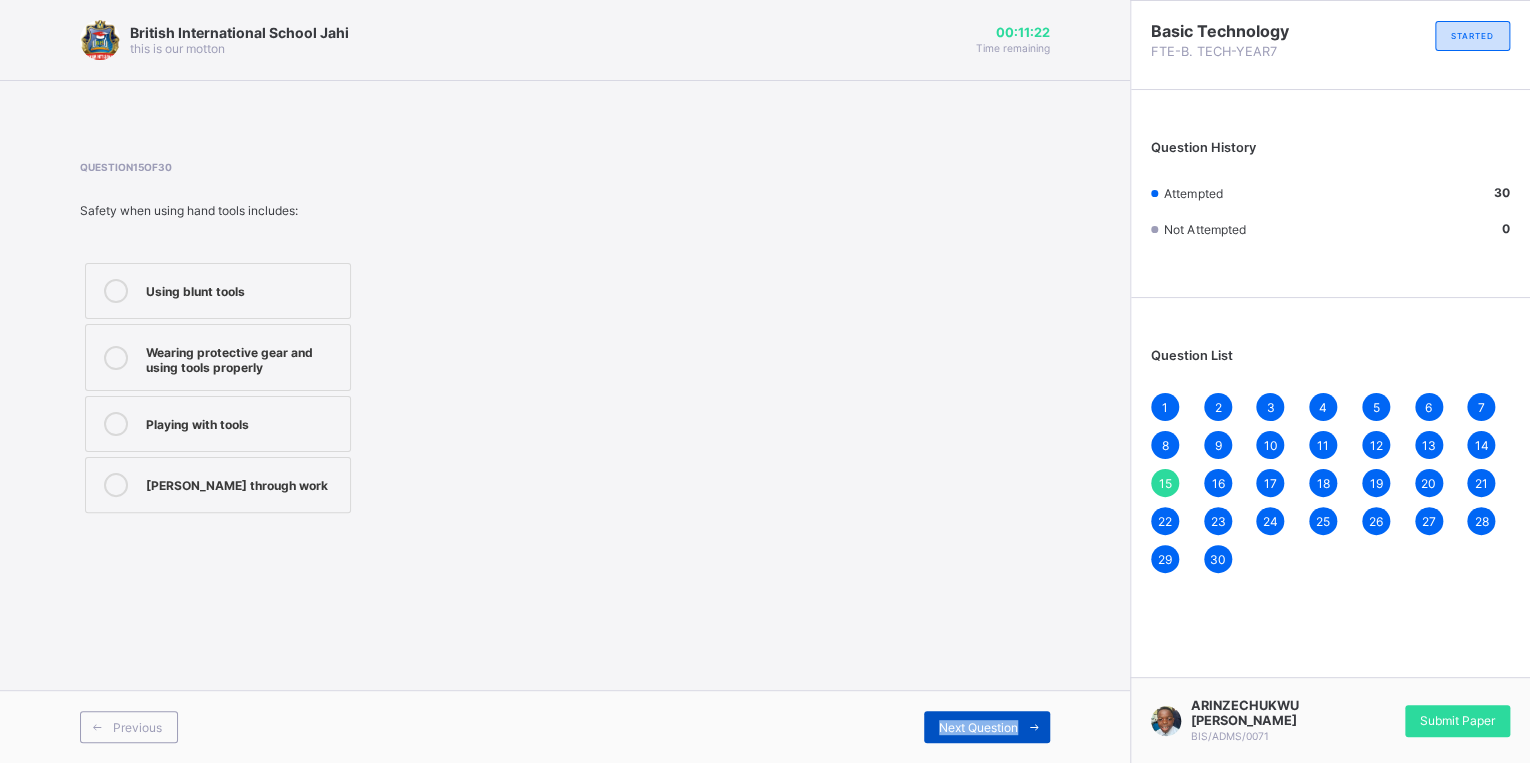 click on "Next Question" at bounding box center (987, 727) 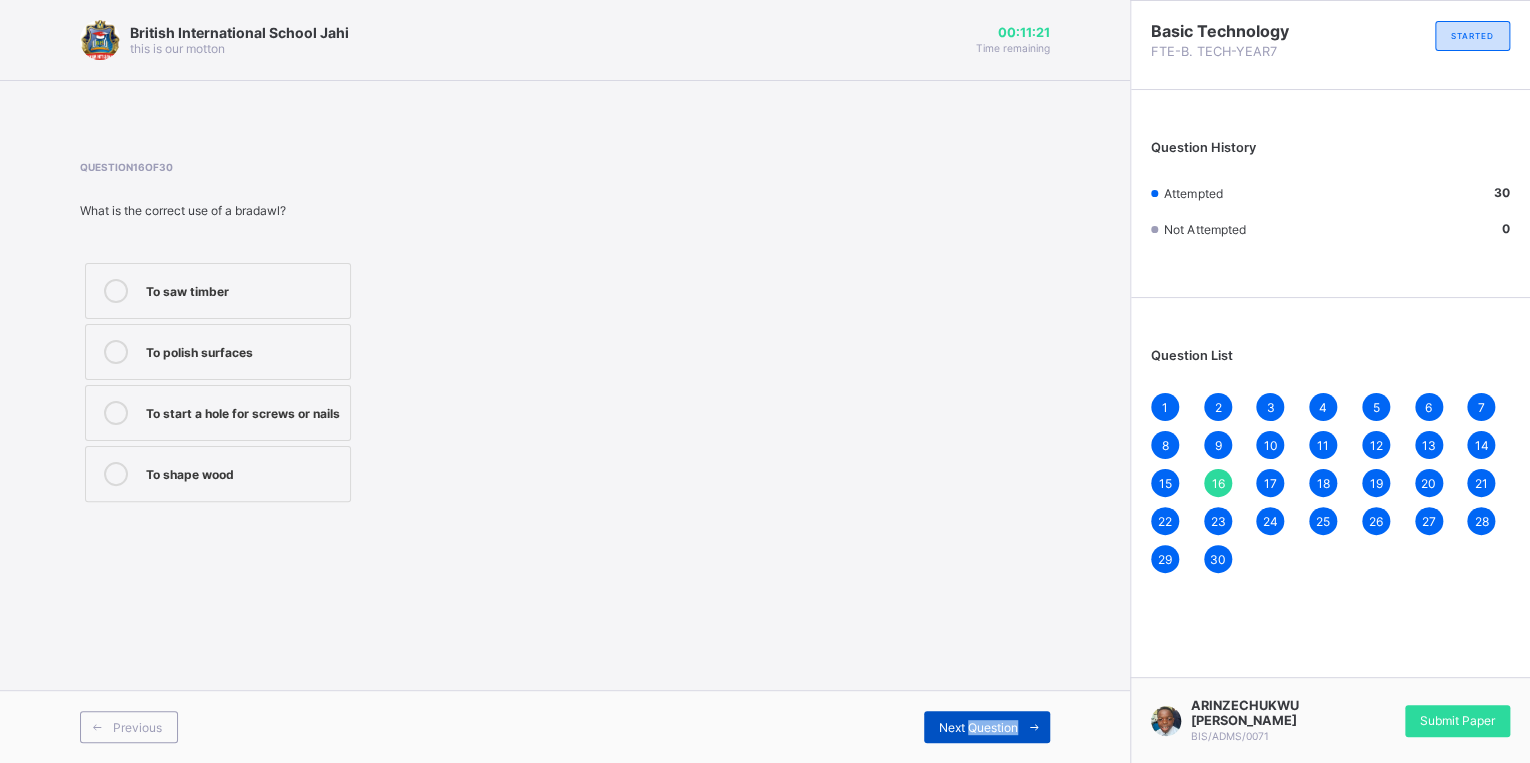 click on "Next Question" at bounding box center [987, 727] 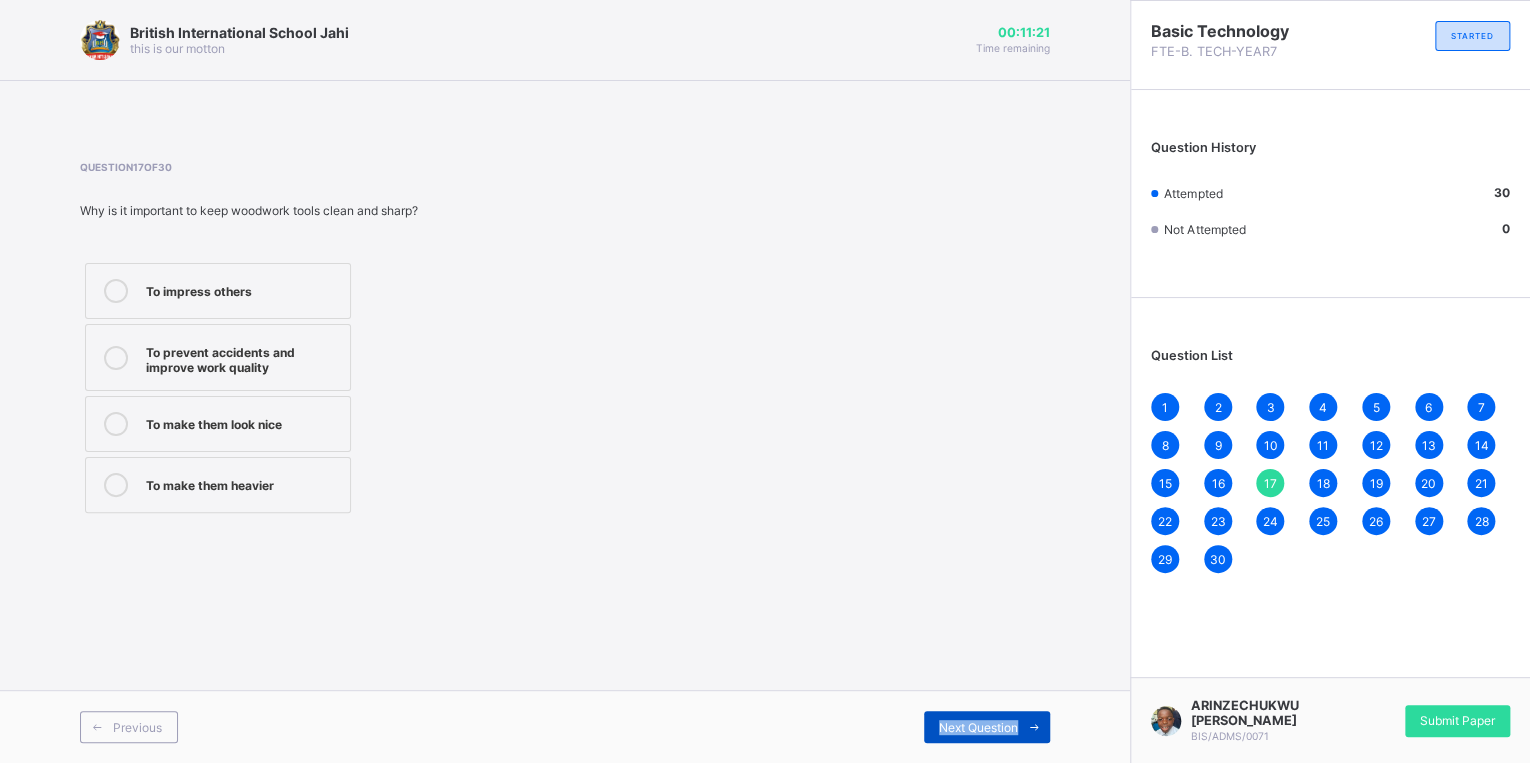 click on "Next Question" at bounding box center (987, 727) 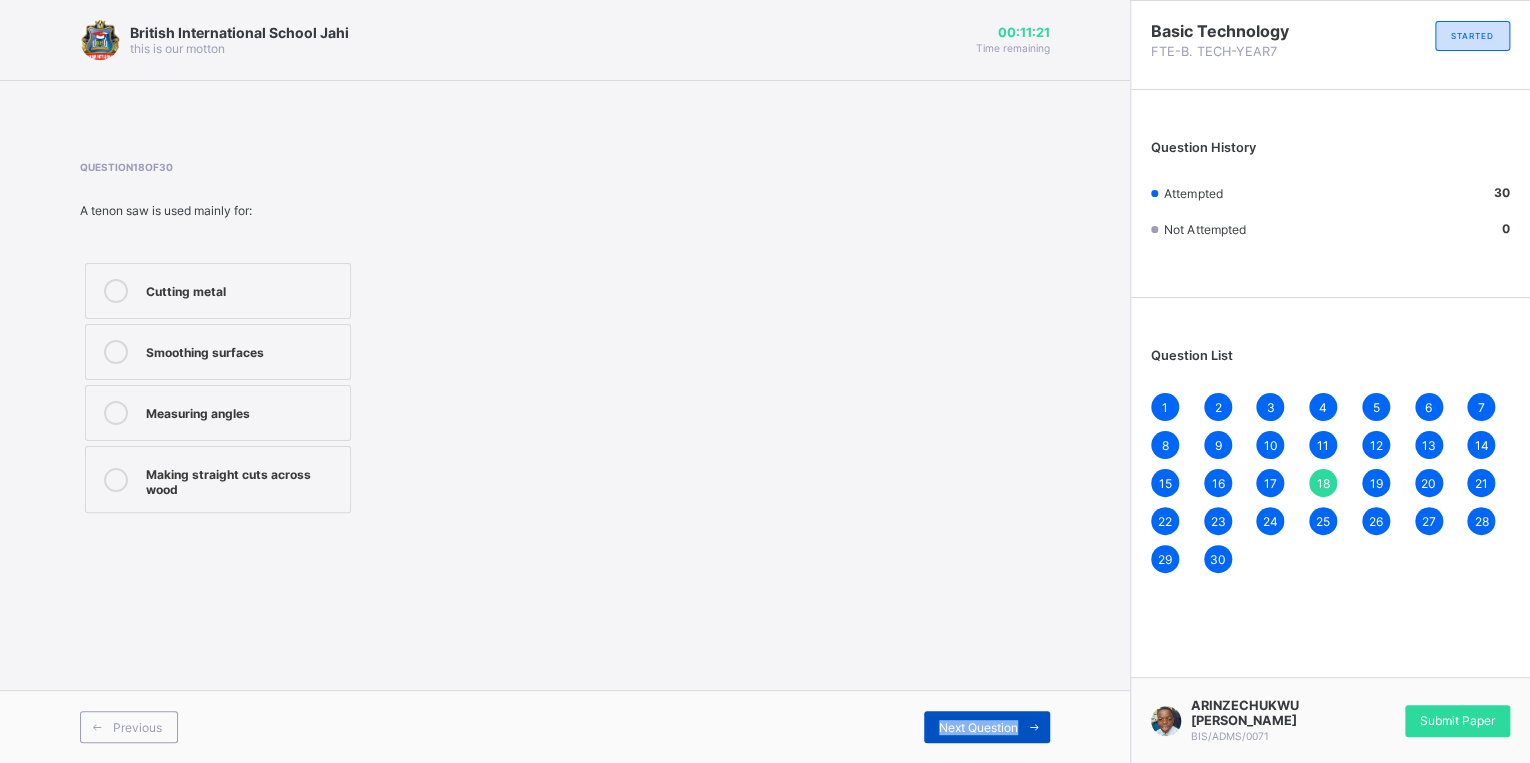 click on "Next Question" at bounding box center (987, 727) 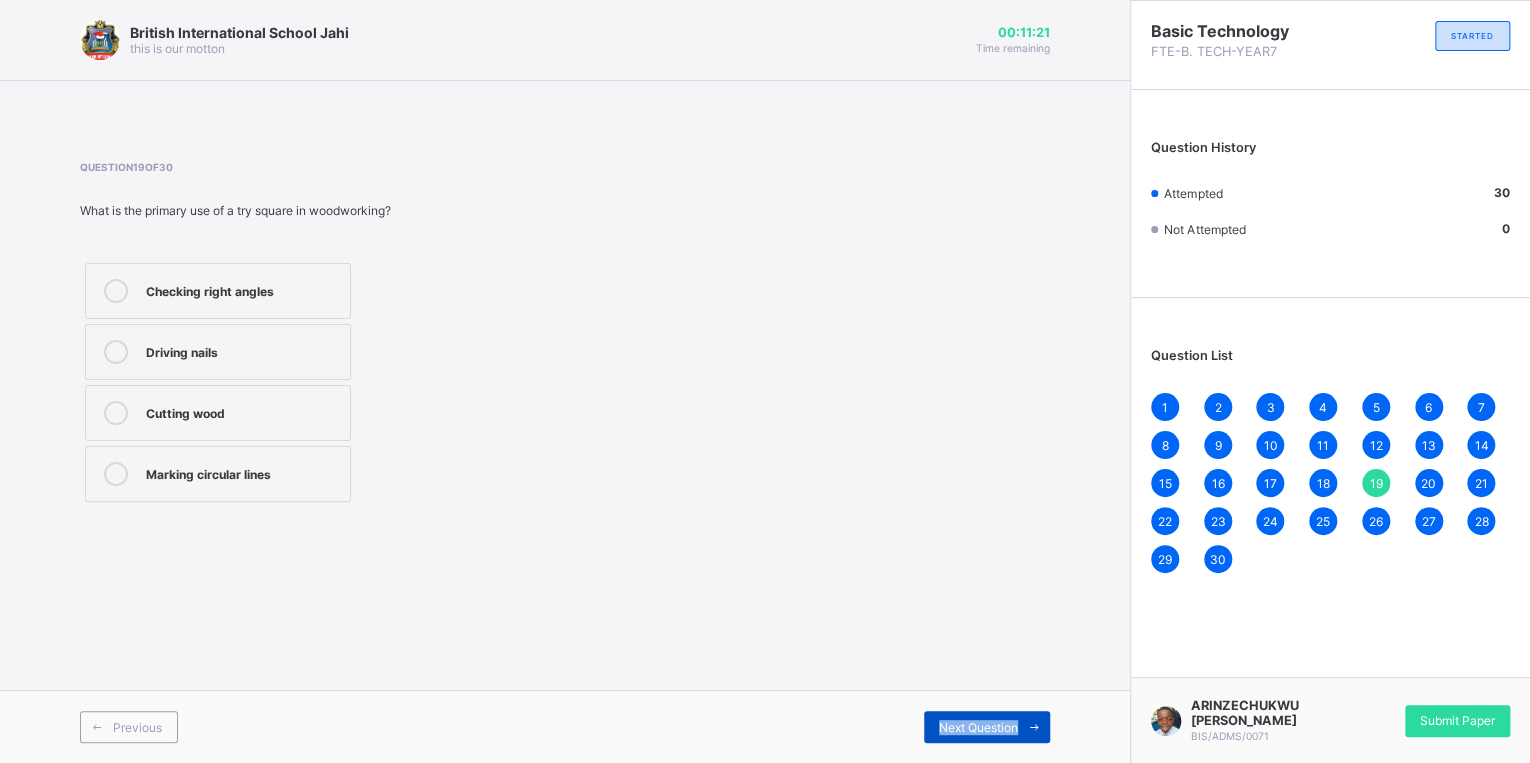 click on "Next Question" at bounding box center [987, 727] 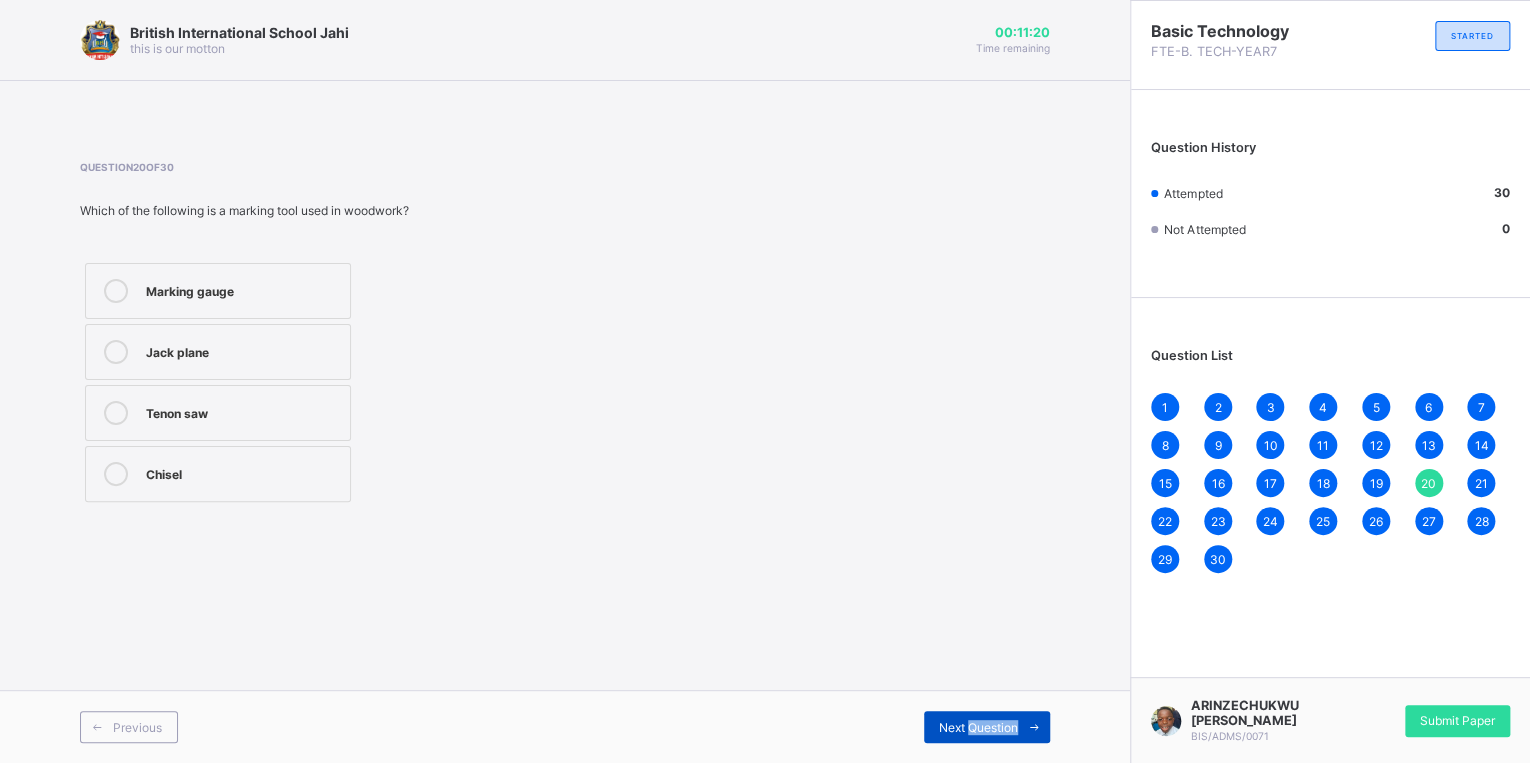 click on "Next Question" at bounding box center [987, 727] 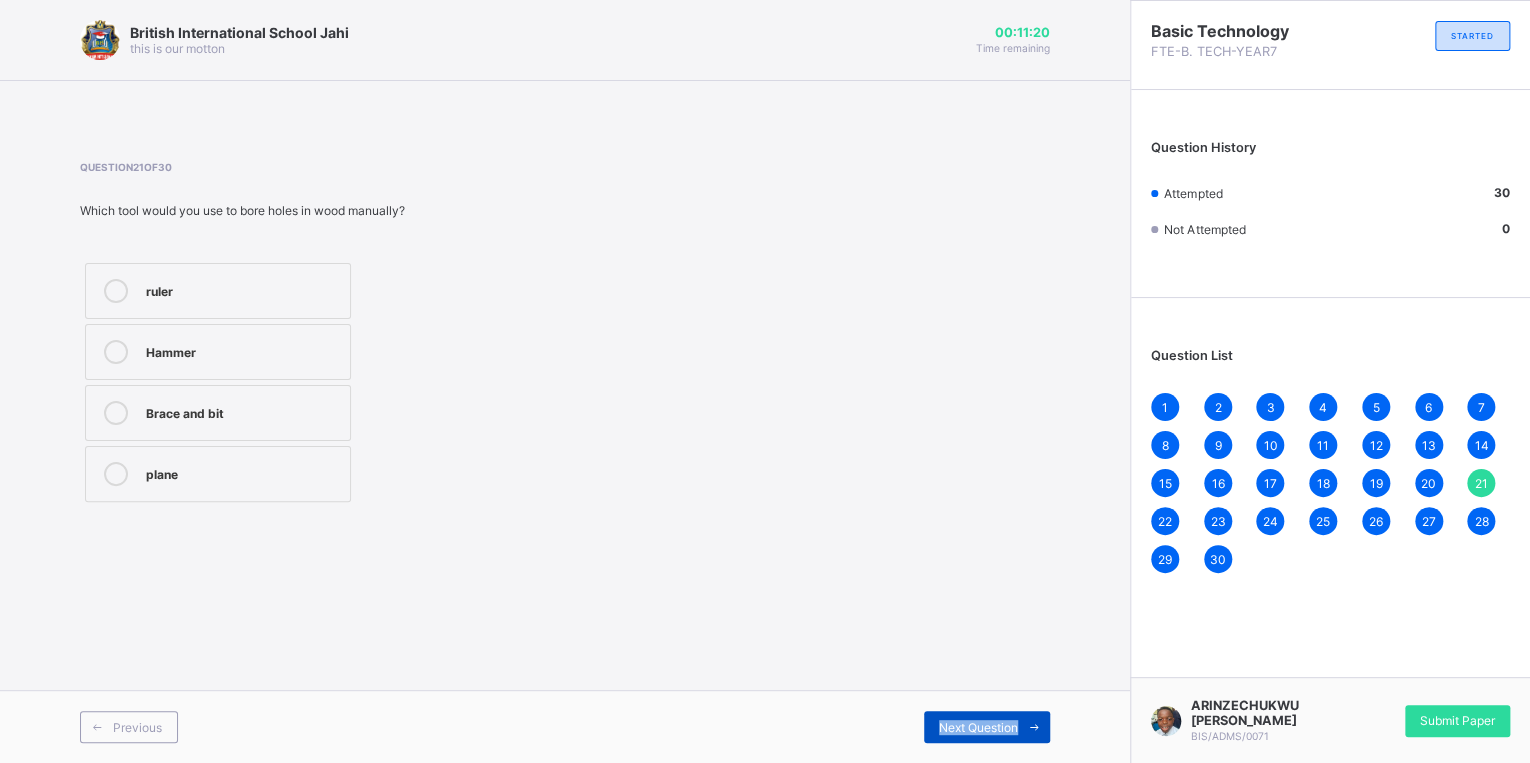 click on "Next Question" at bounding box center [987, 727] 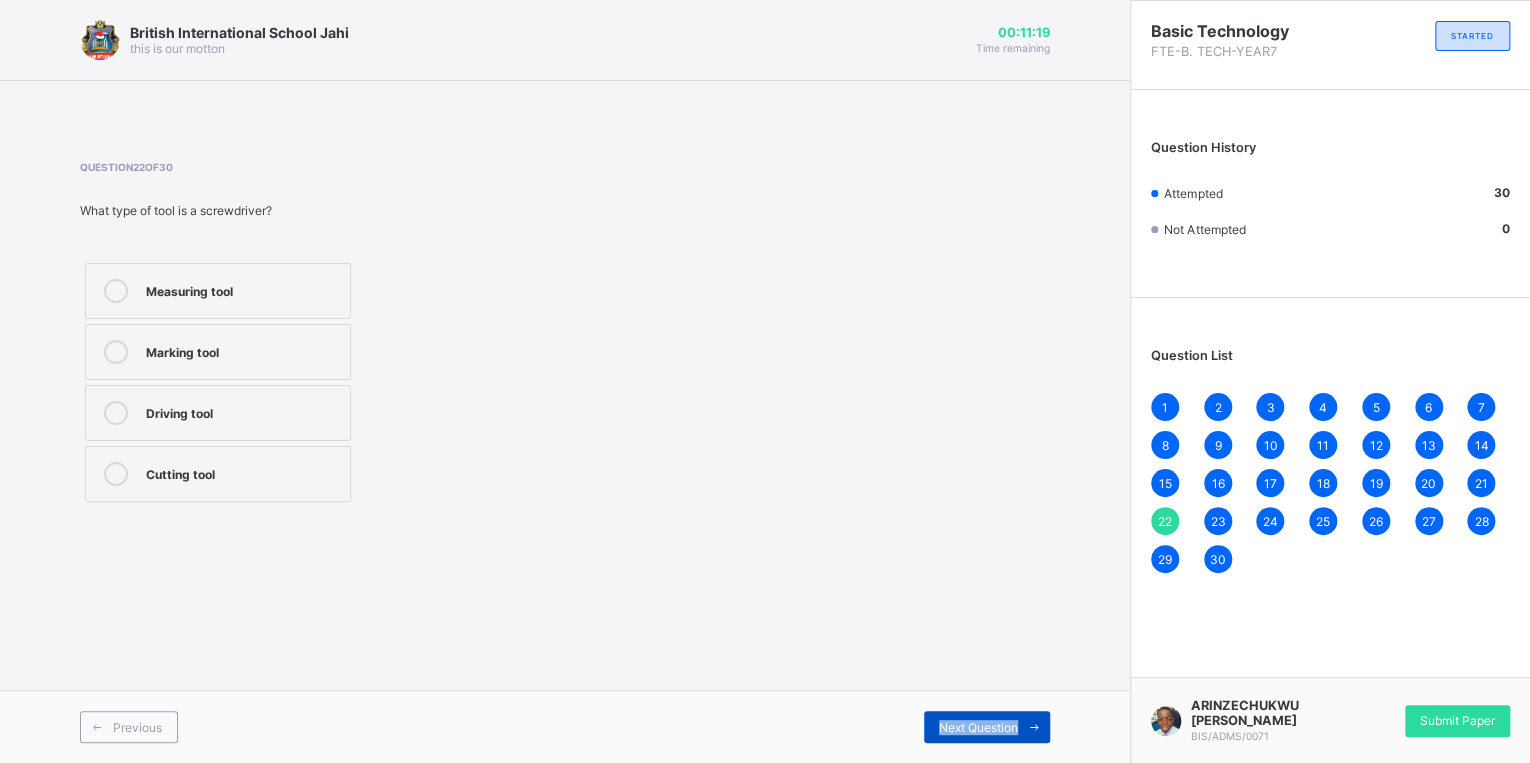 click on "Next Question" at bounding box center [987, 727] 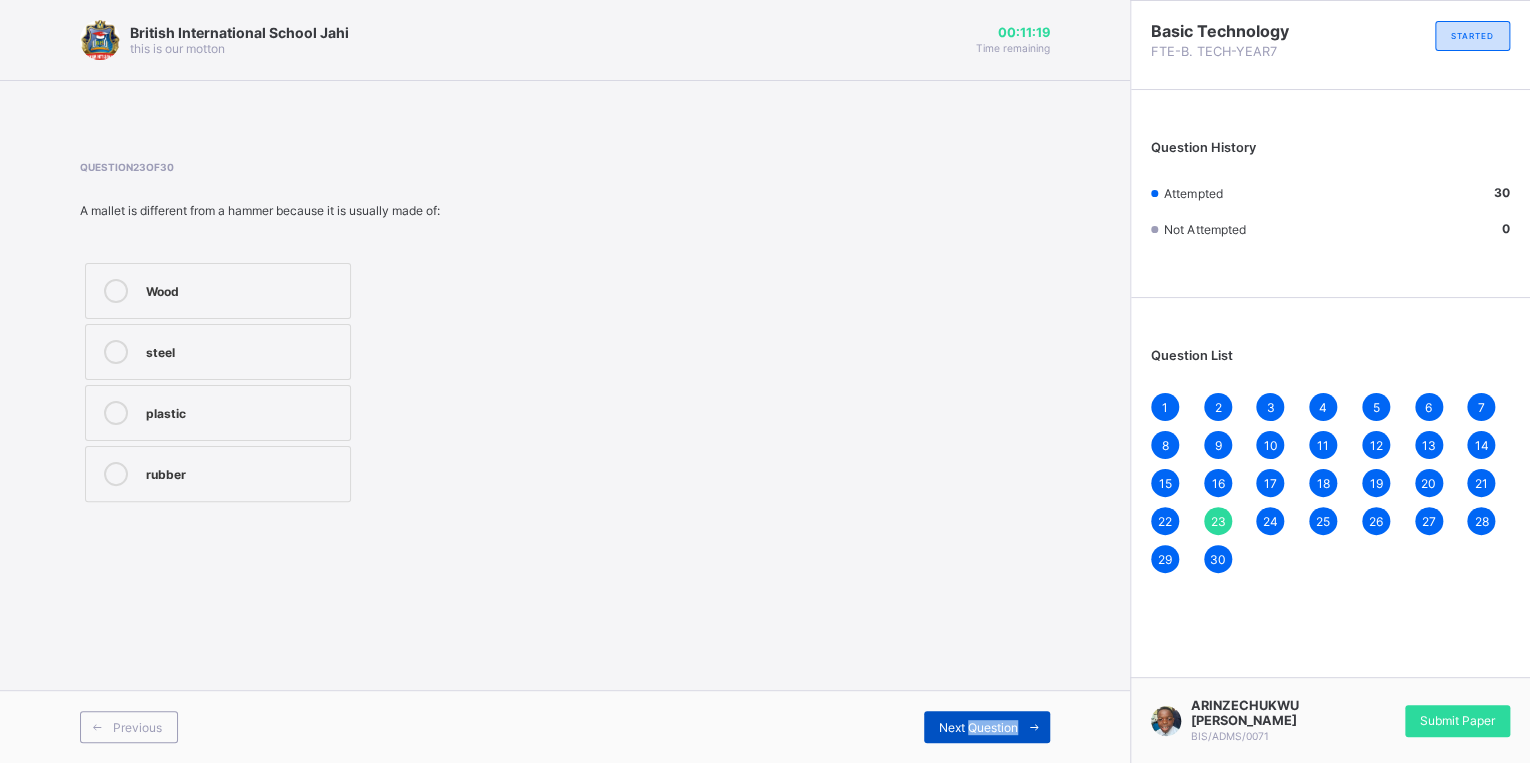 click on "Next Question" at bounding box center [987, 727] 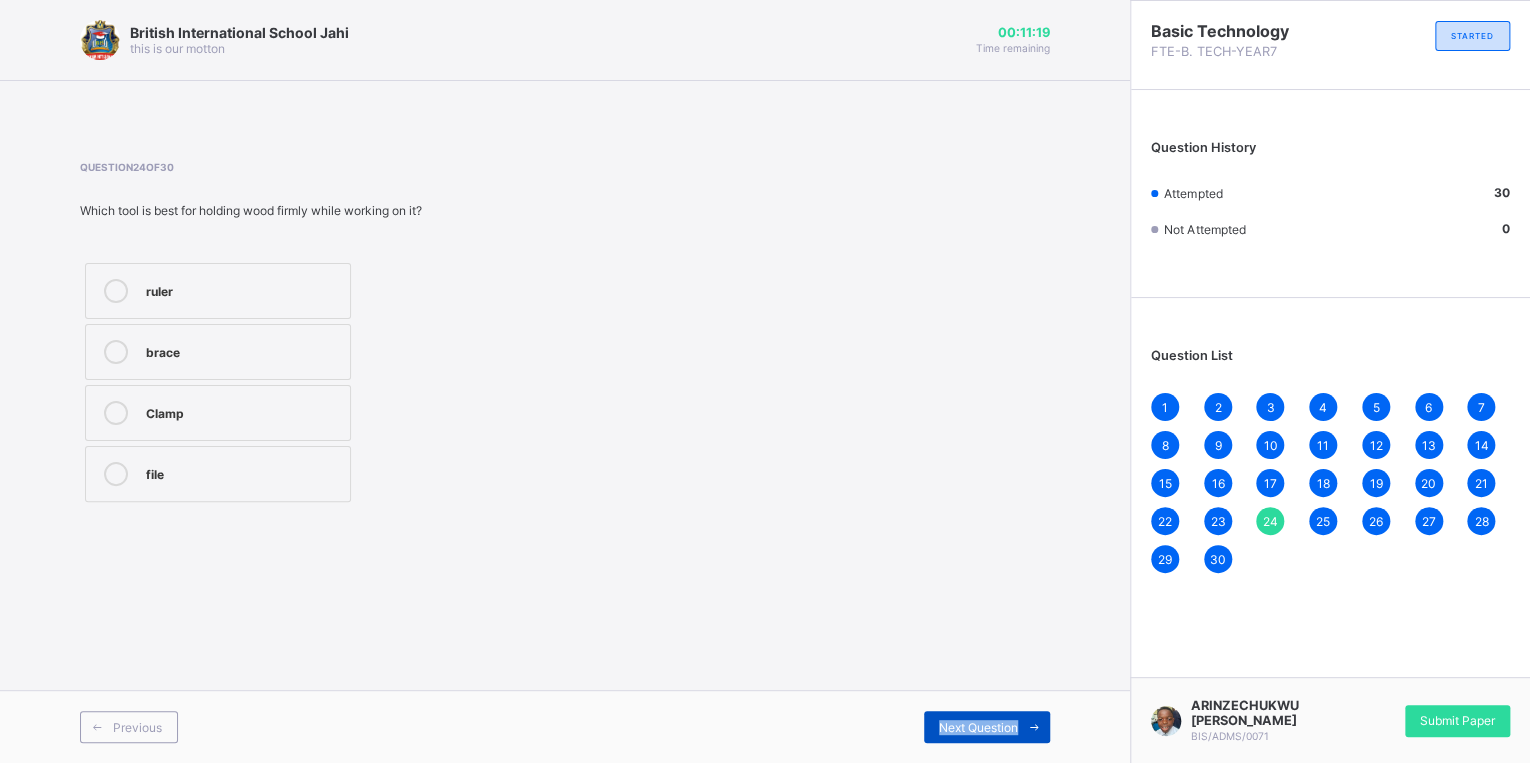 click on "Next Question" at bounding box center (987, 727) 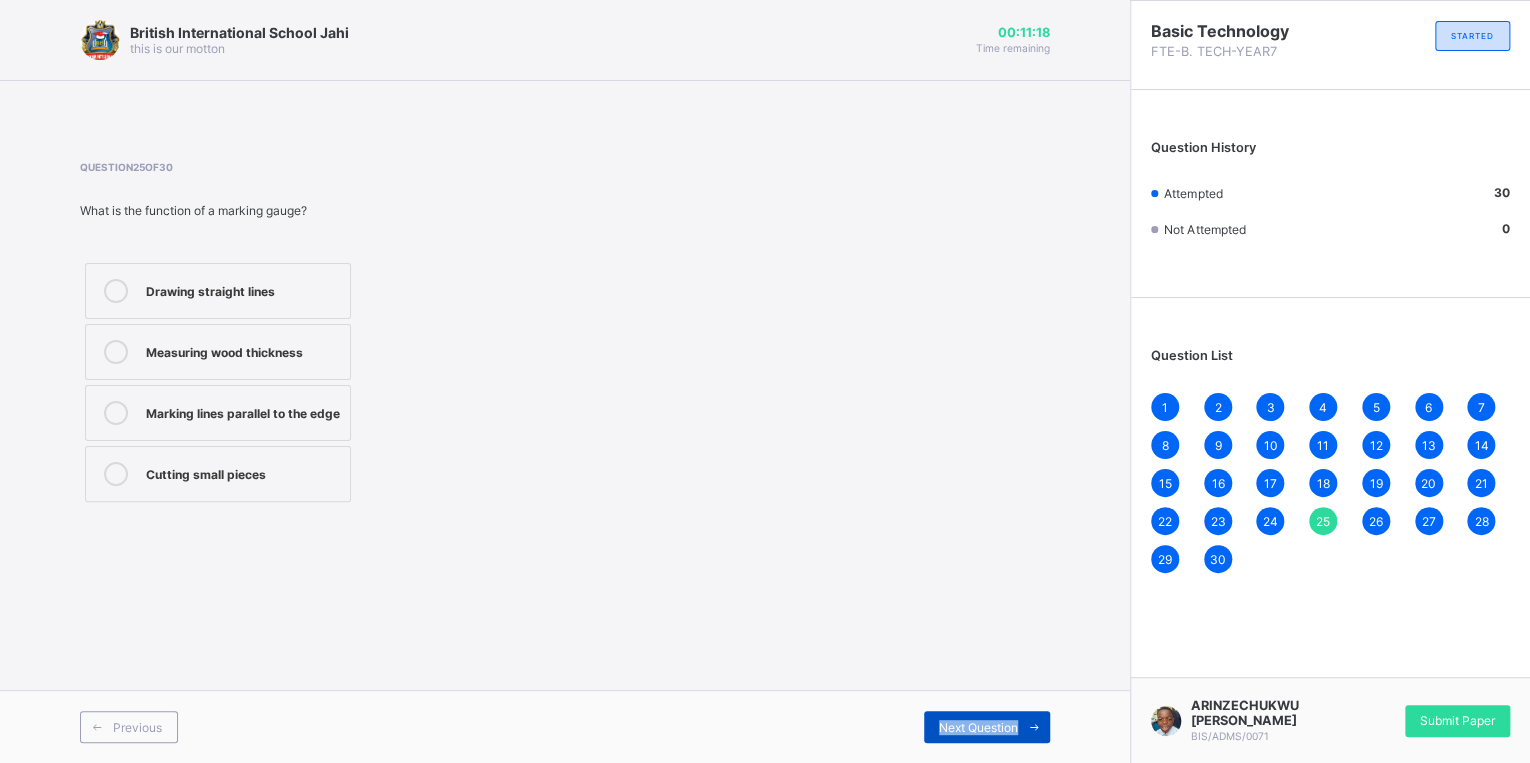 click on "Next Question" at bounding box center [987, 727] 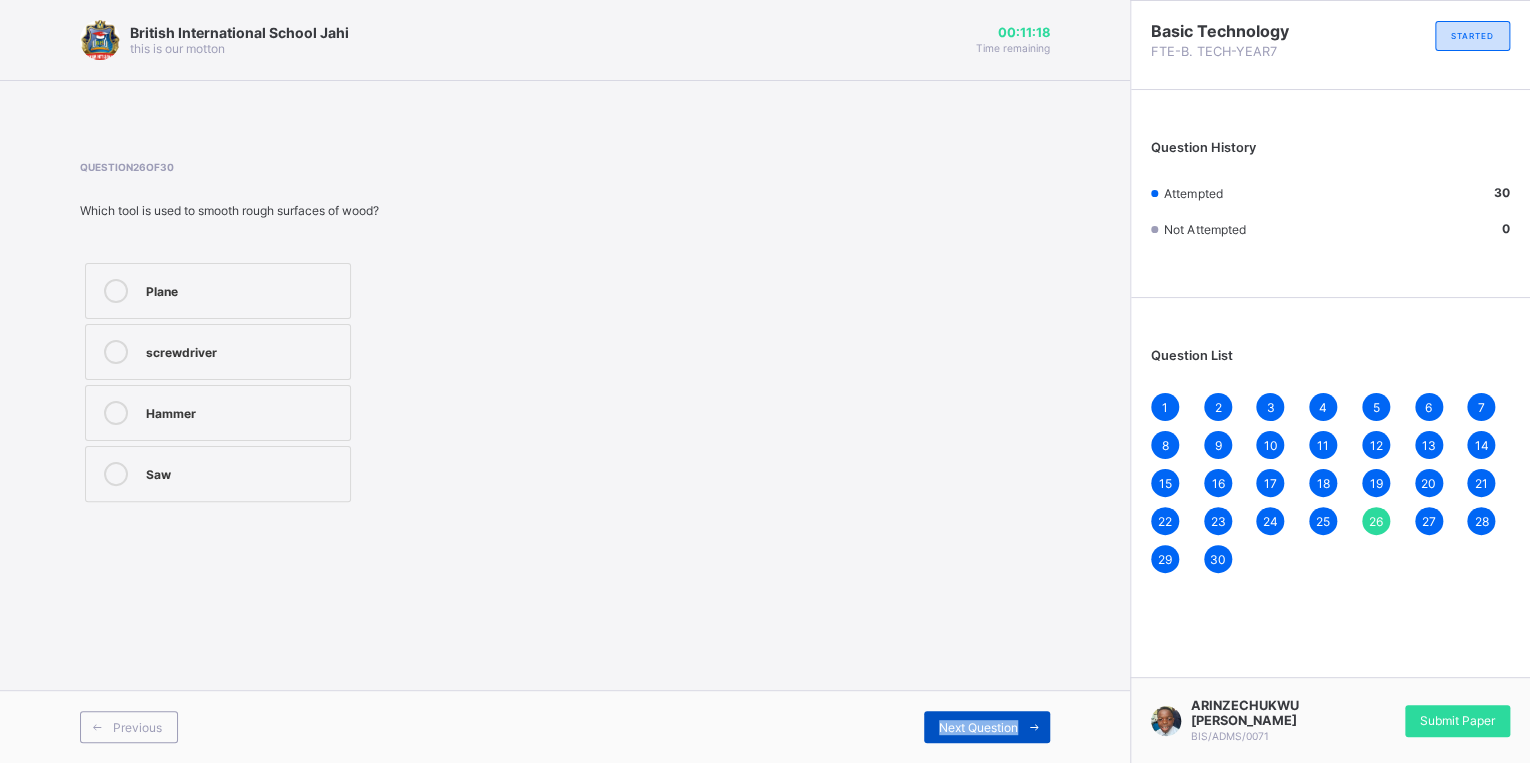 click on "Next Question" at bounding box center (987, 727) 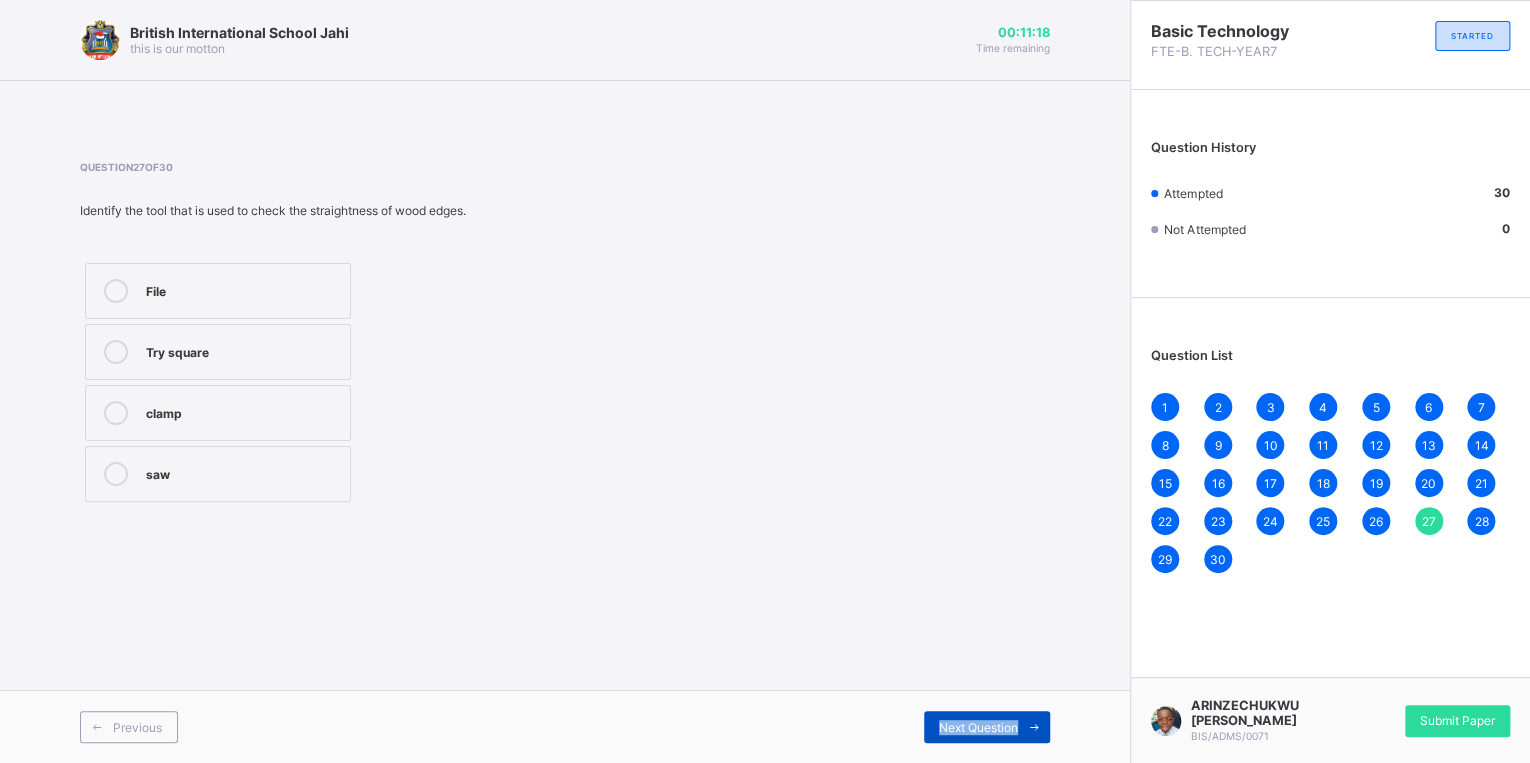 click on "Next Question" at bounding box center (987, 727) 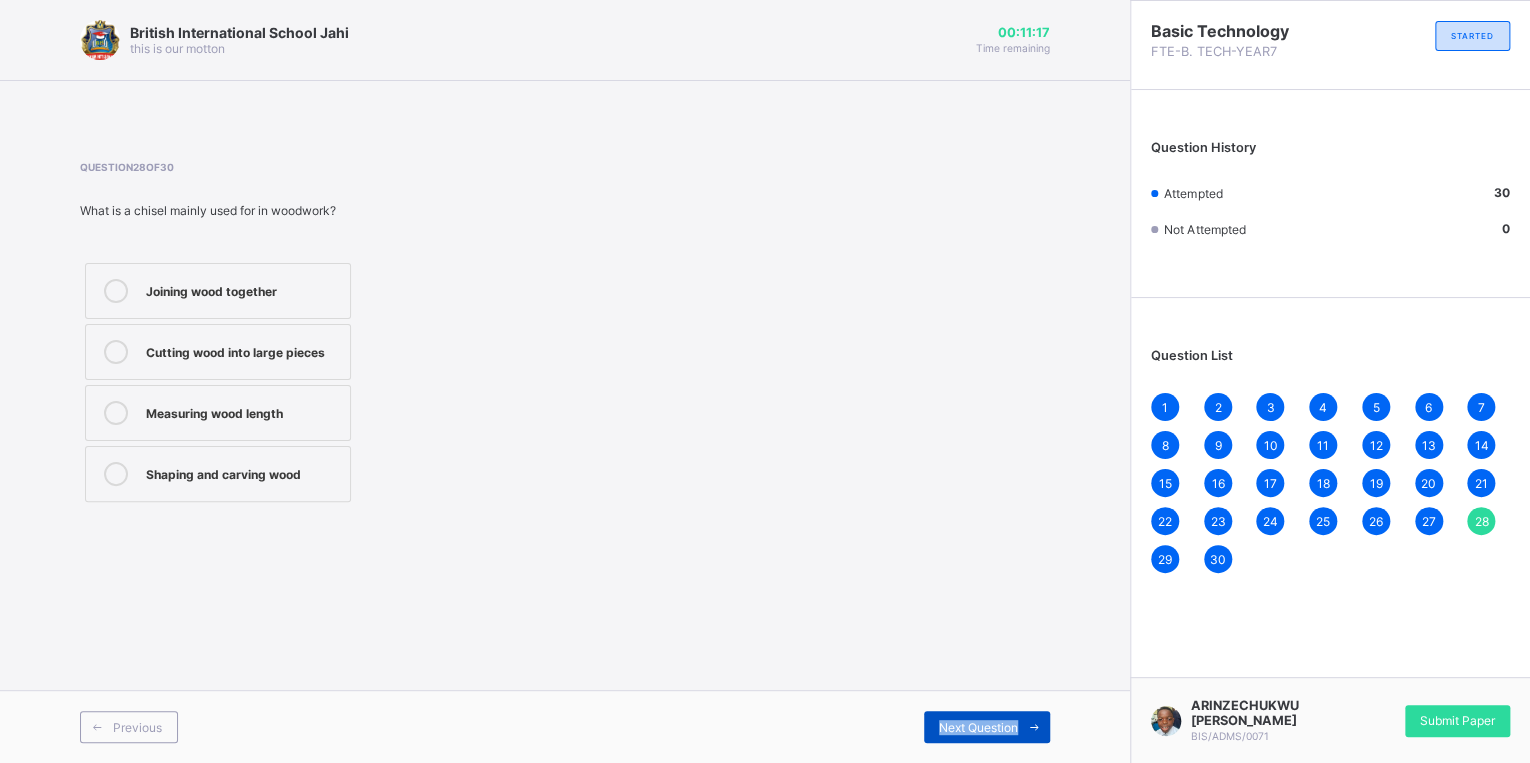 click on "Next Question" at bounding box center (987, 727) 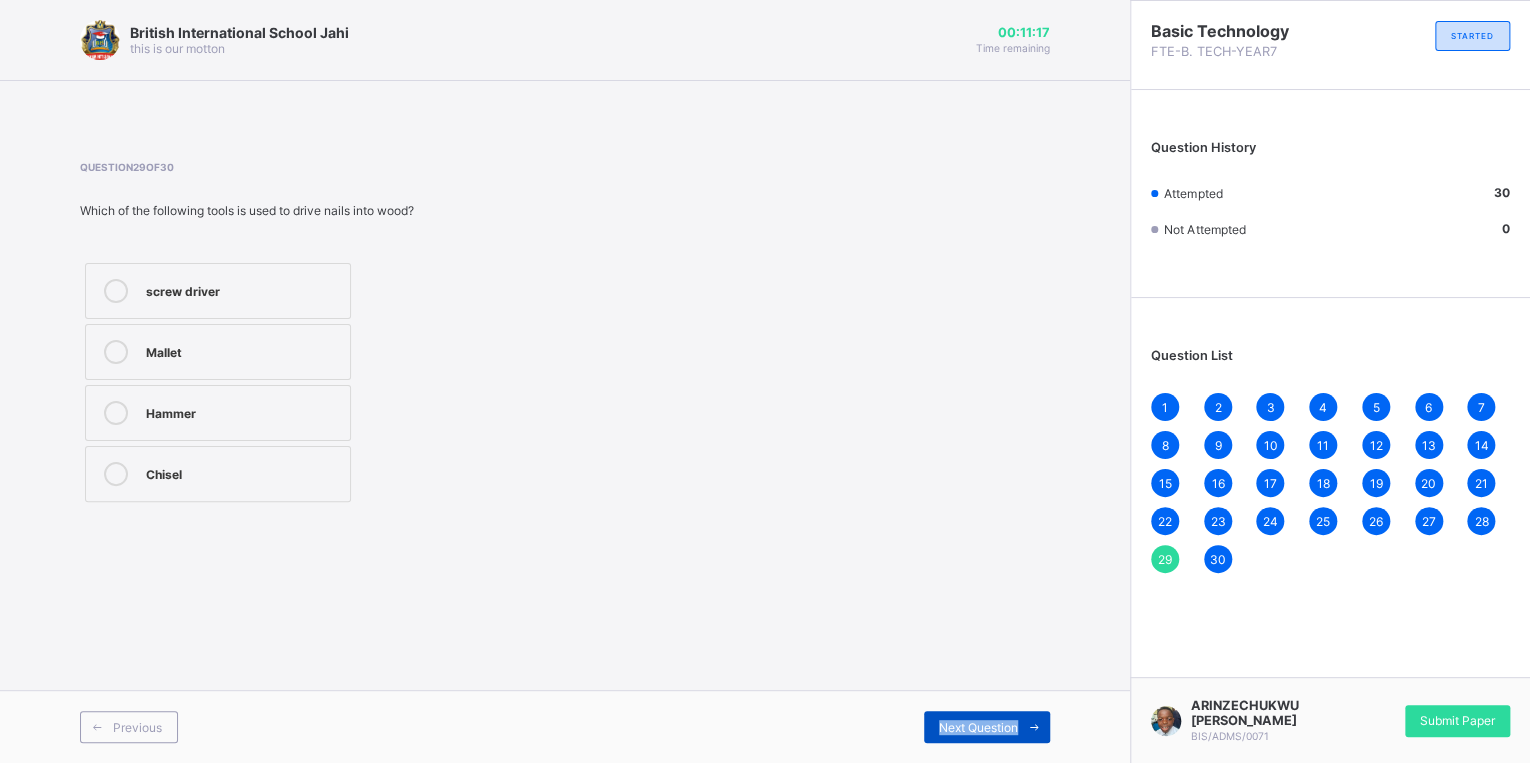 click on "Next Question" at bounding box center (987, 727) 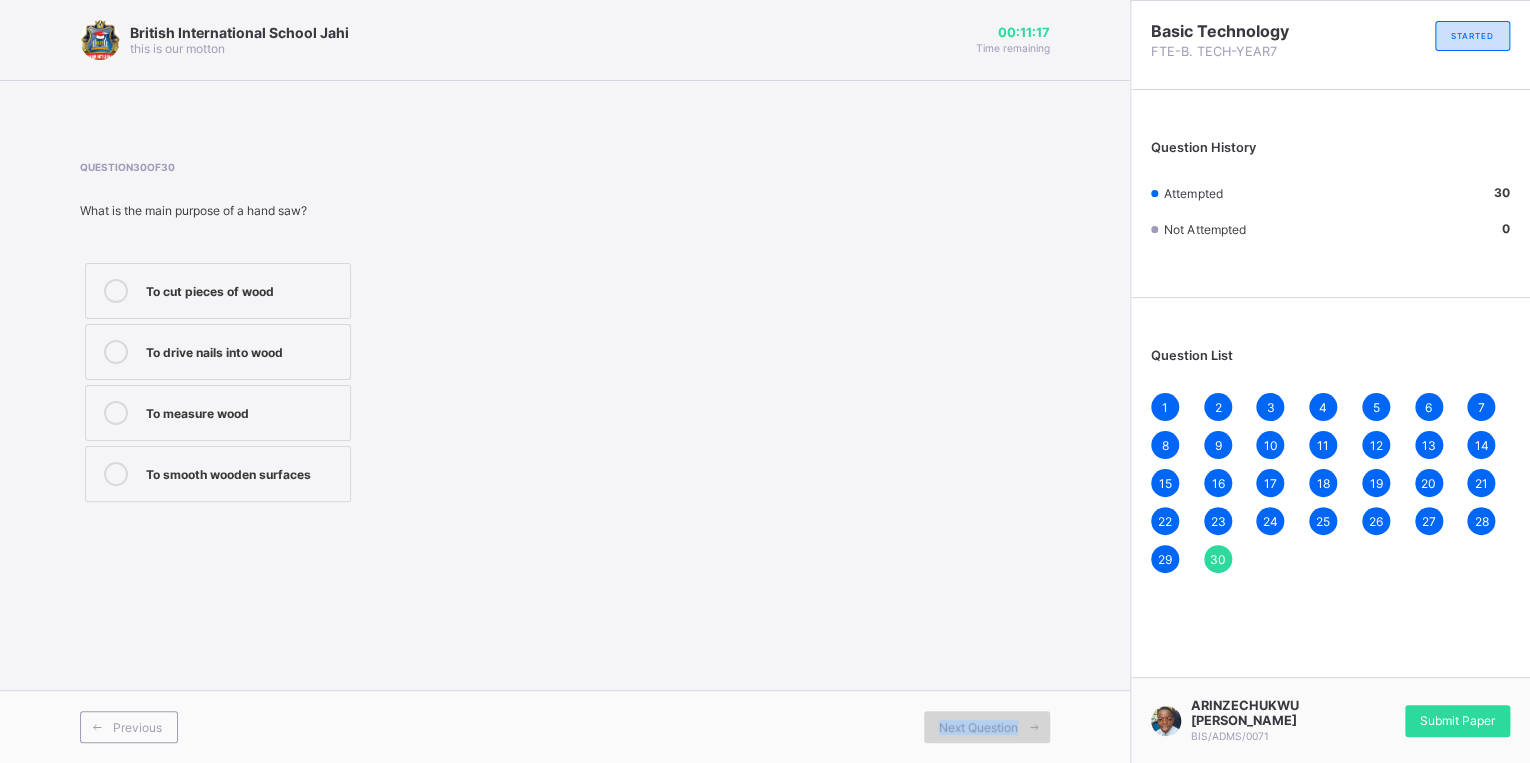 click on "Next Question" at bounding box center [987, 727] 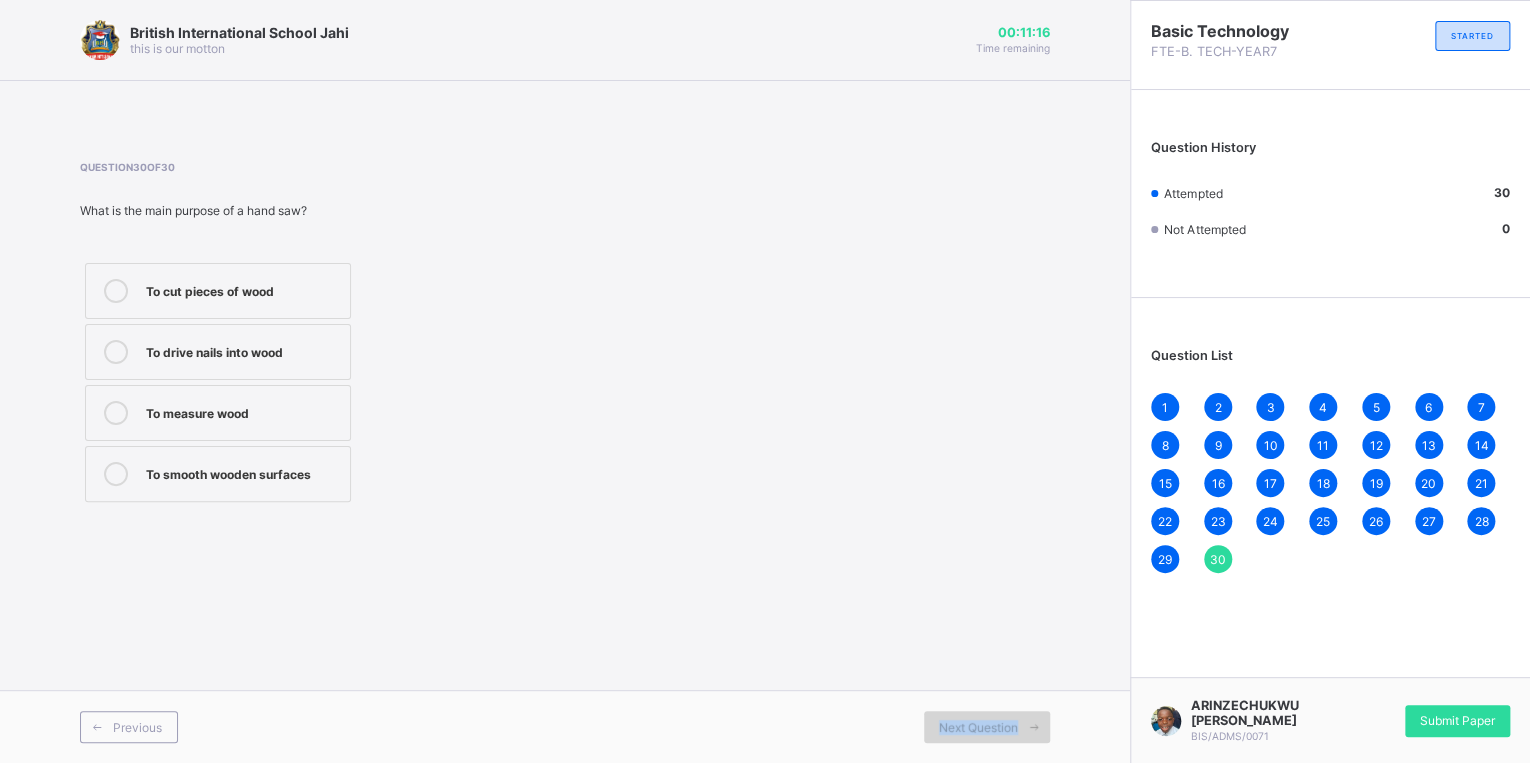 click on "Next Question" at bounding box center [987, 727] 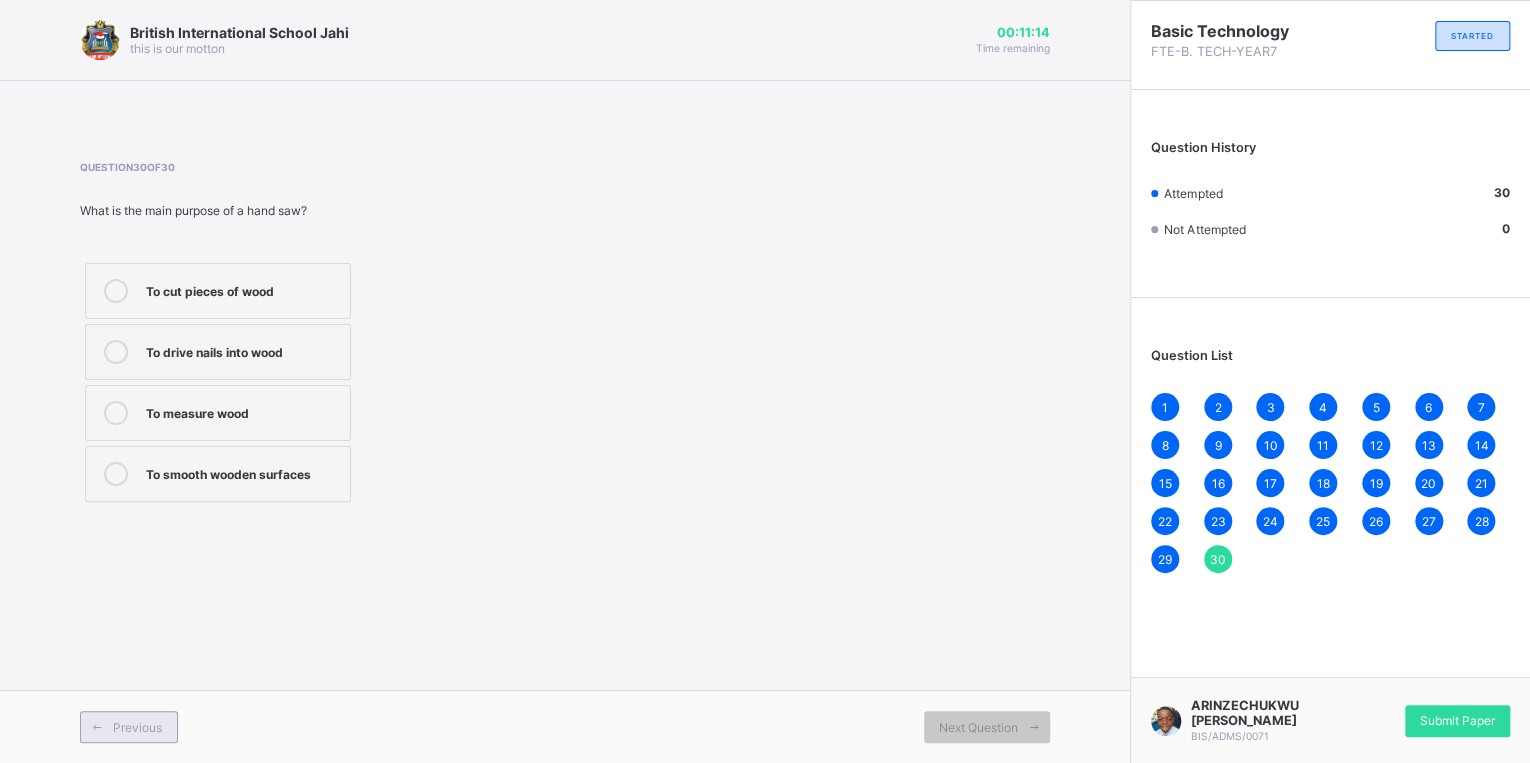 click on "Previous" at bounding box center (129, 727) 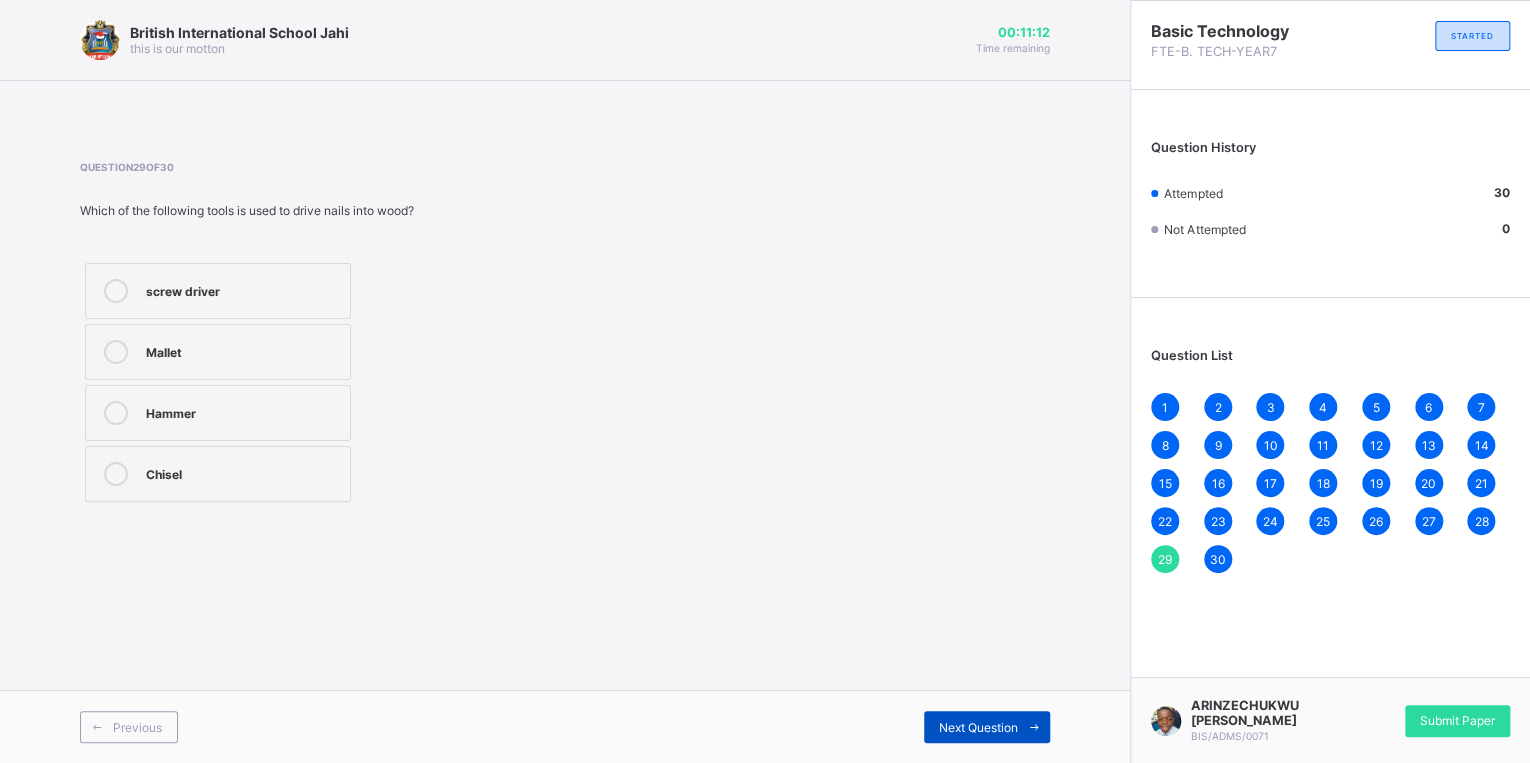 click at bounding box center [1034, 727] 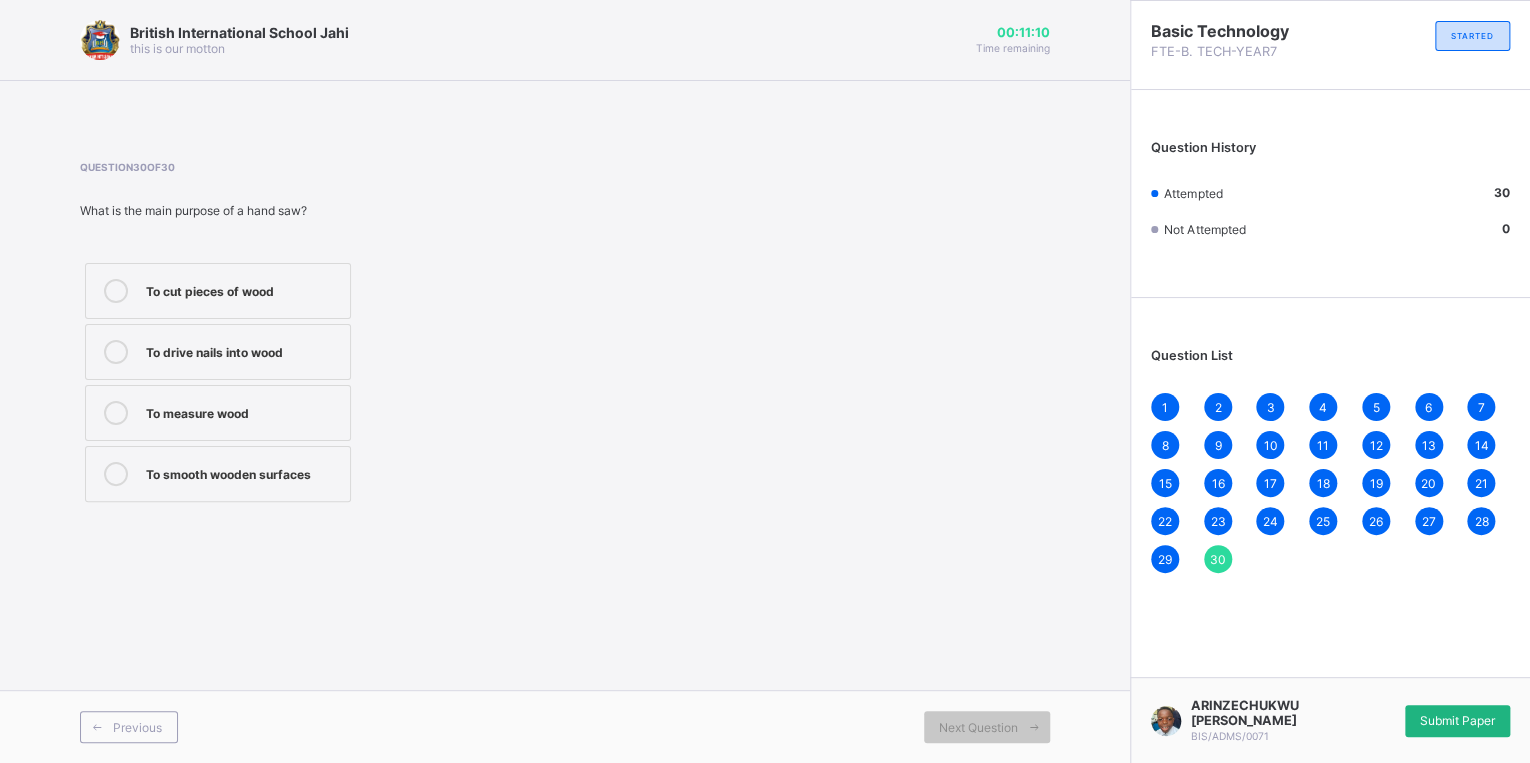 click on "Submit Paper" at bounding box center [1457, 720] 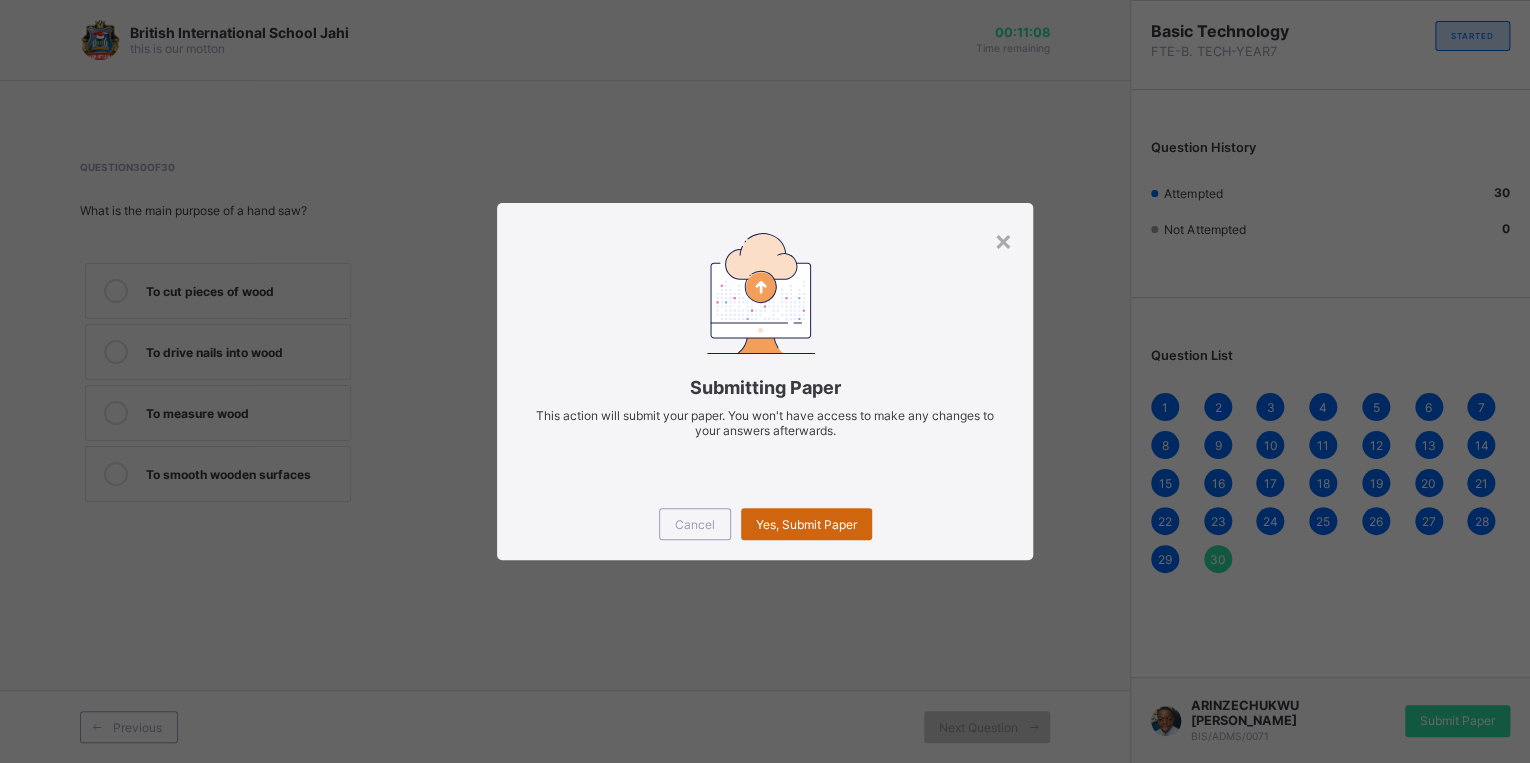click on "Yes, Submit Paper" at bounding box center [806, 524] 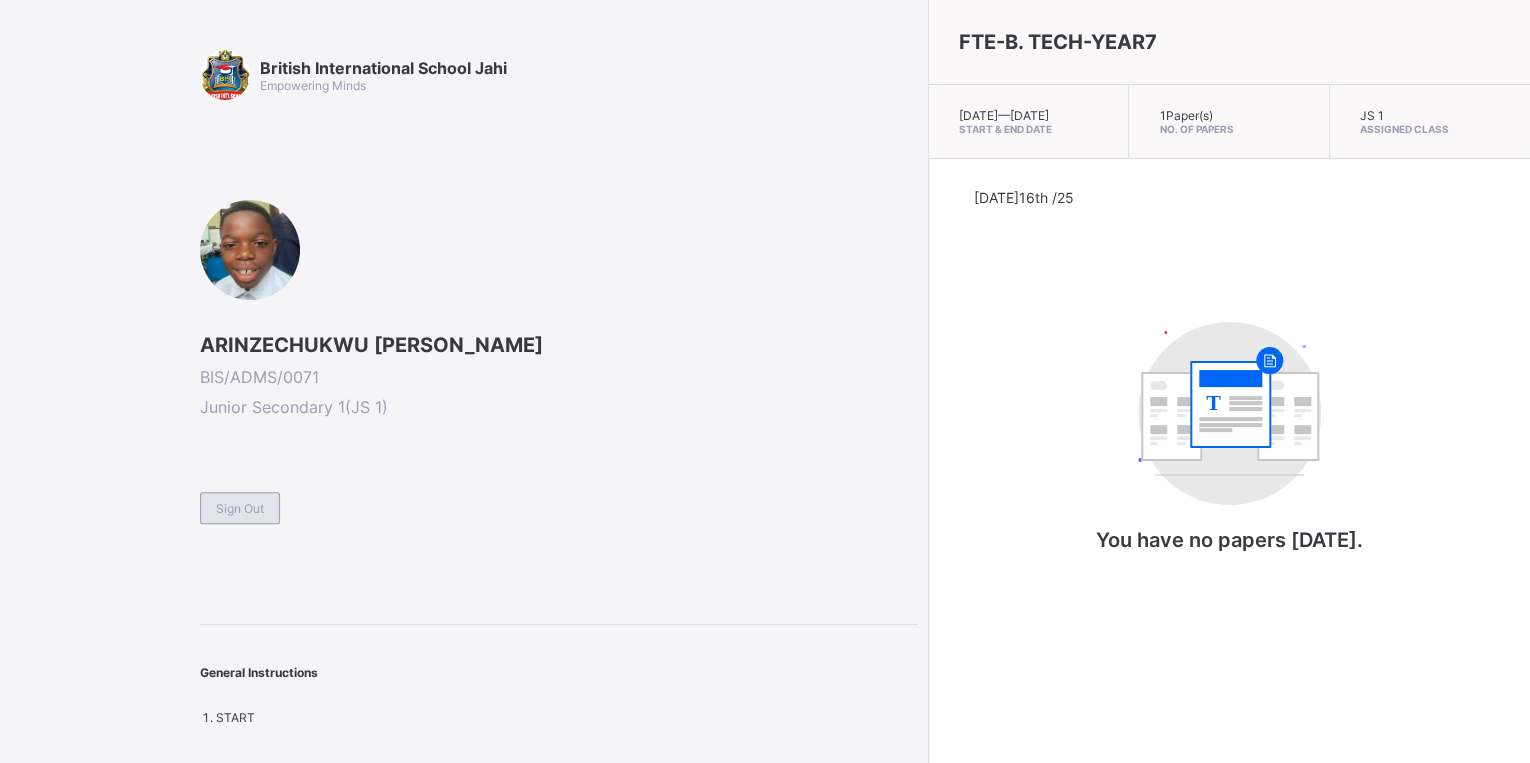 click on "Sign Out" at bounding box center (240, 508) 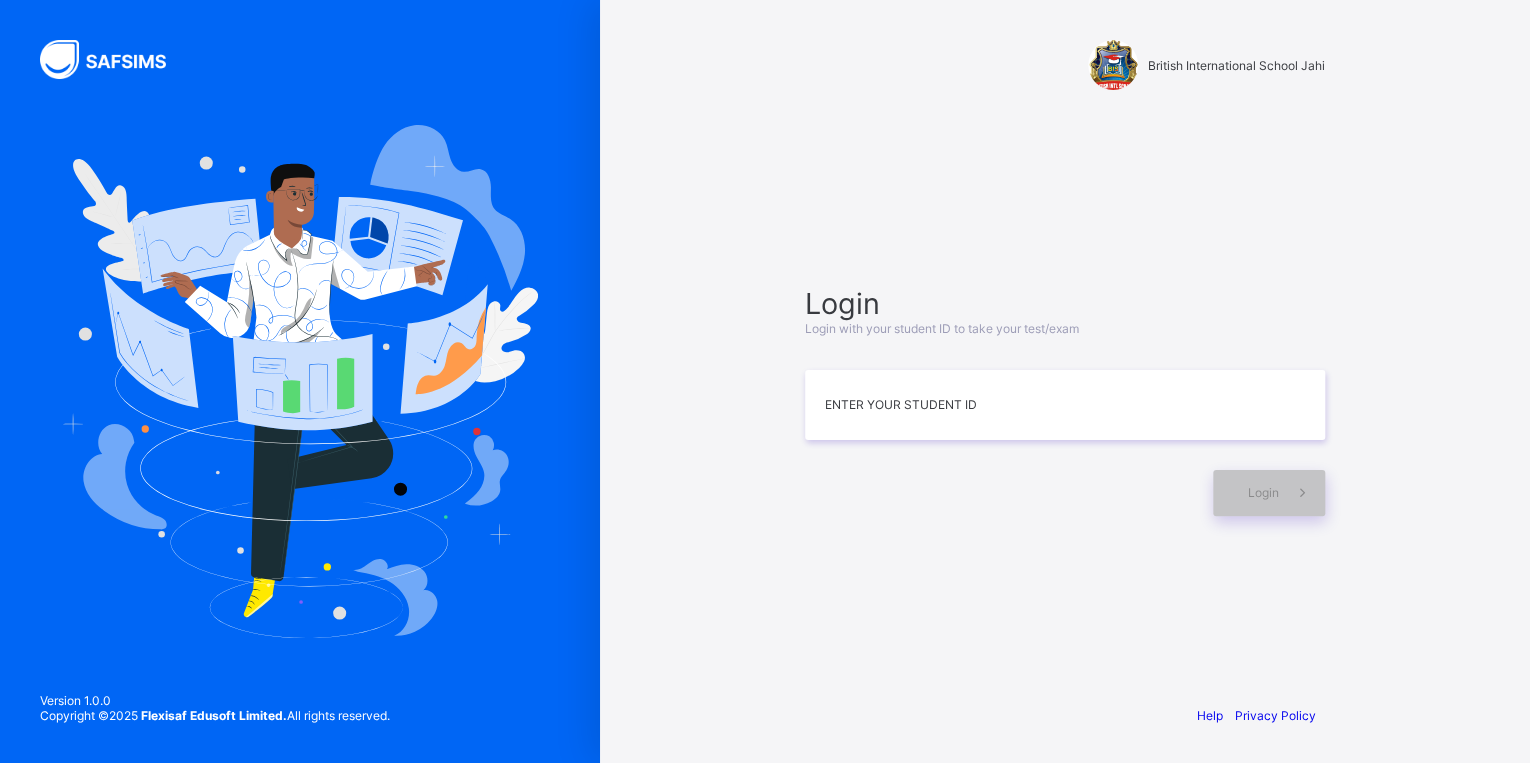 drag, startPoint x: 0, startPoint y: 32, endPoint x: 872, endPoint y: 334, distance: 922.81525 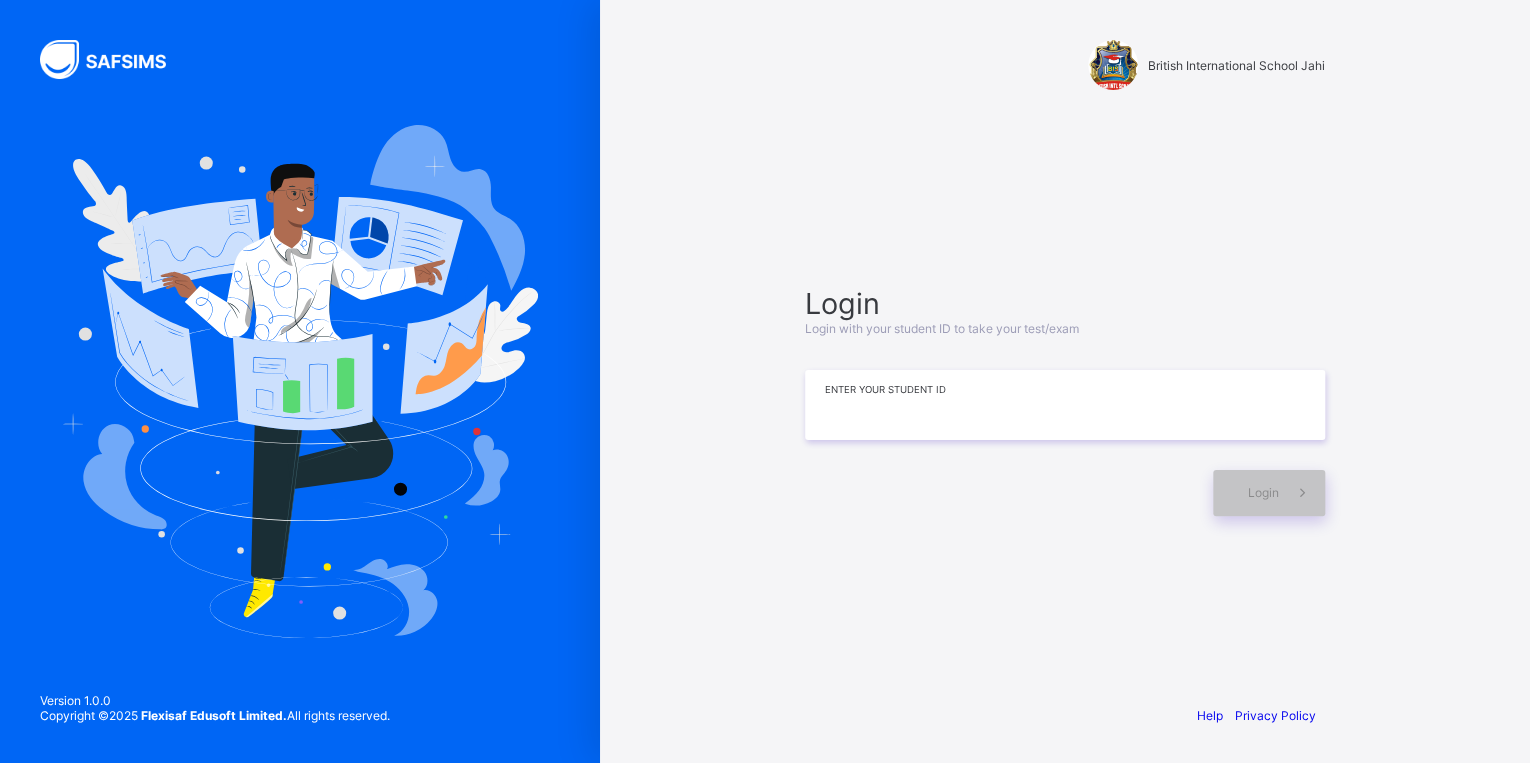 click at bounding box center [1065, 405] 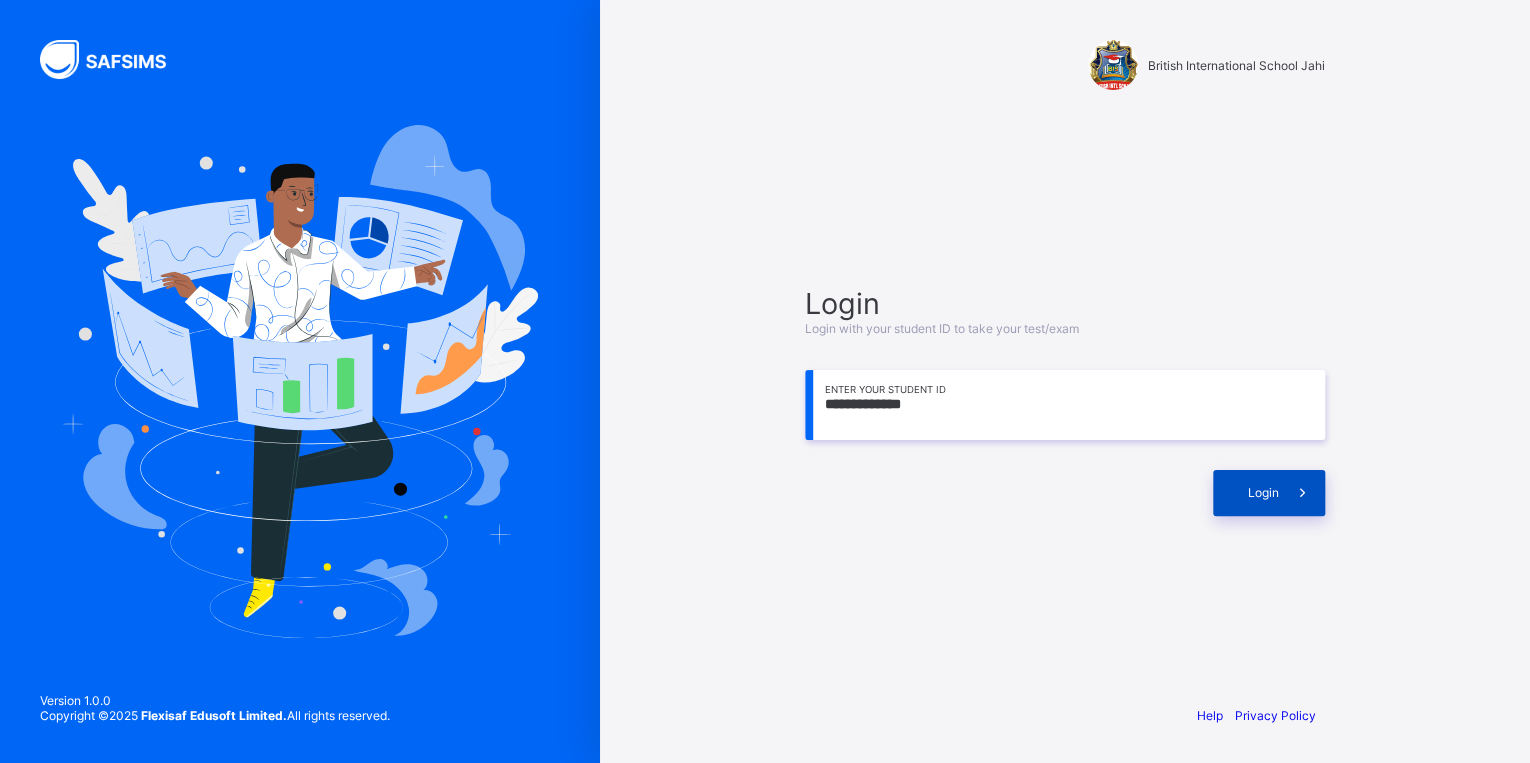 type on "**********" 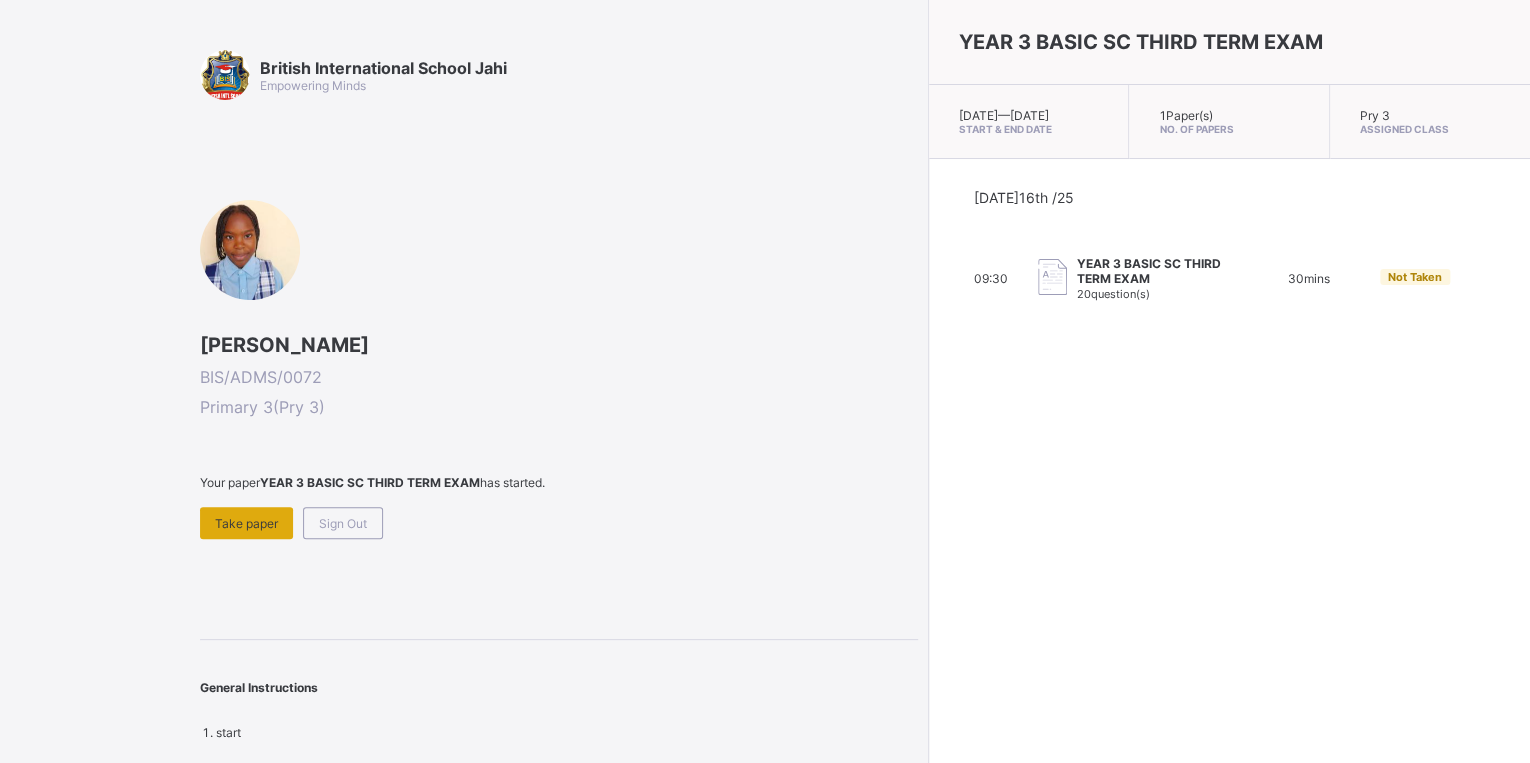 click on "Take paper" at bounding box center (246, 523) 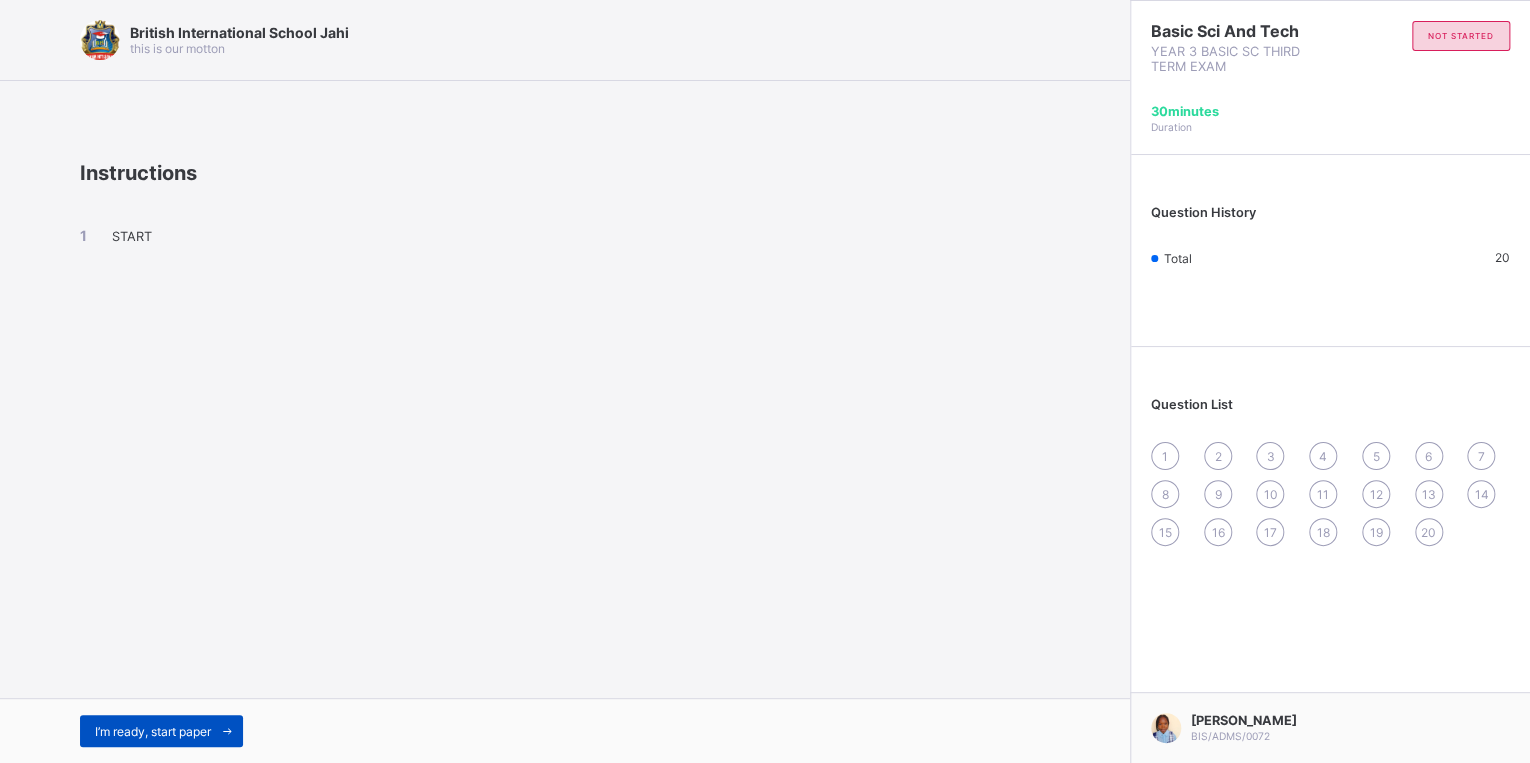 click on "I’m ready, start paper" at bounding box center [161, 731] 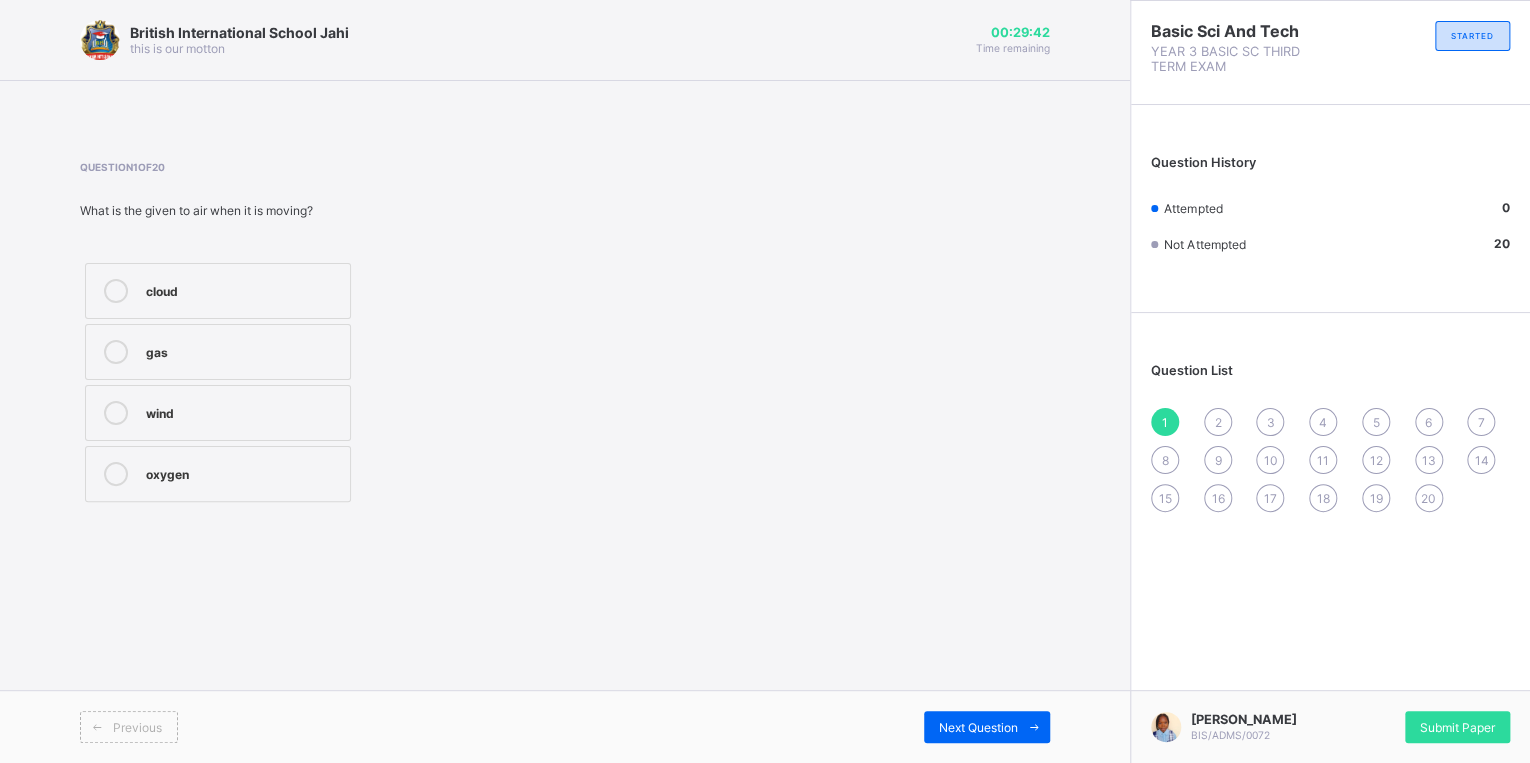 click at bounding box center [116, 413] 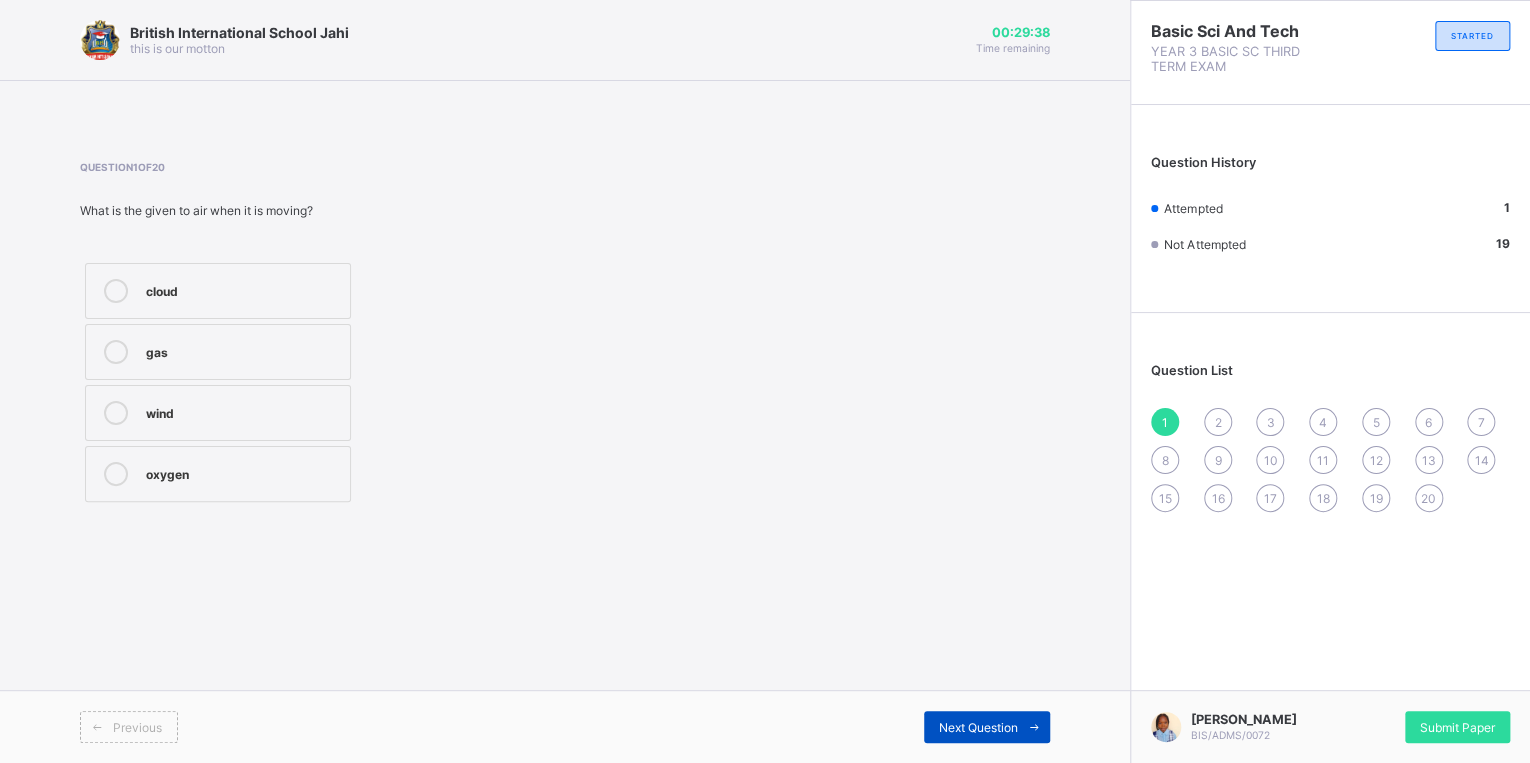 click at bounding box center (1034, 727) 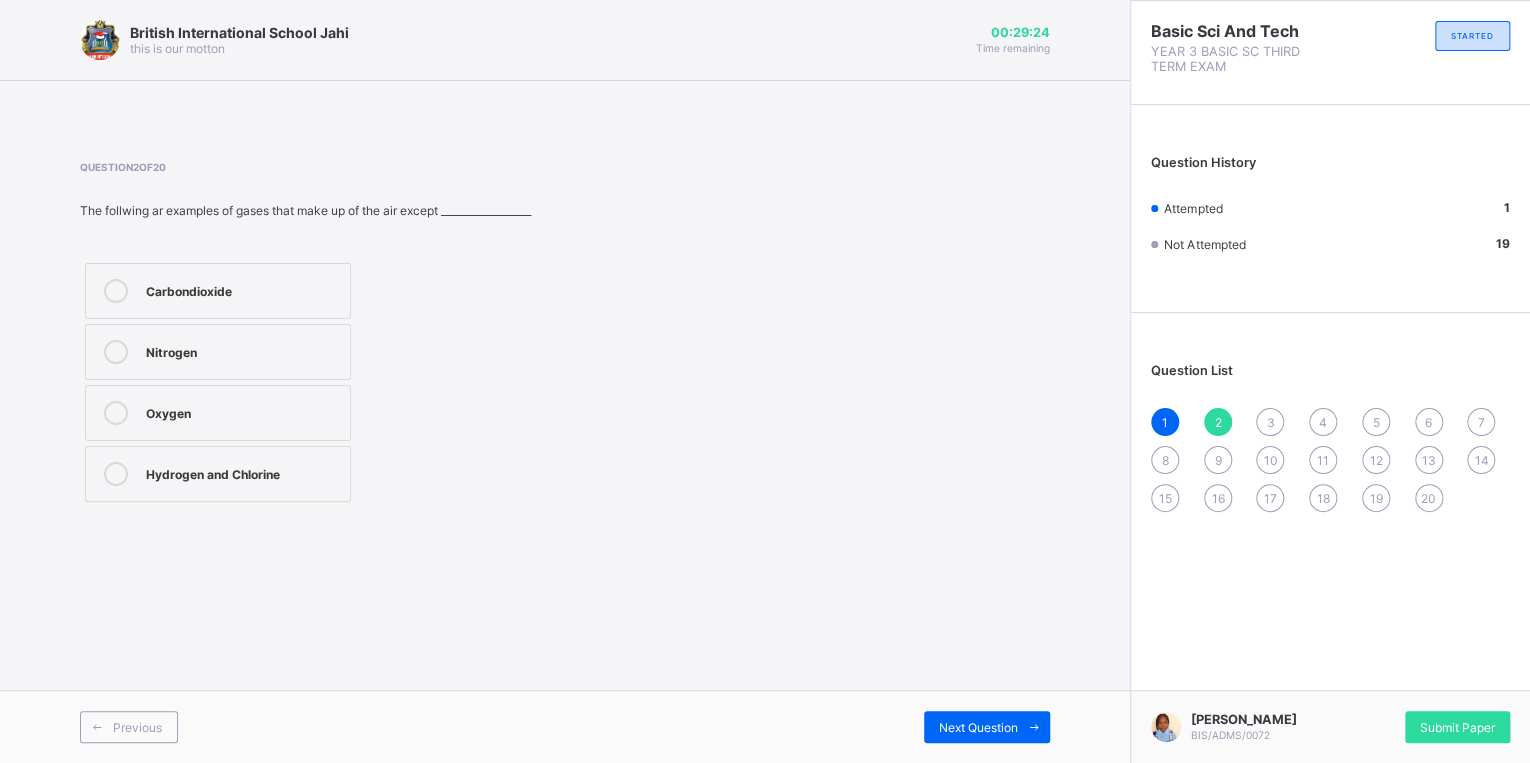 click on "Hydrogen and Chlorine" at bounding box center [243, 472] 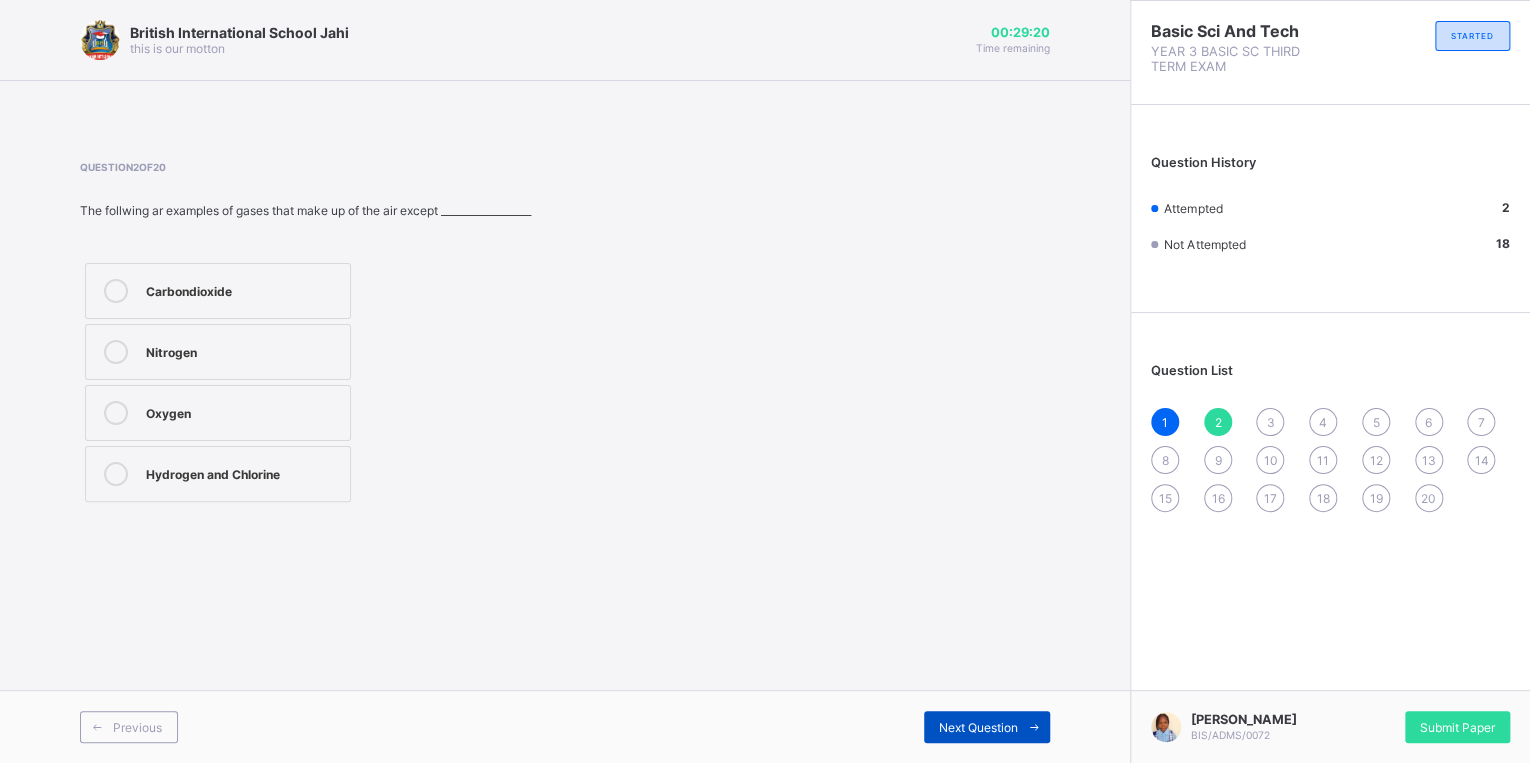 click on "Next Question" at bounding box center [978, 727] 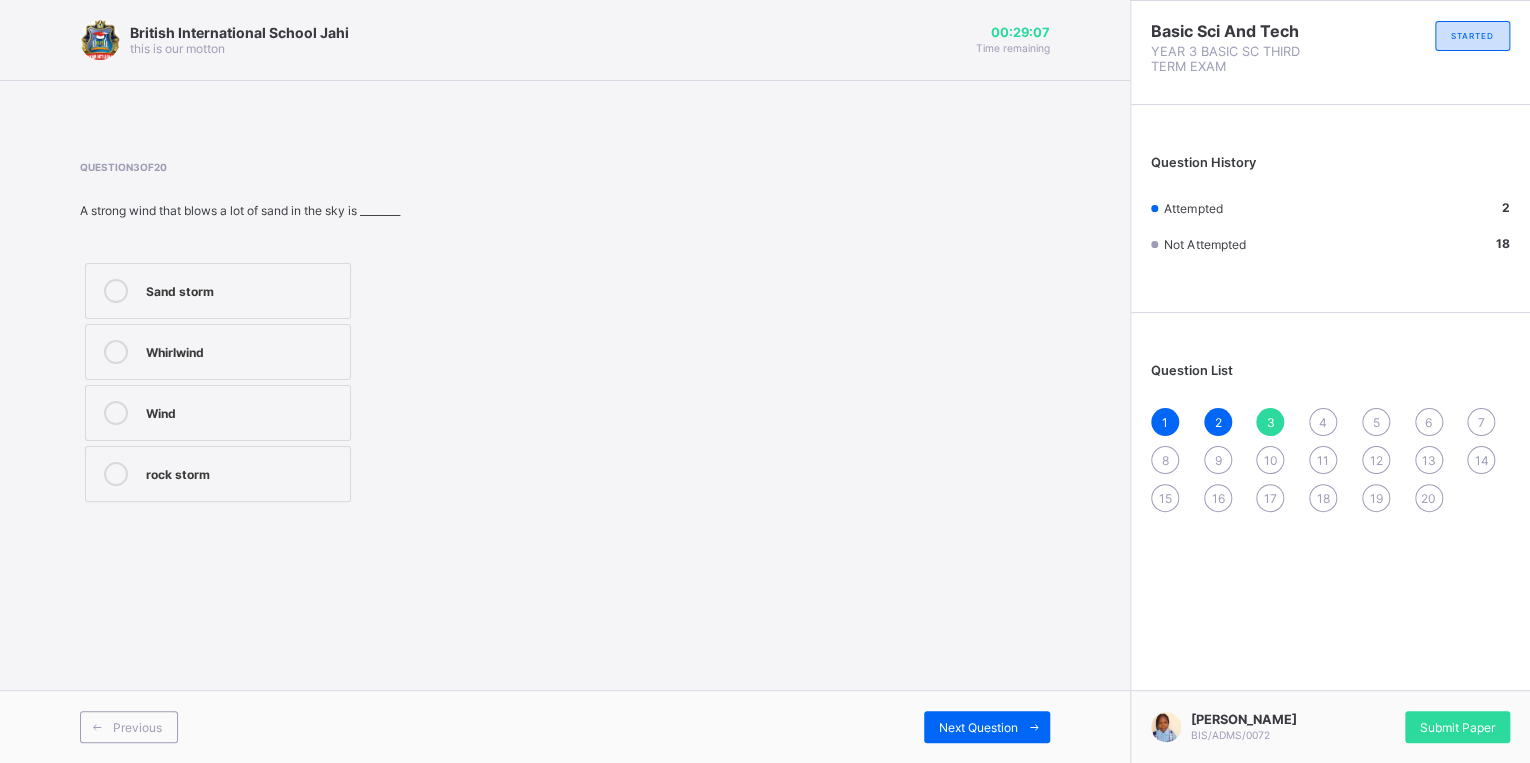 click on "Sand storm" at bounding box center (243, 289) 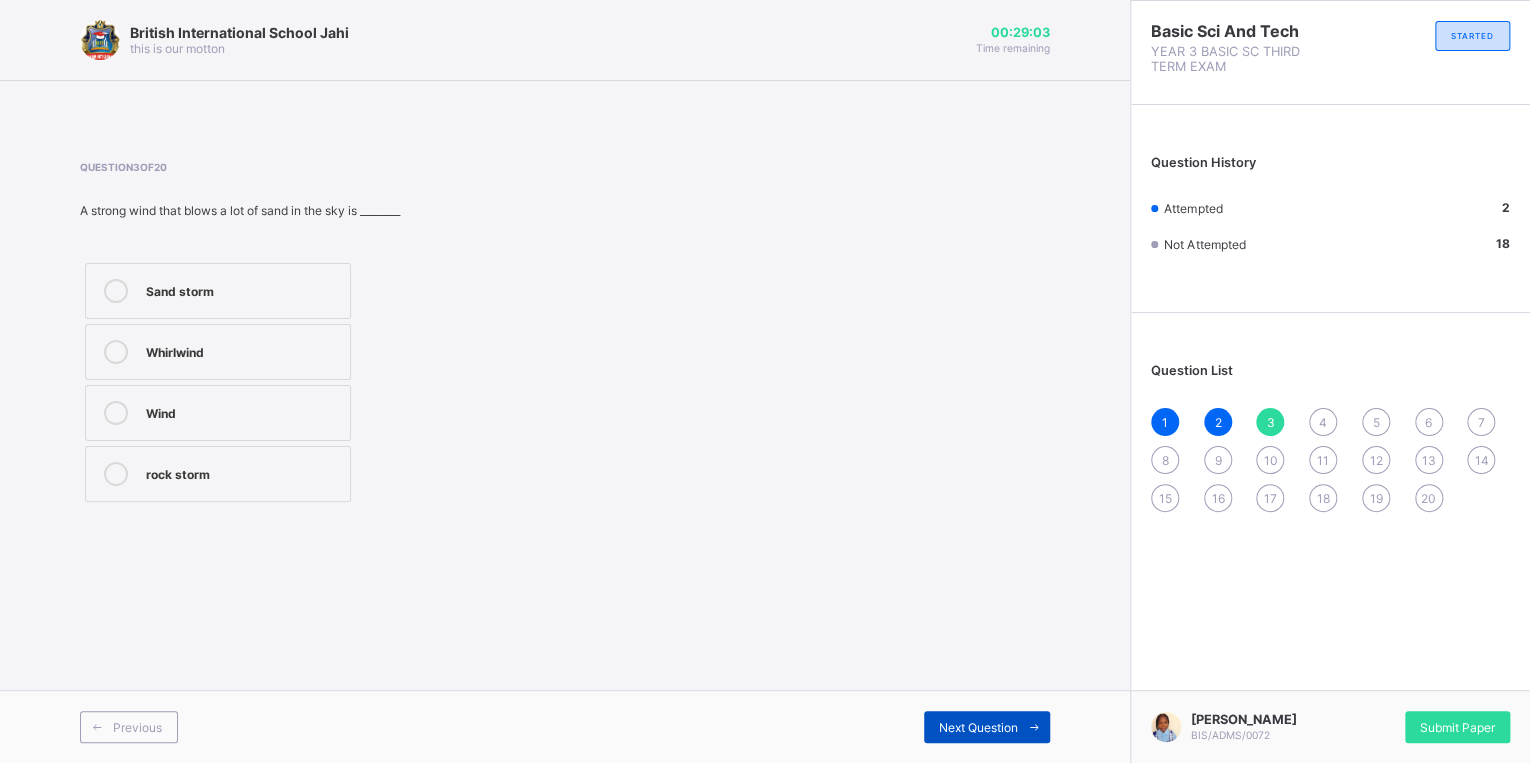 click on "Next Question" at bounding box center [987, 727] 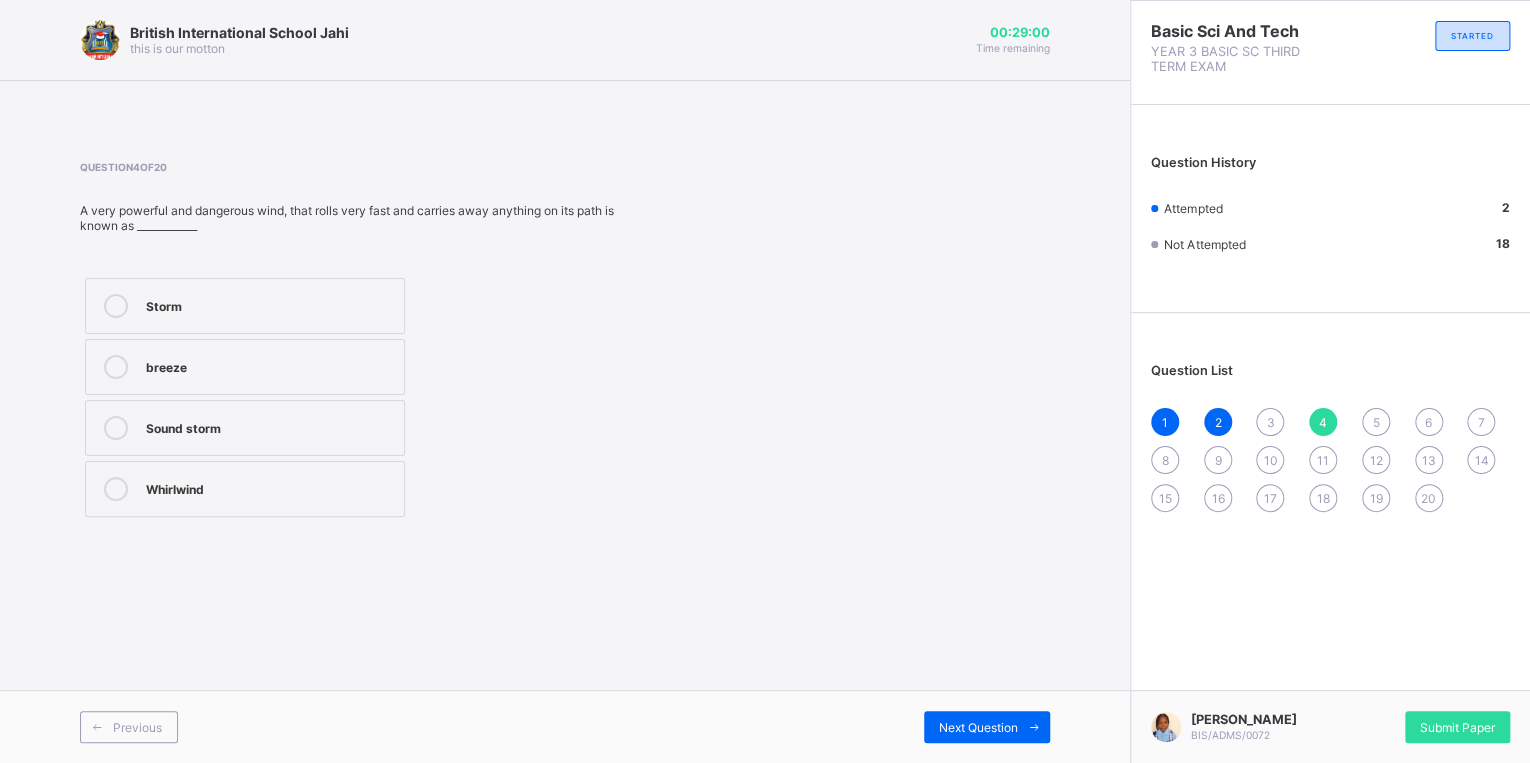 click on "3" at bounding box center [1270, 422] 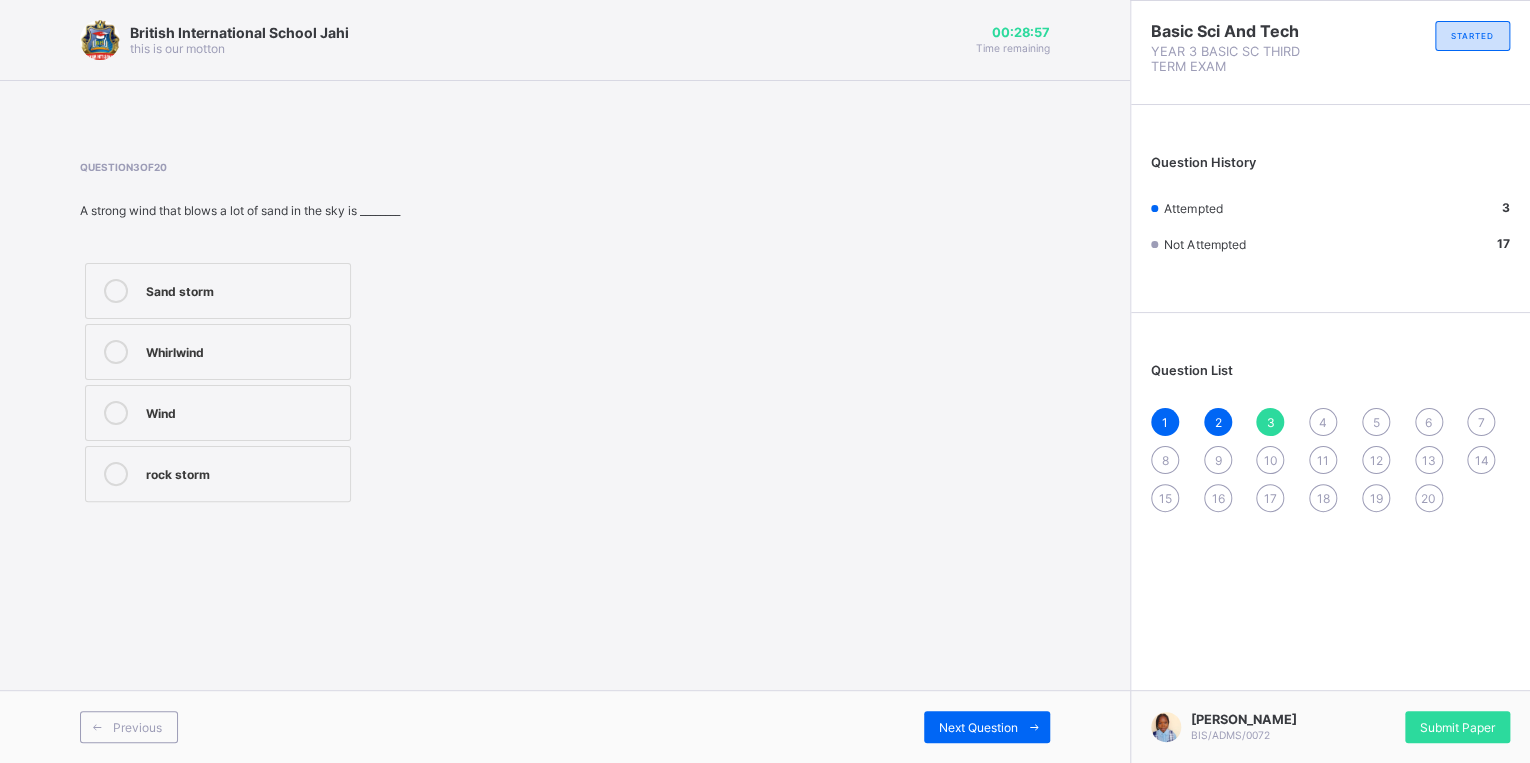 click on "Sand storm" at bounding box center (243, 289) 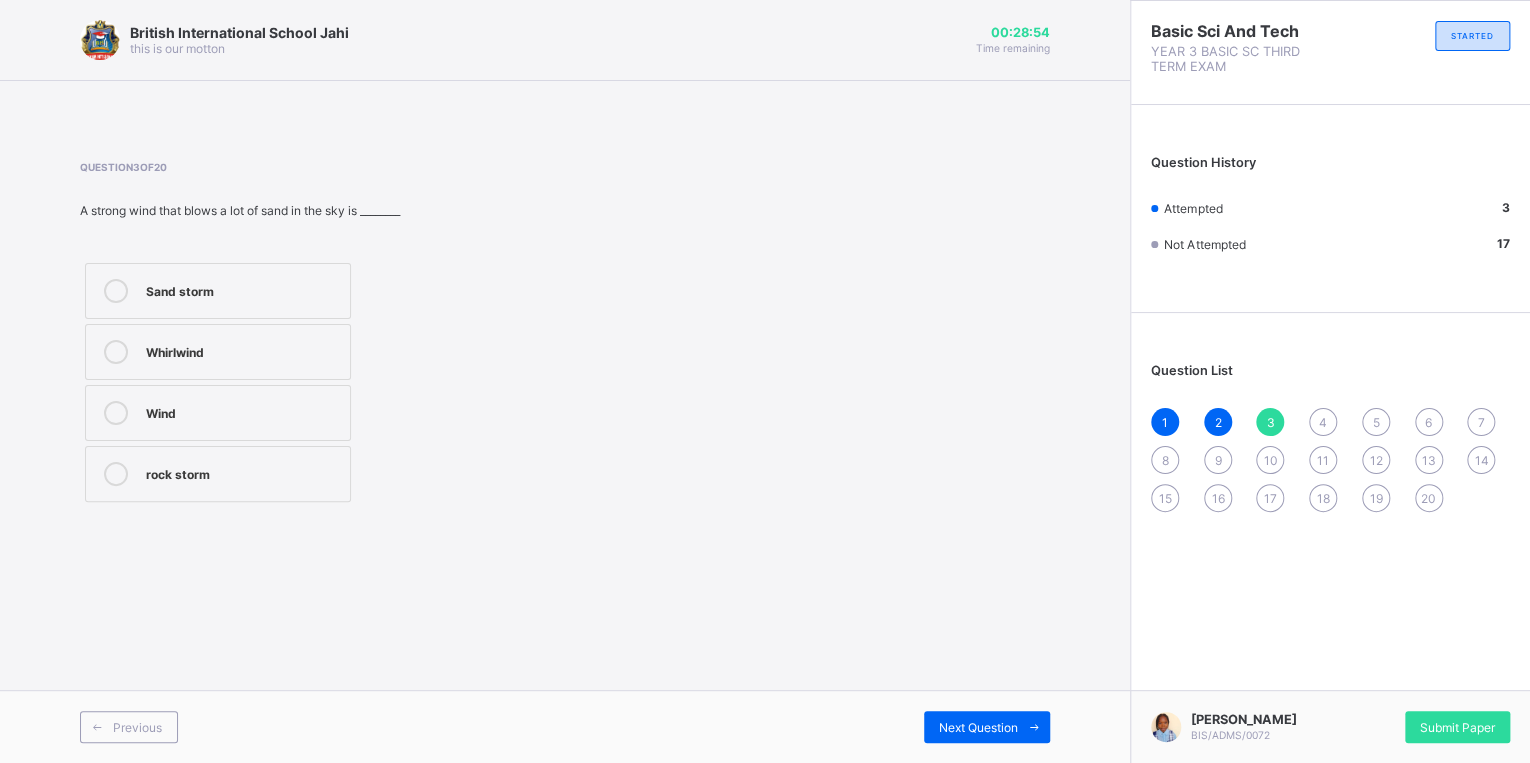 click on "4" at bounding box center [1323, 422] 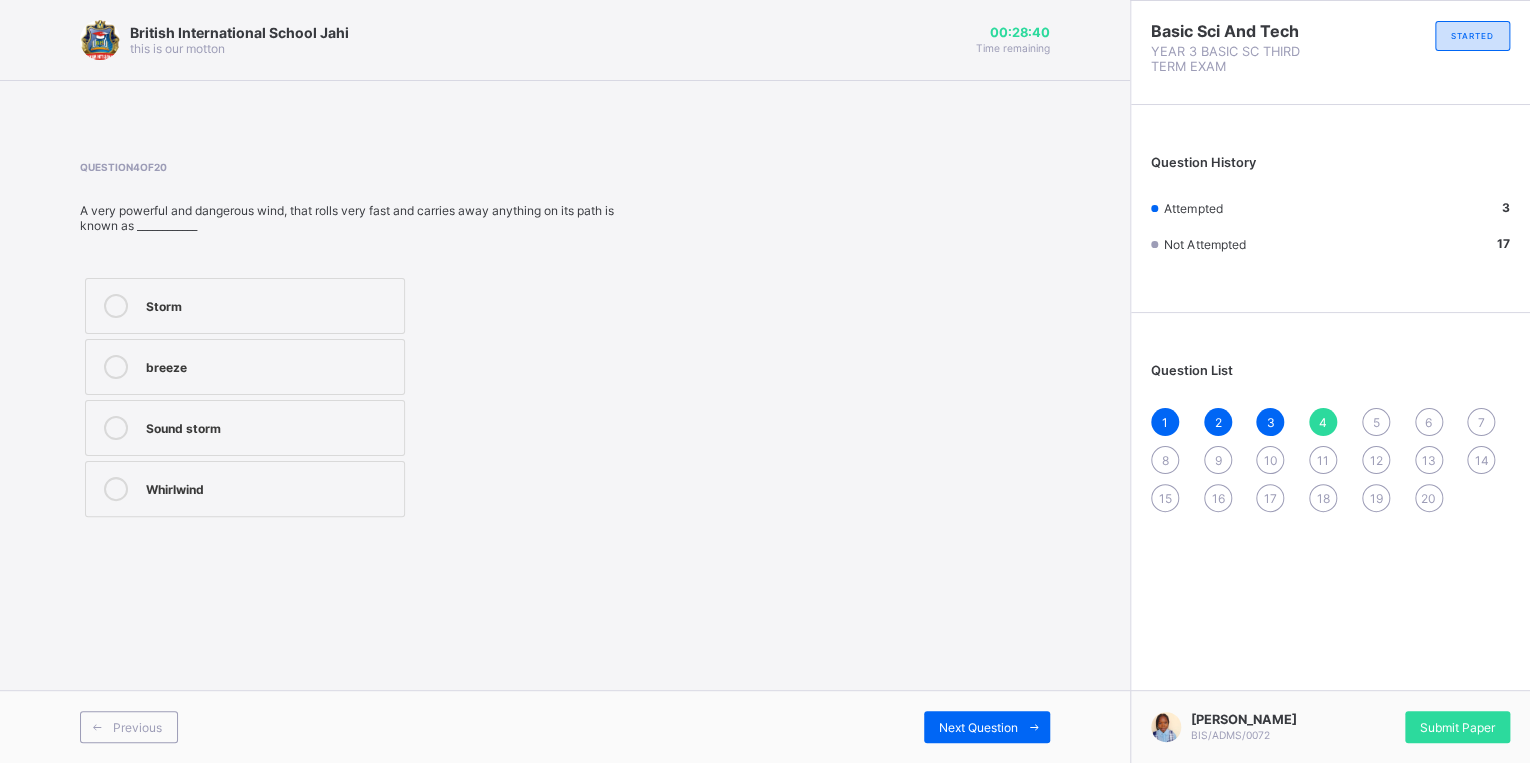 click on "Whirlwind" at bounding box center [270, 487] 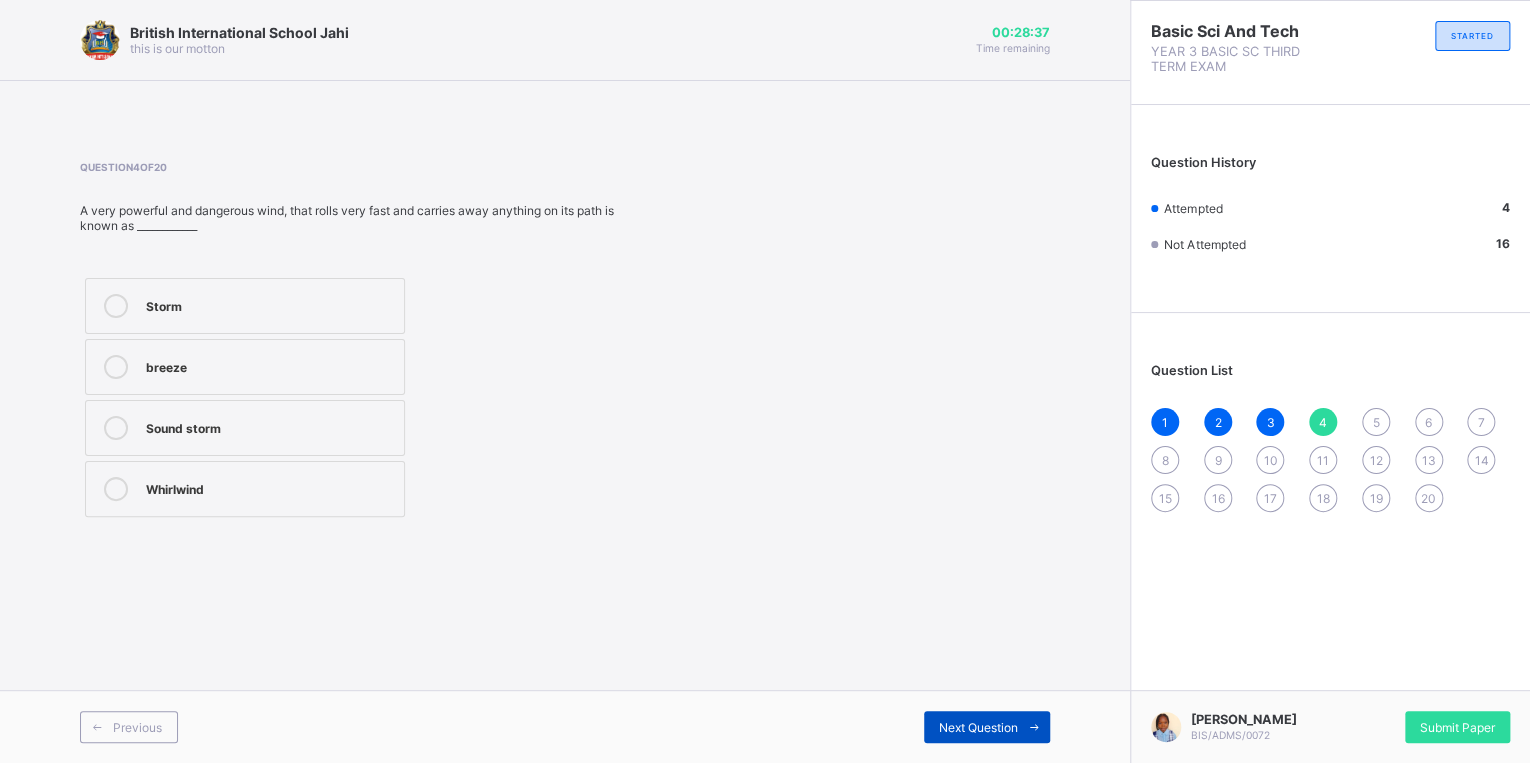 click on "Next Question" at bounding box center [987, 727] 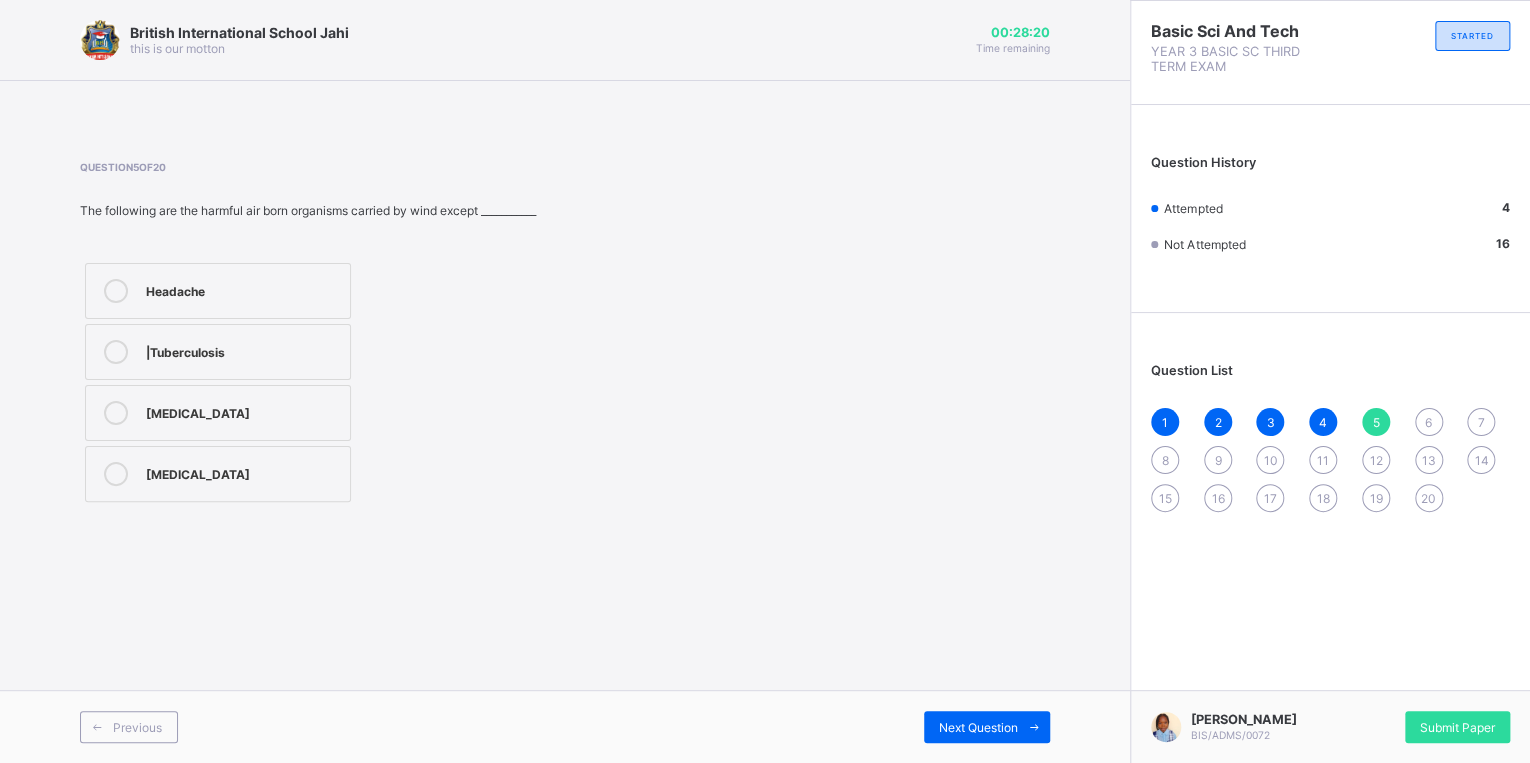 click on "Headache" at bounding box center (218, 291) 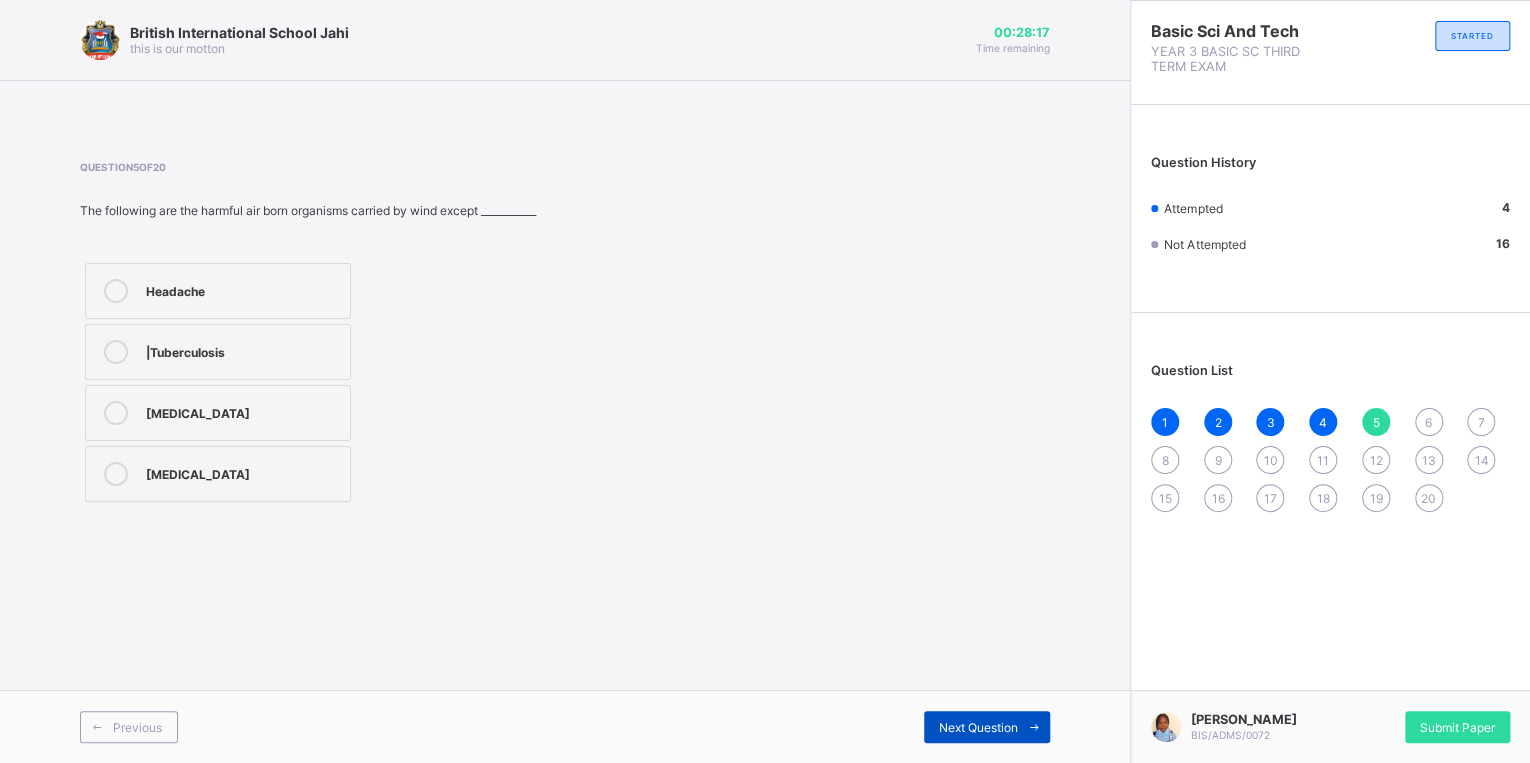 click on "Next Question" at bounding box center [987, 727] 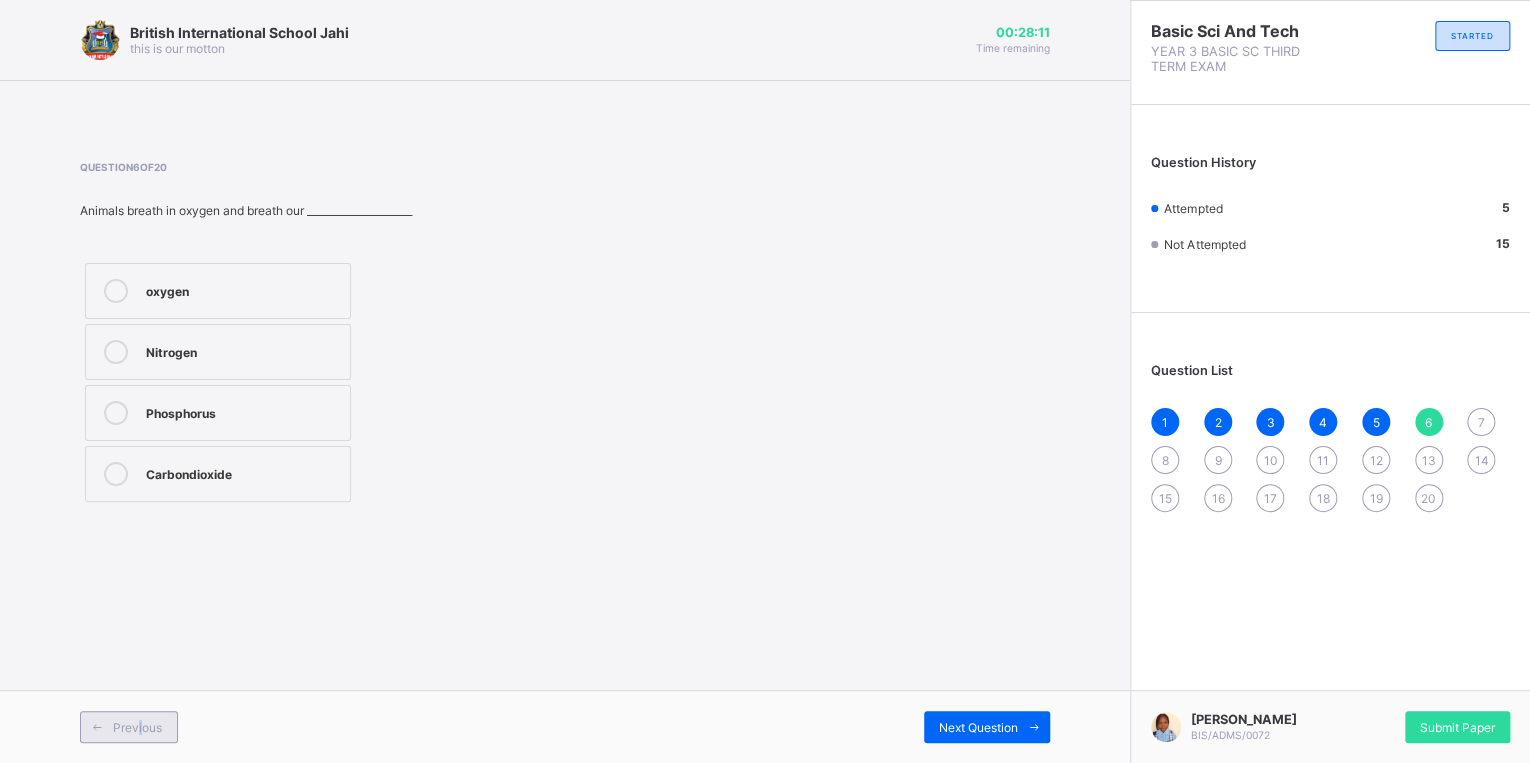 click on "Previous" at bounding box center [137, 727] 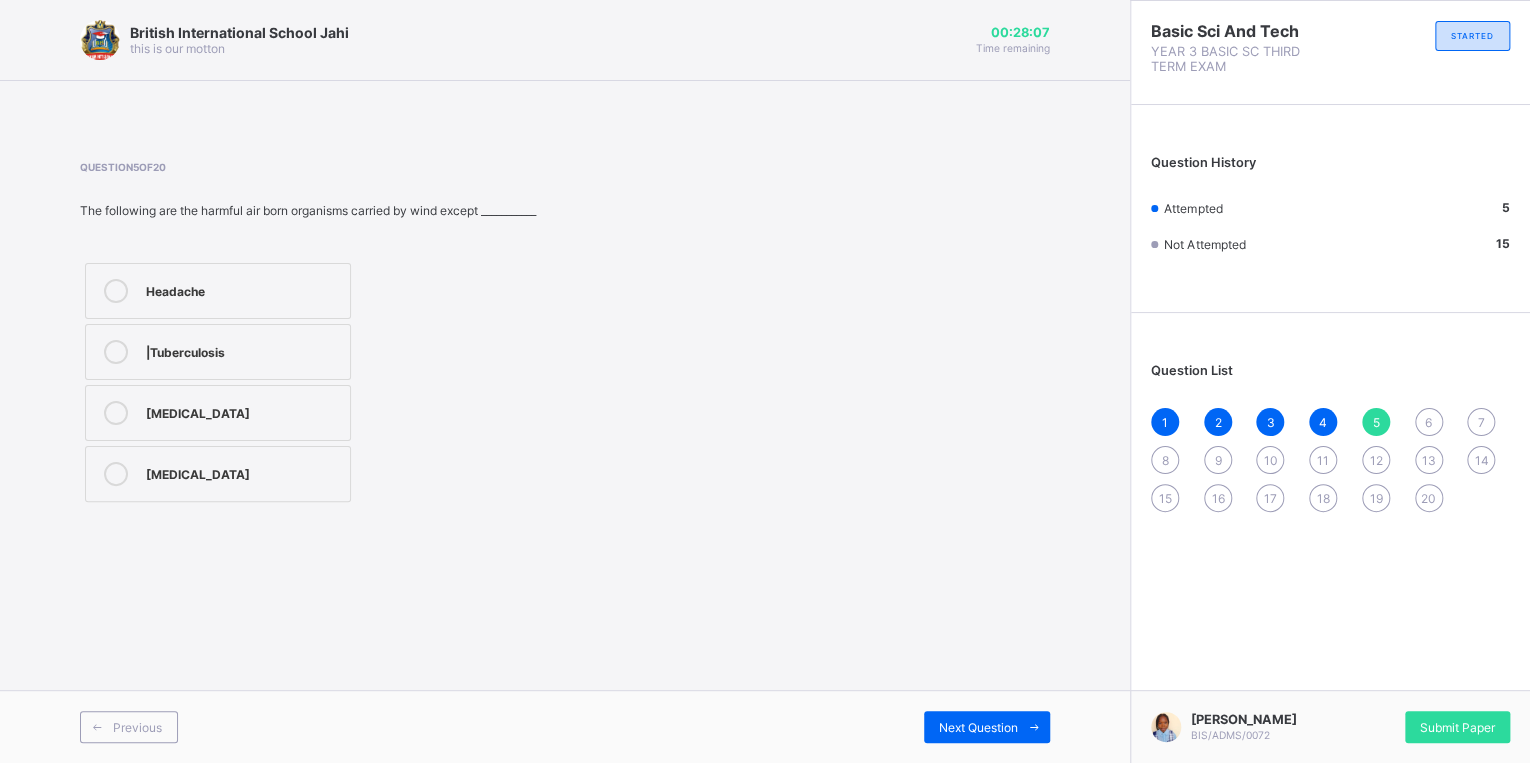 click on "British International School Jahi this is our [PERSON_NAME] 00:28:07 Time remaining Question  5  of  20 The following are the harmful air born organisms carried by wind except ___________ Headache |Tuberculosis [MEDICAL_DATA]  [MEDICAL_DATA] Previous Next Question" at bounding box center [565, 381] 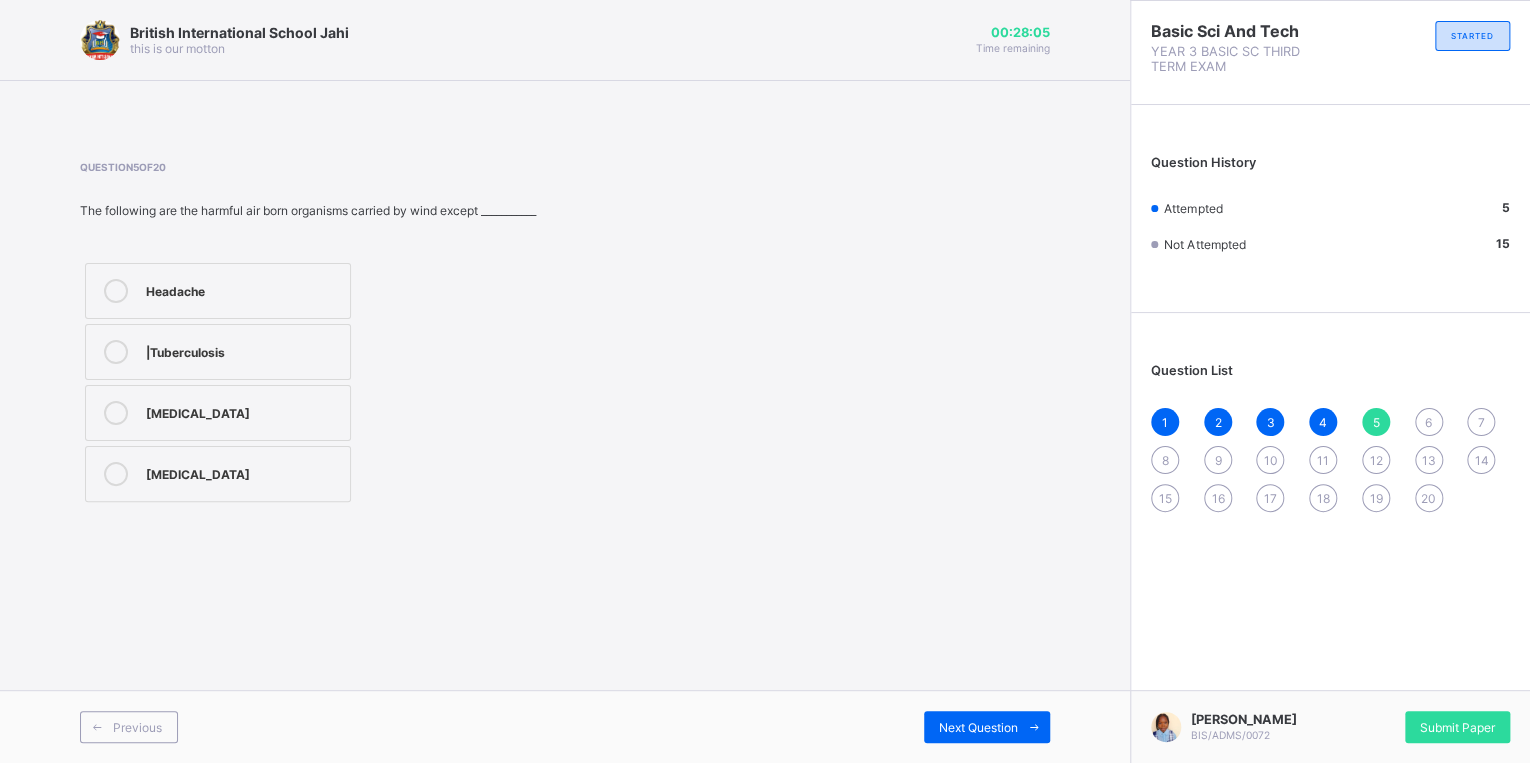 click on "Previous Next Question" at bounding box center (565, 726) 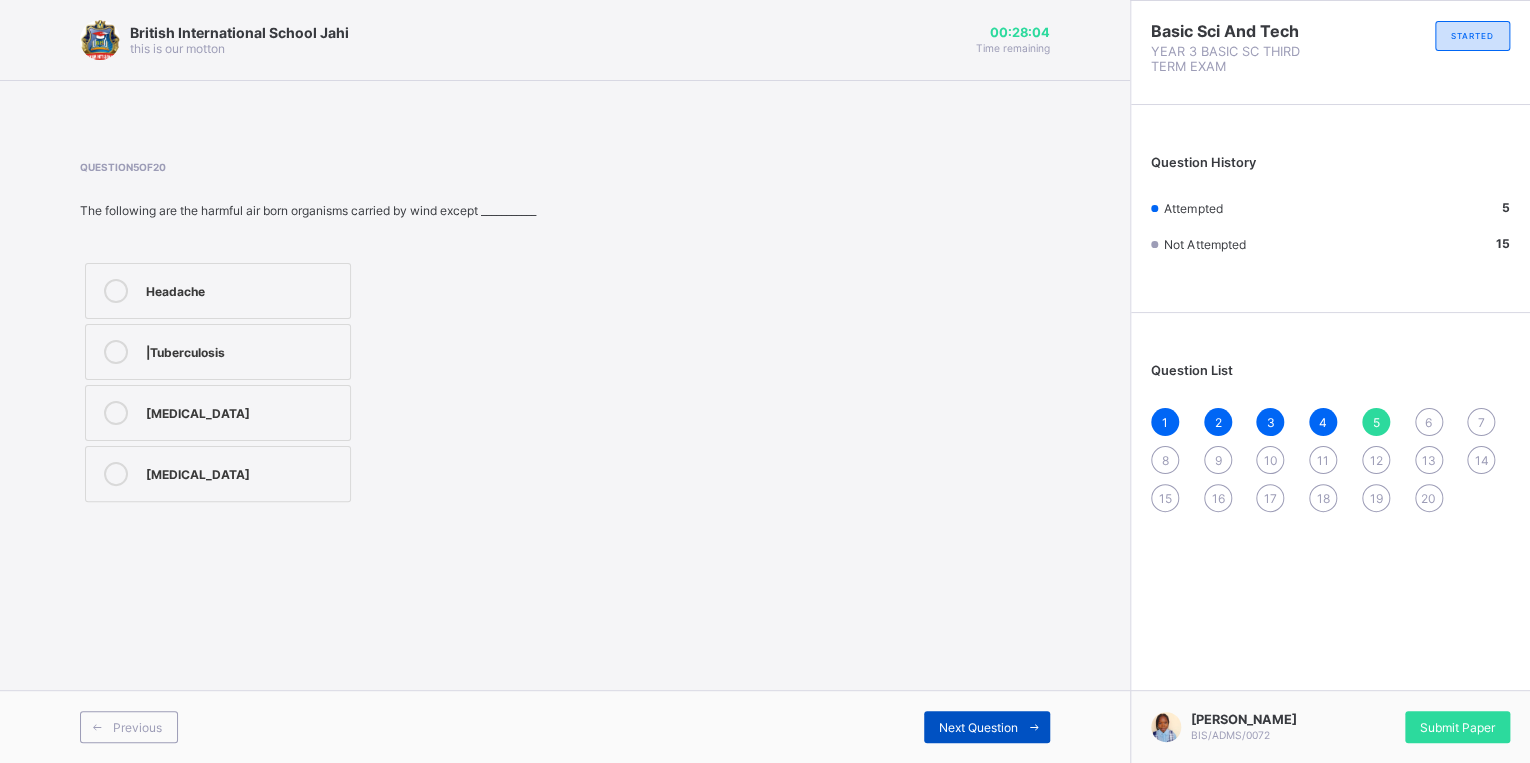 click on "Next Question" at bounding box center (987, 727) 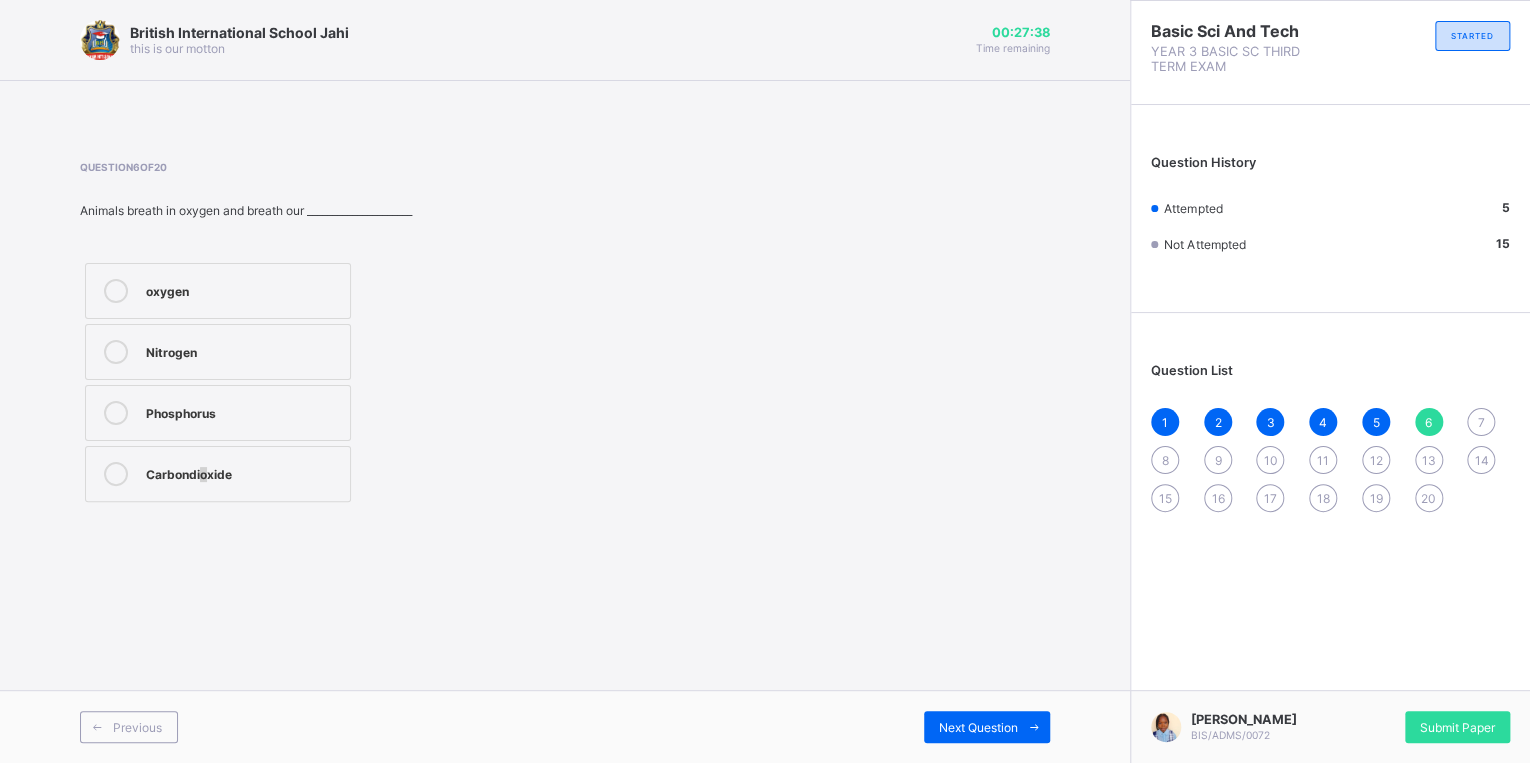 click on "Carbondioxide" at bounding box center [243, 472] 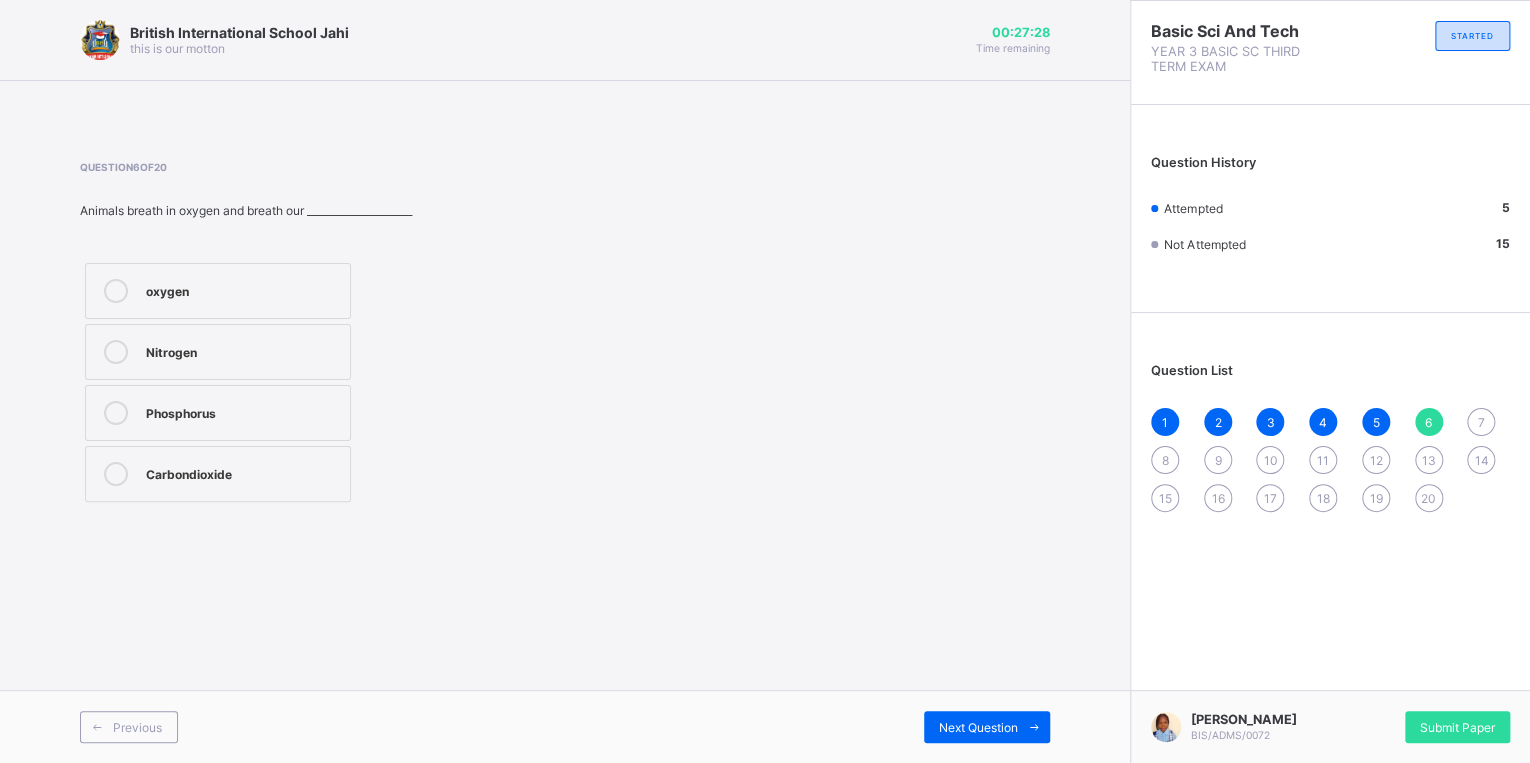 drag, startPoint x: 200, startPoint y: 472, endPoint x: 117, endPoint y: 483, distance: 83.725746 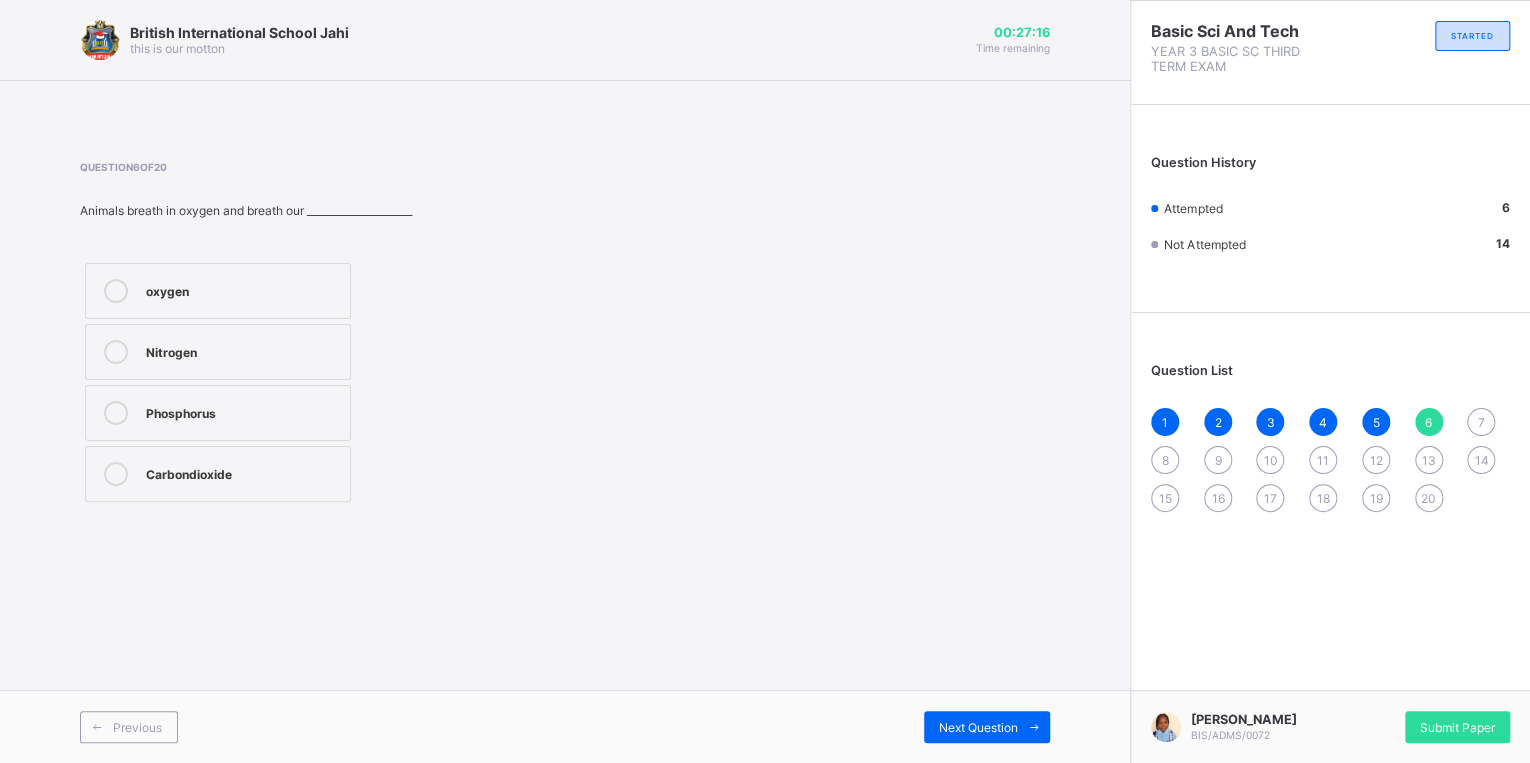 click on "7" at bounding box center (1481, 422) 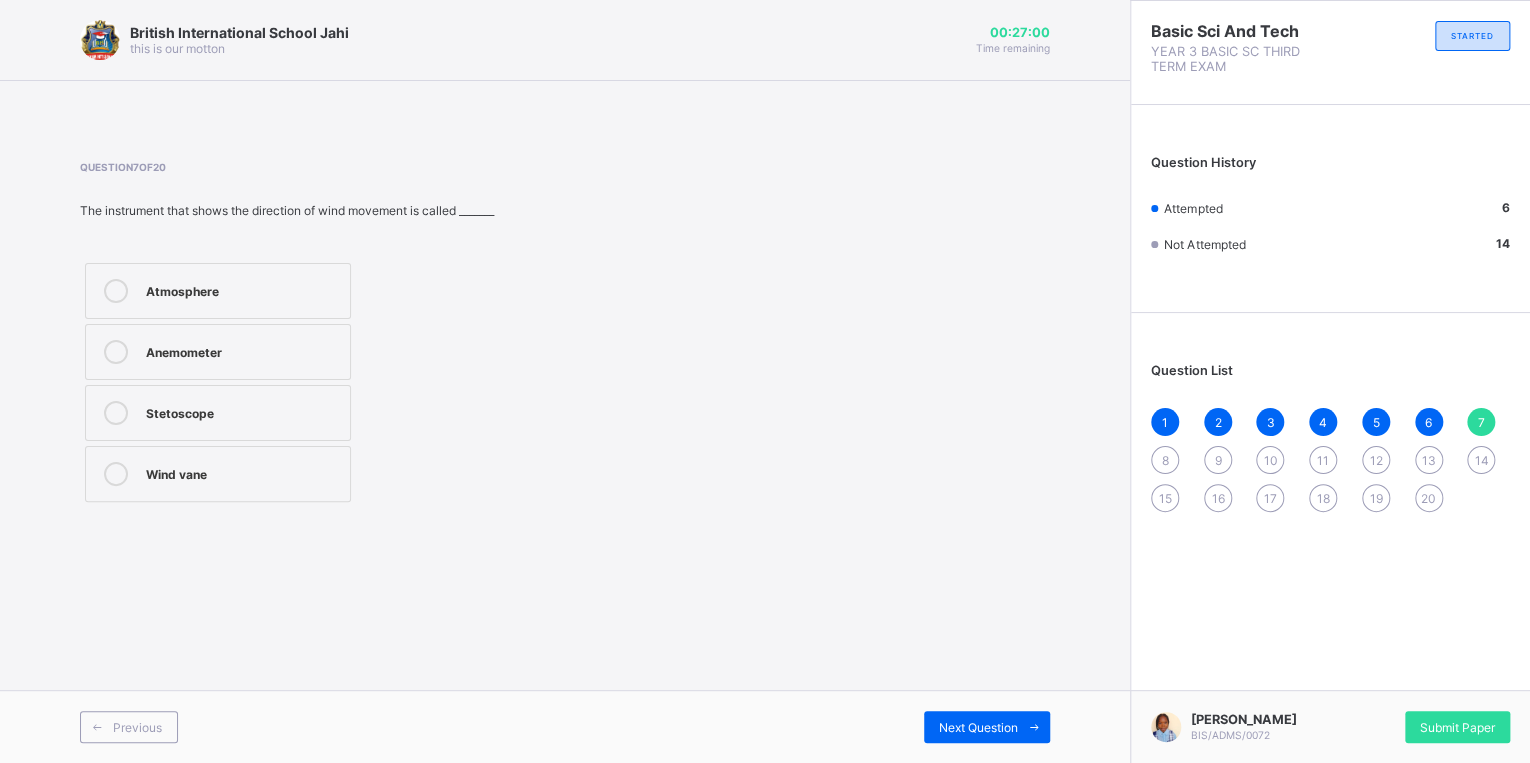 click on "Wind vane" at bounding box center [243, 472] 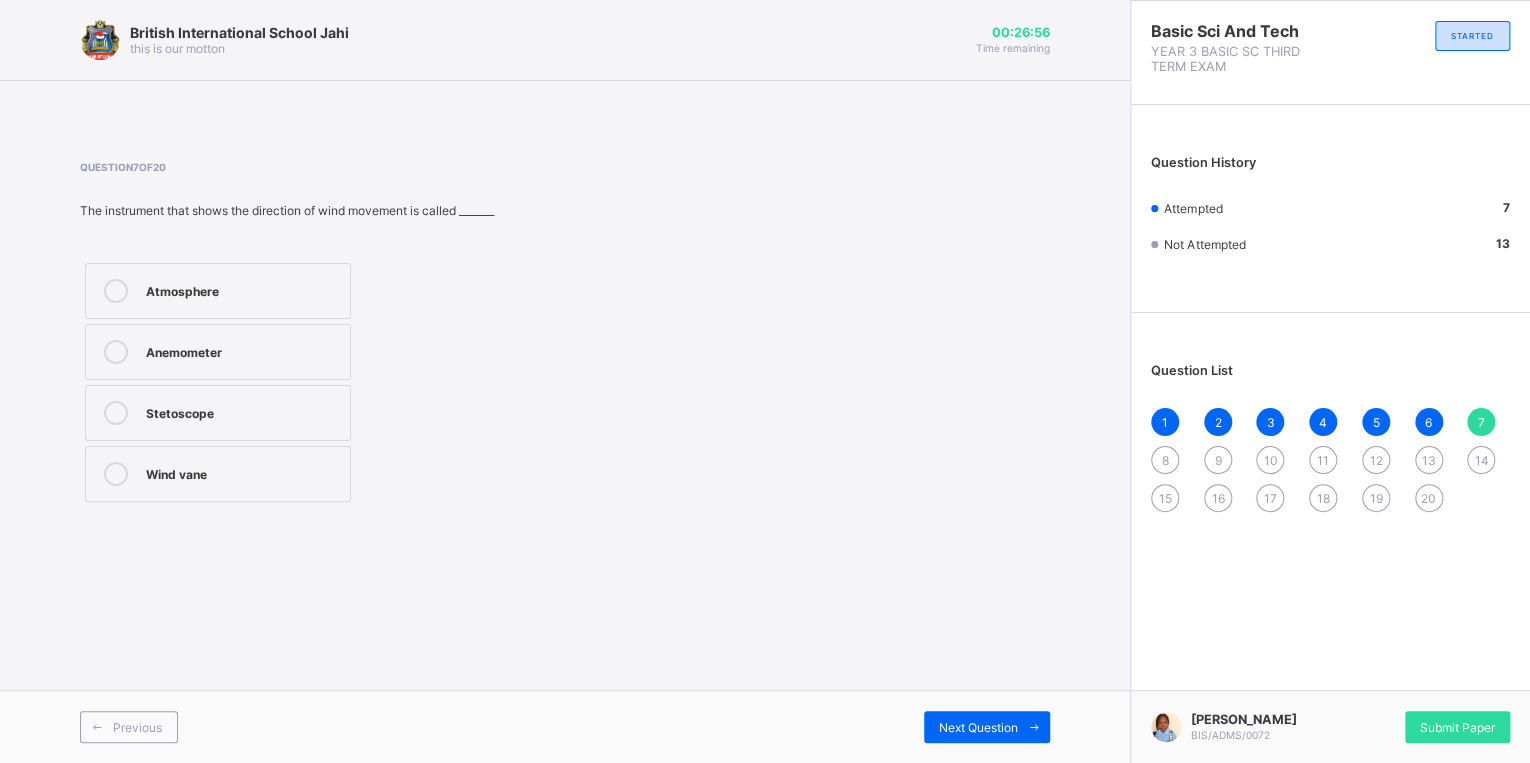 click on "Previous Next Question" at bounding box center [565, 726] 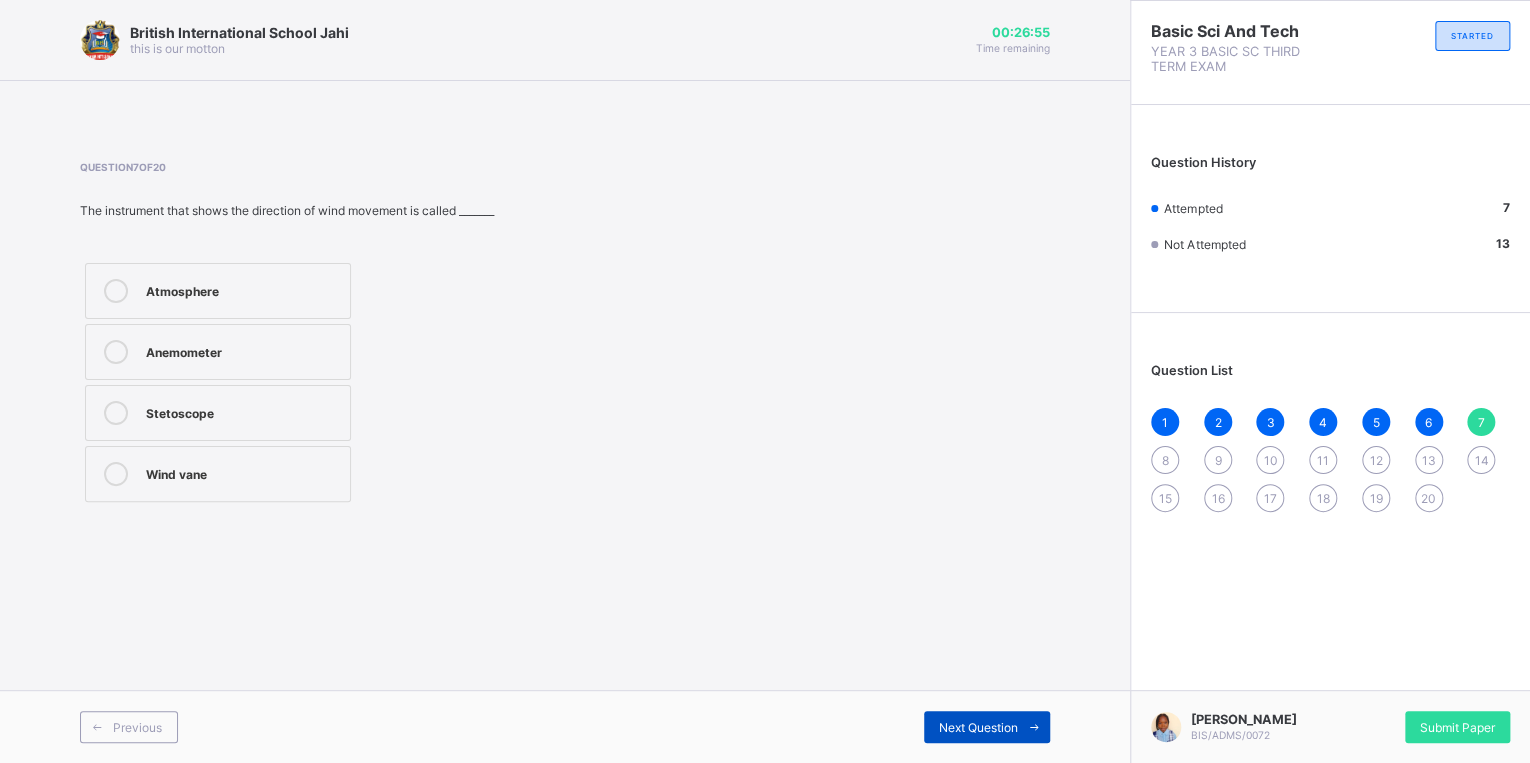 click on "Next Question" at bounding box center (978, 727) 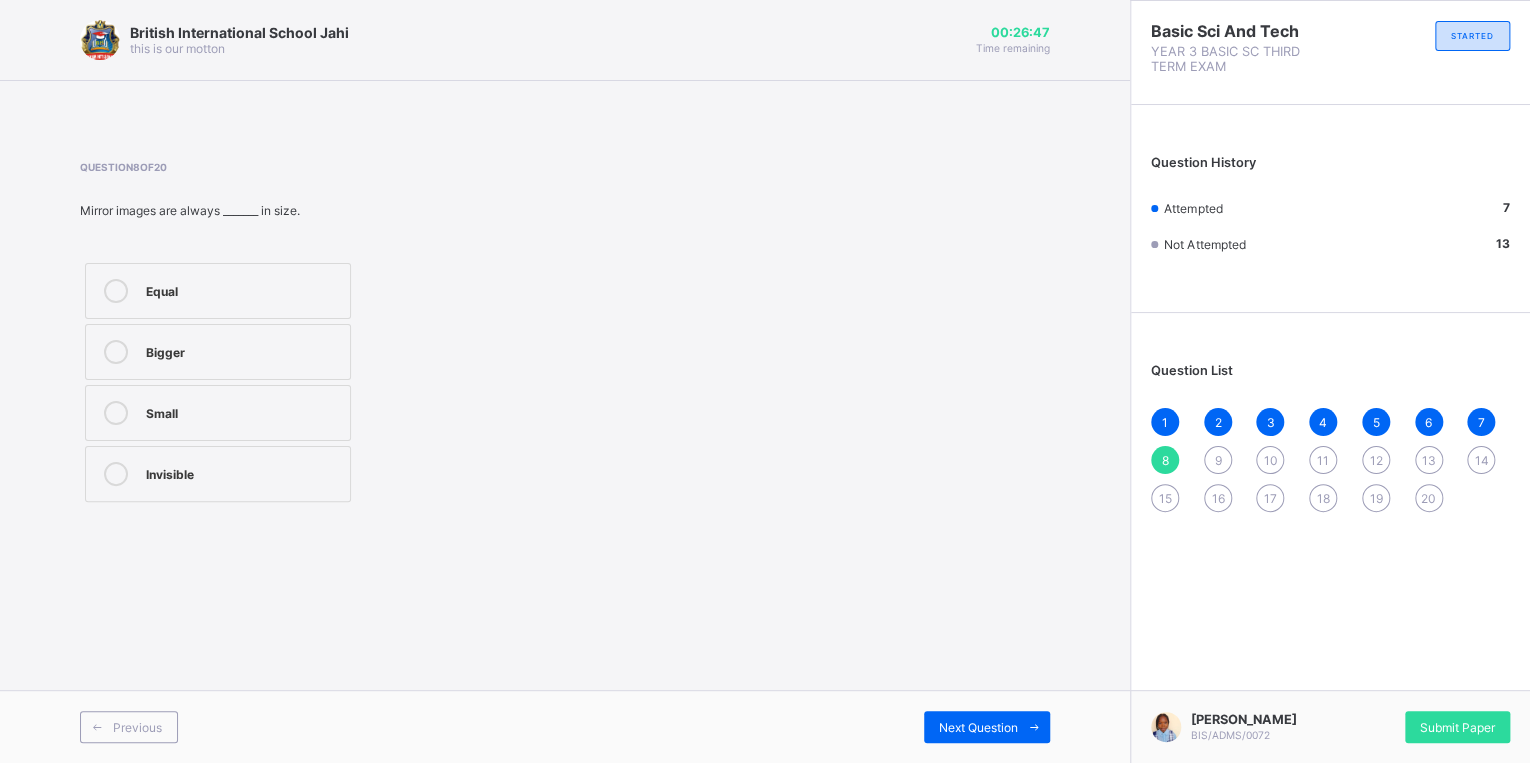 click on "Equal" at bounding box center [243, 289] 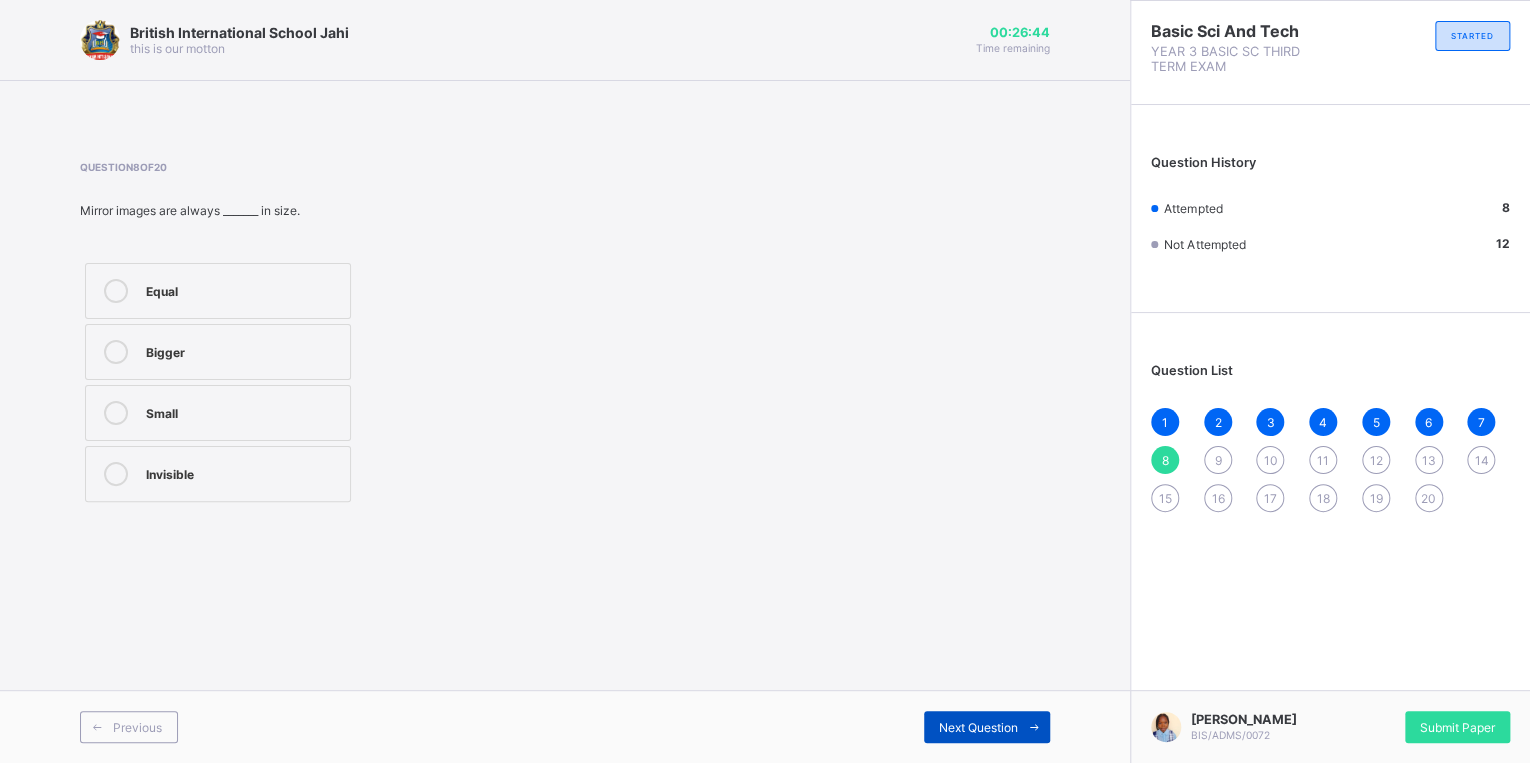 click at bounding box center [1034, 727] 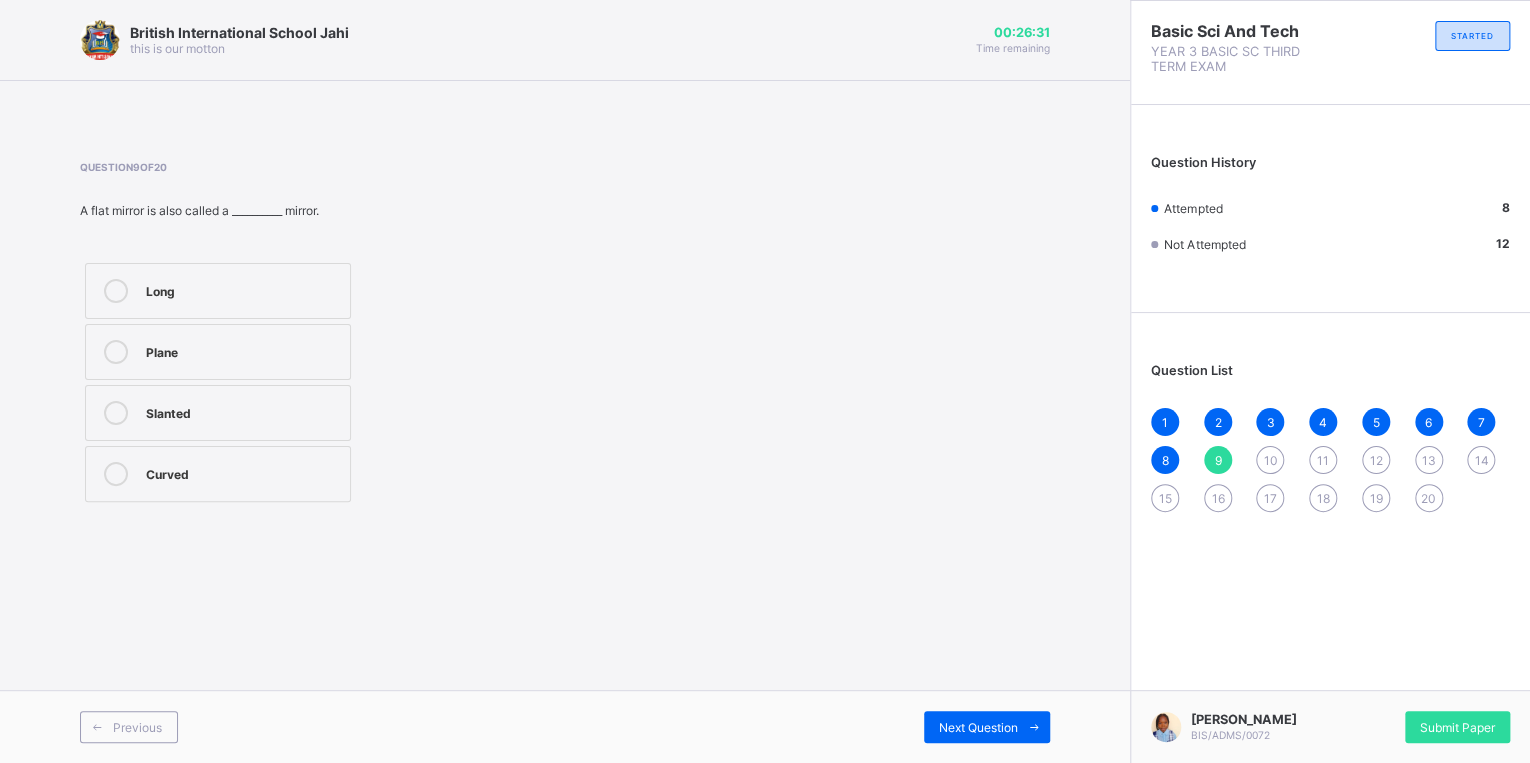 click on "Long Plane Slanted Curved" at bounding box center (218, 382) 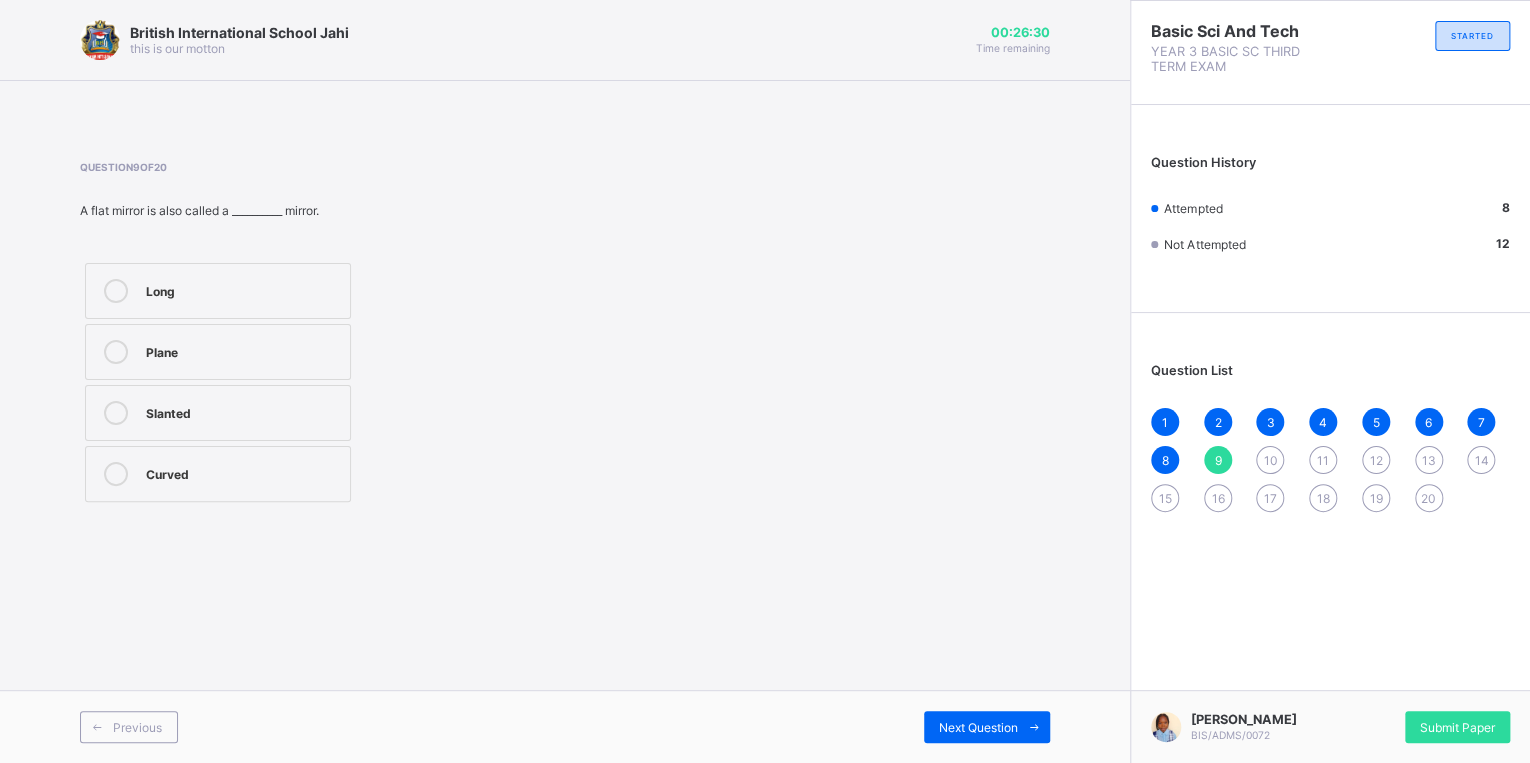 click on "Long Plane Slanted Curved" at bounding box center [218, 382] 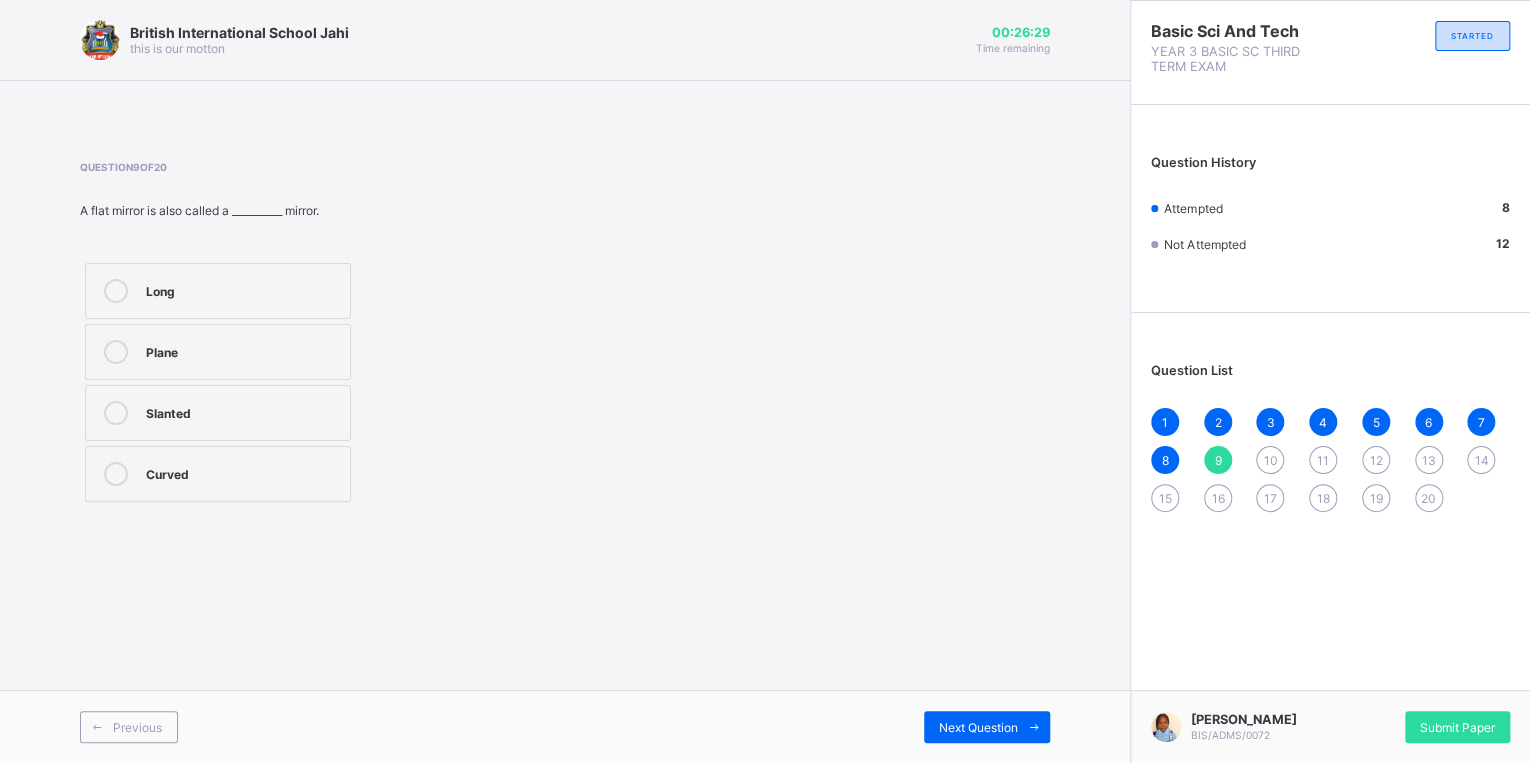 click on "Plane" at bounding box center (218, 352) 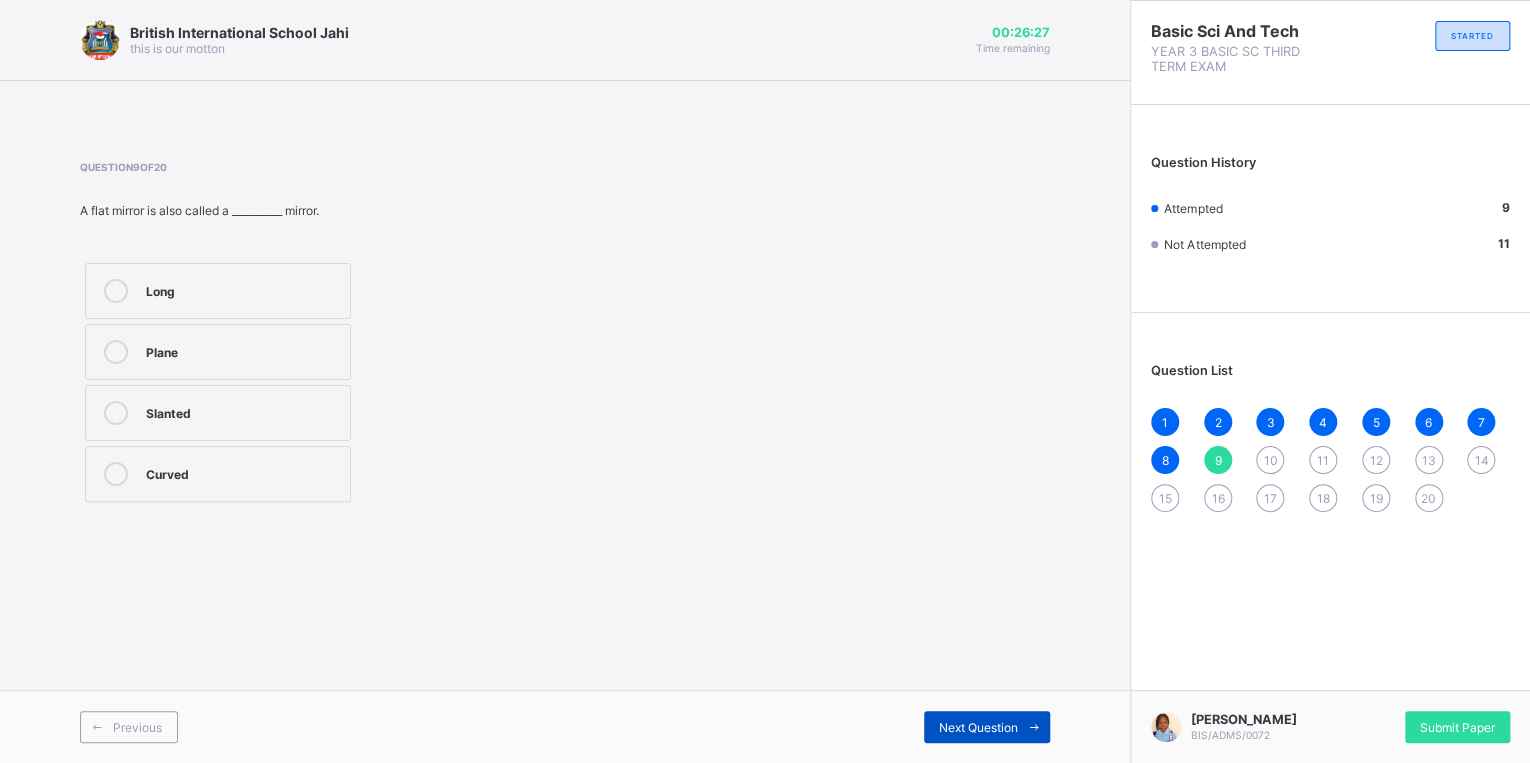 click on "Previous Next Question" at bounding box center [565, 726] 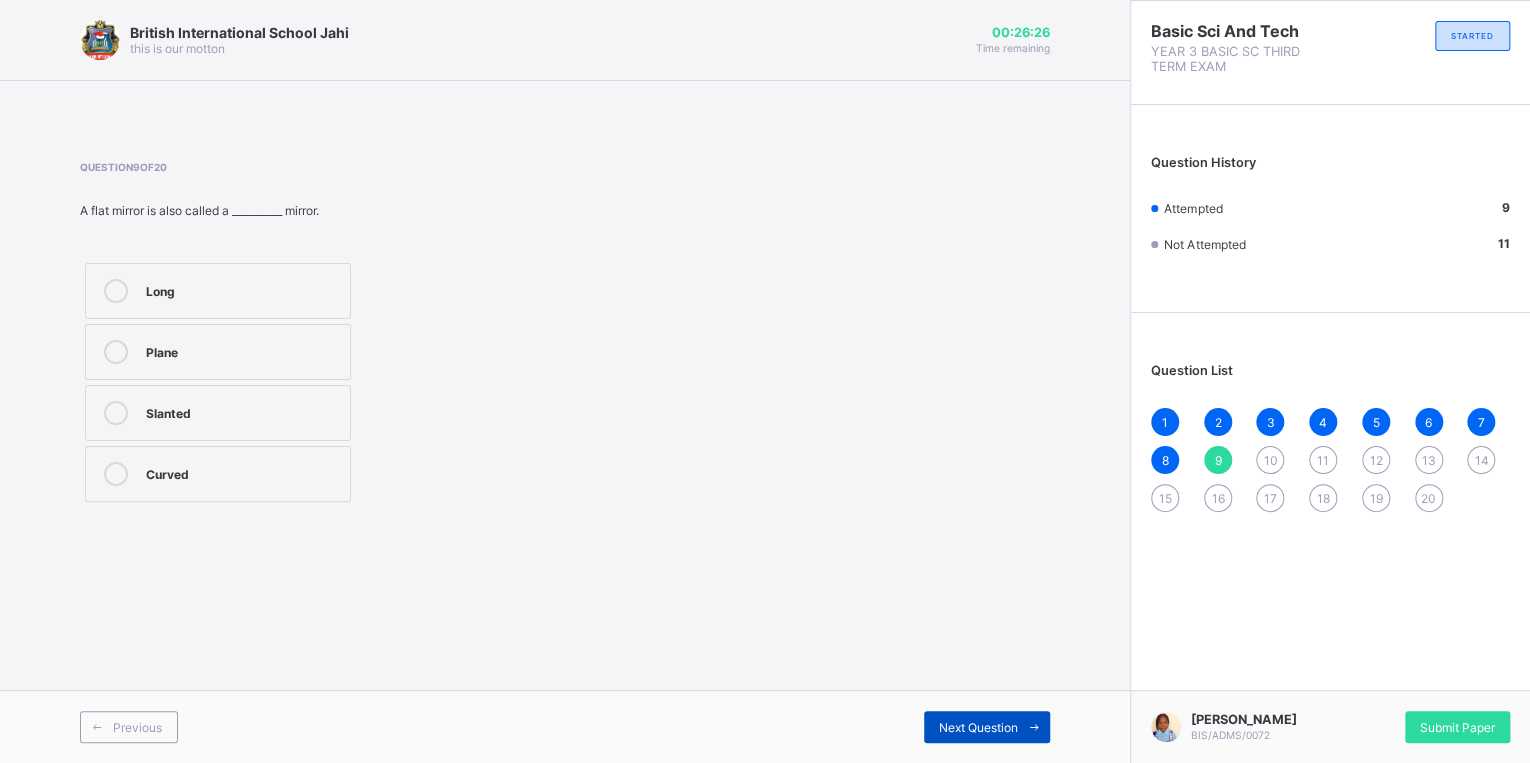 click at bounding box center (1034, 727) 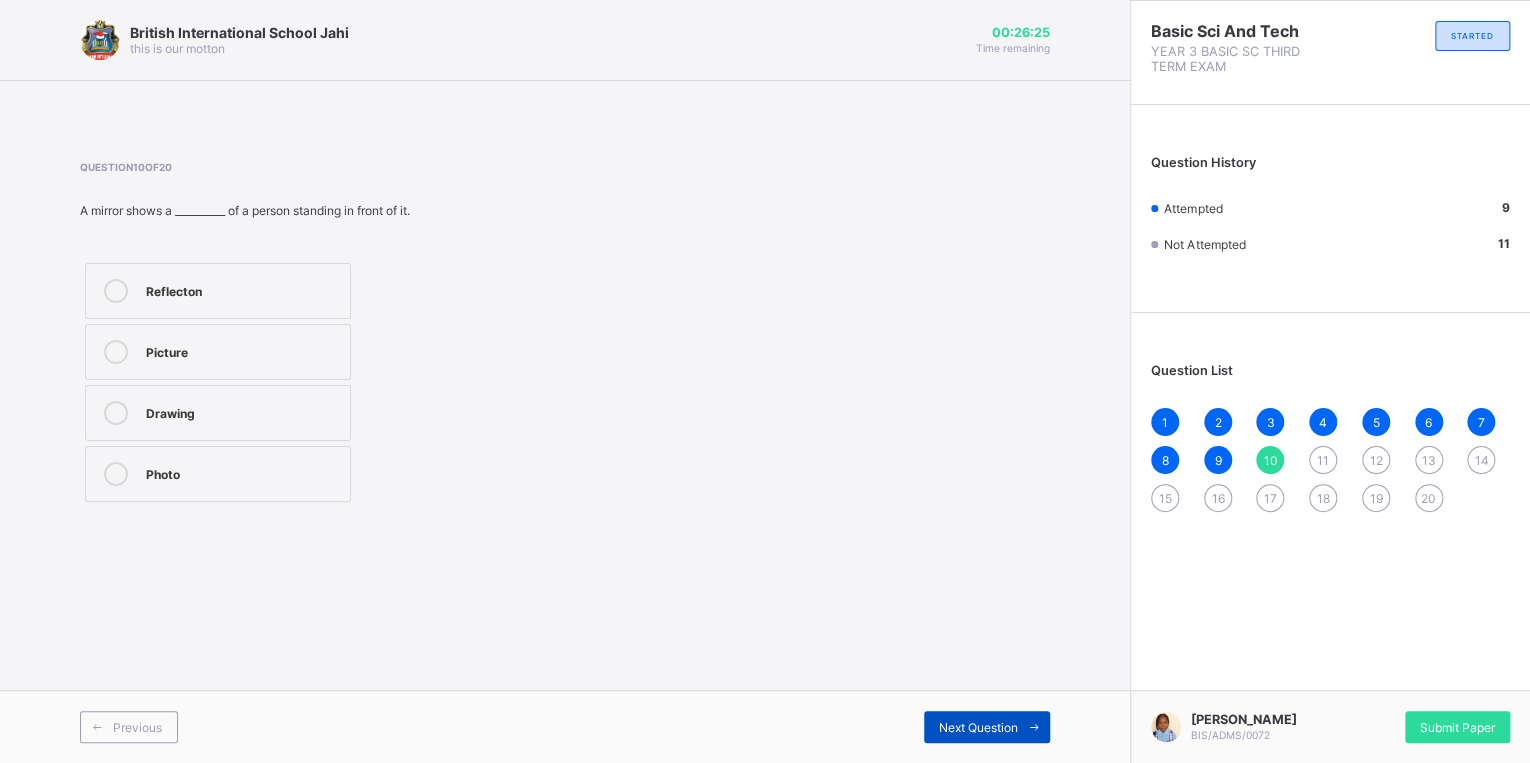 drag, startPoint x: 1035, startPoint y: 728, endPoint x: 1024, endPoint y: 724, distance: 11.7046995 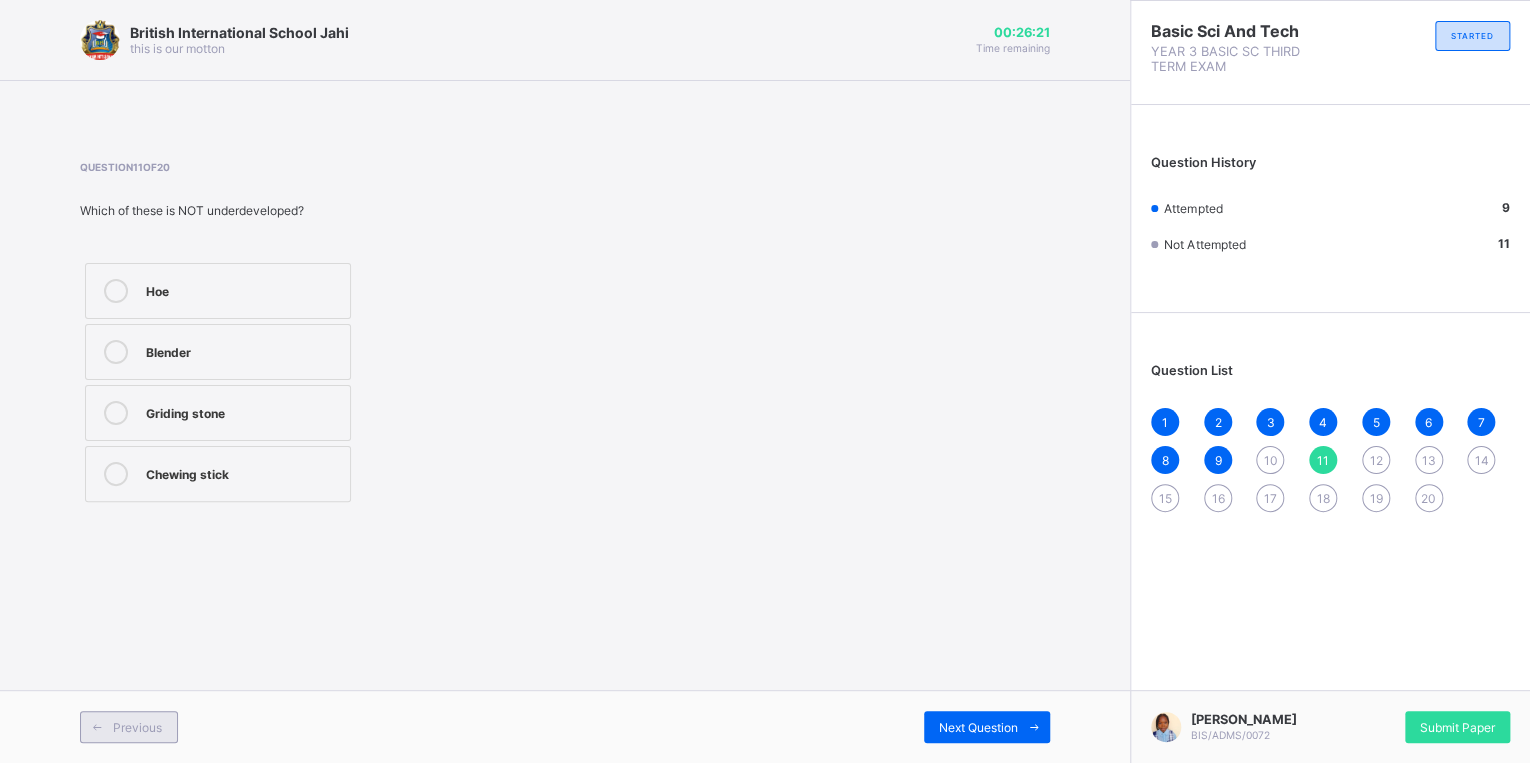 click on "Previous" at bounding box center (129, 727) 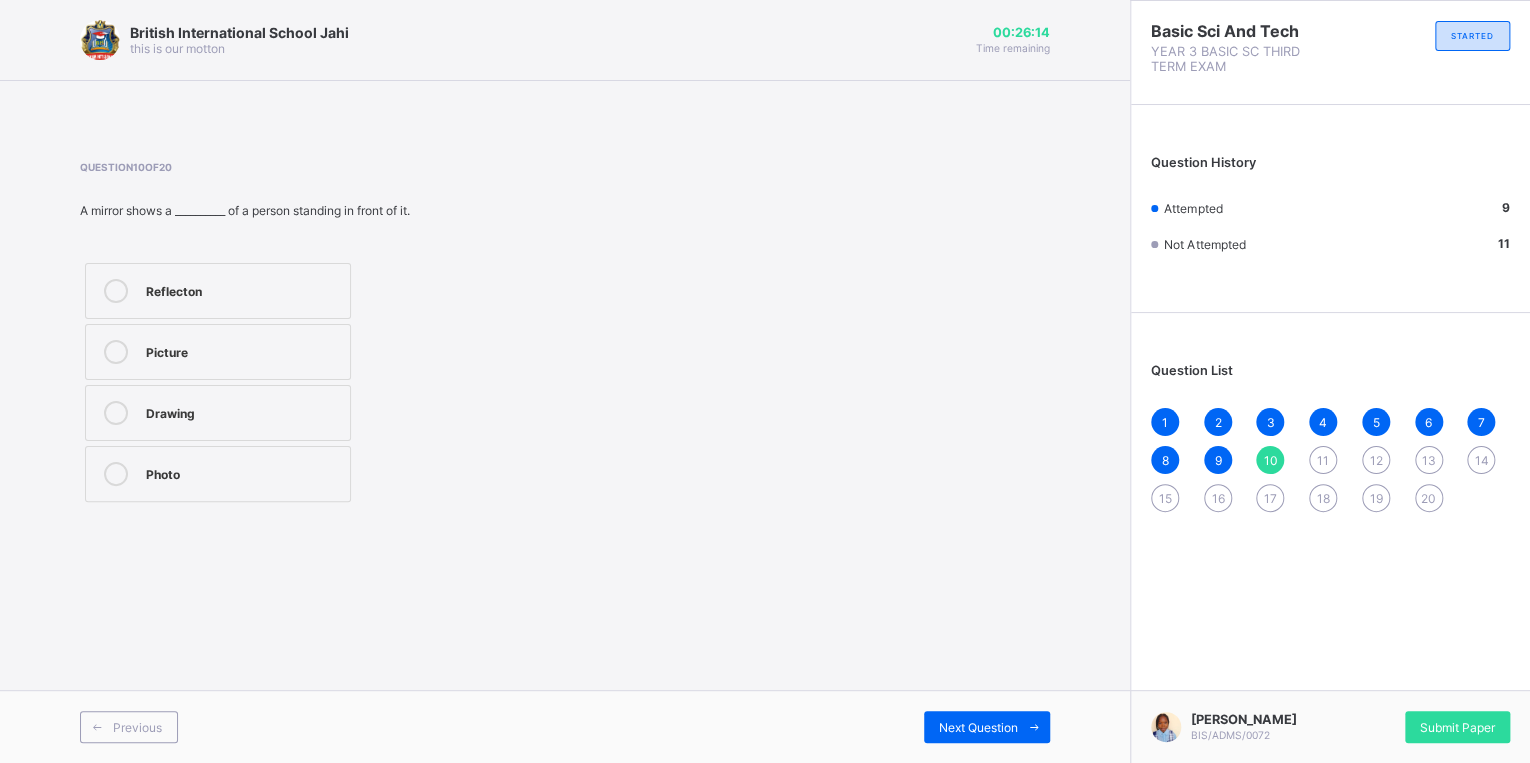 drag, startPoint x: 308, startPoint y: 291, endPoint x: 314, endPoint y: 305, distance: 15.231546 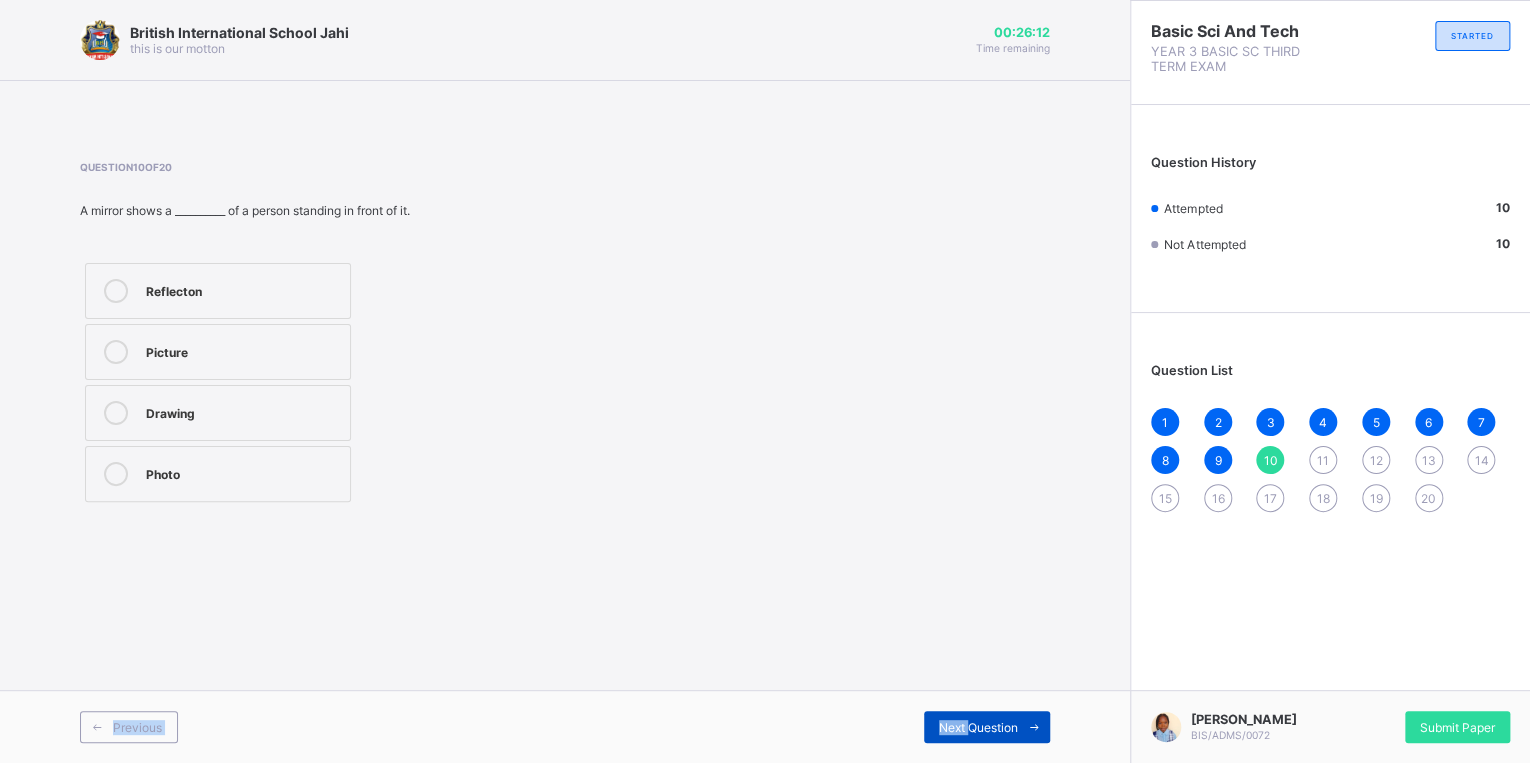 drag, startPoint x: 970, startPoint y: 682, endPoint x: 972, endPoint y: 736, distance: 54.037025 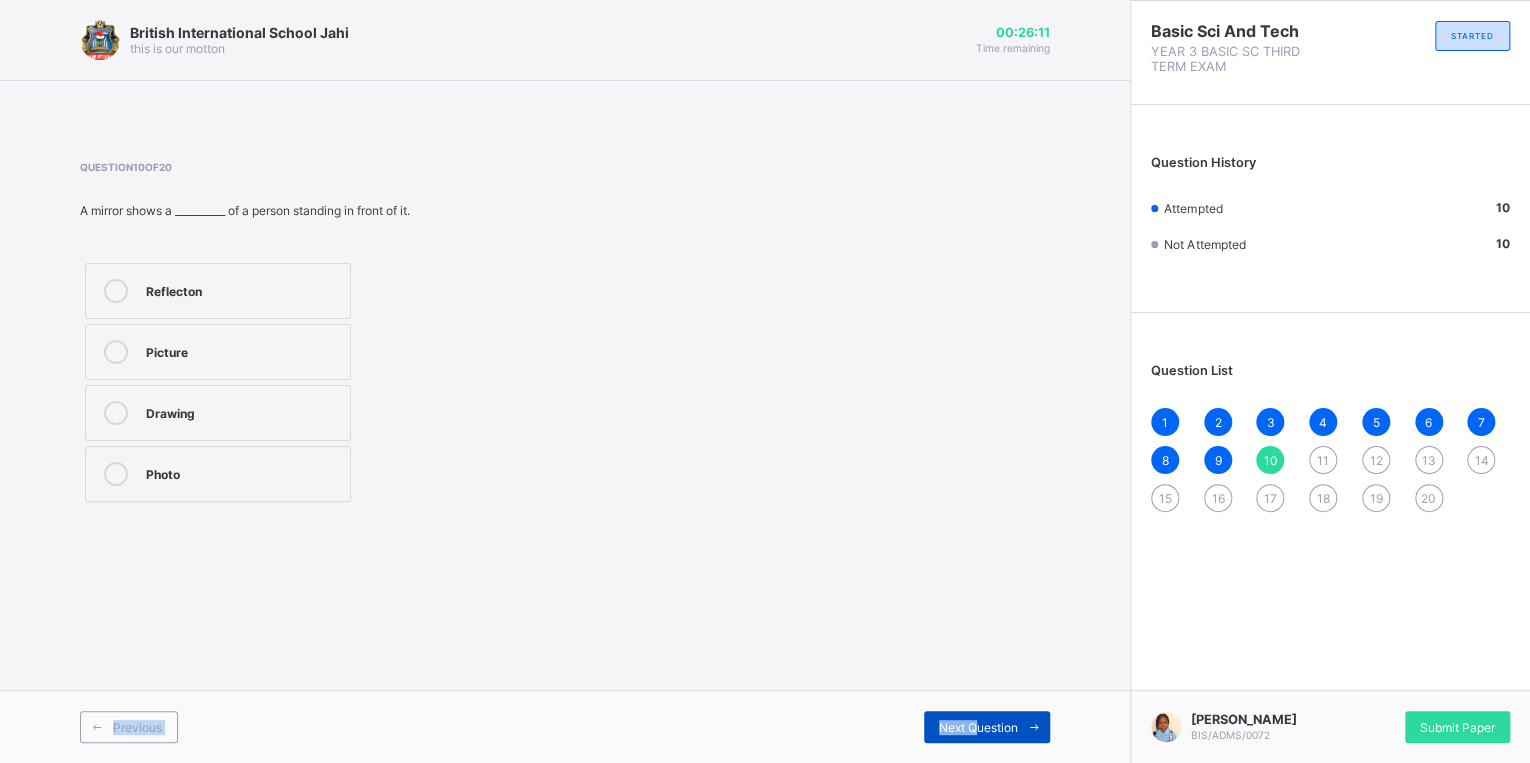 click on "Next Question" at bounding box center [987, 727] 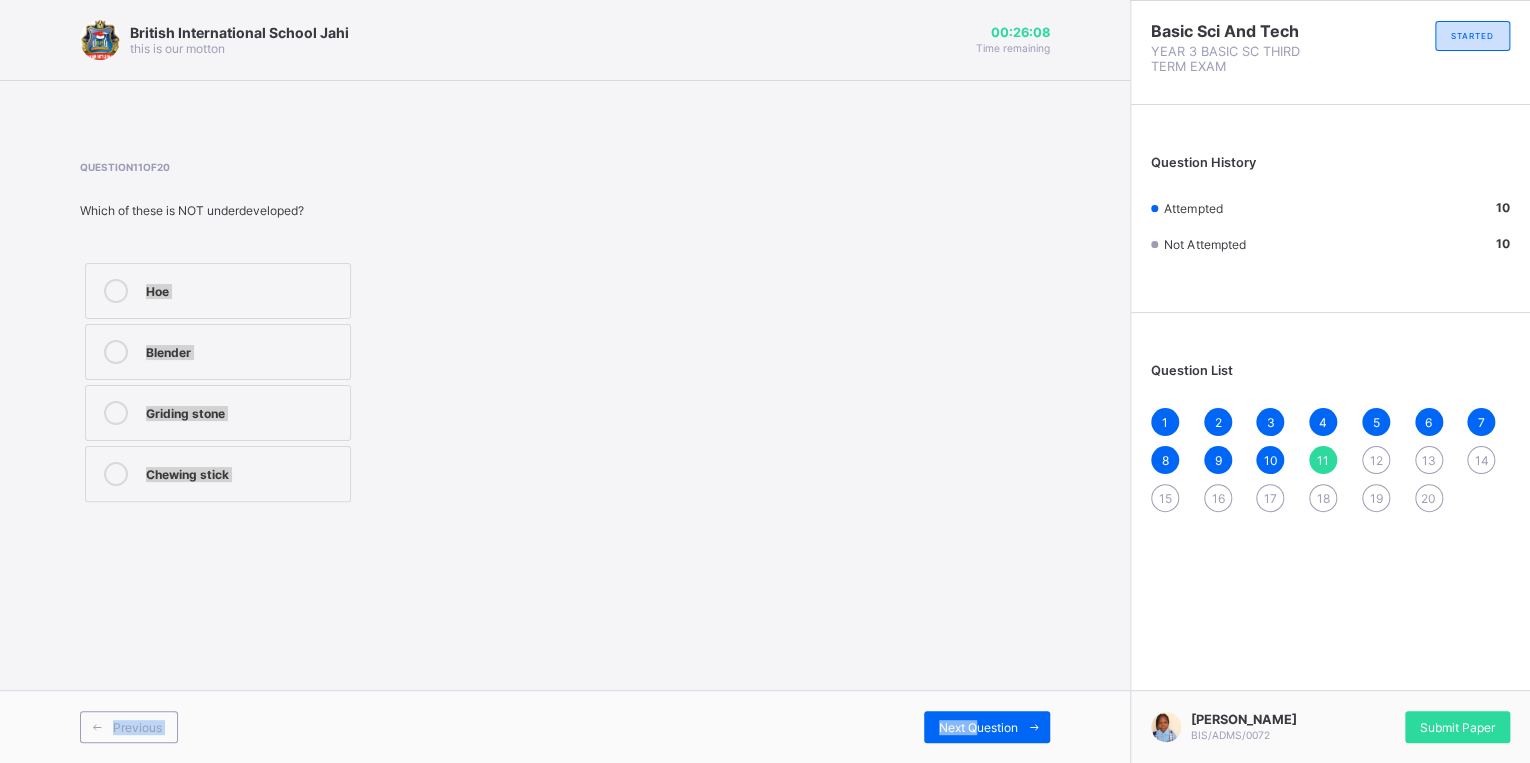 click on "Hoe Blender Griding stone Chewing stick" at bounding box center (310, 382) 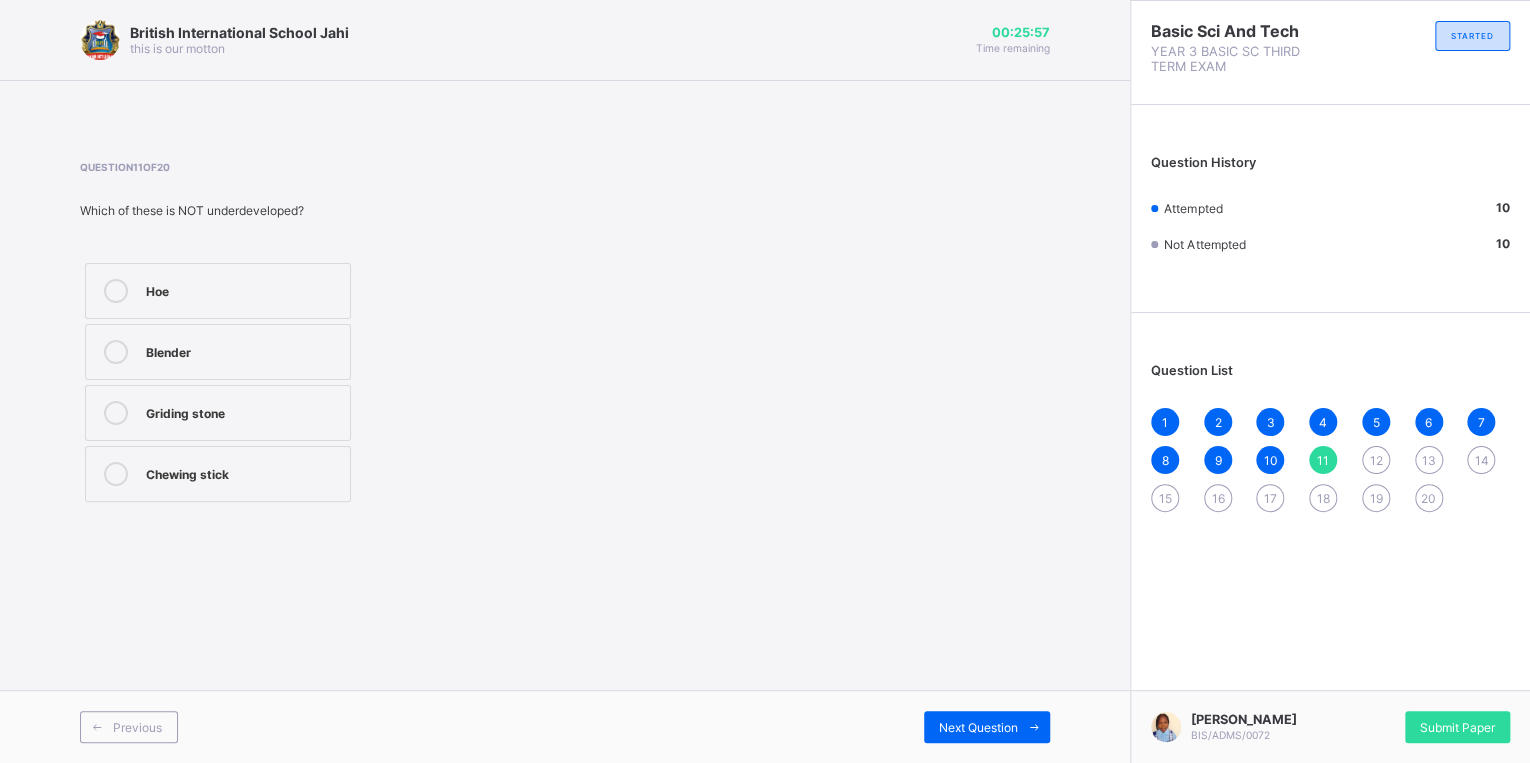click on "Blender" at bounding box center [243, 350] 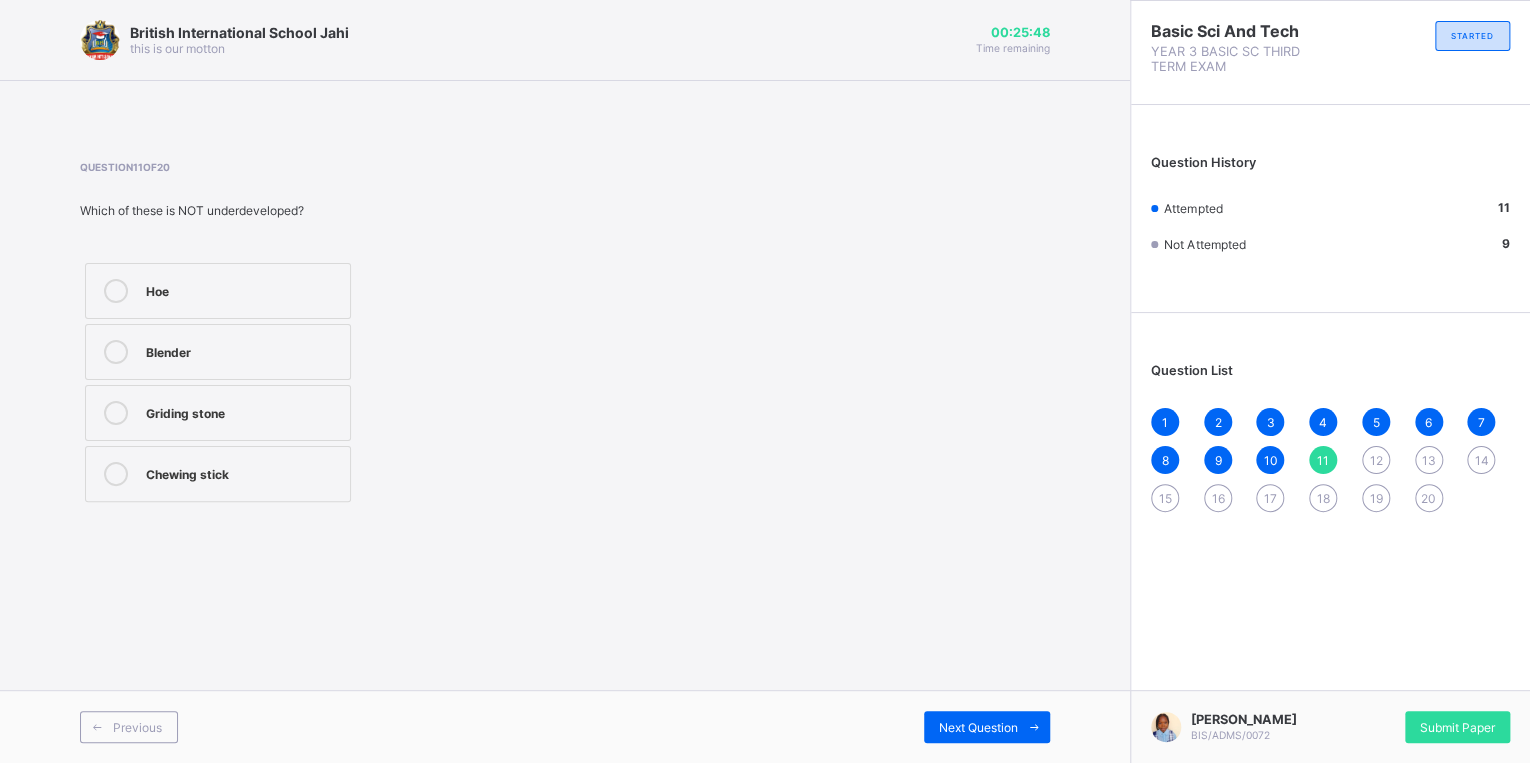 drag, startPoint x: 990, startPoint y: 716, endPoint x: 994, endPoint y: 676, distance: 40.1995 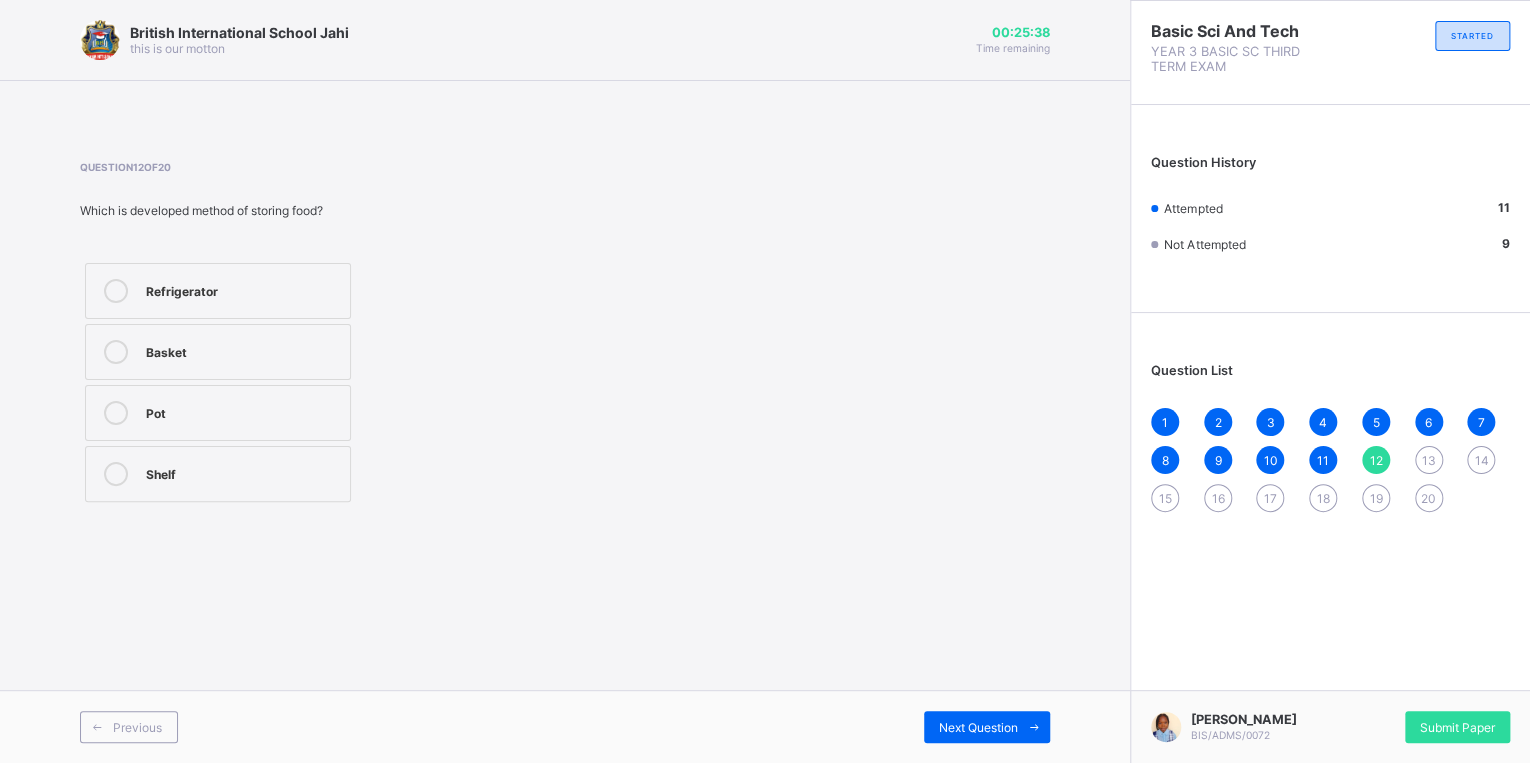 click on "Refrigerator" at bounding box center (243, 289) 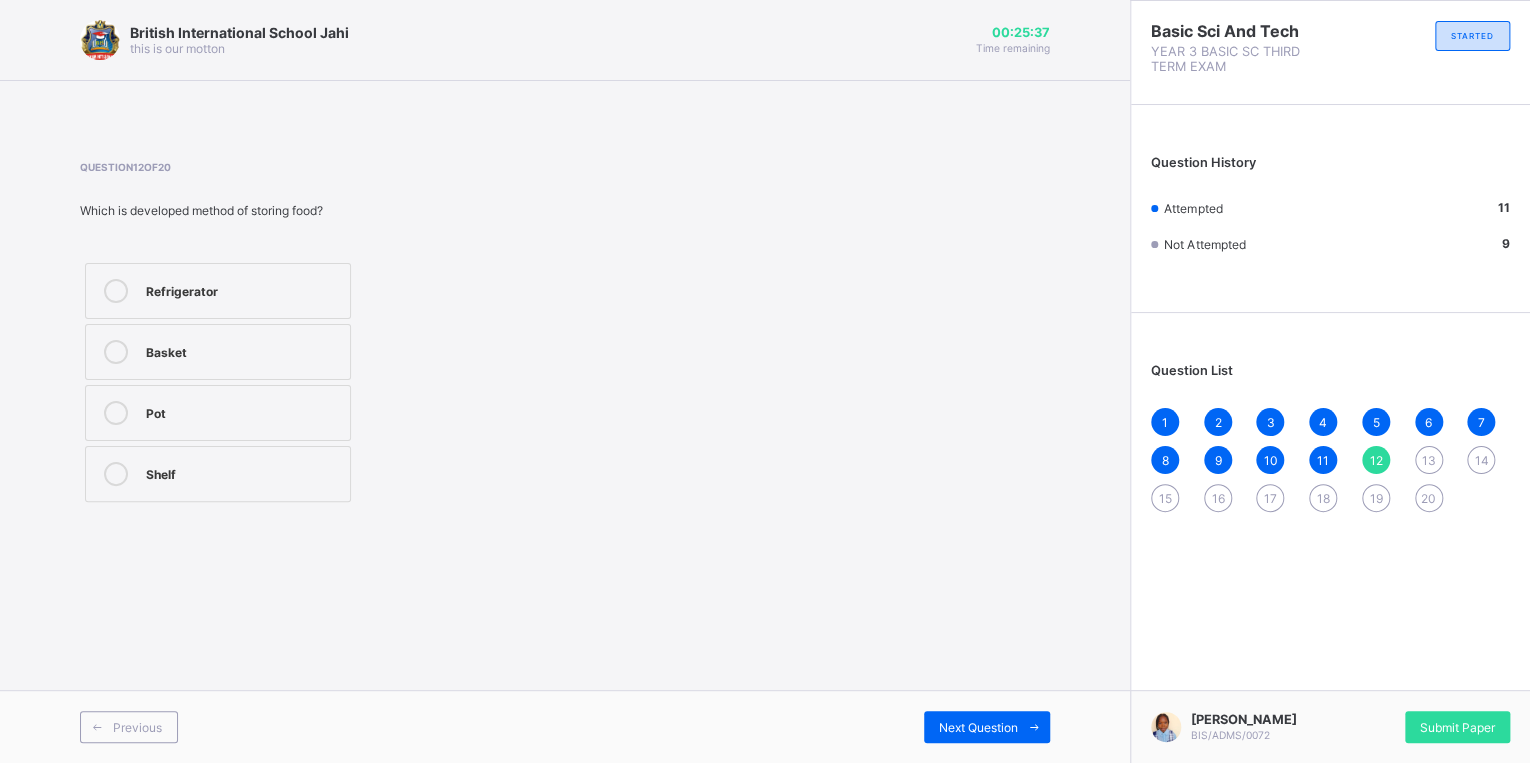 click on "Shelf" at bounding box center (243, 472) 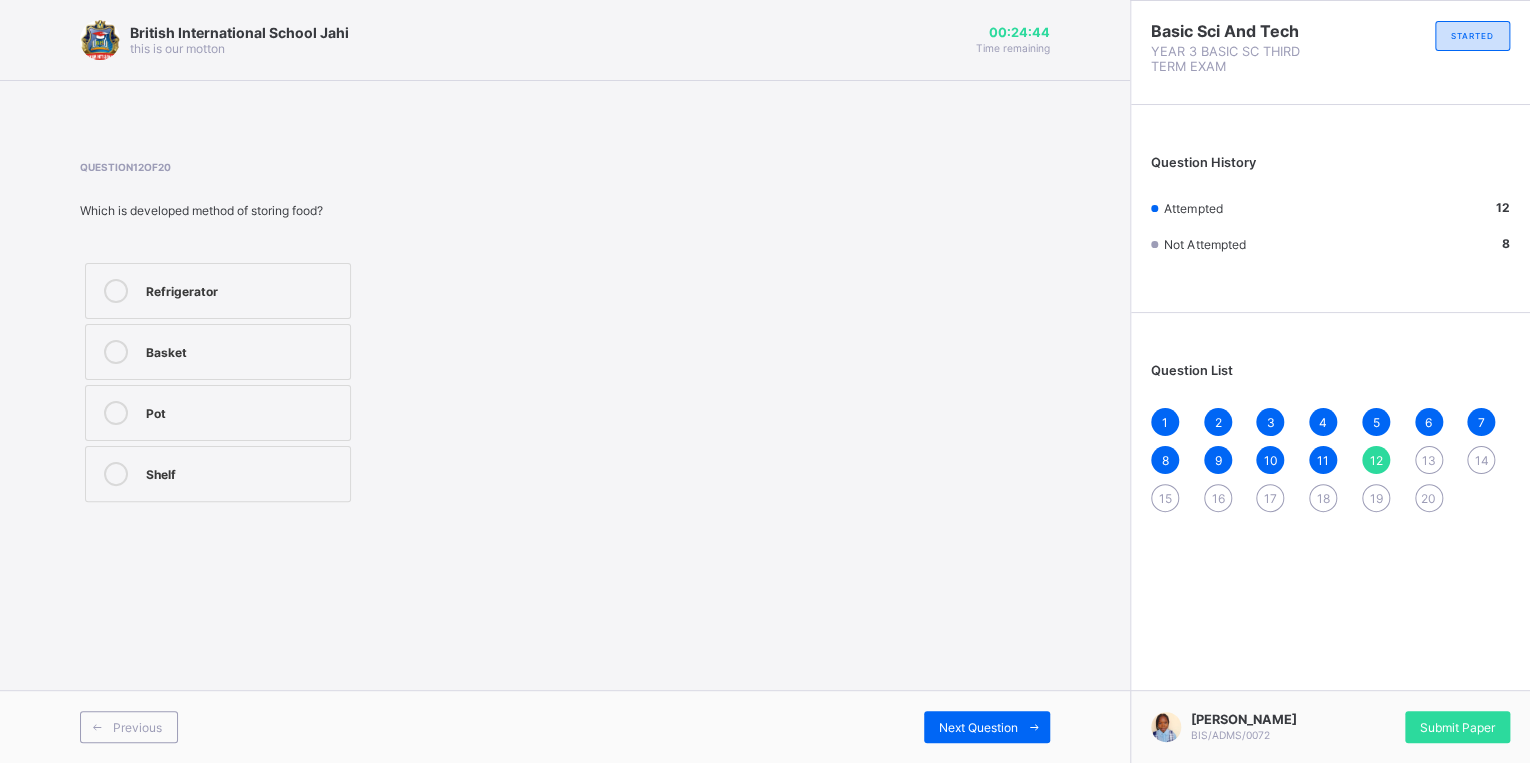 click on "Which is developed method of storing food?" at bounding box center (310, 210) 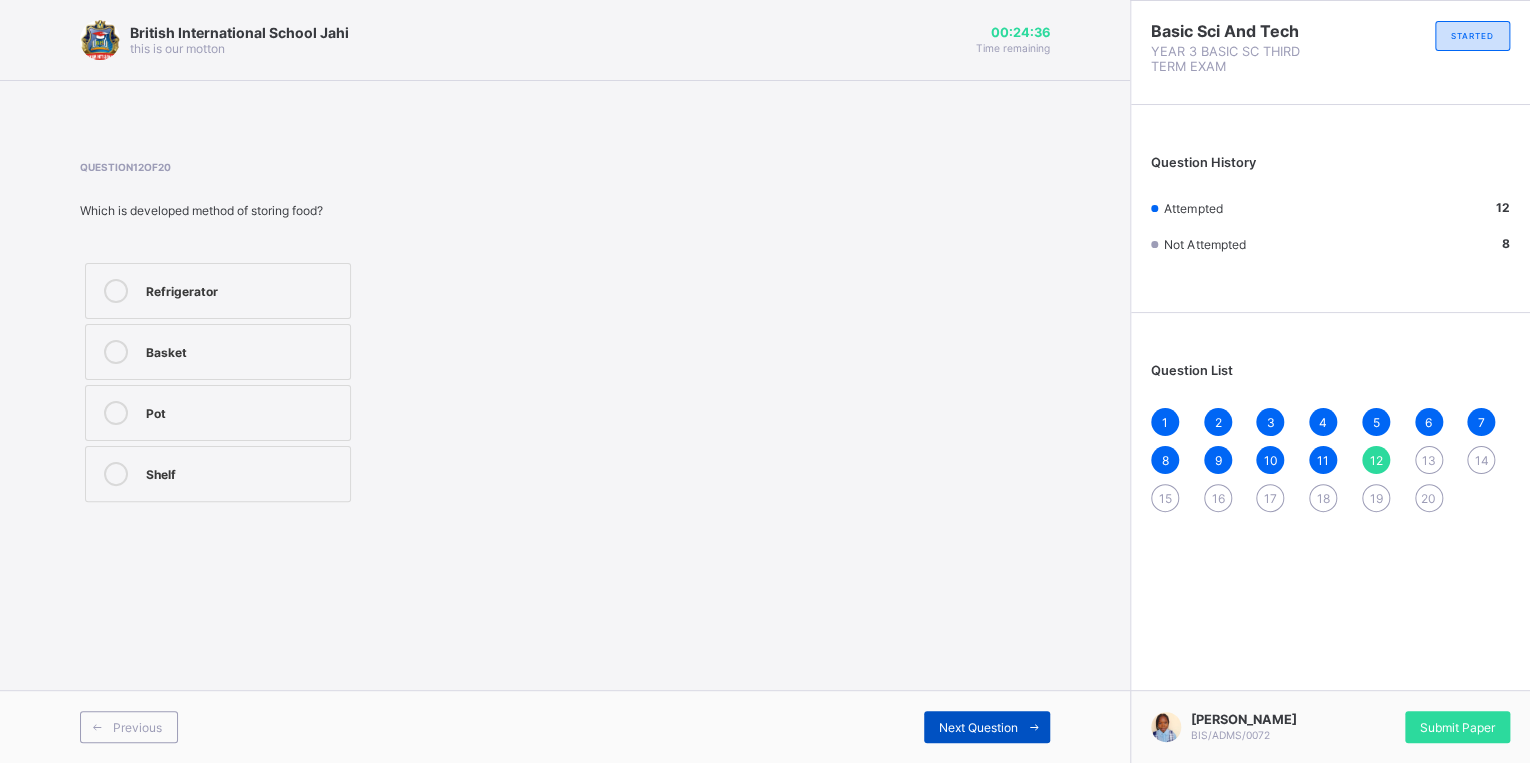 click on "Next Question" at bounding box center (978, 727) 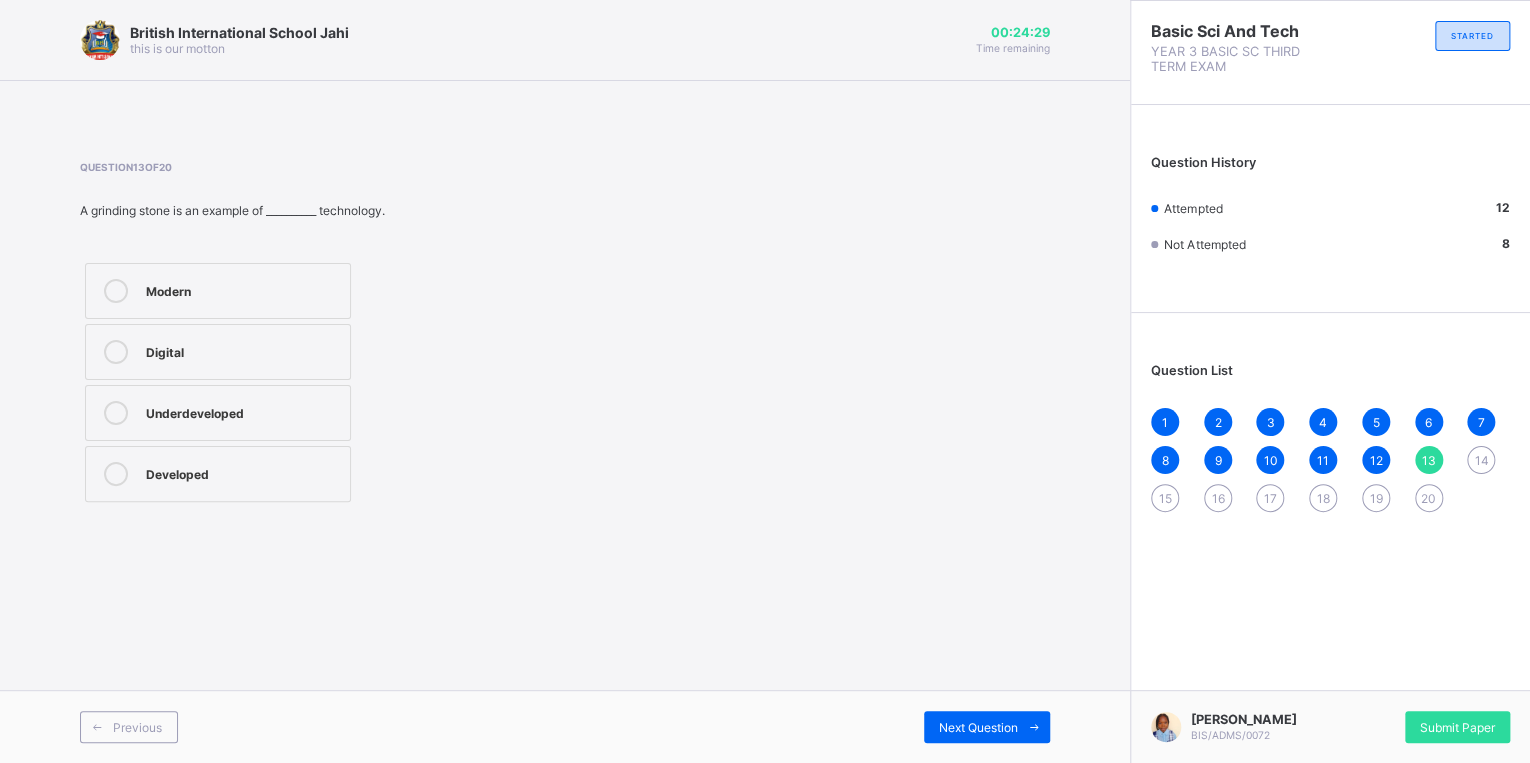 click on "Underdeveloped" at bounding box center [243, 411] 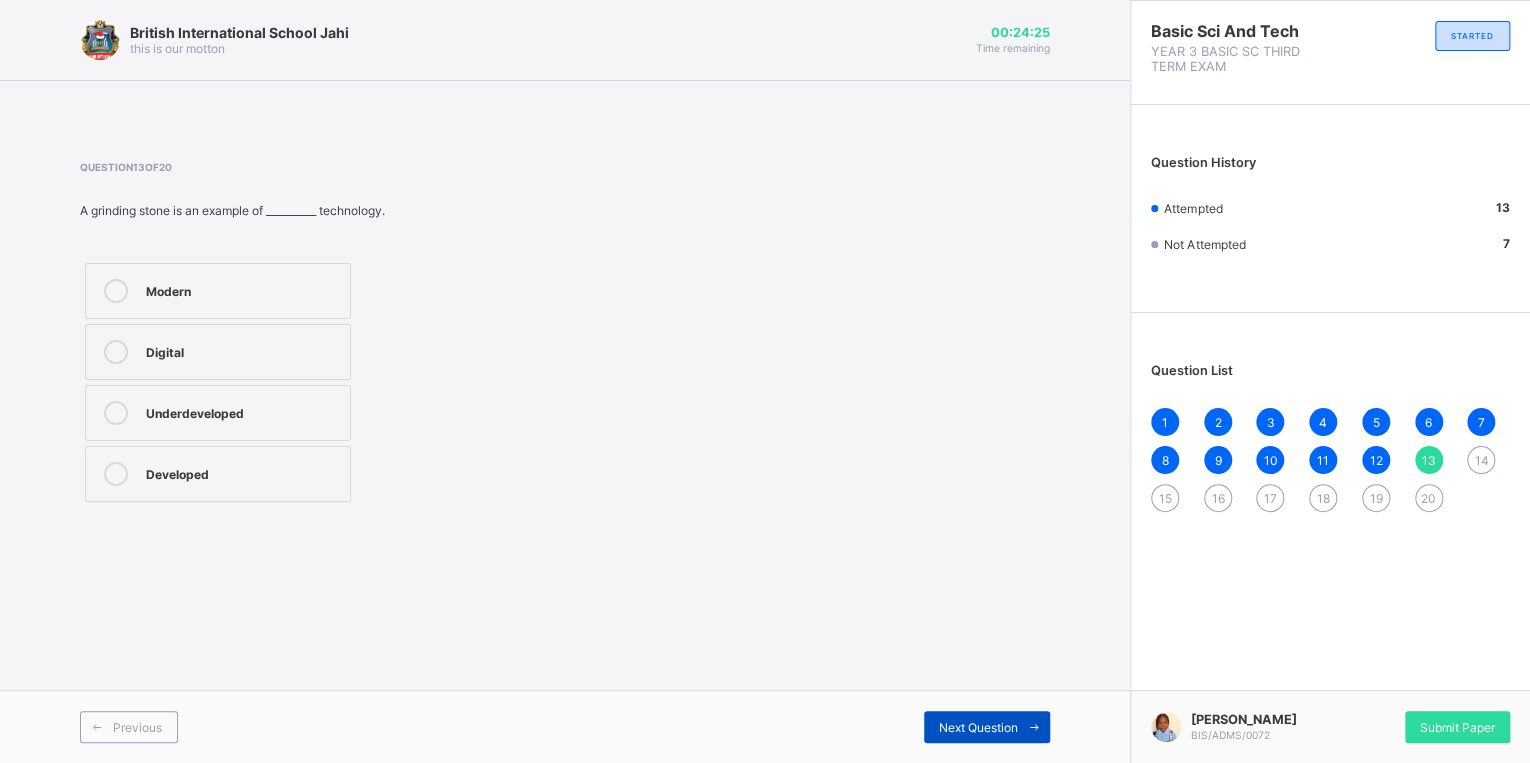 click on "Next Question" at bounding box center [987, 727] 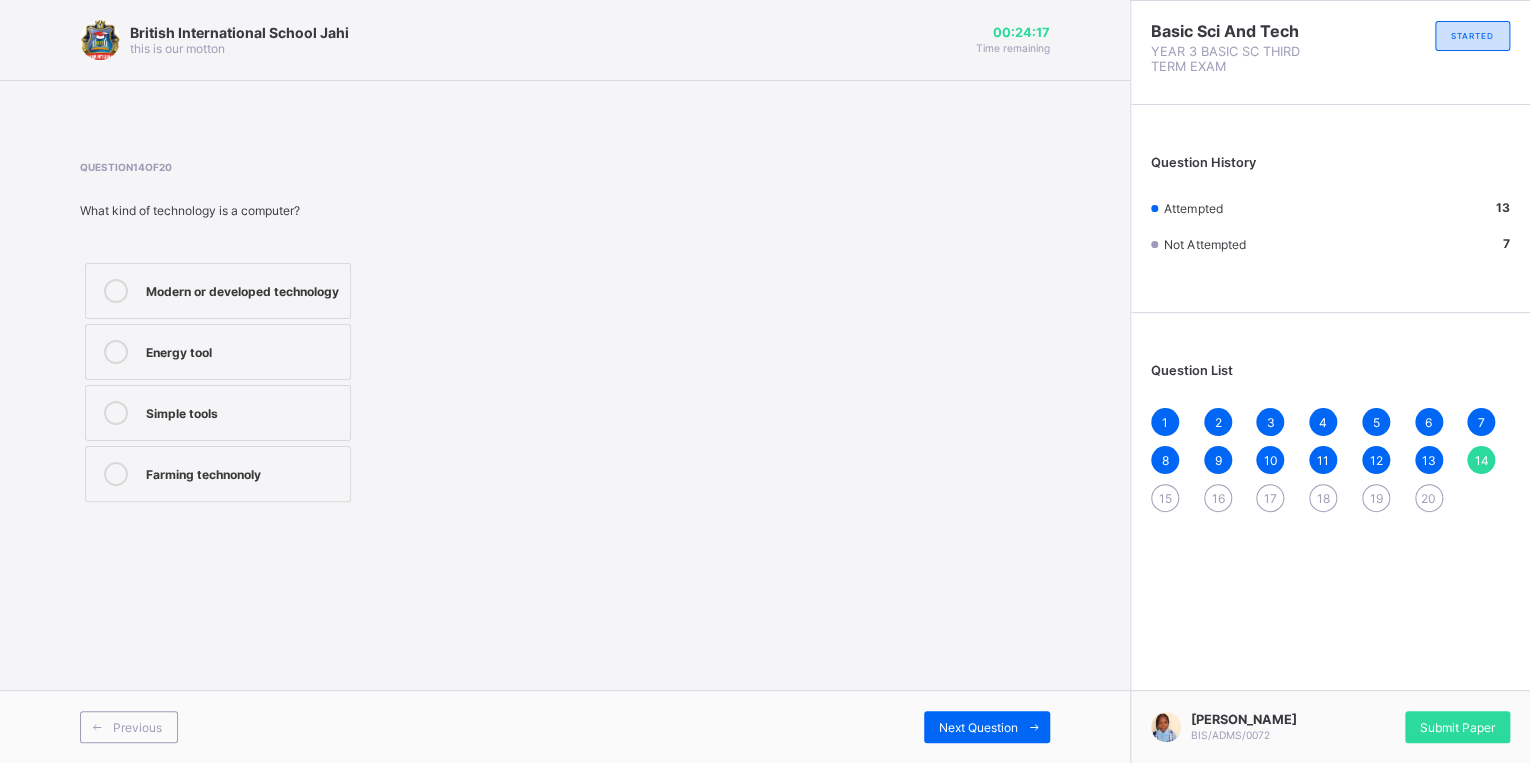 click on "Modern or developed technology" at bounding box center (243, 289) 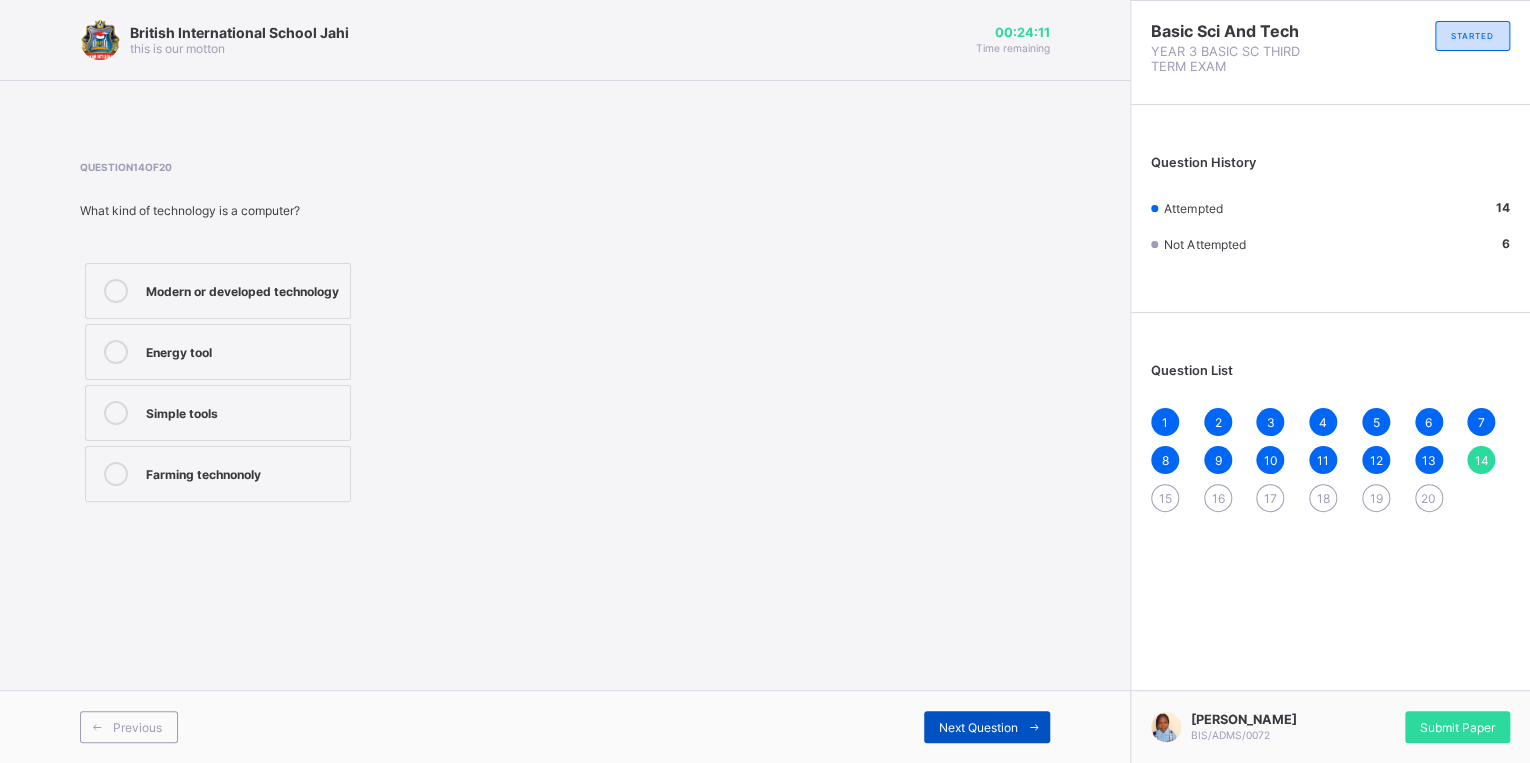 click on "Next Question" at bounding box center (987, 727) 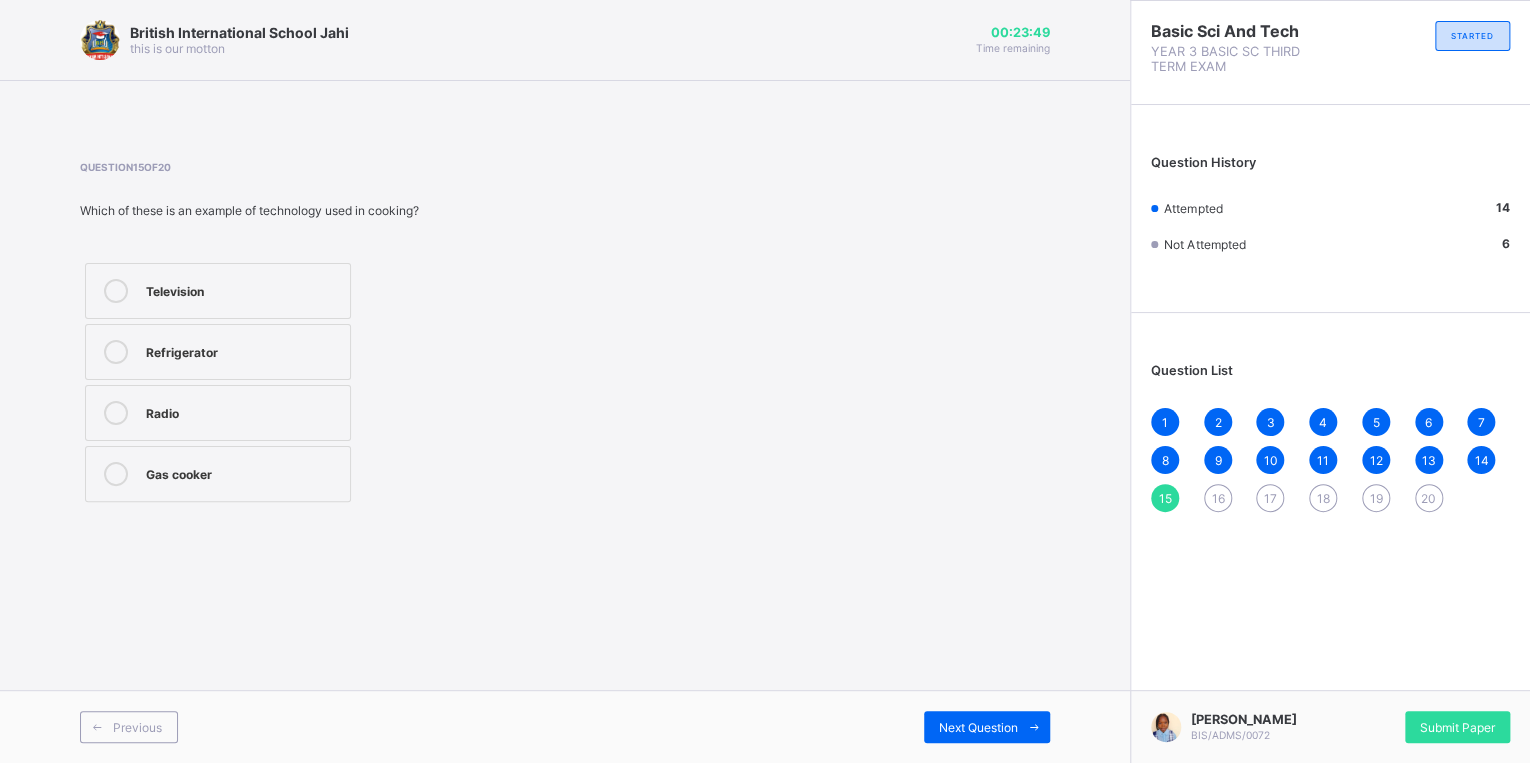 click on "Gas cooker" at bounding box center [218, 474] 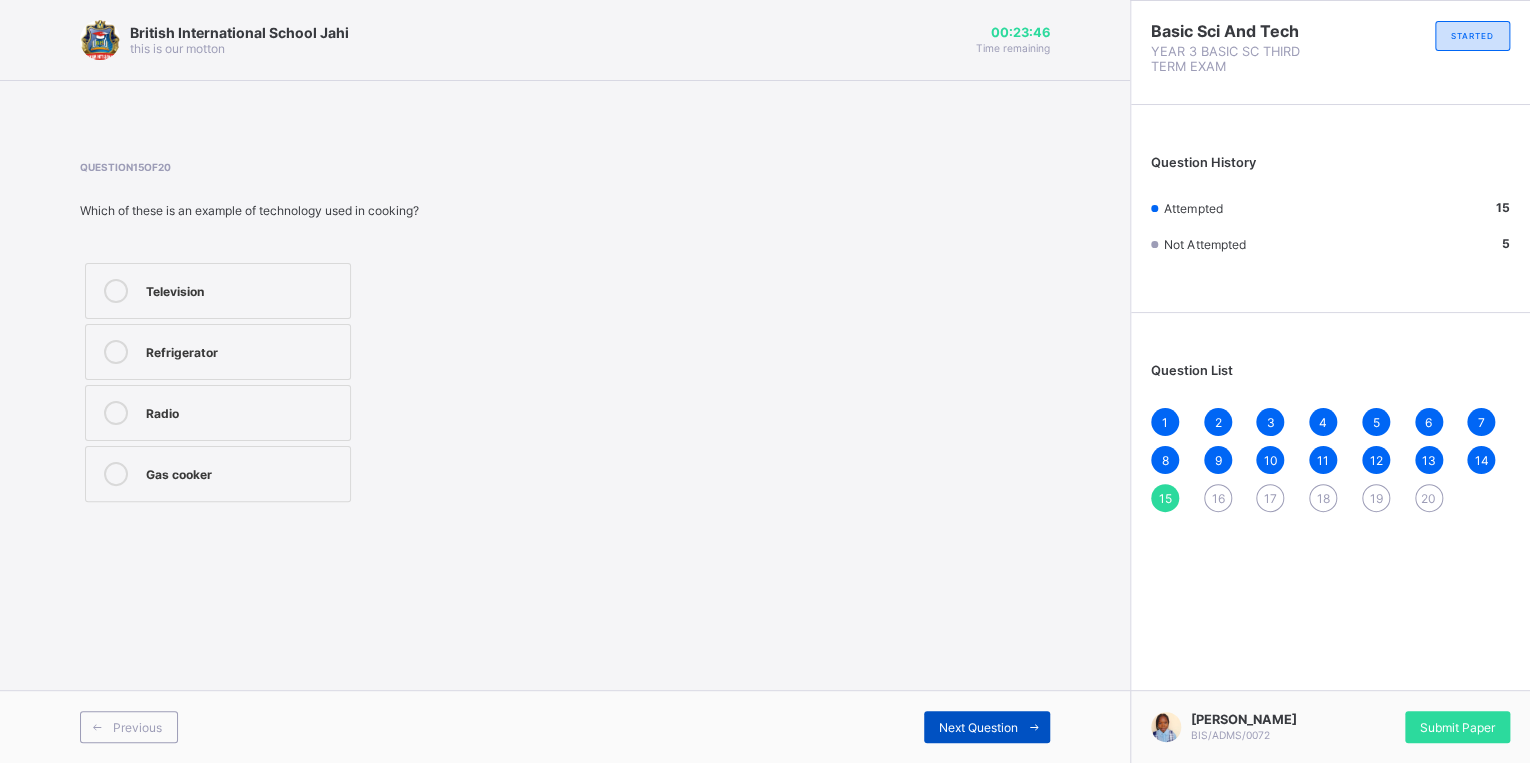 click on "Next Question" at bounding box center (978, 727) 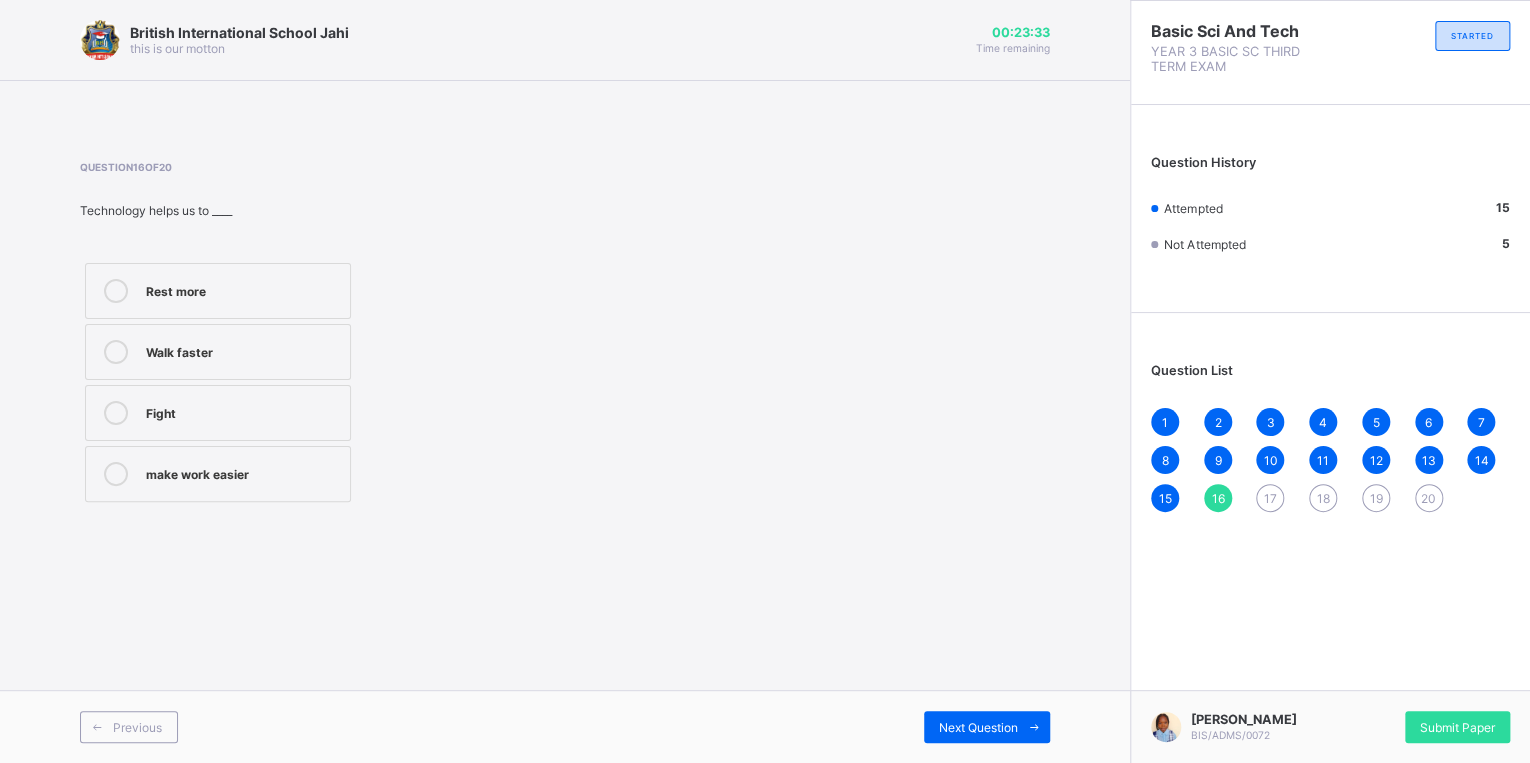 click on "make work easier" at bounding box center [218, 474] 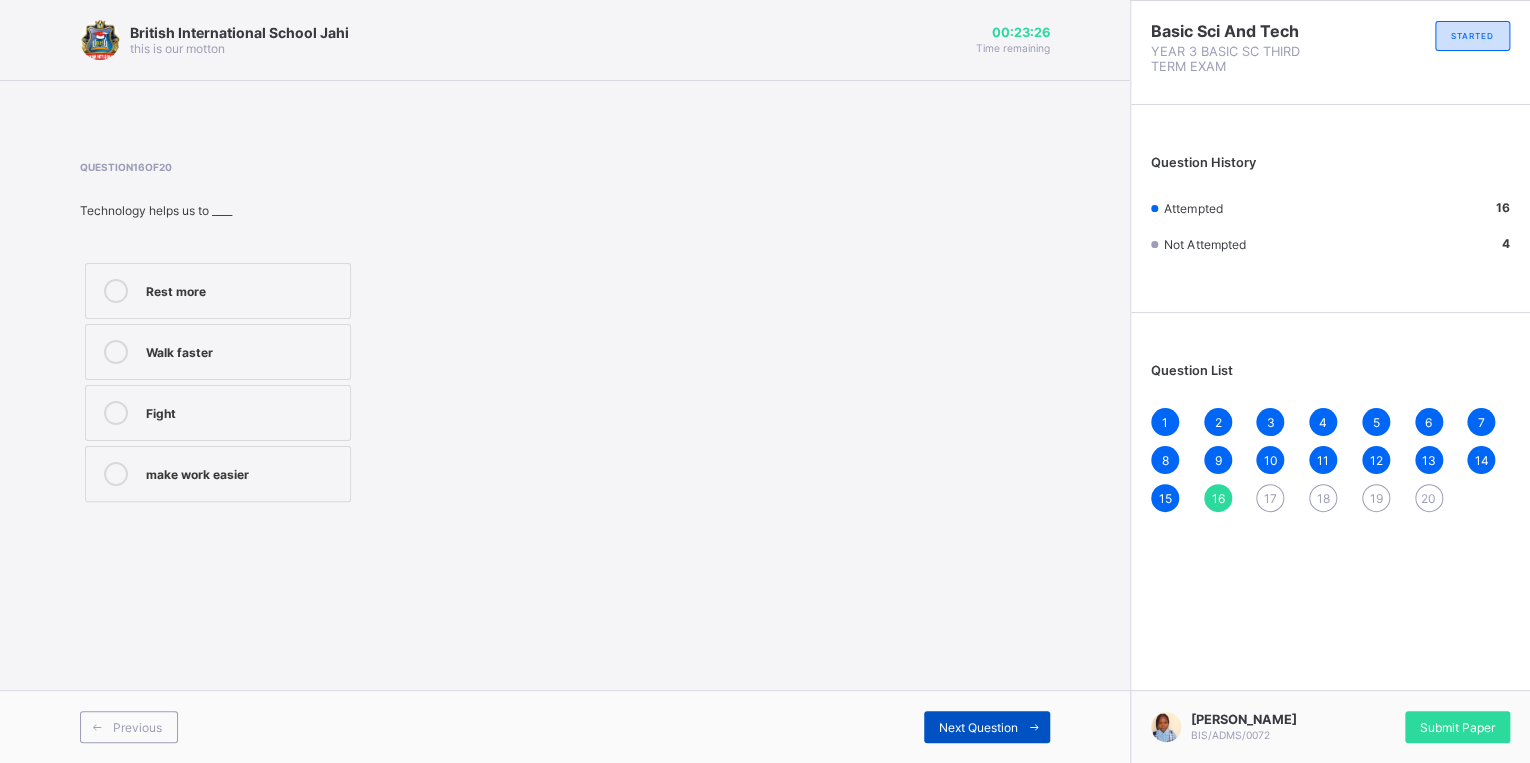click on "Next Question" at bounding box center [978, 727] 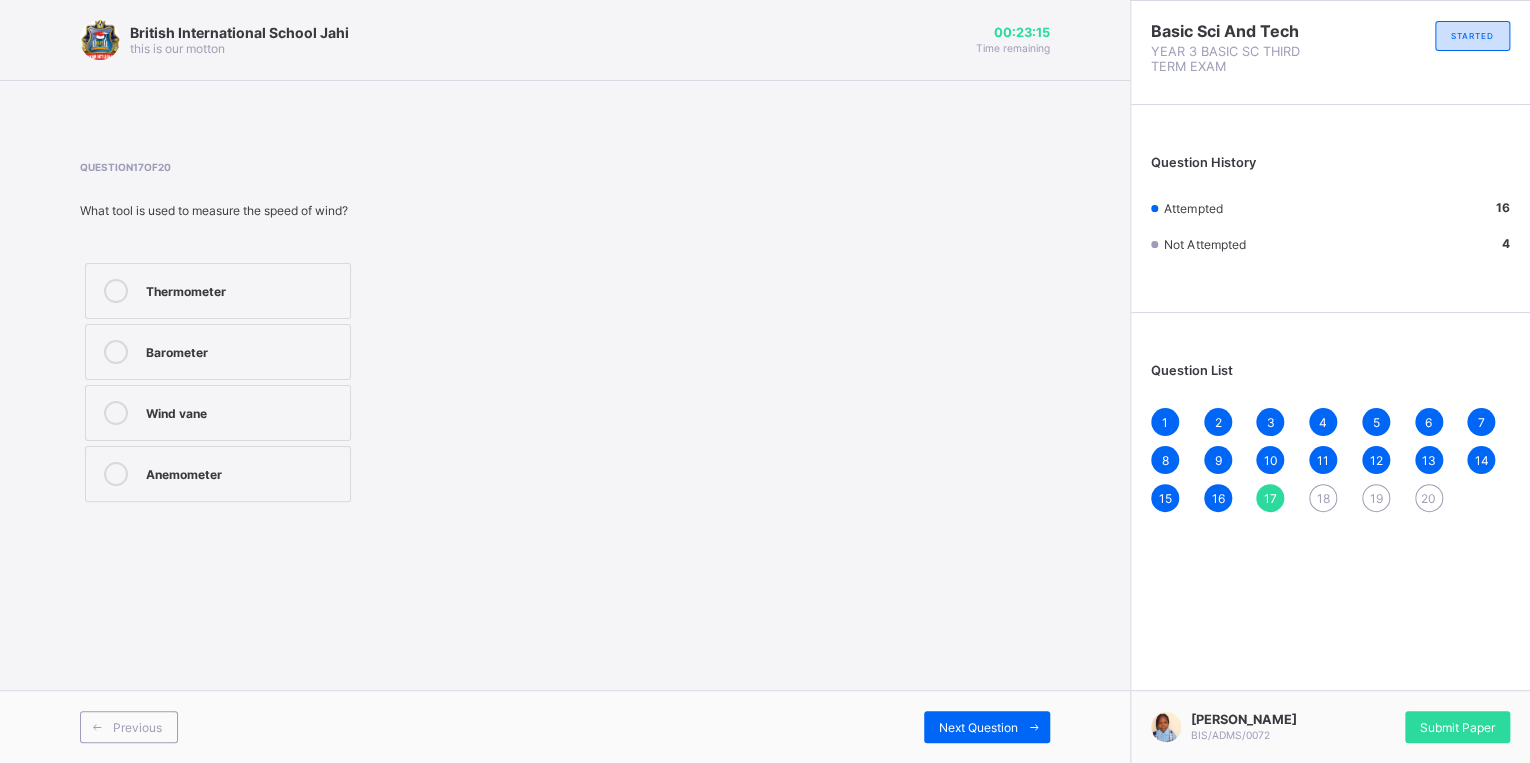 click on "Anemometer" at bounding box center [243, 472] 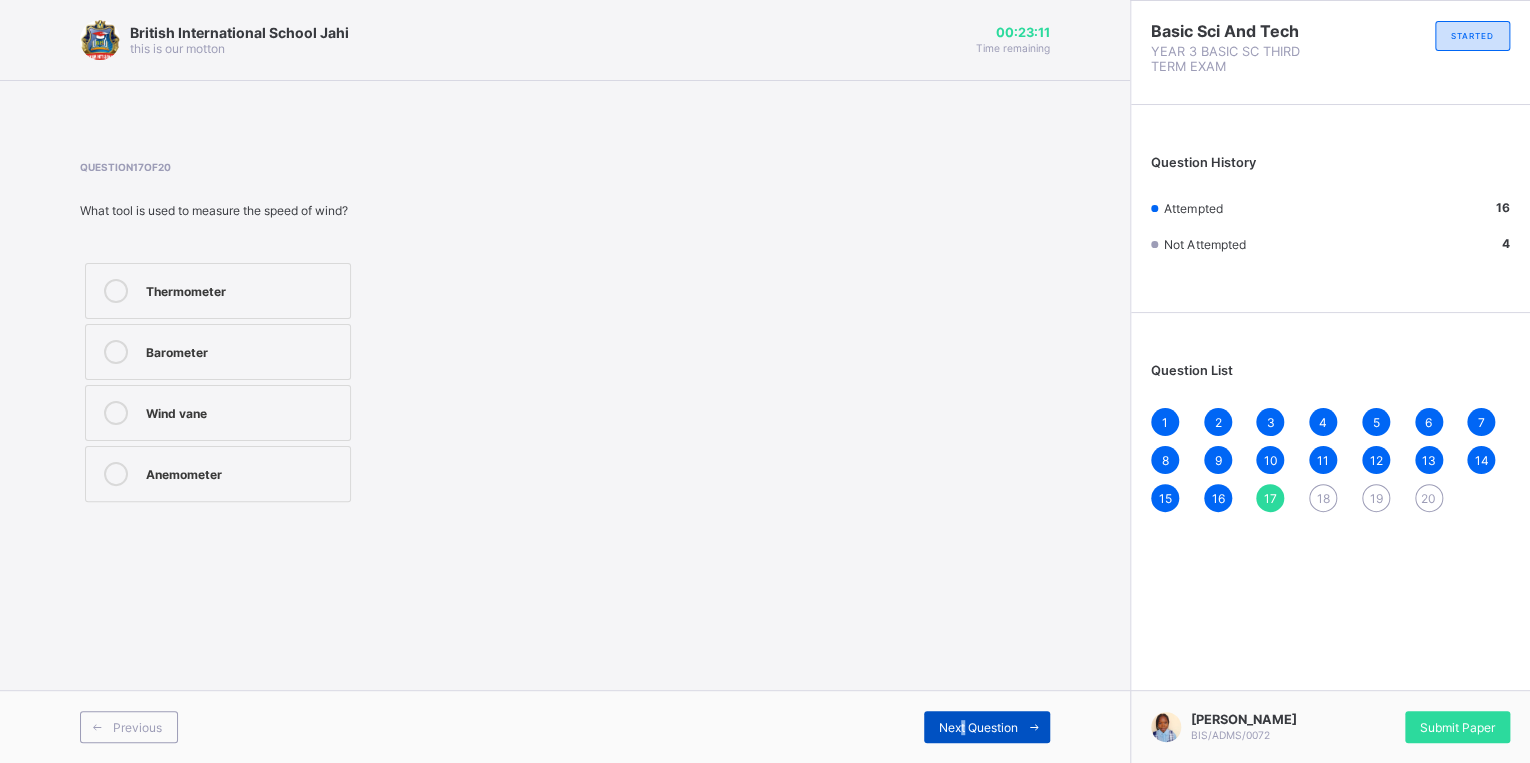click on "Next Question" at bounding box center [978, 727] 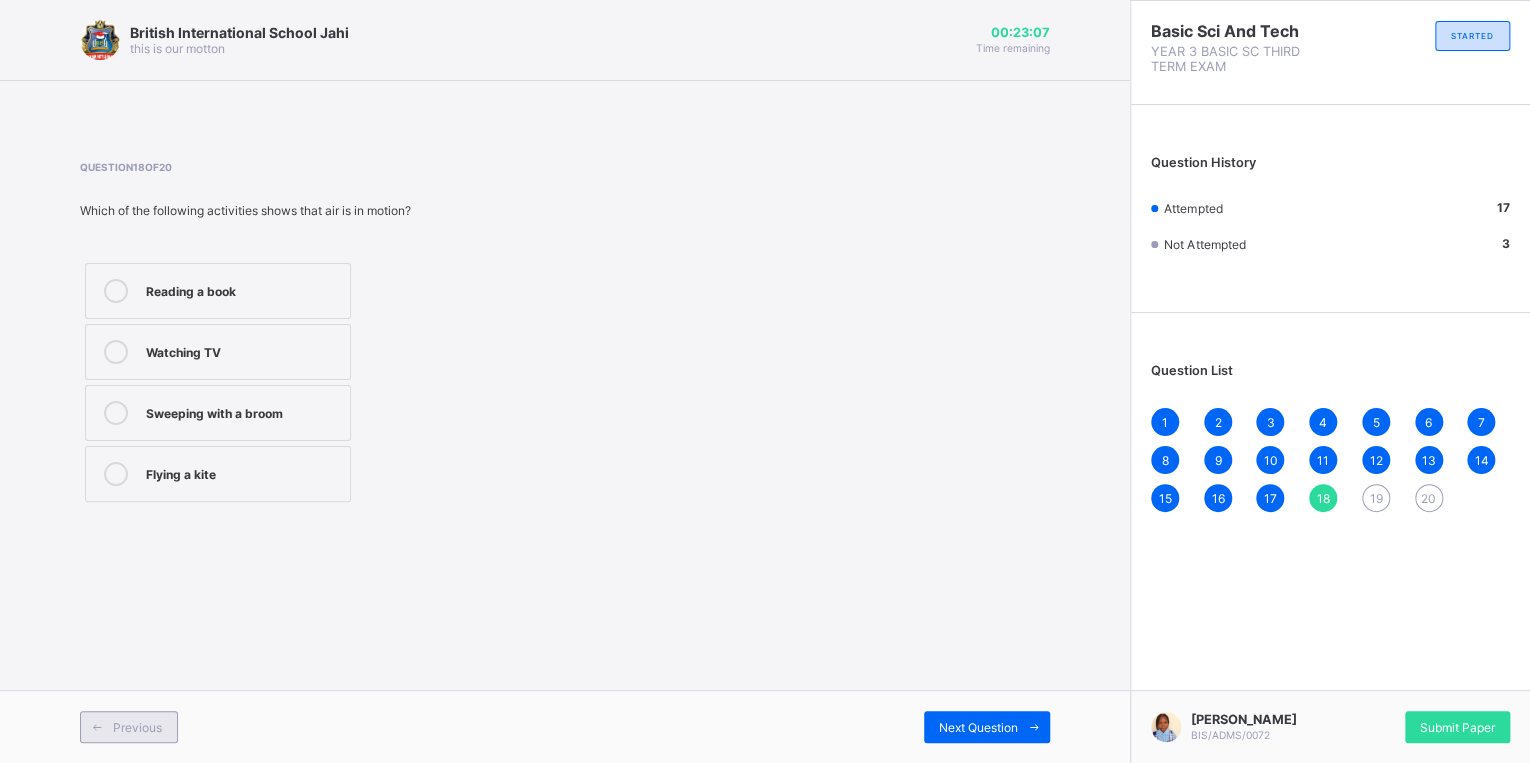 click on "Previous" at bounding box center [137, 727] 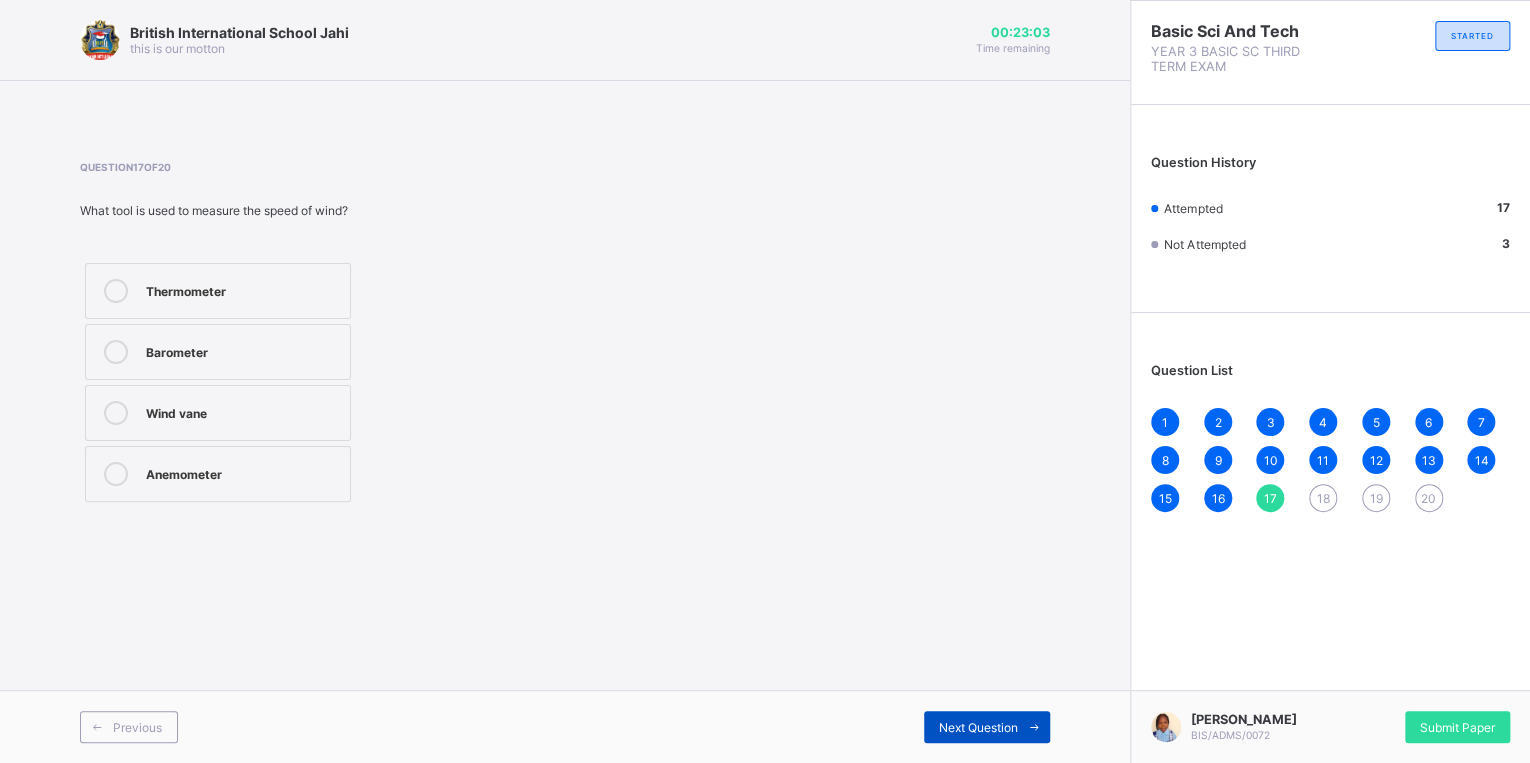 click on "Next Question" at bounding box center (978, 727) 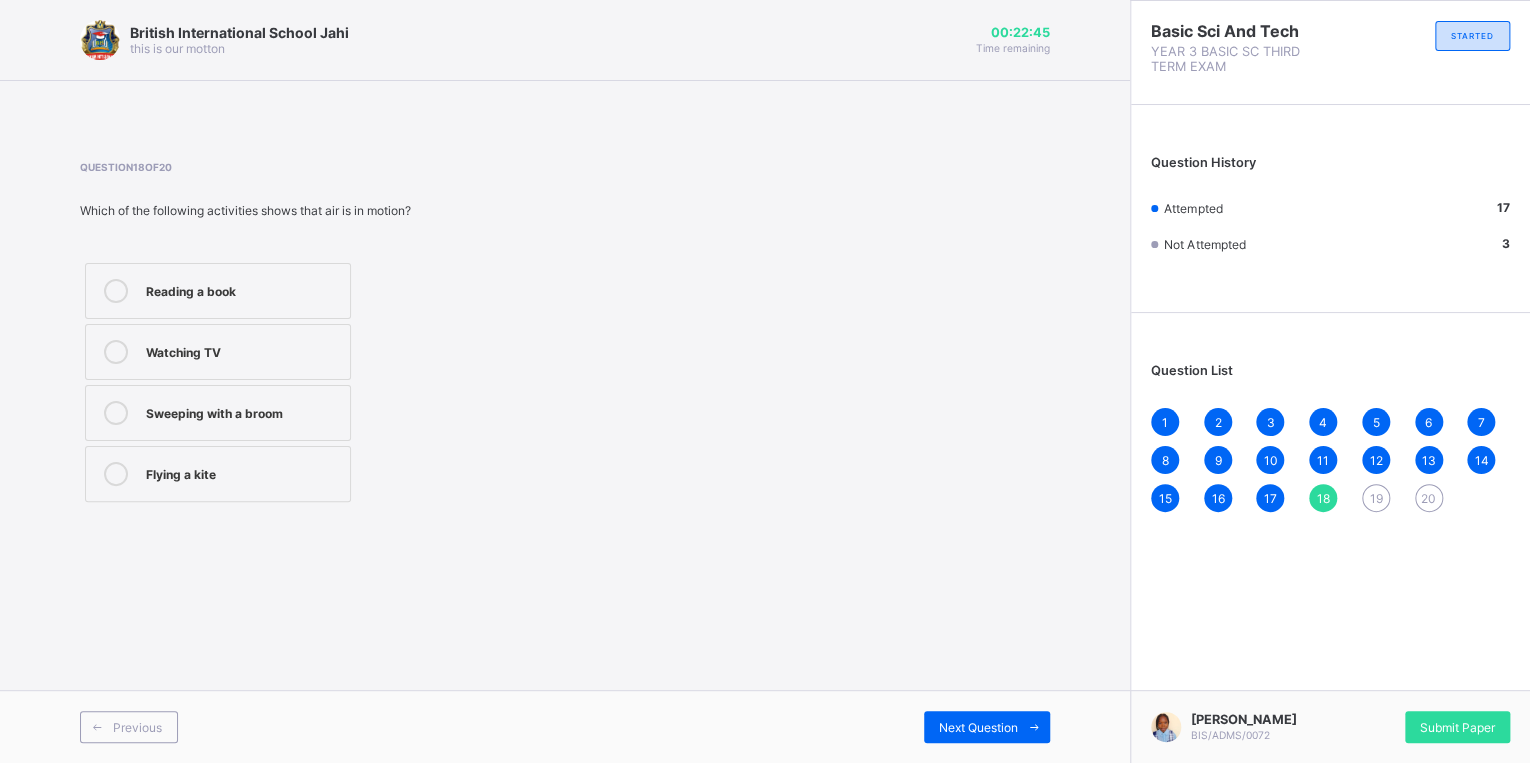 click on "Flying a kite" at bounding box center (218, 474) 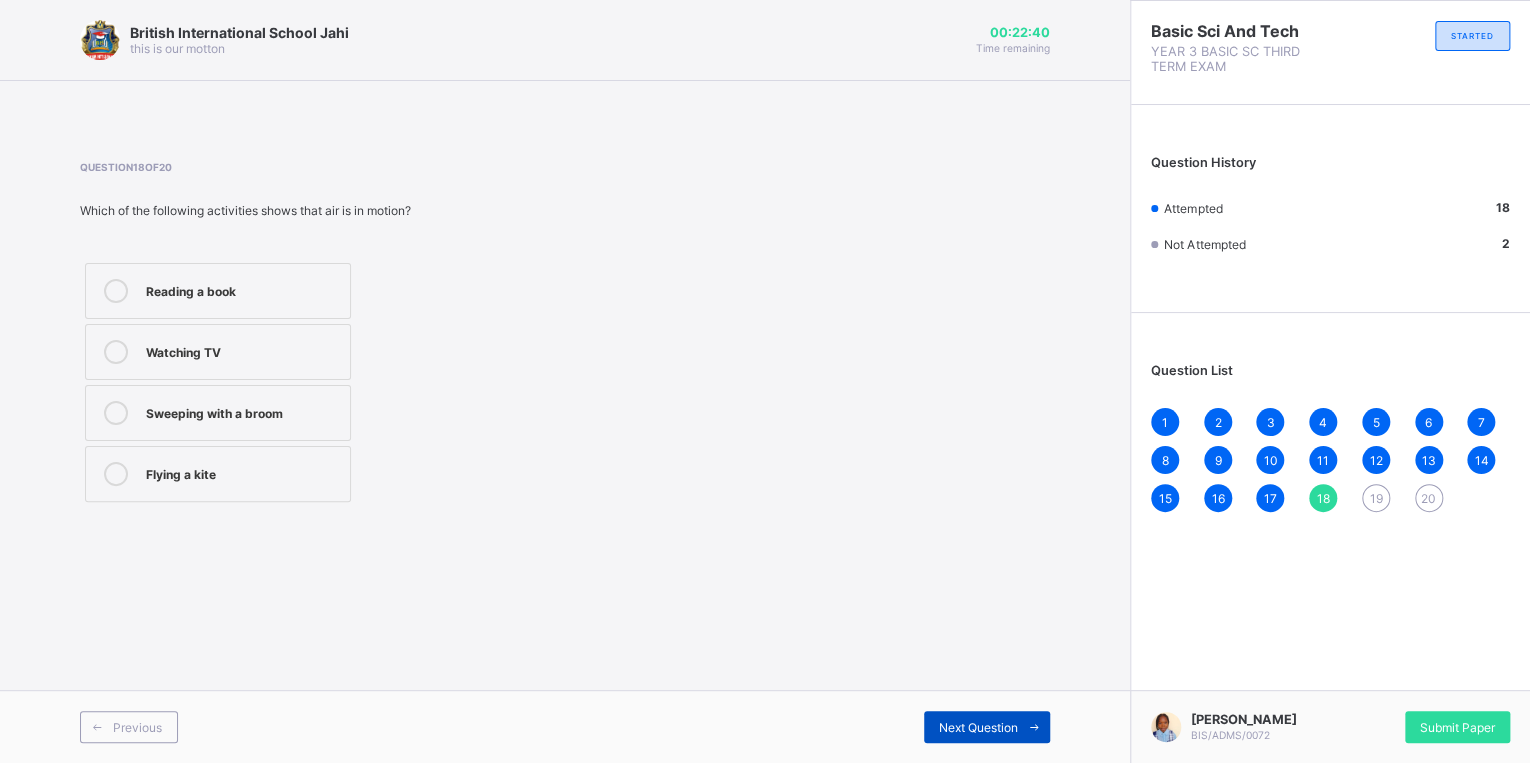 click at bounding box center [1034, 727] 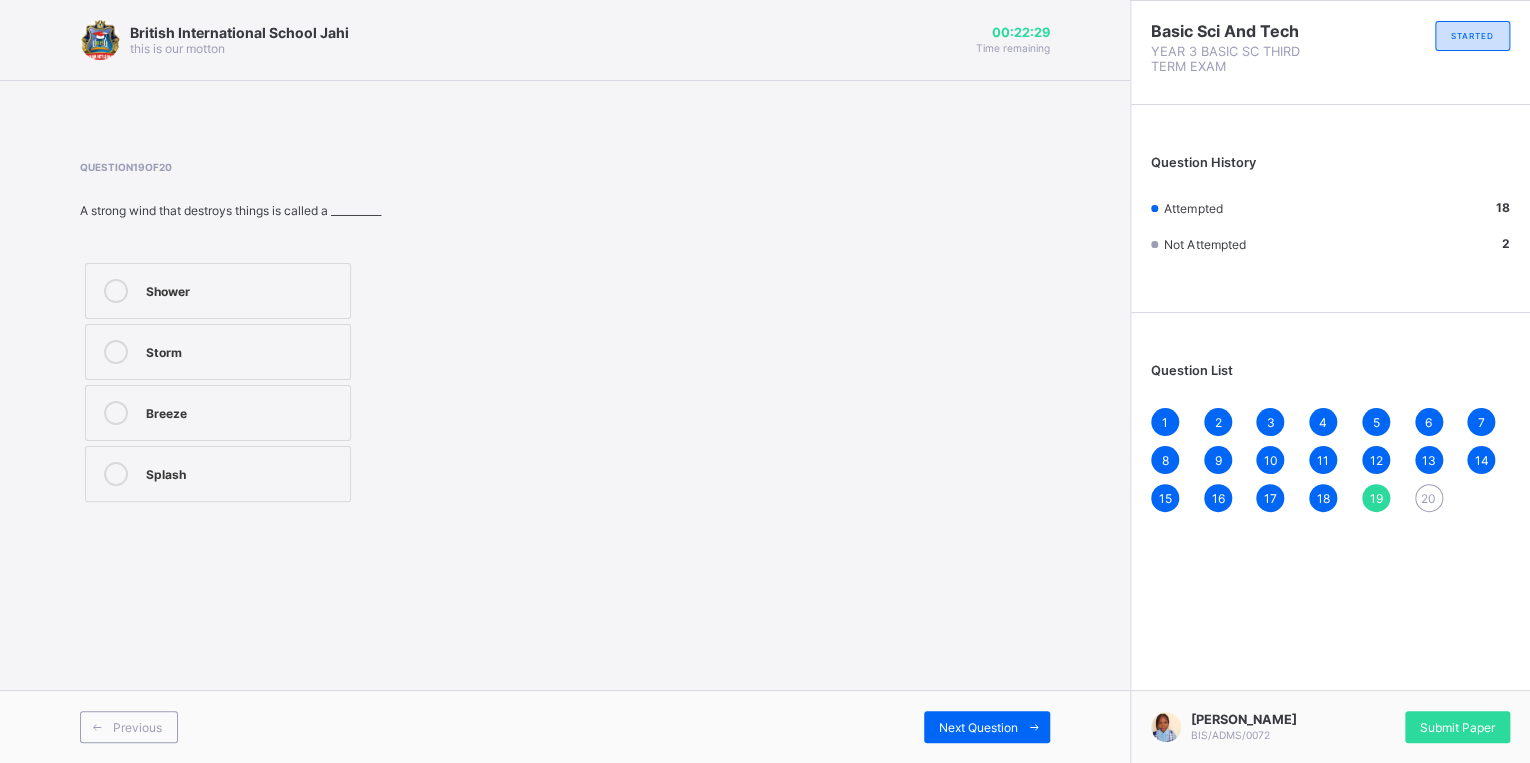 click on "Storm" at bounding box center [218, 352] 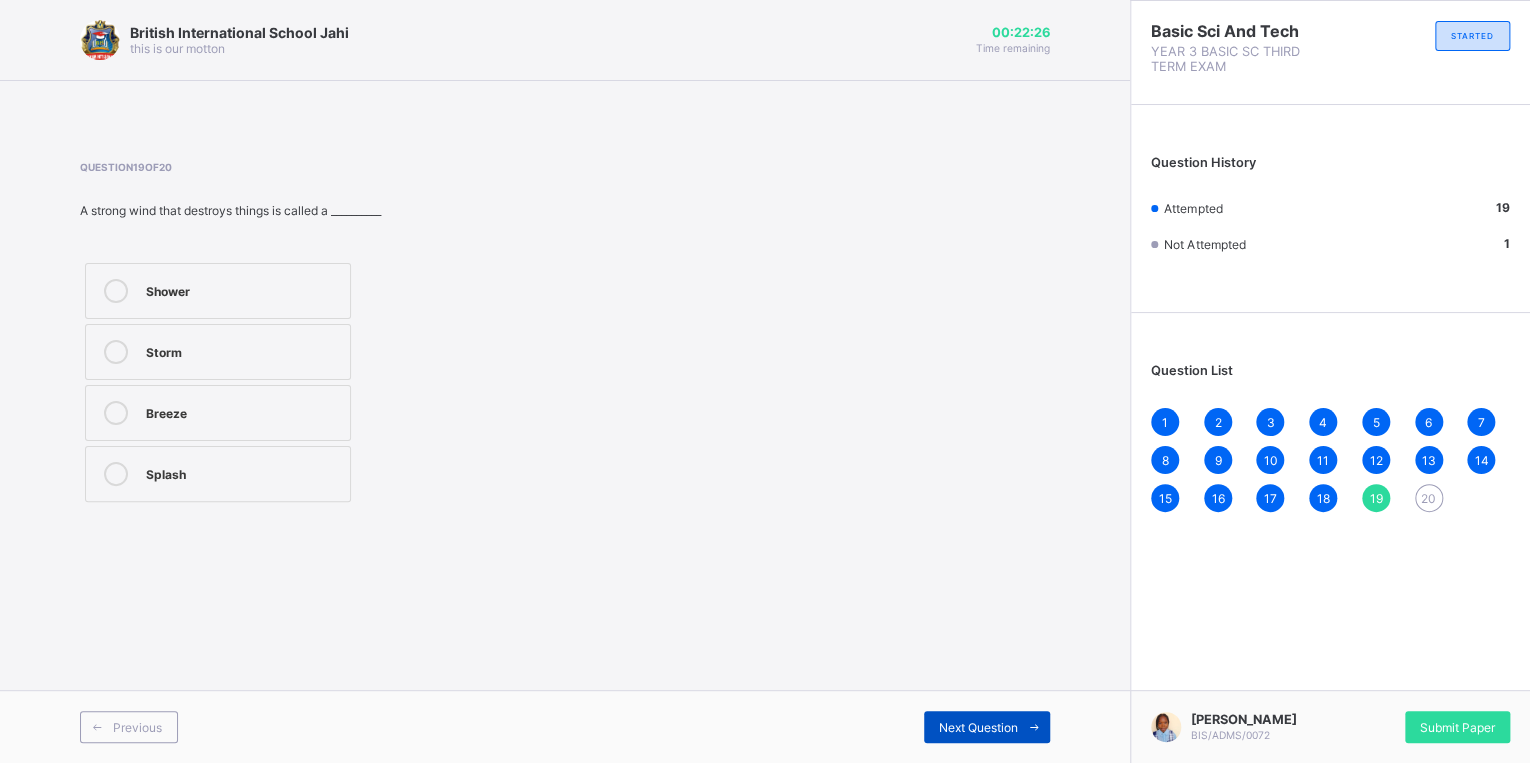 click at bounding box center [1034, 727] 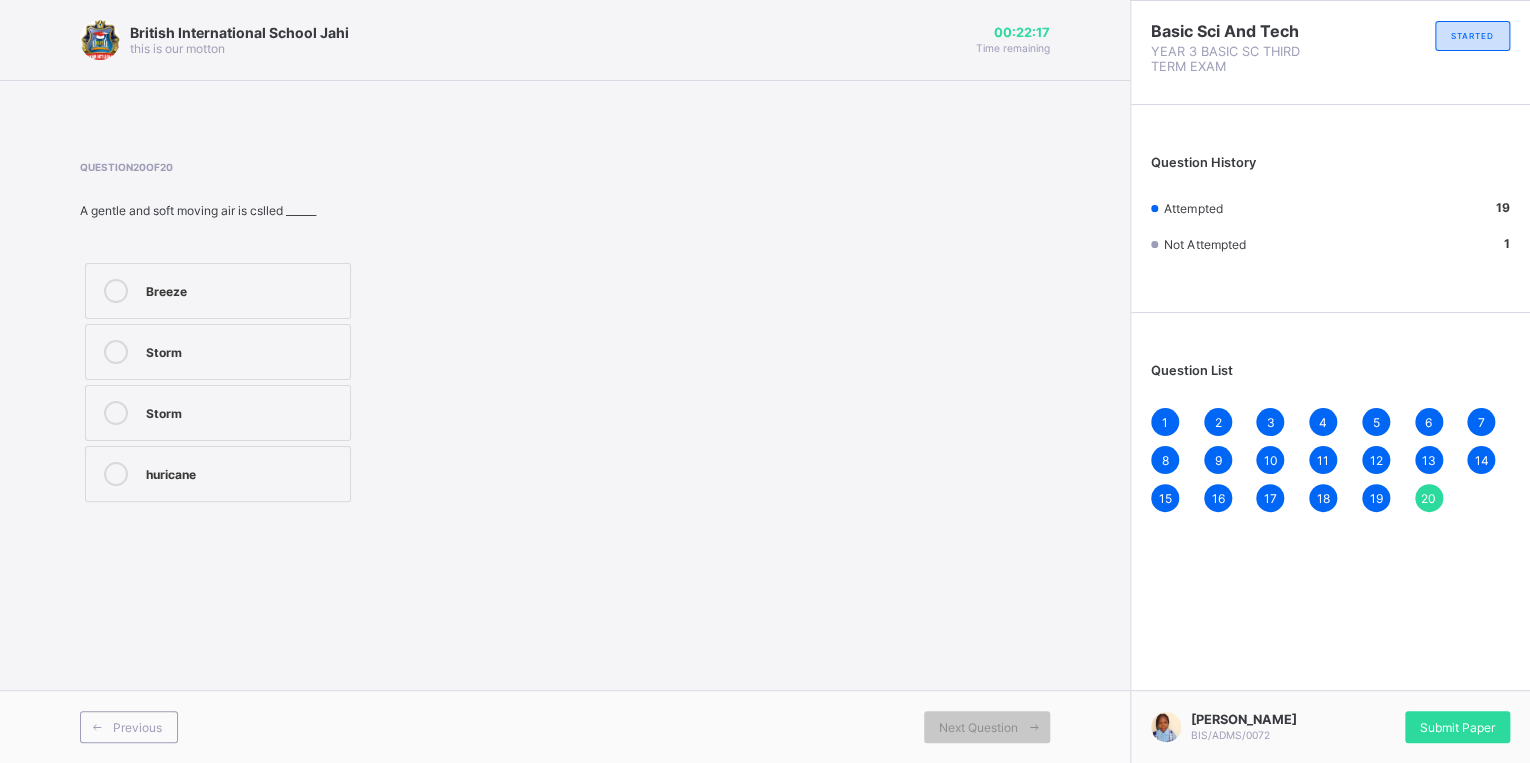 click on "Breeze" at bounding box center [218, 291] 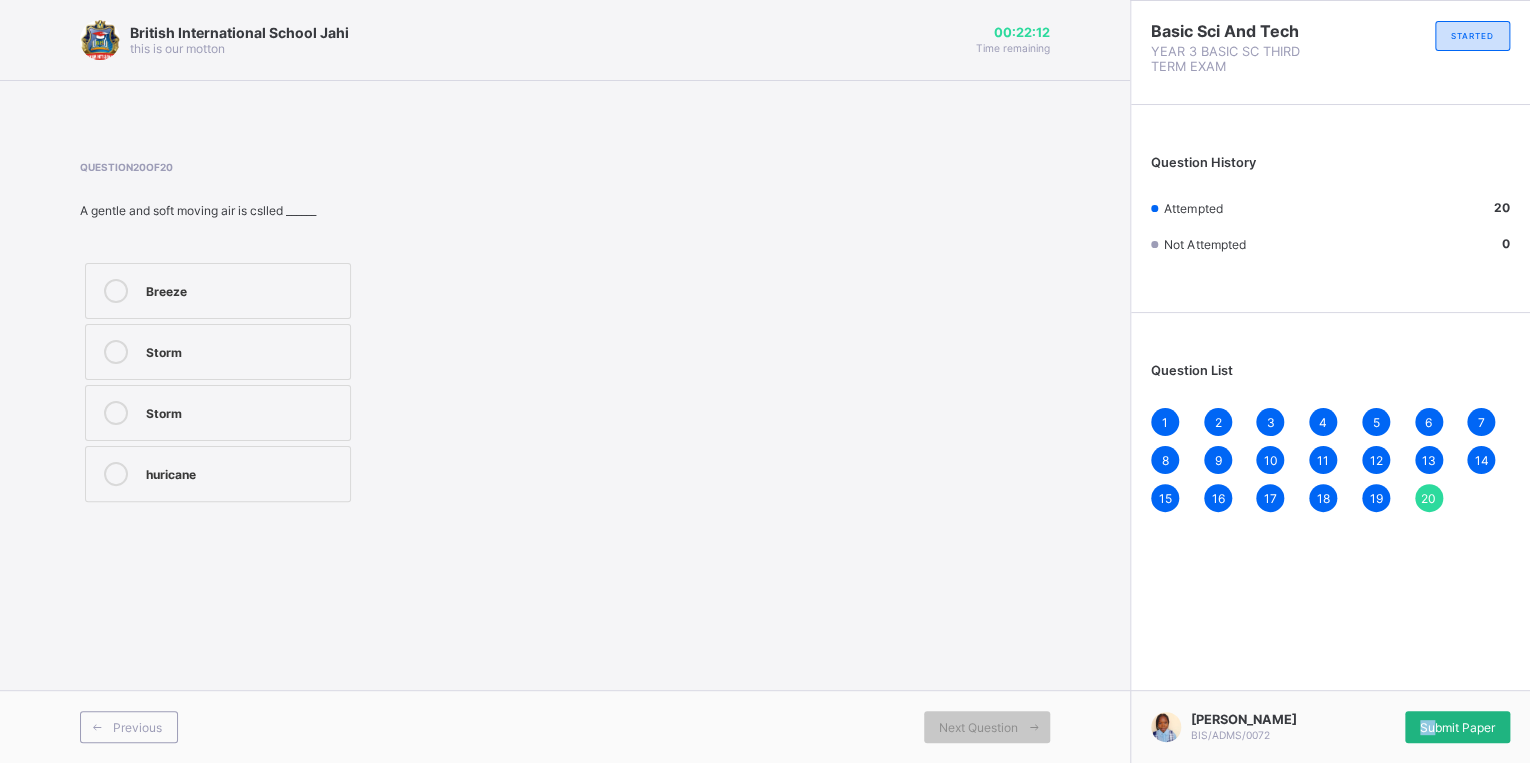 click on "[PERSON_NAME] EZEILO BIS/ADMS/0072 Submit Paper" at bounding box center [1330, 726] 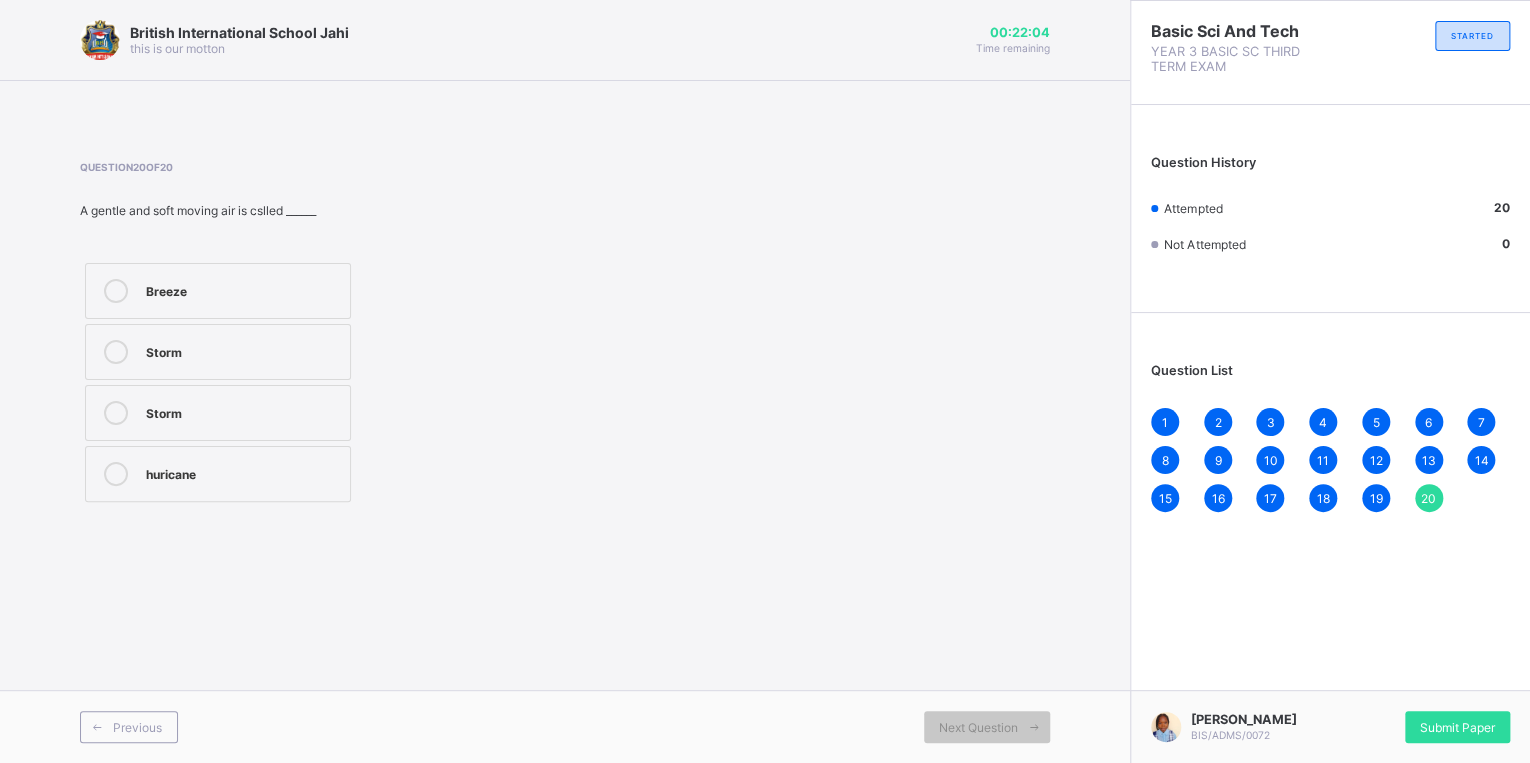 click on "huricane" at bounding box center [218, 474] 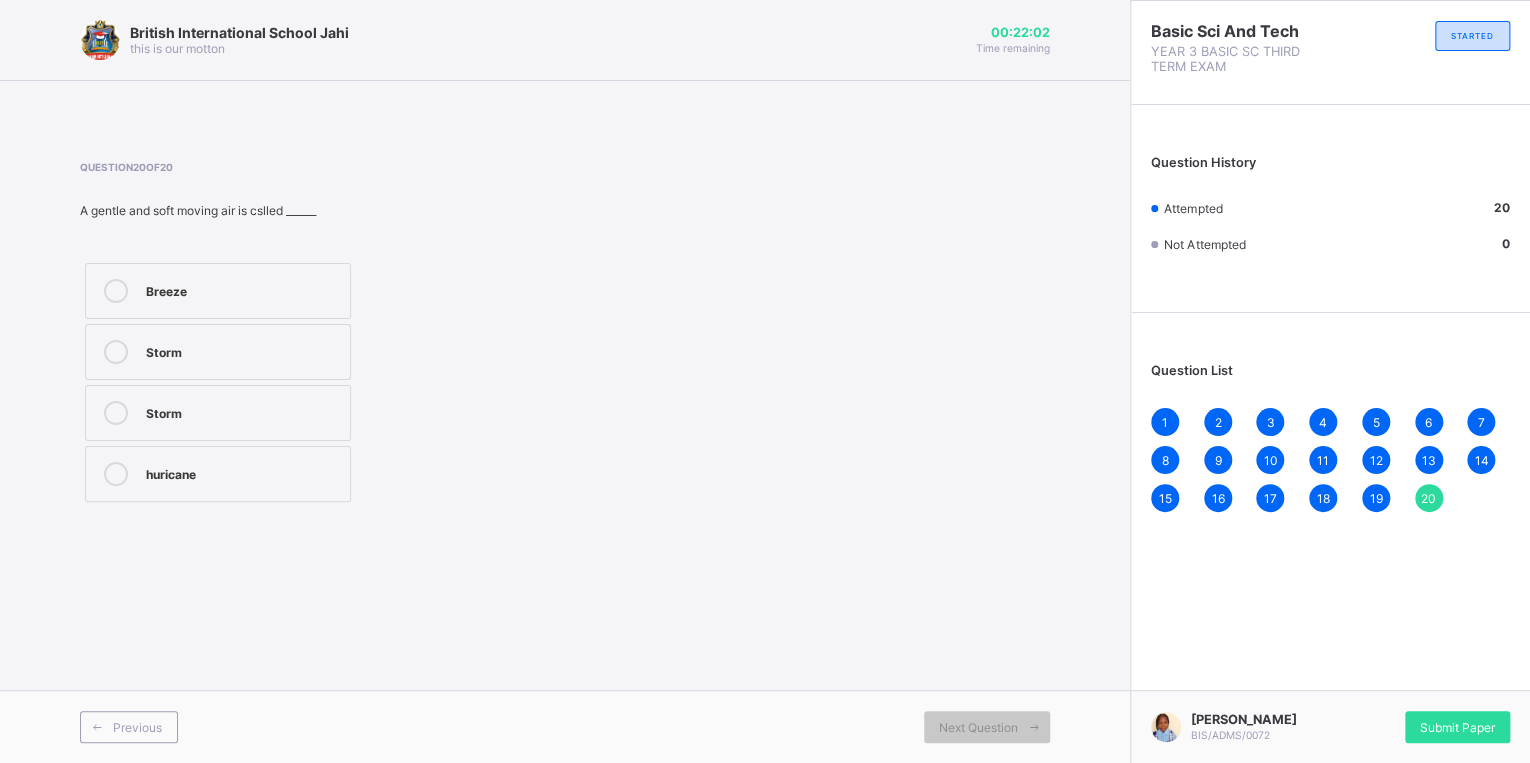 click on "Storm" at bounding box center (243, 352) 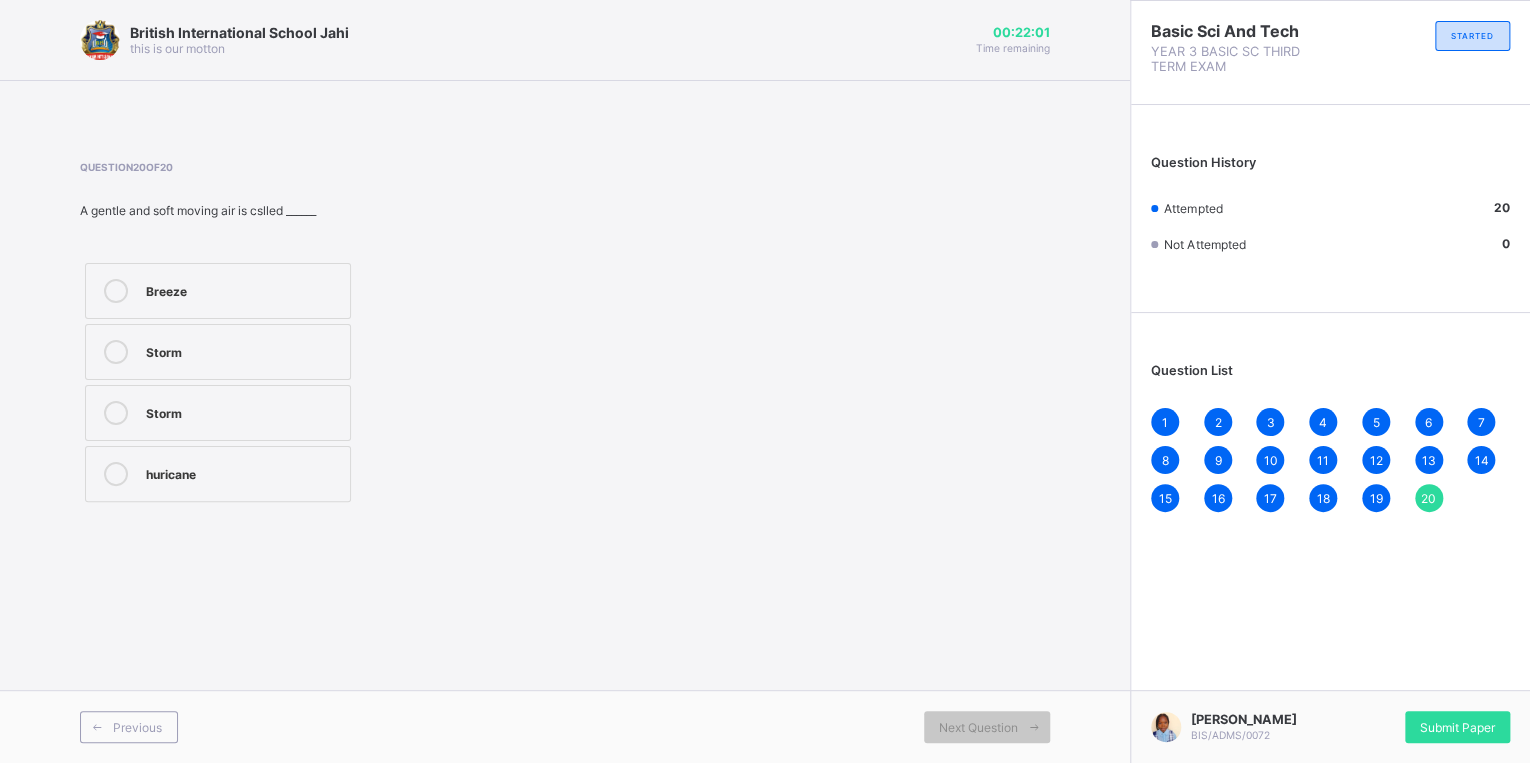 click on "Breeze" at bounding box center [218, 291] 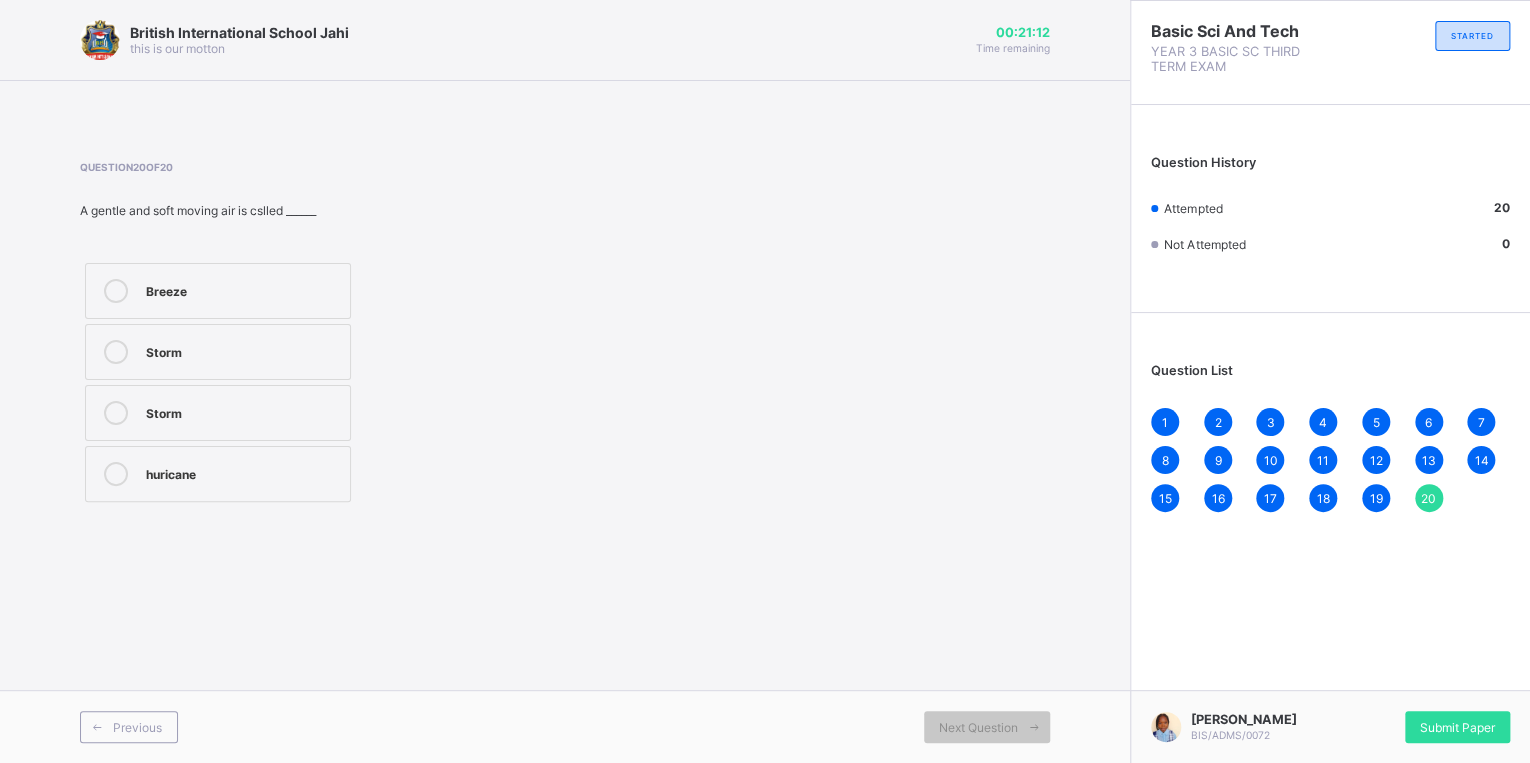 click on "1" at bounding box center (1165, 422) 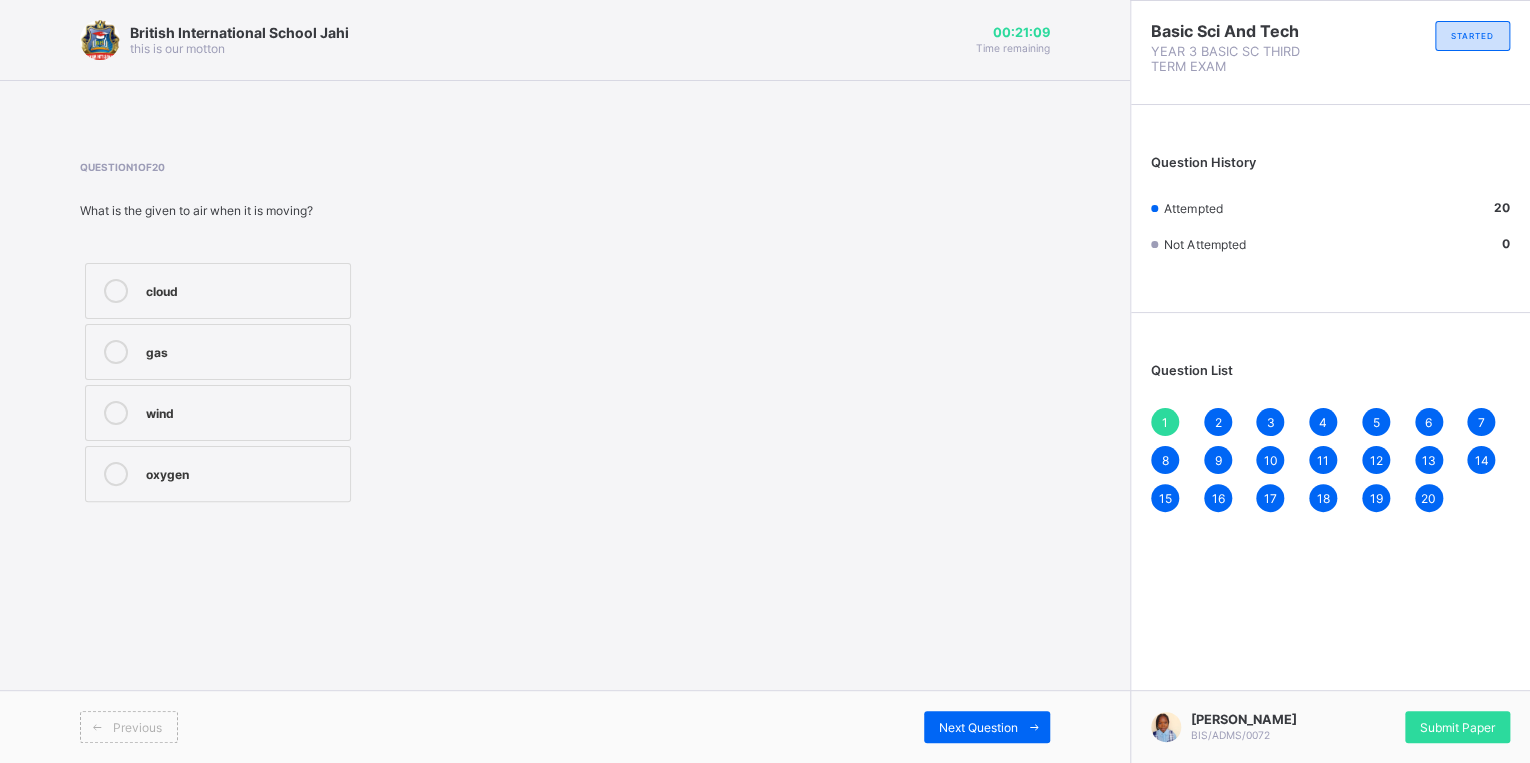 click on "2" at bounding box center (1218, 422) 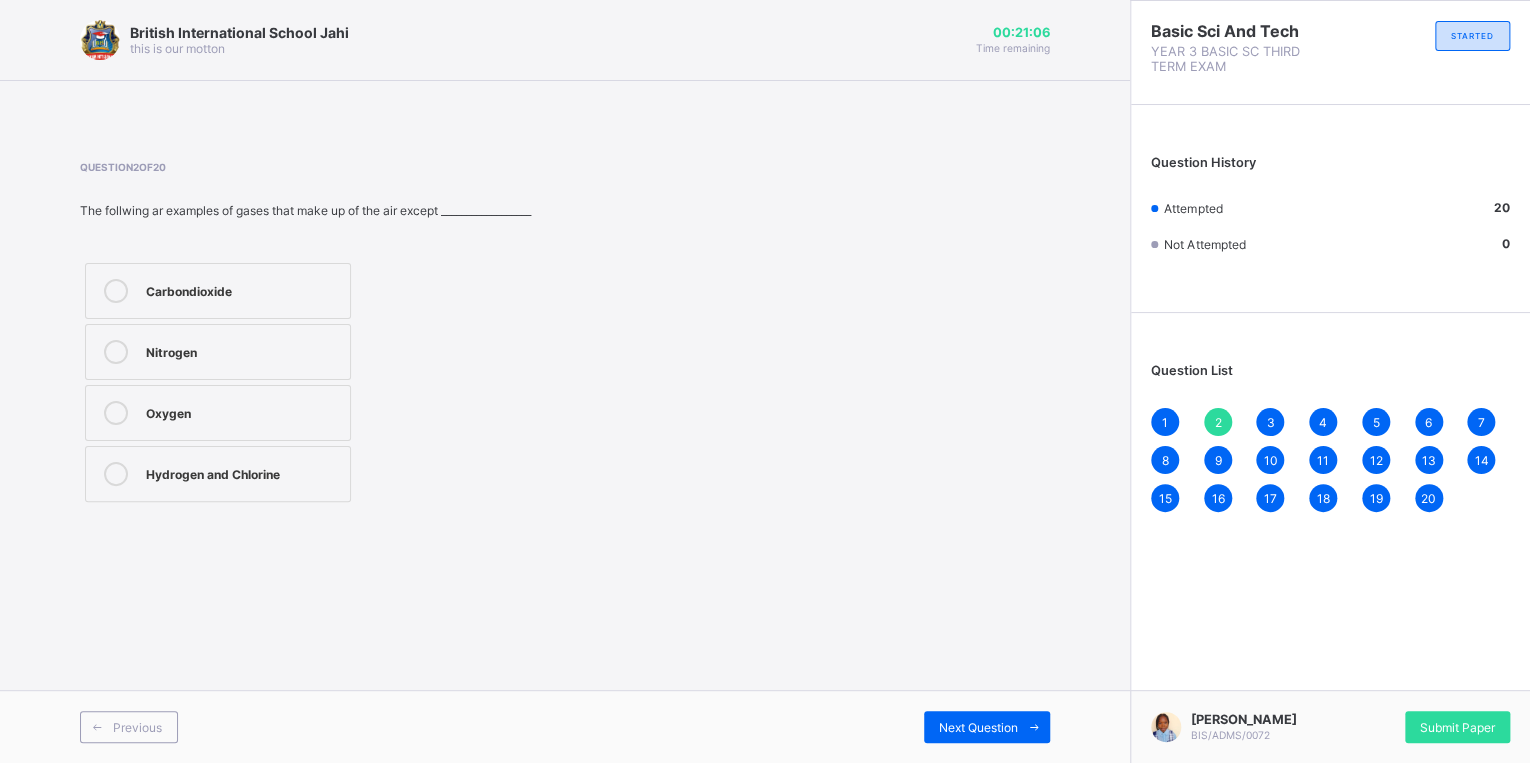 click on "Question List 1 2 3 4 5 6 7 8 9 10 11 12 13 14 15 16 17 18 19 20" at bounding box center (1330, 427) 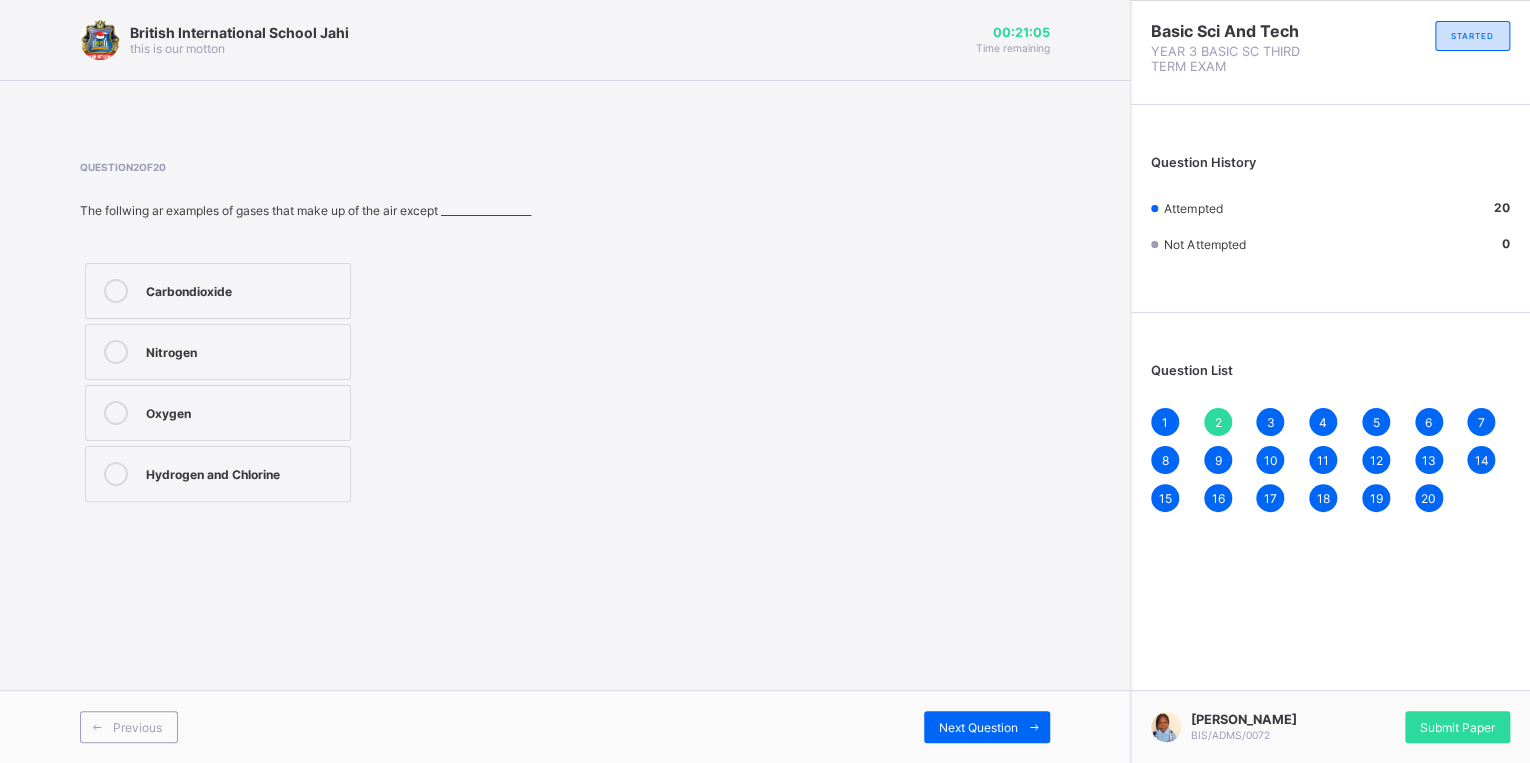 click on "3" at bounding box center (1270, 422) 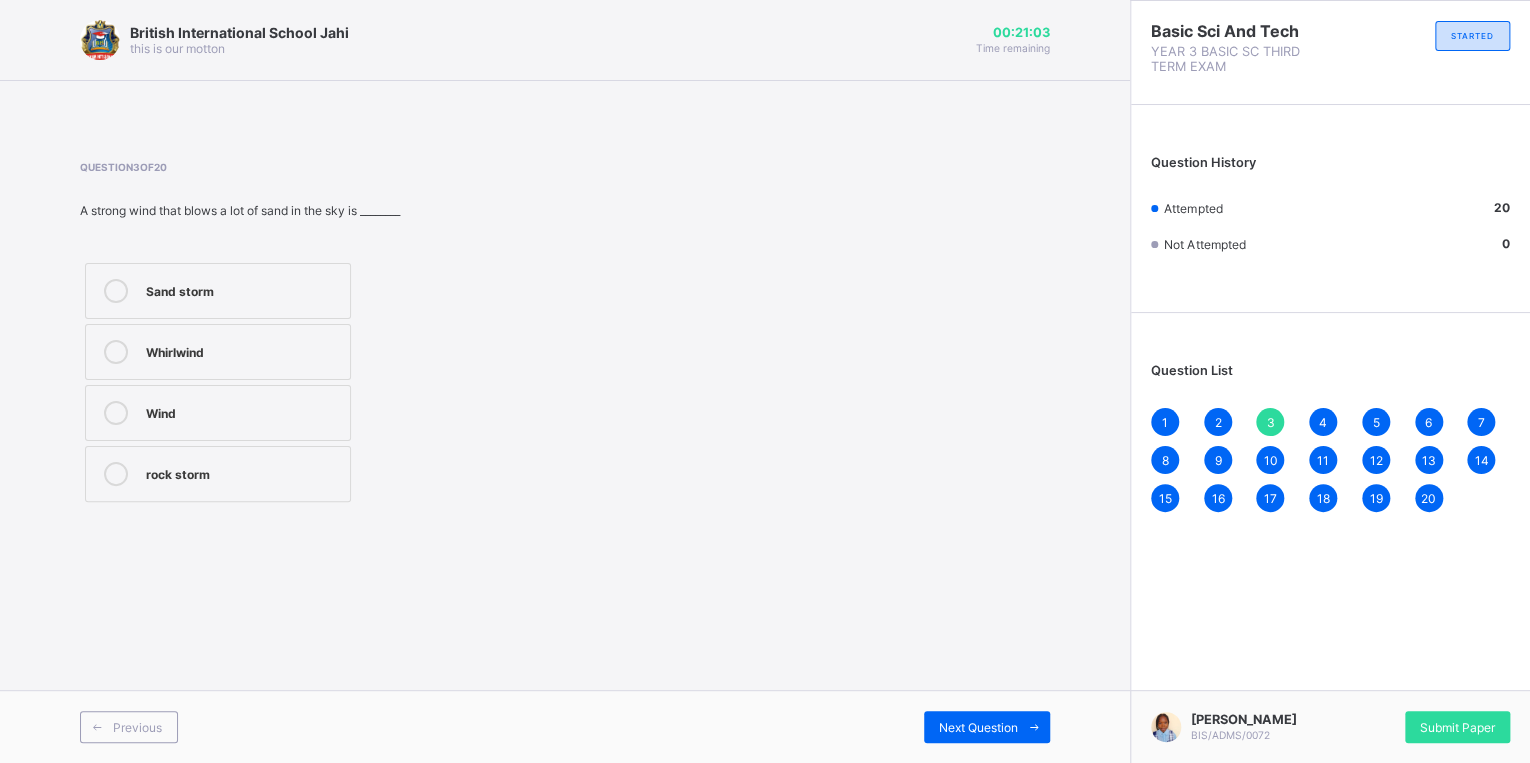 click on "4" at bounding box center (1323, 422) 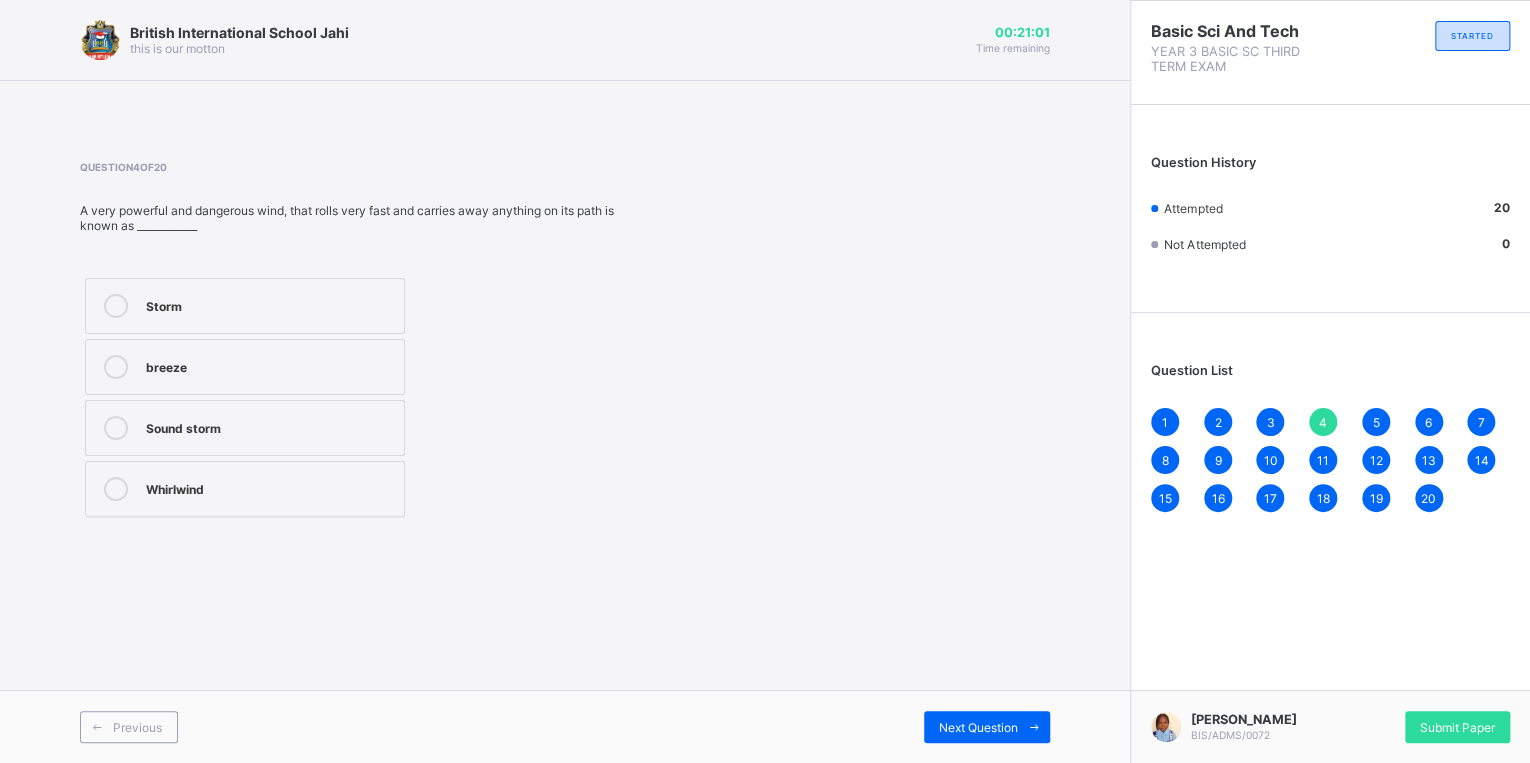click on "5" at bounding box center [1376, 422] 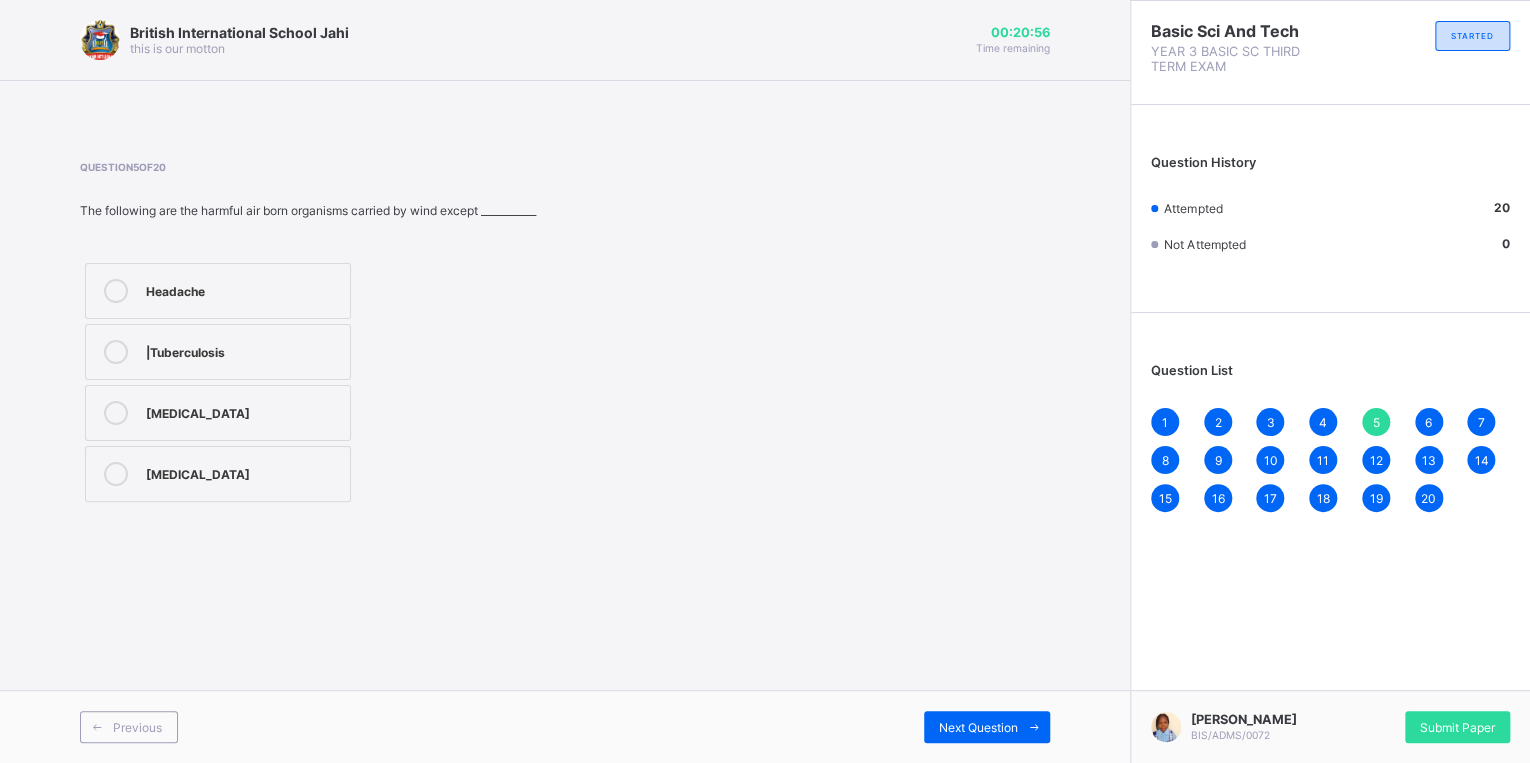 click on "6" at bounding box center [1429, 422] 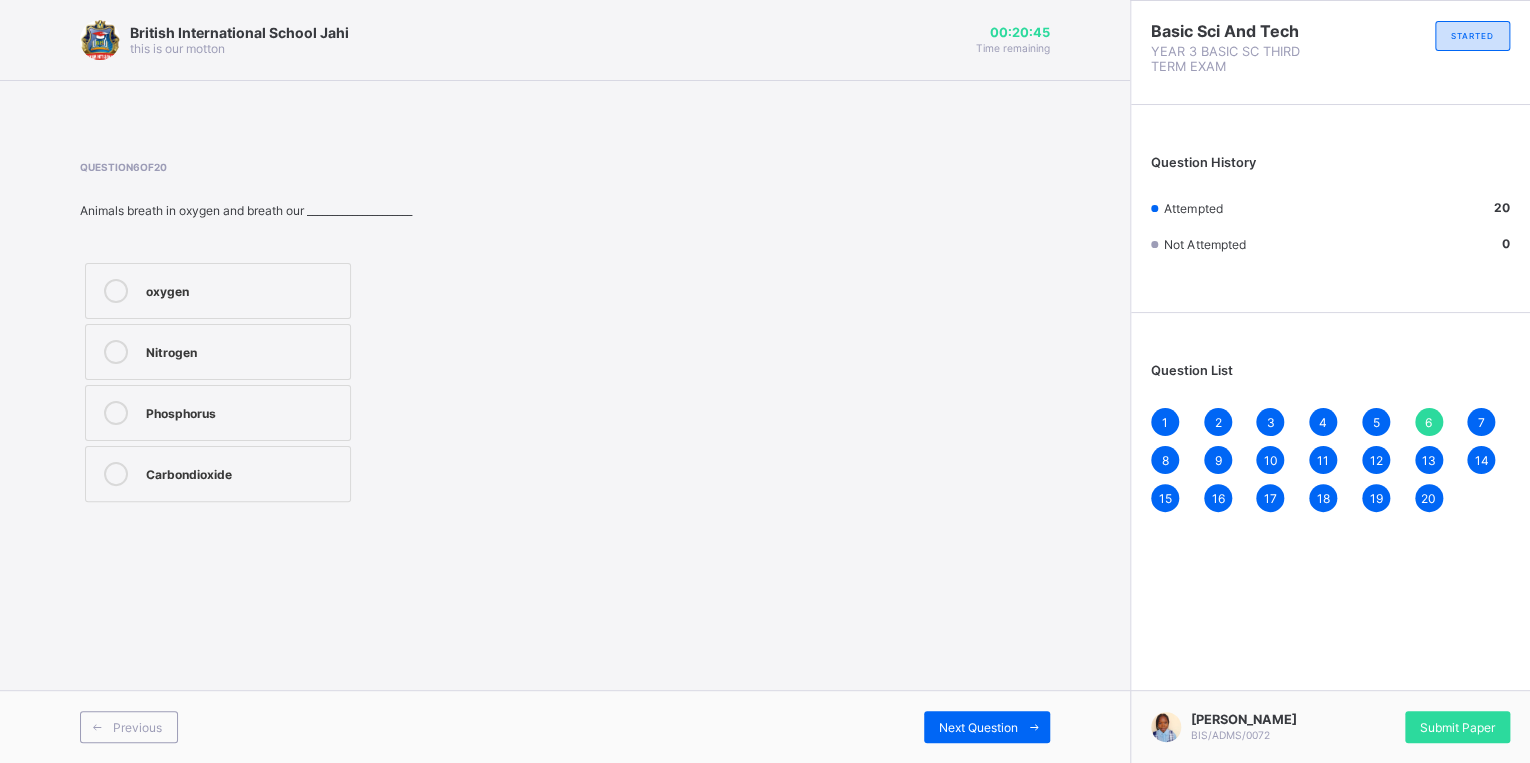 click on "Question List 1 2 3 4 5 6 7 8 9 10 11 12 13 14 15 16 17 18 19 20" at bounding box center (1330, 427) 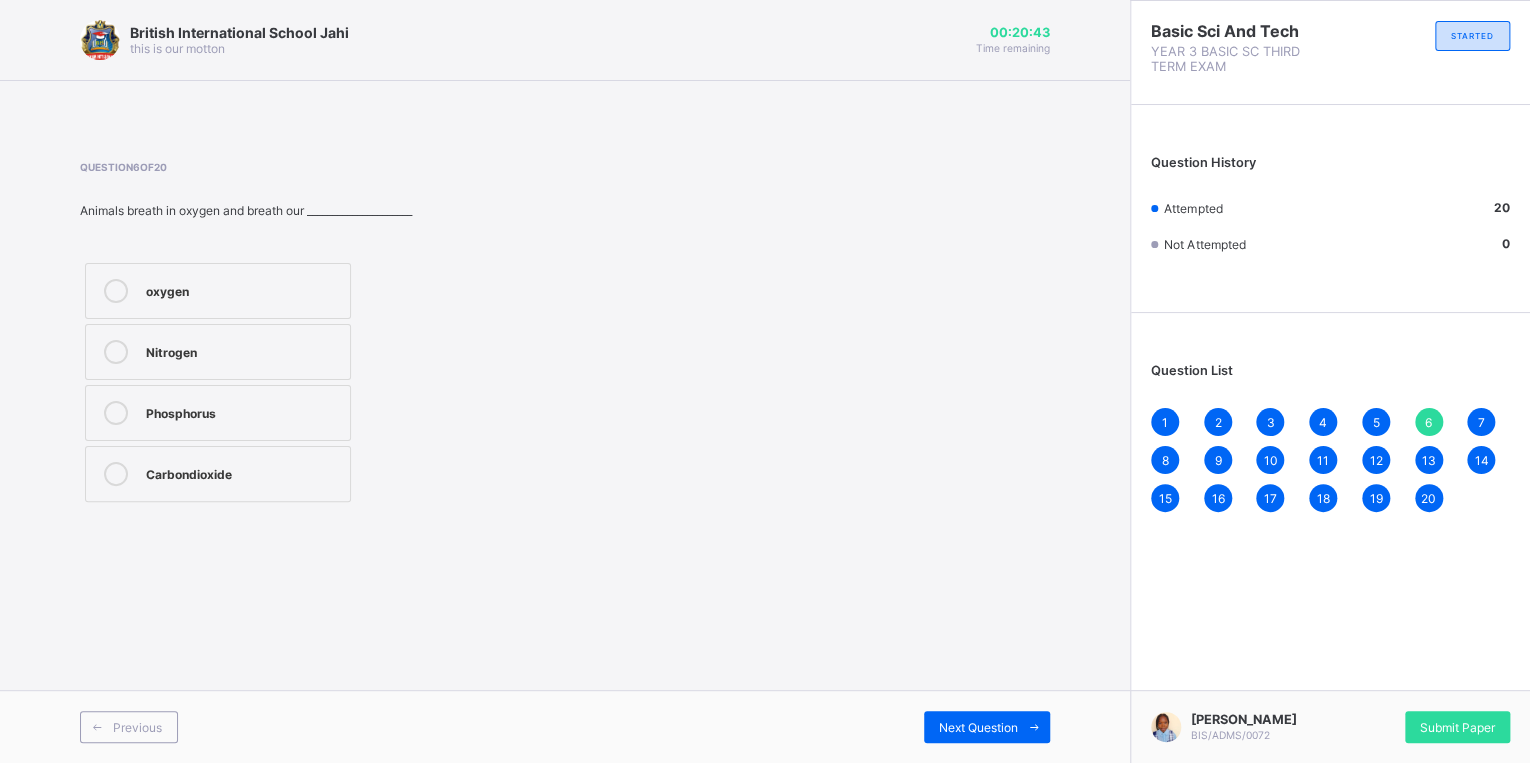 click on "7" at bounding box center [1481, 422] 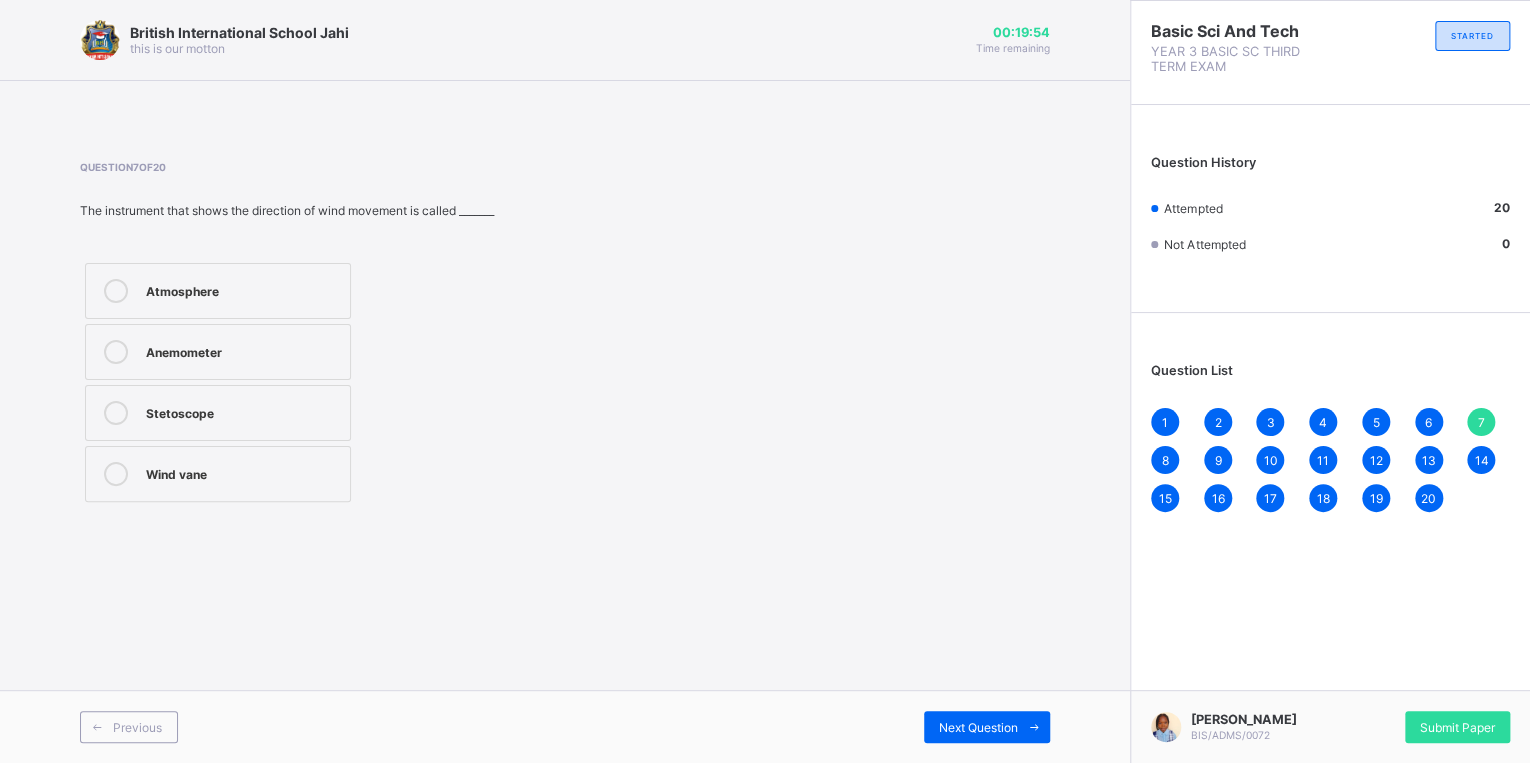 click on "8" at bounding box center [1165, 460] 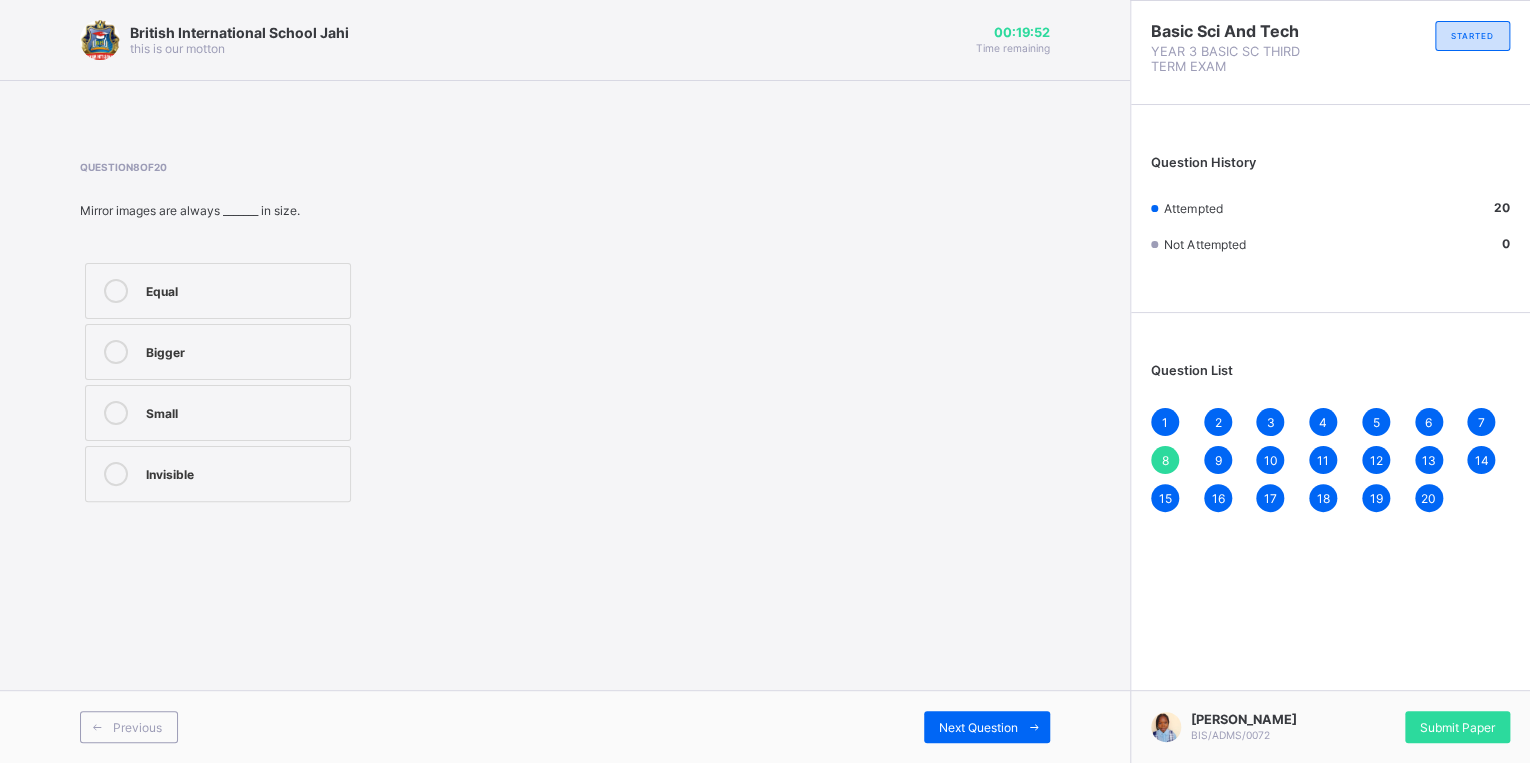 click on "9" at bounding box center (1217, 460) 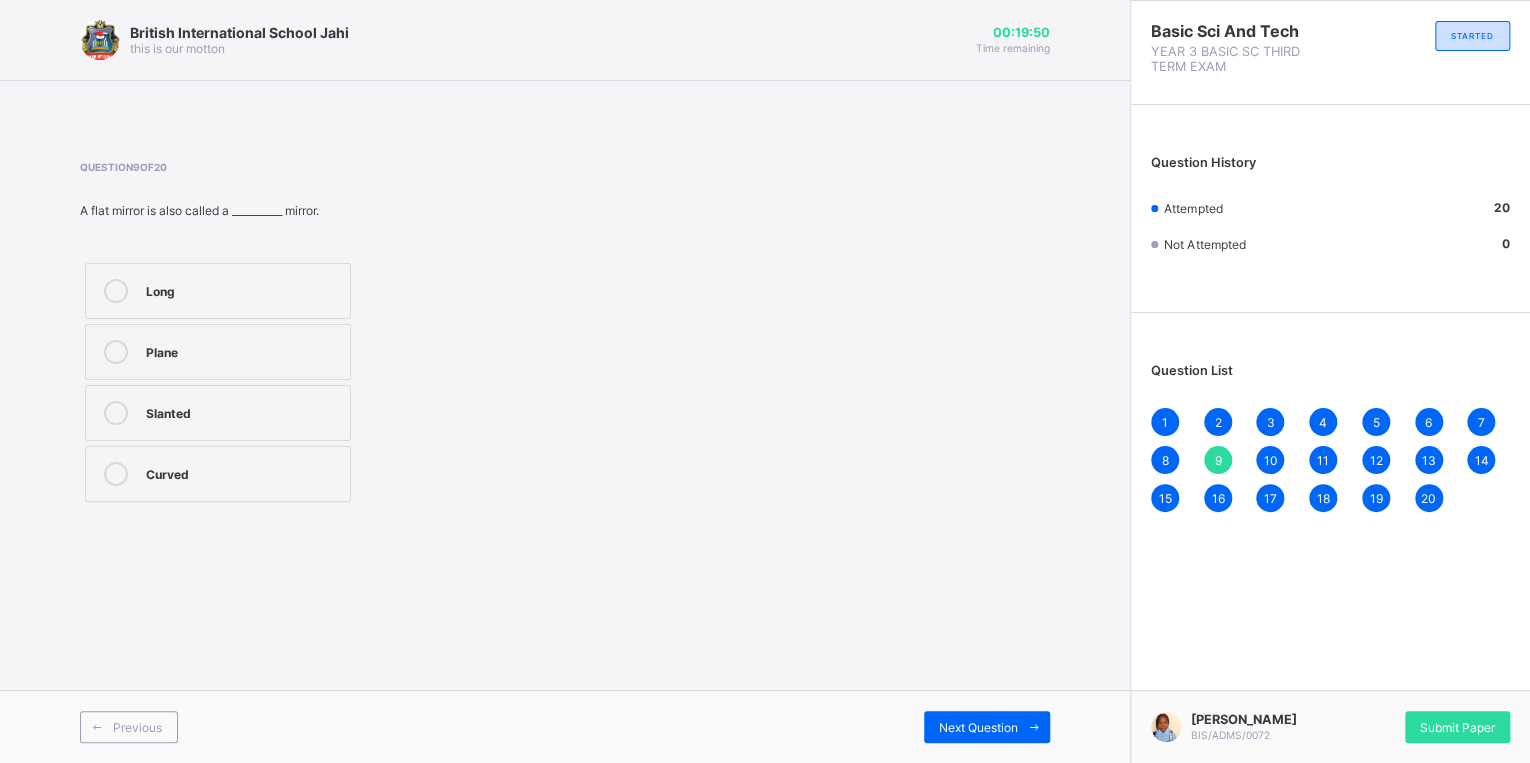 click on "10" at bounding box center [1270, 460] 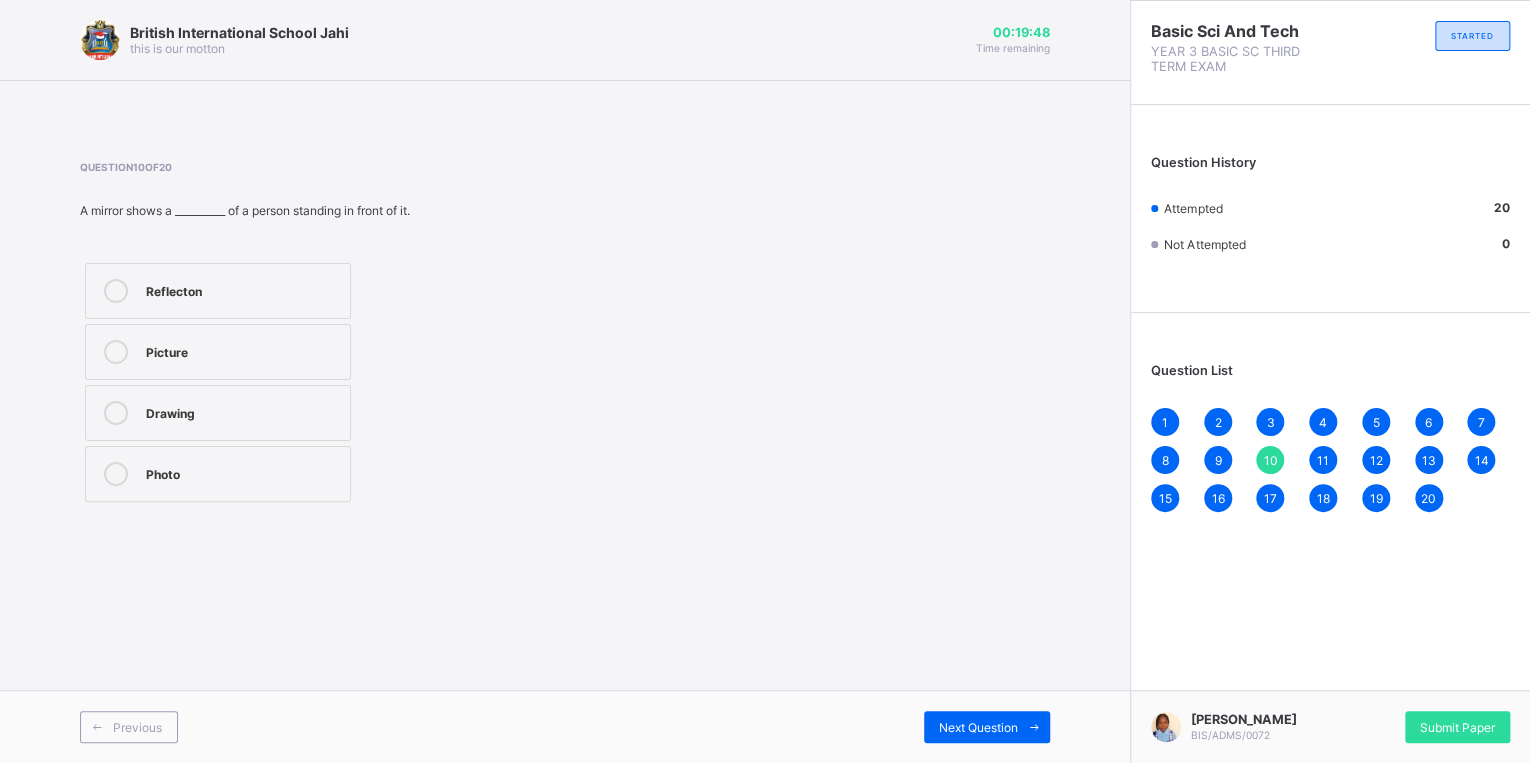 click on "11" at bounding box center (1323, 460) 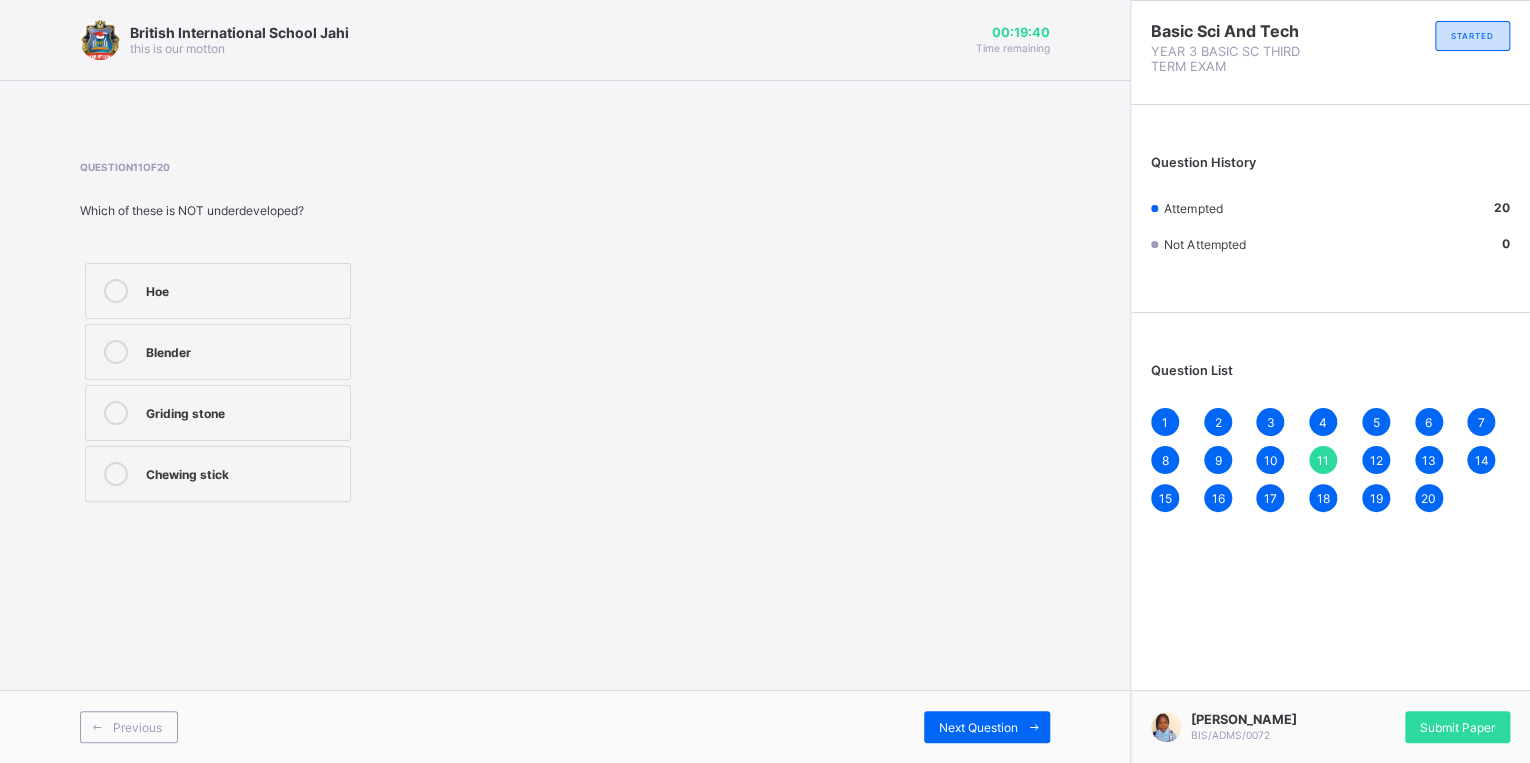 click on "12" at bounding box center (1376, 460) 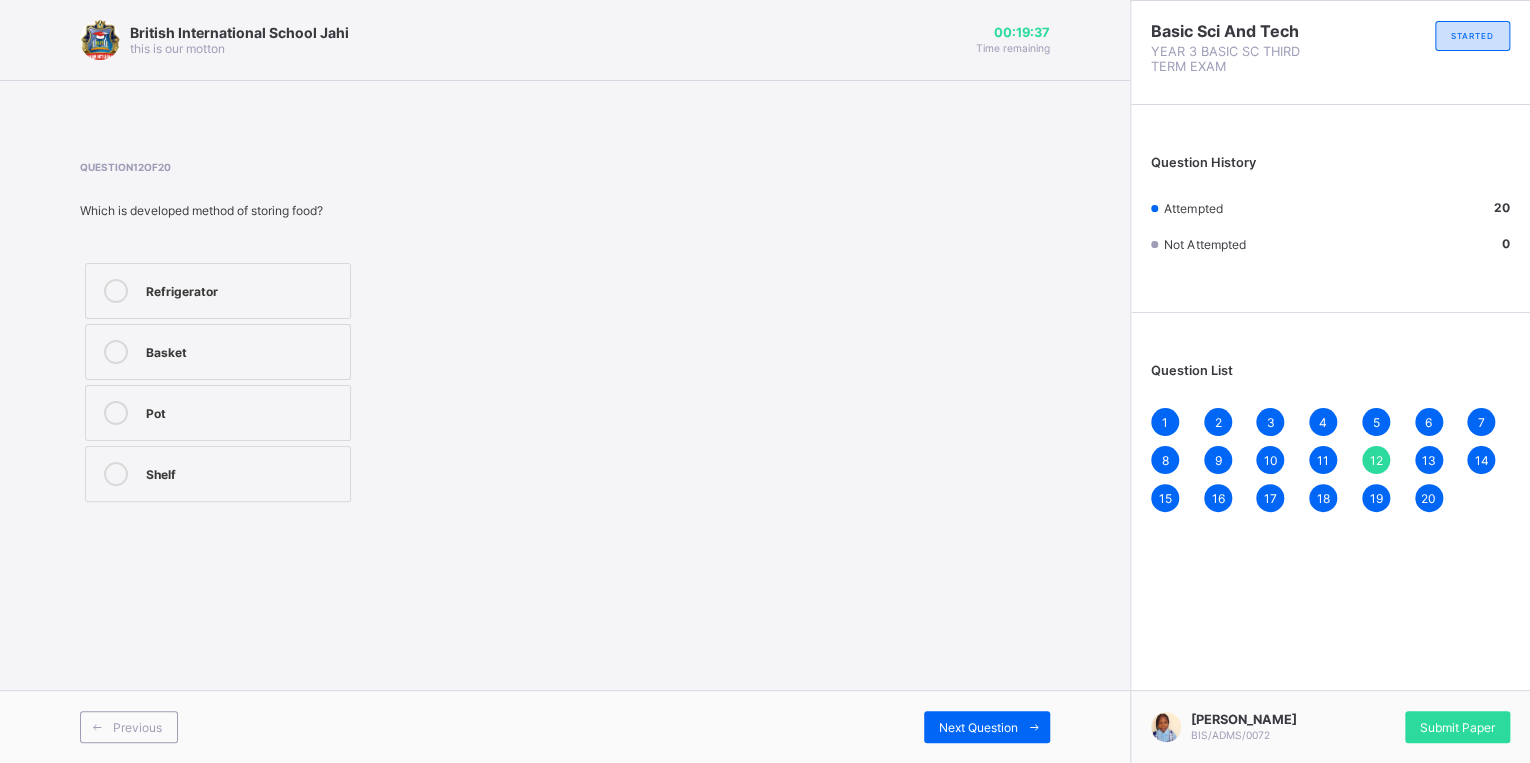 click on "13" at bounding box center (1429, 460) 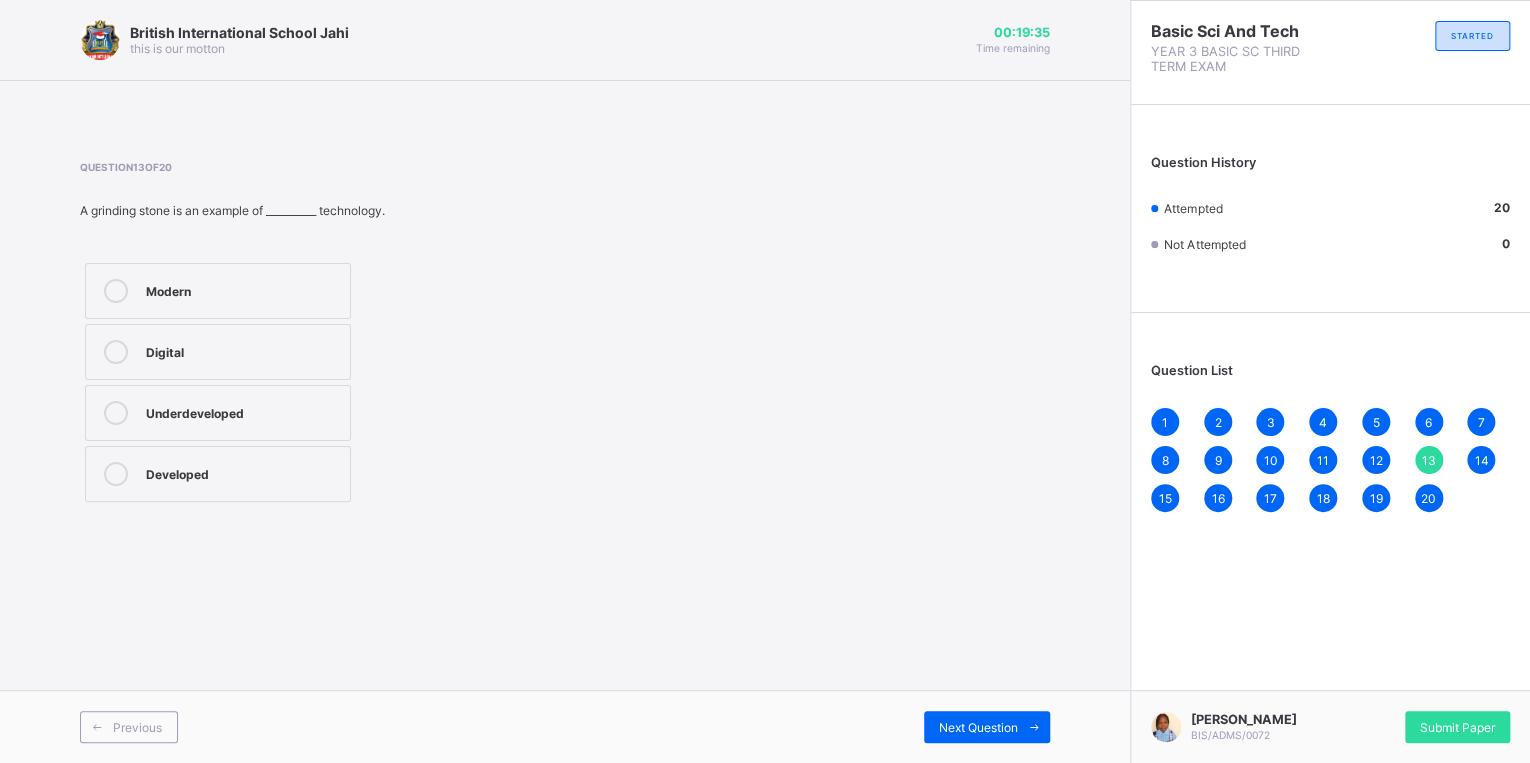 click on "14" at bounding box center [1481, 460] 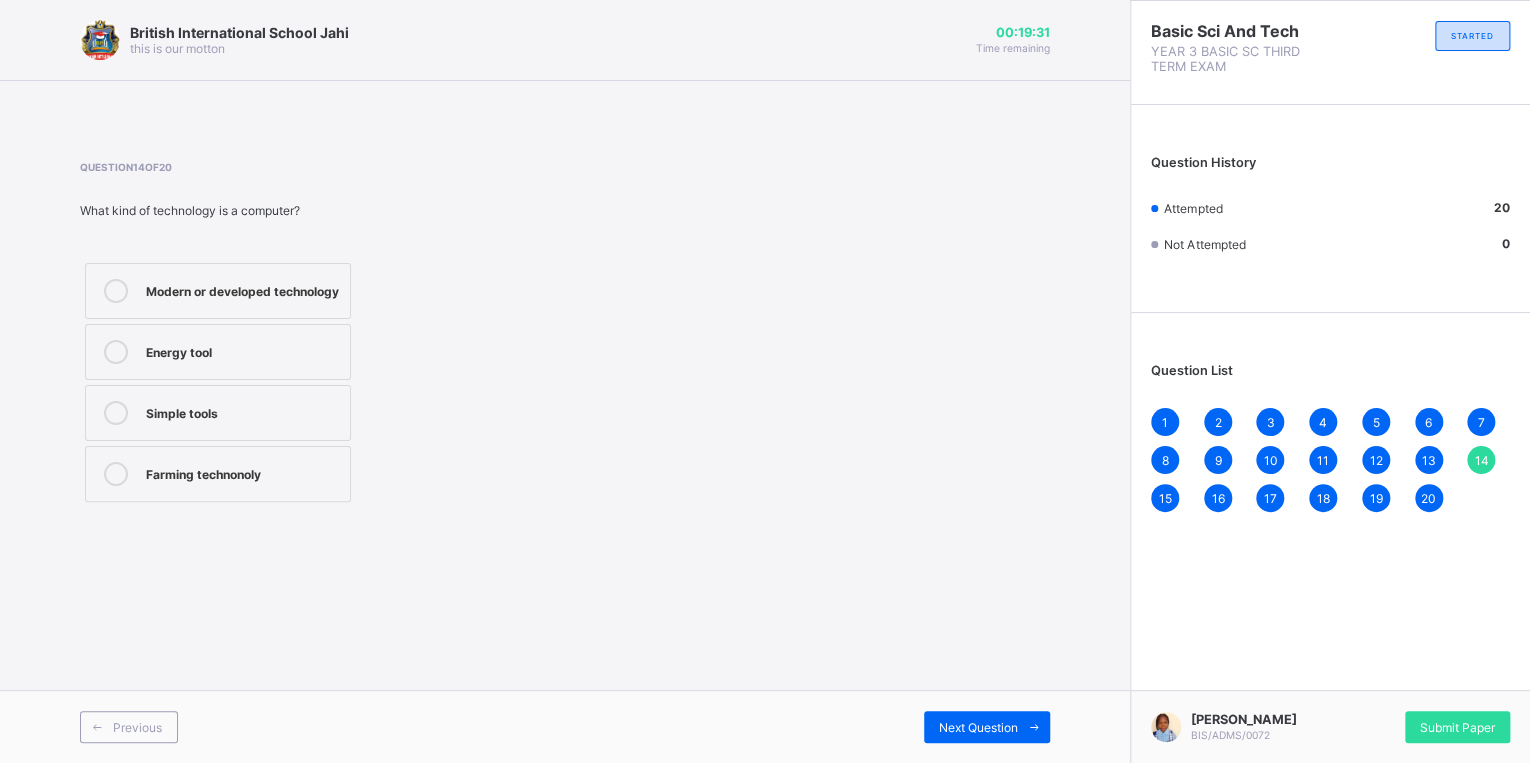 click on "20" at bounding box center [1428, 498] 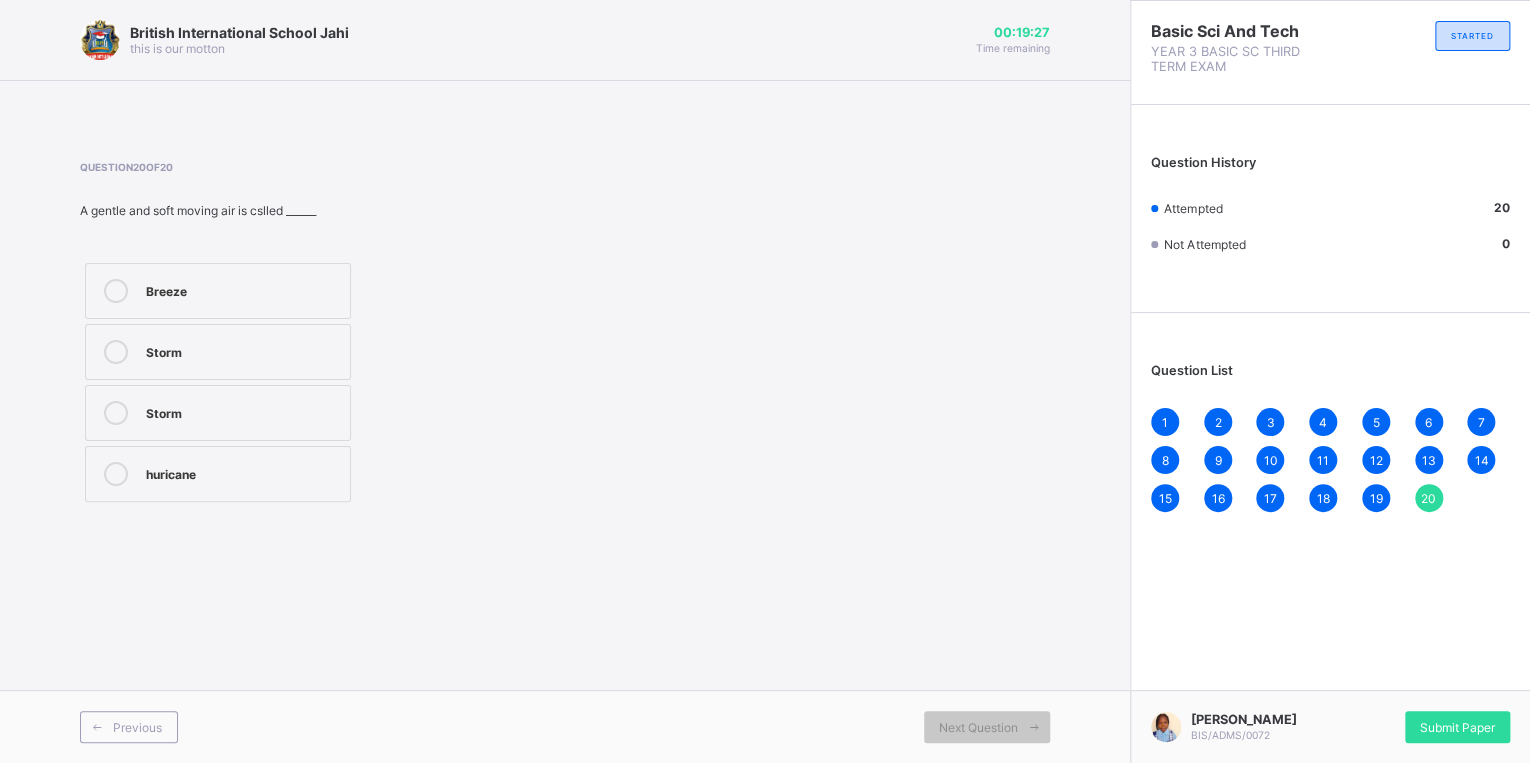 click on "19" at bounding box center (1376, 498) 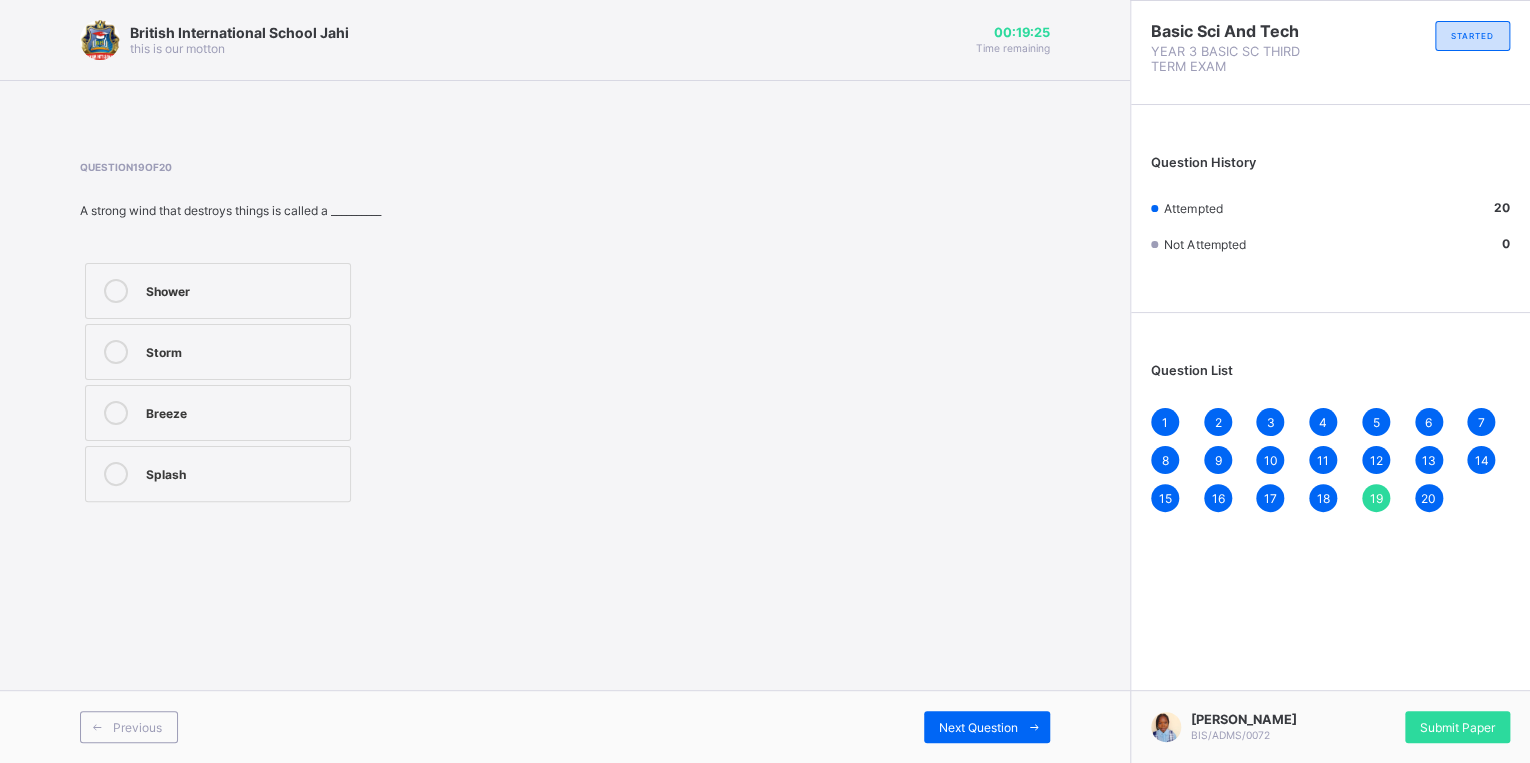click on "18" at bounding box center (1323, 498) 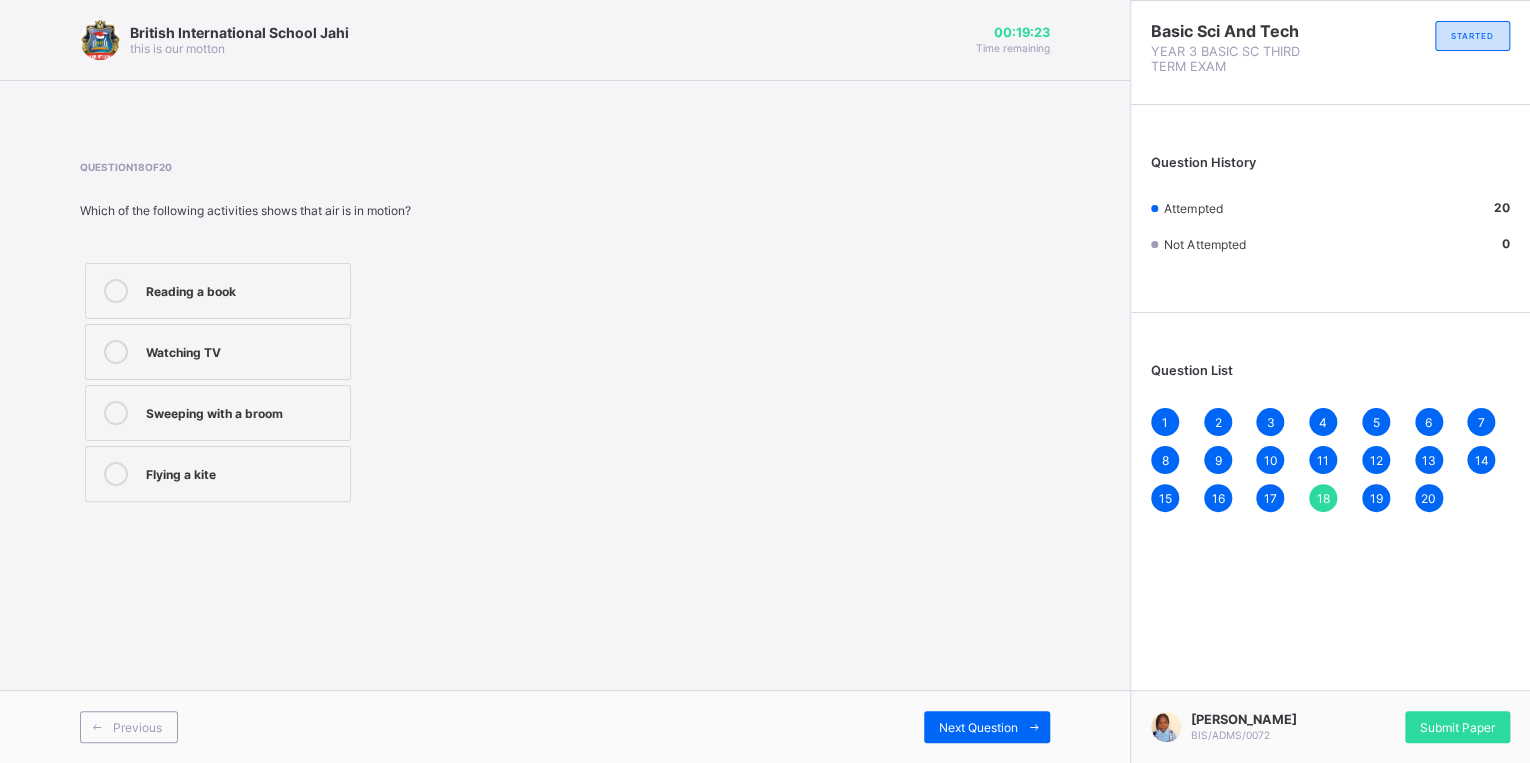 click on "17" at bounding box center (1270, 498) 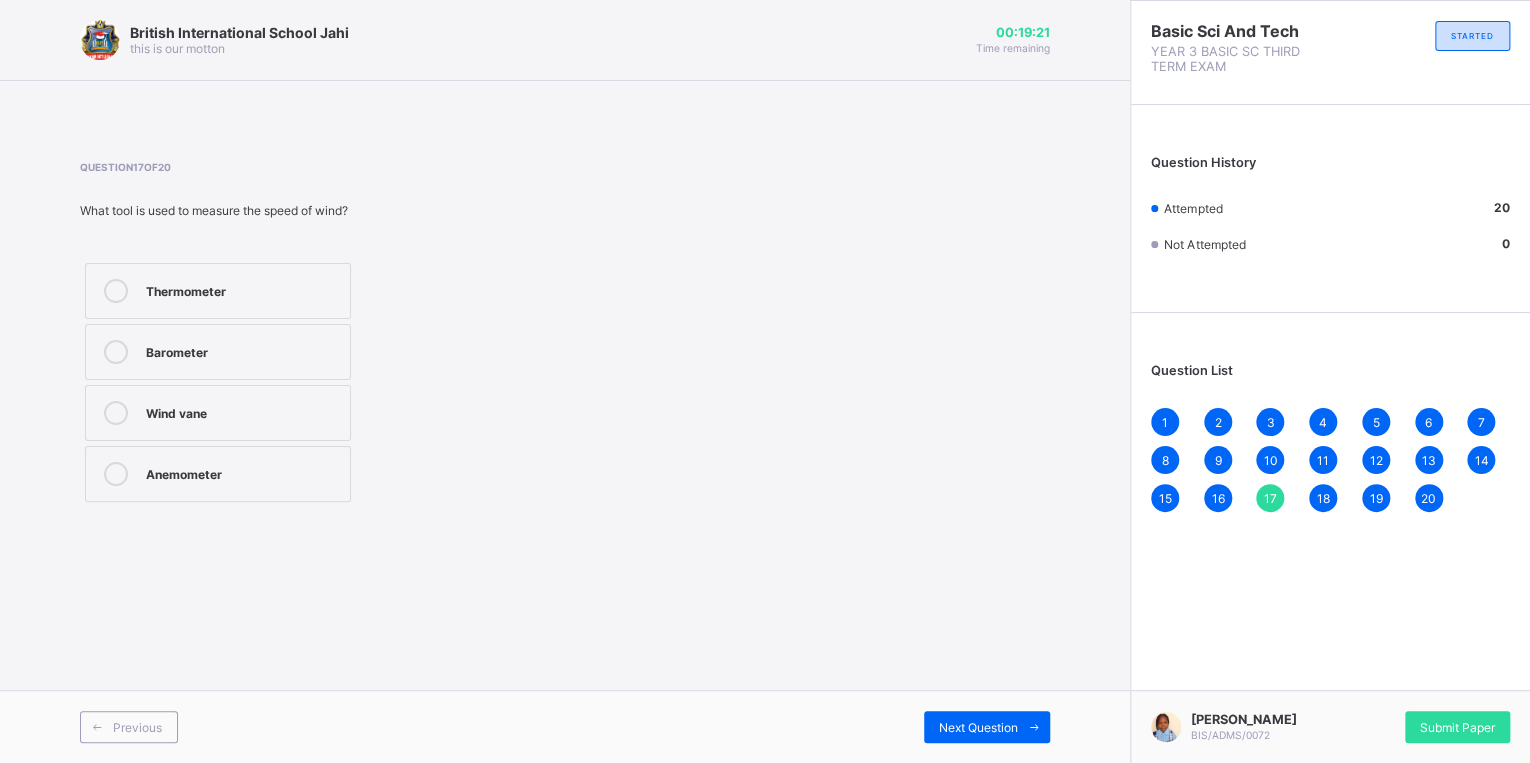 click on "16" at bounding box center (1217, 498) 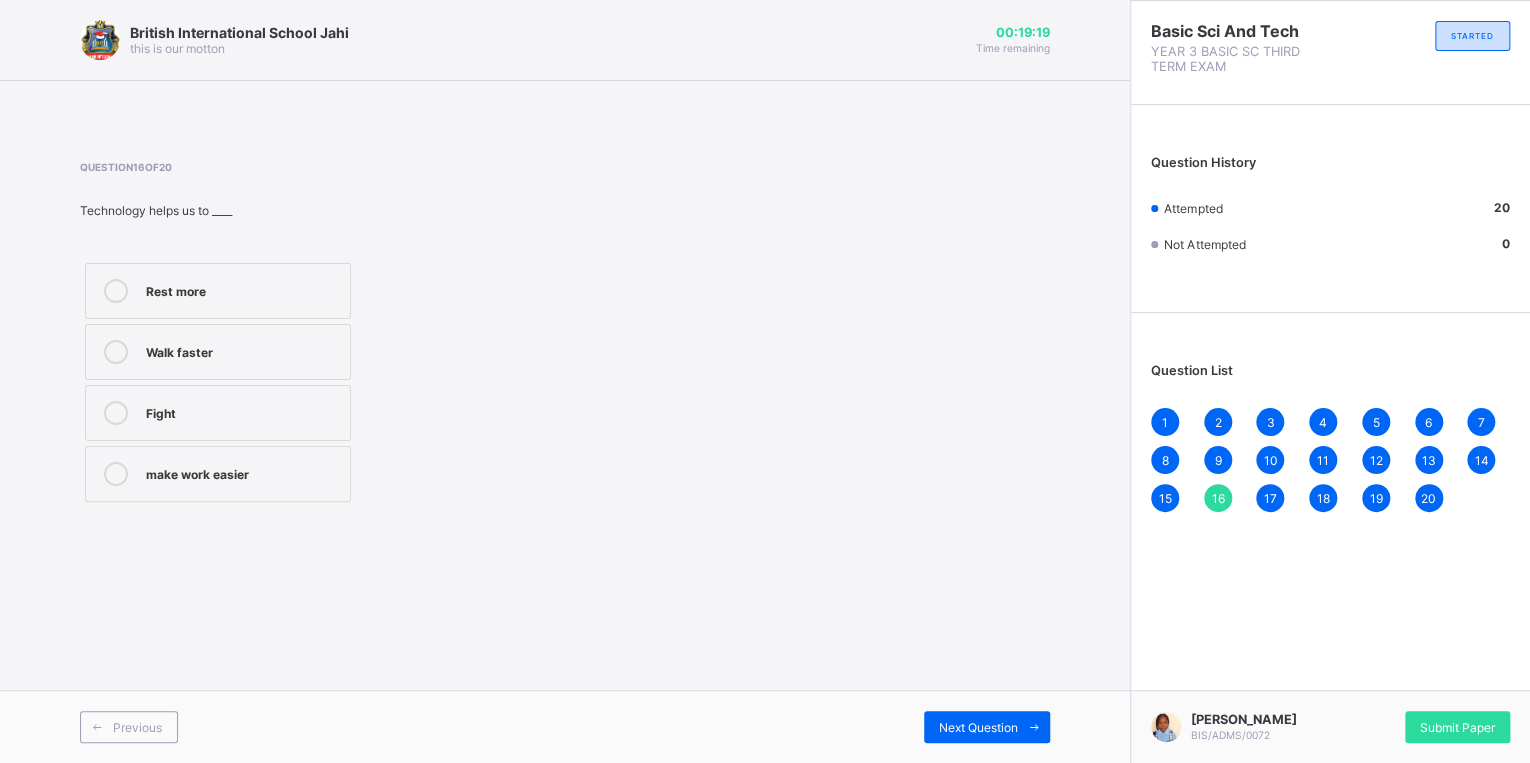 click on "15" at bounding box center [1165, 498] 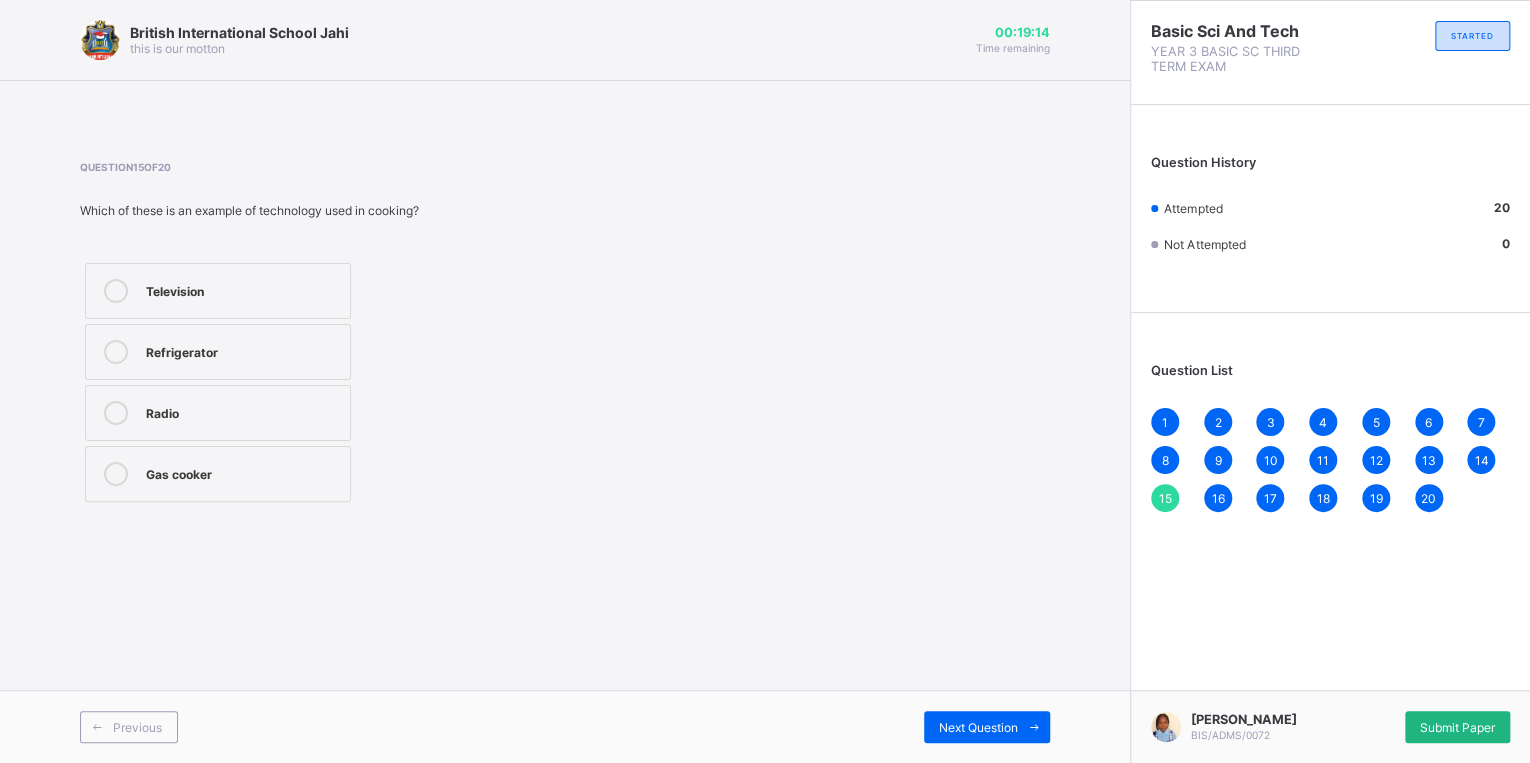 click on "Submit Paper" at bounding box center (1457, 727) 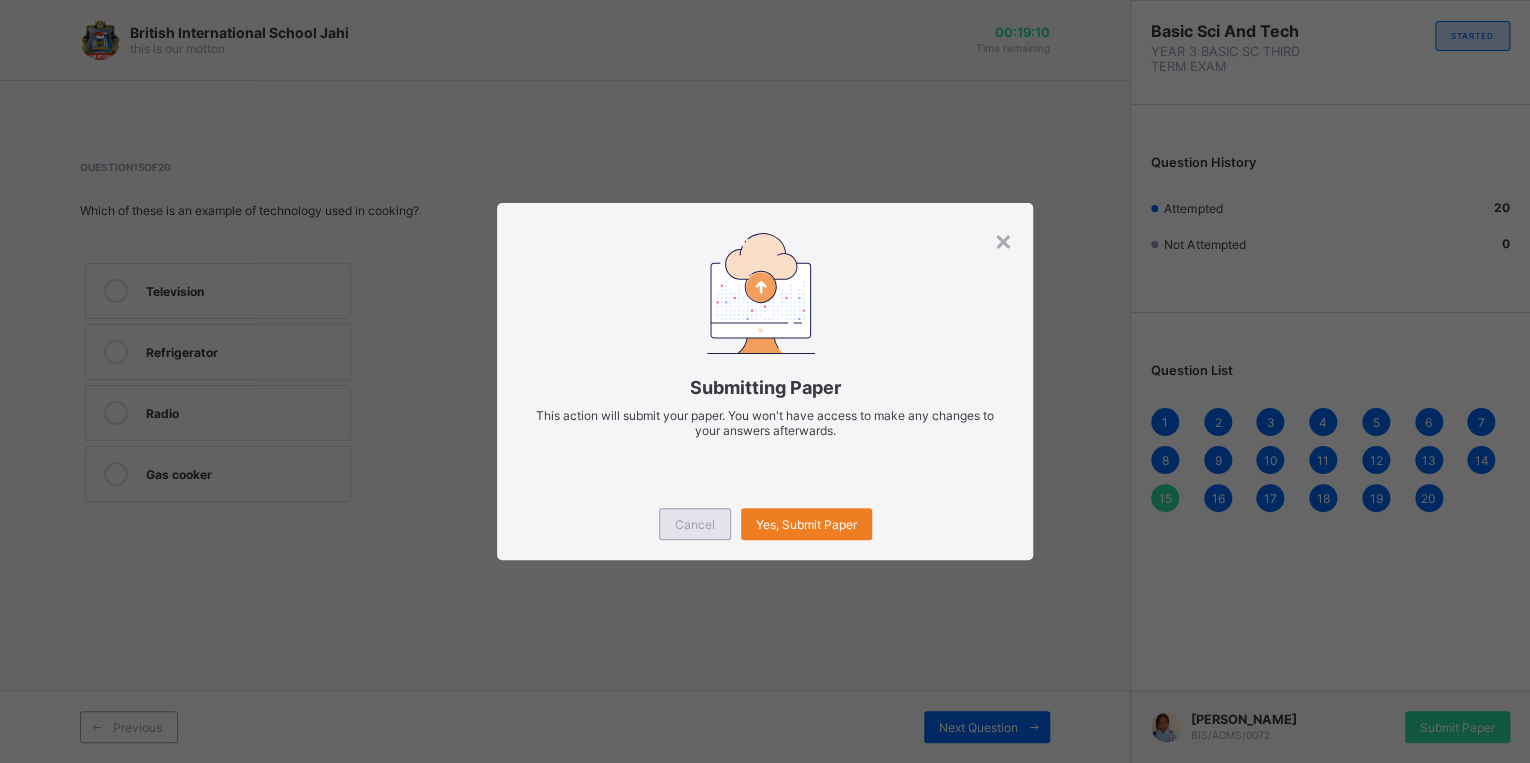 click on "Cancel" at bounding box center [695, 524] 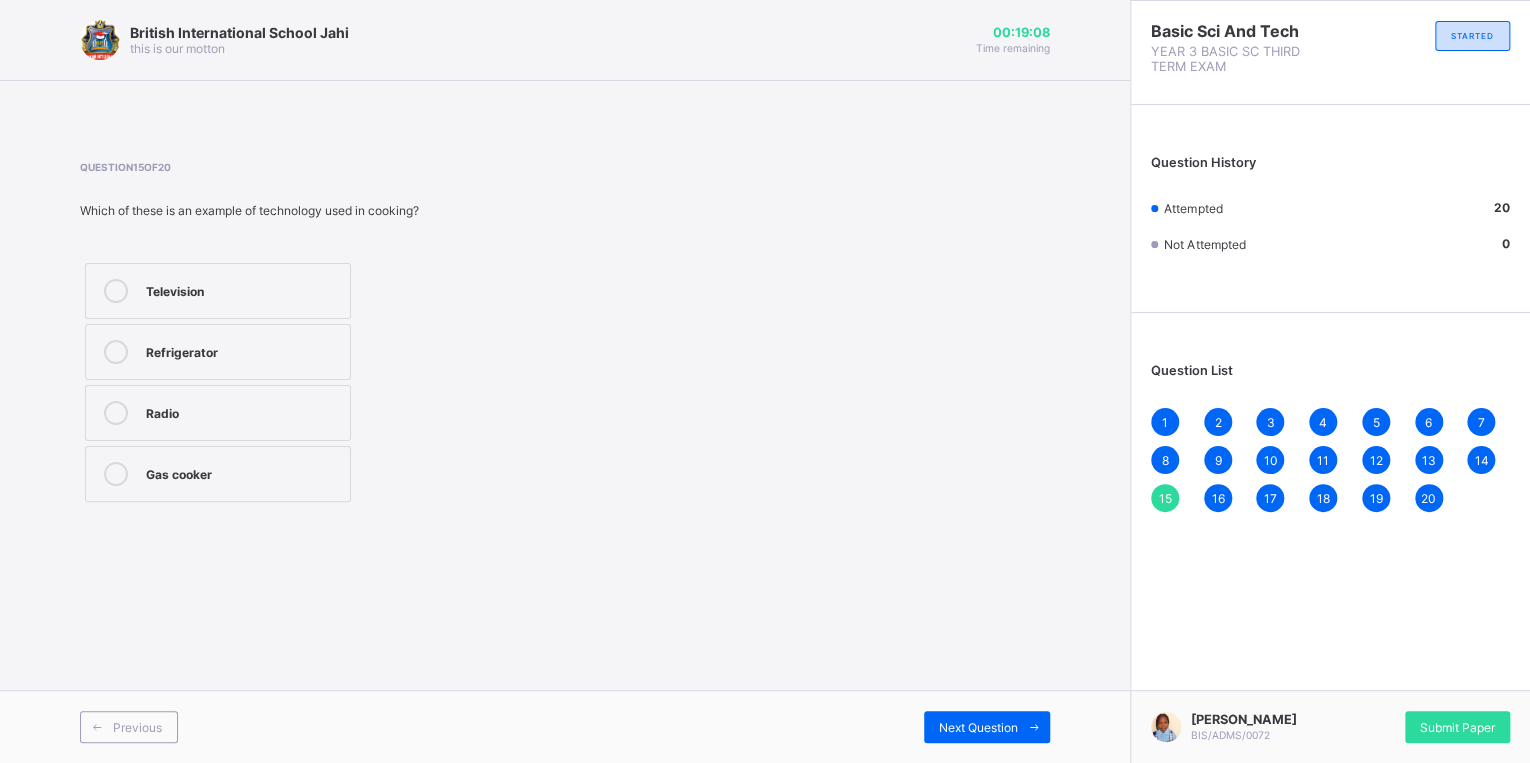 click on "20" at bounding box center [1428, 498] 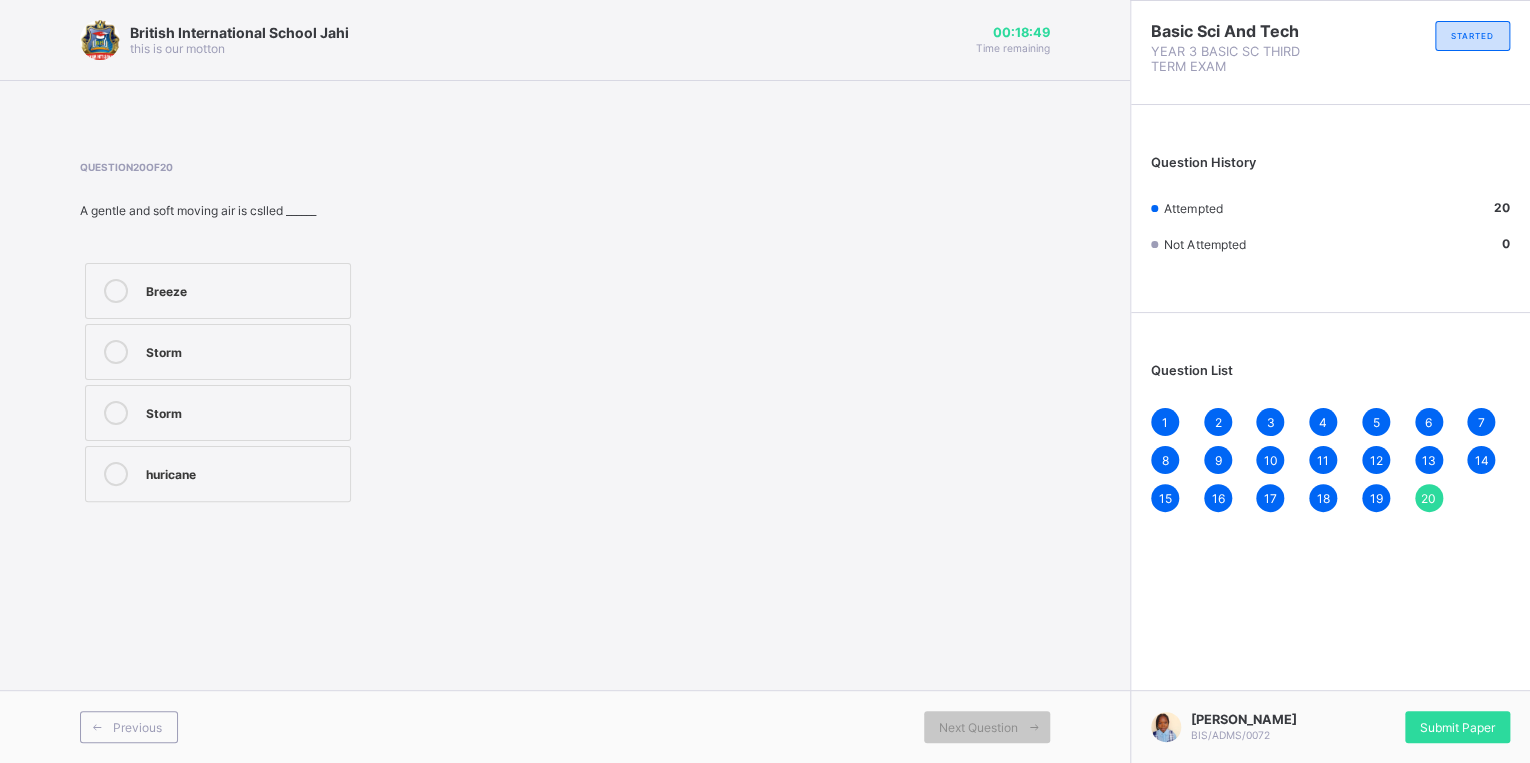 click on "Breeze" at bounding box center (218, 291) 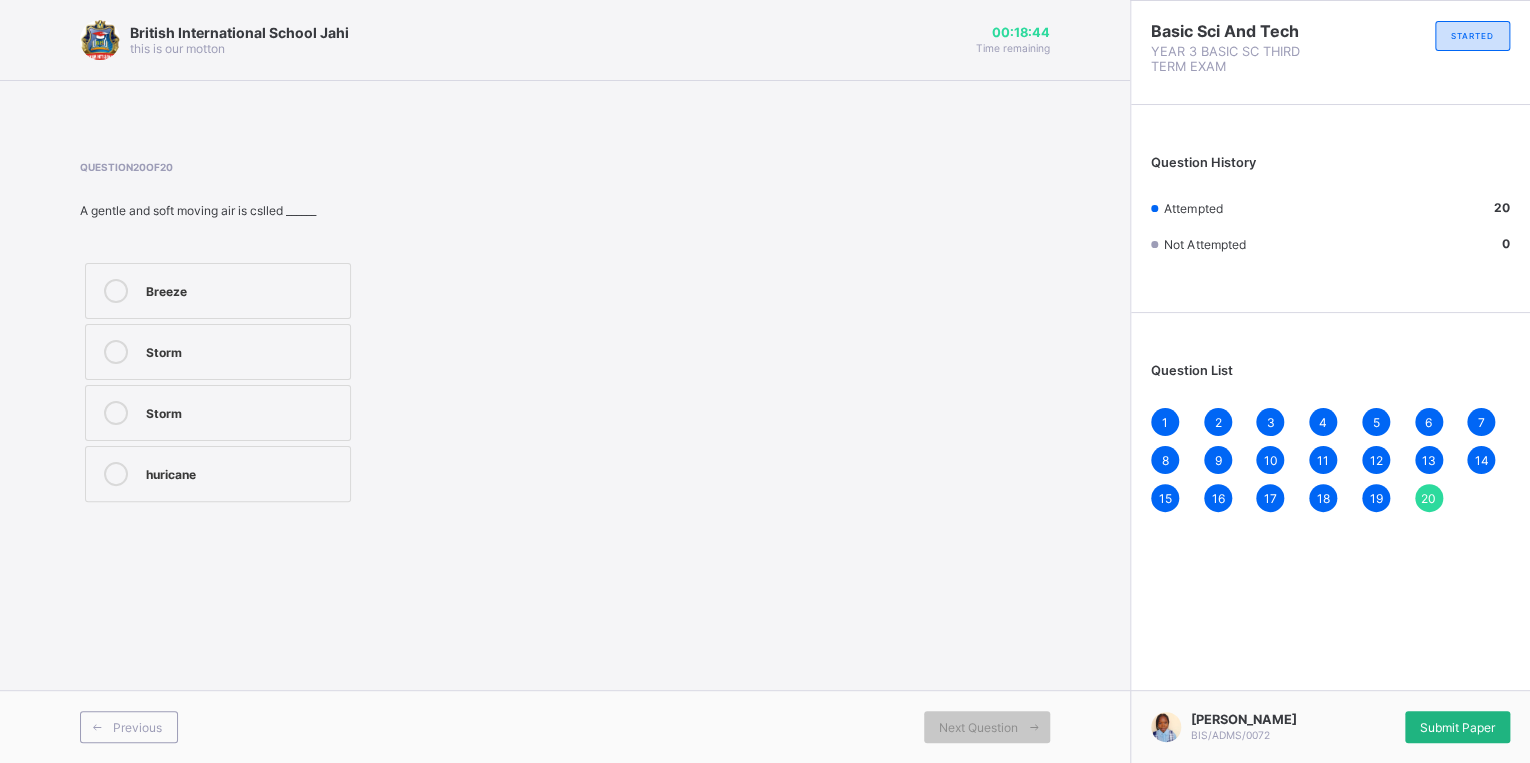 click on "Submit Paper" at bounding box center [1457, 727] 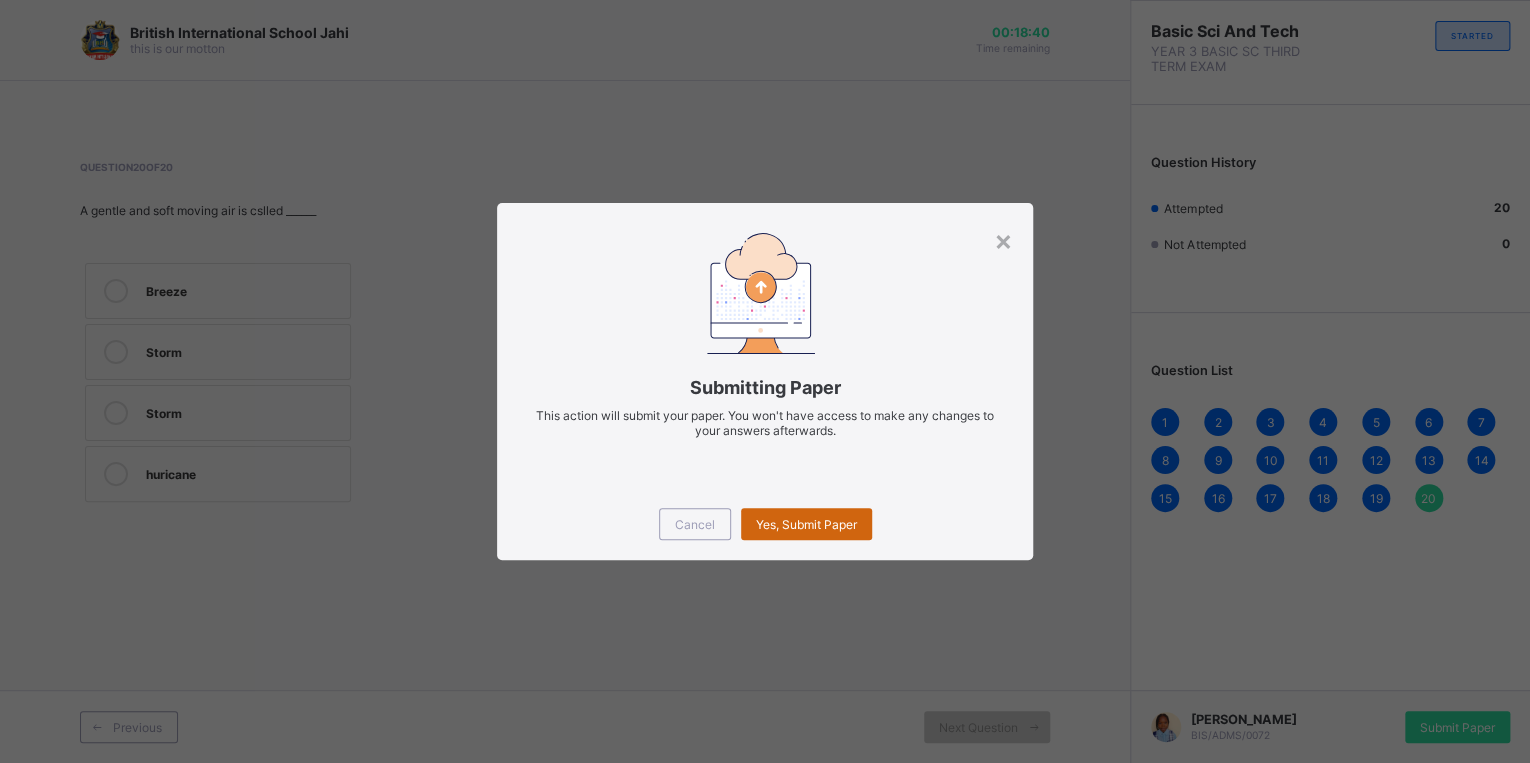 click on "Yes, Submit Paper" at bounding box center (806, 524) 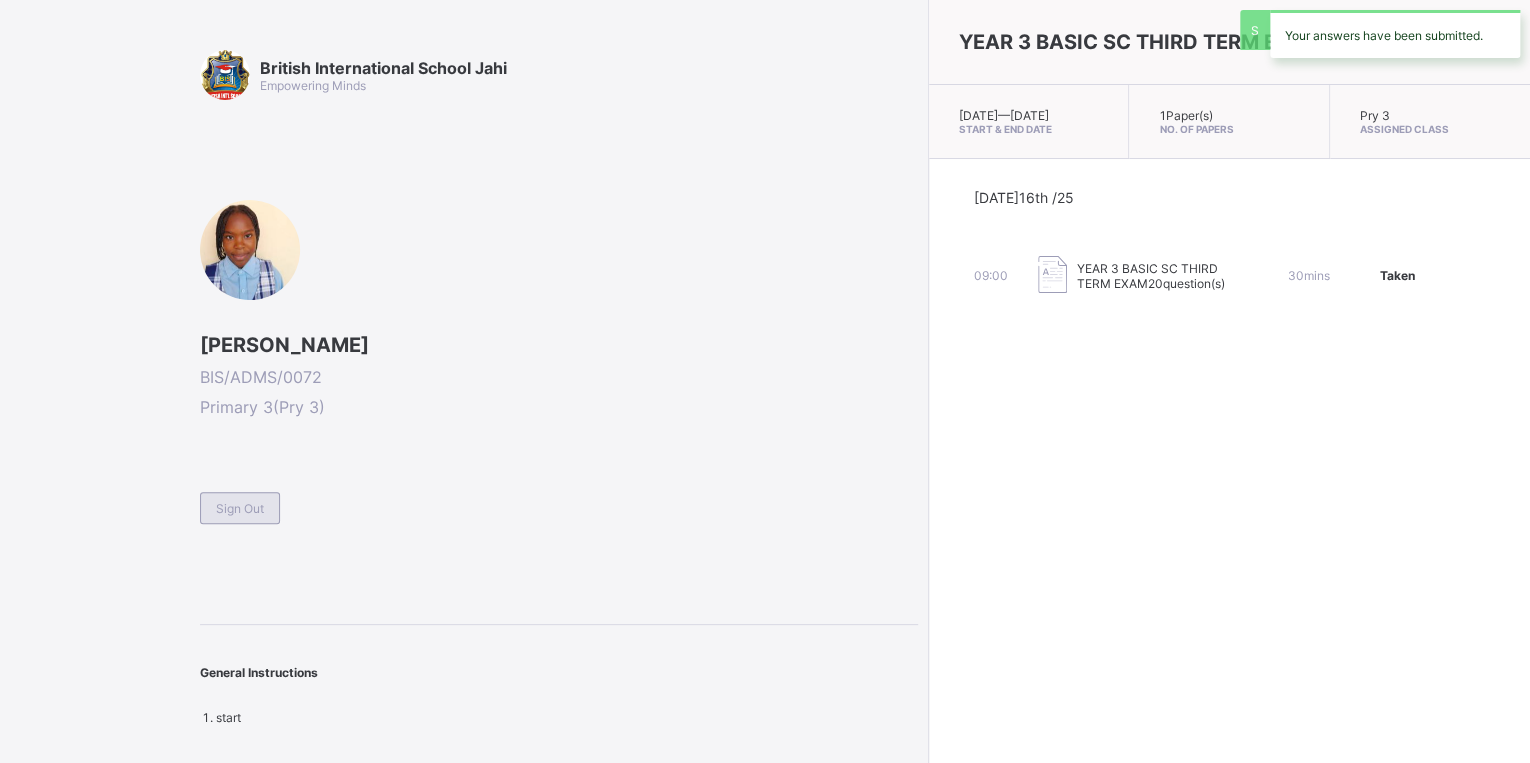 click on "Sign Out" at bounding box center (240, 508) 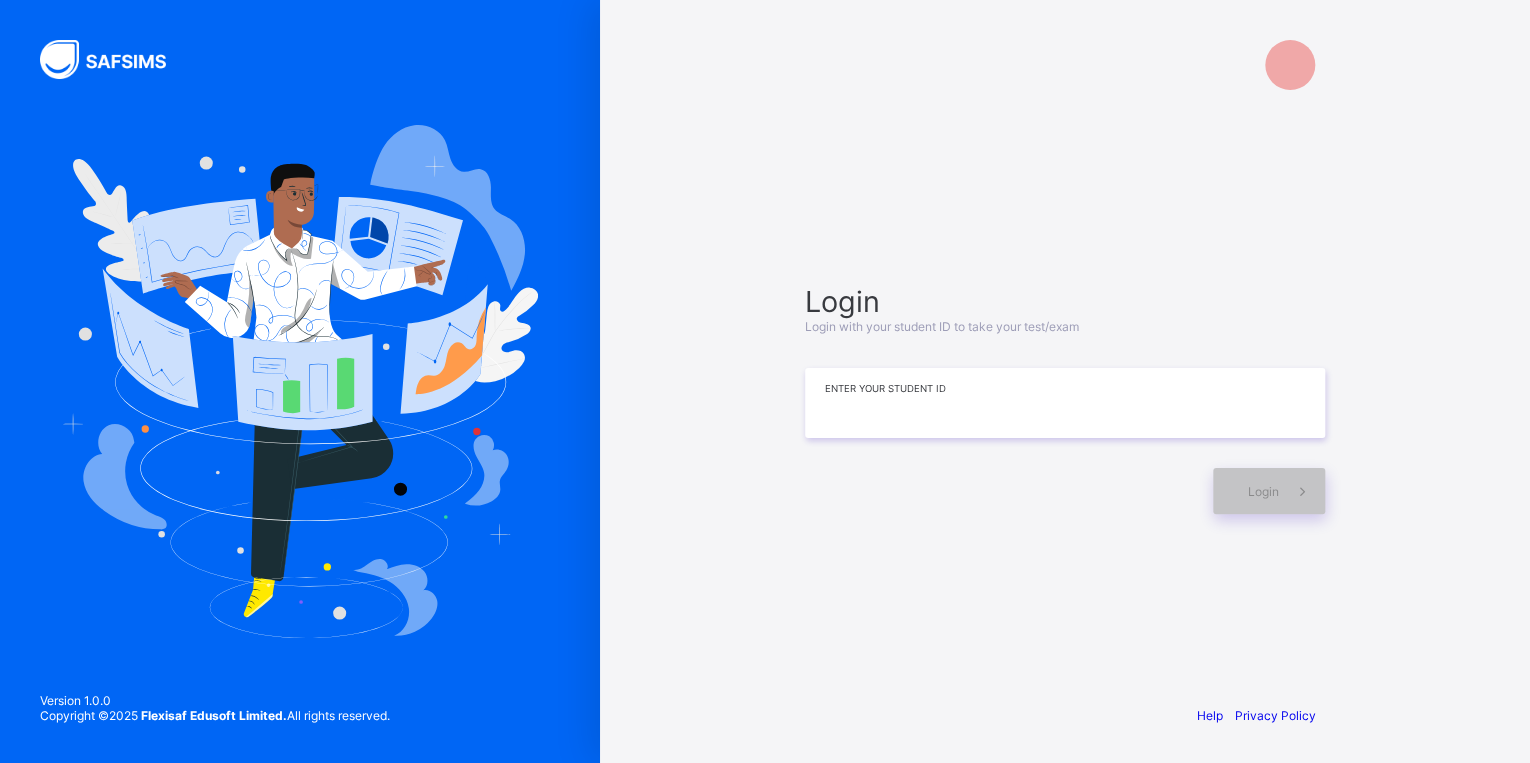 click at bounding box center (1065, 403) 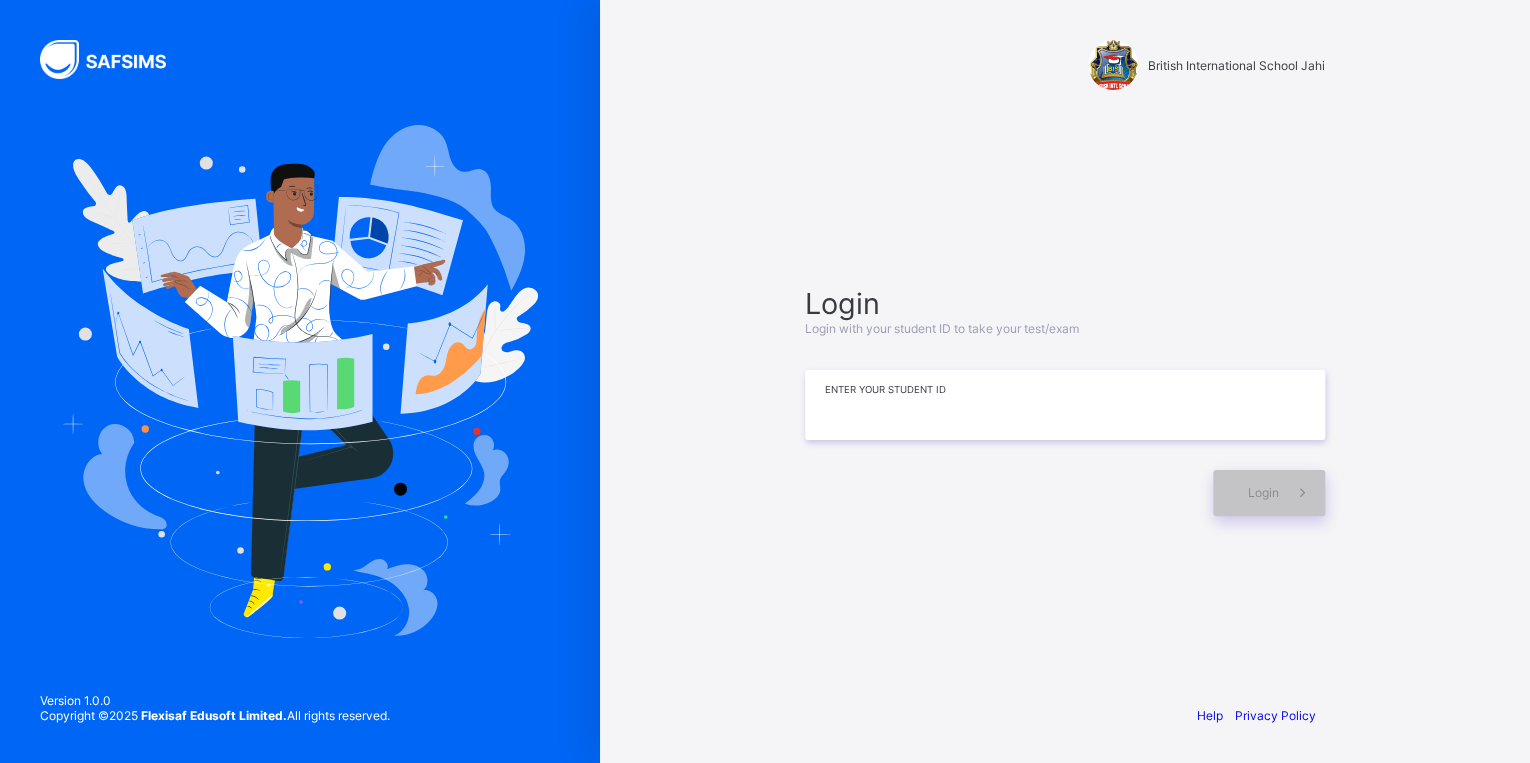 click at bounding box center (1065, 405) 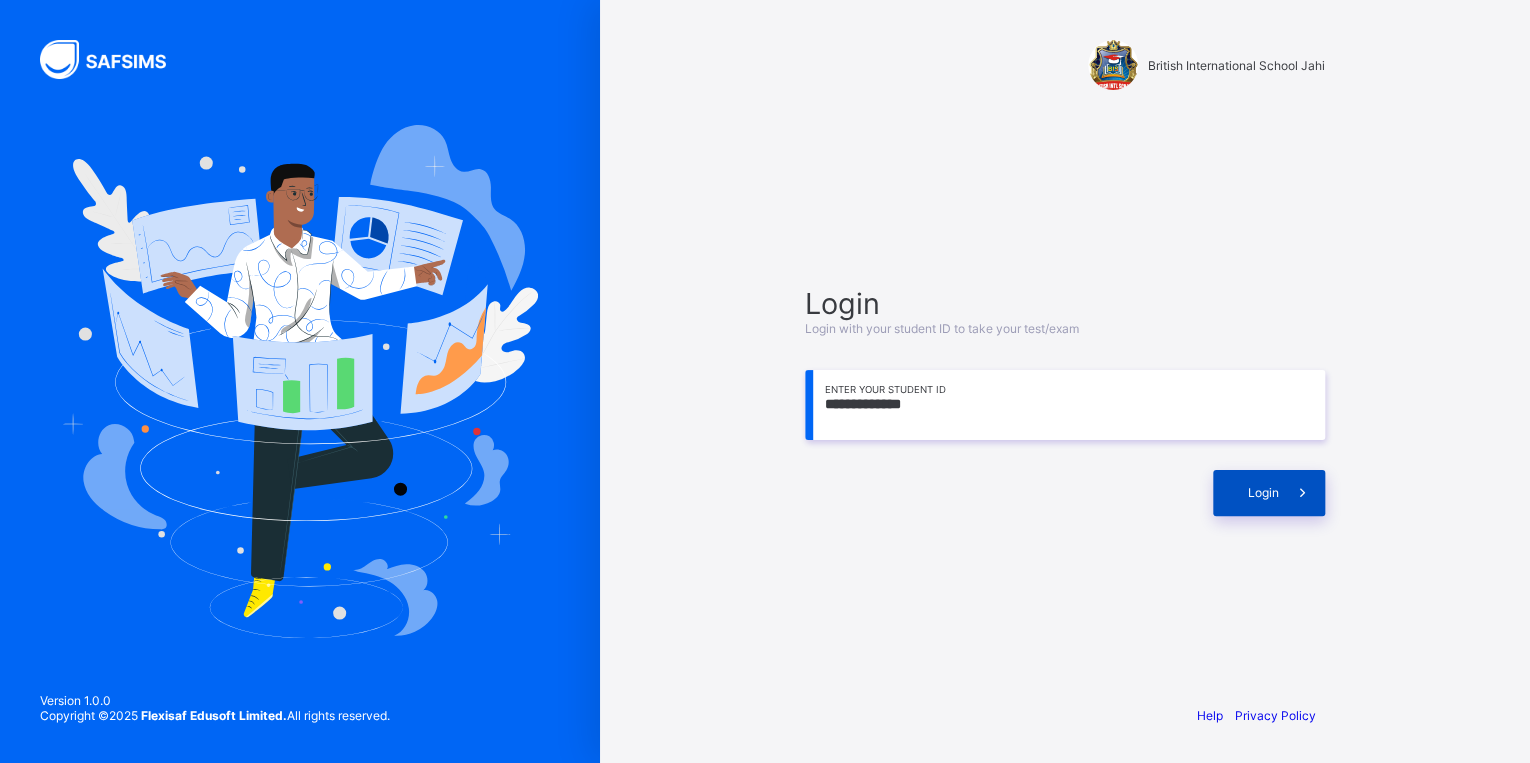type on "**********" 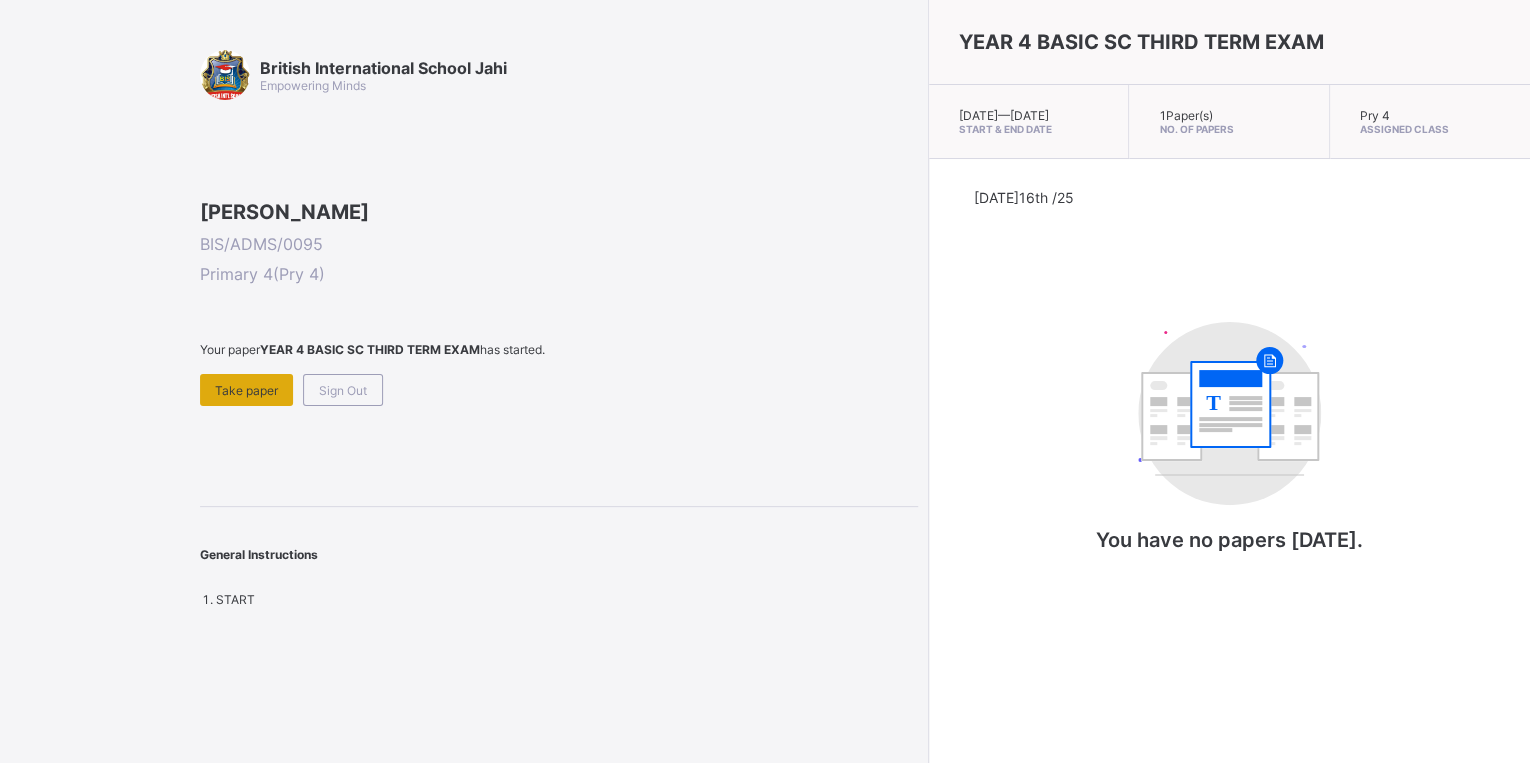 click on "Take paper" at bounding box center [246, 390] 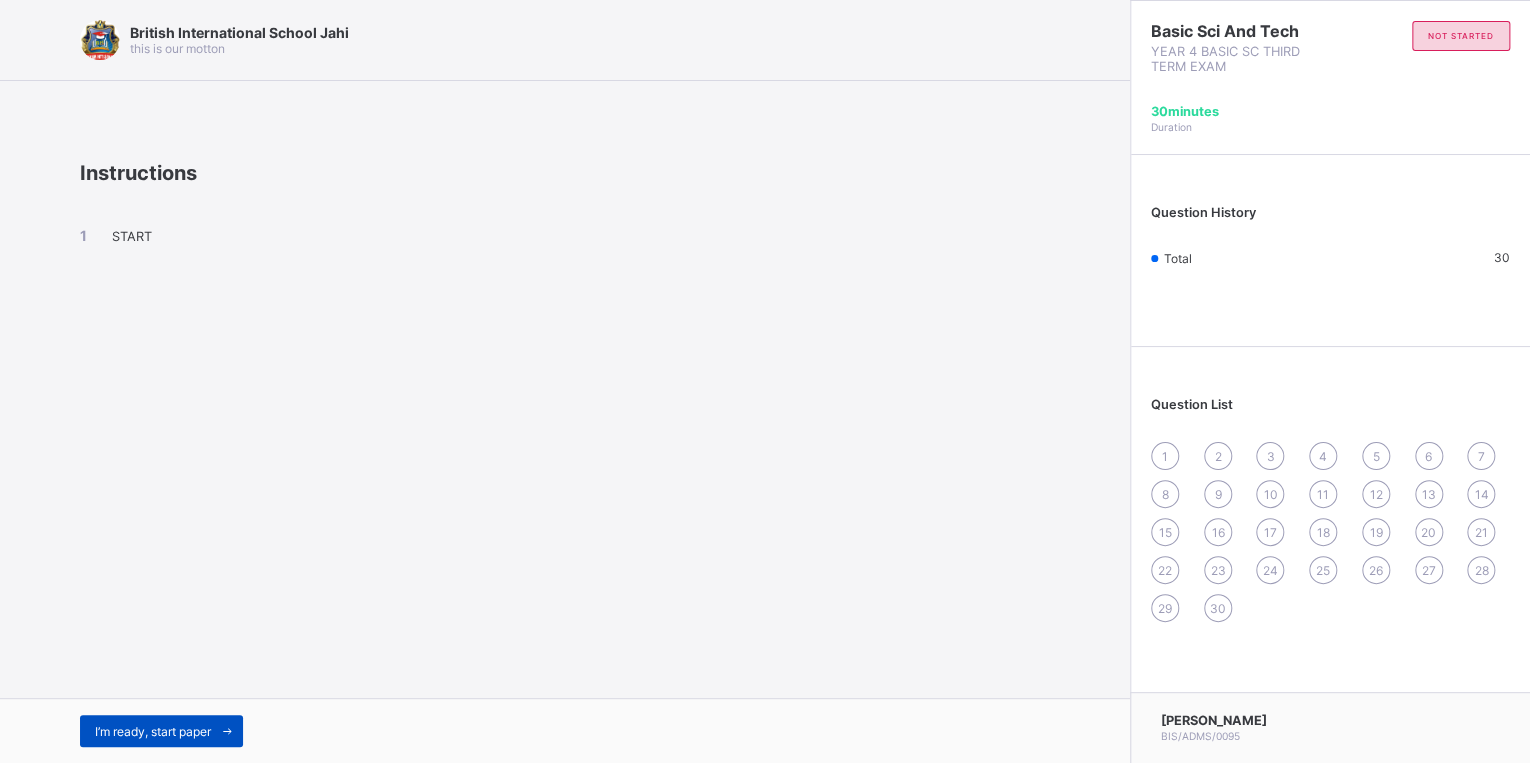 click on "I’m ready, start paper" at bounding box center (153, 731) 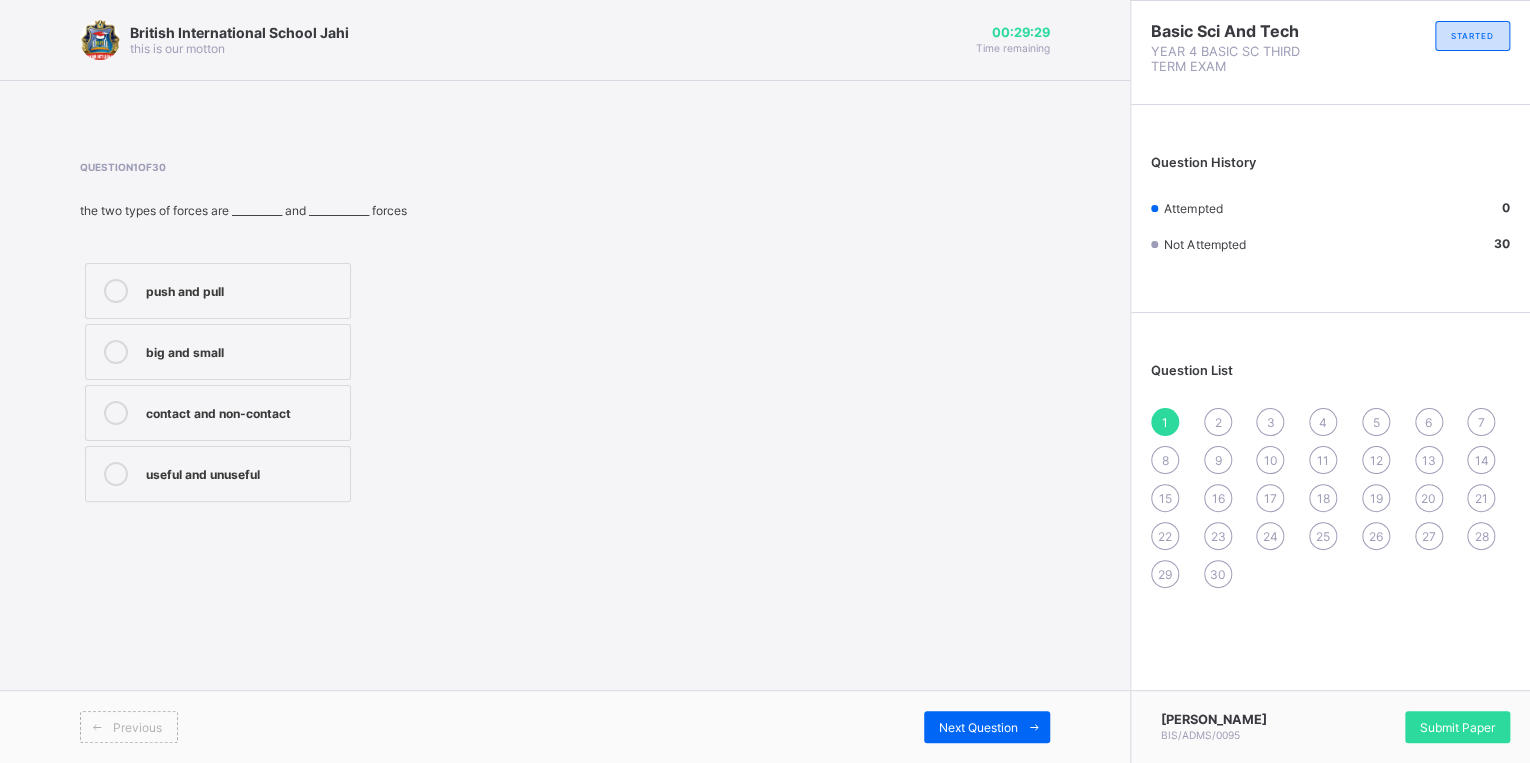 click on "push and pull" at bounding box center [243, 291] 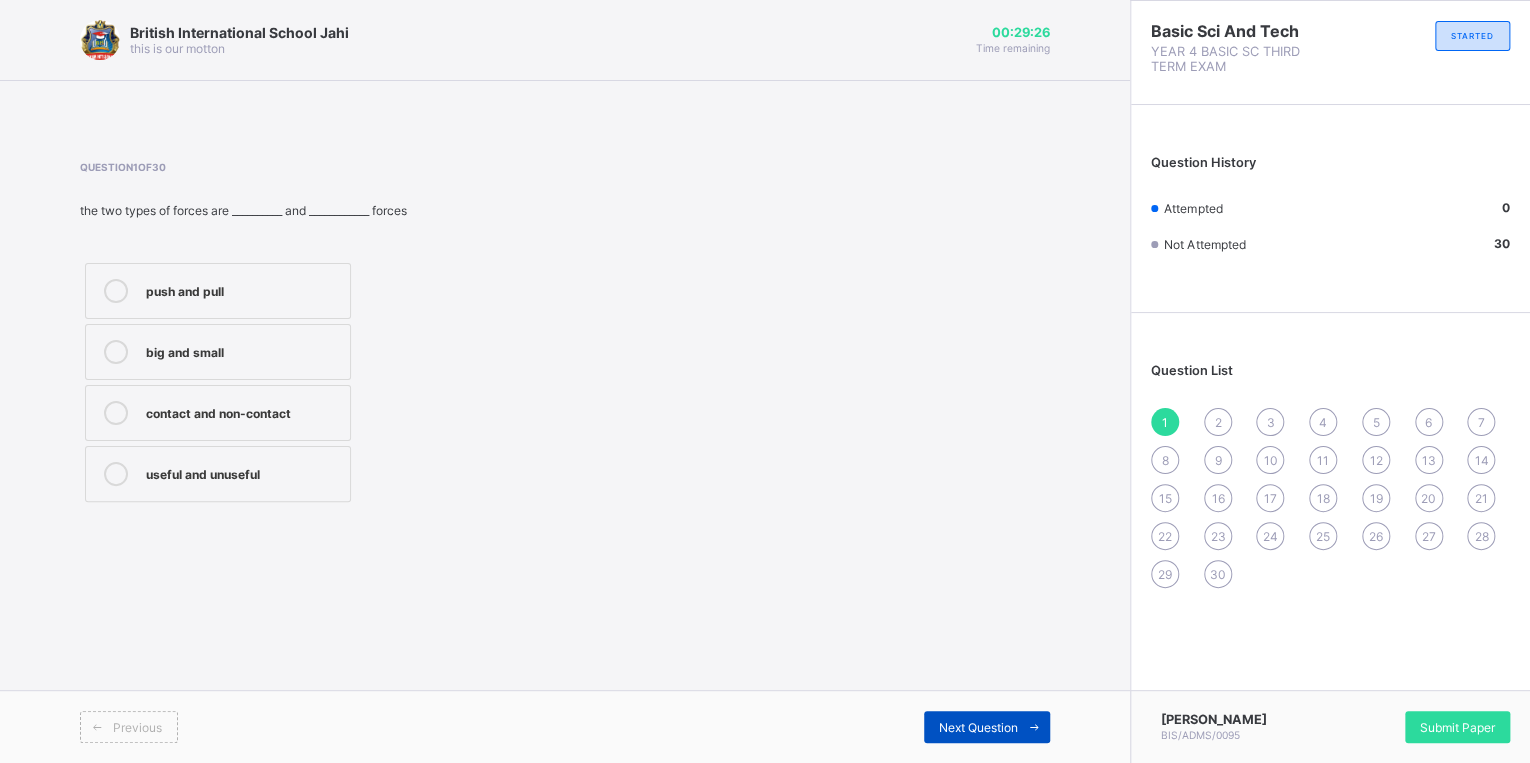 click on "Next Question" at bounding box center (987, 727) 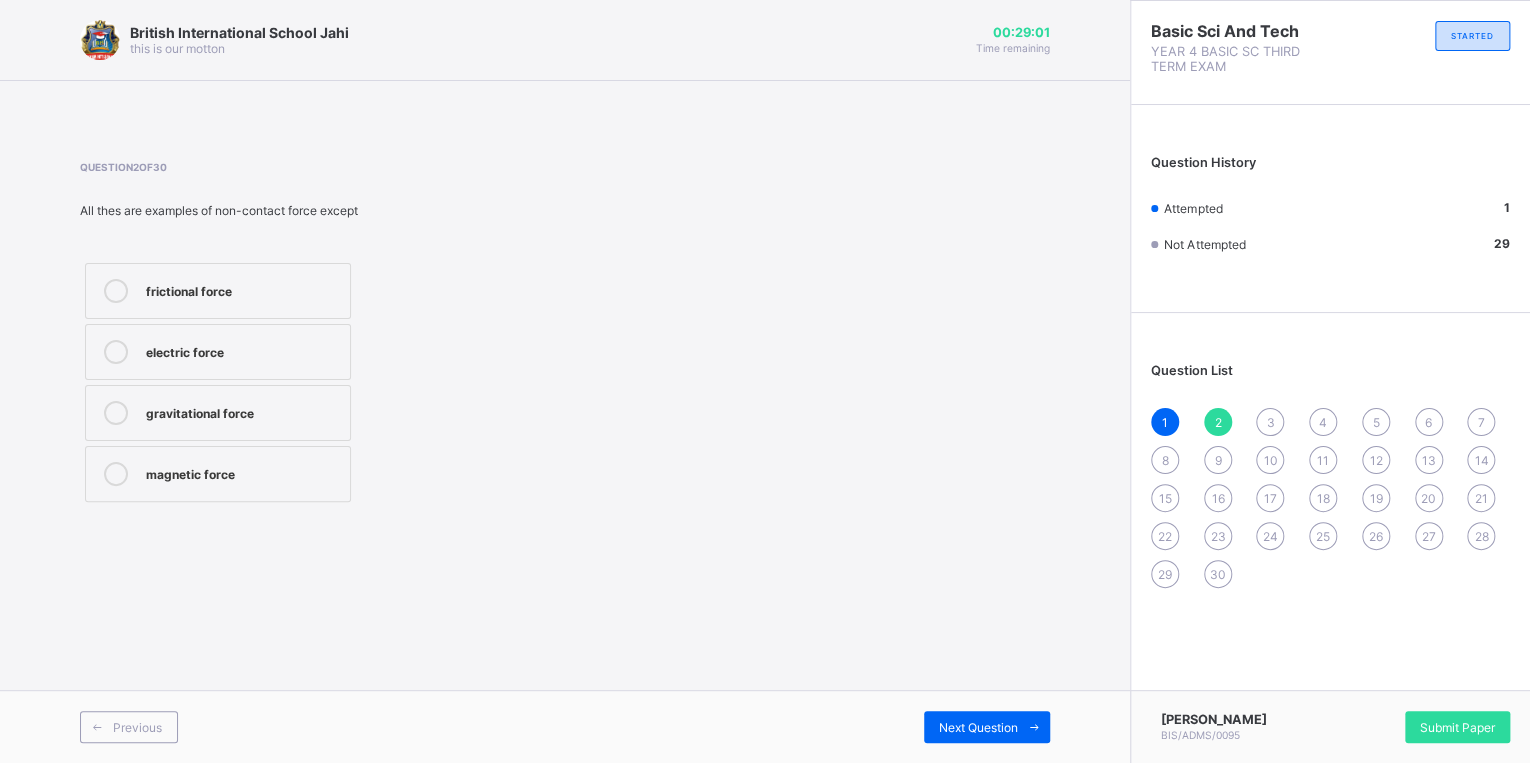 click on "gravitational force" at bounding box center (218, 413) 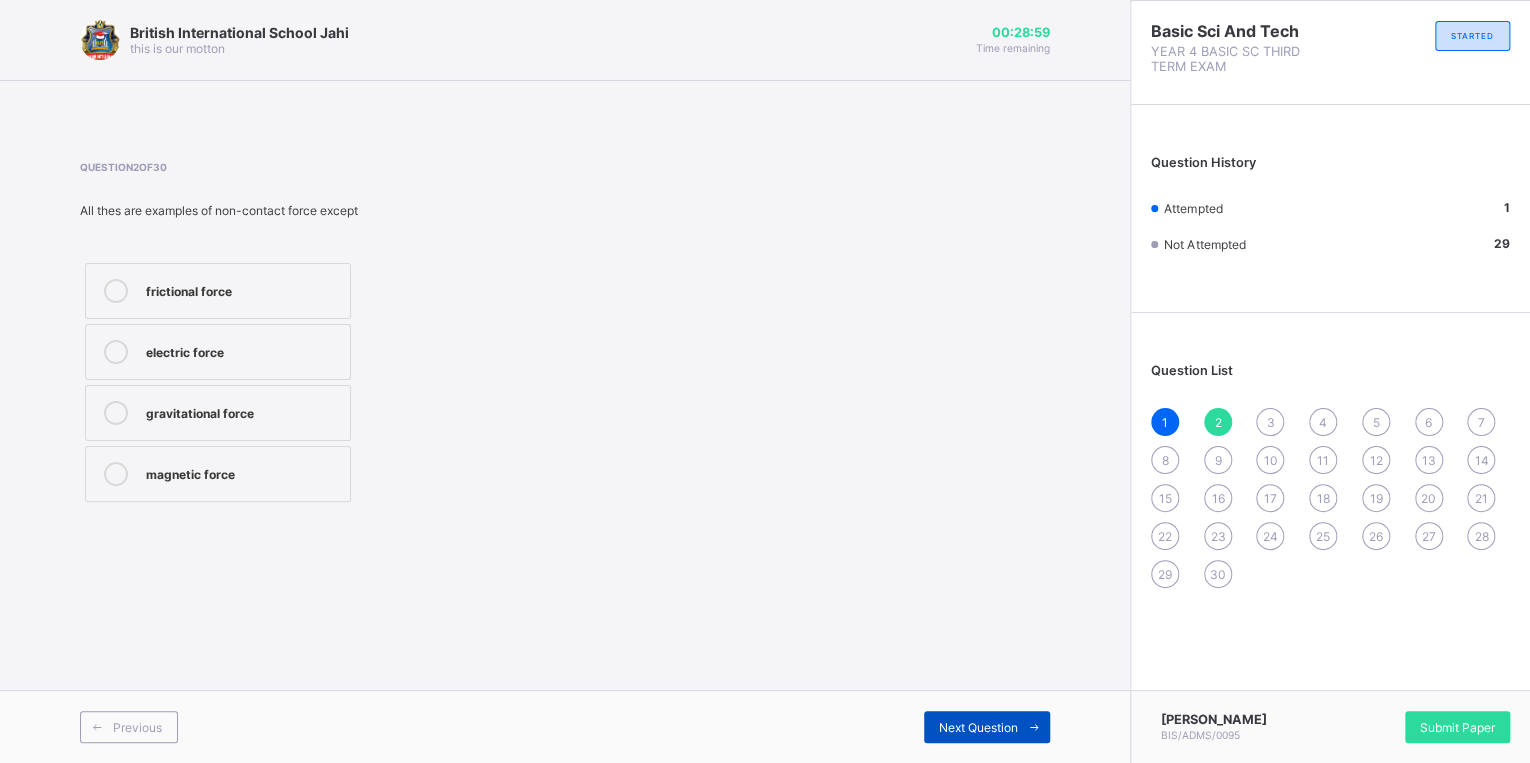 click on "Next Question" at bounding box center [987, 727] 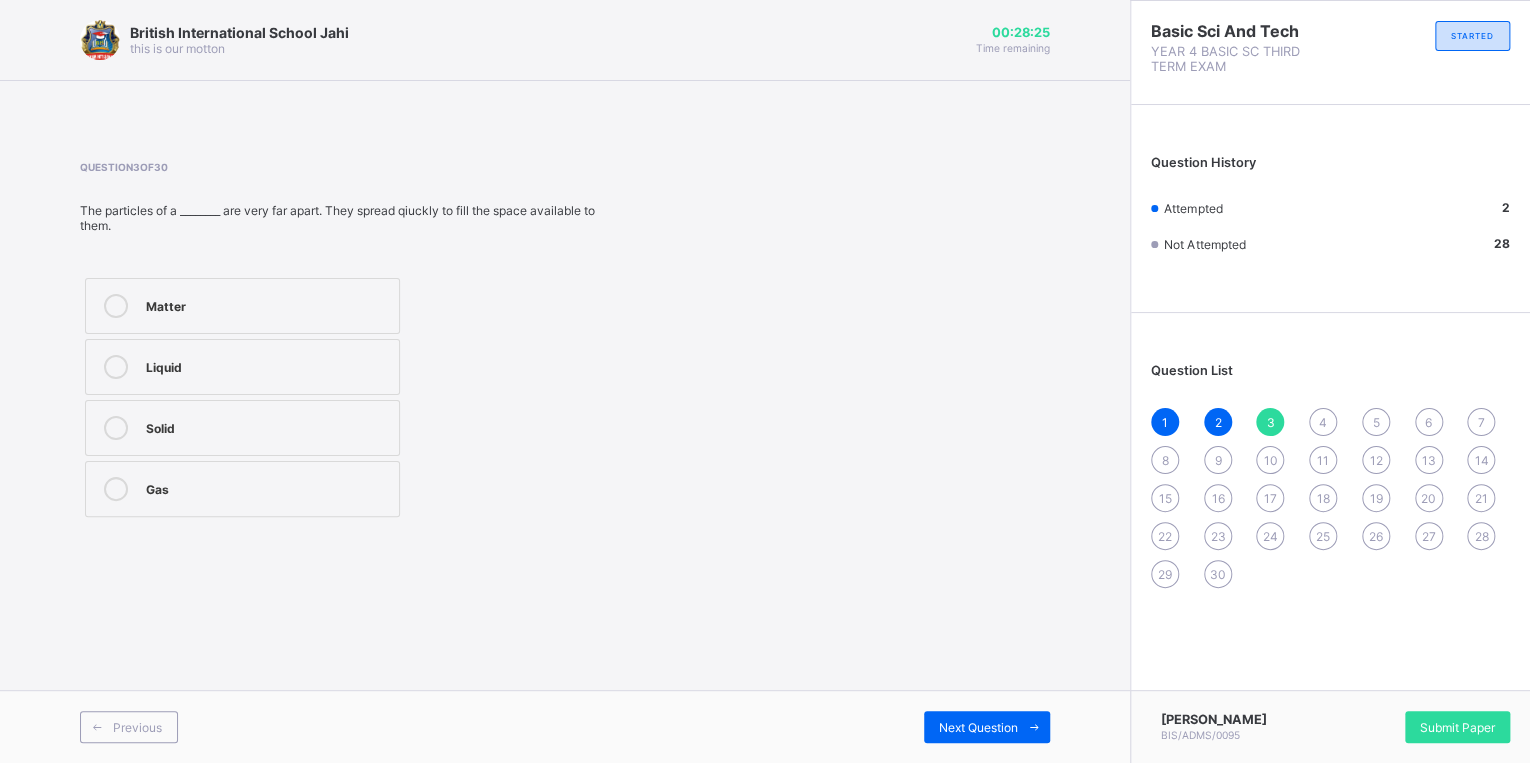 drag, startPoint x: 250, startPoint y: 485, endPoint x: 261, endPoint y: 496, distance: 15.556349 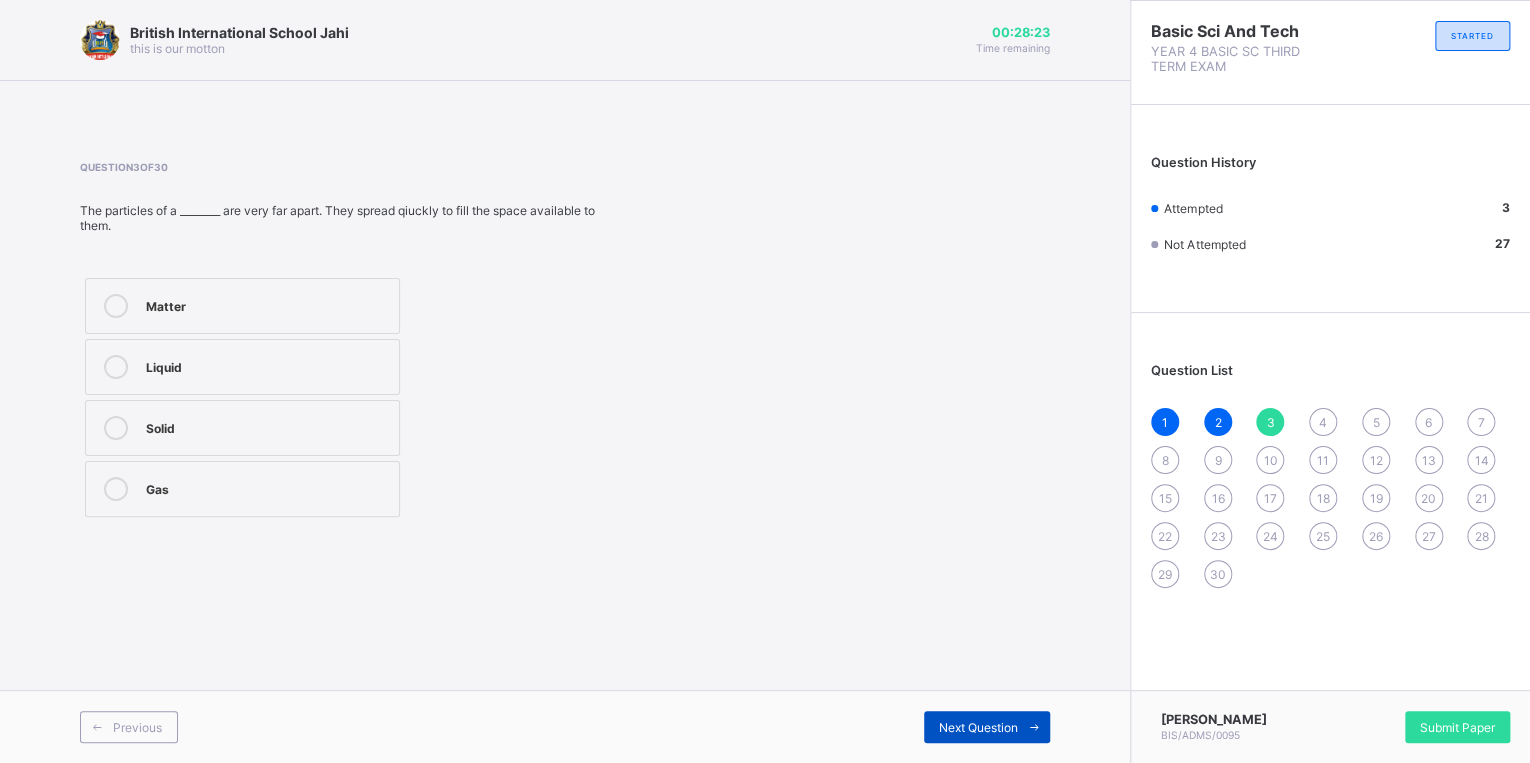 click on "Next Question" at bounding box center [987, 727] 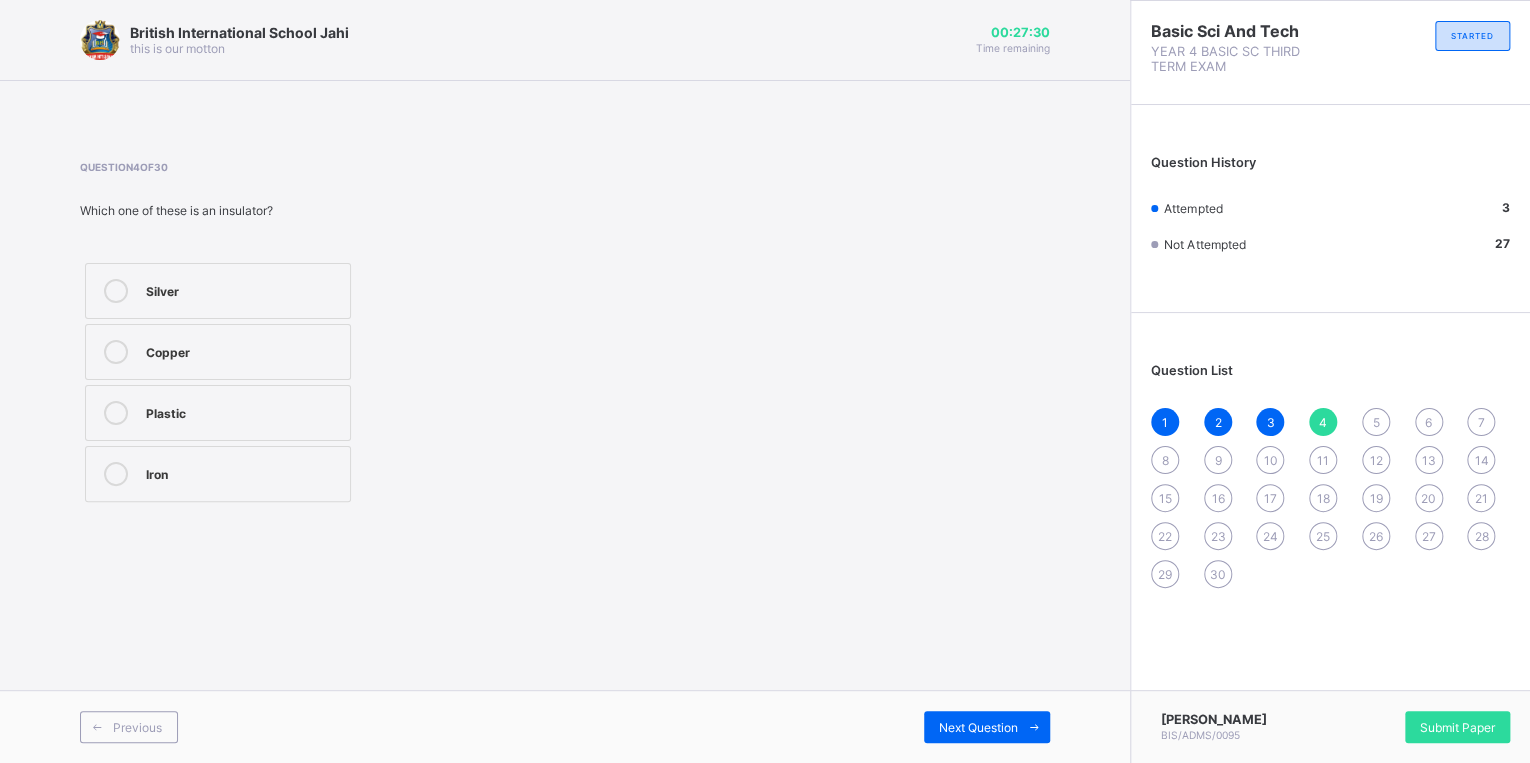 click on "Iron" at bounding box center (218, 474) 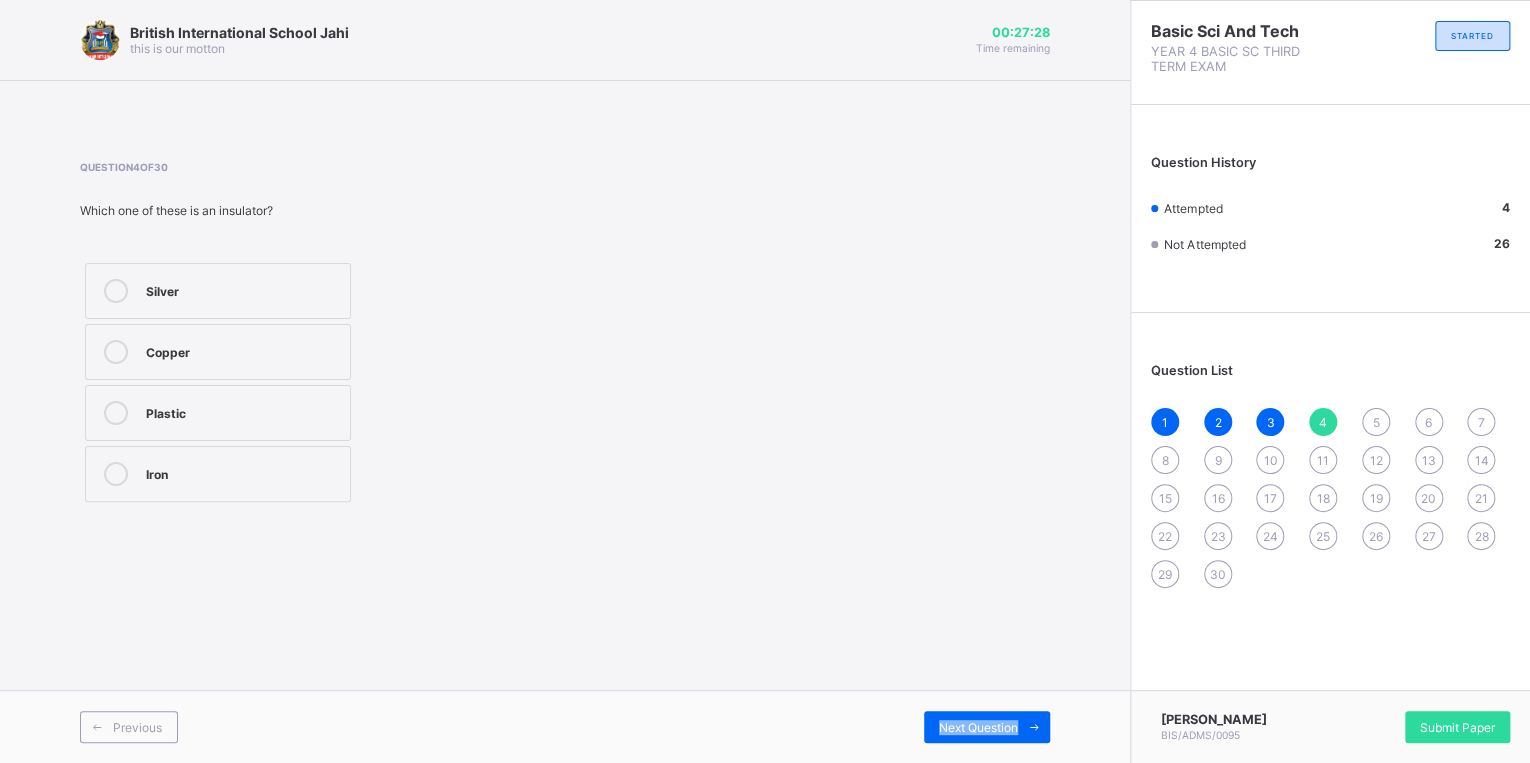 click on "Previous Next Question" at bounding box center [565, 726] 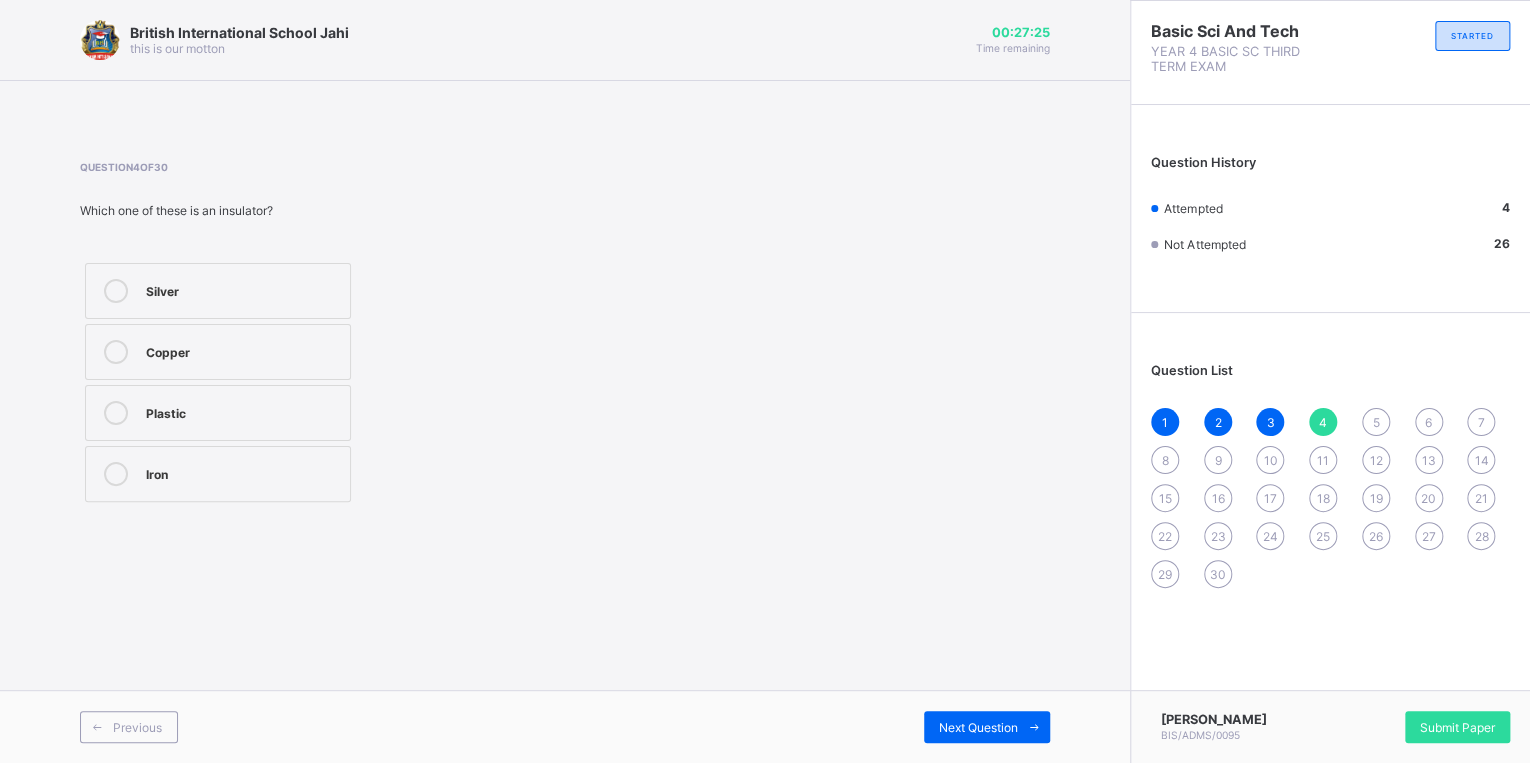 drag, startPoint x: 938, startPoint y: 743, endPoint x: 764, endPoint y: 688, distance: 182.48561 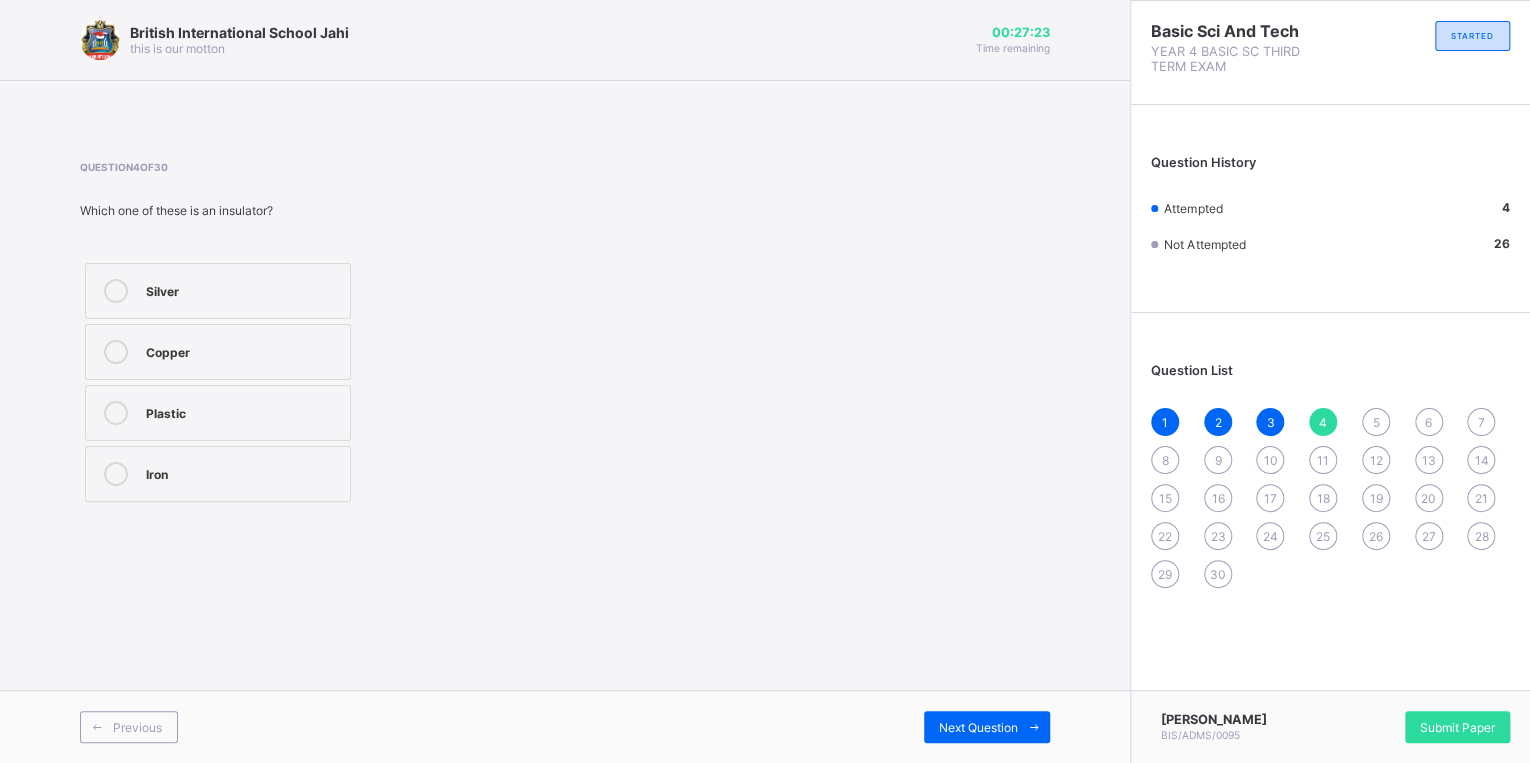 click on "Previous Next Question" at bounding box center (565, 726) 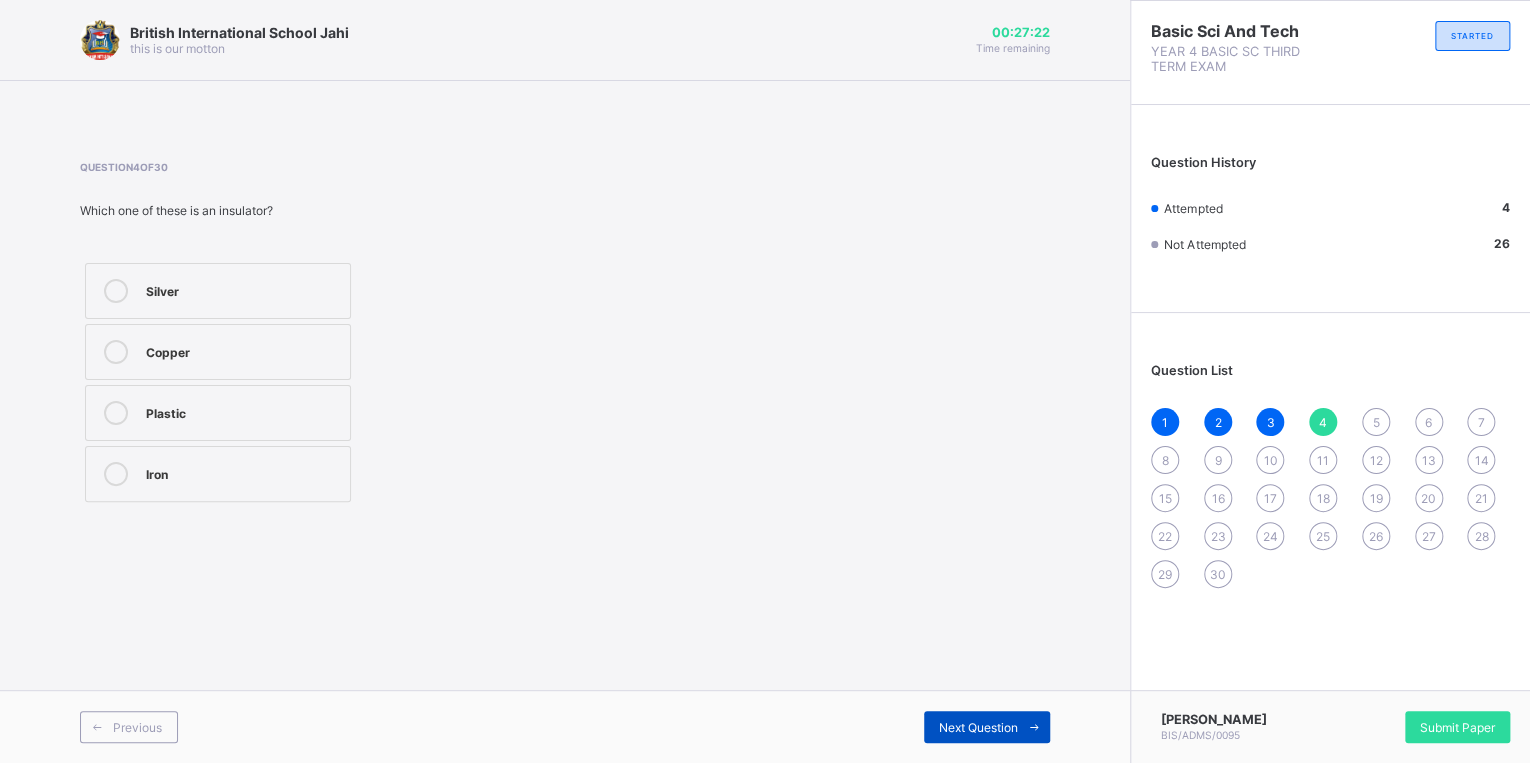 click on "Next Question" at bounding box center (987, 727) 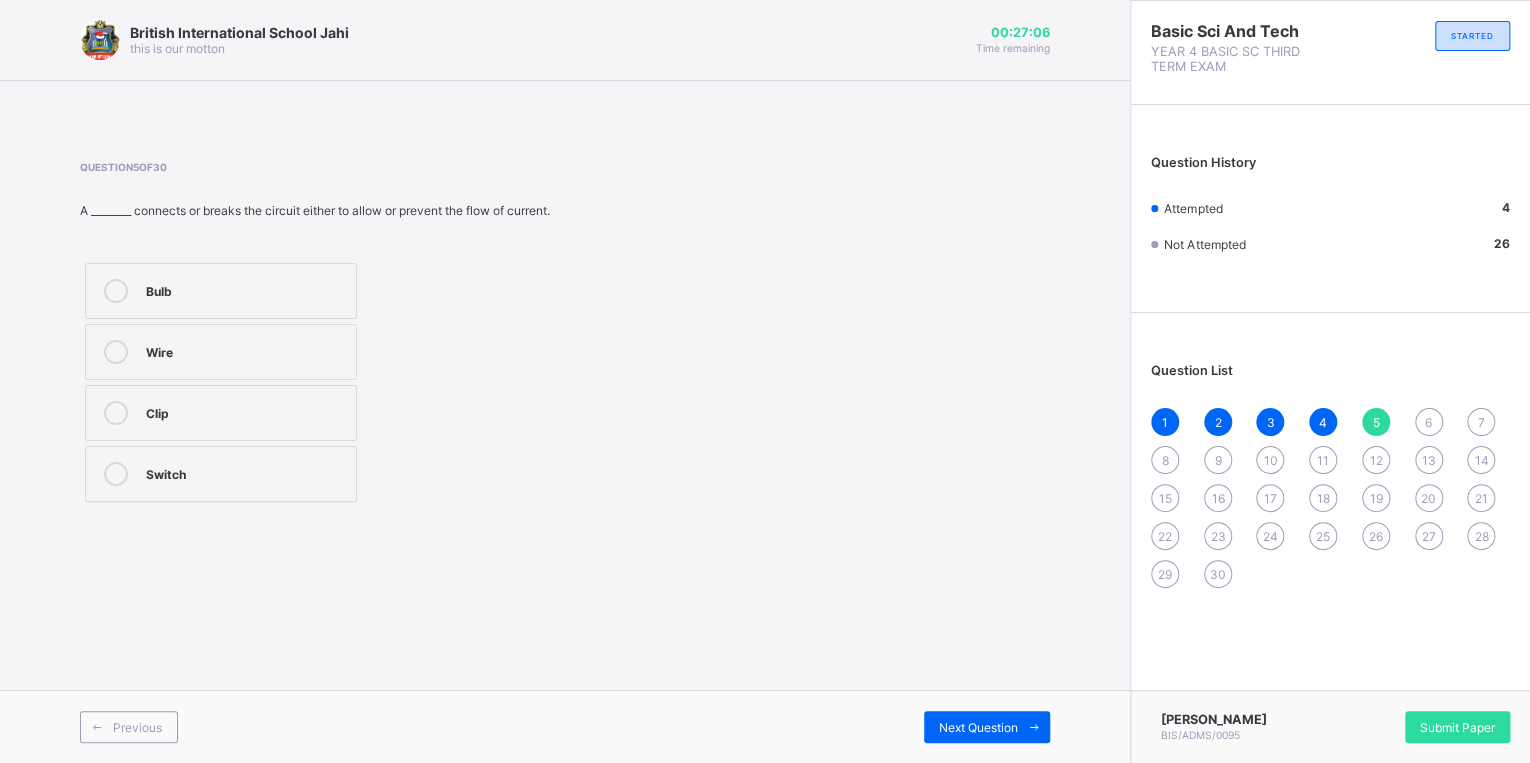 click on "Switch" at bounding box center (246, 472) 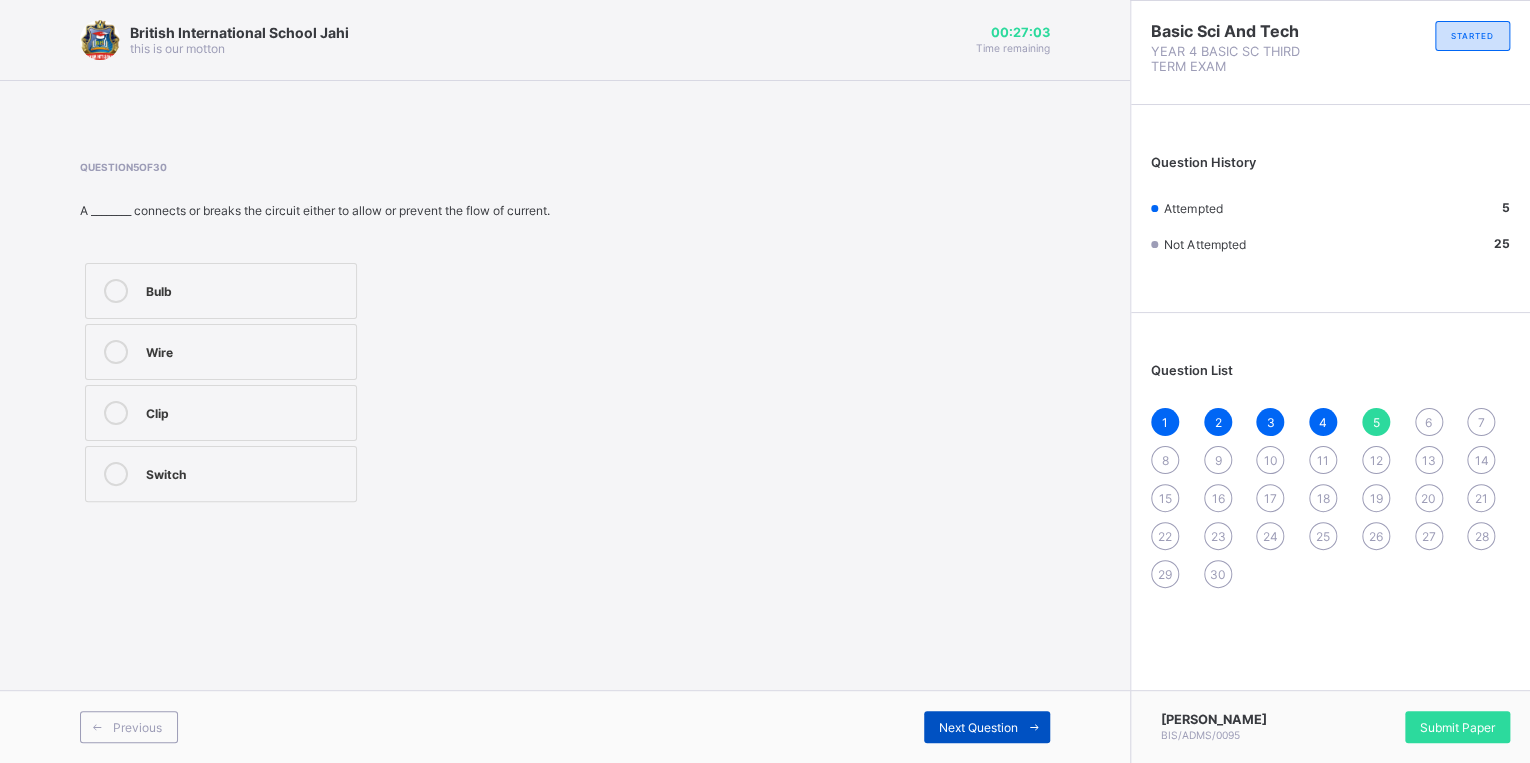 click on "Next Question" at bounding box center (978, 727) 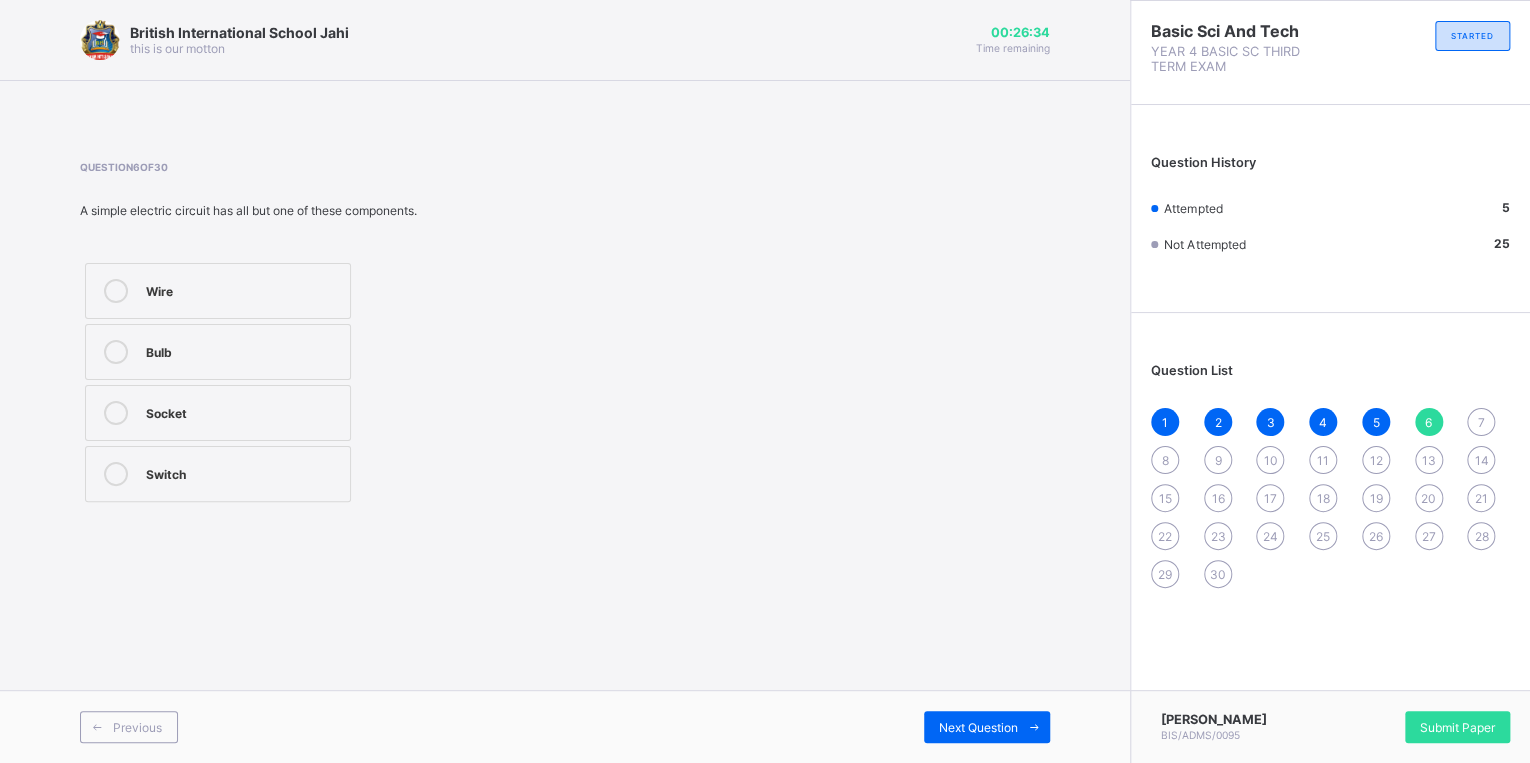 click on "Switch" at bounding box center [218, 474] 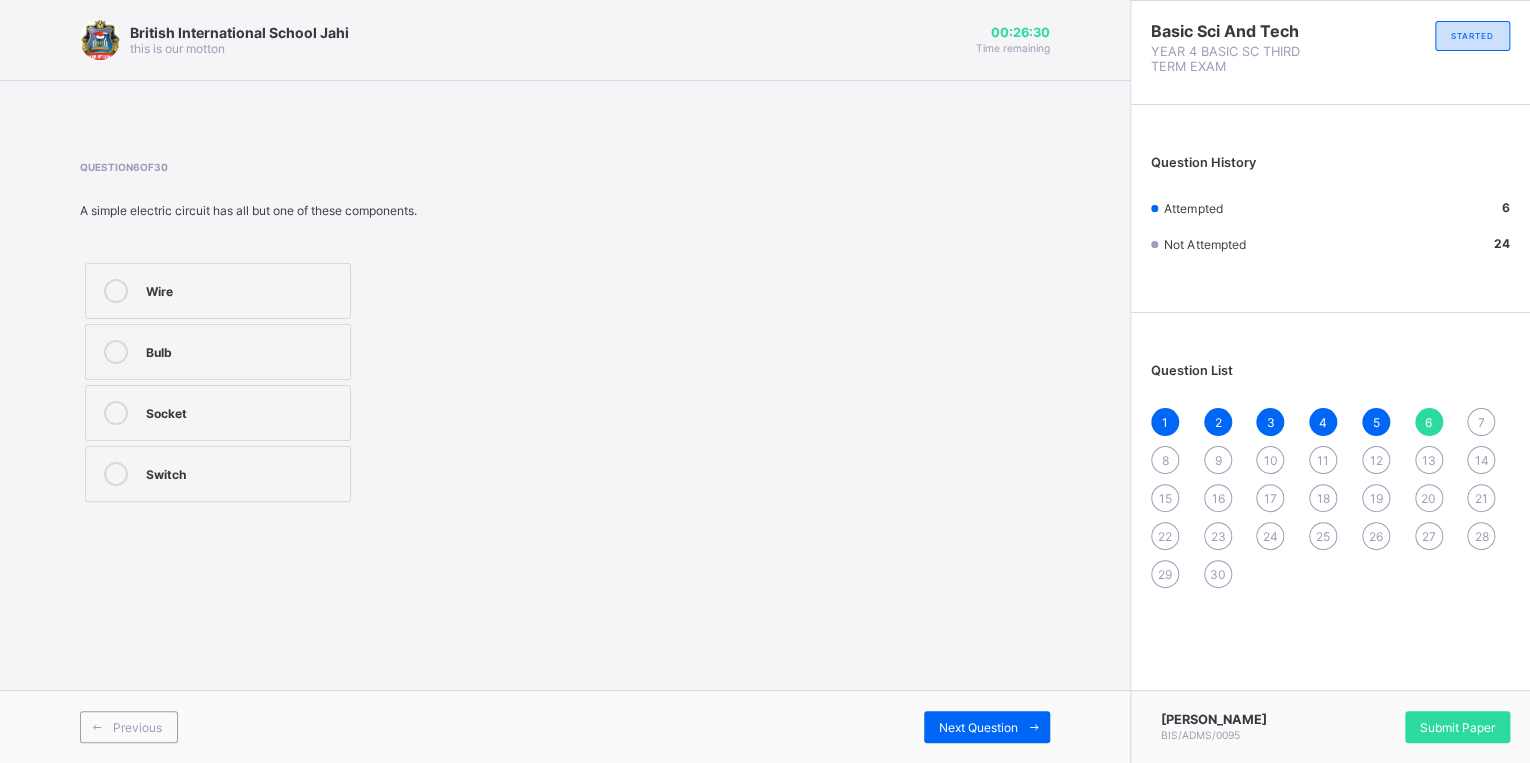 click on "Wire" at bounding box center (218, 291) 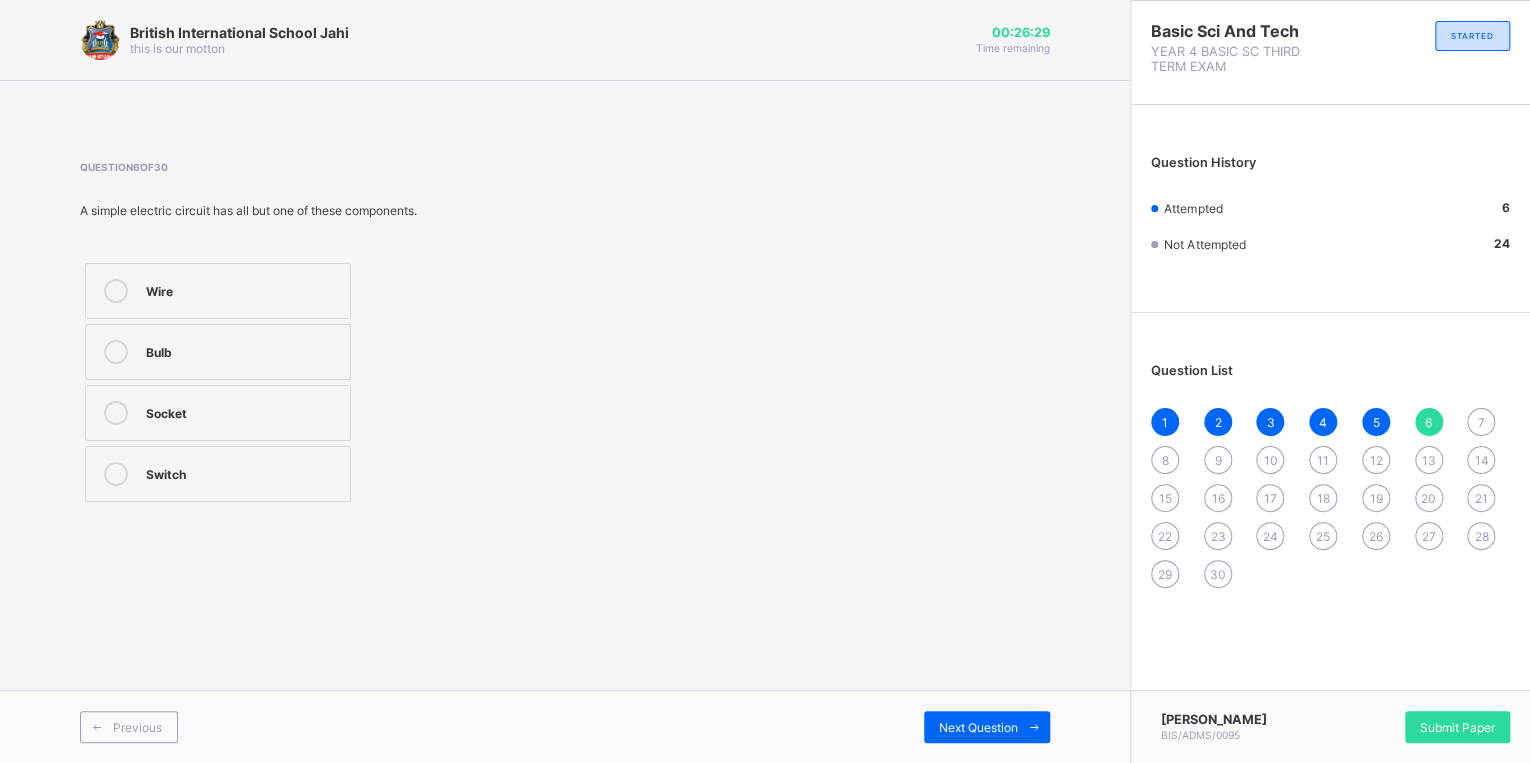 click on "Bulb" at bounding box center [243, 350] 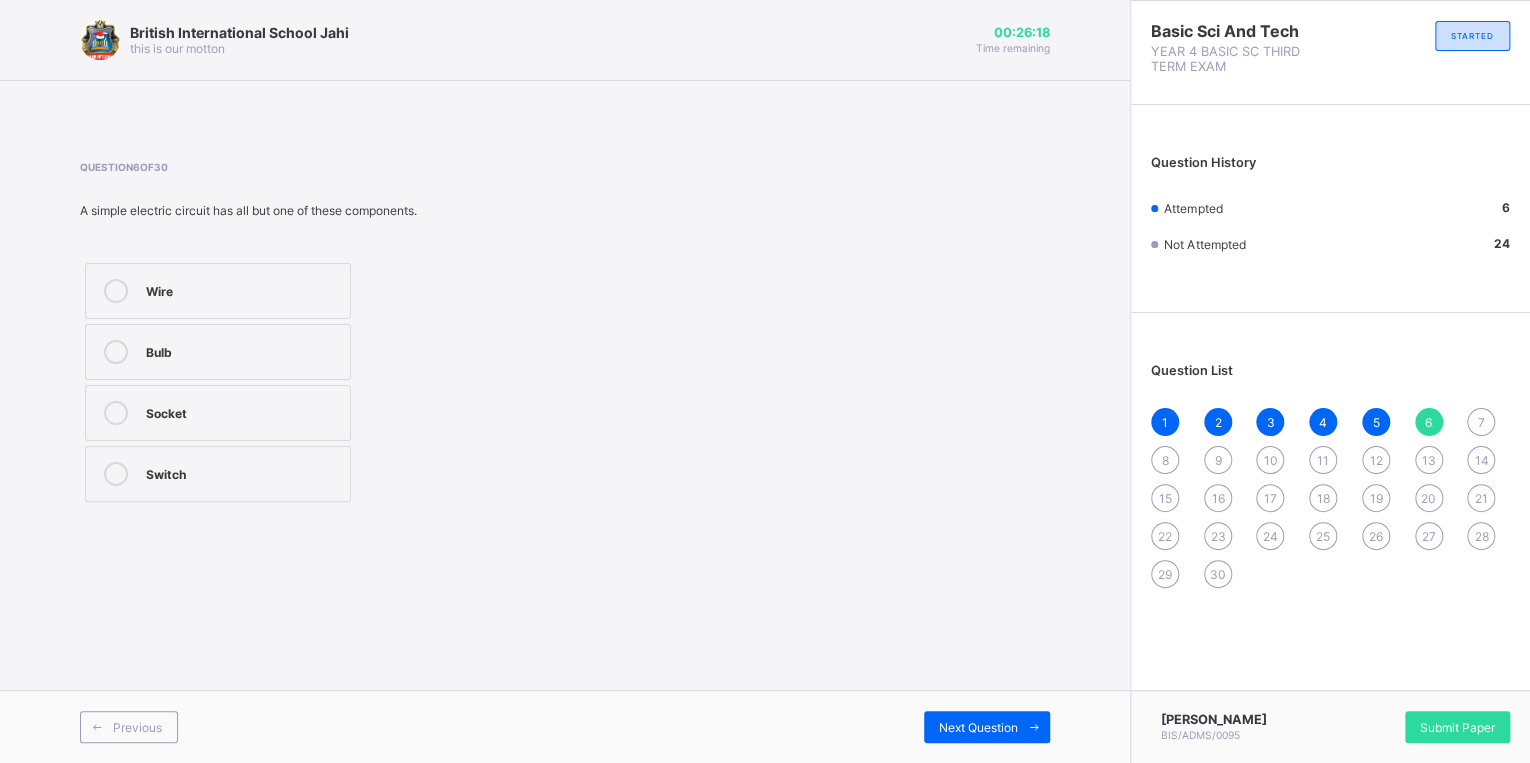 click on "Wire" at bounding box center [243, 289] 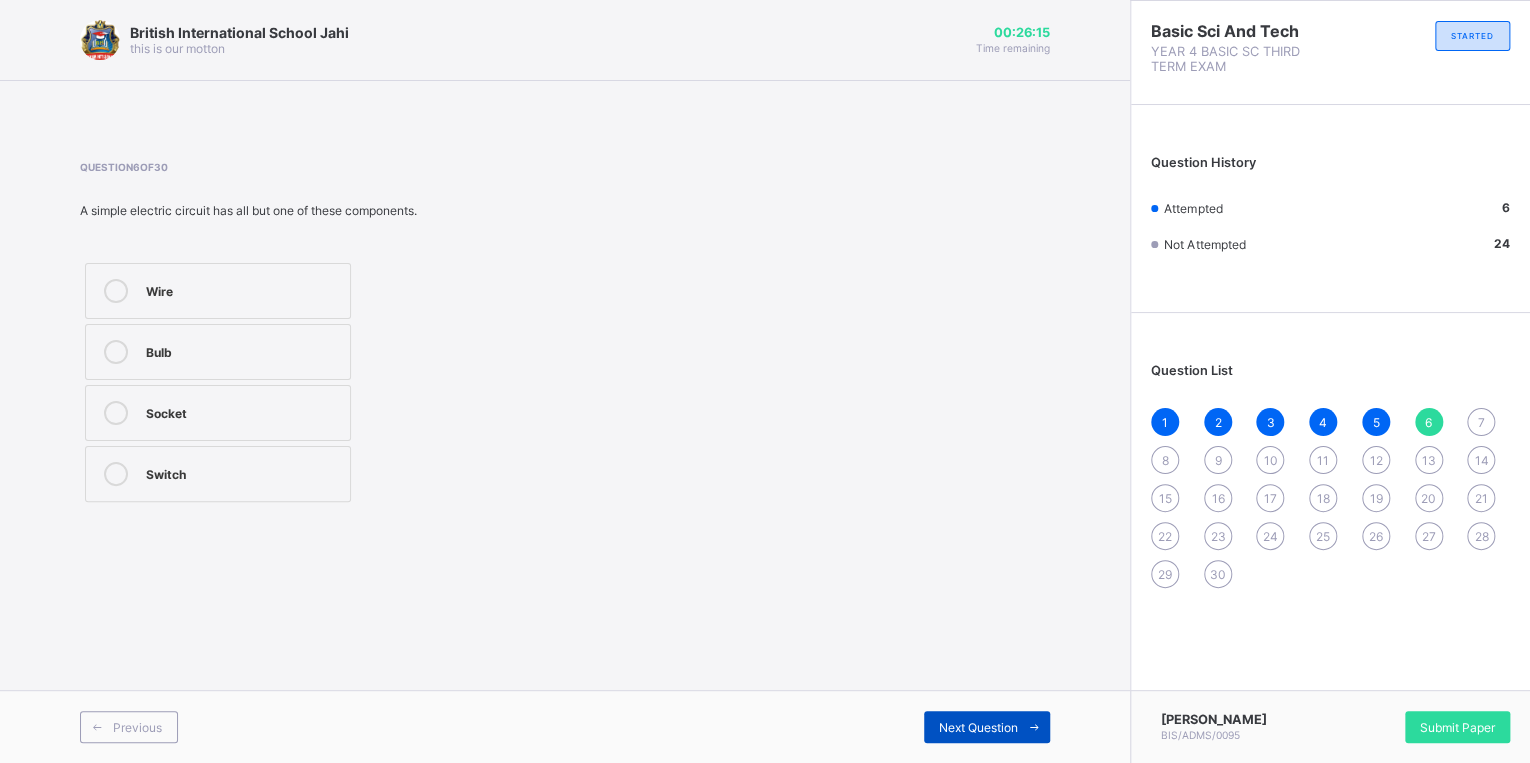 drag, startPoint x: 961, startPoint y: 724, endPoint x: 952, endPoint y: 735, distance: 14.21267 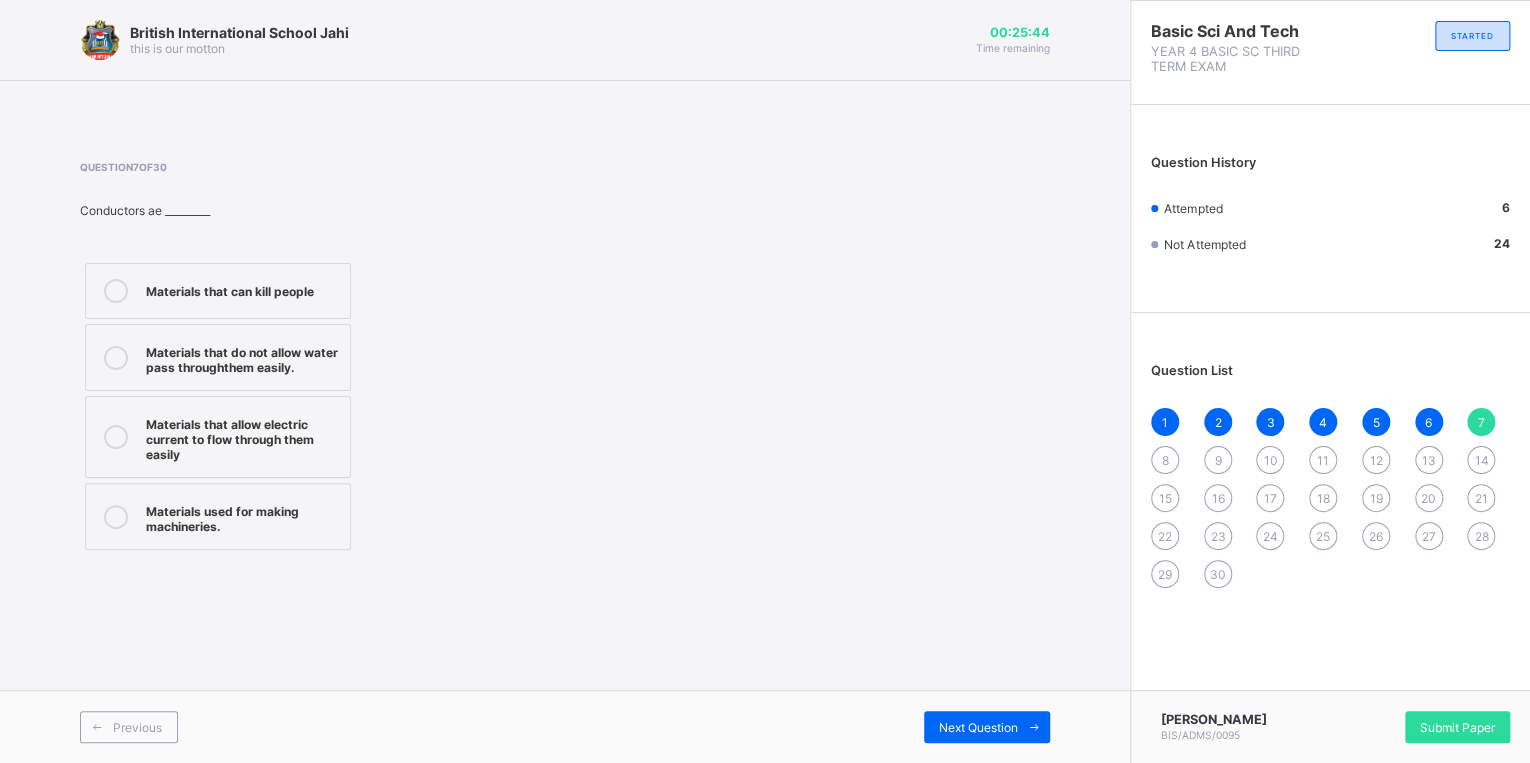 click on "Materials that allow electric current to flow through them easily" at bounding box center (243, 437) 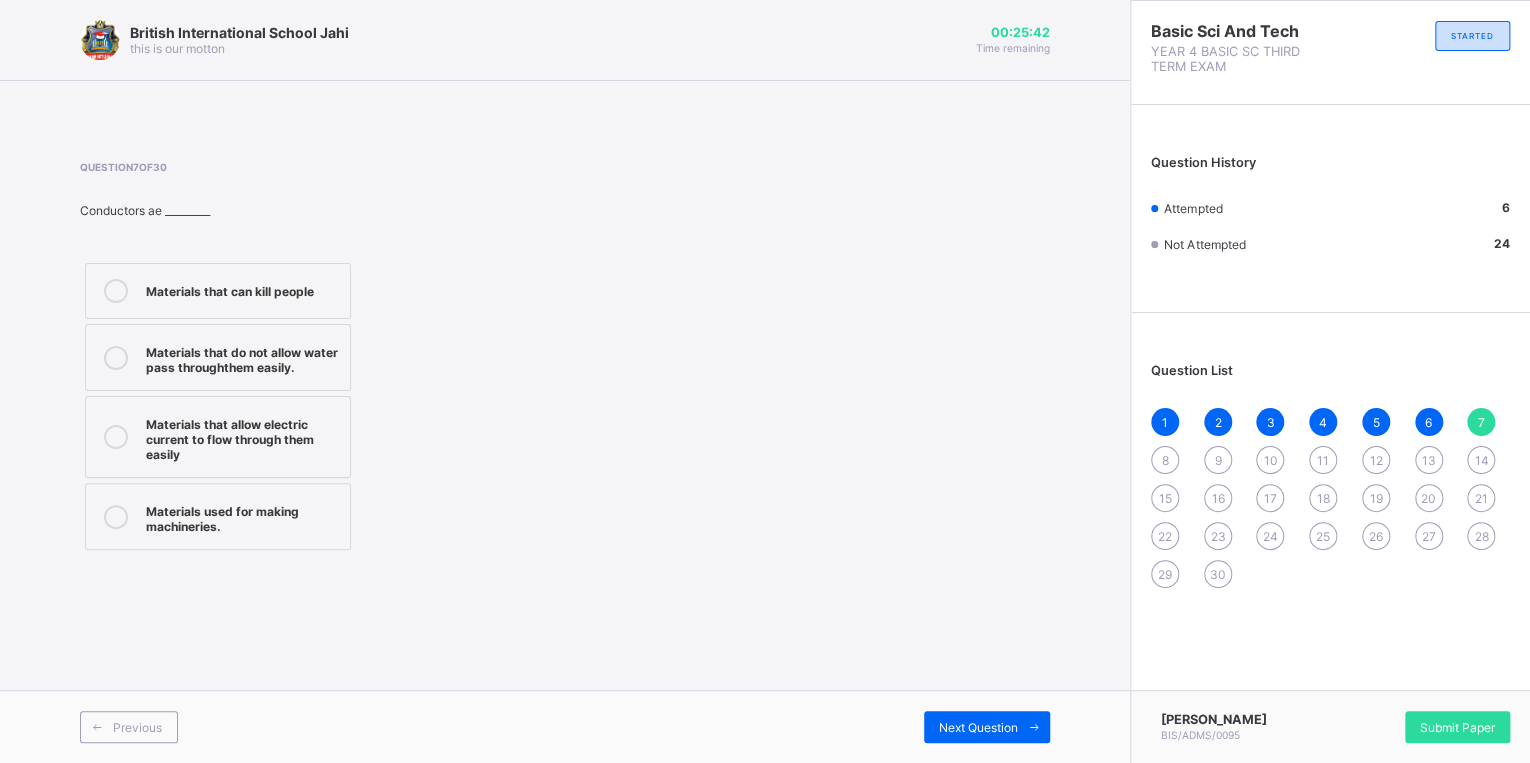 drag, startPoint x: 1007, startPoint y: 739, endPoint x: 981, endPoint y: 743, distance: 26.305893 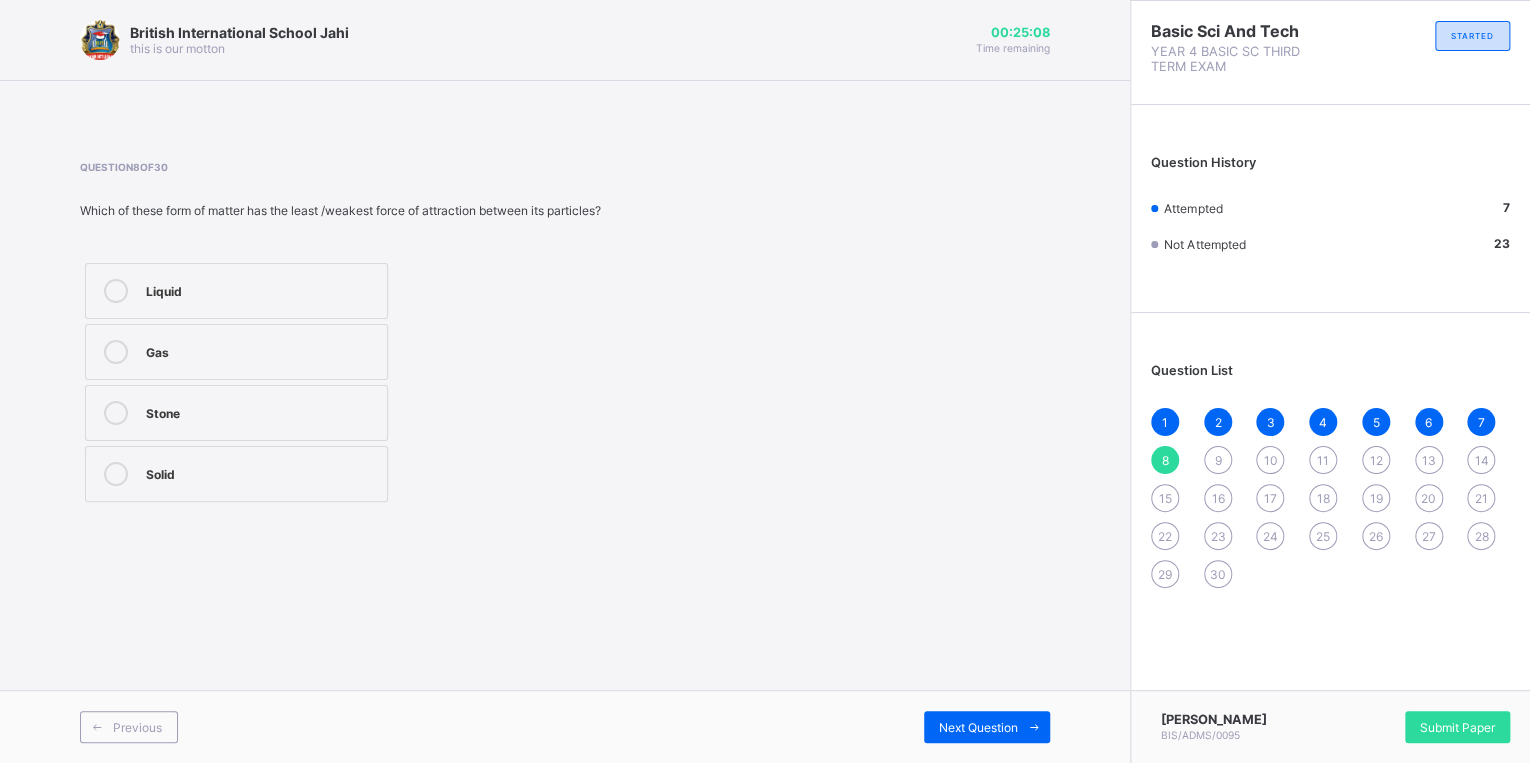 click on "Solid" at bounding box center [236, 474] 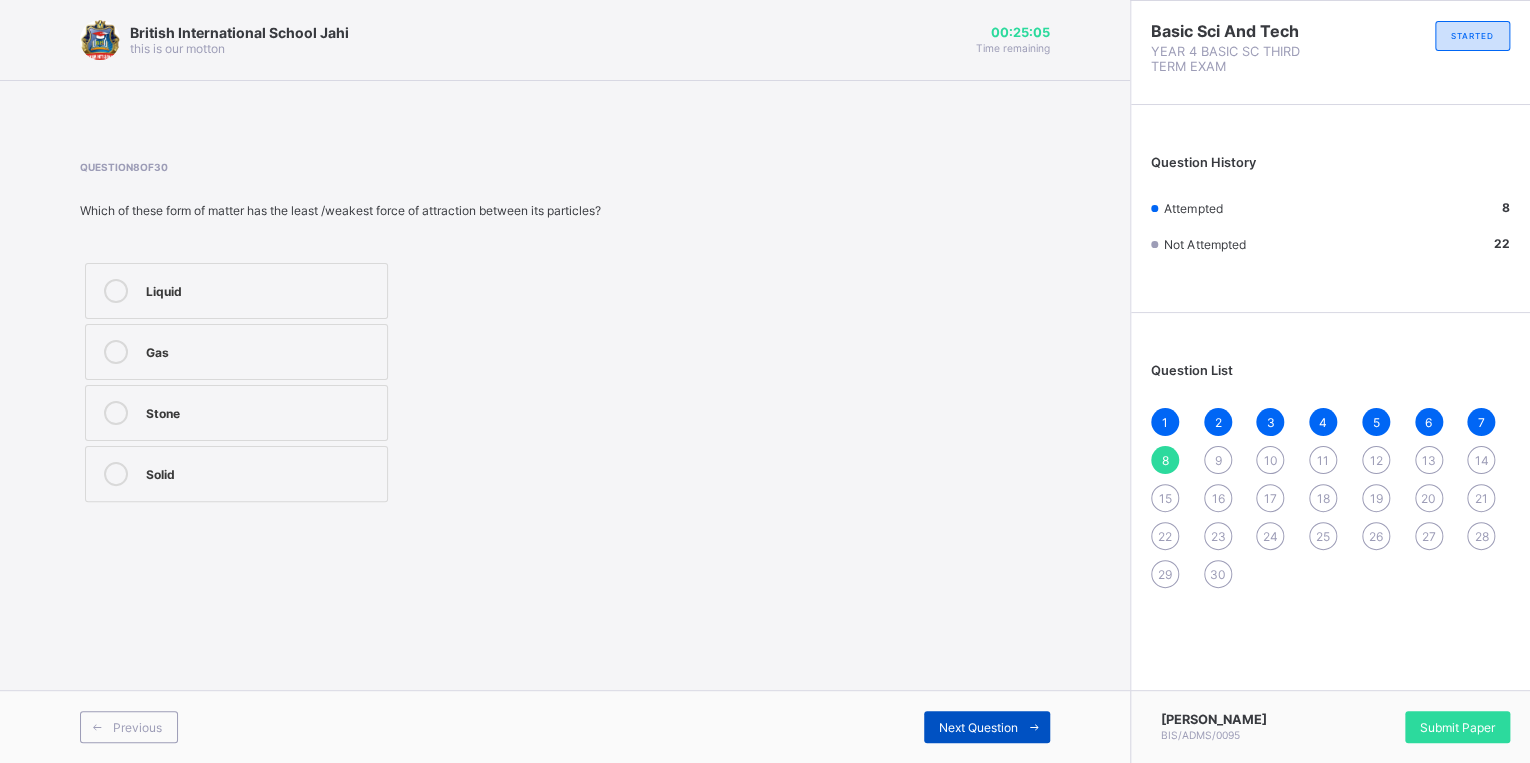 click on "Next Question" at bounding box center [987, 727] 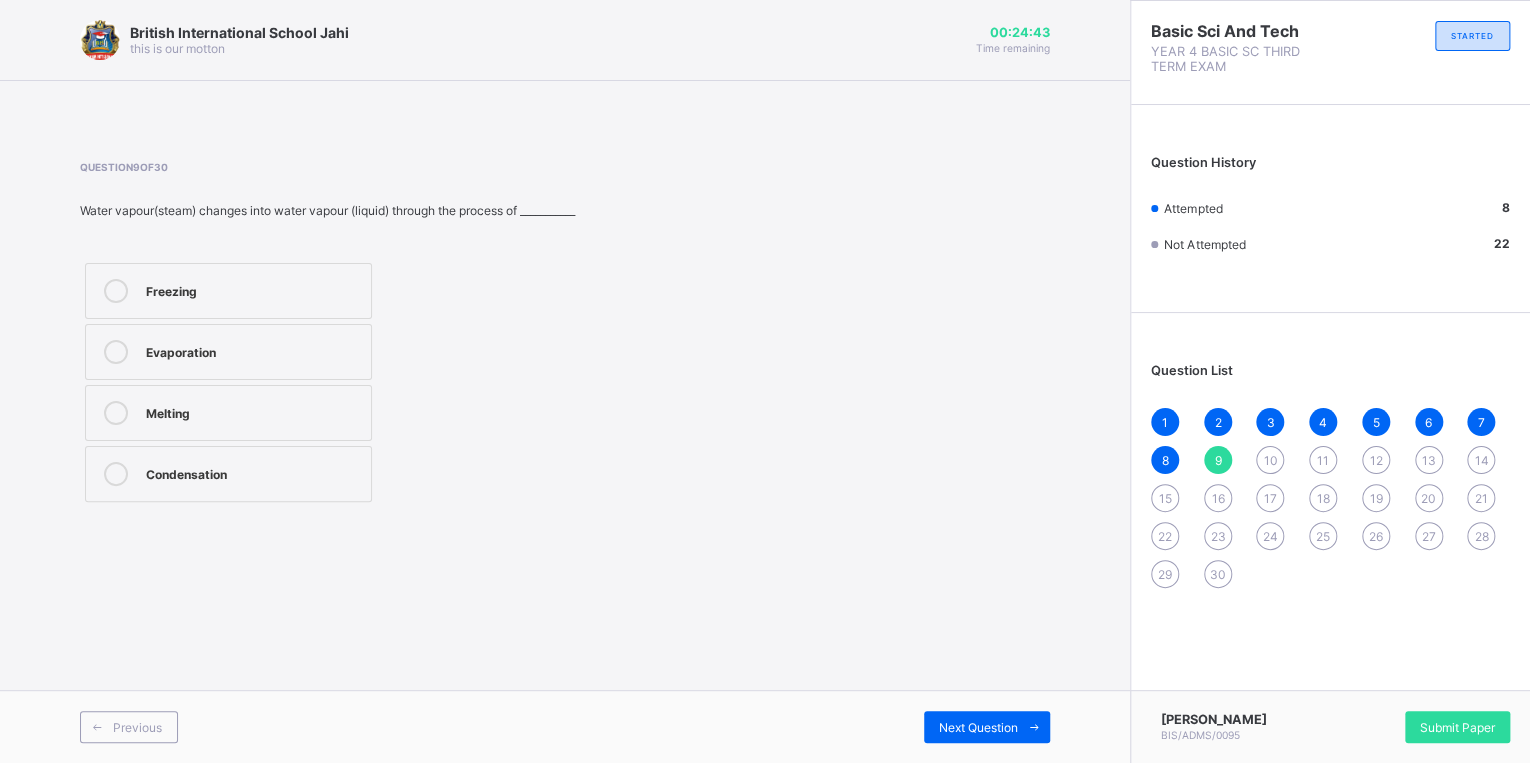 click on "Melting" at bounding box center [228, 413] 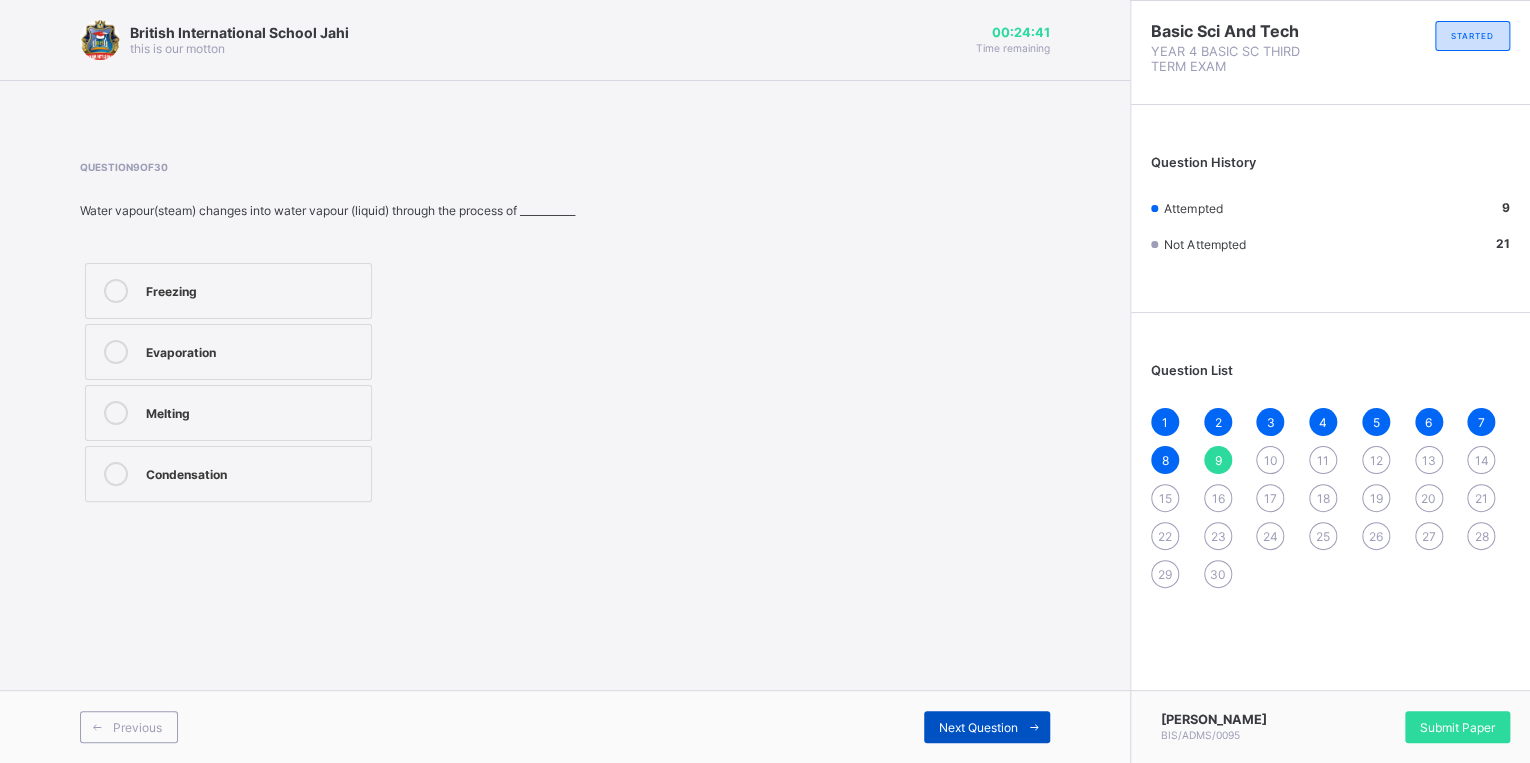 click on "Next Question" at bounding box center [987, 727] 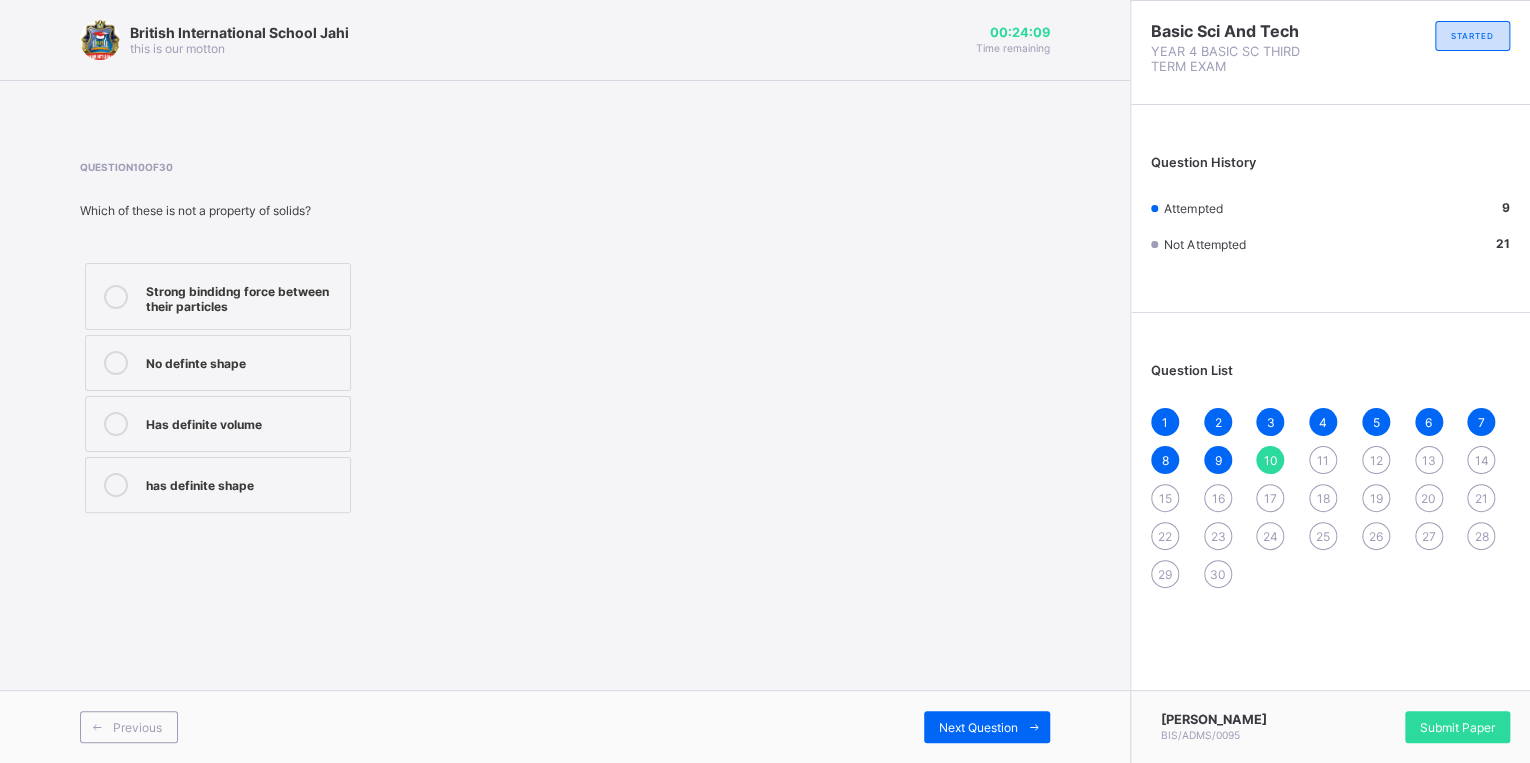 click at bounding box center (116, 485) 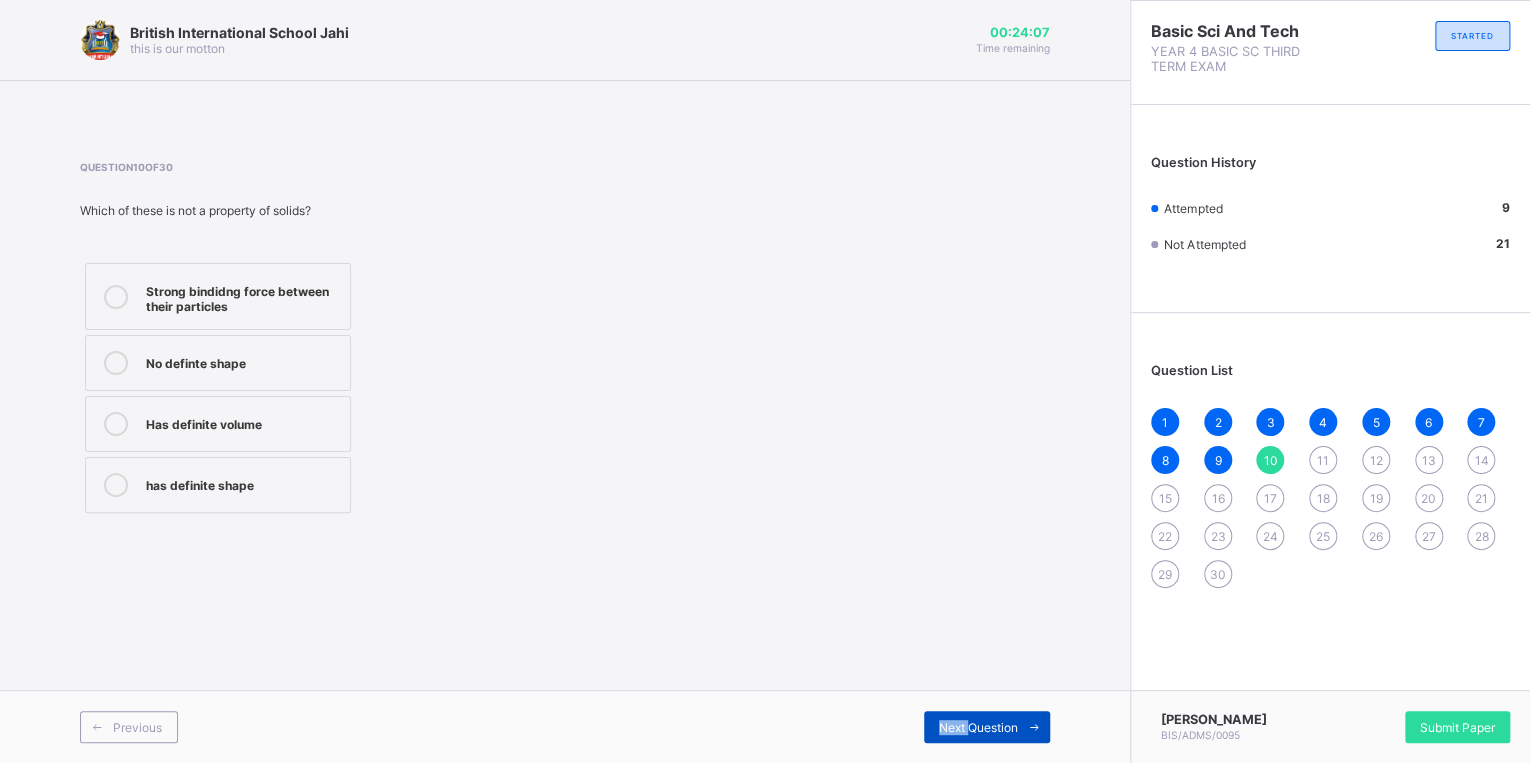 drag, startPoint x: 971, startPoint y: 704, endPoint x: 968, endPoint y: 731, distance: 27.166155 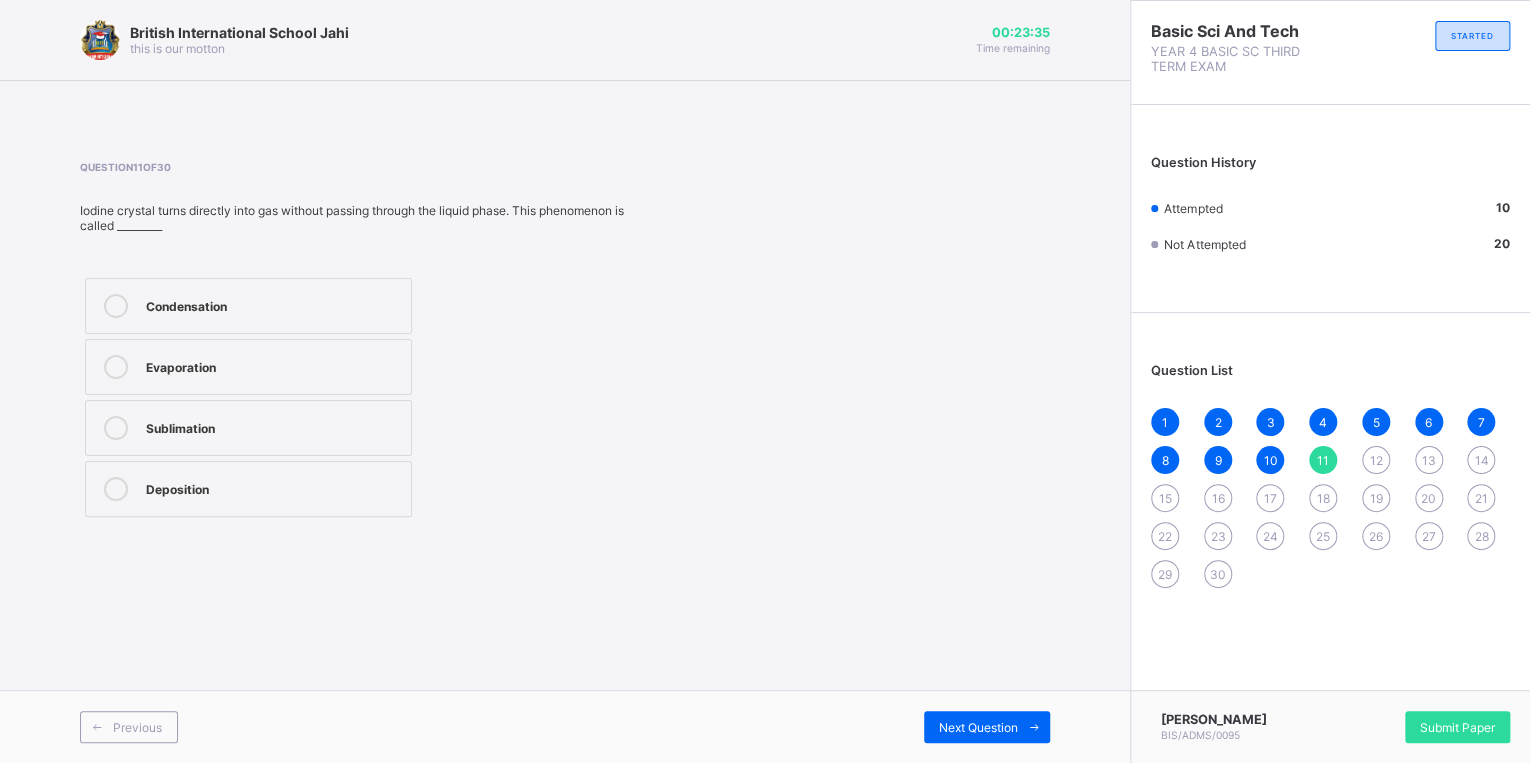 click on "Evaporation" at bounding box center (273, 365) 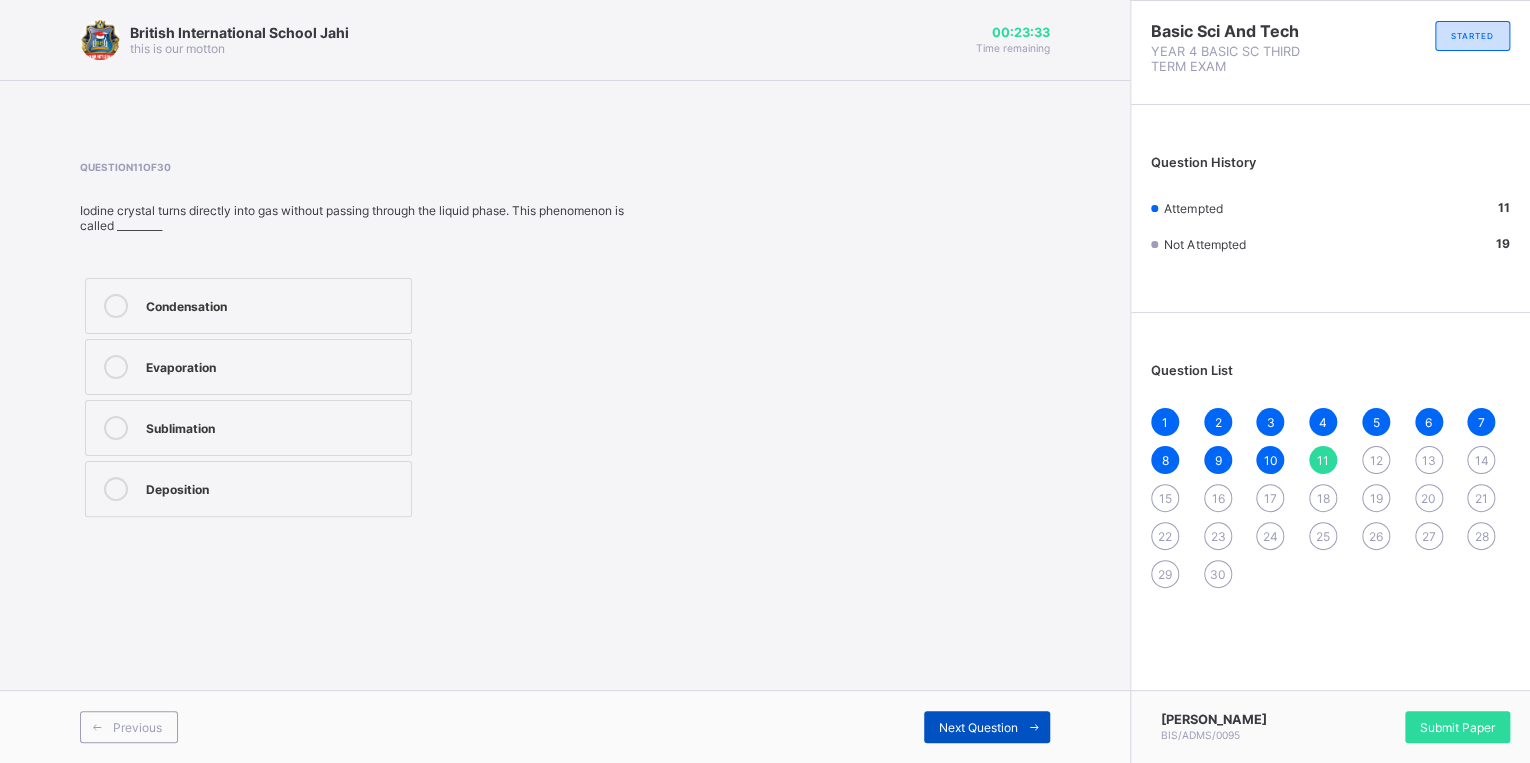 click on "Next Question" at bounding box center (978, 727) 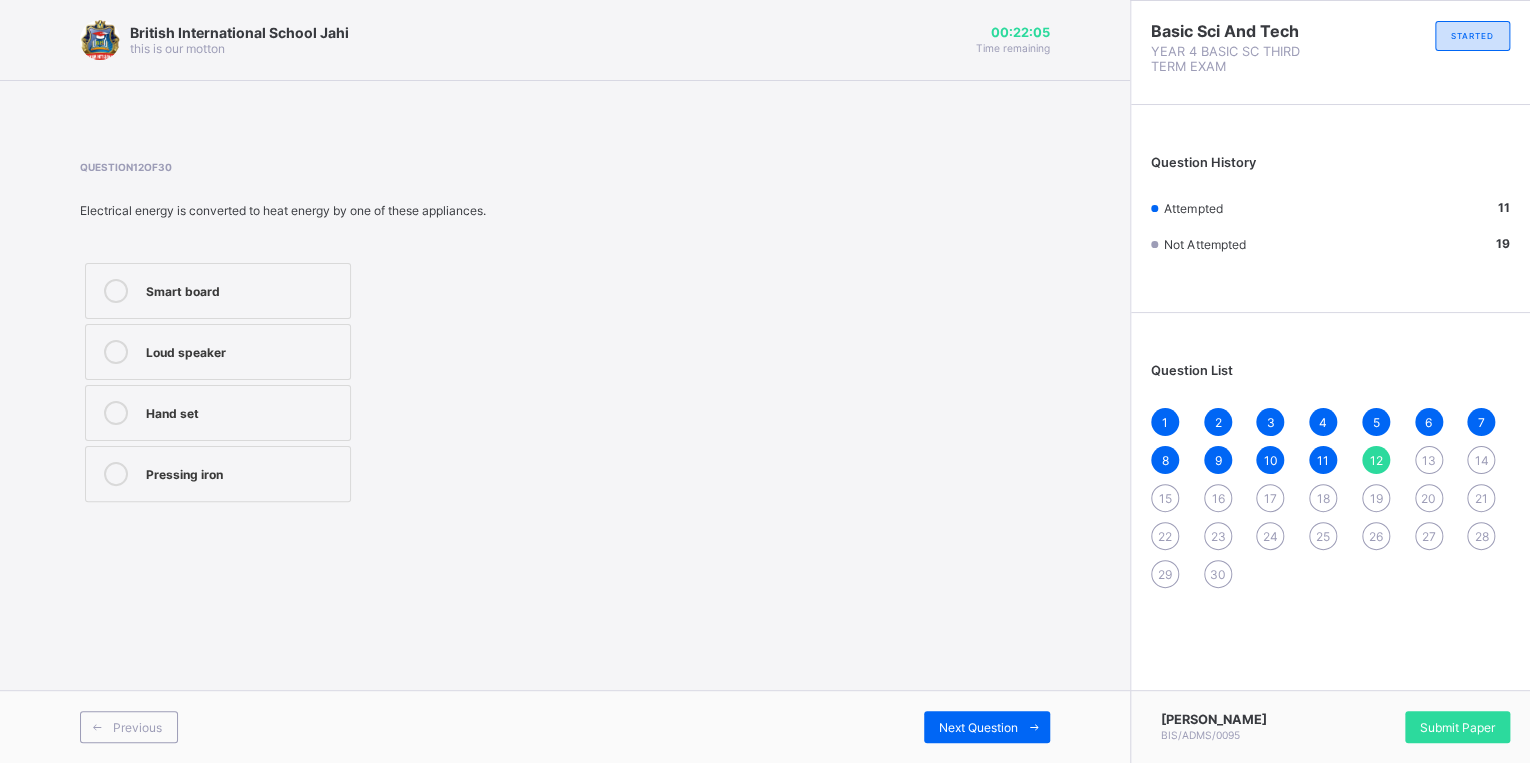 click on "Pressing iron" at bounding box center (218, 474) 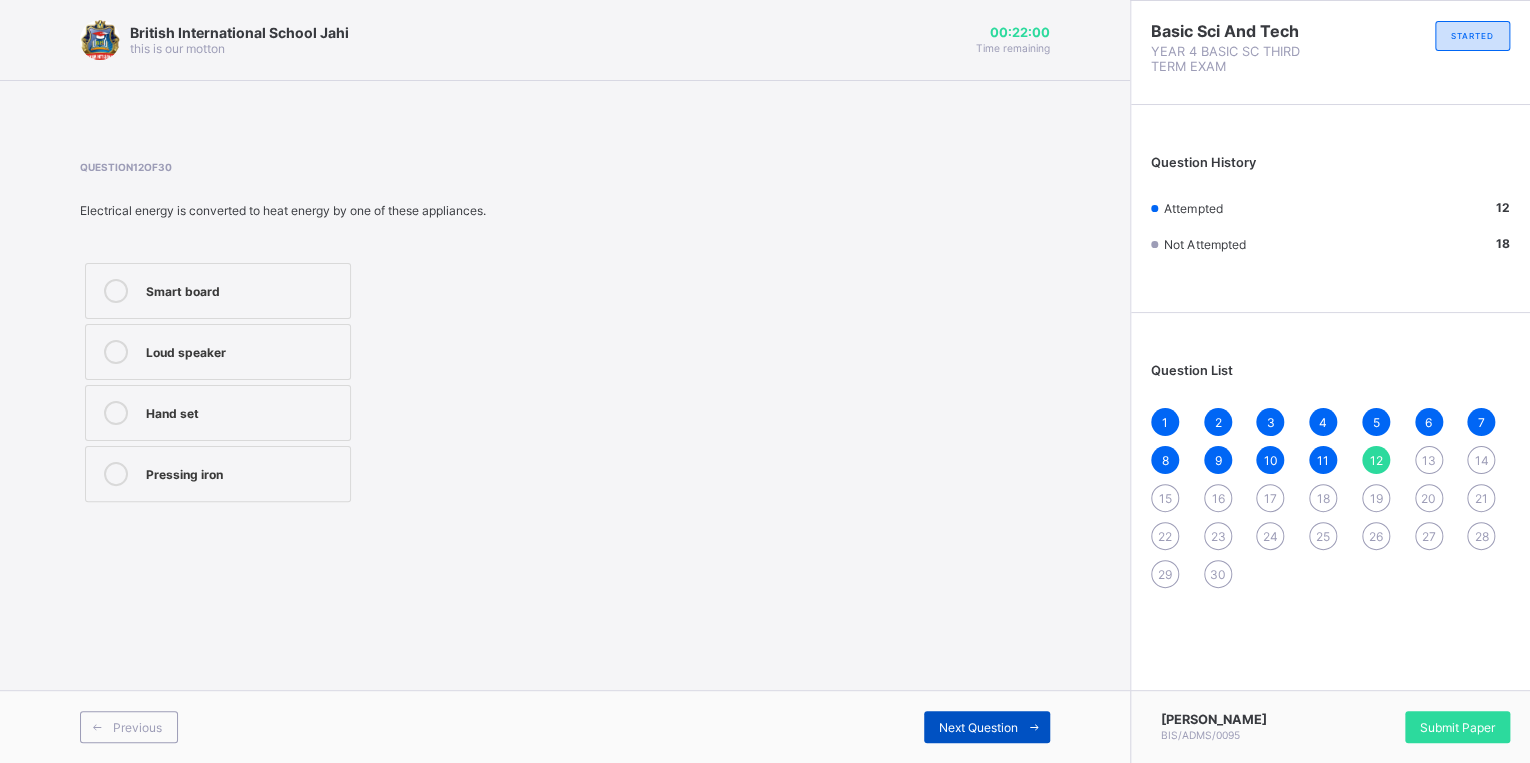 click on "Next Question" at bounding box center (987, 727) 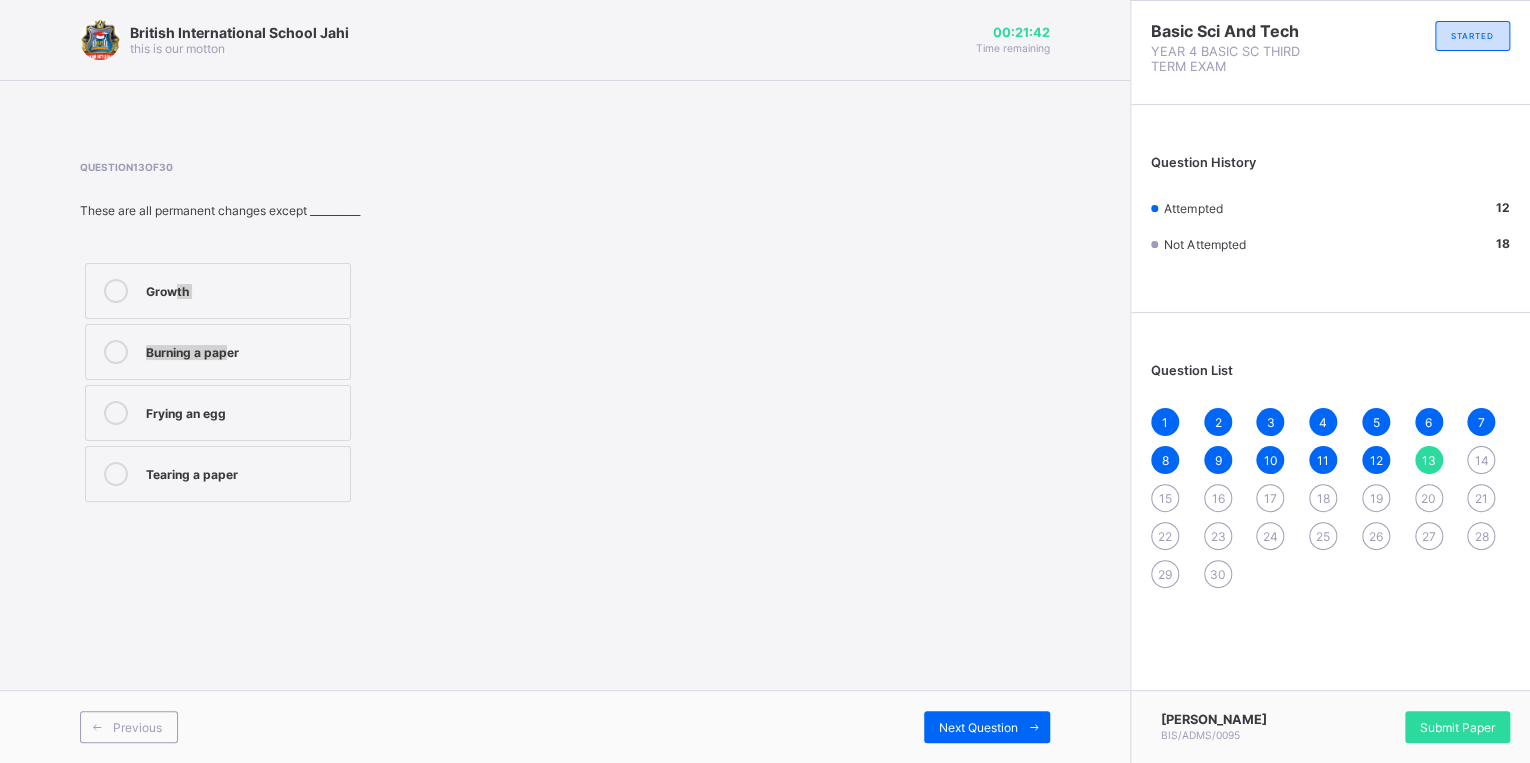 drag, startPoint x: 196, startPoint y: 302, endPoint x: 223, endPoint y: 323, distance: 34.20526 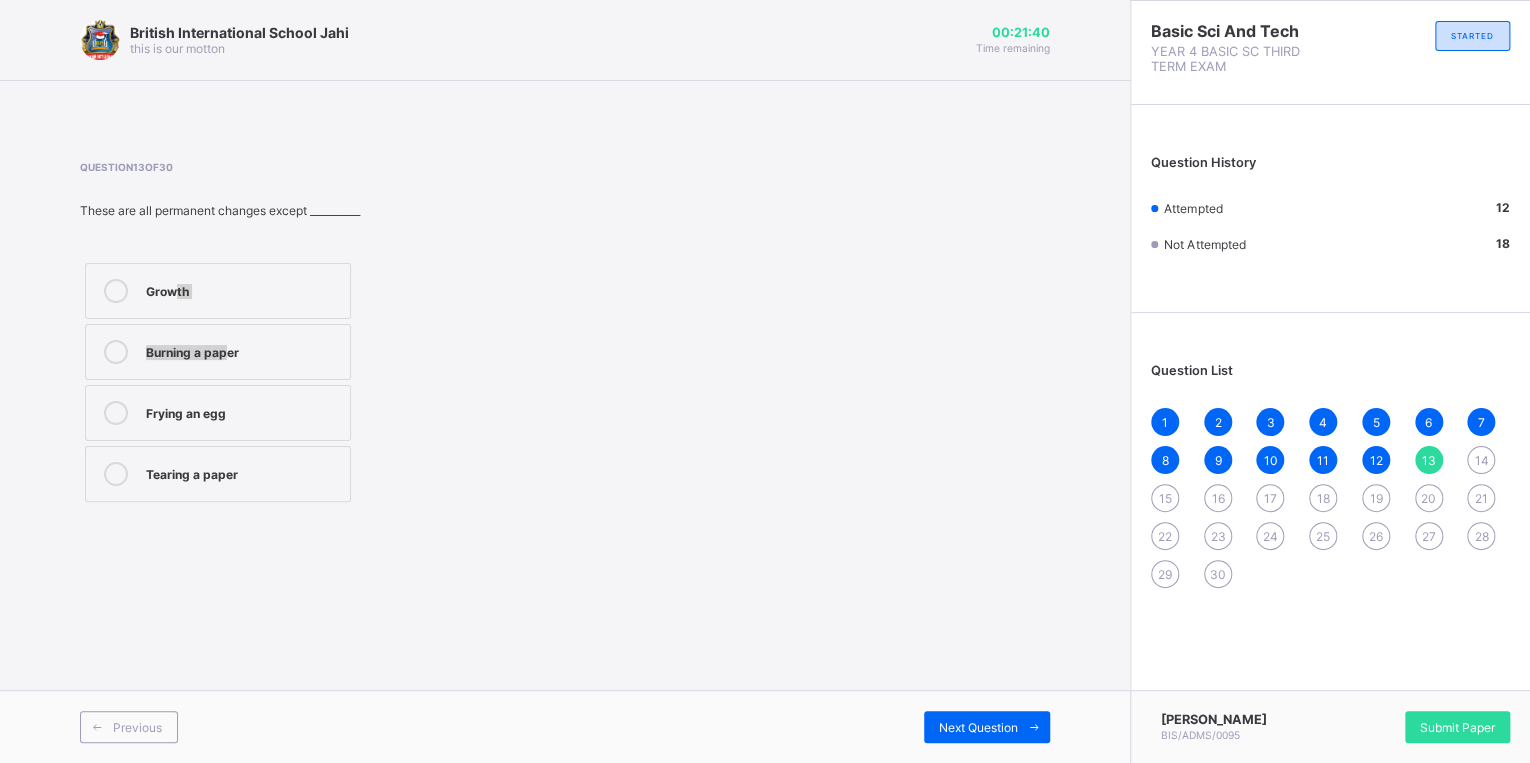 drag, startPoint x: 223, startPoint y: 323, endPoint x: 389, endPoint y: 330, distance: 166.14752 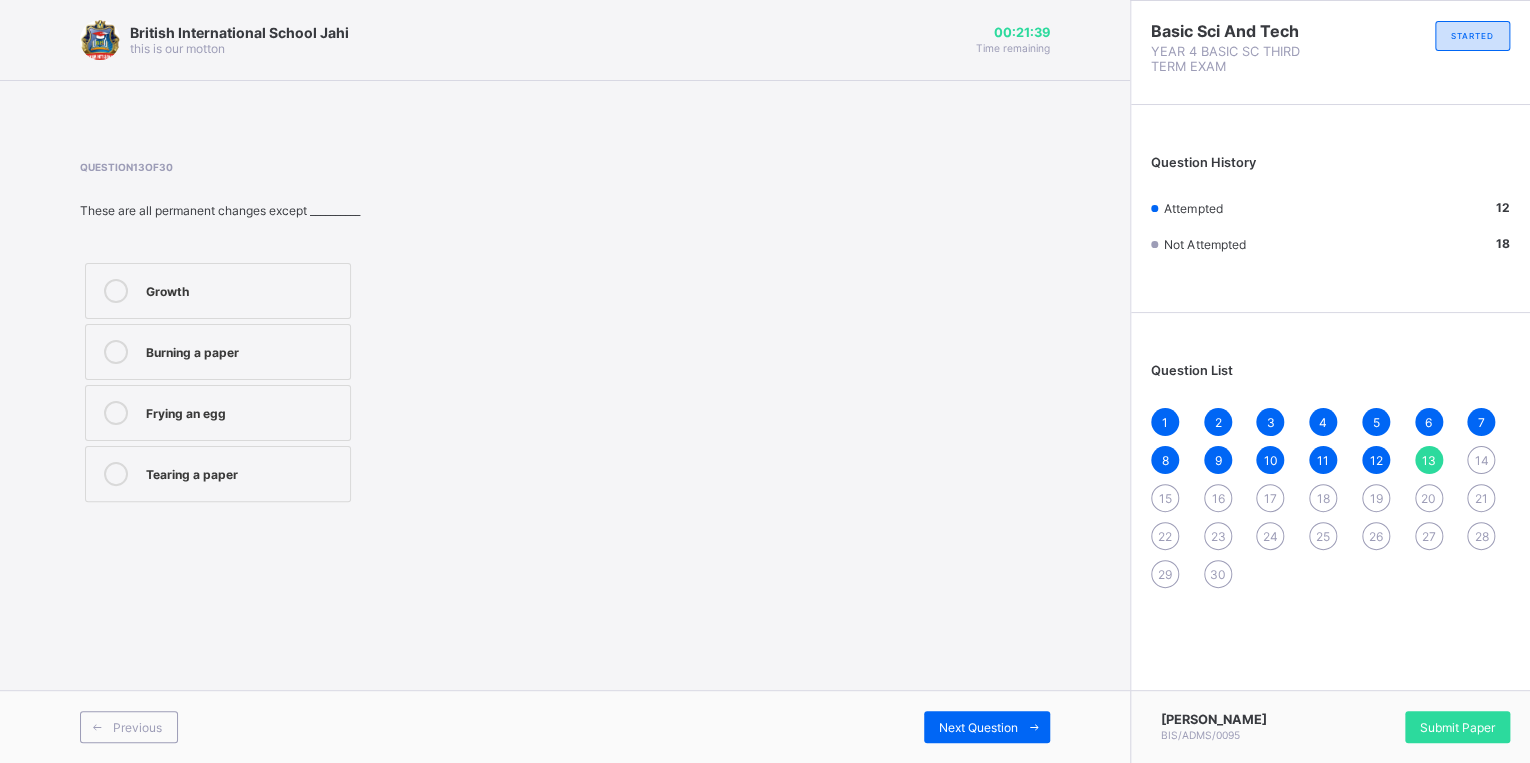 drag, startPoint x: 389, startPoint y: 330, endPoint x: 298, endPoint y: 374, distance: 101.07918 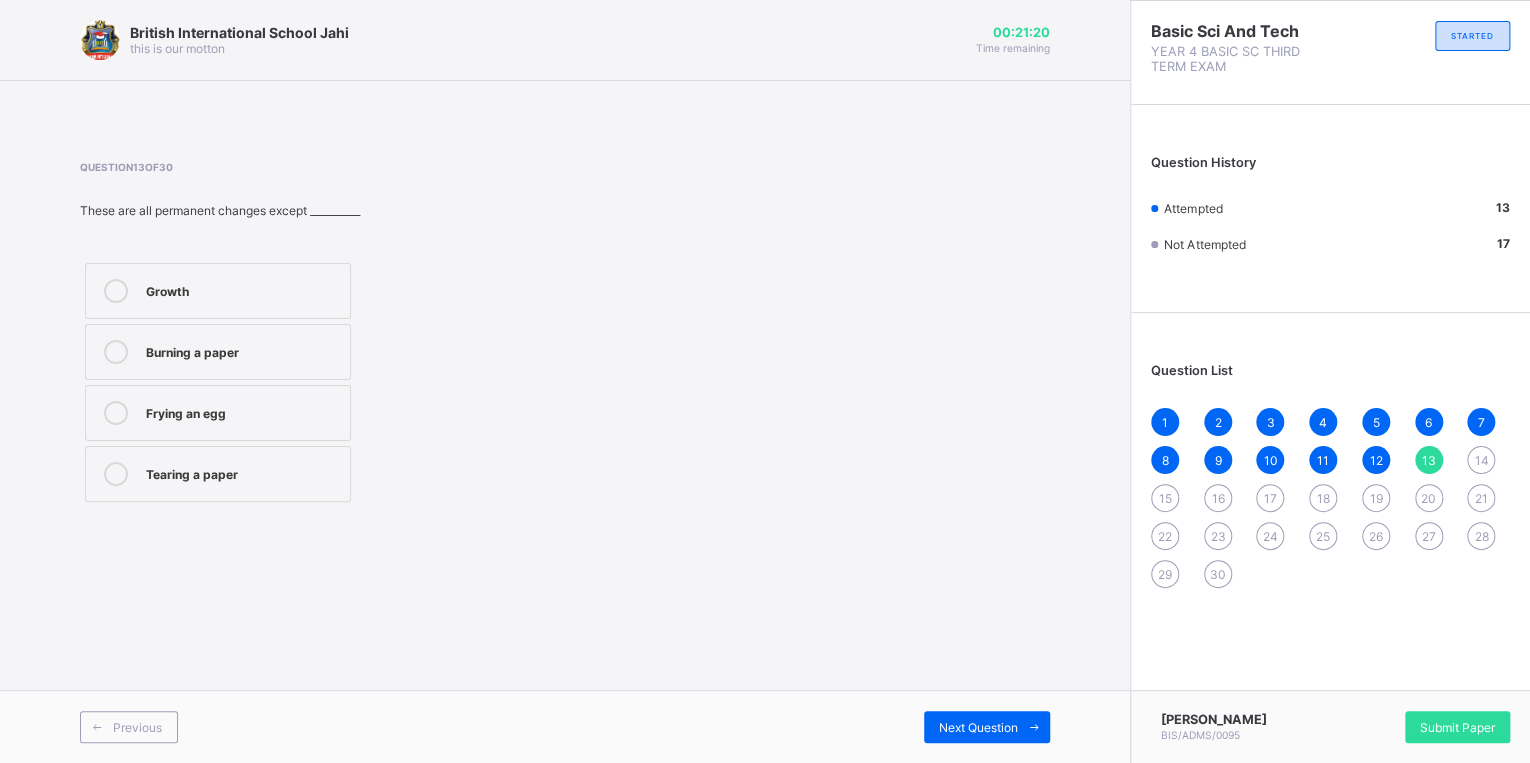 click on "Tearing a paper" at bounding box center (218, 474) 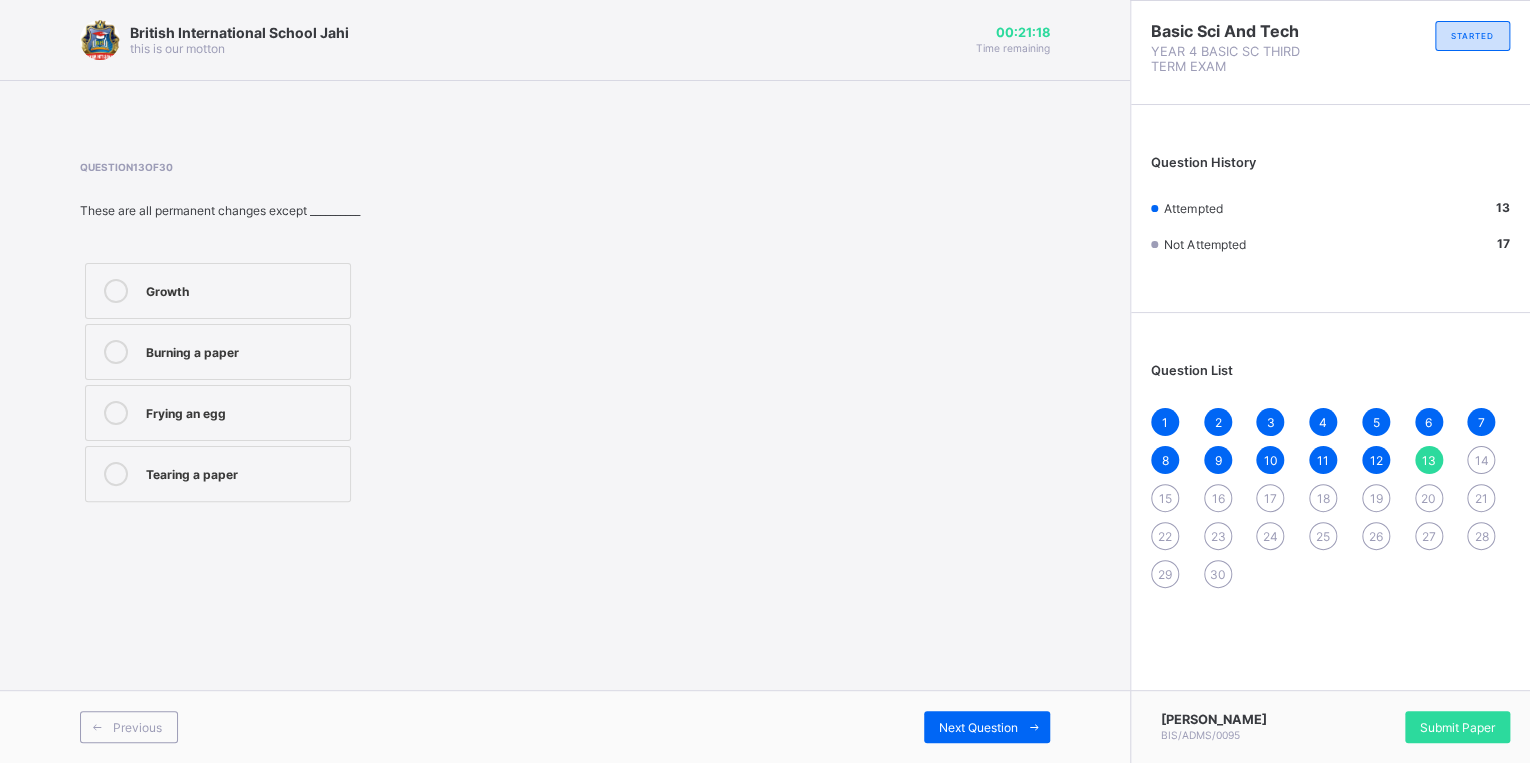 drag, startPoint x: 188, startPoint y: 247, endPoint x: 191, endPoint y: 272, distance: 25.179358 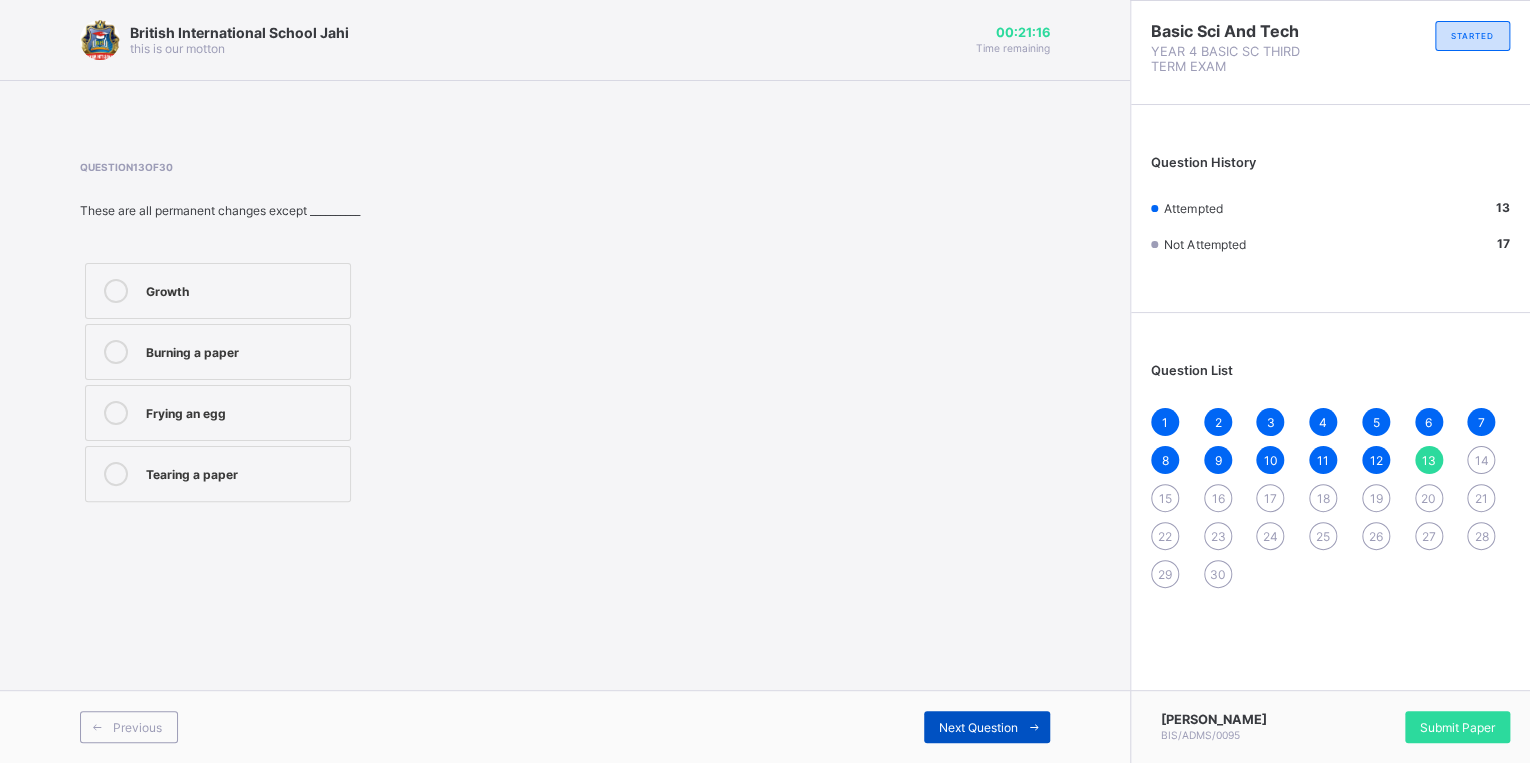 click on "Next Question" at bounding box center [987, 727] 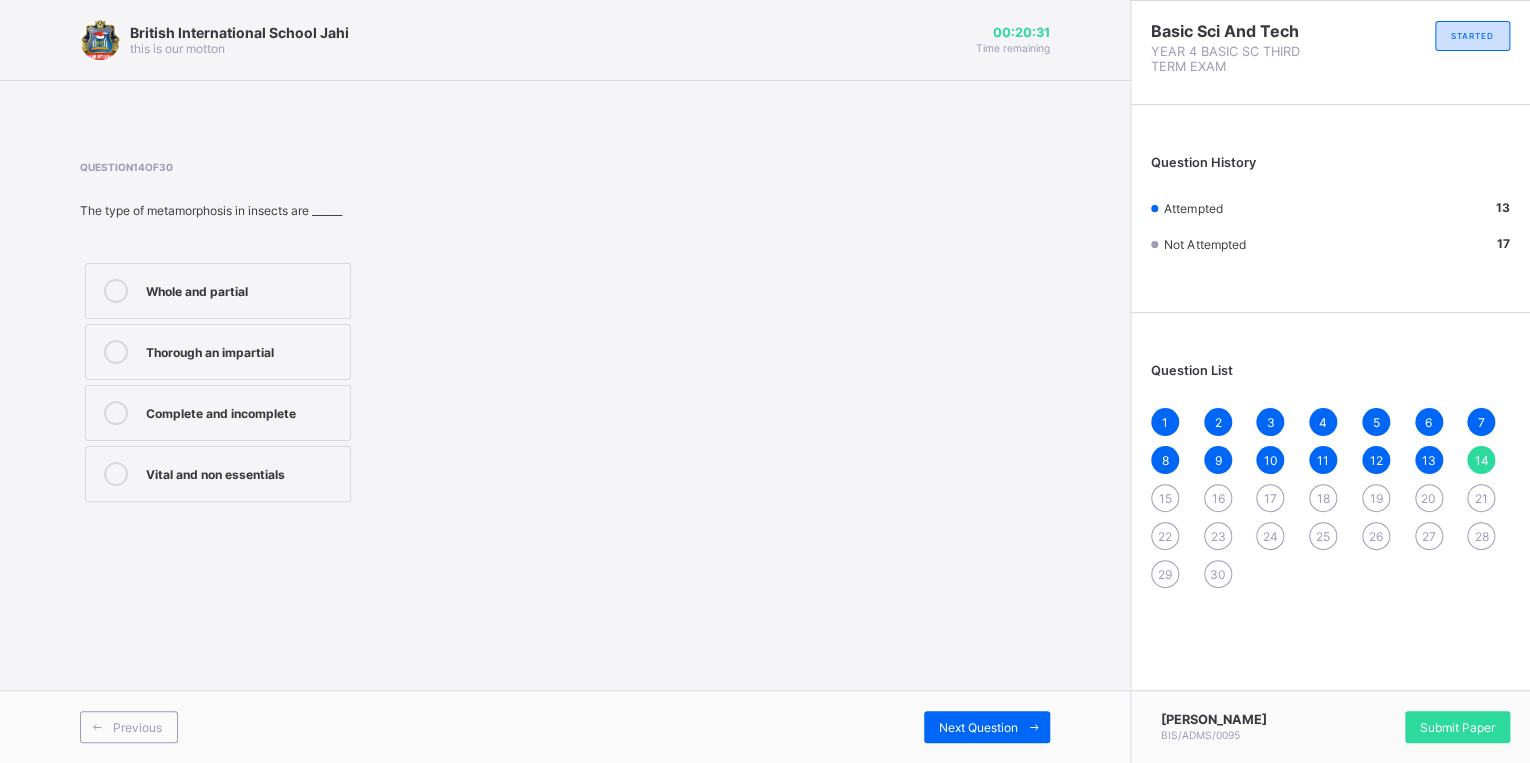 click on "Thorough an impartial" at bounding box center (218, 352) 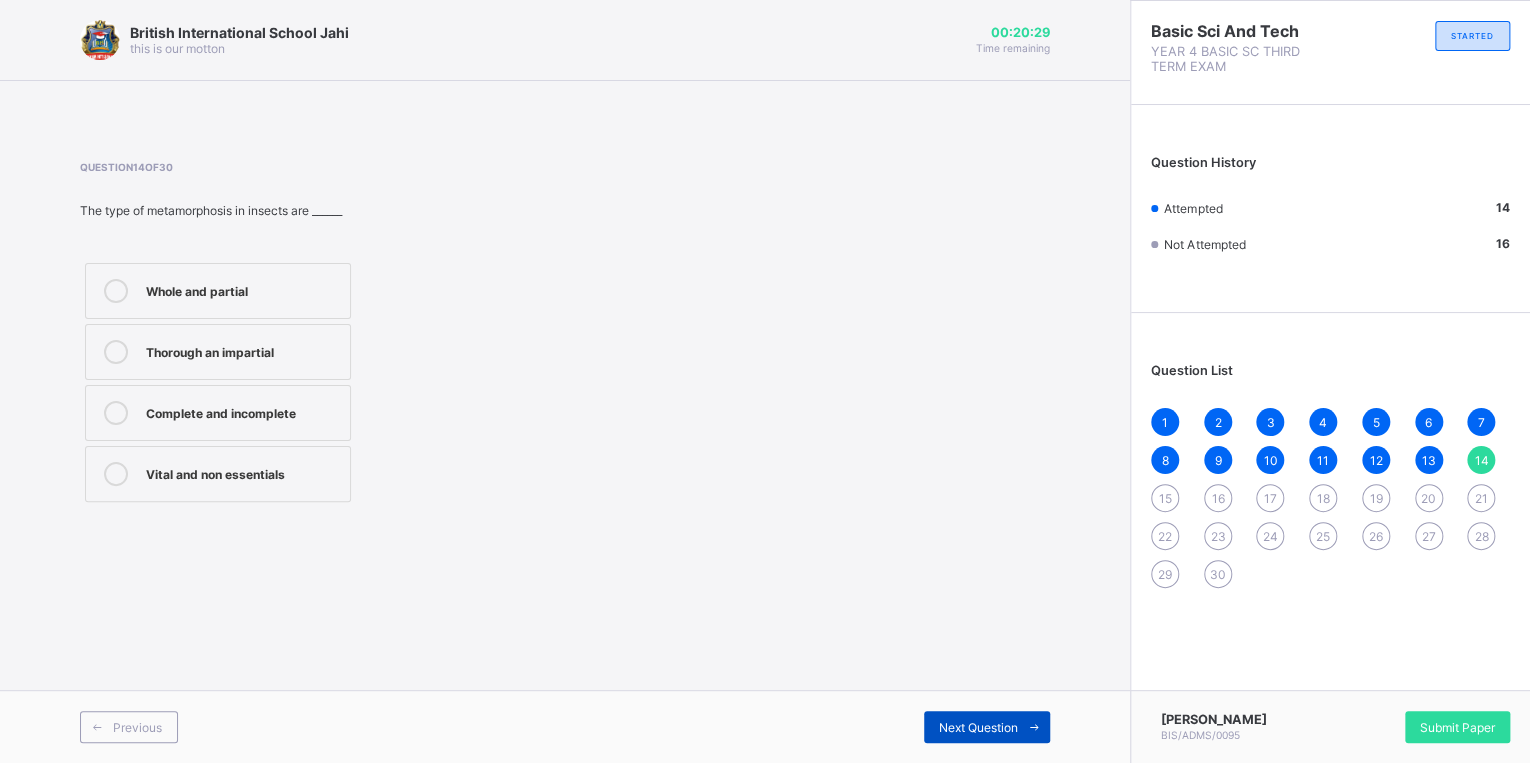 click on "Next Question" at bounding box center [987, 727] 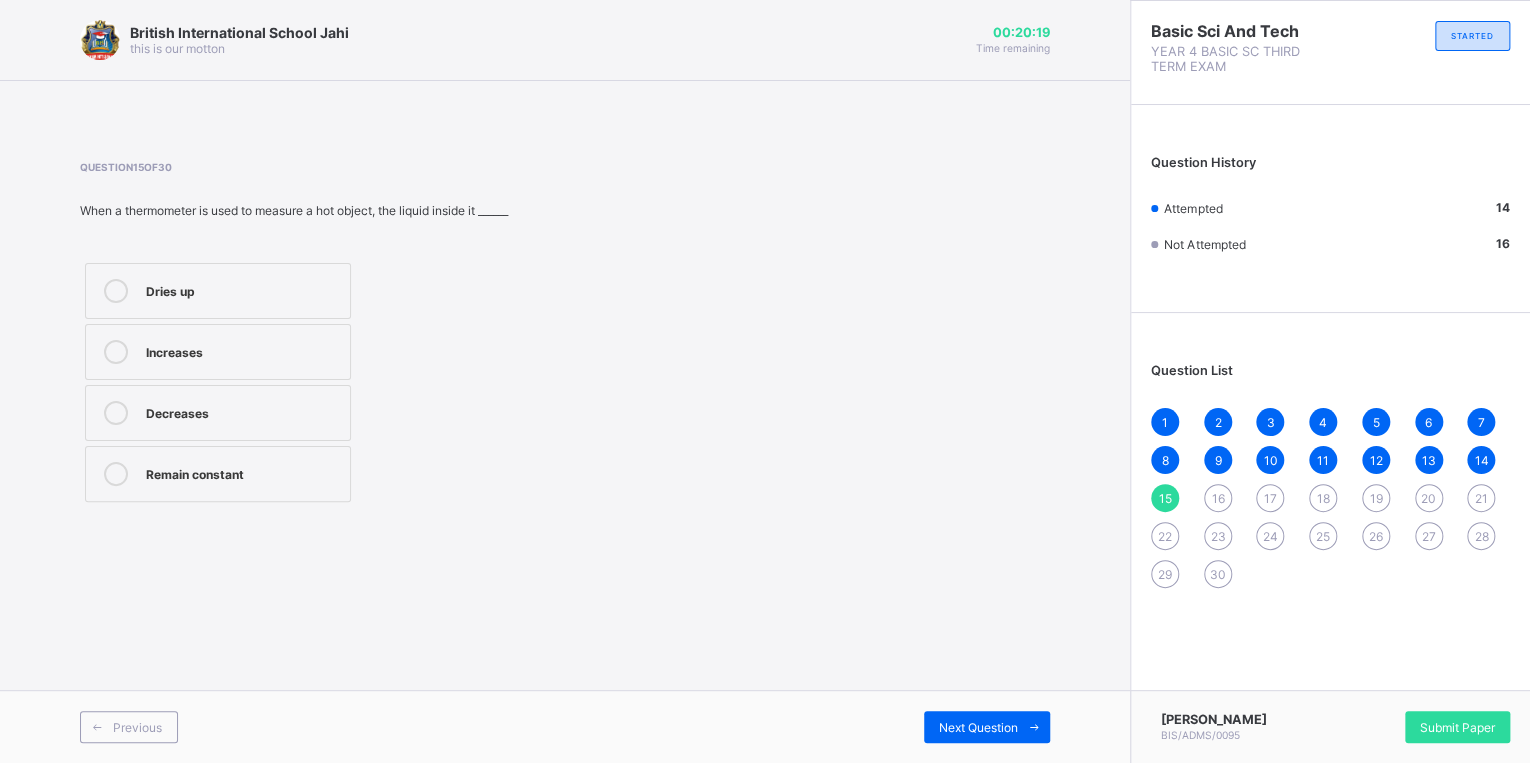 click on "Dries up" at bounding box center [243, 289] 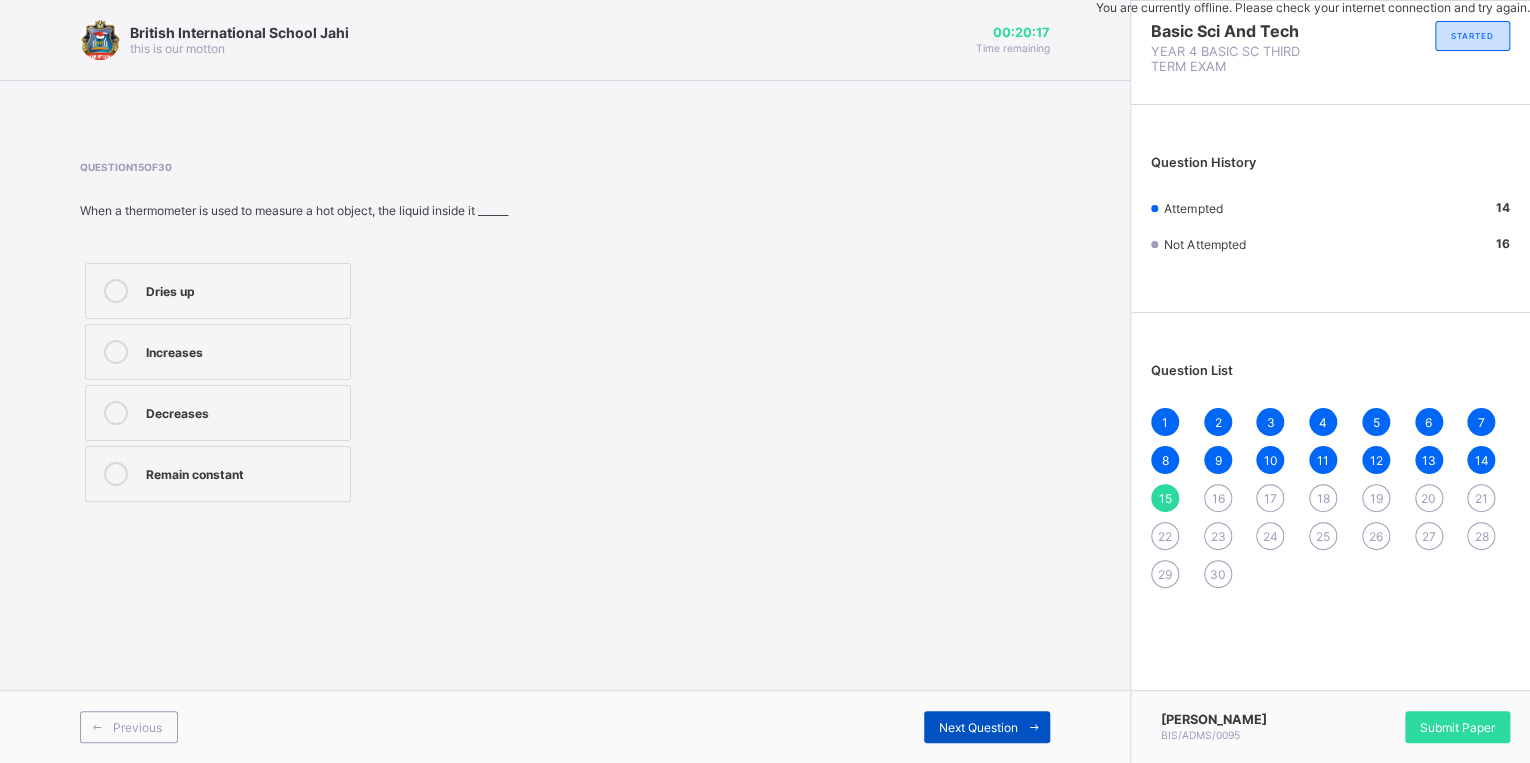 click on "Next Question" at bounding box center [987, 727] 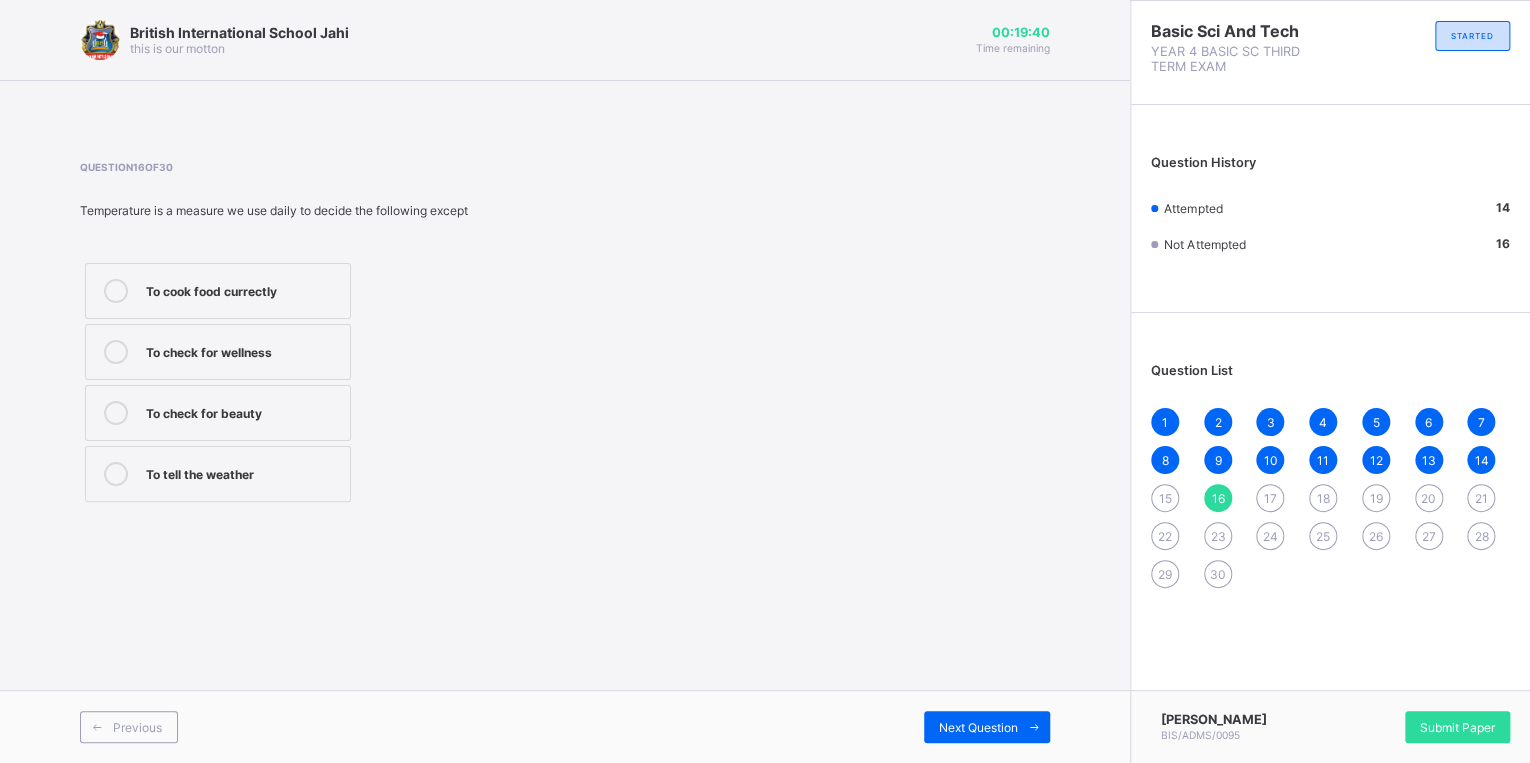 click on "To tell the weather" at bounding box center (243, 472) 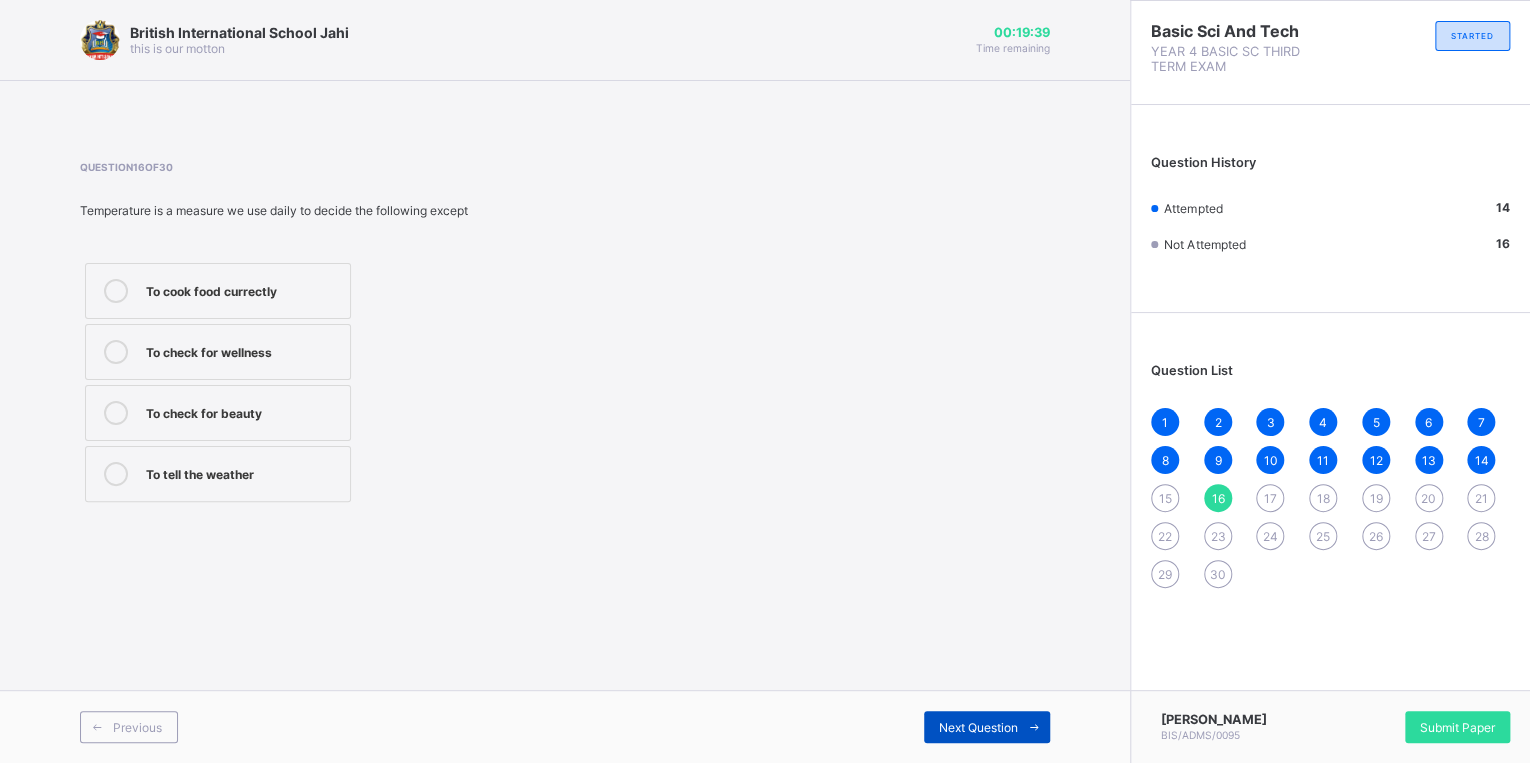 click on "Next Question" at bounding box center (978, 727) 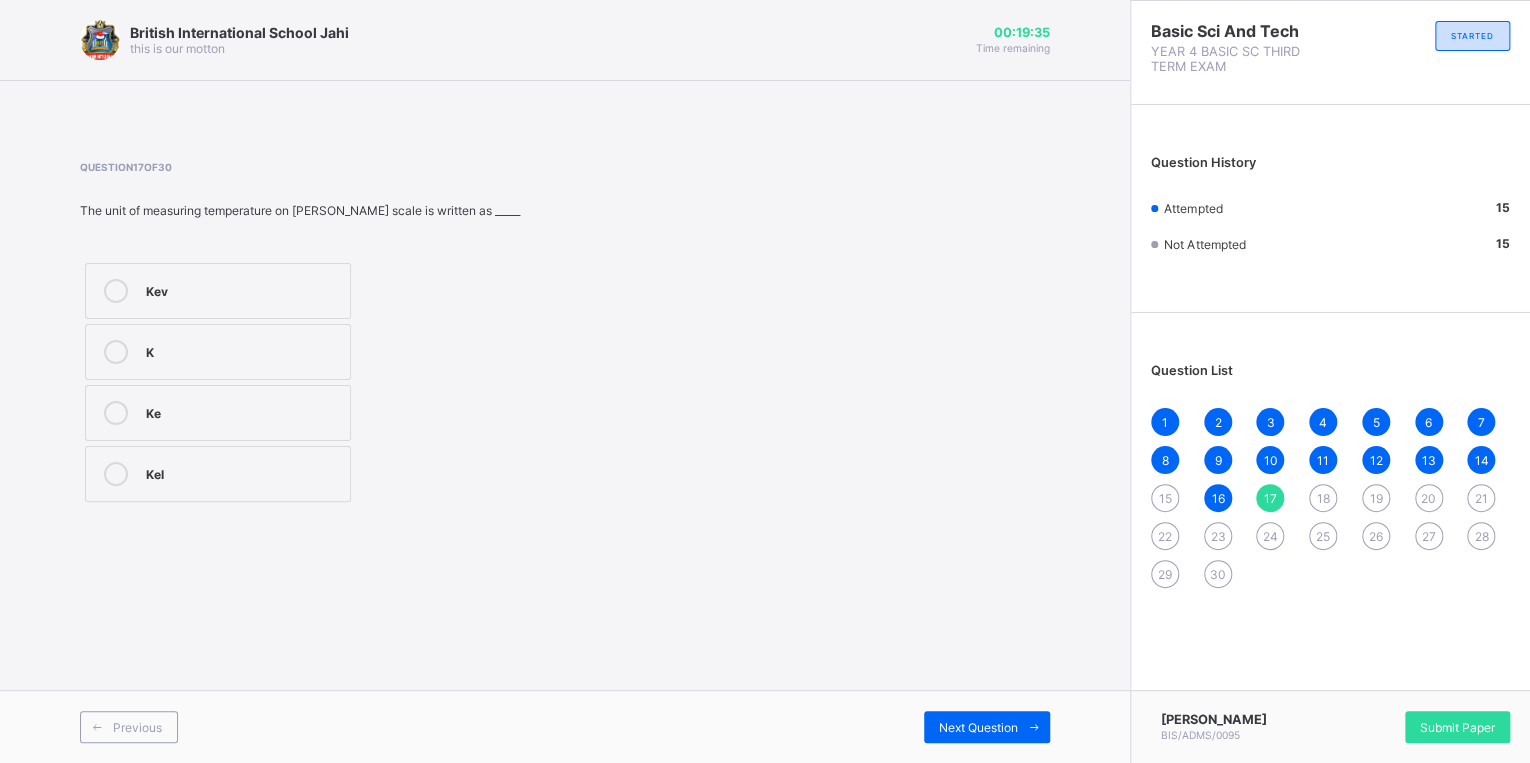 click on "15" at bounding box center [1165, 498] 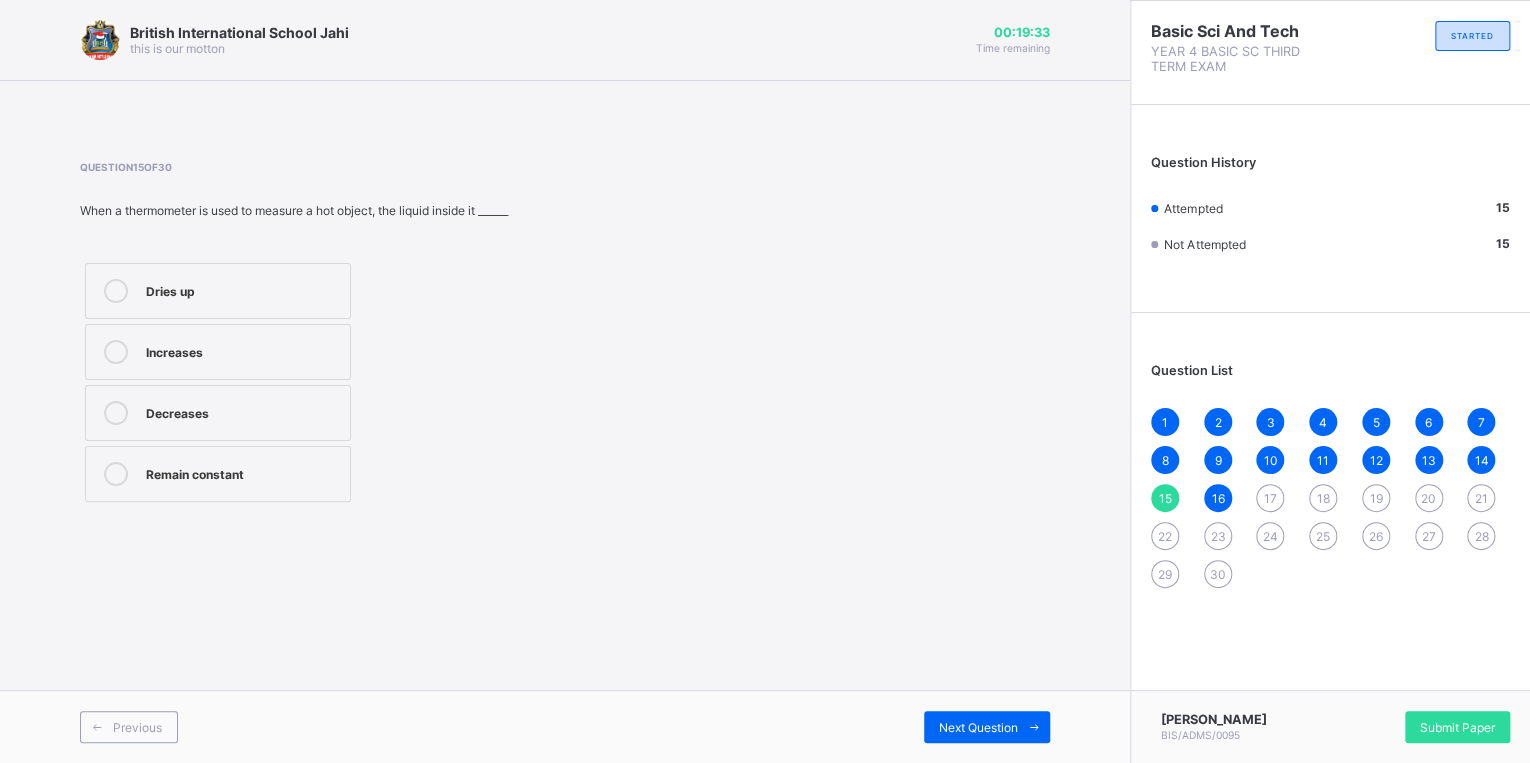 click at bounding box center [116, 291] 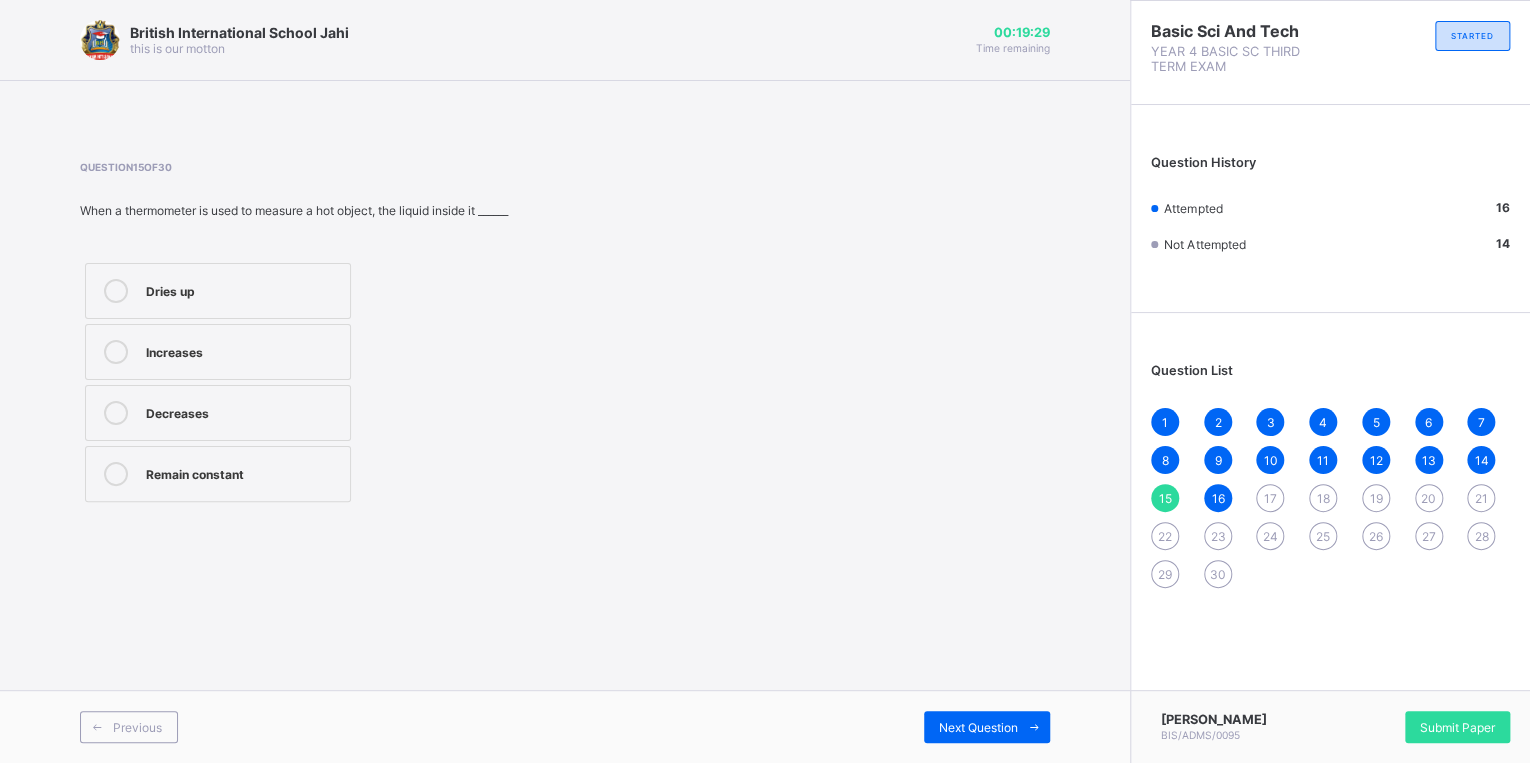 click on "17" at bounding box center (1270, 498) 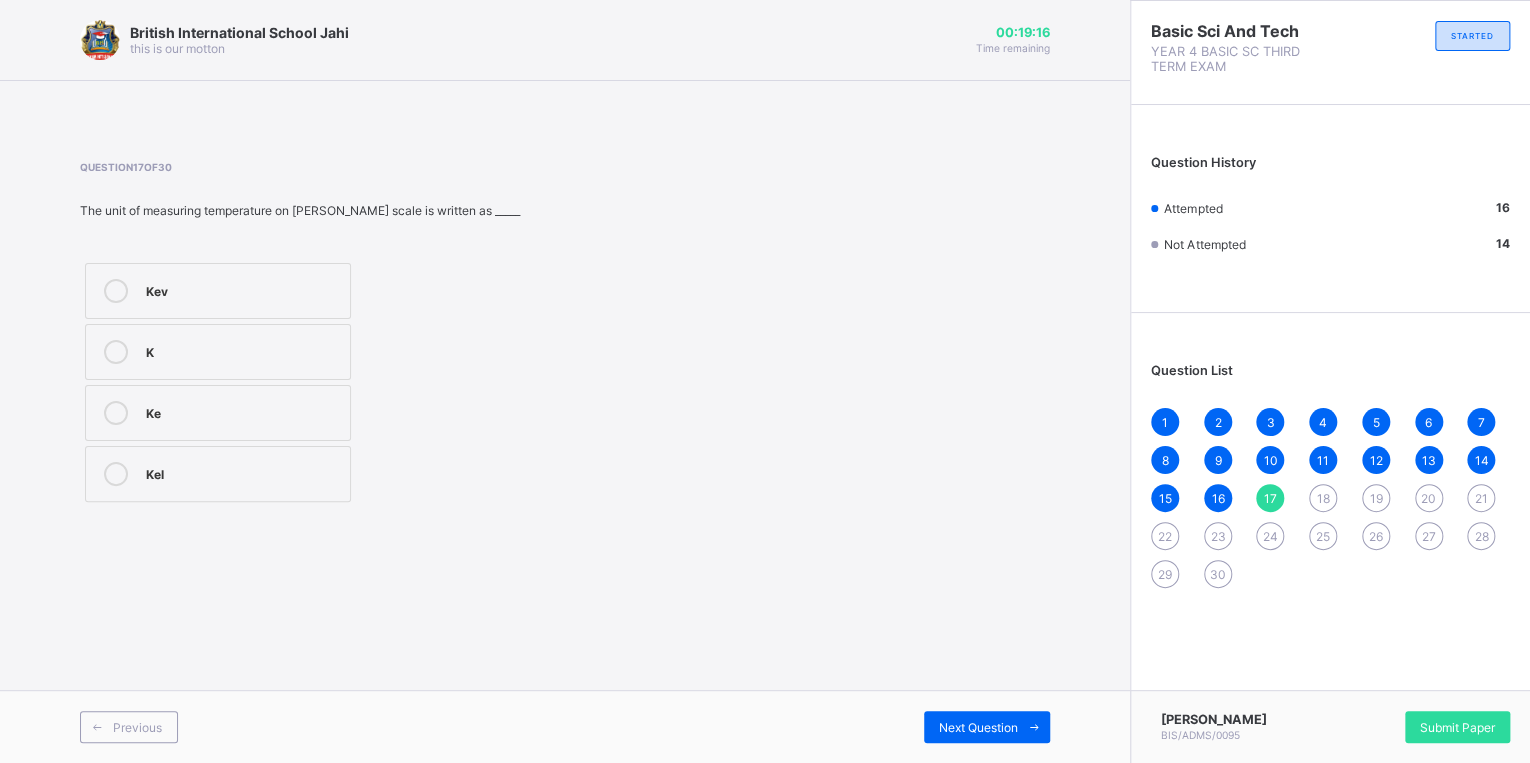 click on "K" at bounding box center [243, 352] 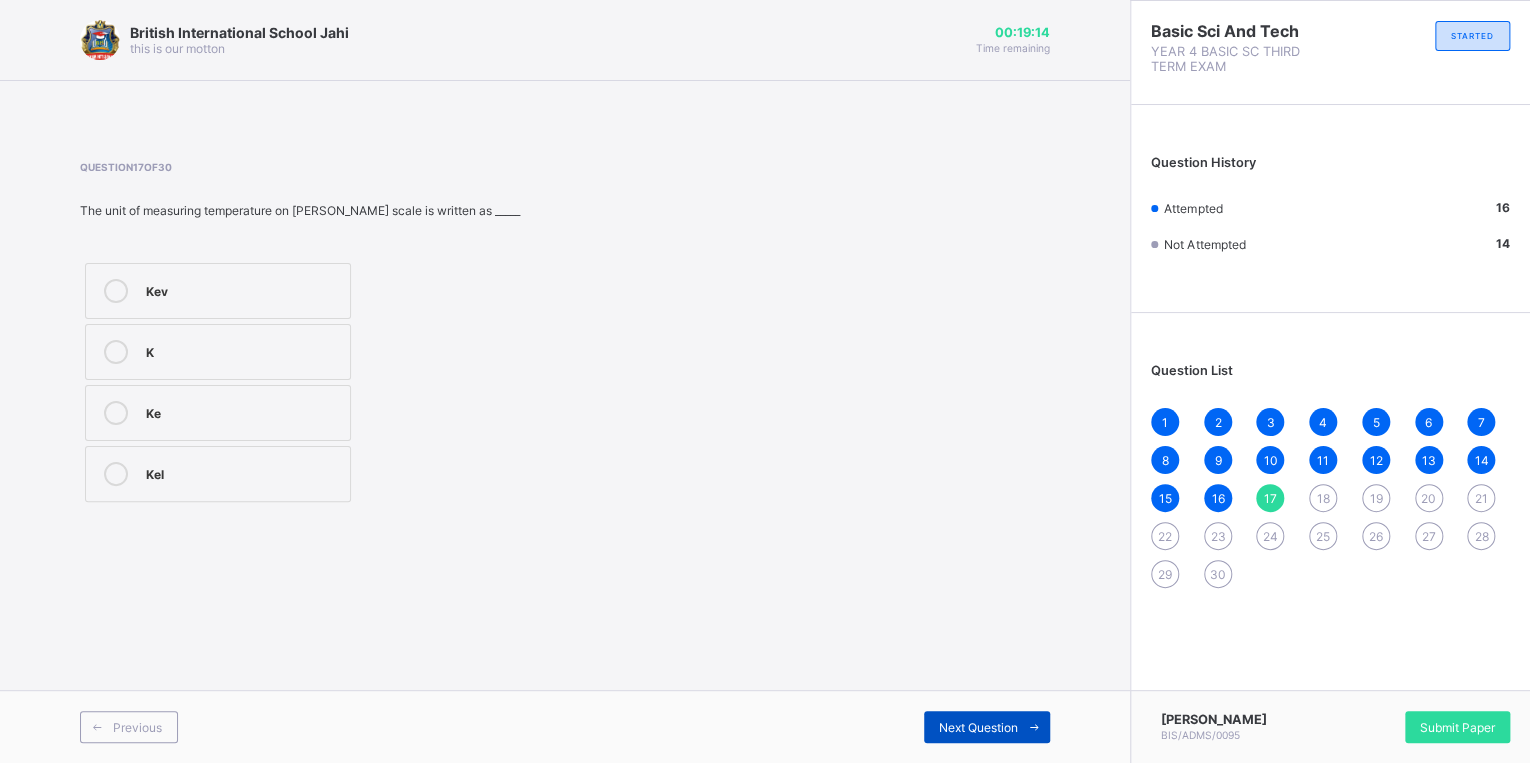 click on "Next Question" at bounding box center (987, 727) 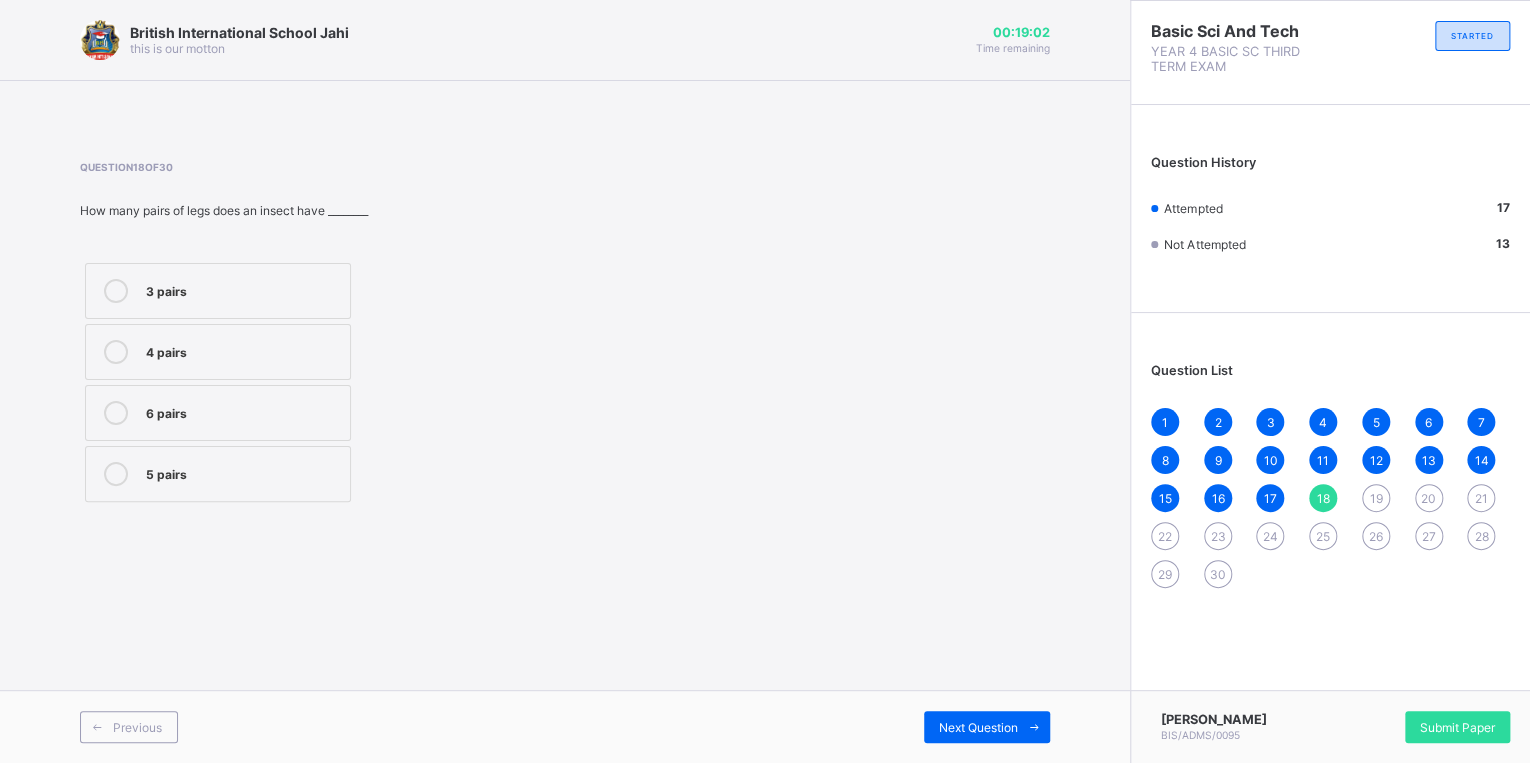 click on "6 pairs" at bounding box center (218, 413) 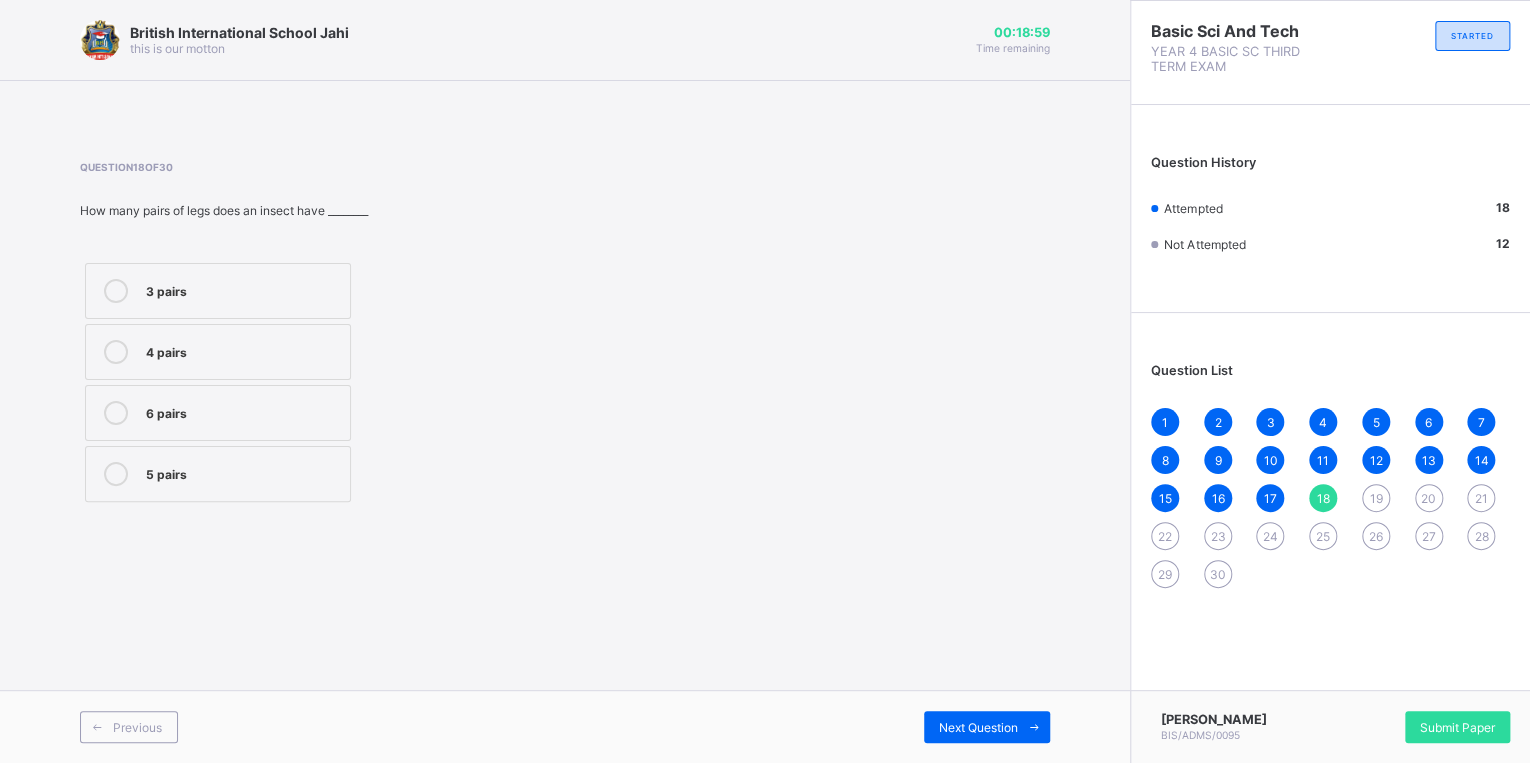 drag, startPoint x: 939, startPoint y: 724, endPoint x: 936, endPoint y: 710, distance: 14.3178215 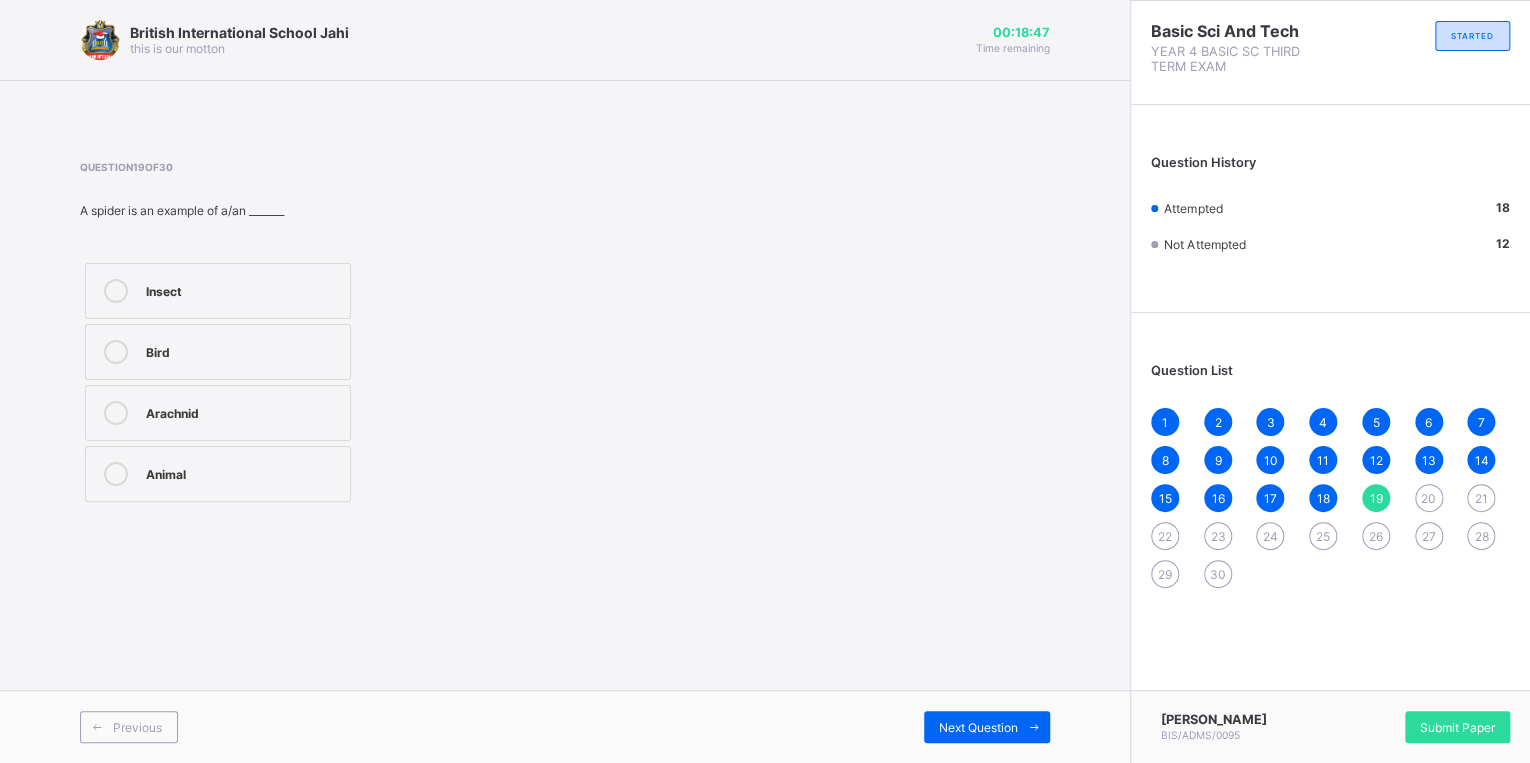 click on "Arachnid" at bounding box center (218, 413) 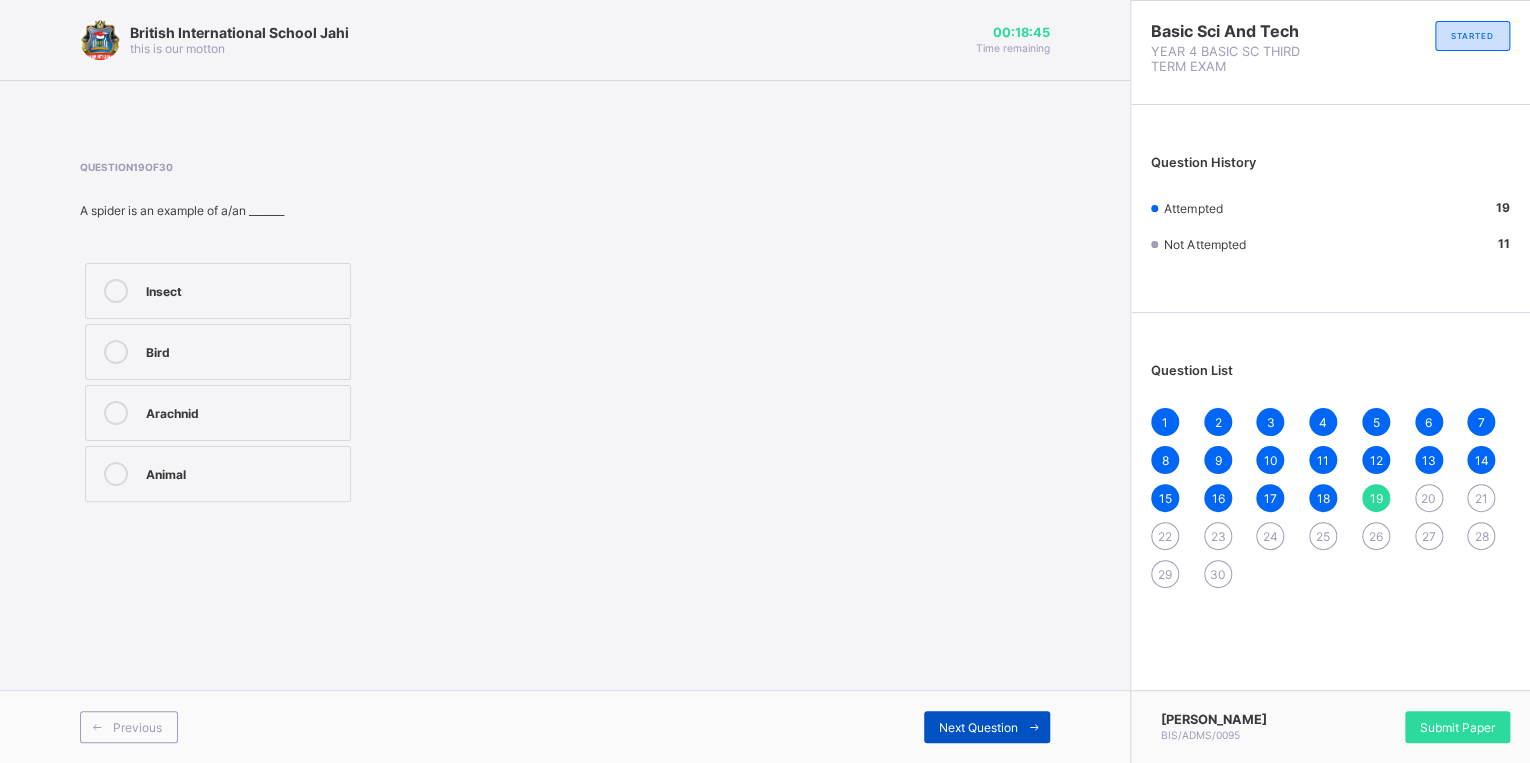 click on "Next Question" at bounding box center [978, 727] 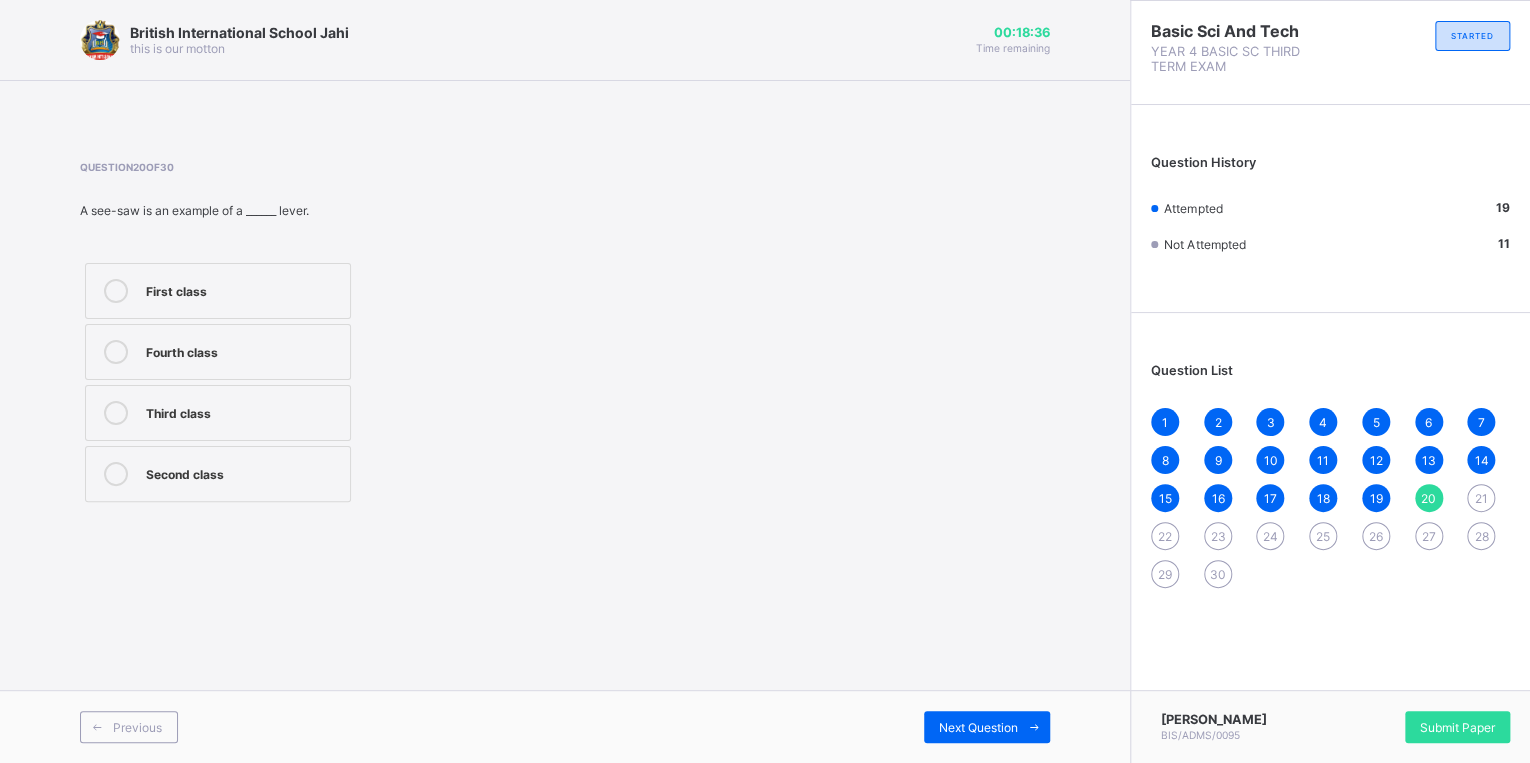 click on "First class" at bounding box center (243, 289) 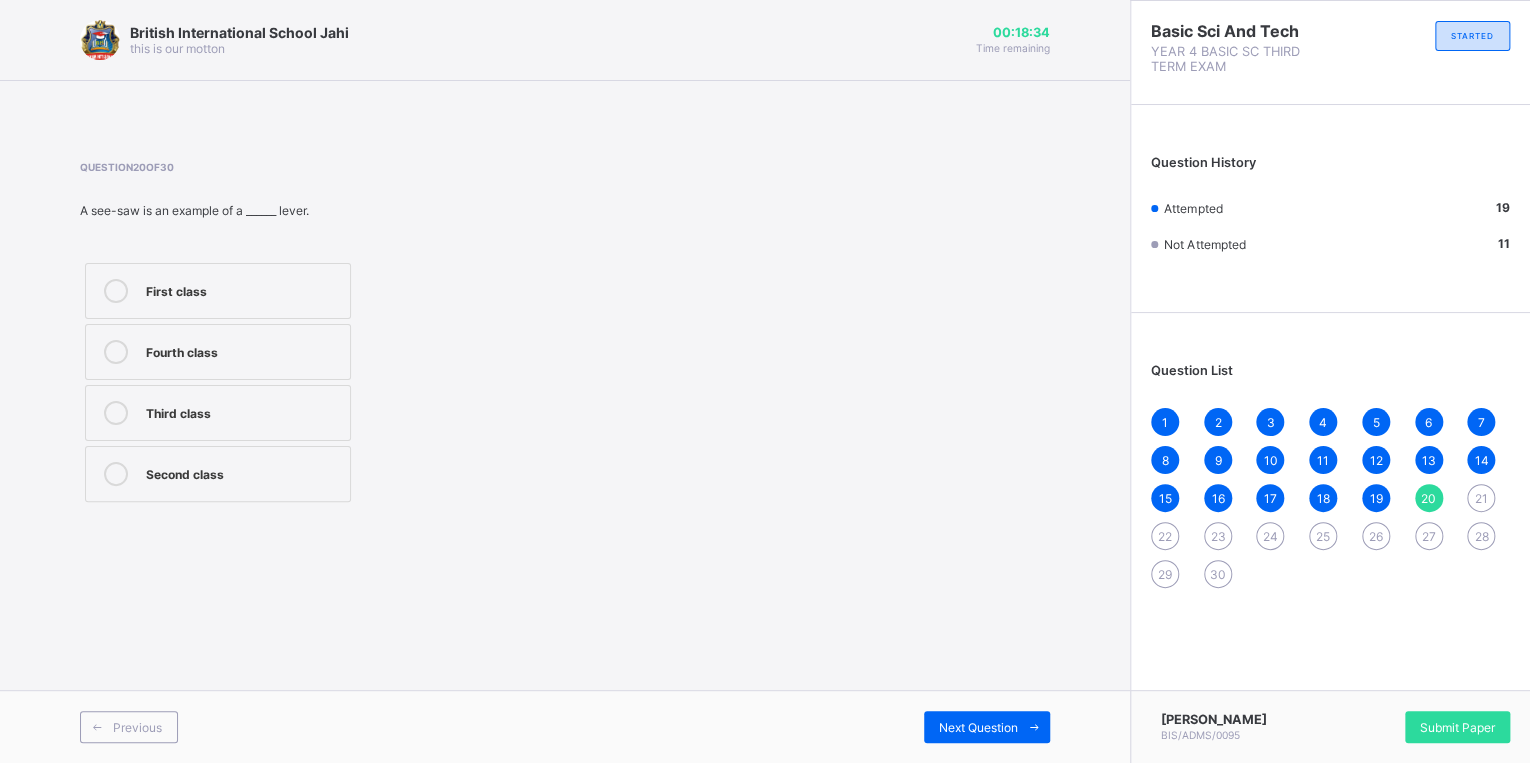 click on "Next Question" at bounding box center [807, 727] 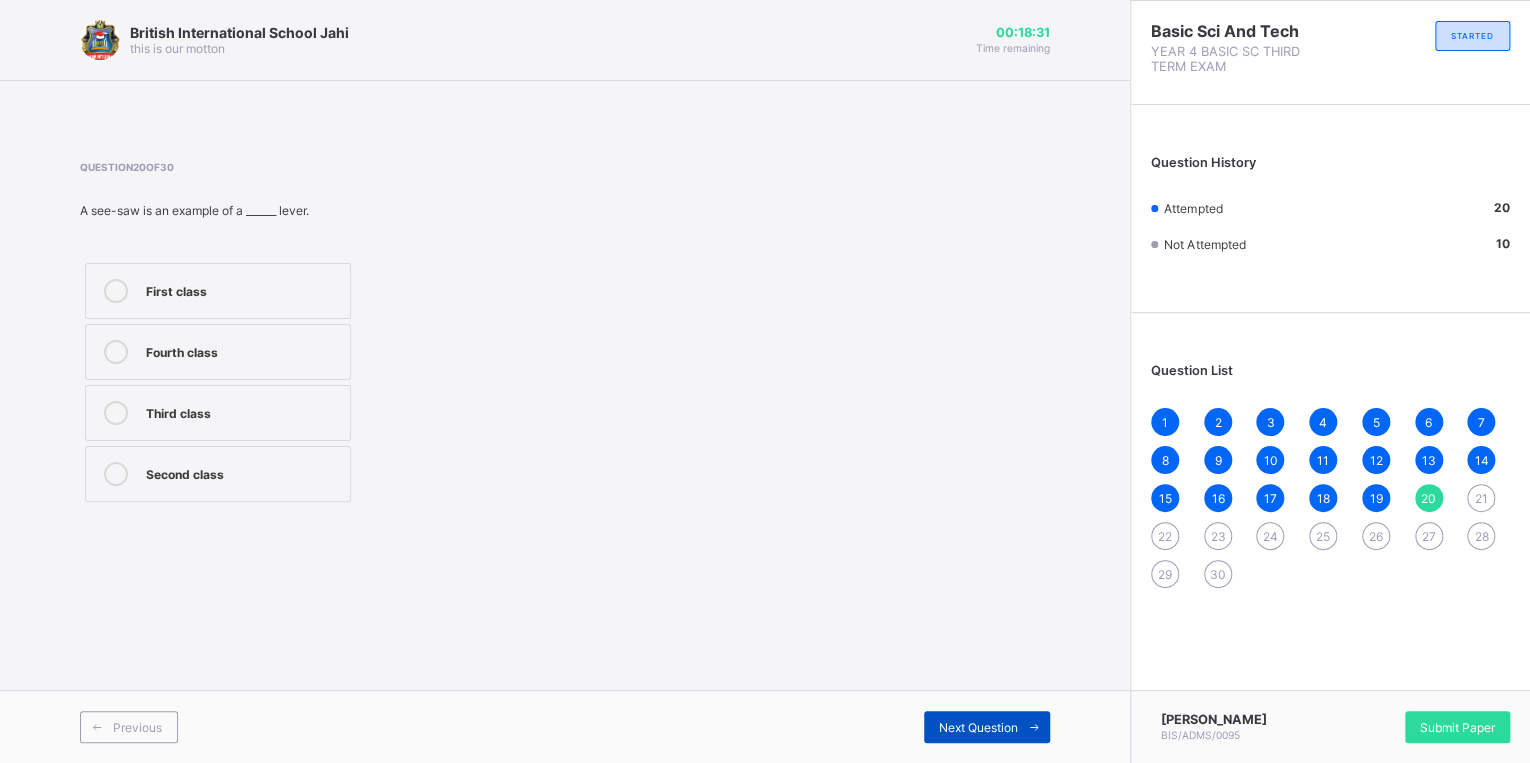 click on "Next Question" at bounding box center [987, 727] 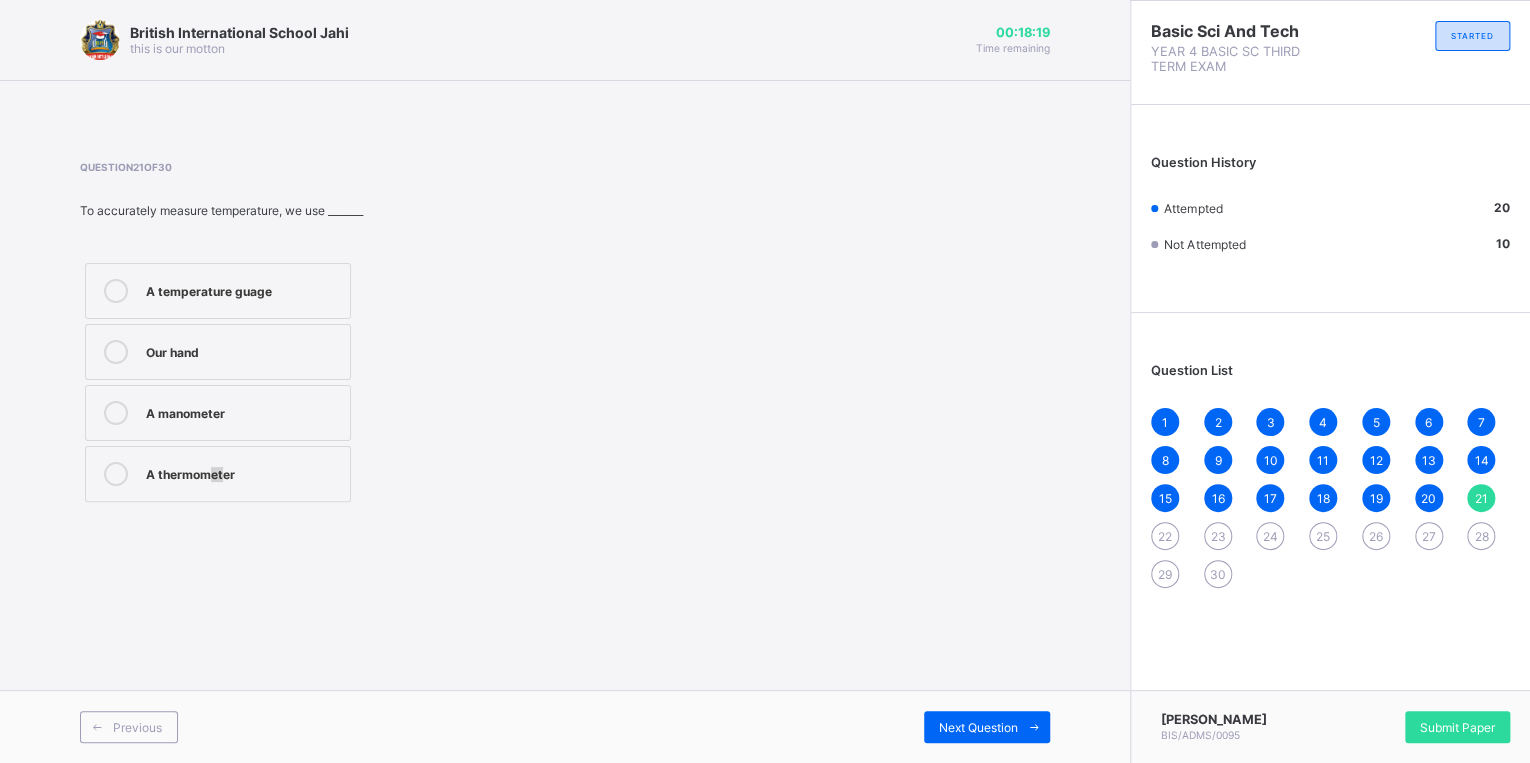 click on "A thermometer" at bounding box center [243, 472] 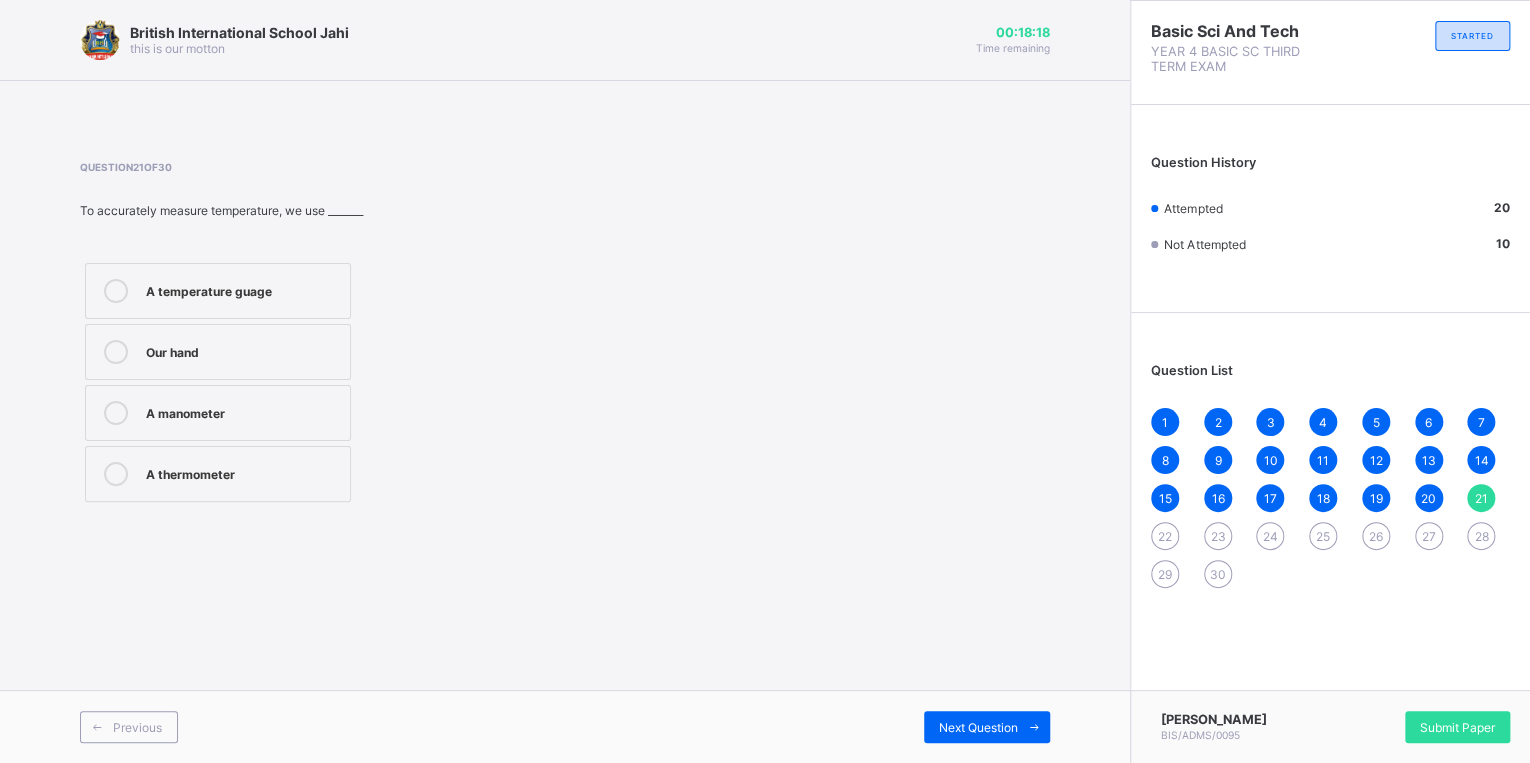 drag, startPoint x: 220, startPoint y: 476, endPoint x: 234, endPoint y: 488, distance: 18.439089 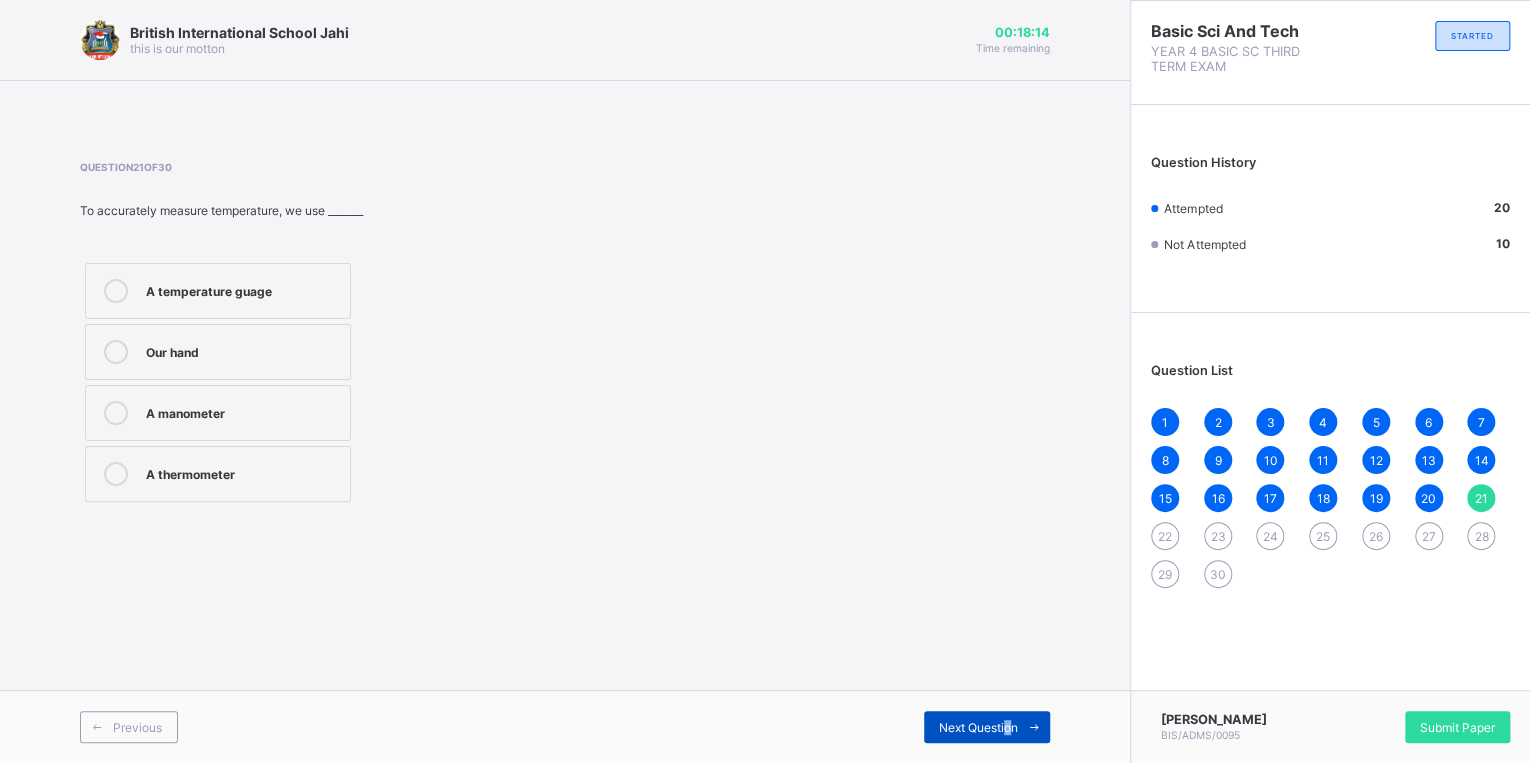 click on "Next Question" at bounding box center (978, 727) 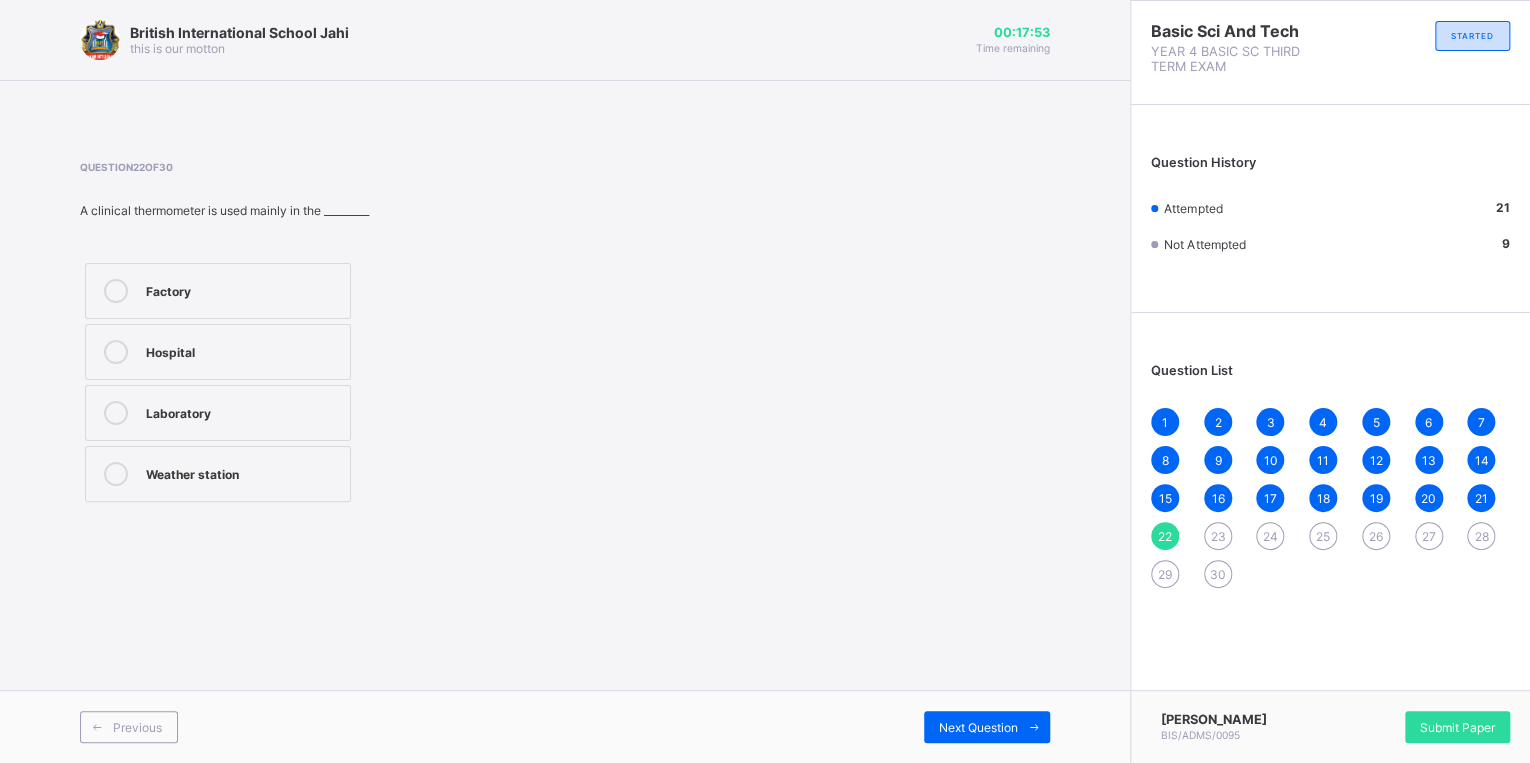 click on "Hospital" at bounding box center (243, 350) 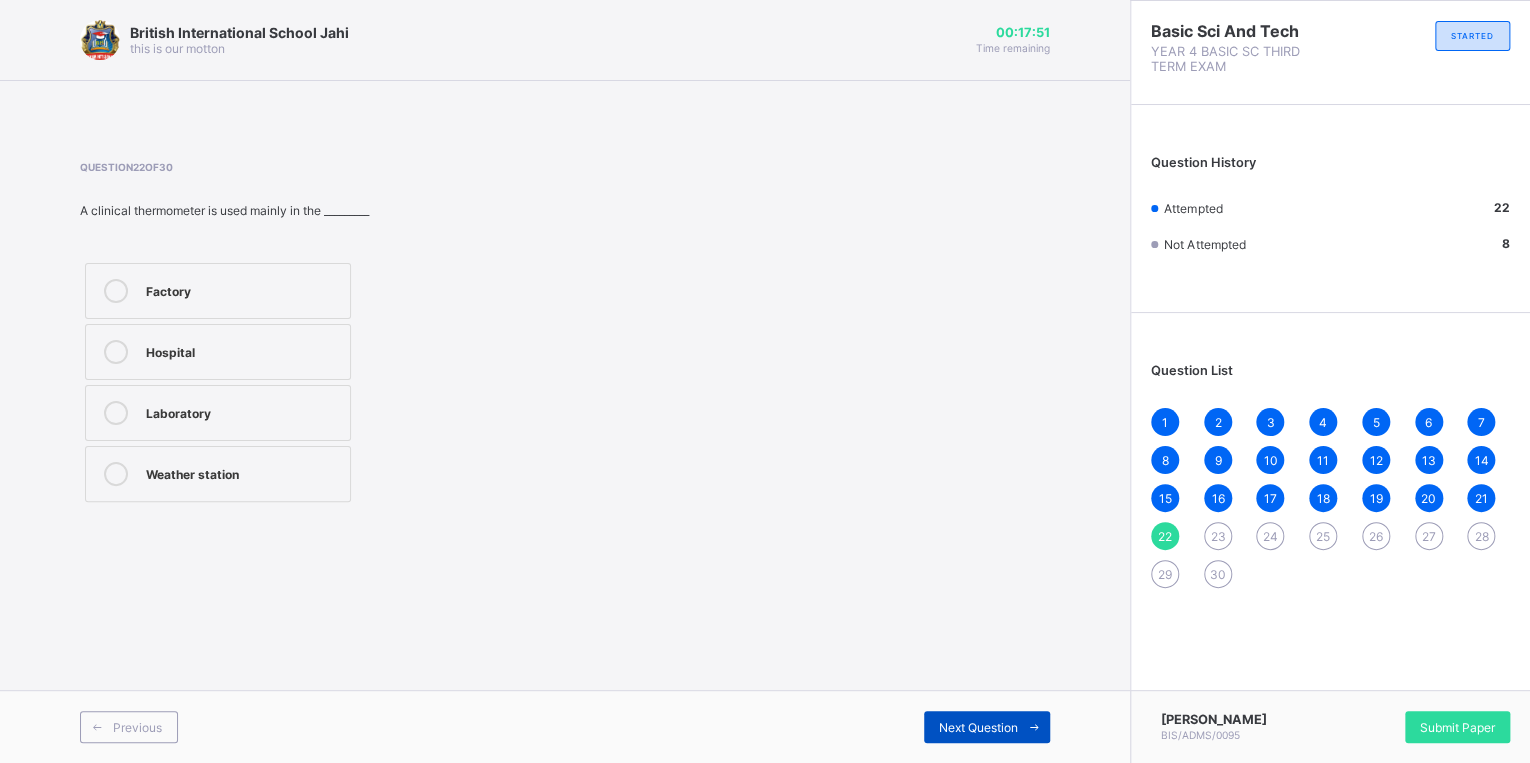 click at bounding box center [1034, 727] 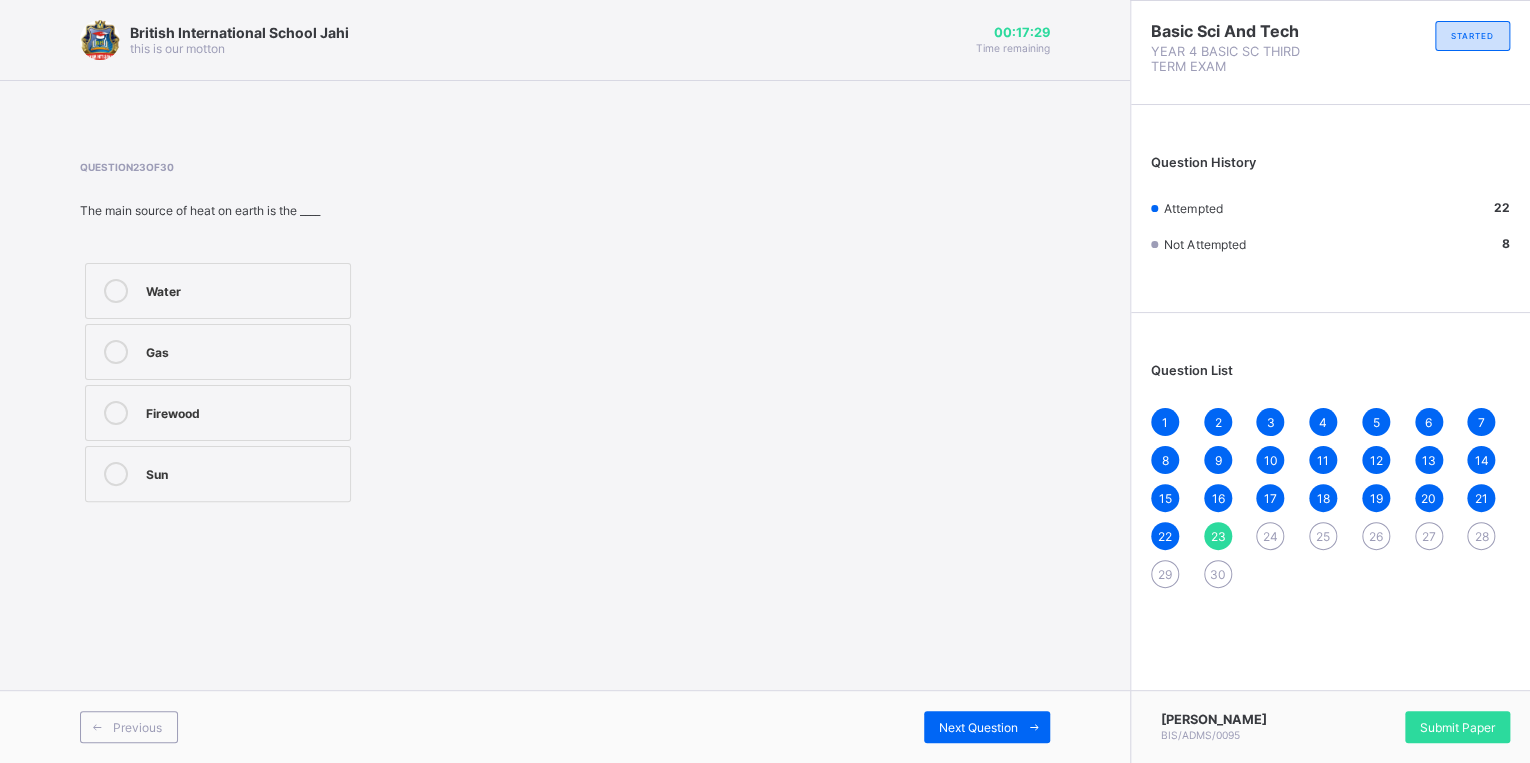 click on "Firewood" at bounding box center (218, 413) 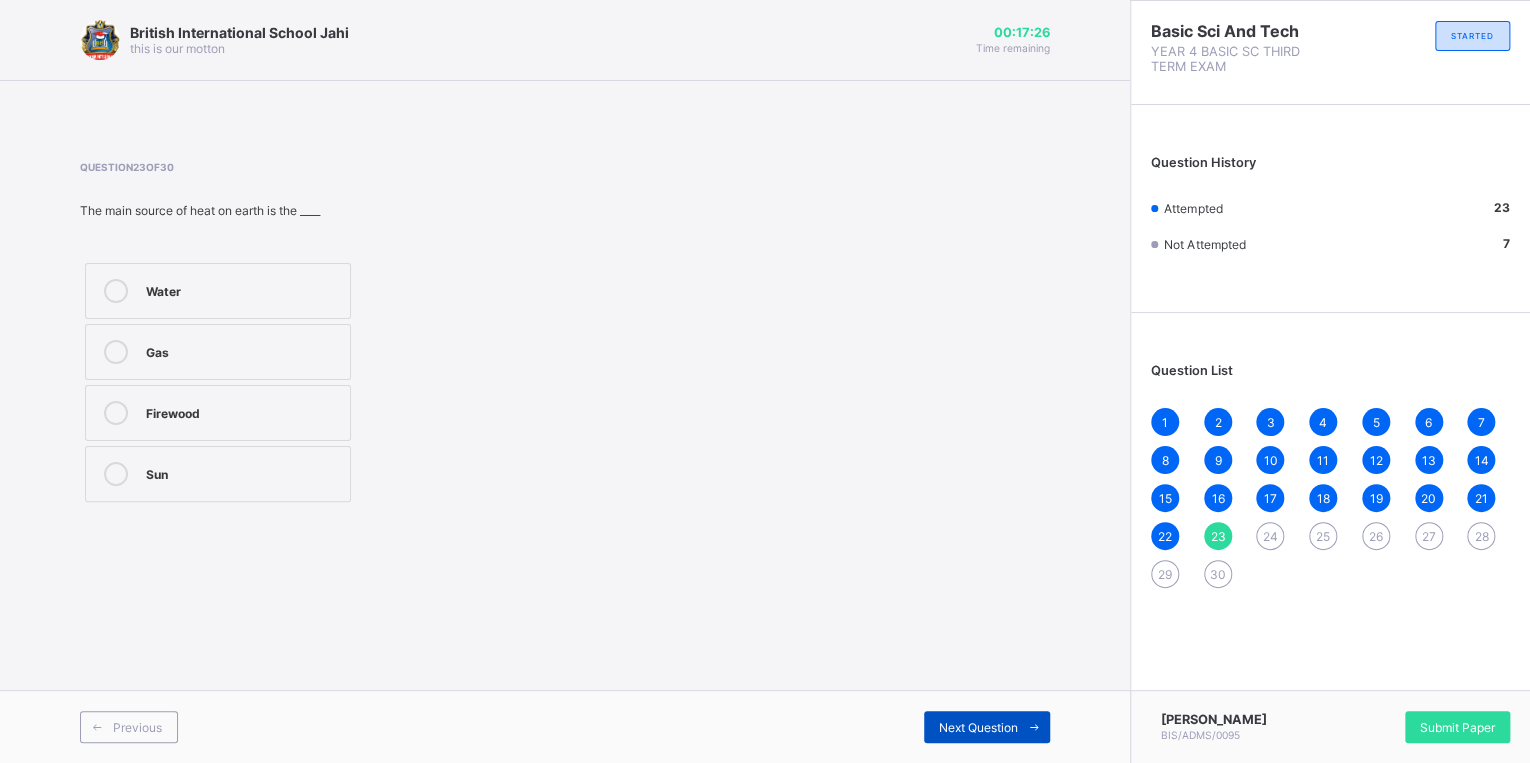 click on "Next Question" at bounding box center [987, 727] 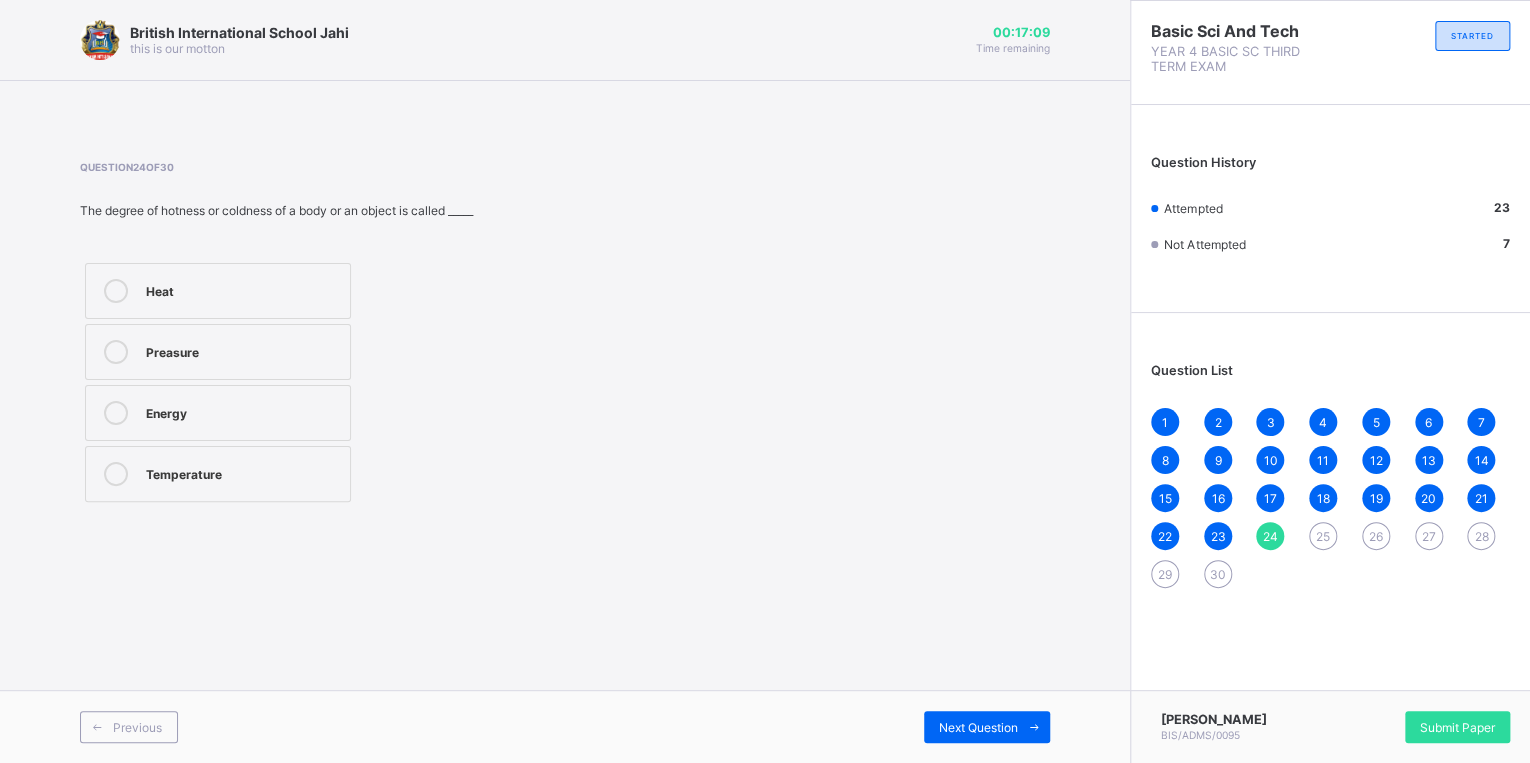 click on "Heat" at bounding box center [243, 289] 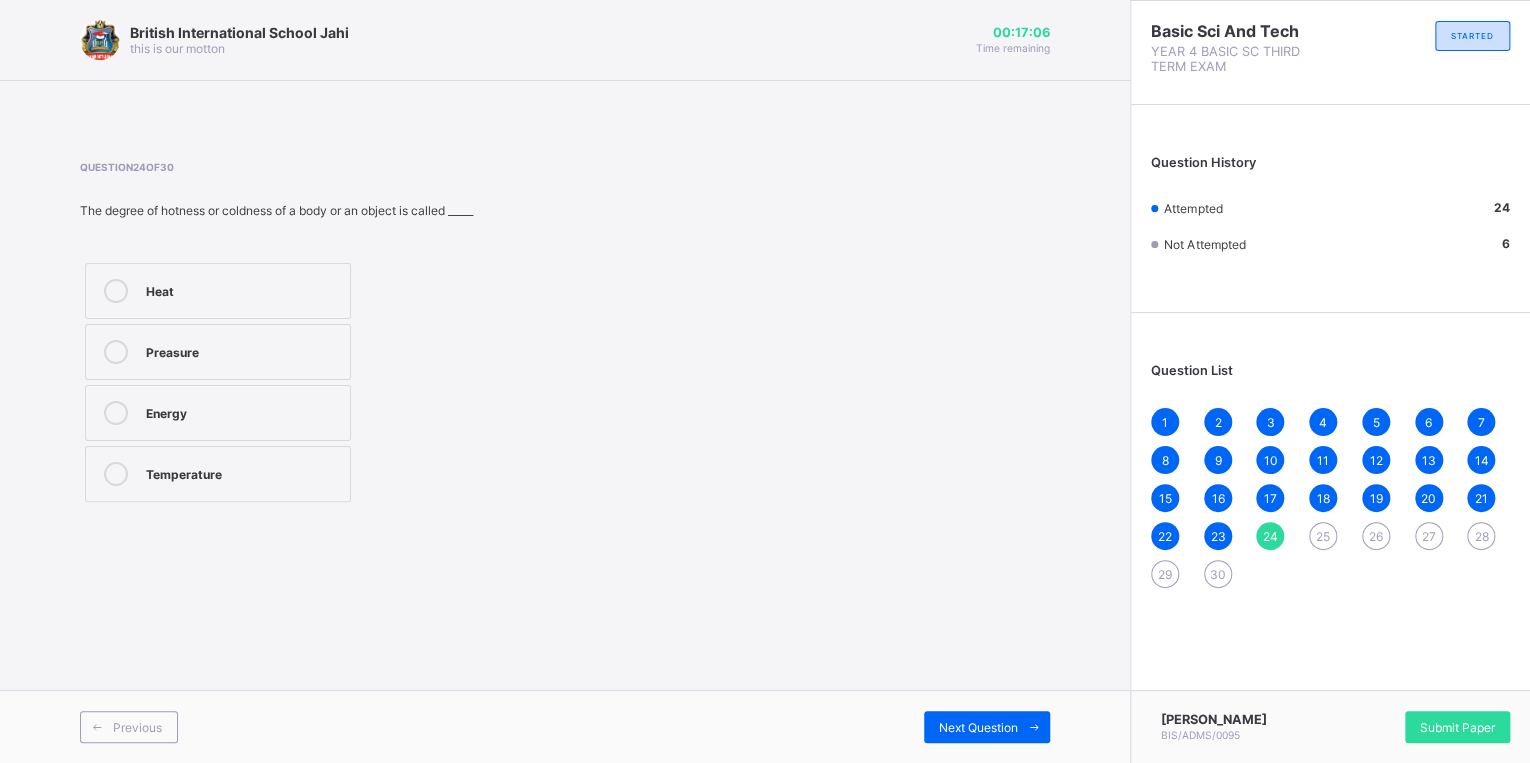click on "Temperature" at bounding box center (218, 474) 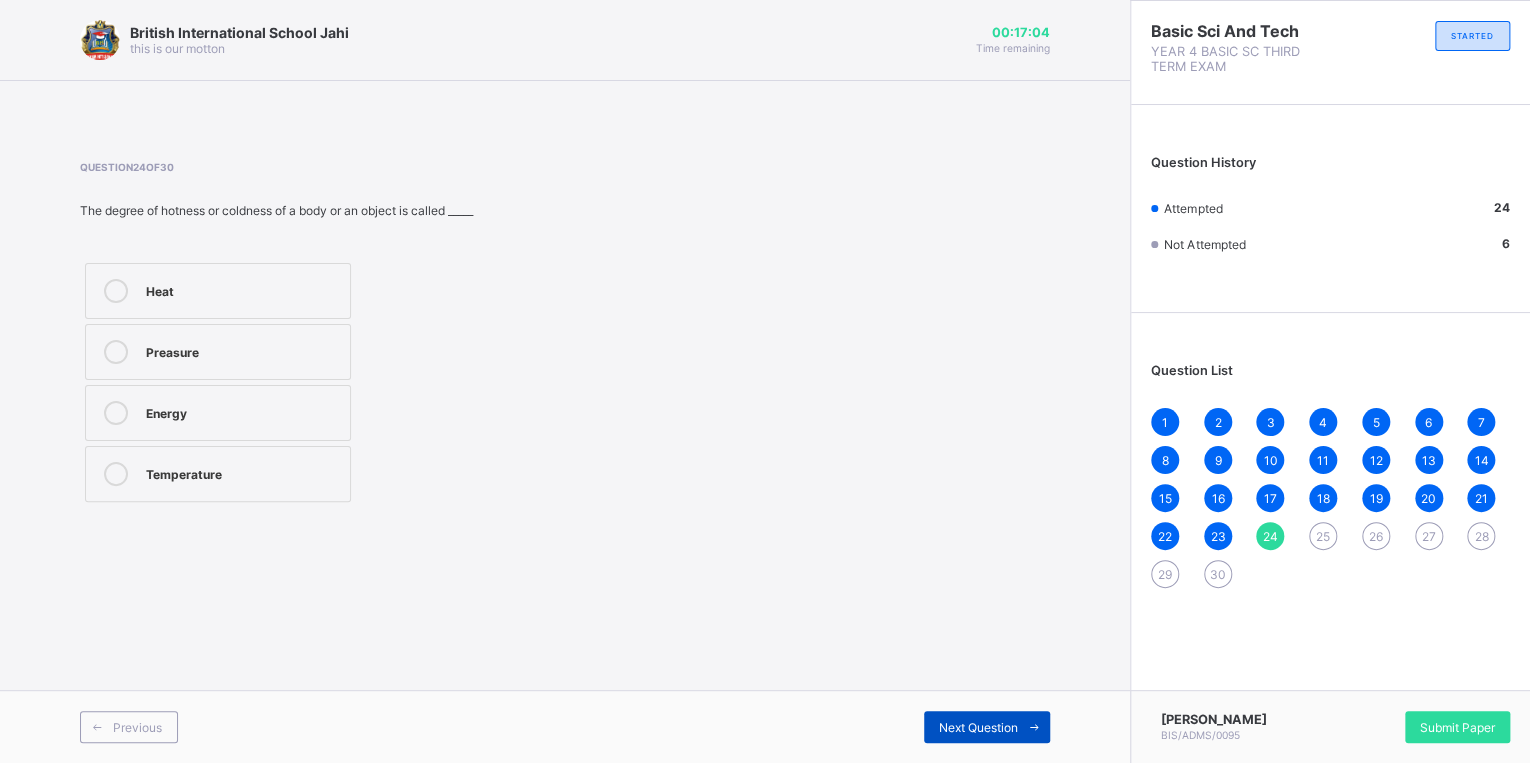 click on "Next Question" at bounding box center [987, 727] 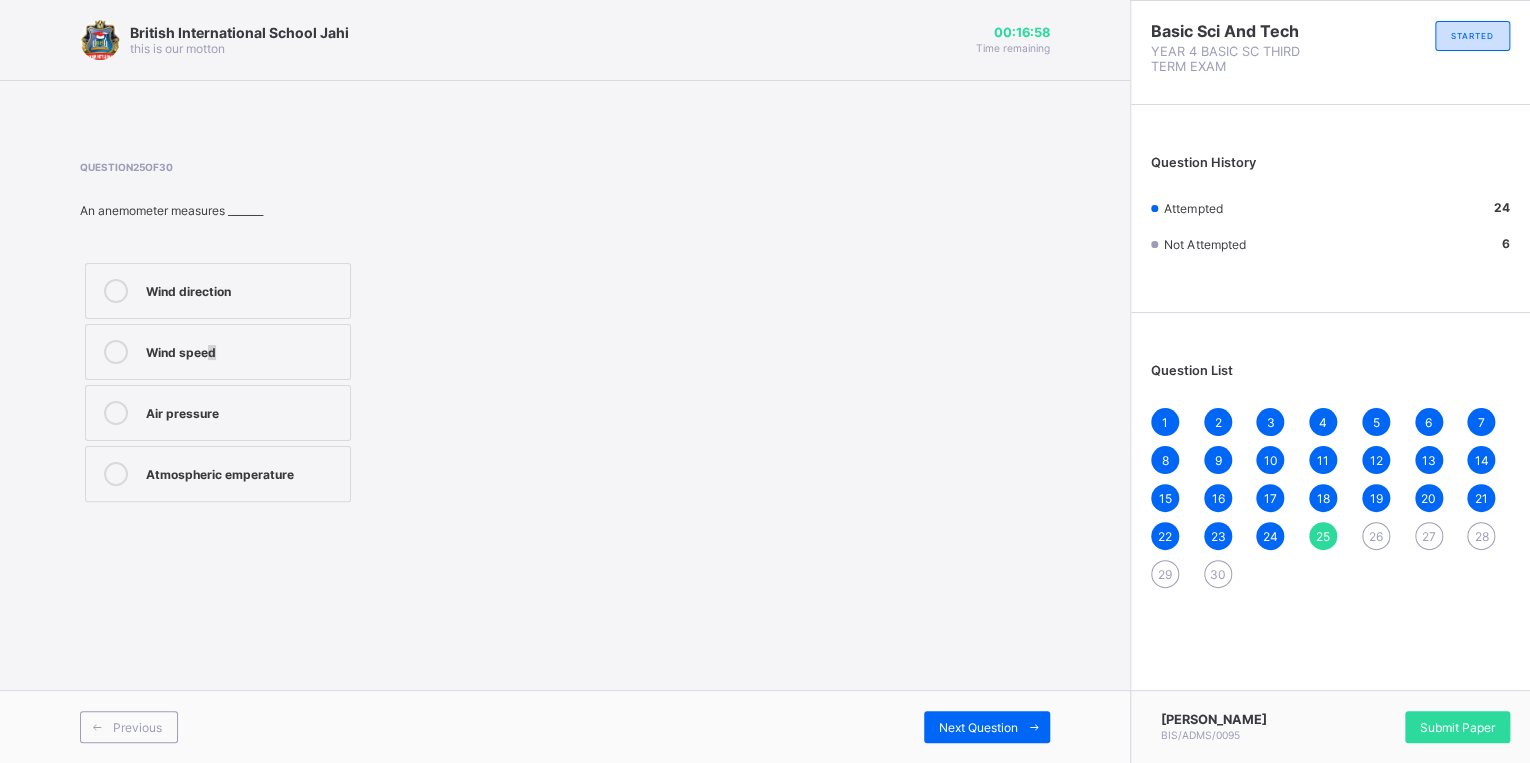 click on "Wind speed" at bounding box center [243, 350] 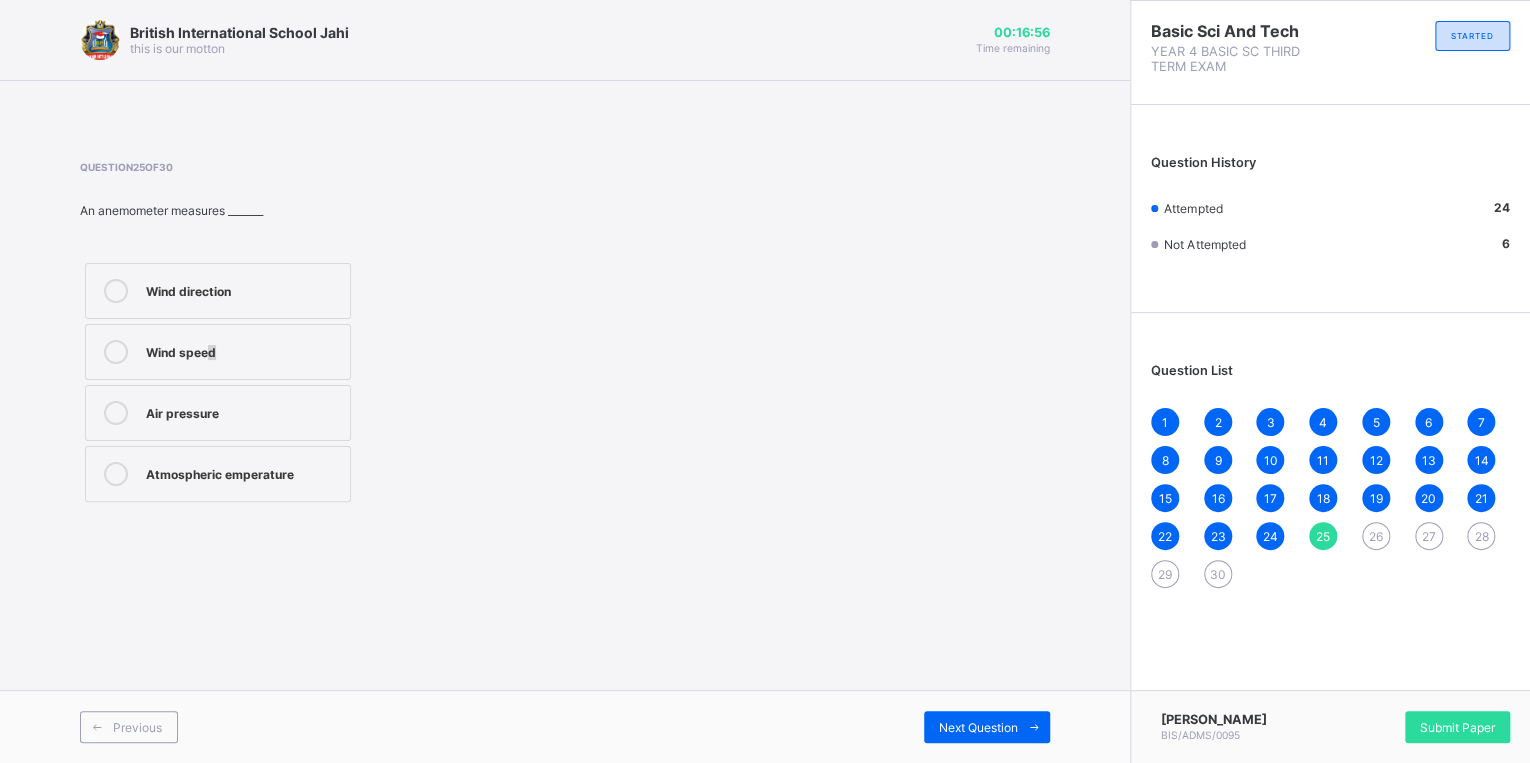 click on "Wind speed" at bounding box center (243, 350) 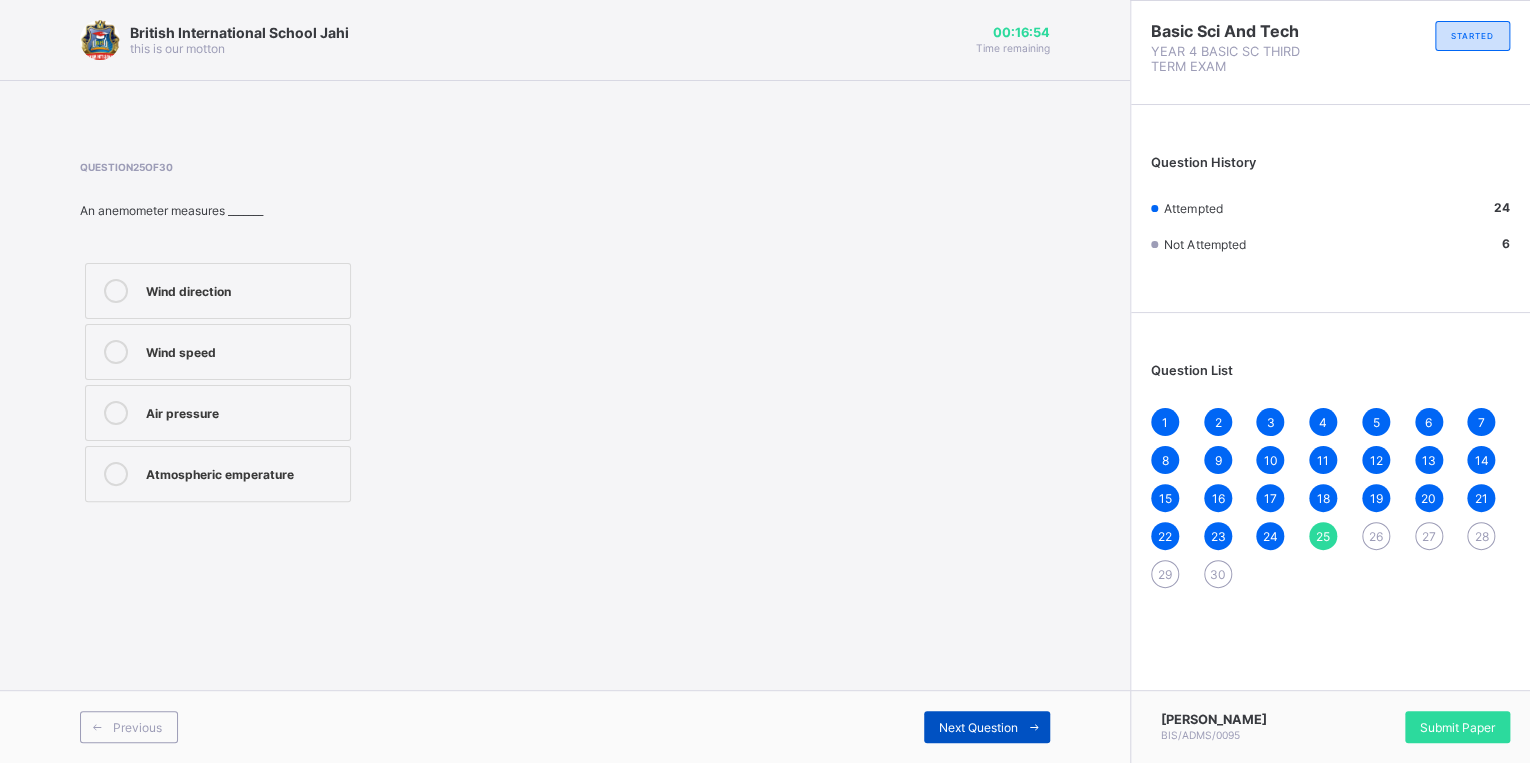 click on "Next Question" at bounding box center (987, 727) 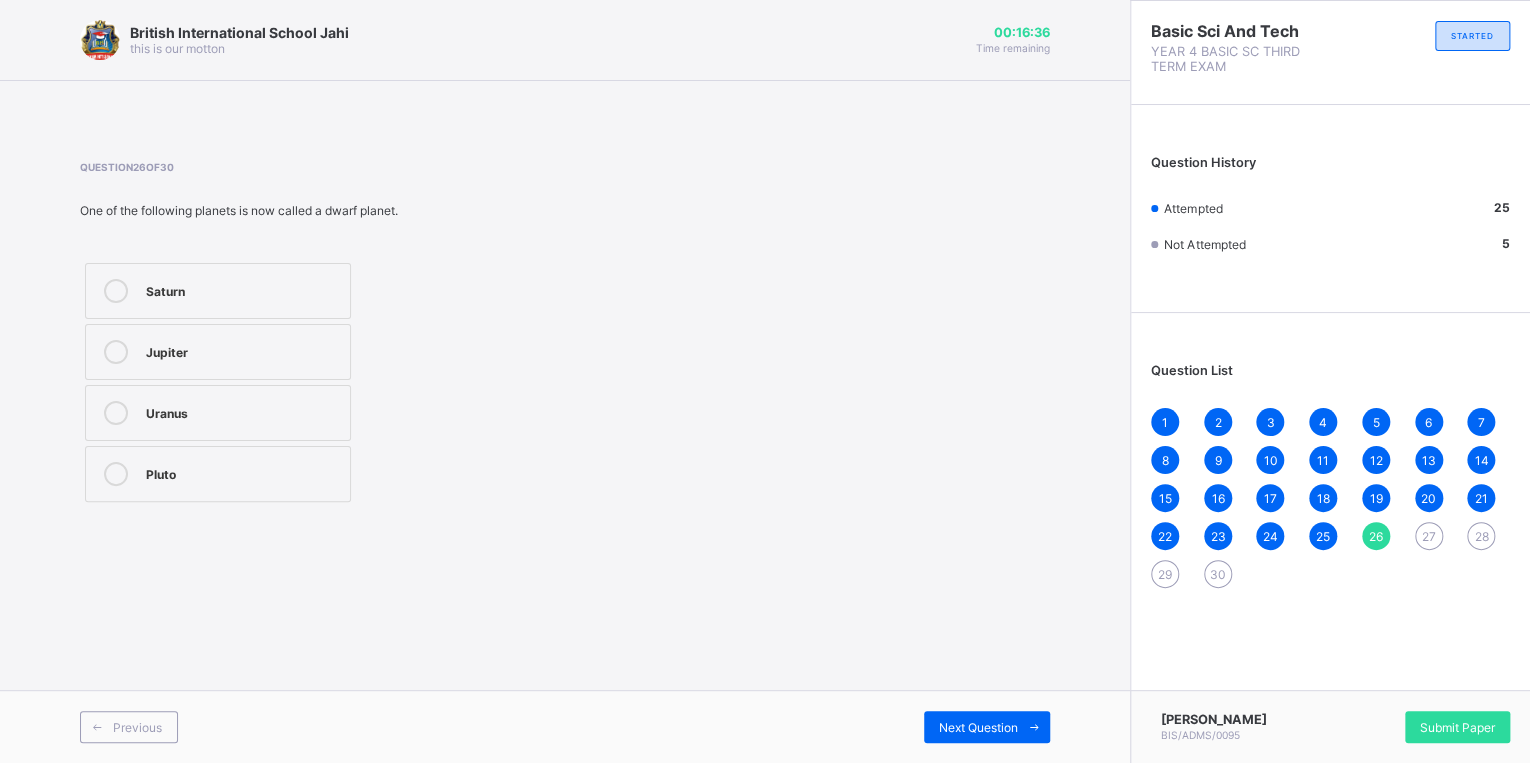 drag, startPoint x: 308, startPoint y: 471, endPoint x: 787, endPoint y: 574, distance: 489.94897 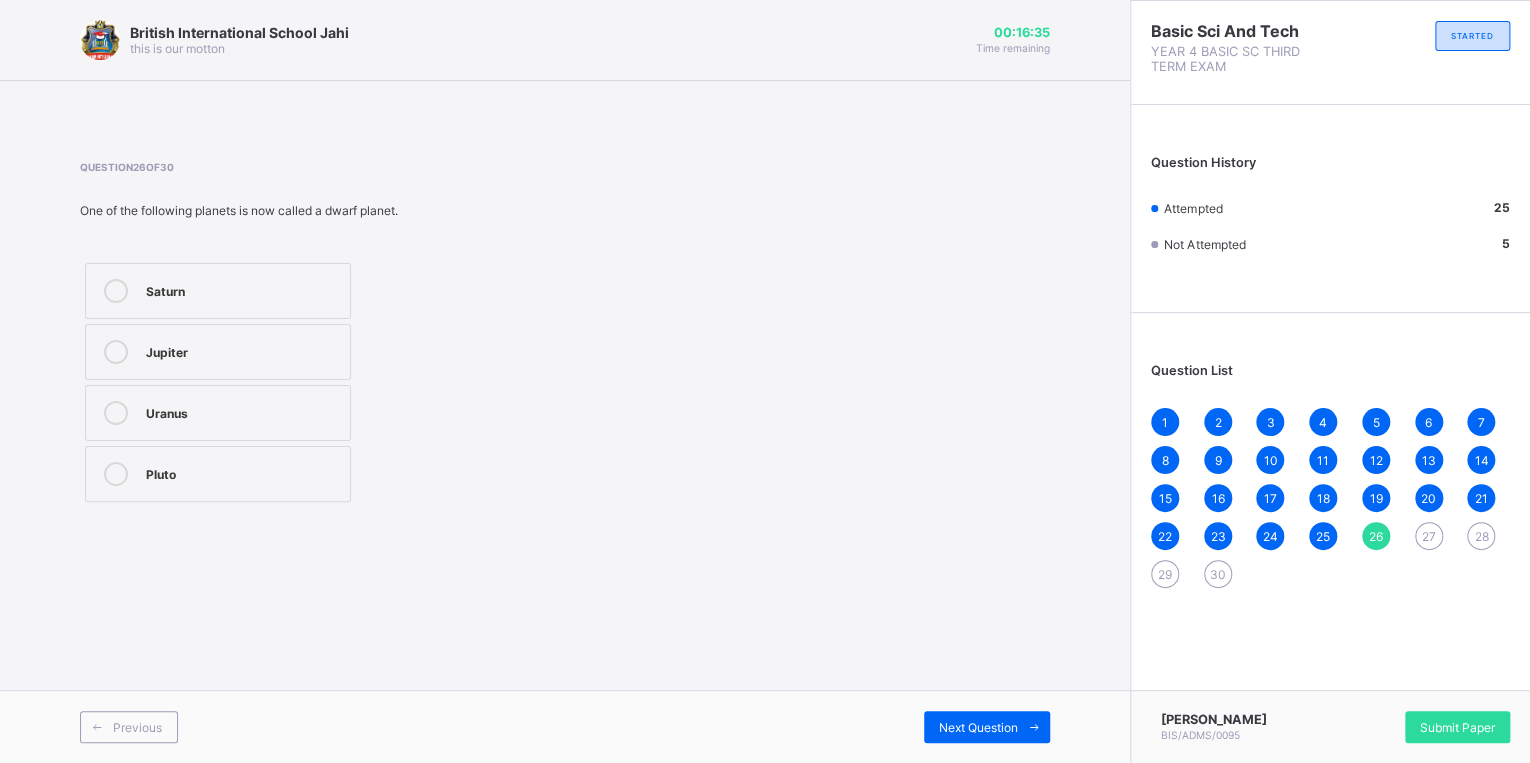 drag, startPoint x: 787, startPoint y: 574, endPoint x: 966, endPoint y: 682, distance: 209.0574 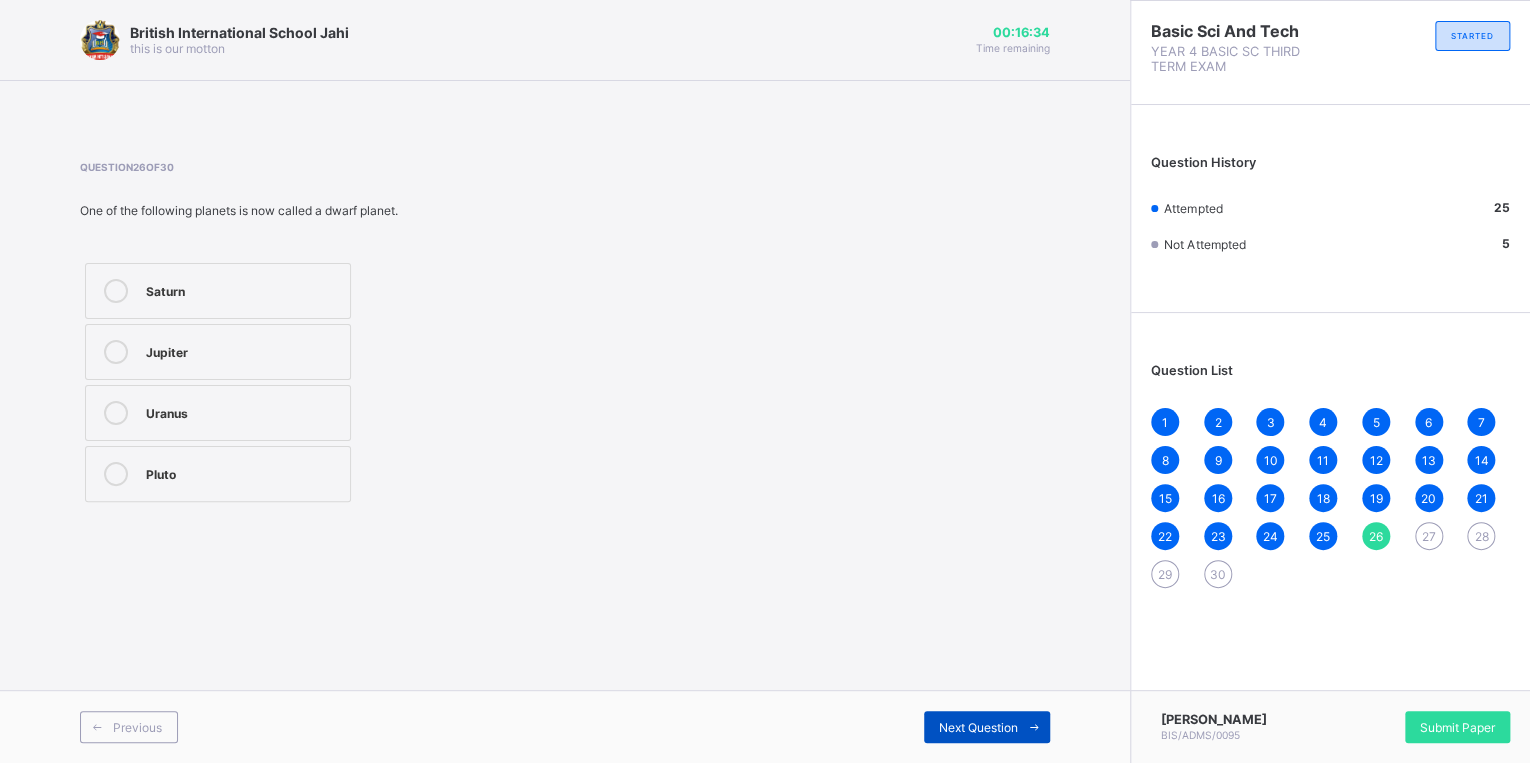 click on "Next Question" at bounding box center [987, 727] 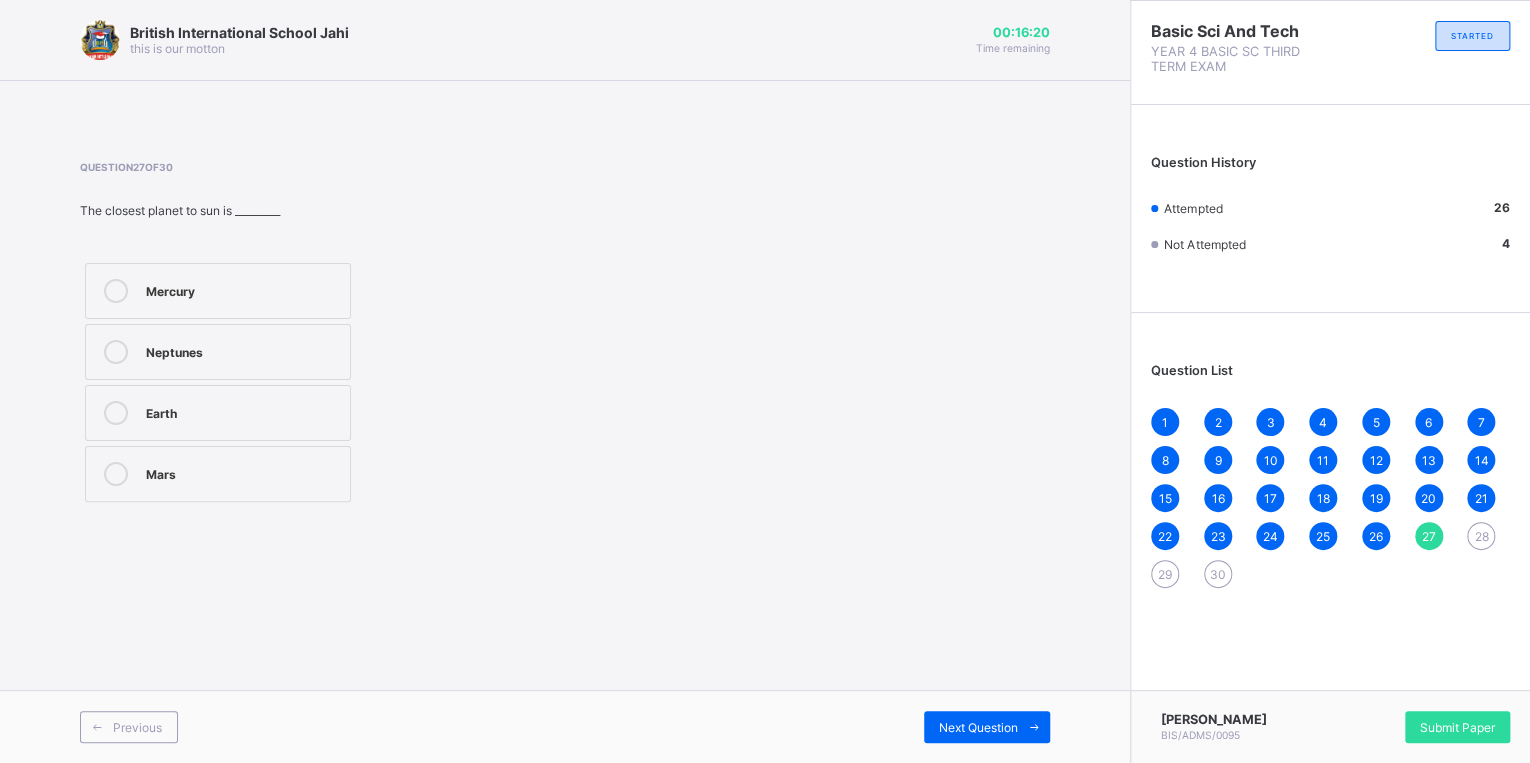 click on "Neptunes" at bounding box center [218, 352] 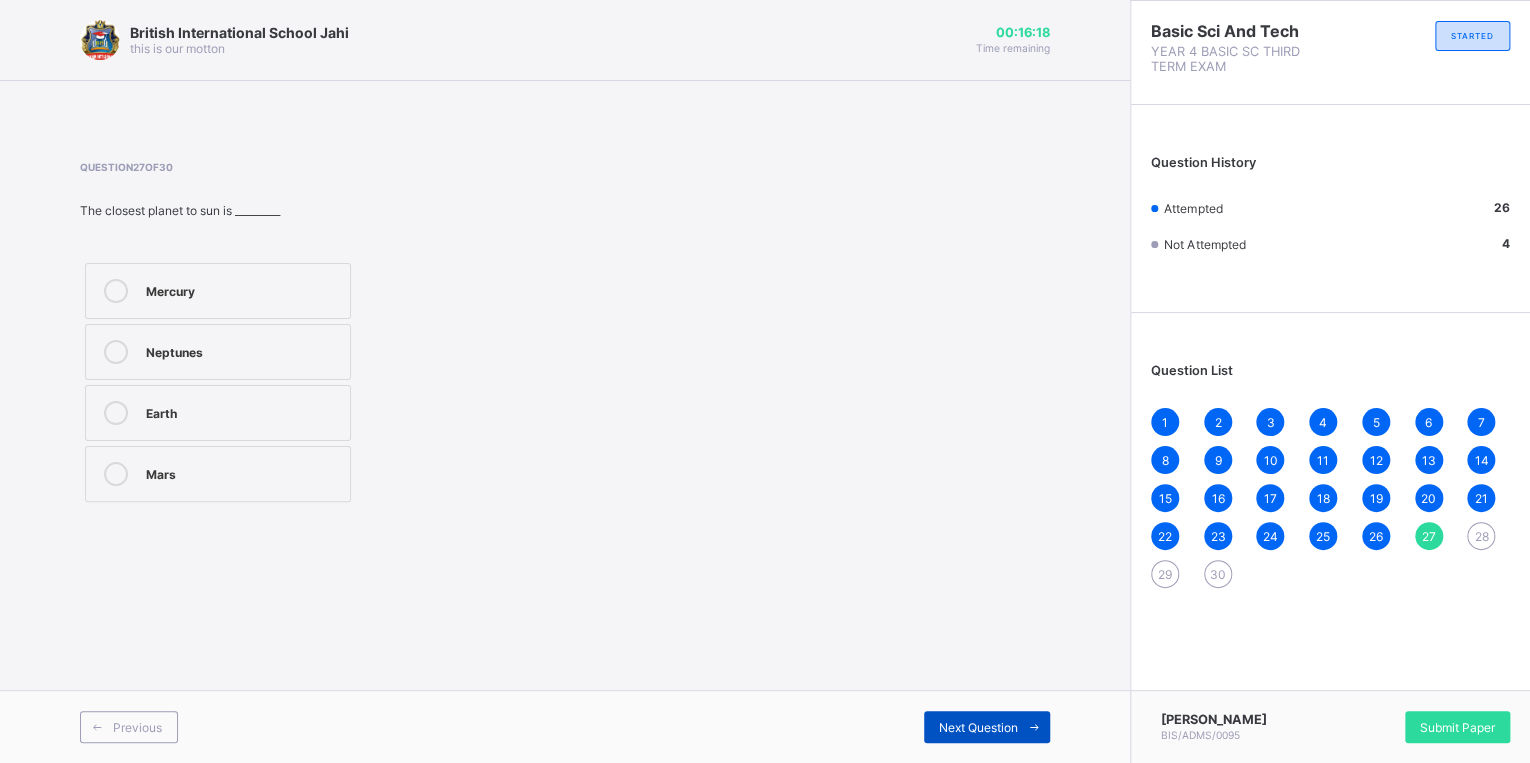 drag, startPoint x: 969, startPoint y: 727, endPoint x: 960, endPoint y: 713, distance: 16.643316 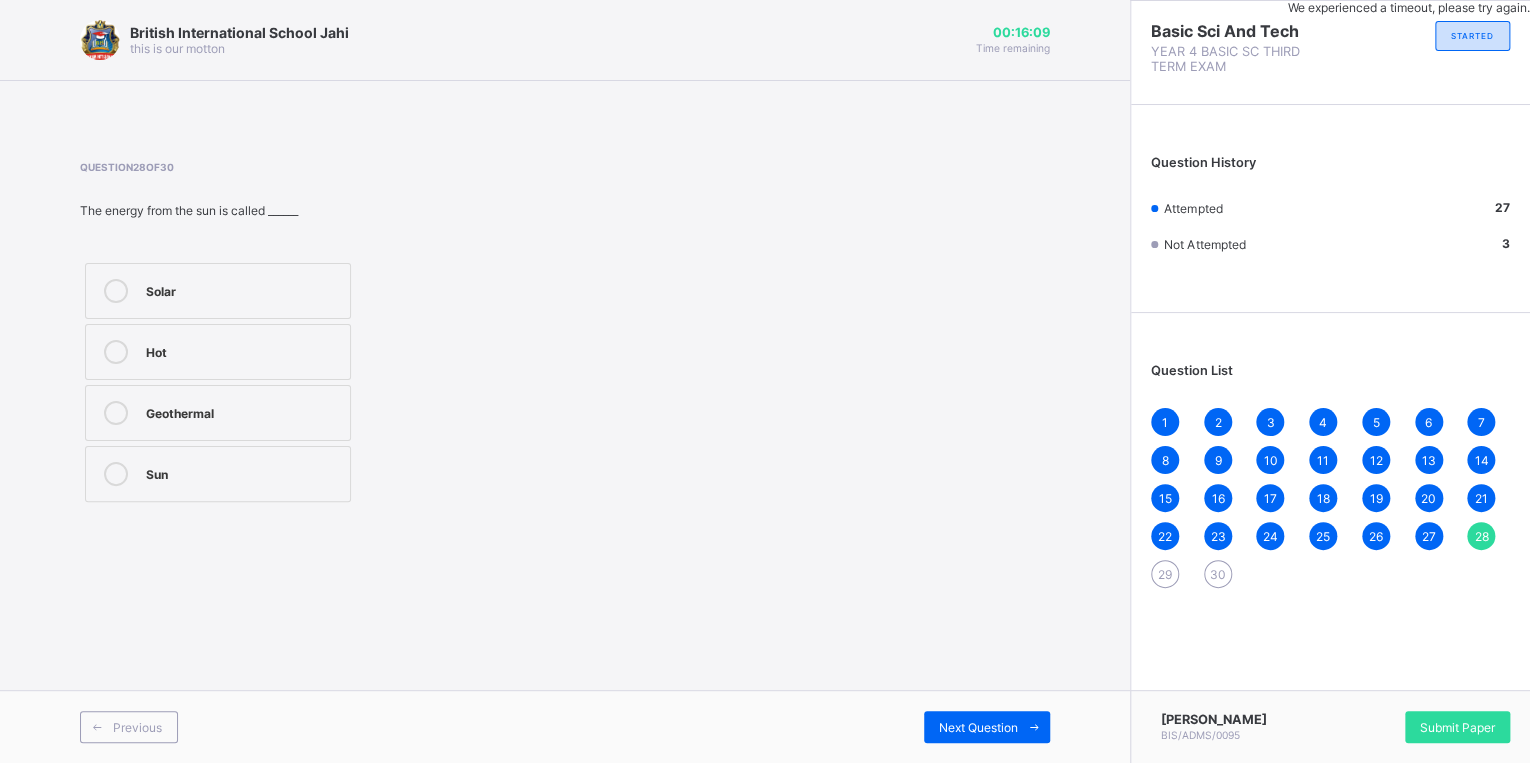 click on "Solar" at bounding box center (243, 289) 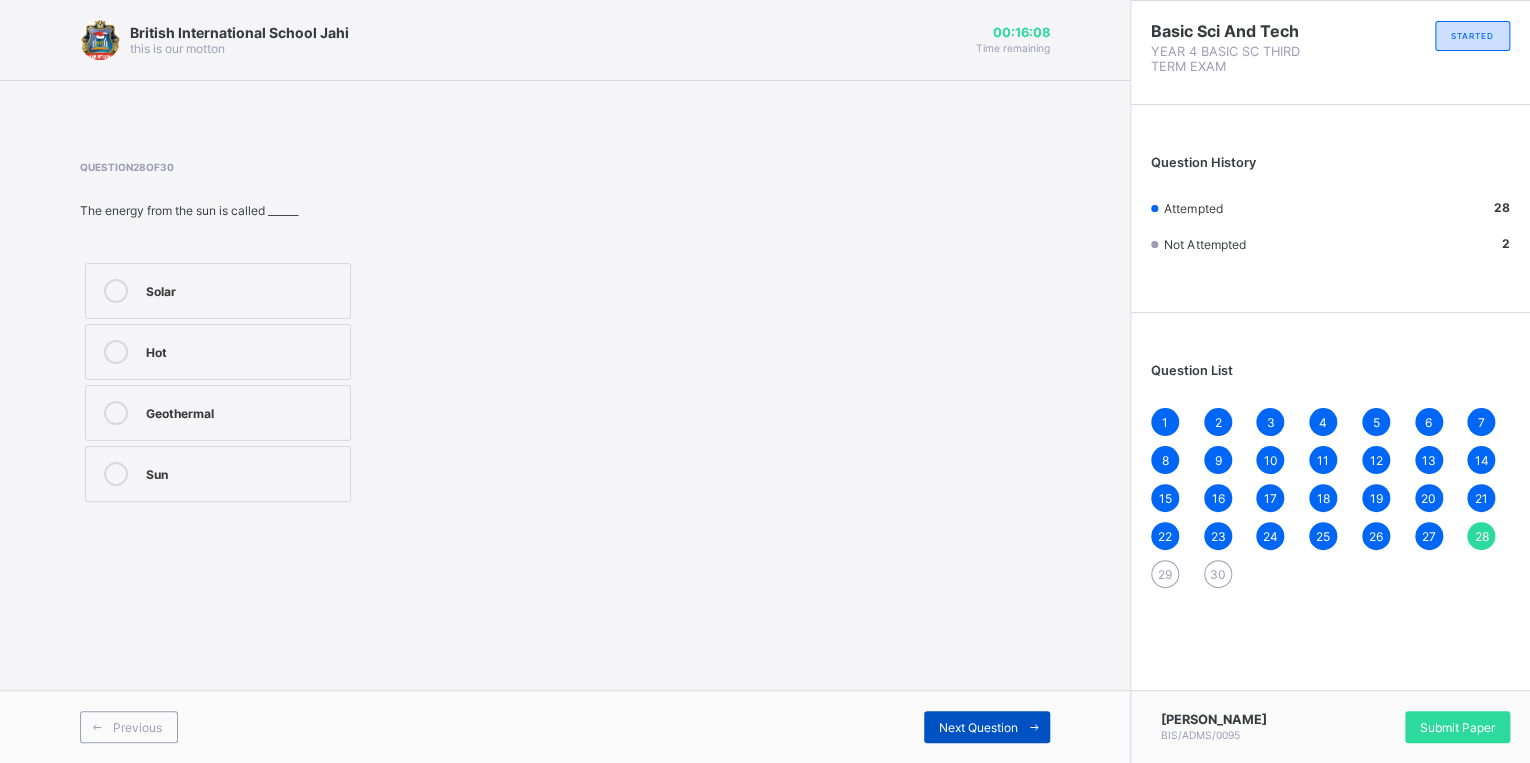 click on "Next Question" at bounding box center [978, 727] 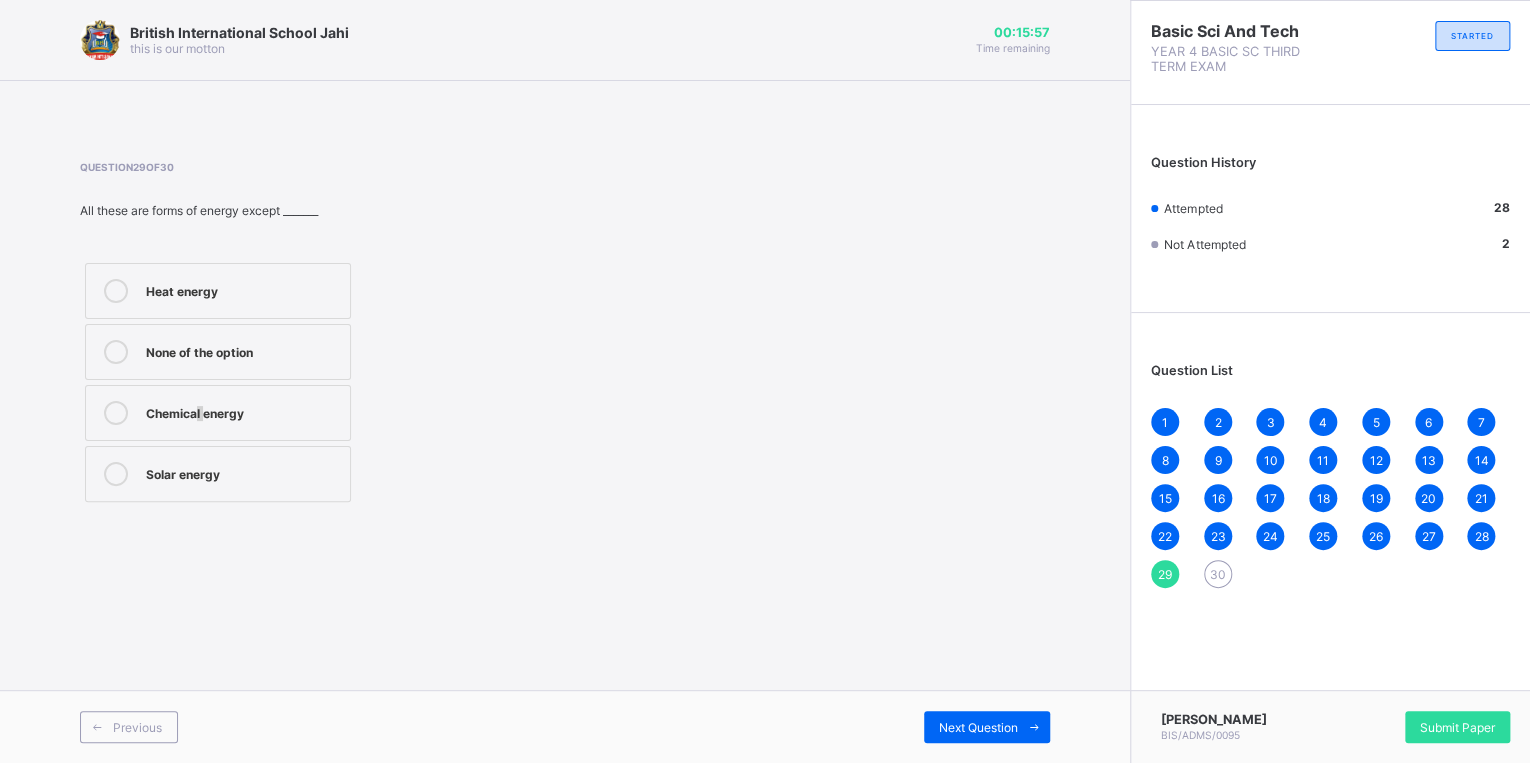 drag, startPoint x: 197, startPoint y: 387, endPoint x: 214, endPoint y: 402, distance: 22.671568 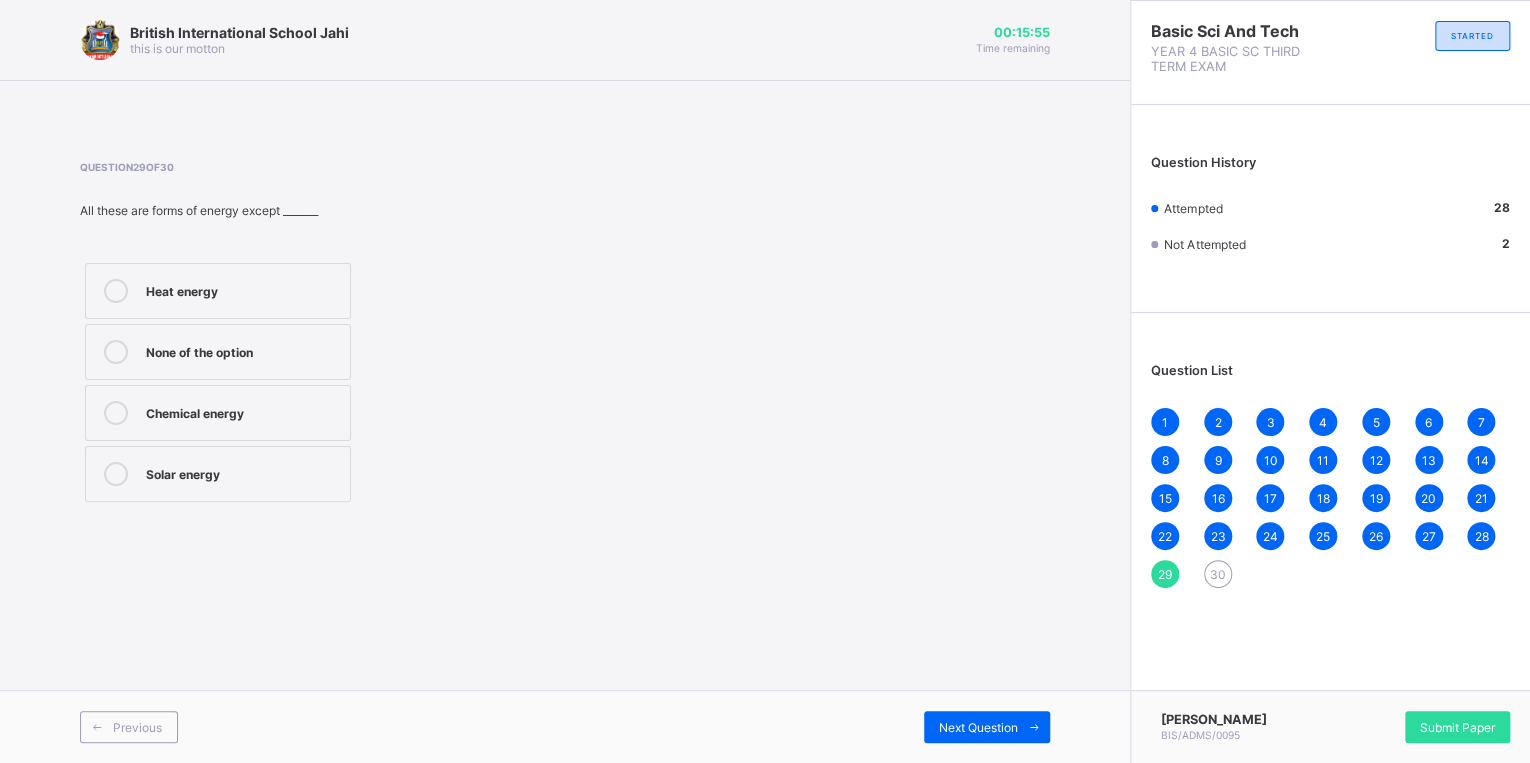 click on "Chemical energy" at bounding box center (243, 411) 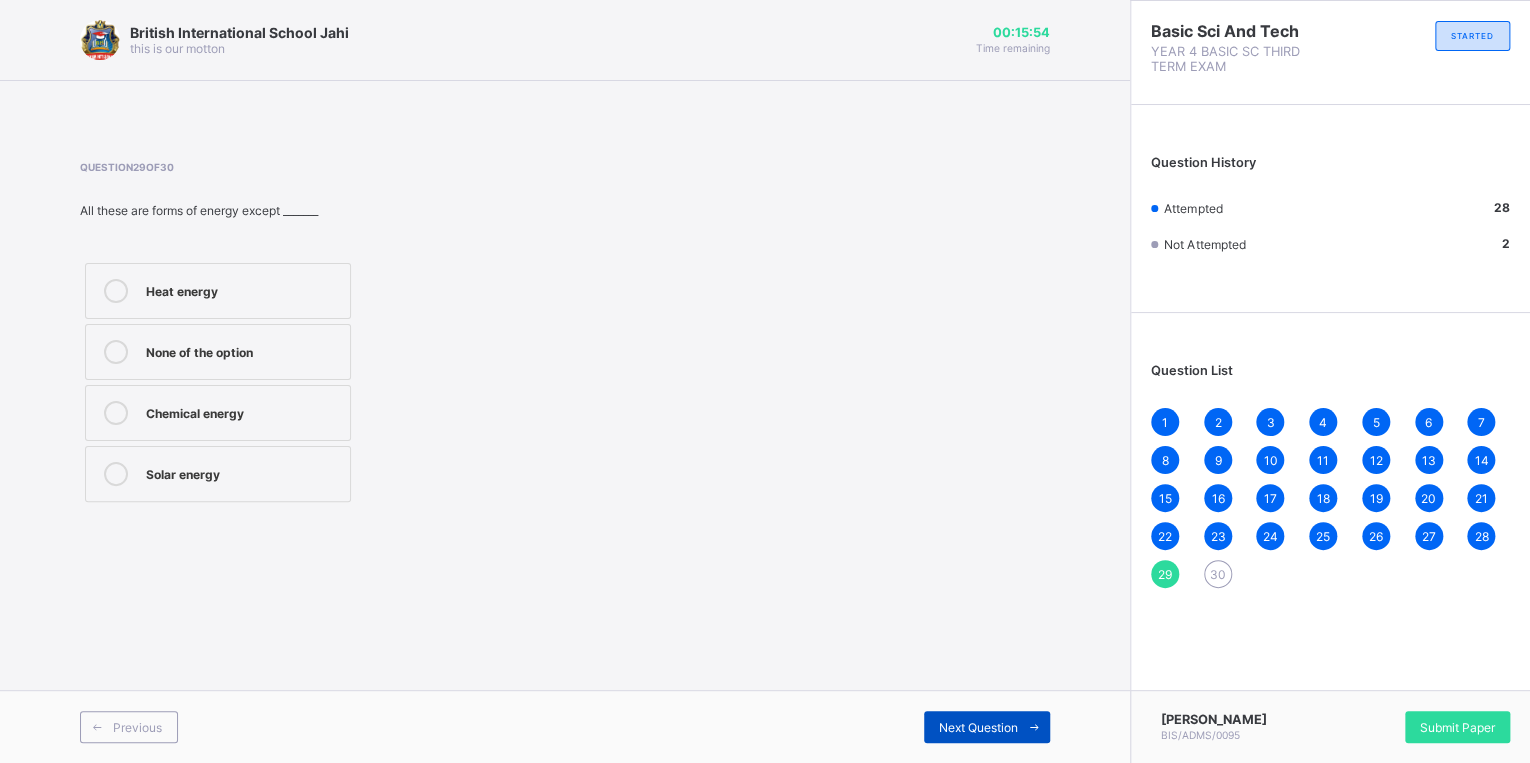 click on "Next Question" at bounding box center [987, 727] 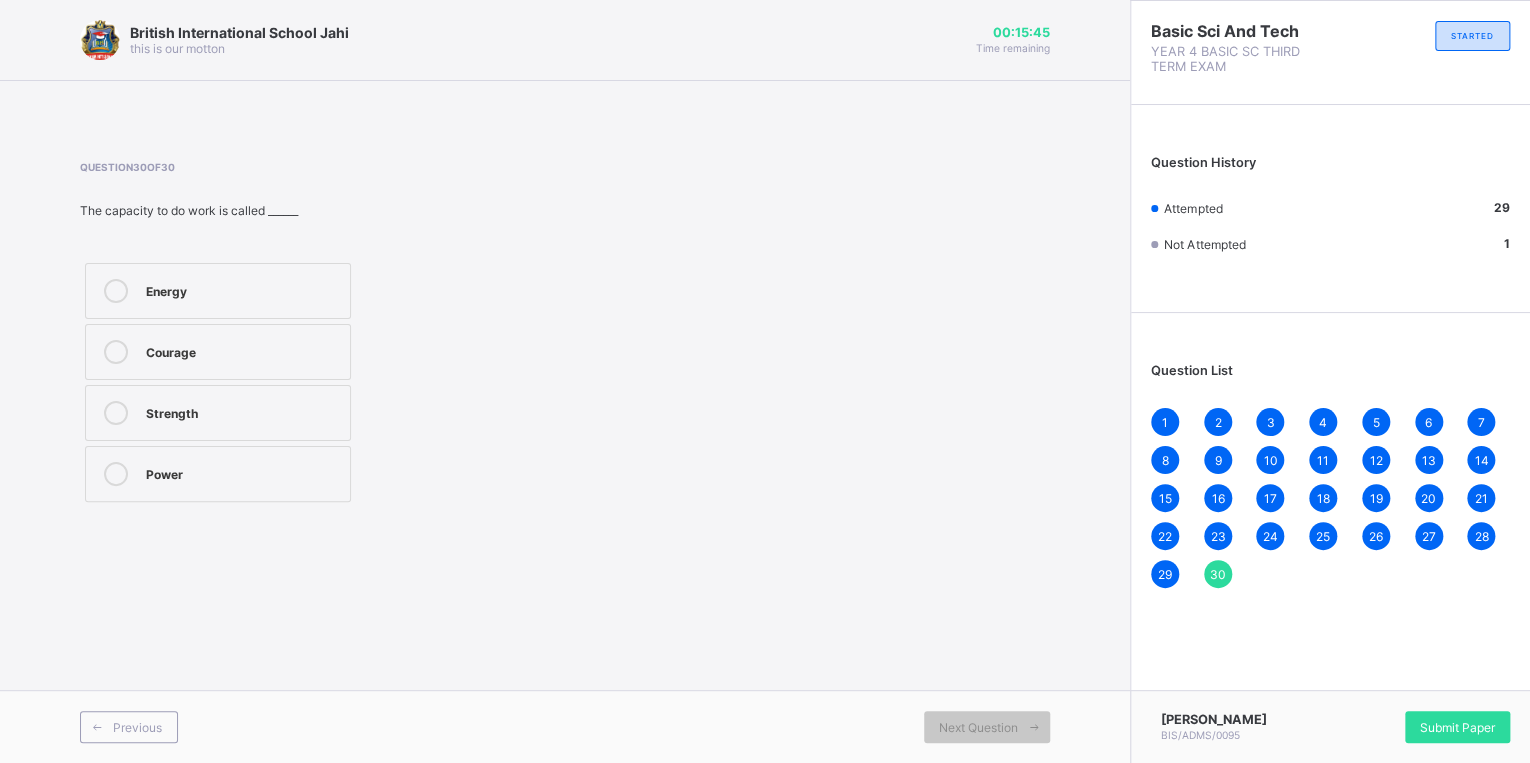 click on "Energy Courage Strength Power" at bounding box center (218, 382) 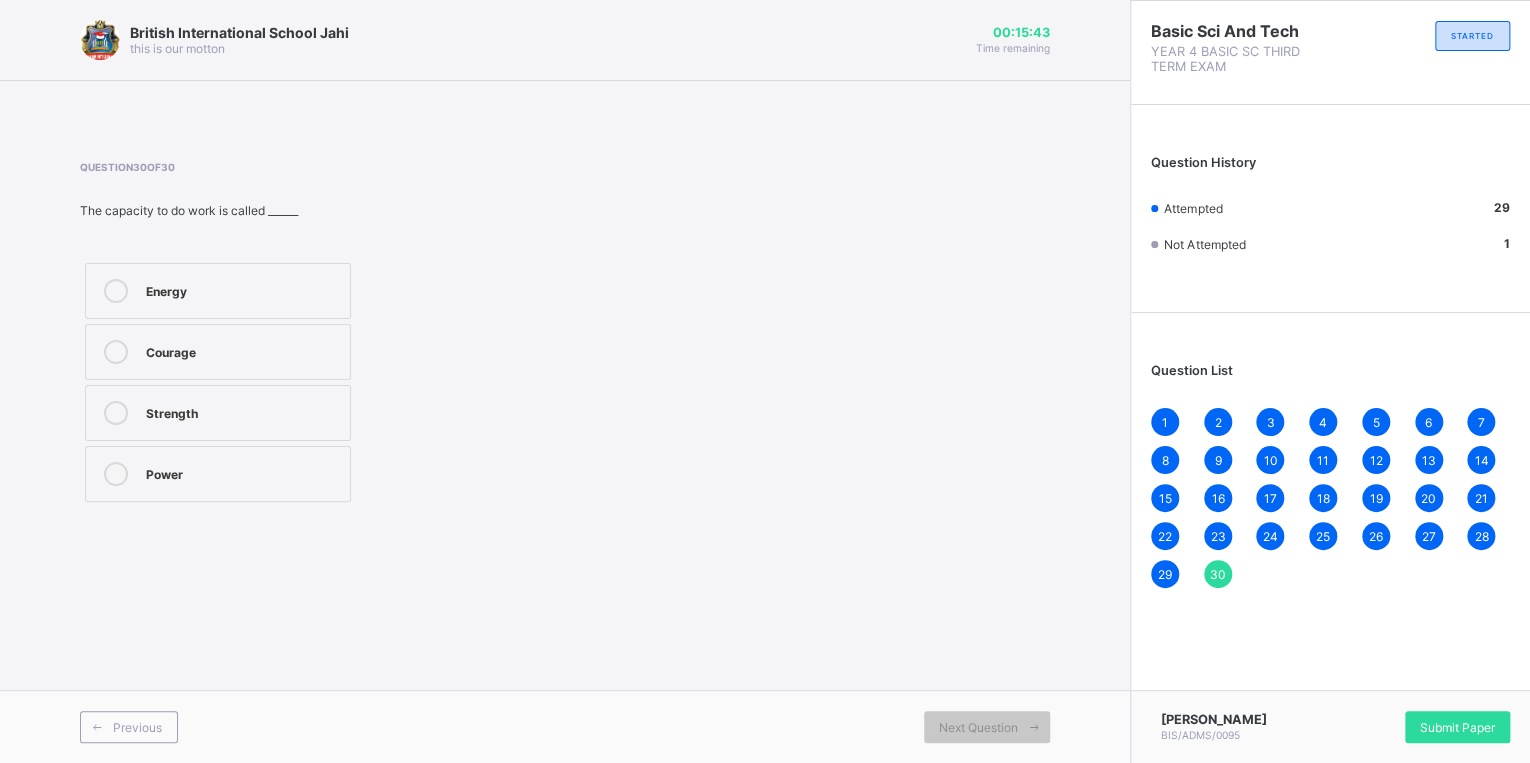 click on "[PERSON_NAME] BIS/ADMS/0095 Submit Paper" at bounding box center (1330, 726) 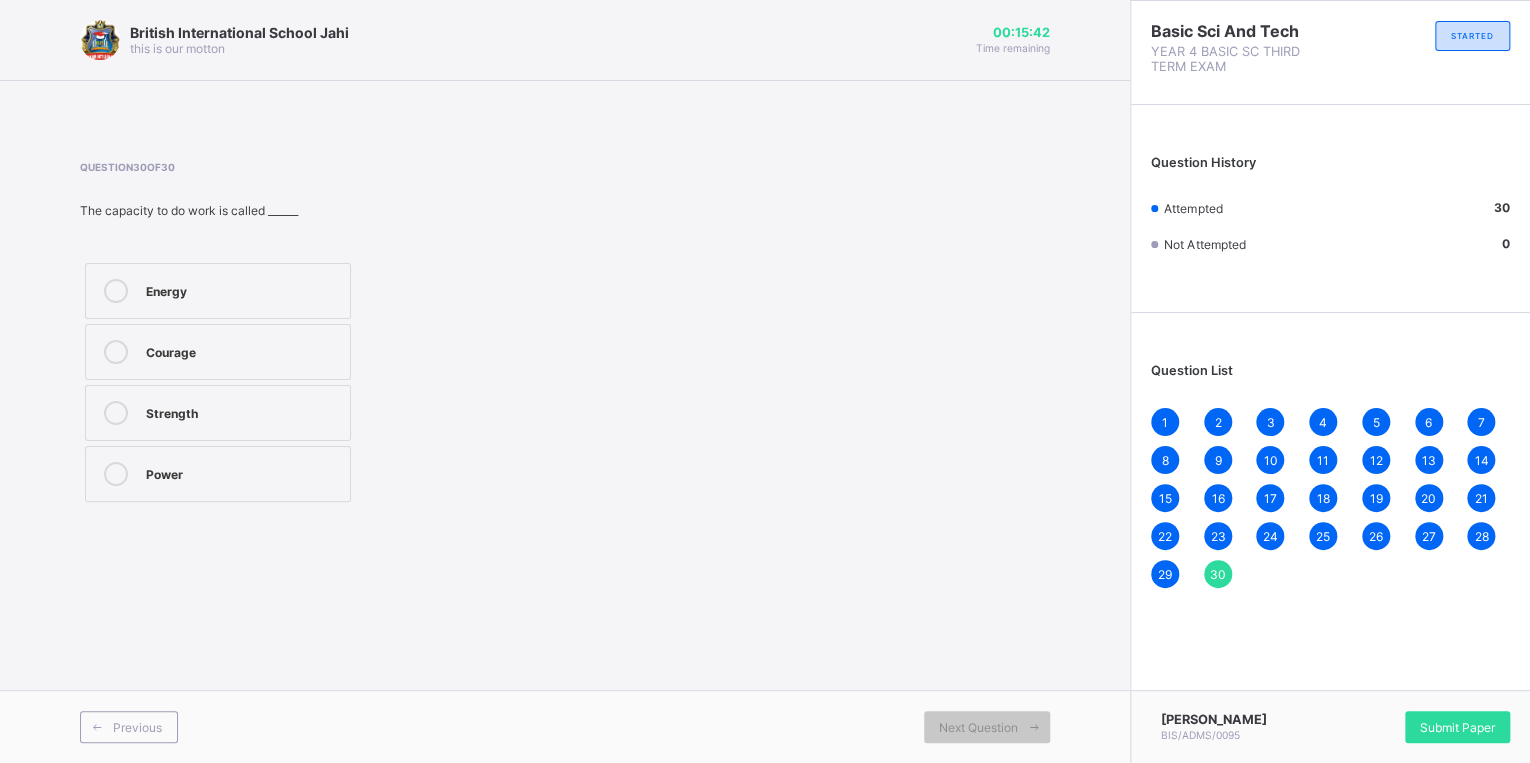 drag, startPoint x: 1440, startPoint y: 715, endPoint x: 1440, endPoint y: 701, distance: 14 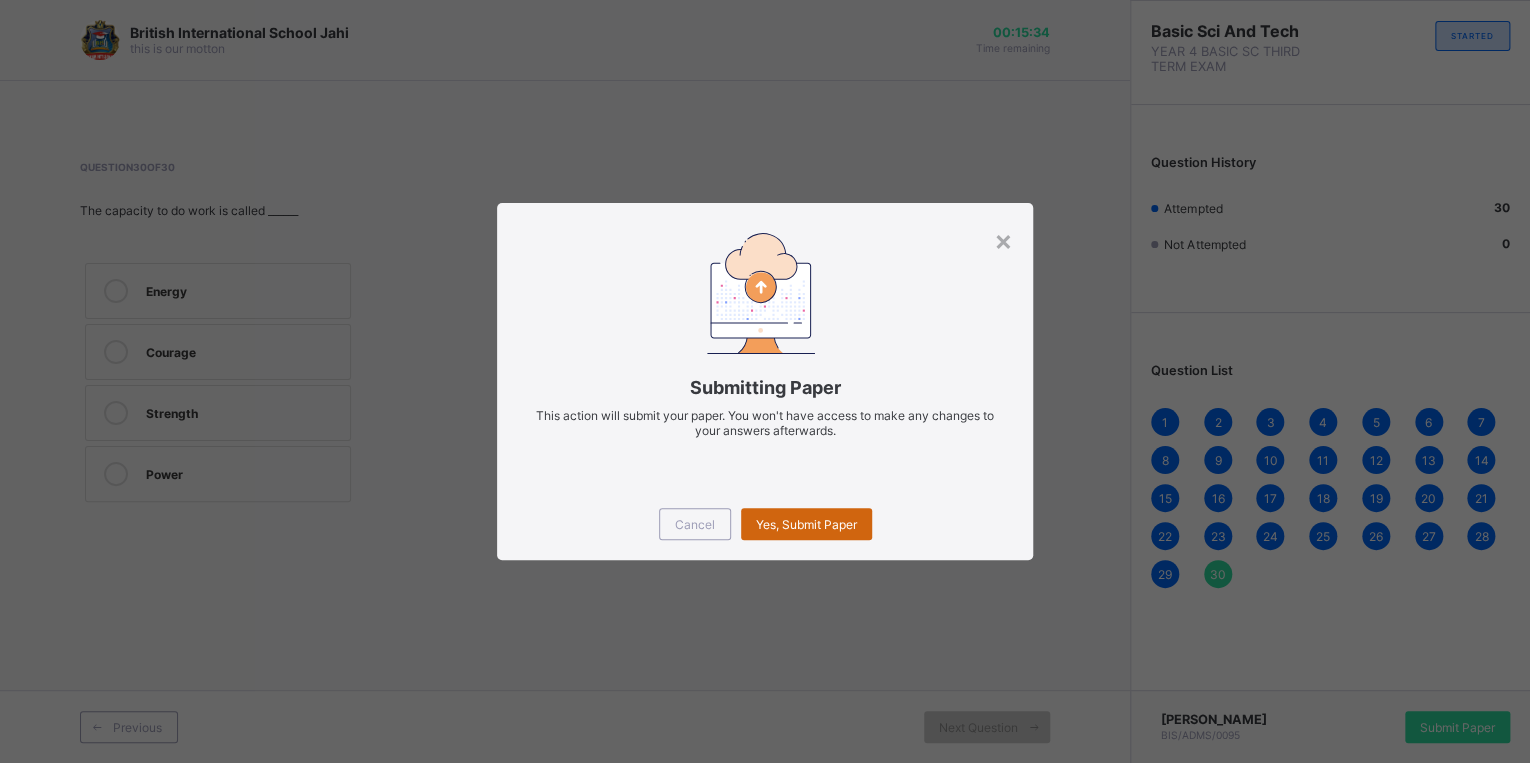 click on "Yes, Submit Paper" at bounding box center [806, 524] 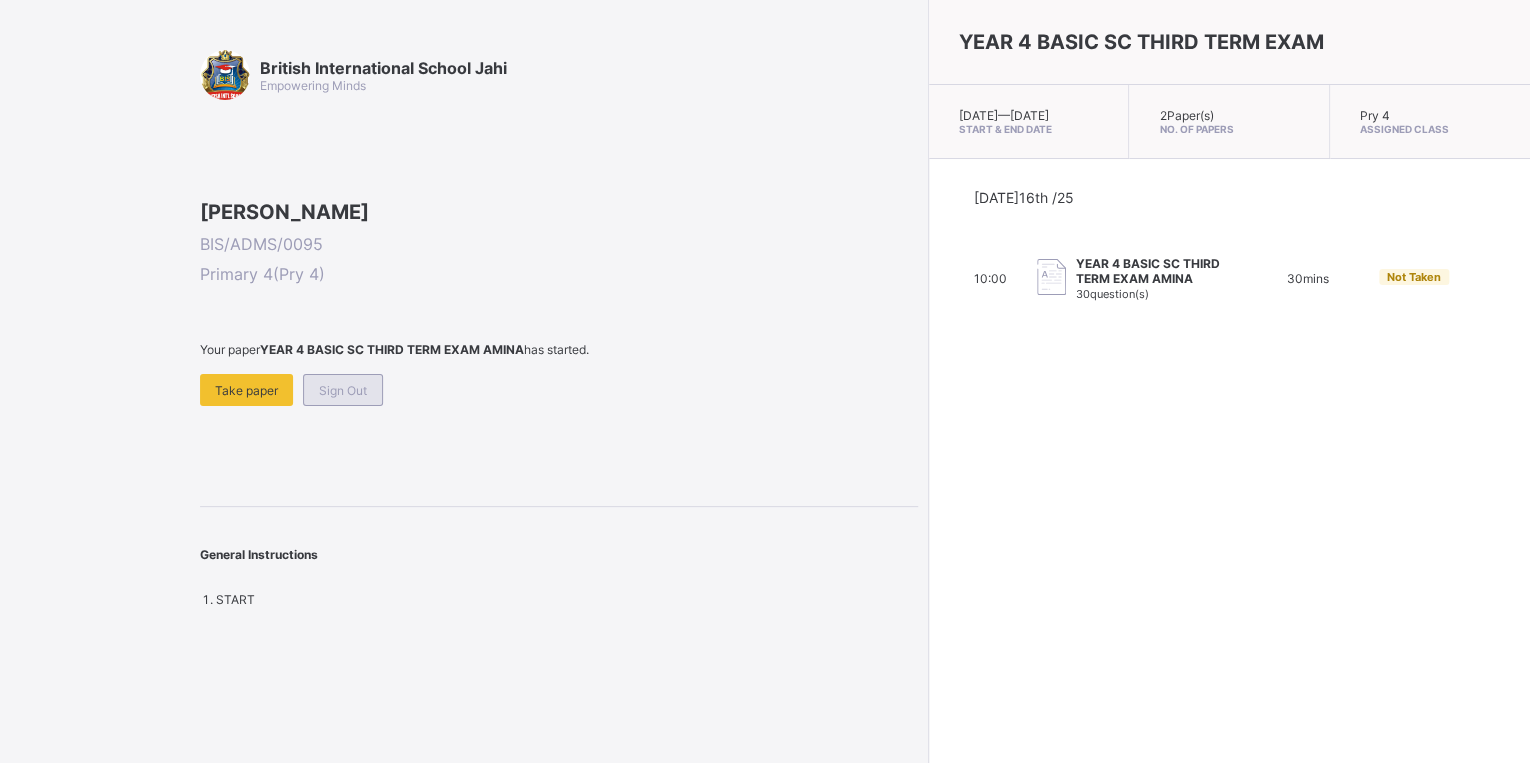 click on "Sign Out" at bounding box center [343, 390] 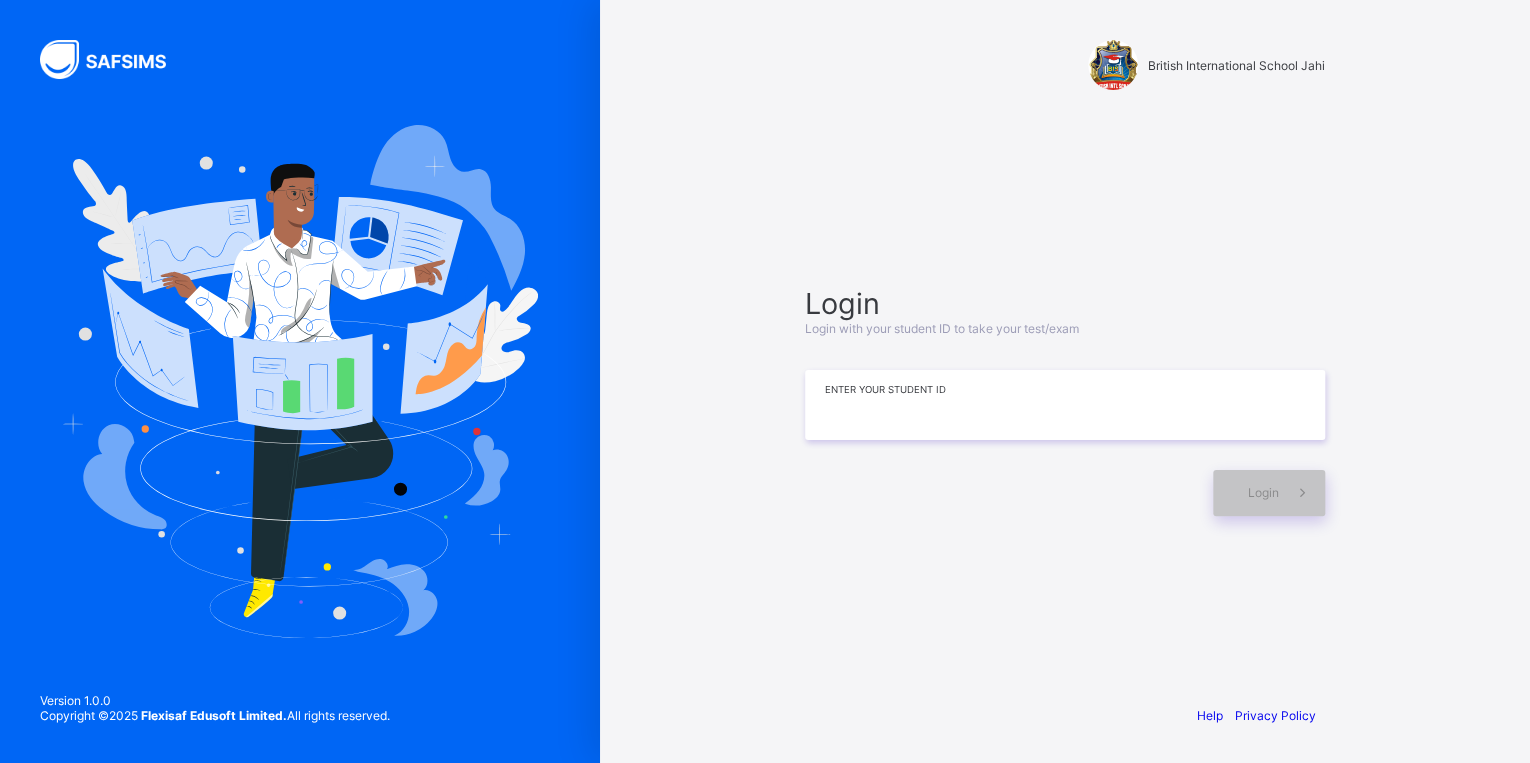 click at bounding box center [1065, 405] 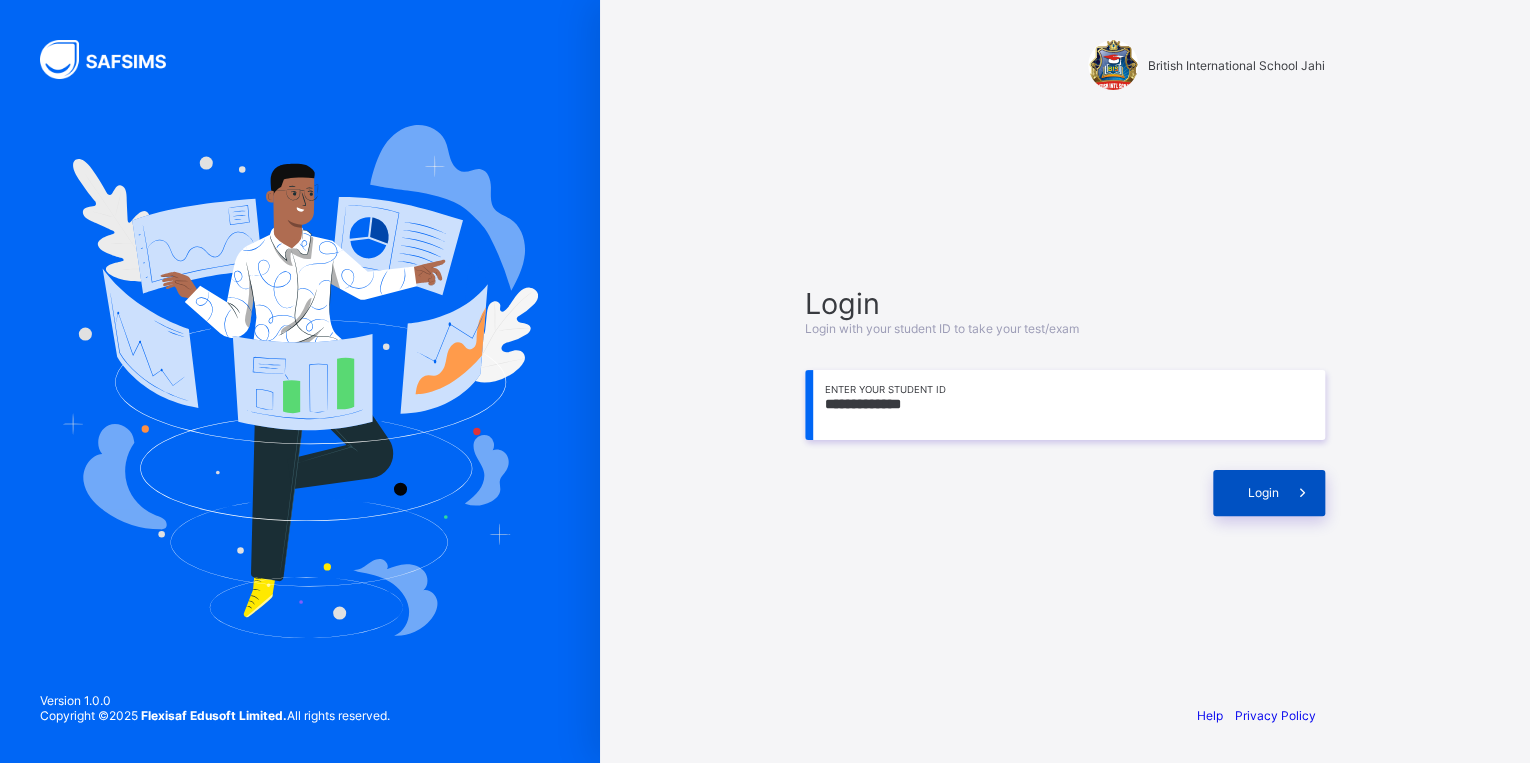 type on "**********" 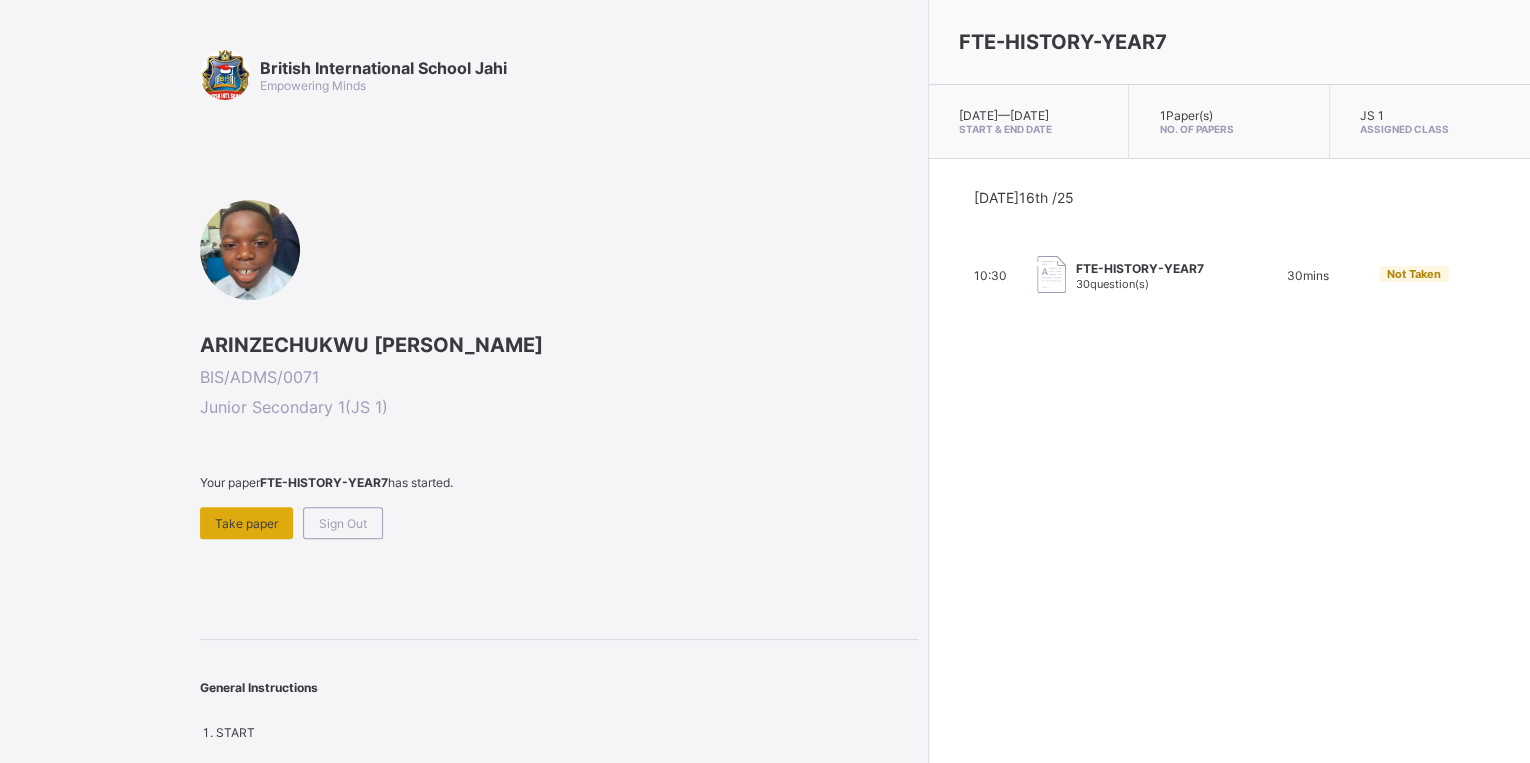 click on "Take paper" at bounding box center [246, 523] 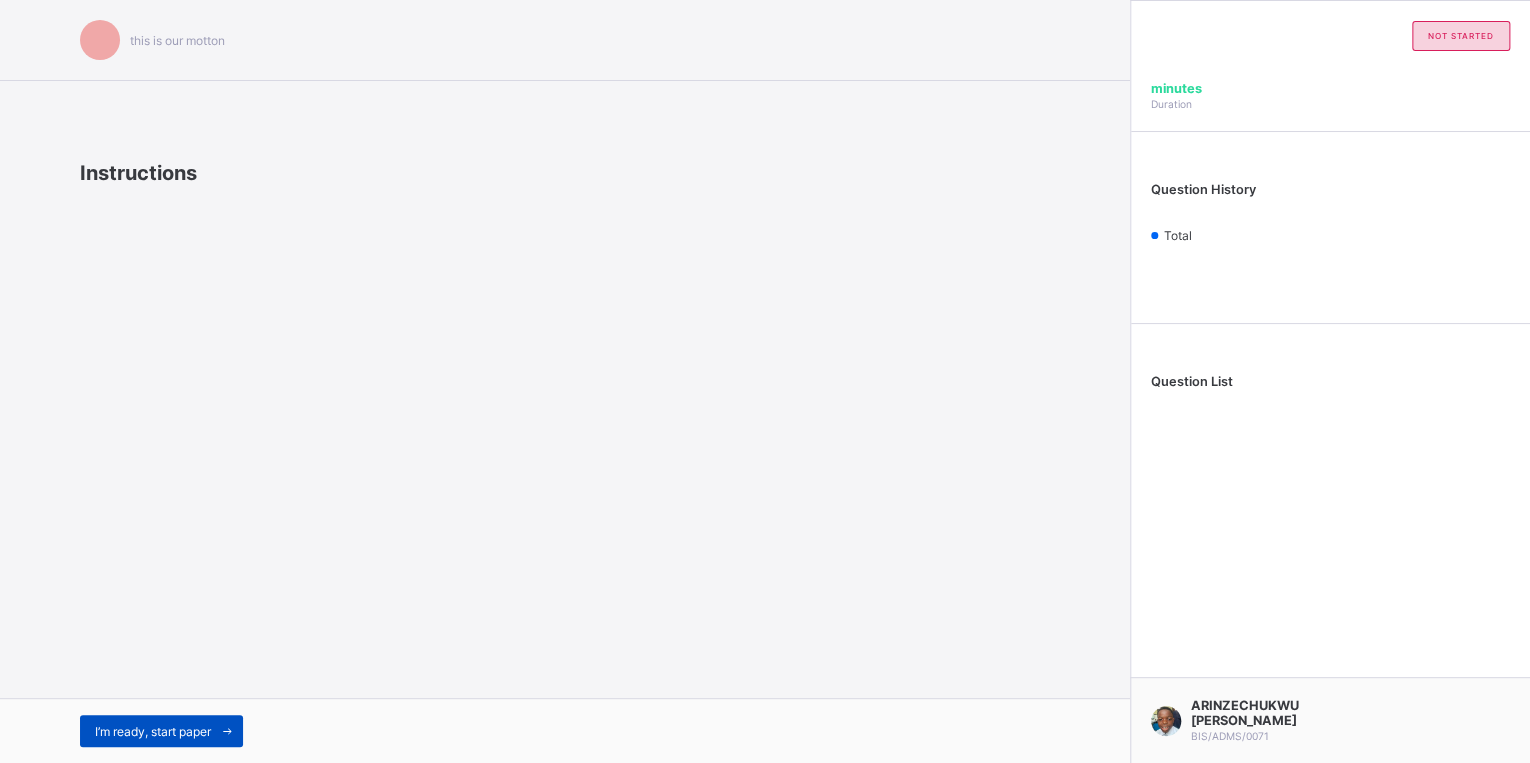 click at bounding box center (227, 731) 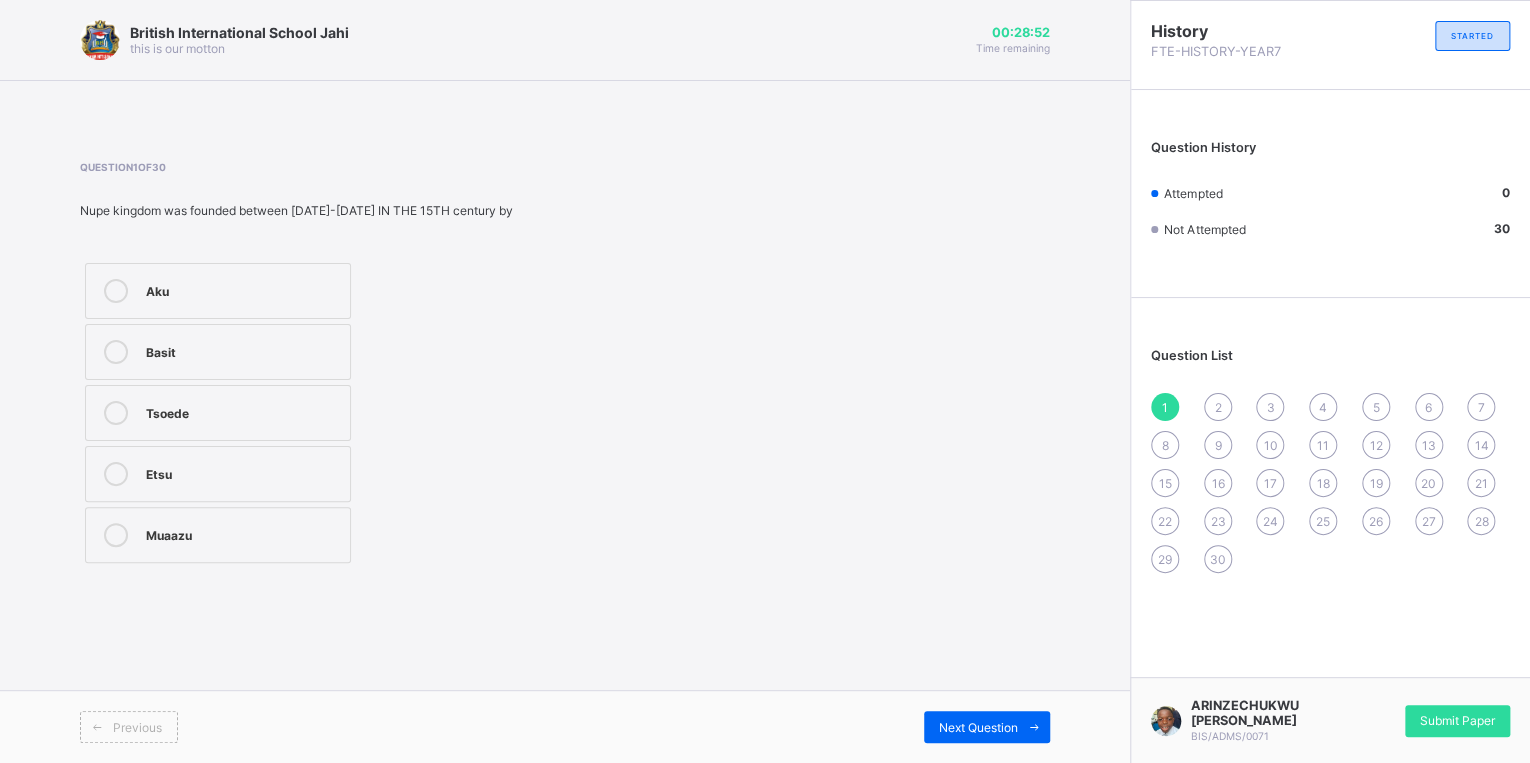 click on "Tsoede" at bounding box center [218, 413] 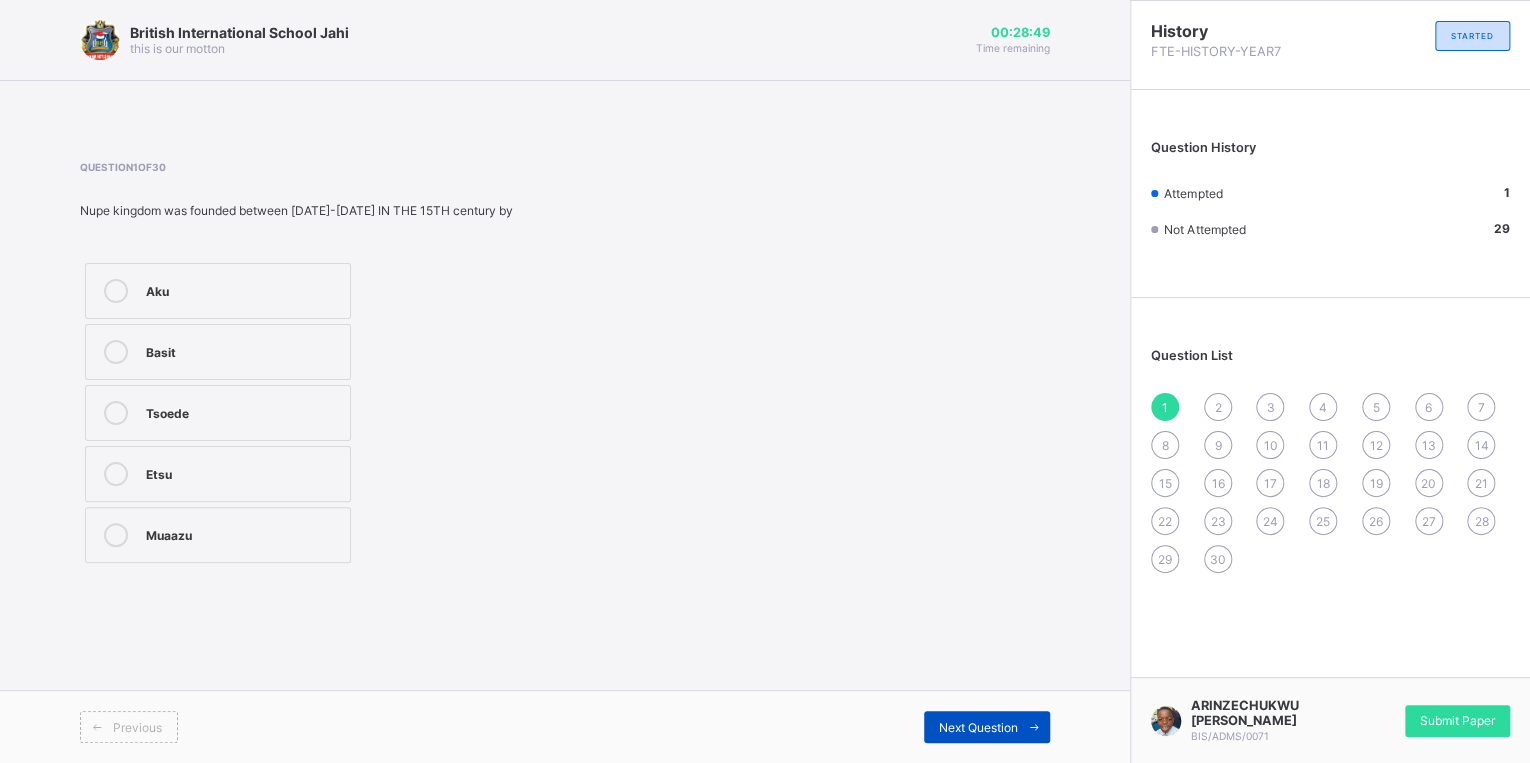 click at bounding box center [1034, 727] 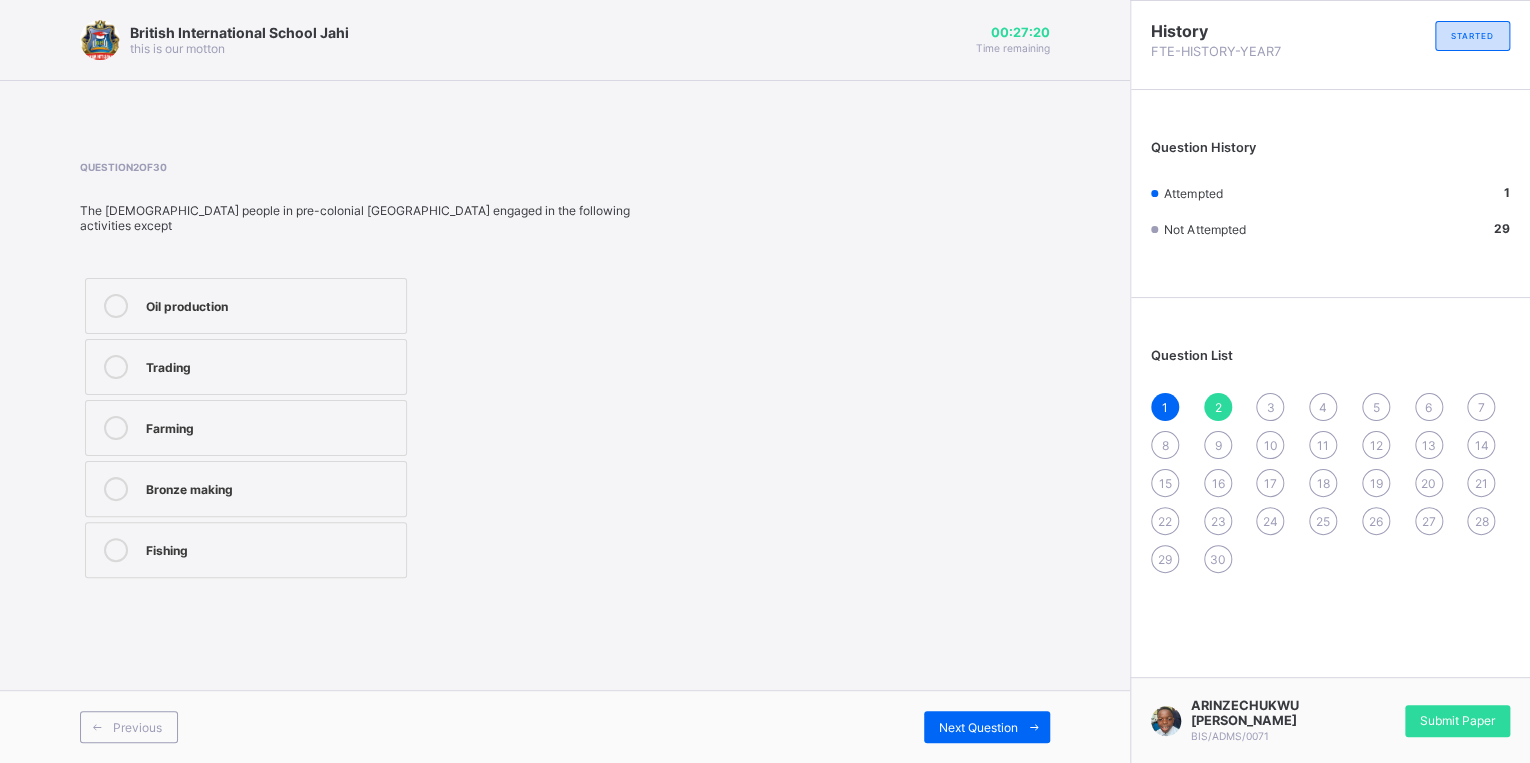 drag, startPoint x: 286, startPoint y: 306, endPoint x: 276, endPoint y: 303, distance: 10.440307 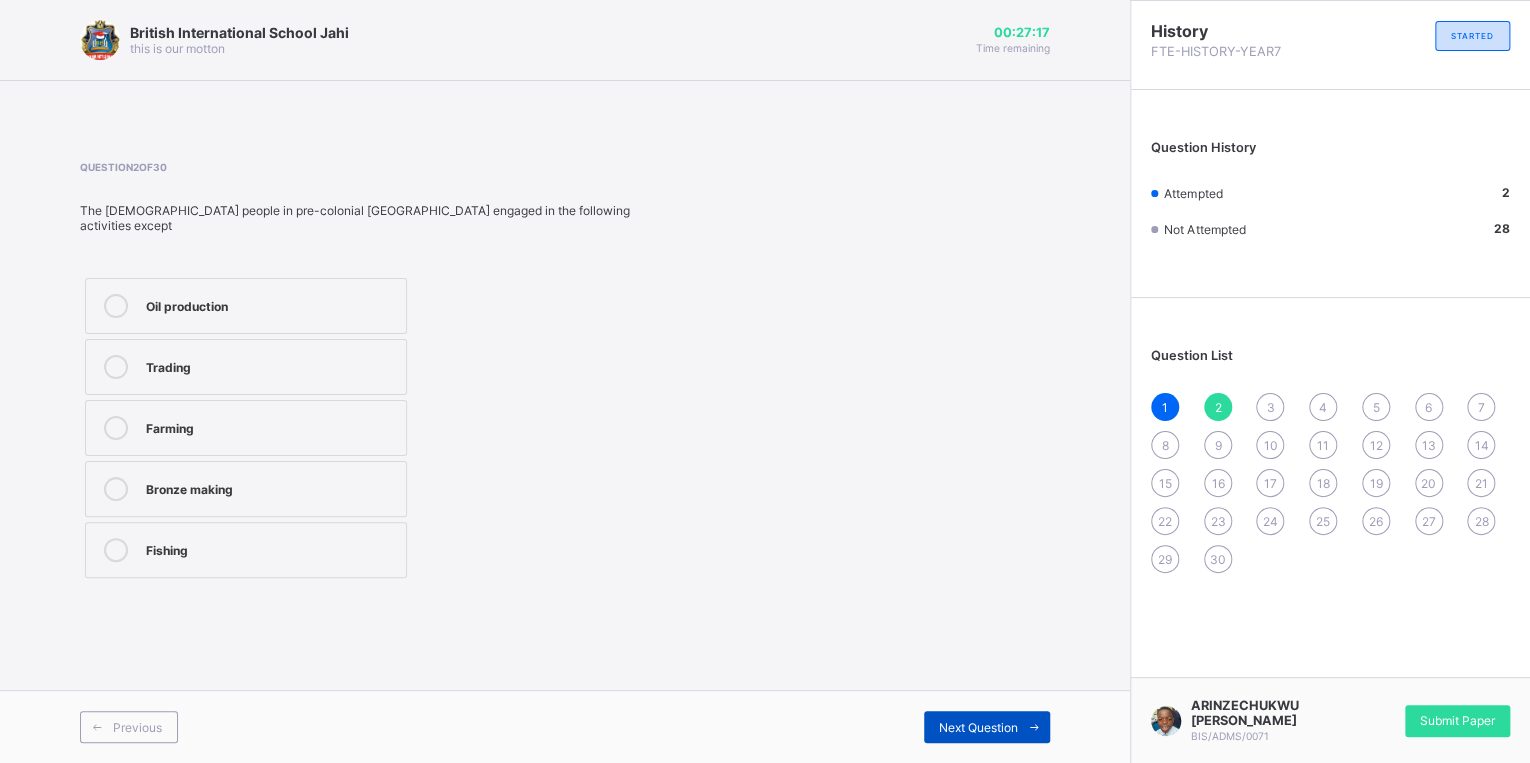 click on "Next Question" at bounding box center (978, 727) 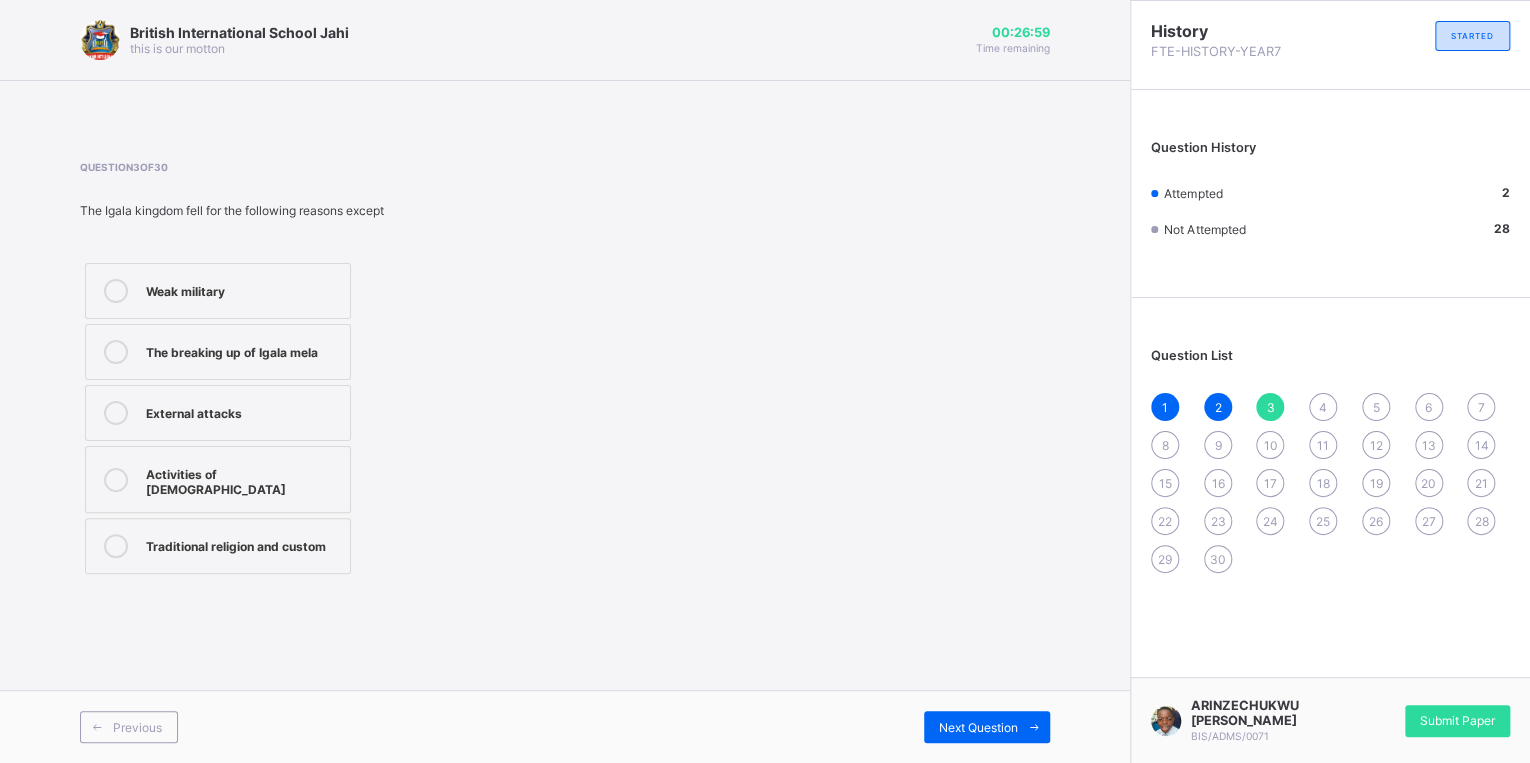 click on "Weak military" at bounding box center [243, 289] 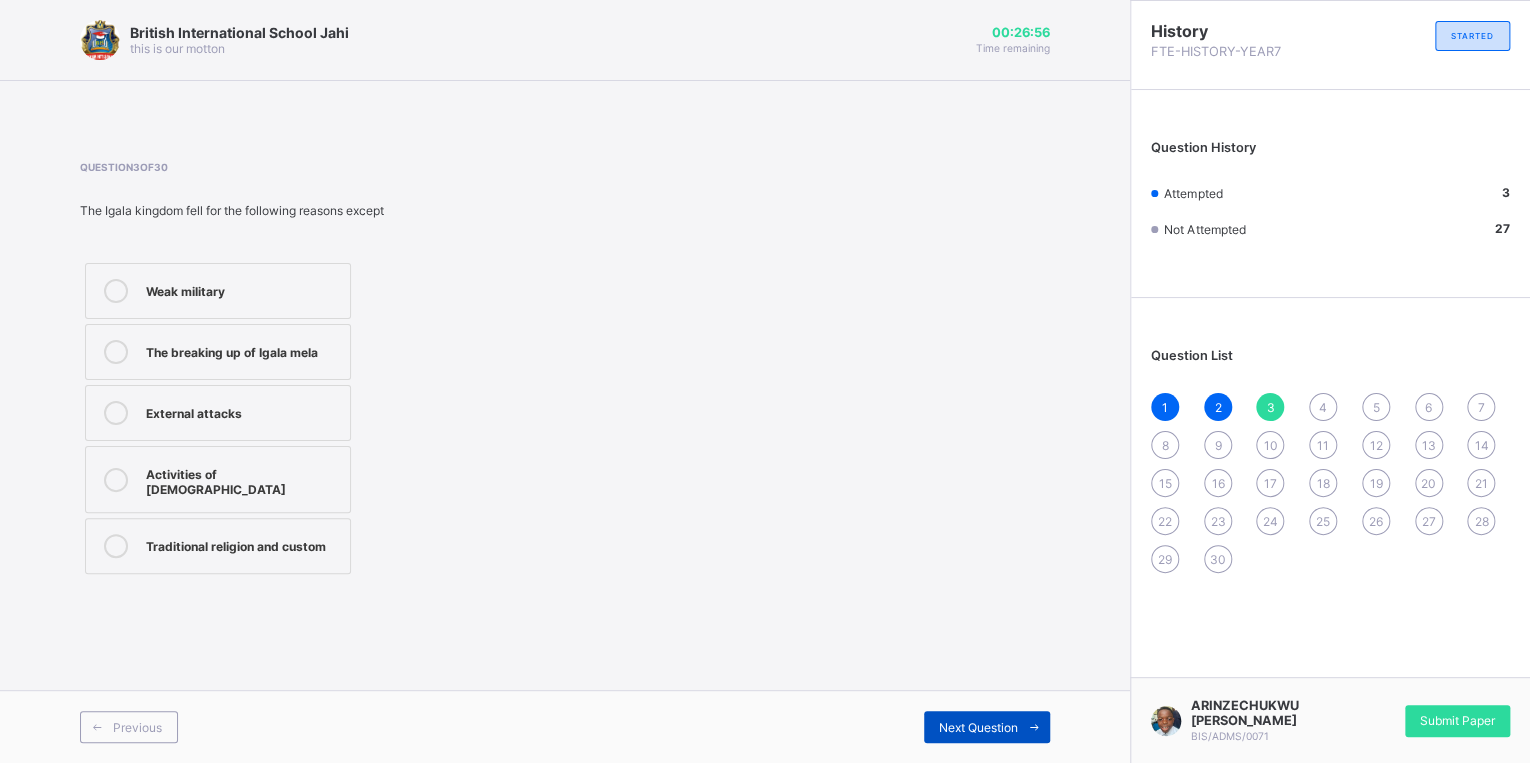 click at bounding box center (1034, 727) 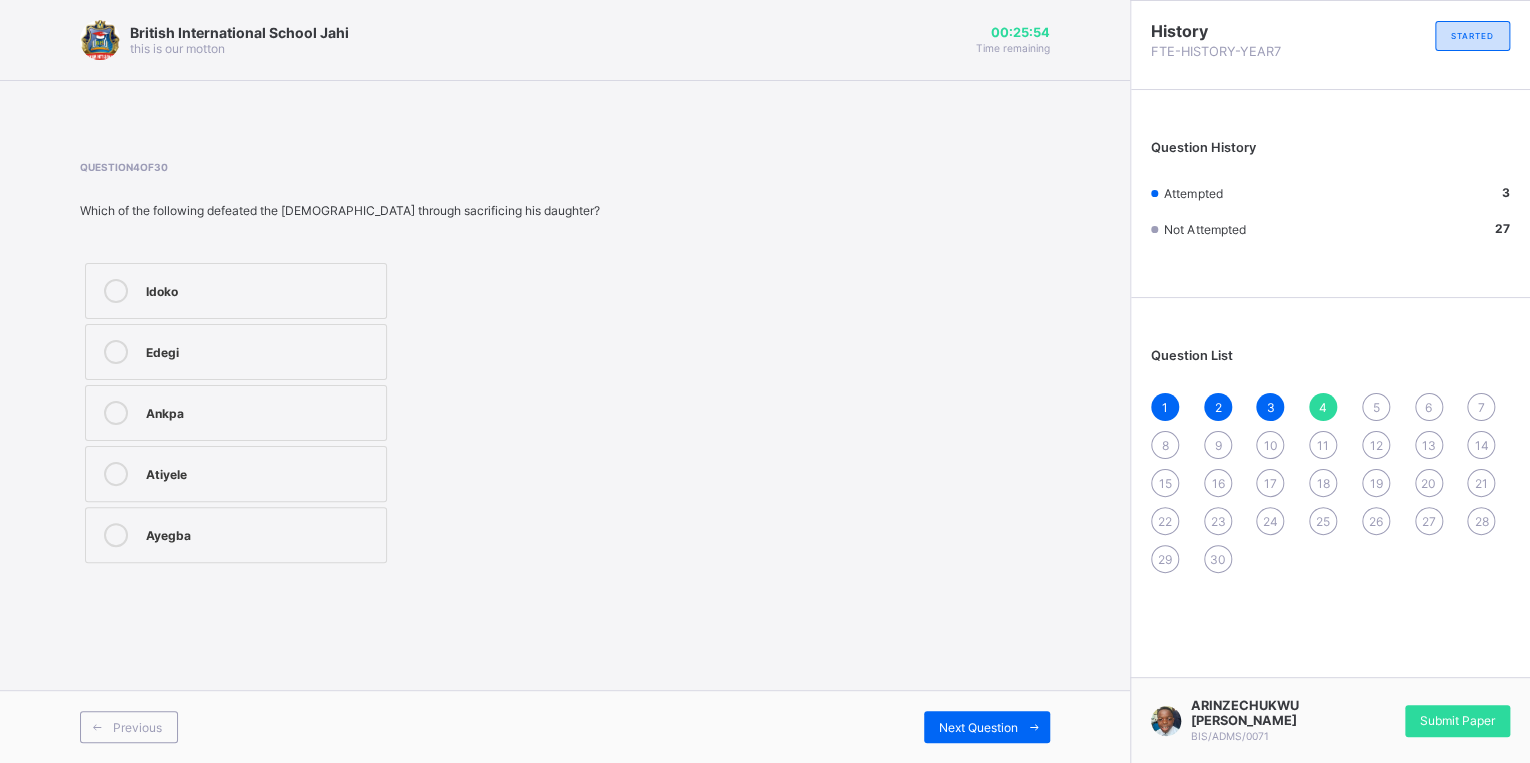 click at bounding box center (116, 535) 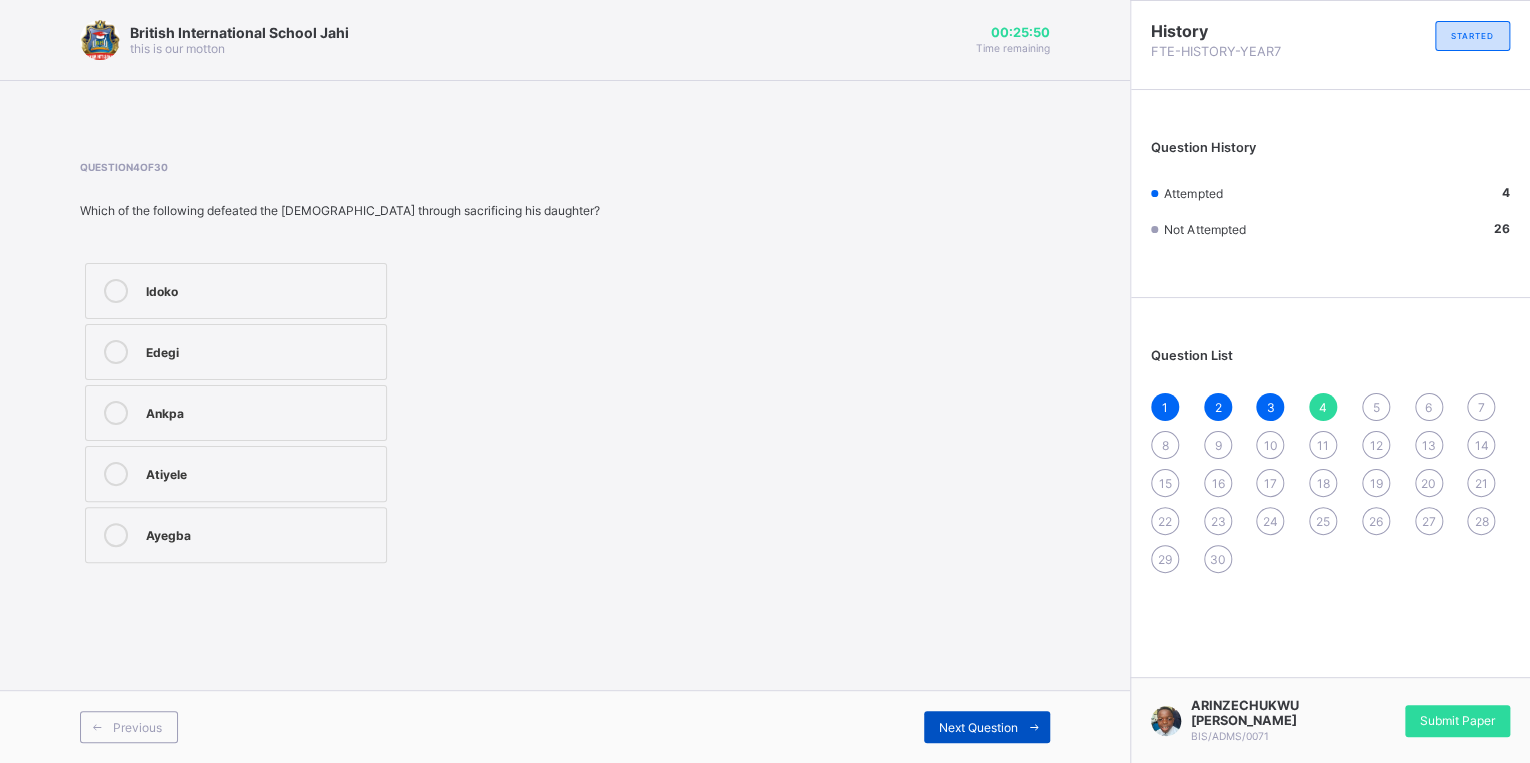 click at bounding box center [1034, 727] 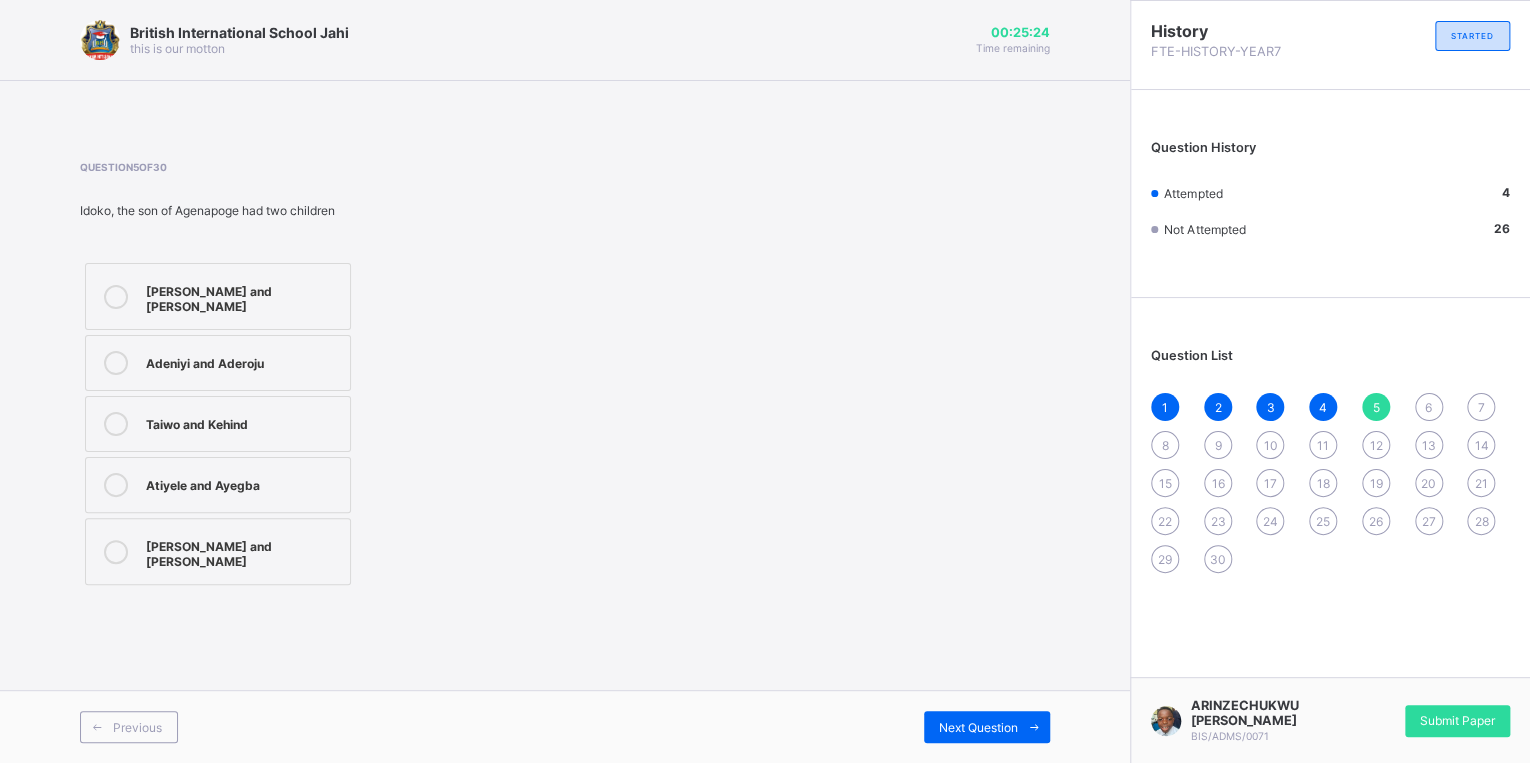 click on "Adeniyi and Aderoju" at bounding box center (243, 361) 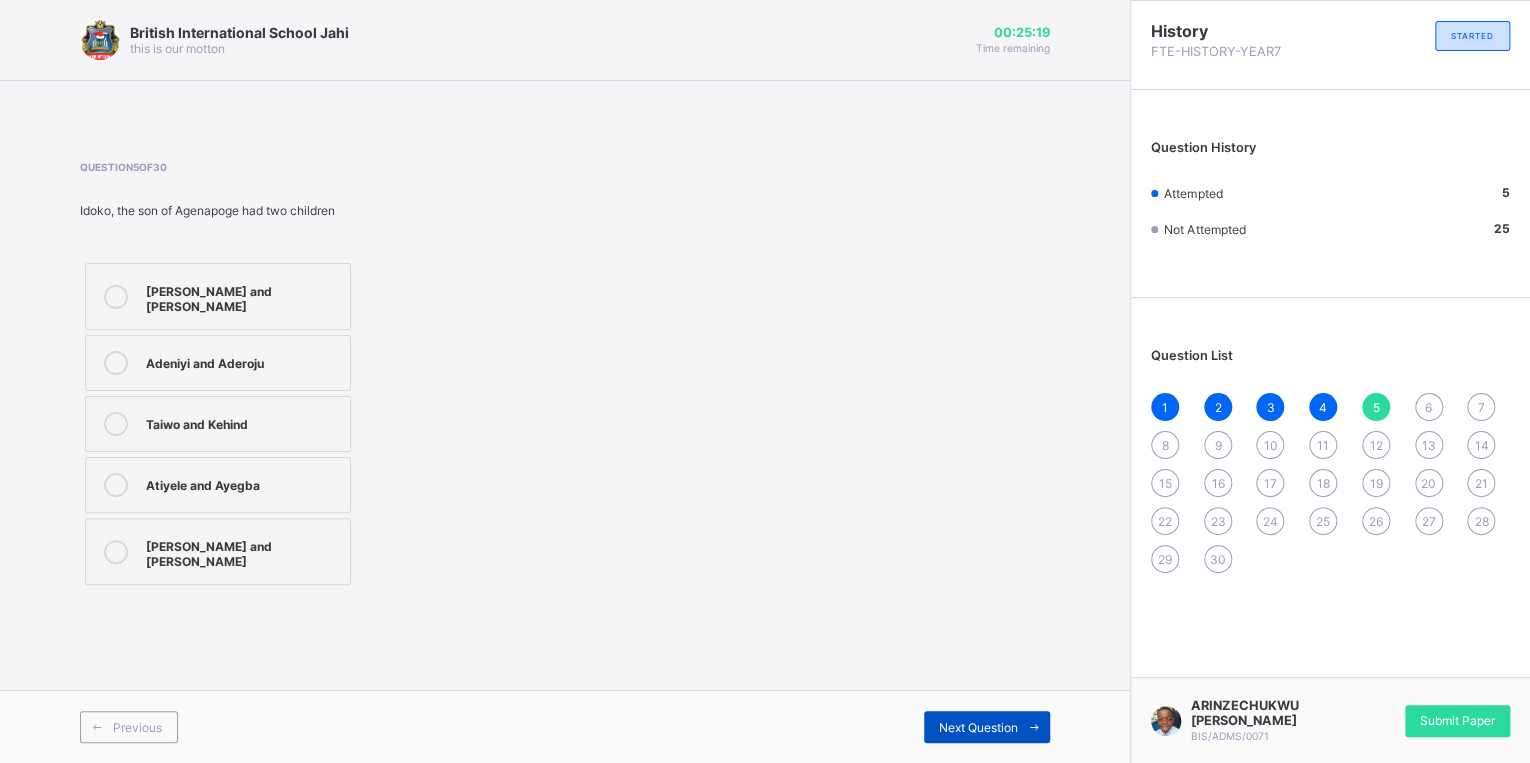 click on "Next Question" at bounding box center [978, 727] 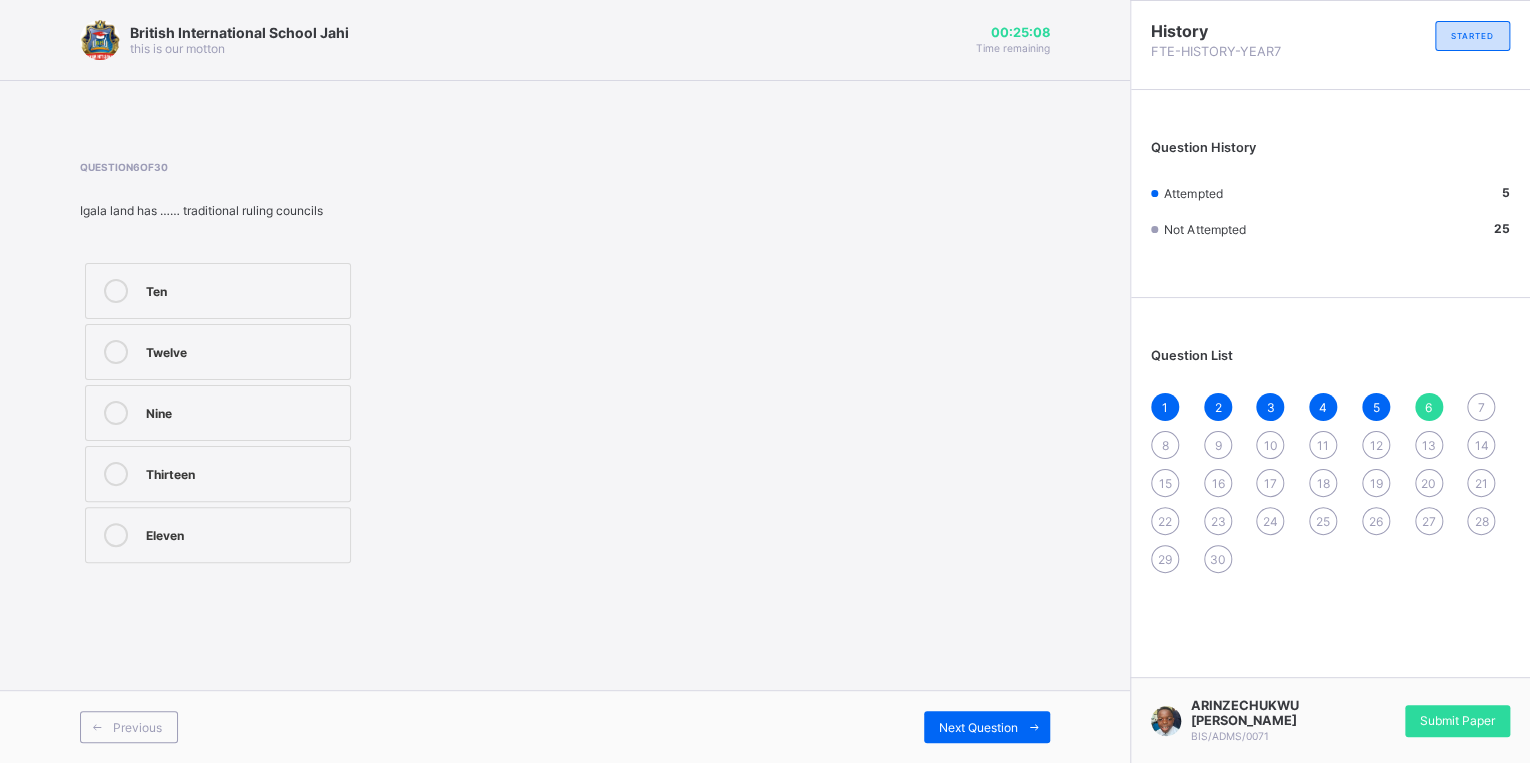 click on "Twelve" at bounding box center [243, 350] 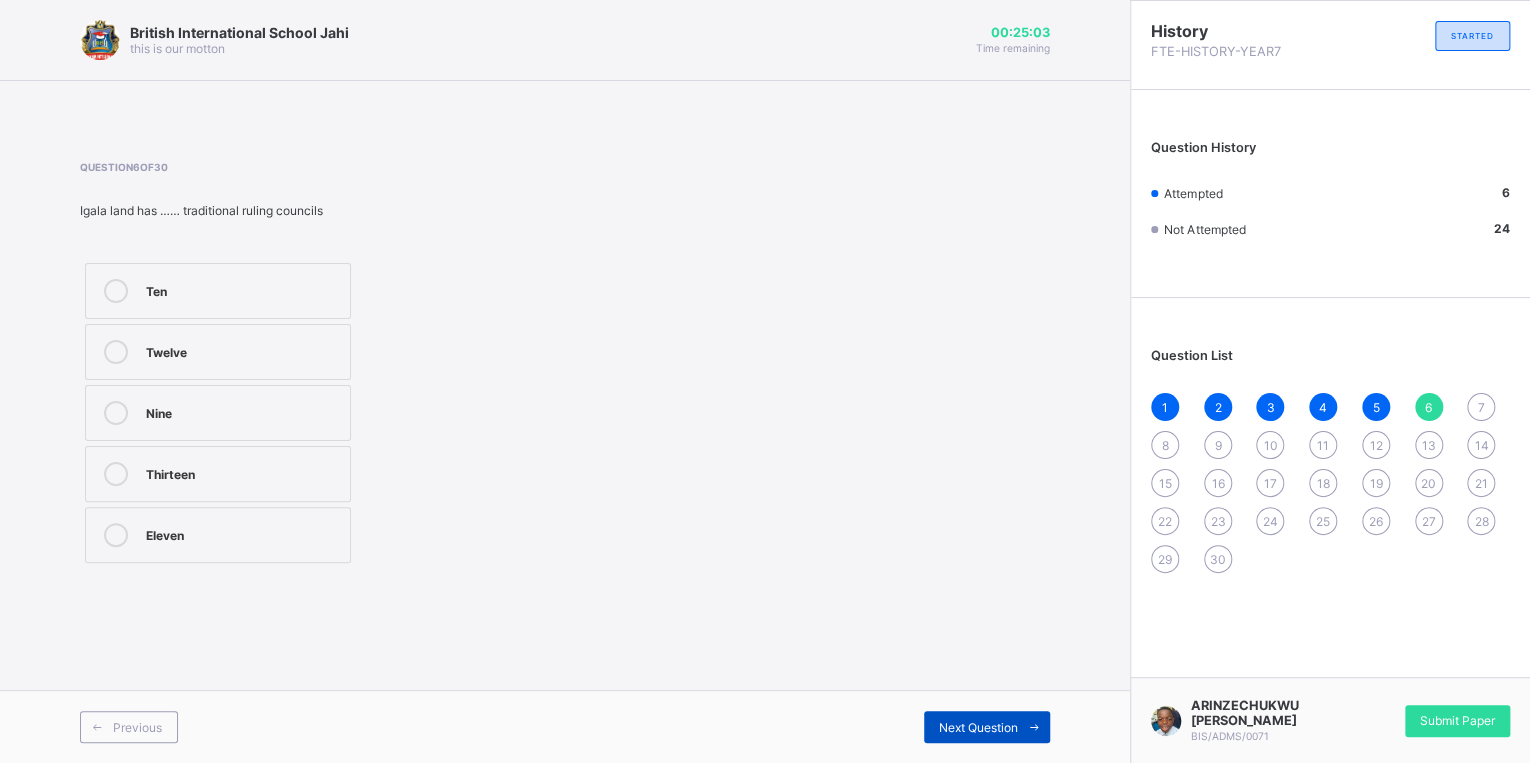 click on "Next Question" at bounding box center [987, 727] 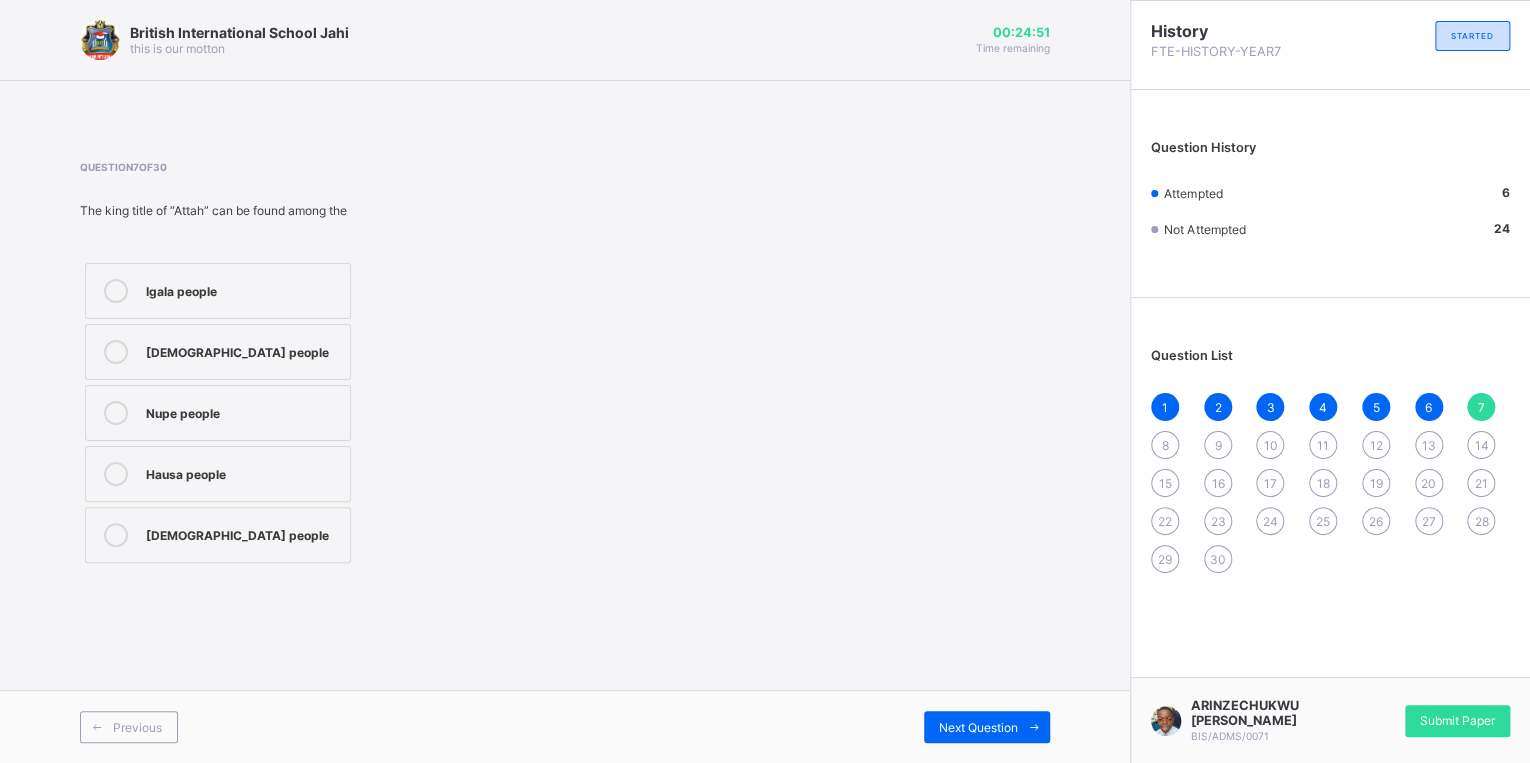 click on "Igala people" at bounding box center [243, 289] 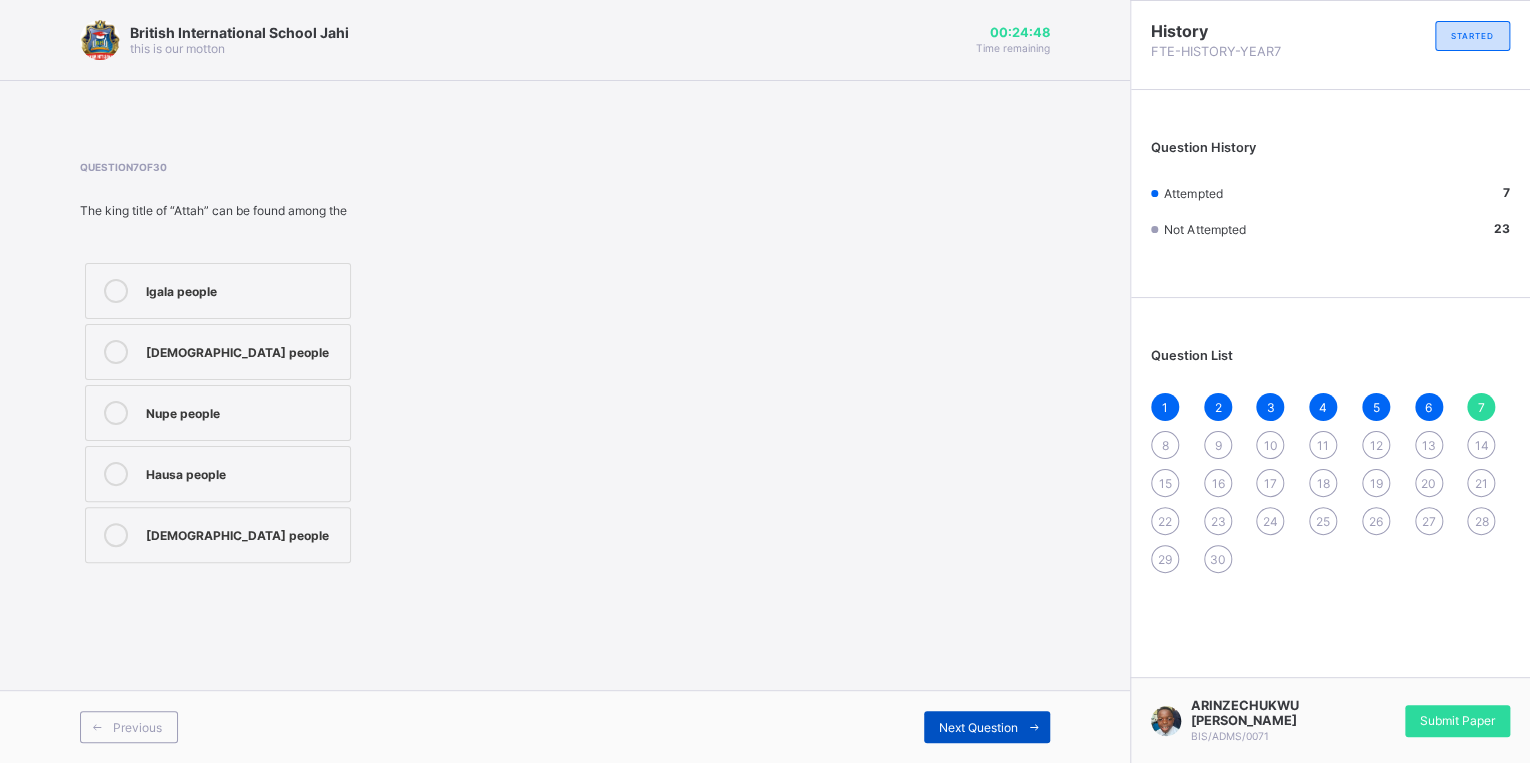 click at bounding box center [1034, 727] 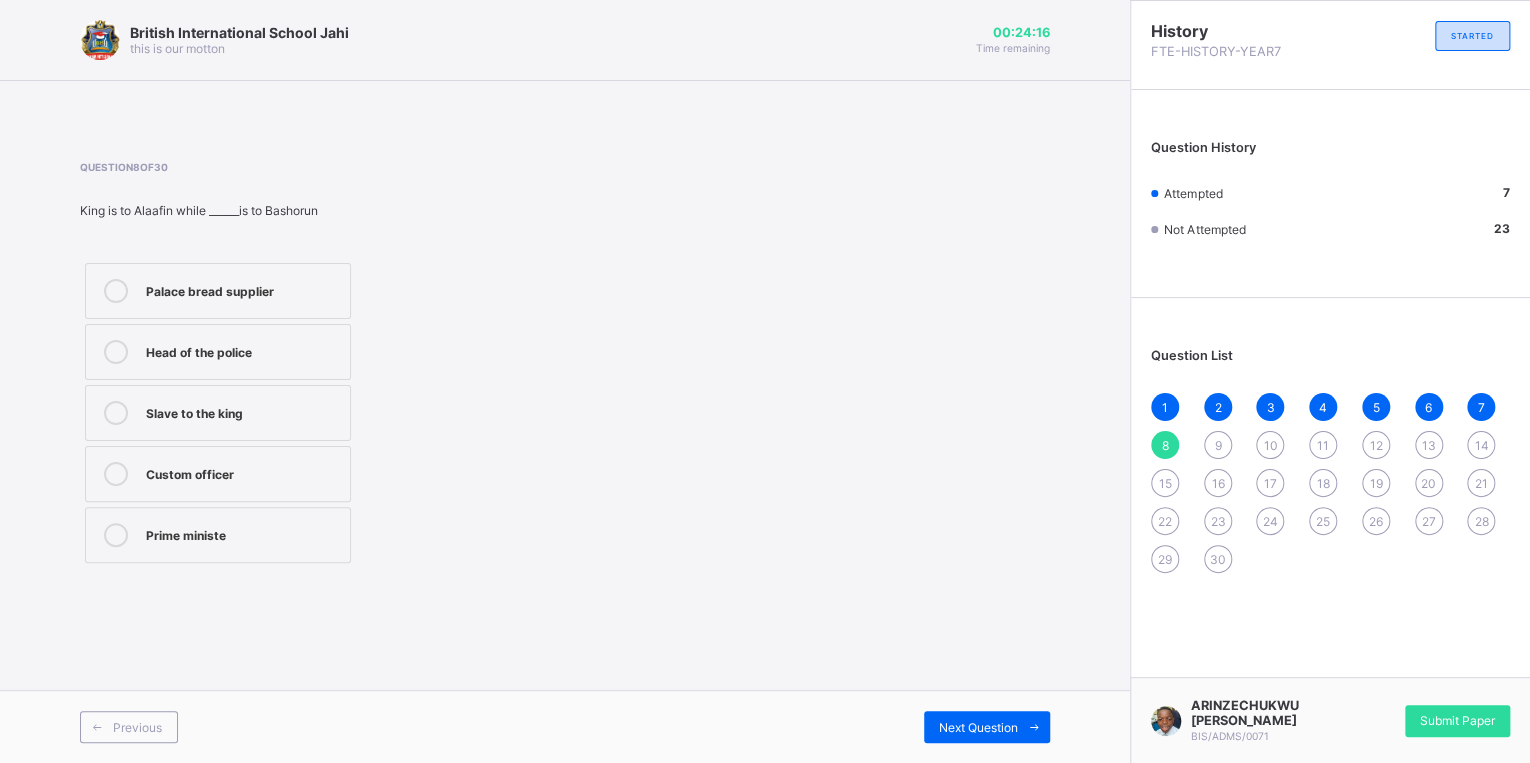 click on "Palace bread supplier" at bounding box center [243, 289] 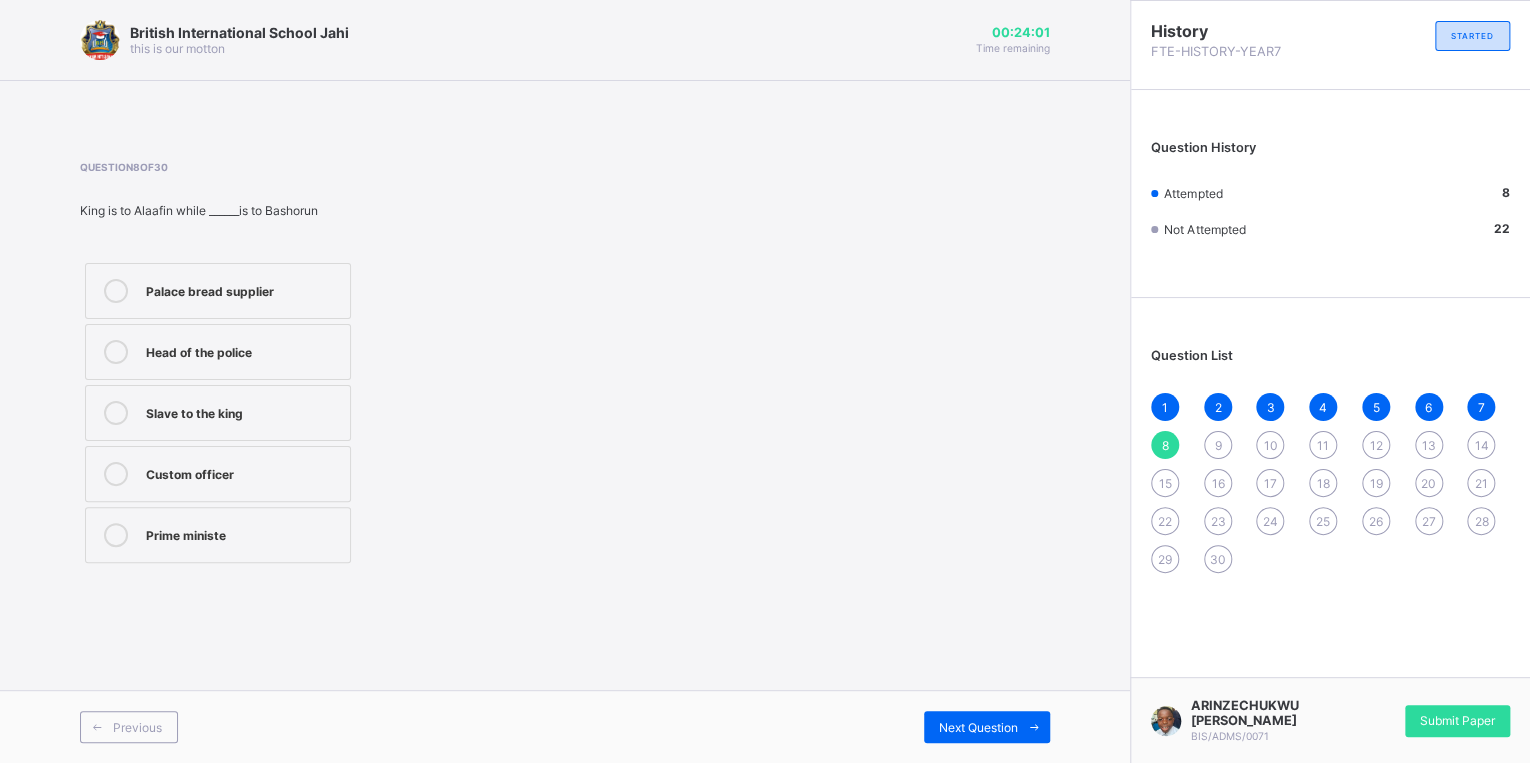 click on "Slave to the king" at bounding box center (243, 411) 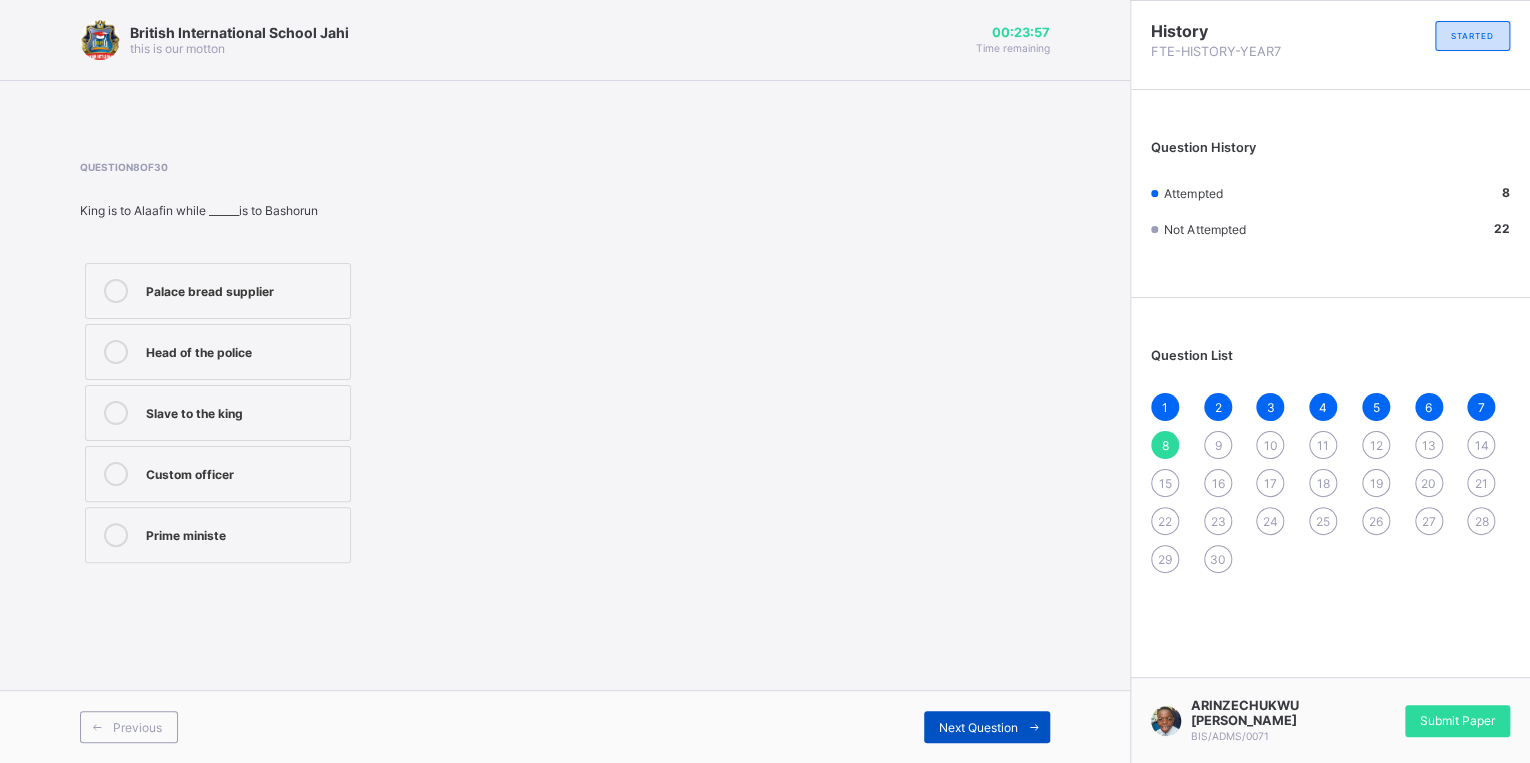 click at bounding box center [1034, 727] 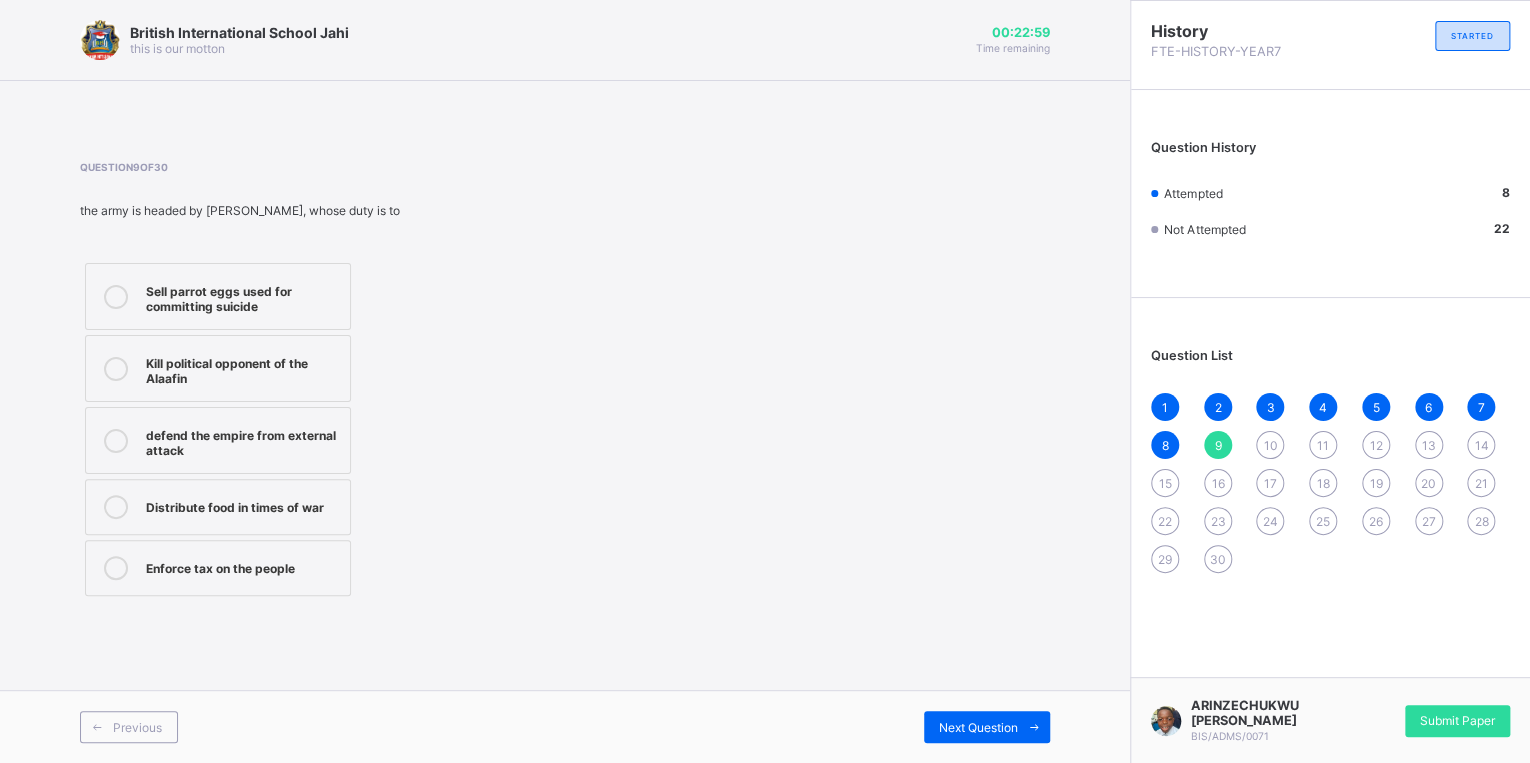 click on "Enforce tax on the people" at bounding box center (218, 568) 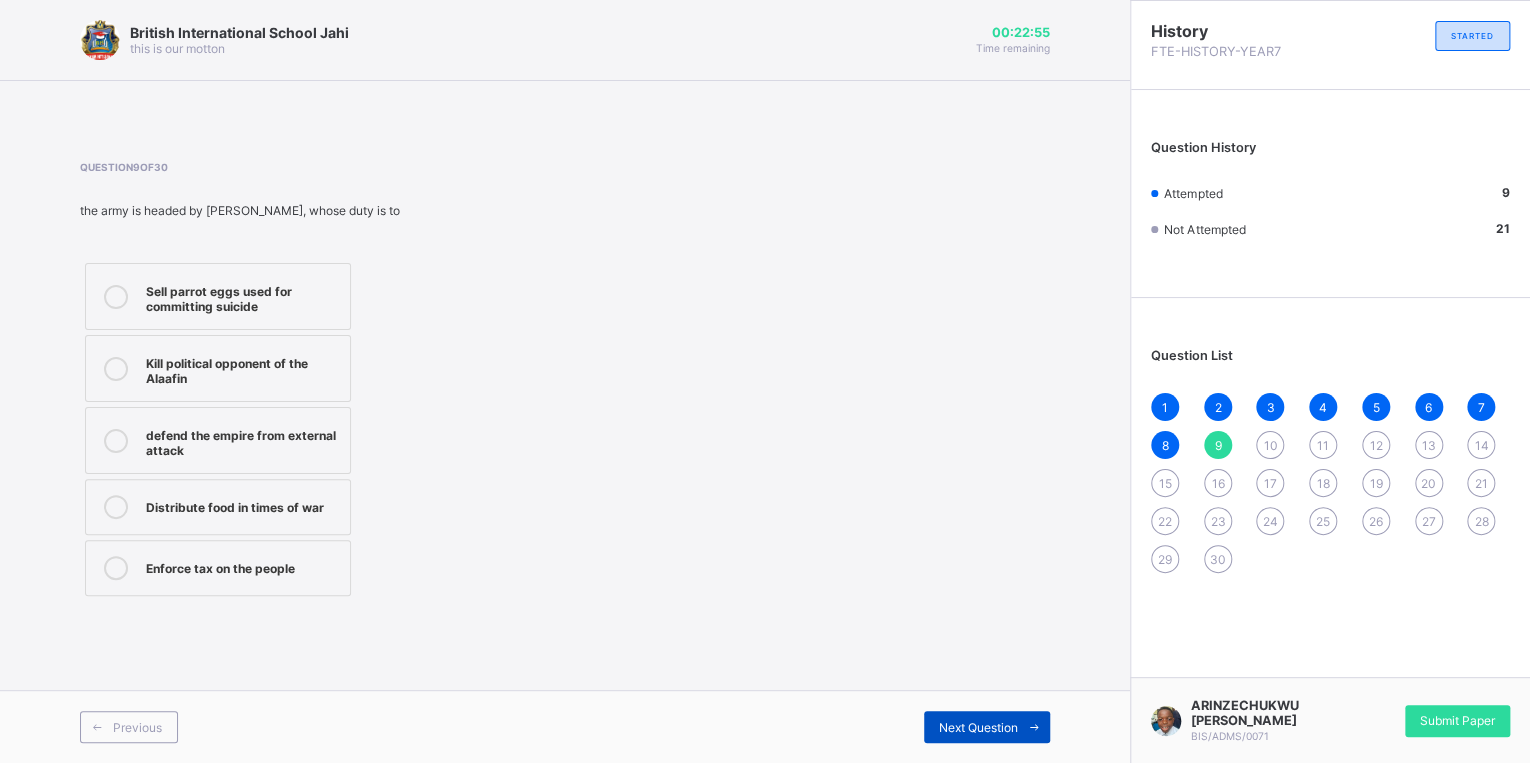click on "Next Question" at bounding box center (978, 727) 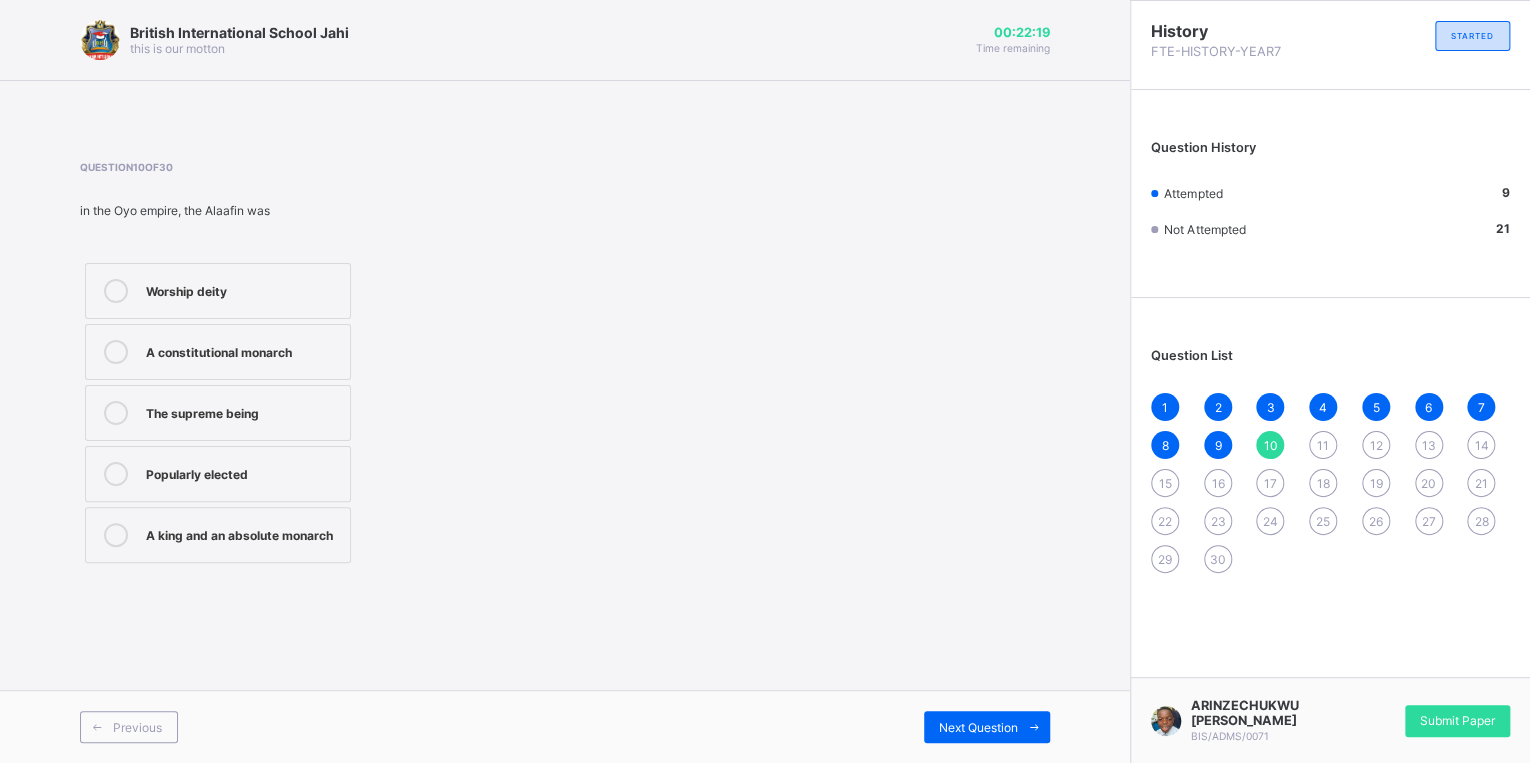 click on "The supreme being" at bounding box center (243, 411) 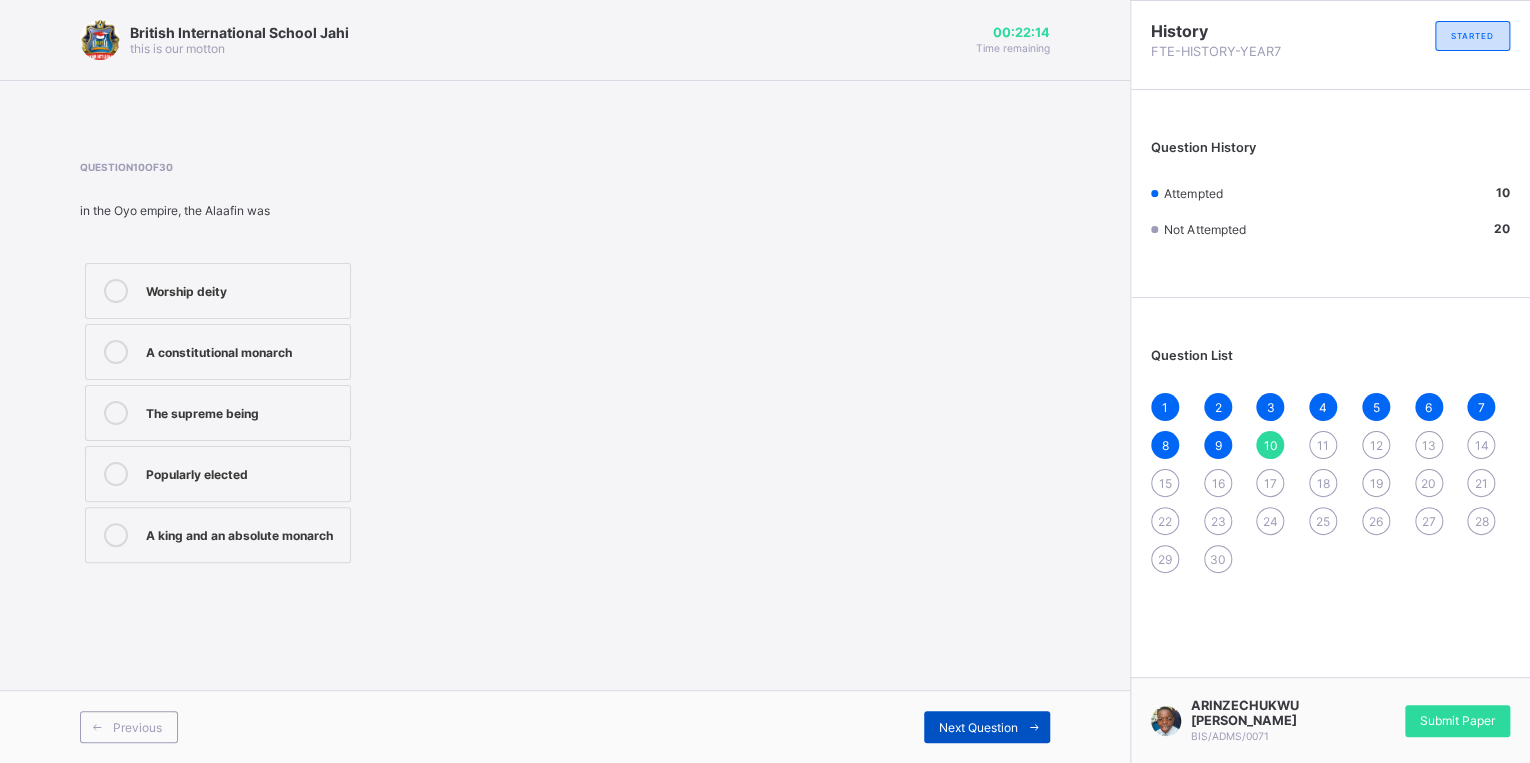 click at bounding box center (1034, 727) 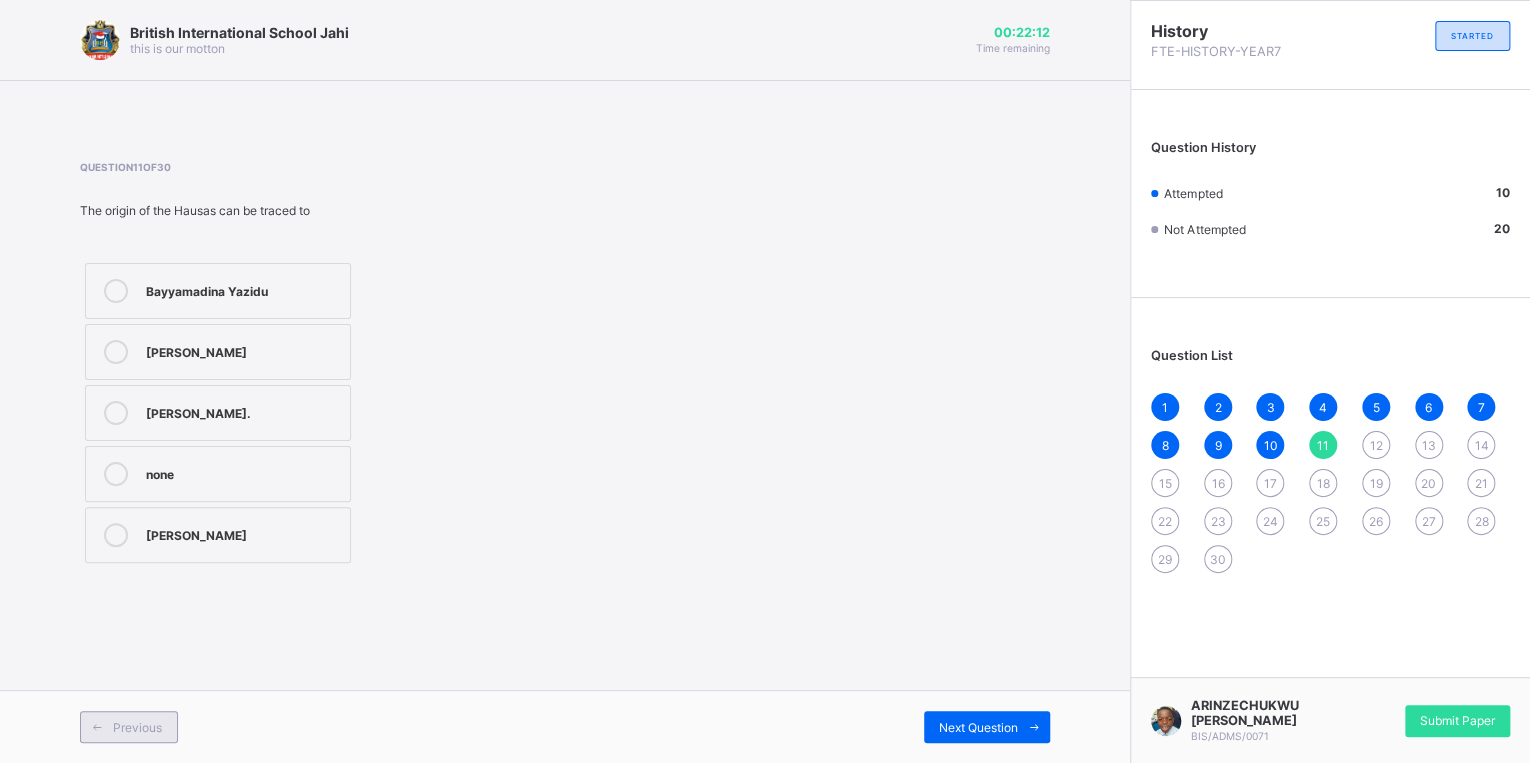 click on "Previous" at bounding box center (129, 727) 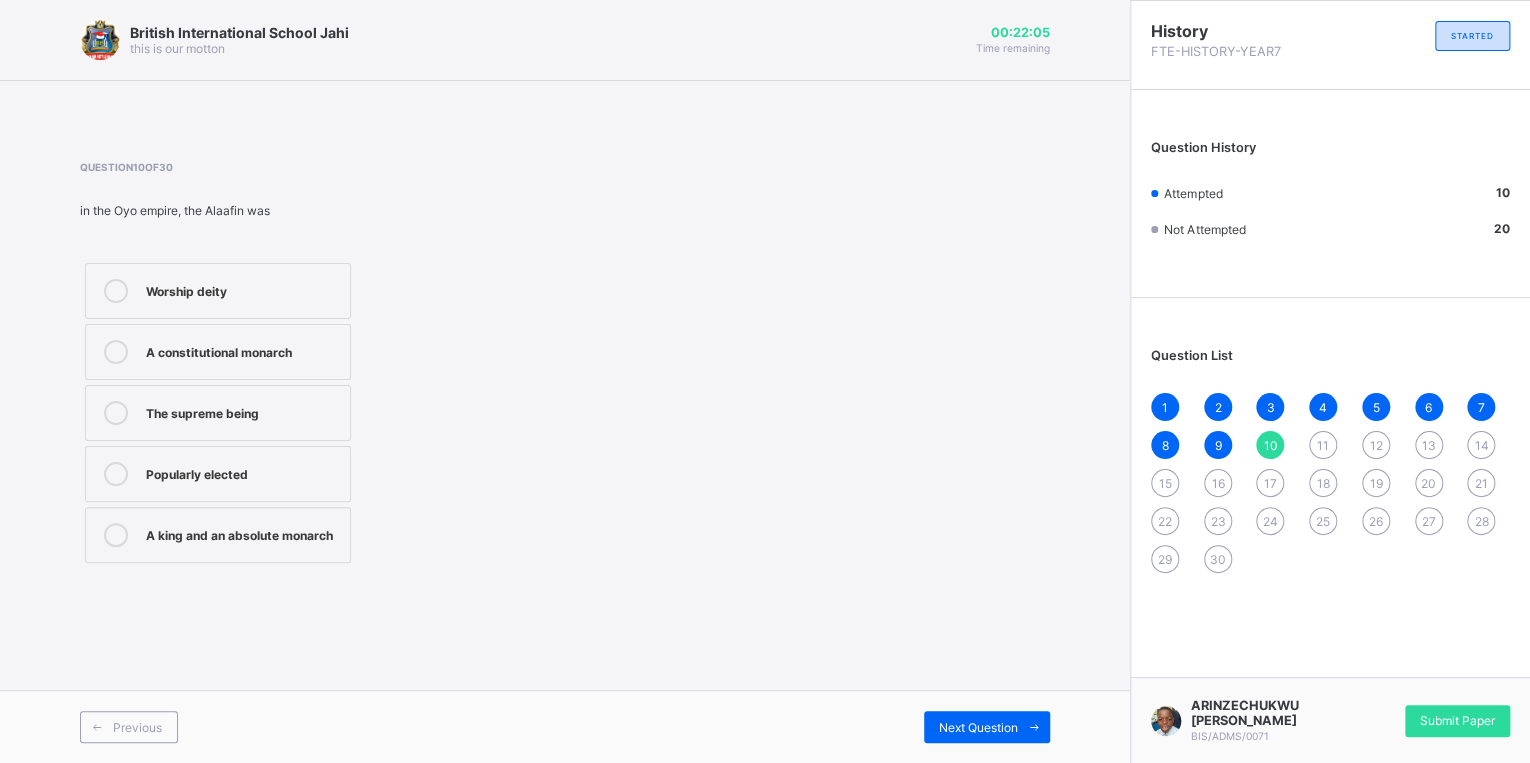 click on "A king and an absolute monarch" at bounding box center (218, 535) 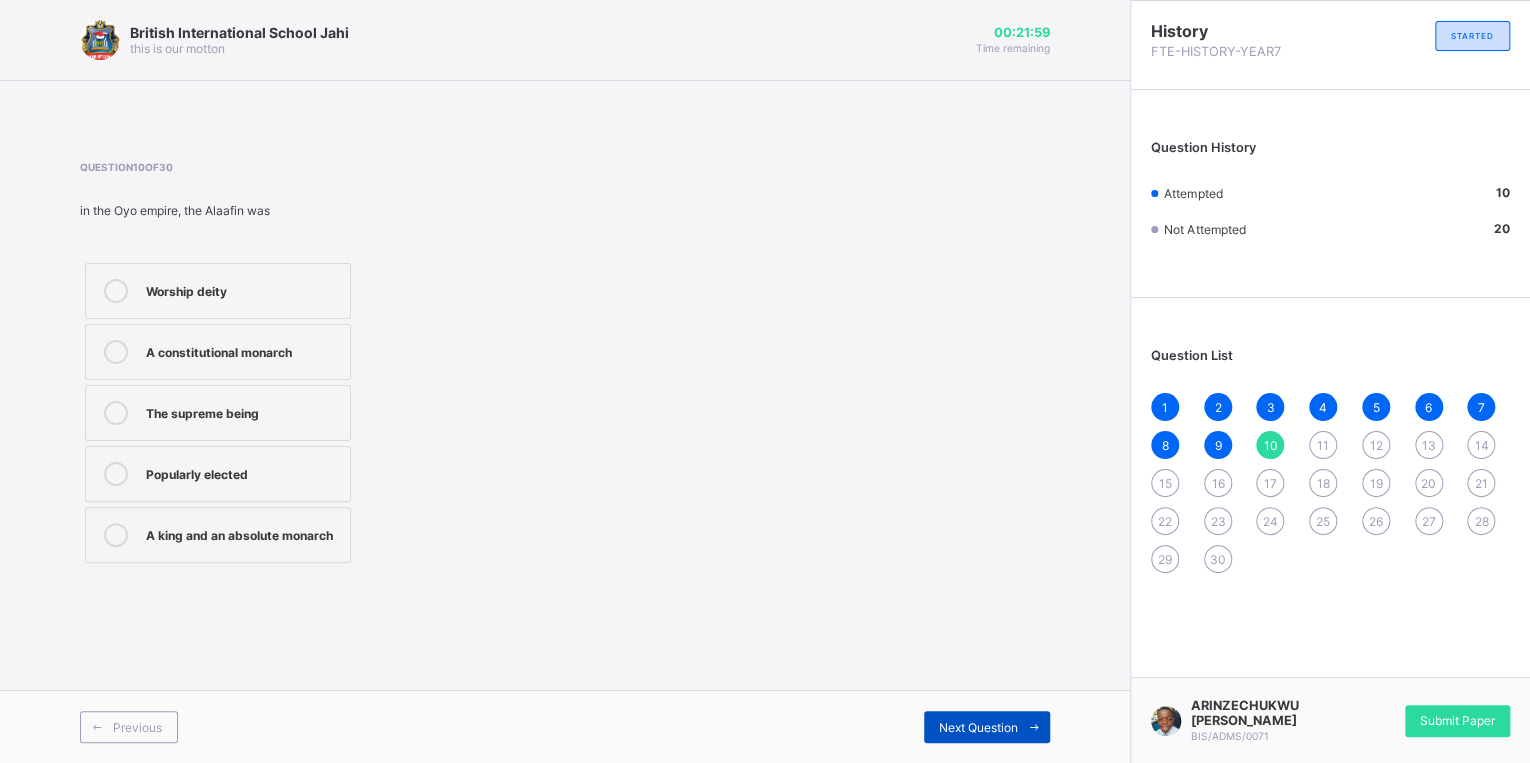 click at bounding box center (1034, 727) 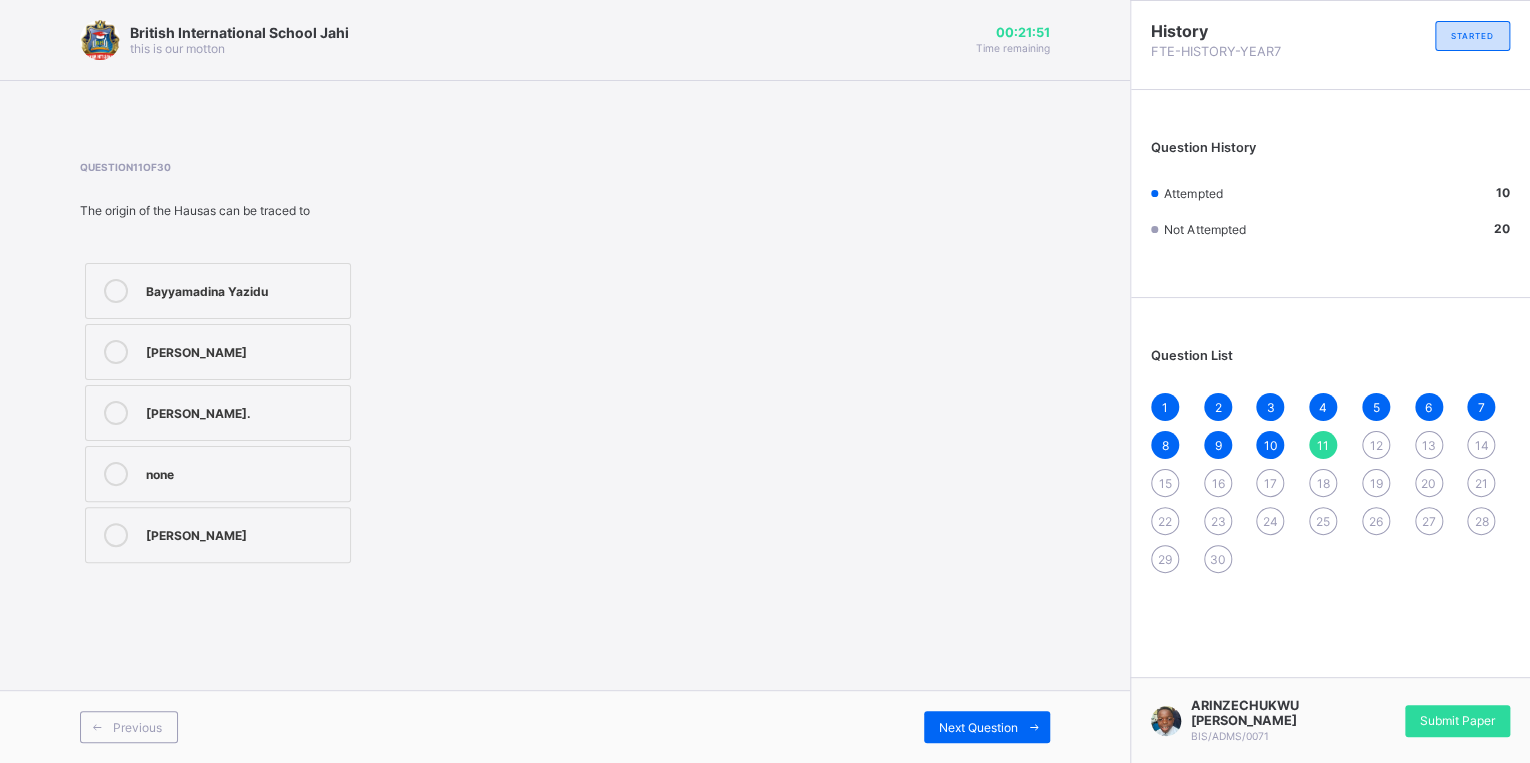 click on "[PERSON_NAME]." at bounding box center (243, 411) 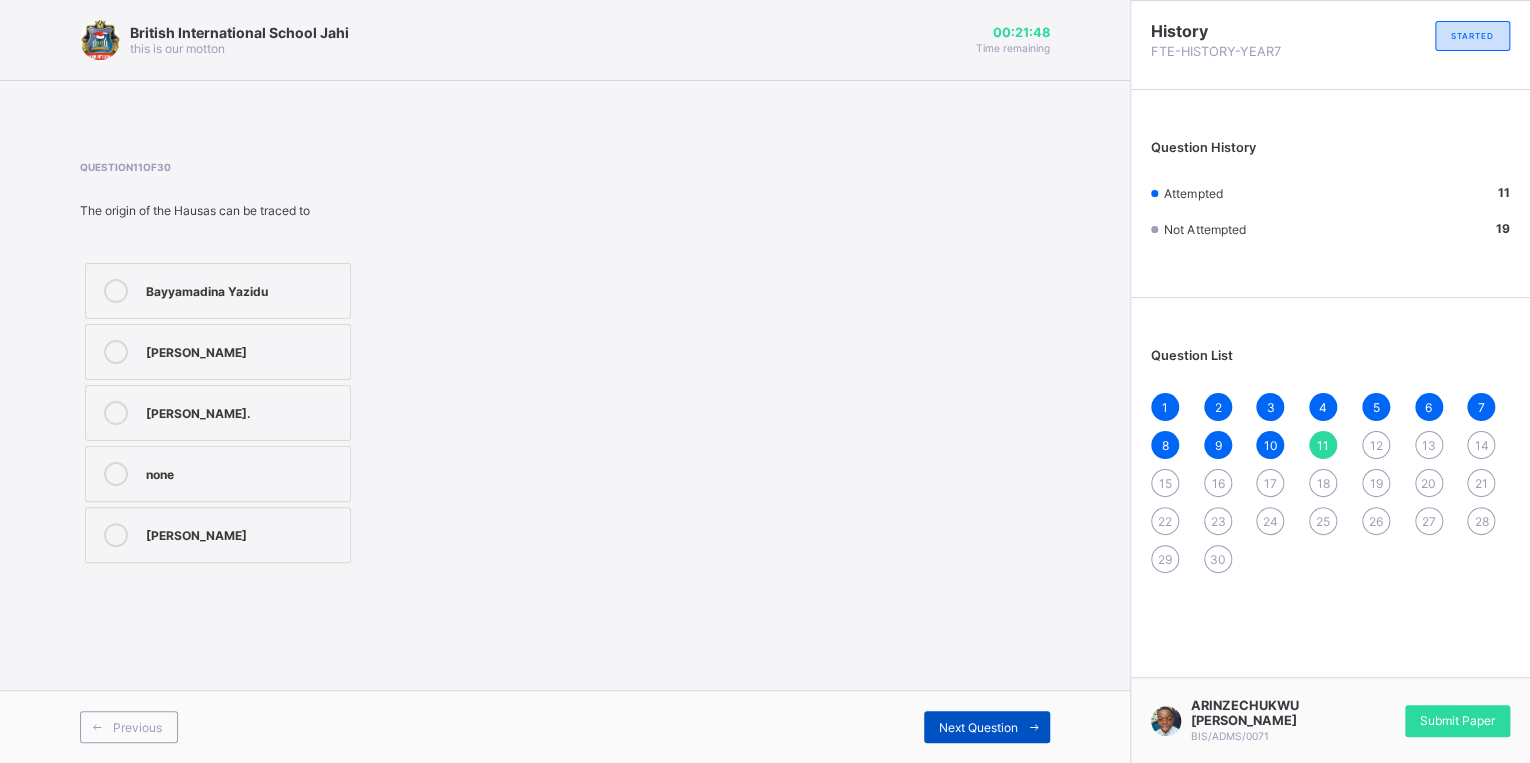 click at bounding box center [1034, 727] 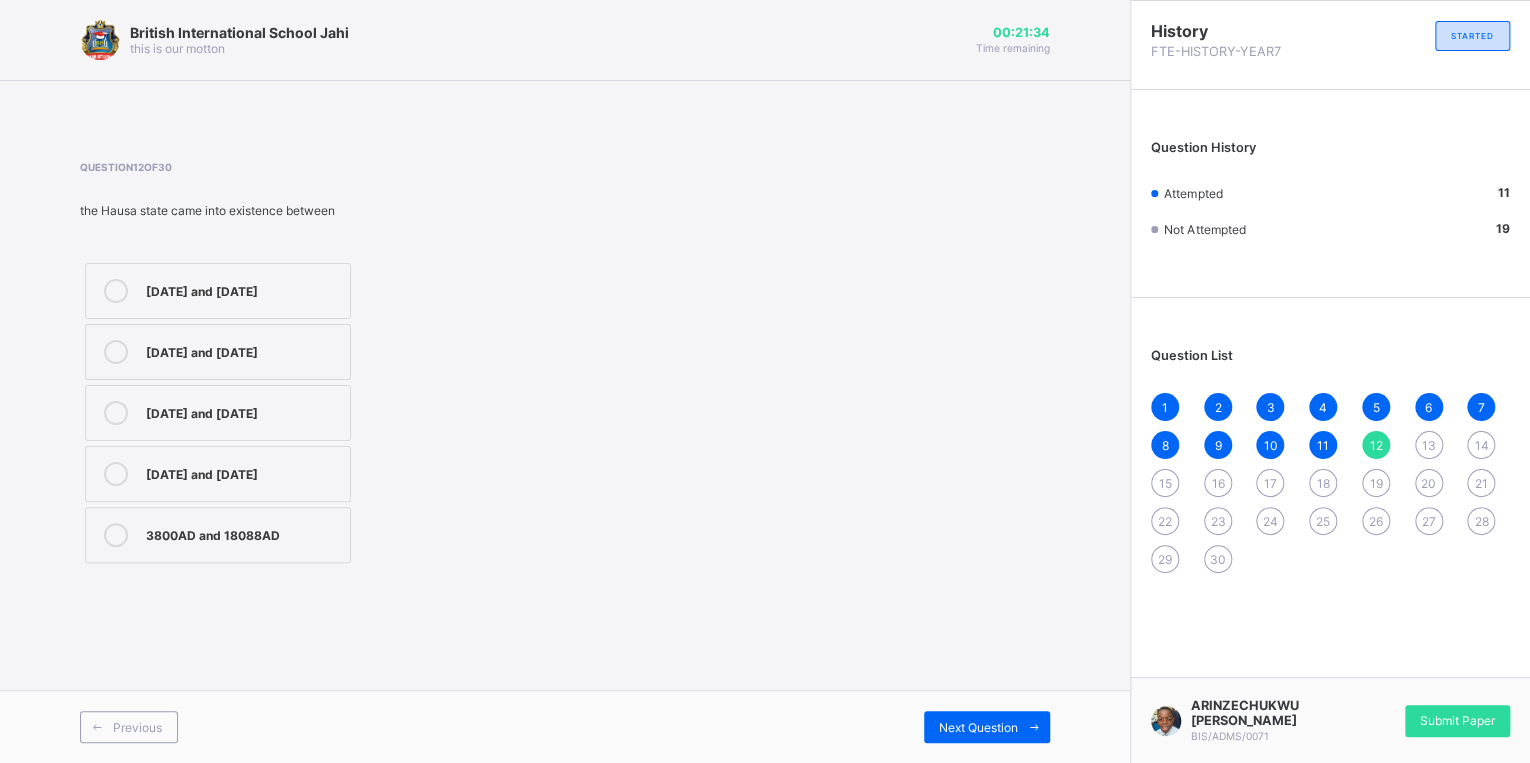 click on "[DATE] and [DATE]" at bounding box center [218, 352] 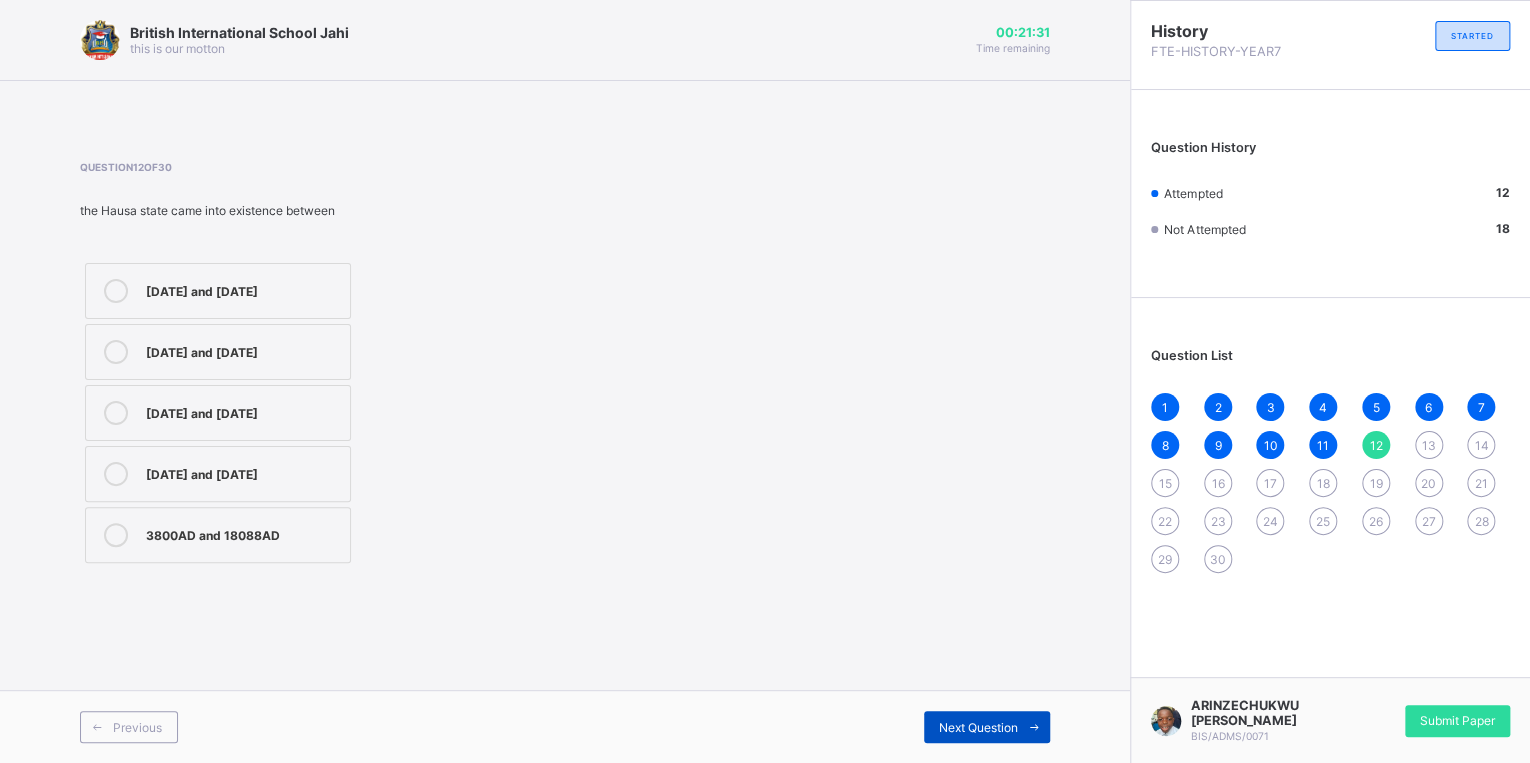 click at bounding box center (1034, 727) 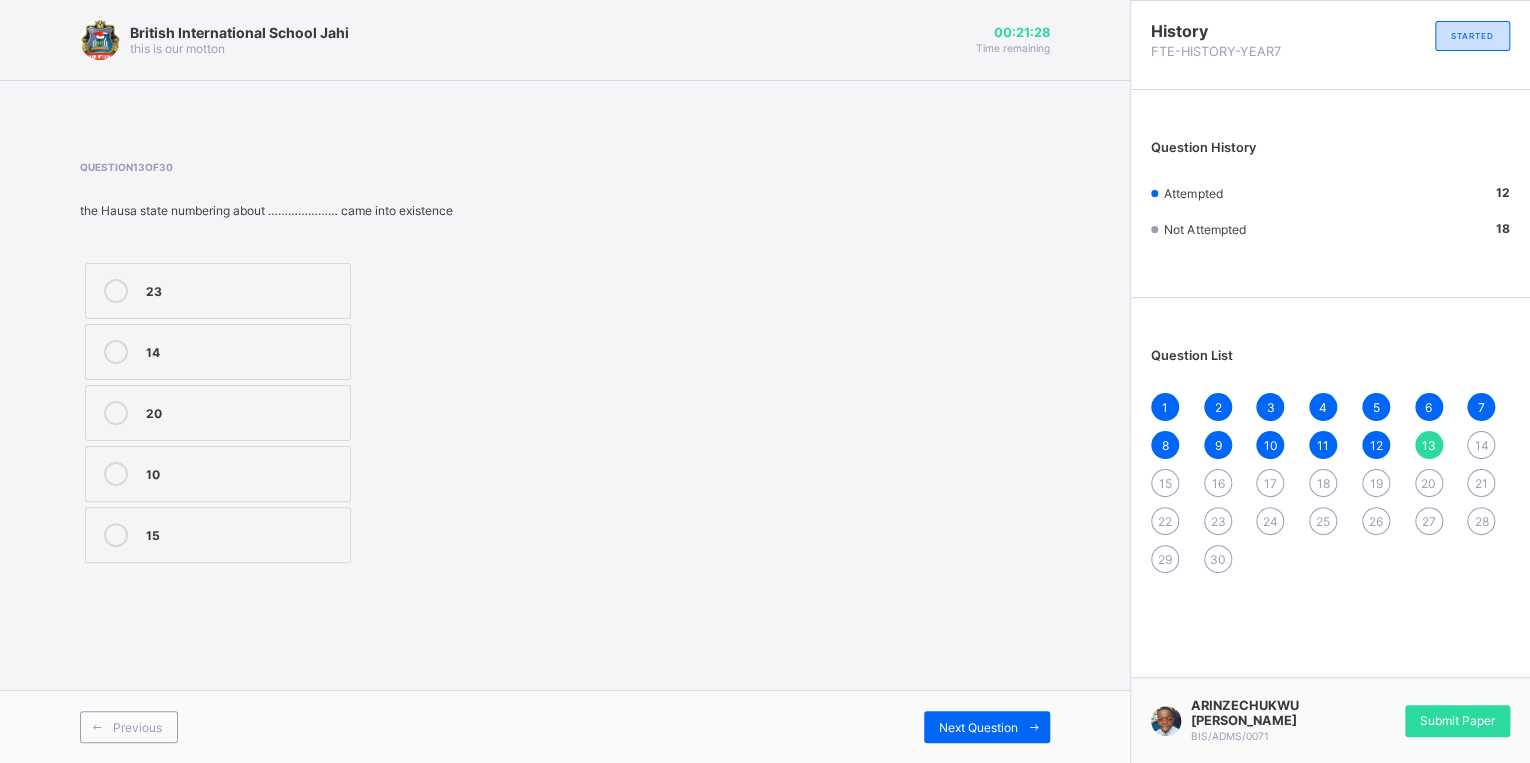 drag, startPoint x: 196, startPoint y: 360, endPoint x: 402, endPoint y: 485, distance: 240.9585 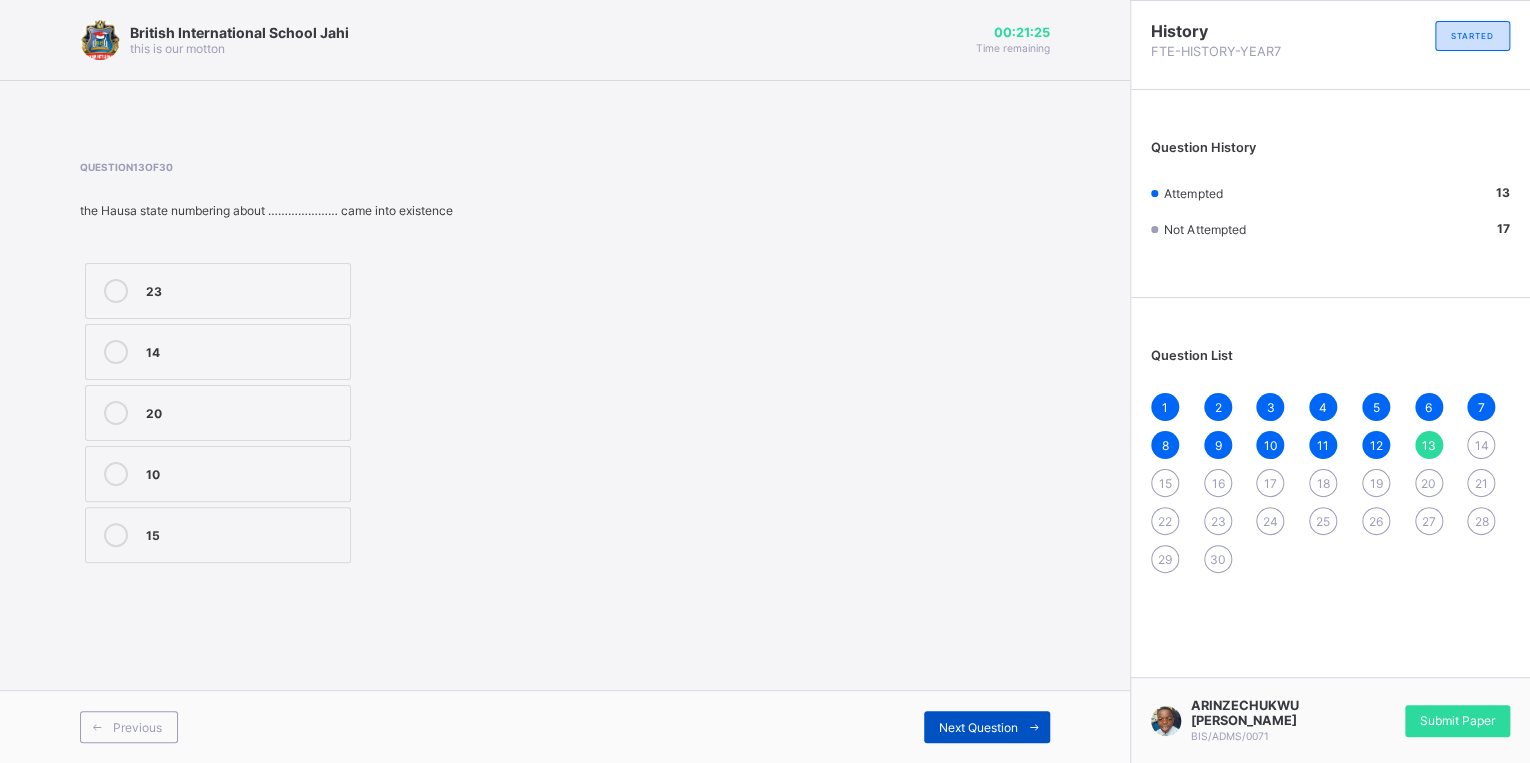 click on "Next Question" at bounding box center [987, 727] 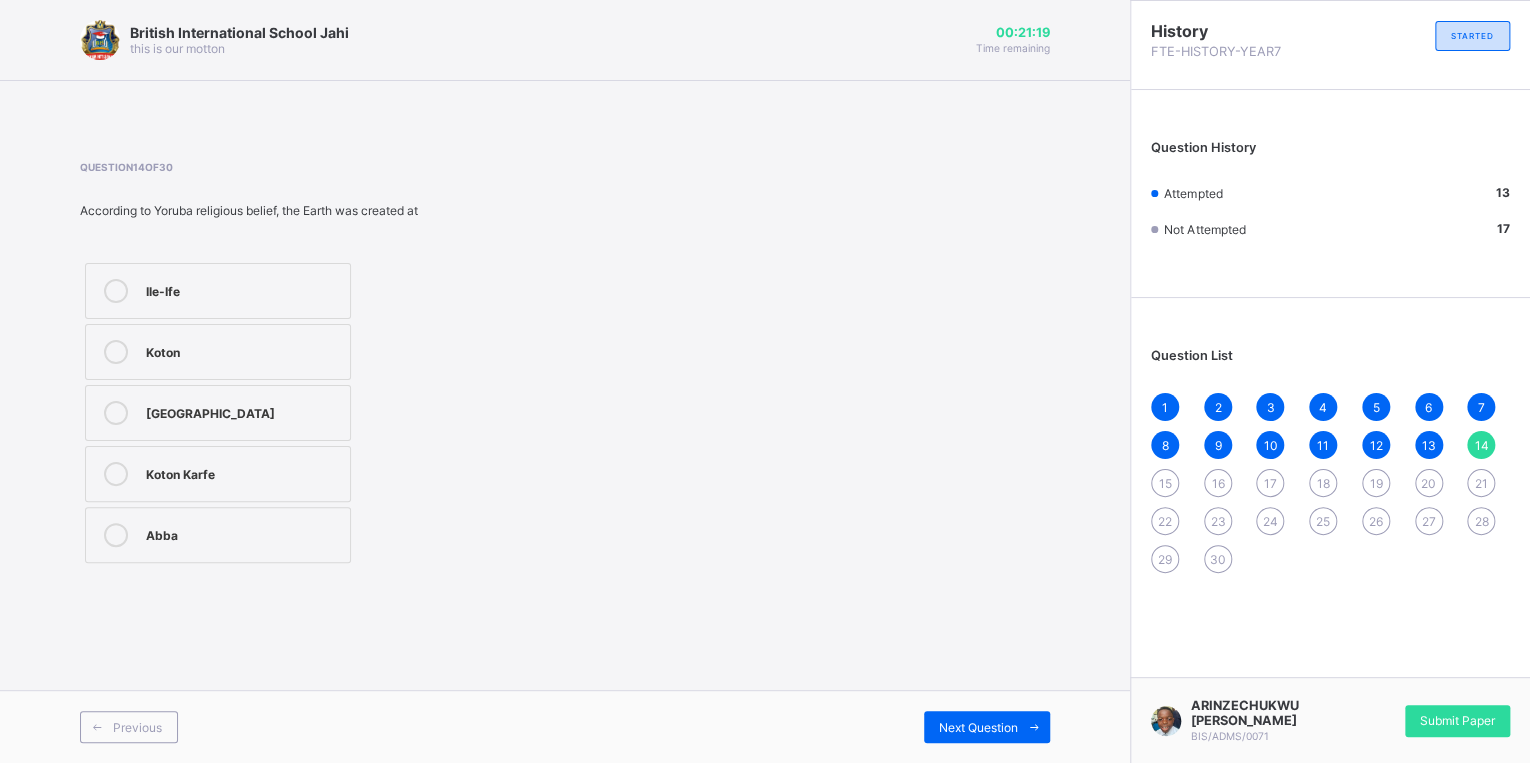 click on "Ile-Ife" at bounding box center (243, 289) 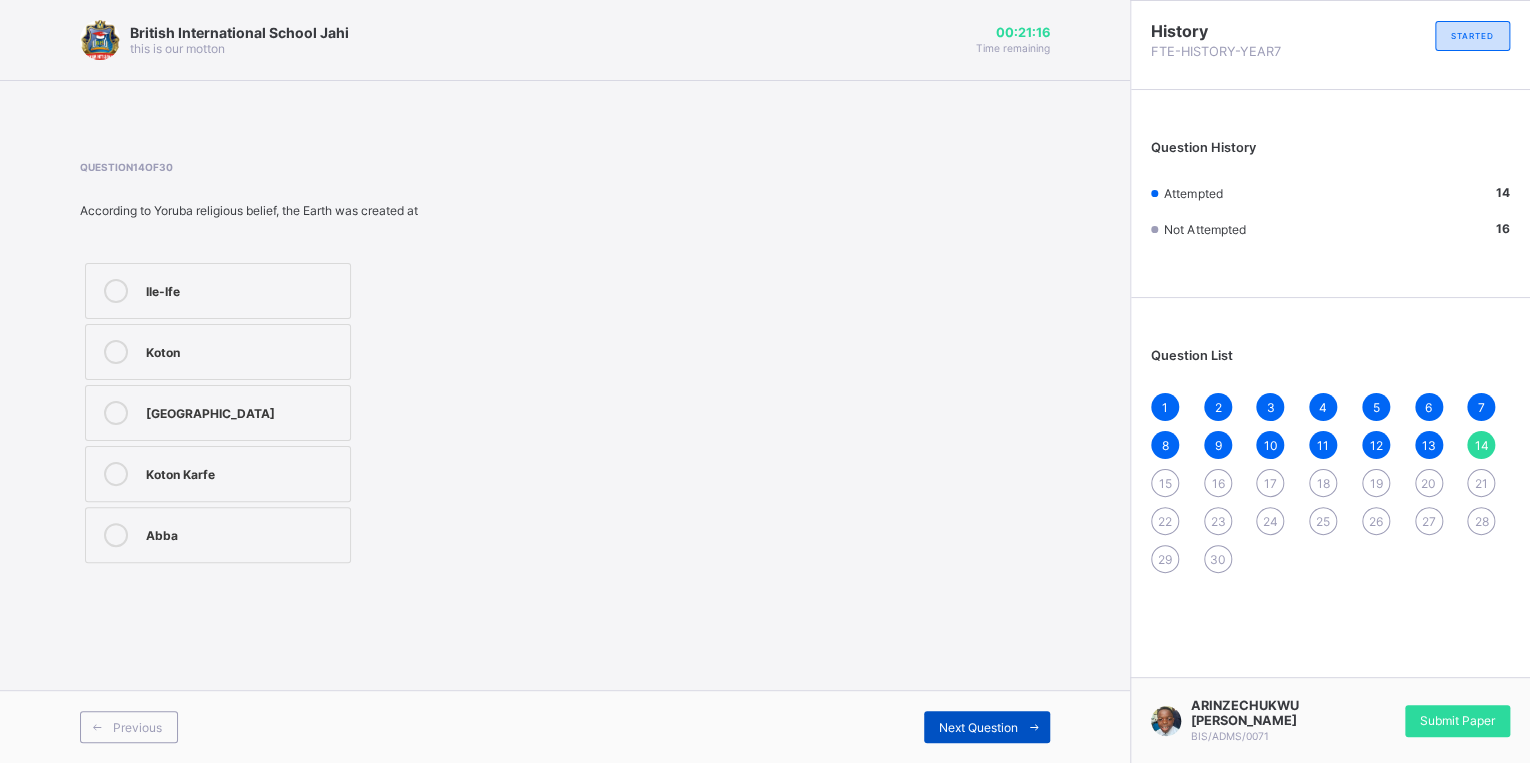 click on "Next Question" at bounding box center [978, 727] 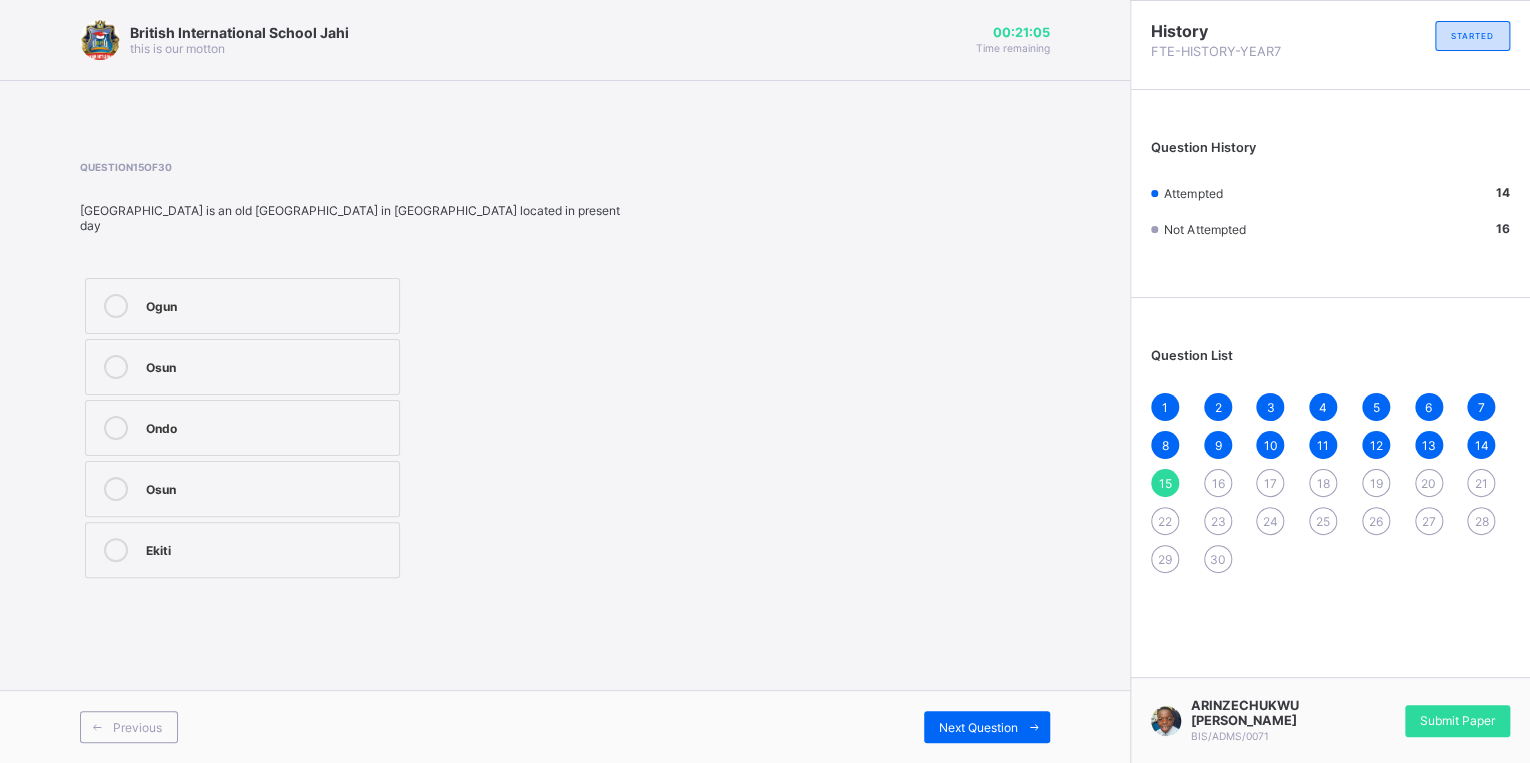 click on "Osun" at bounding box center [267, 365] 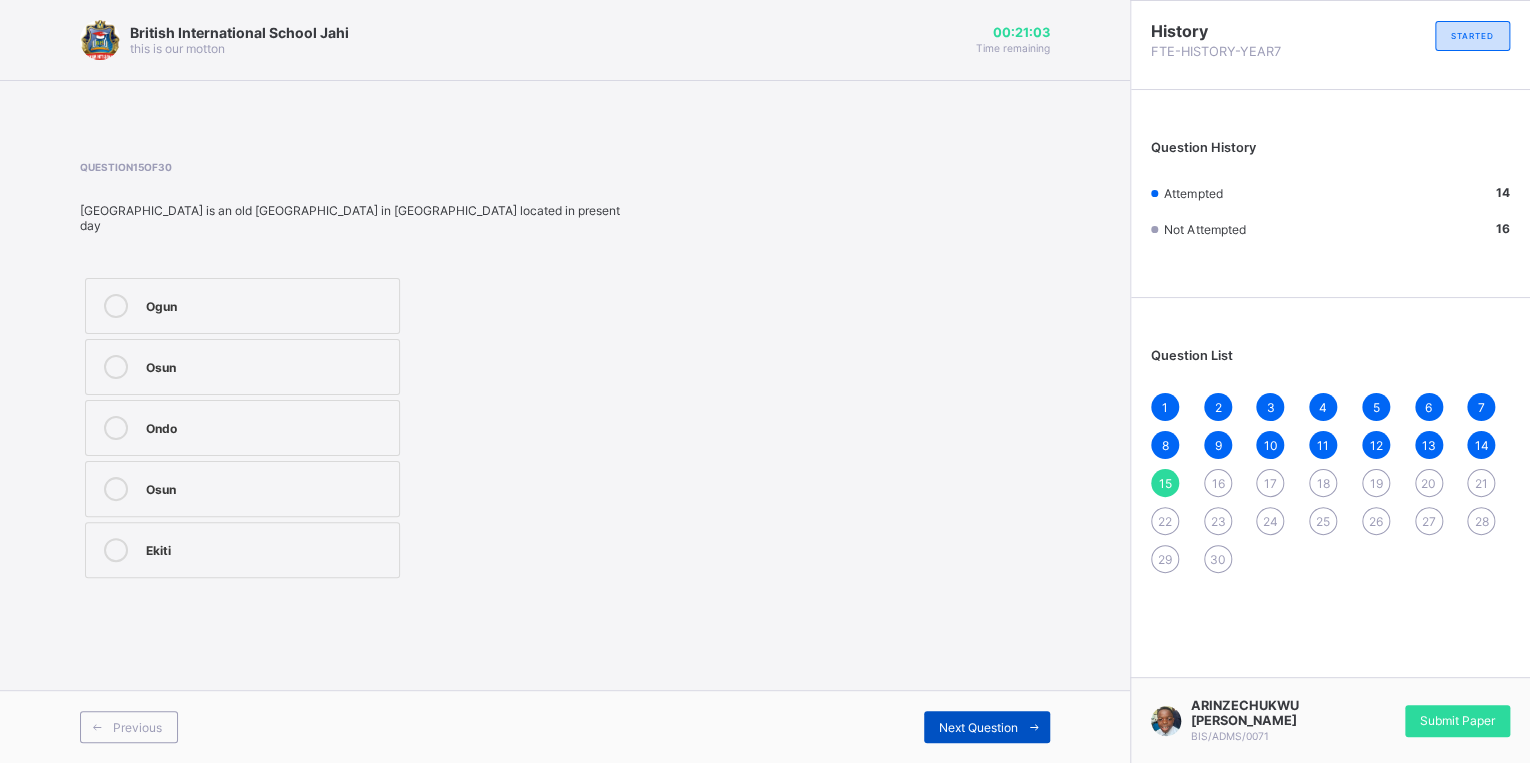 click at bounding box center [1034, 727] 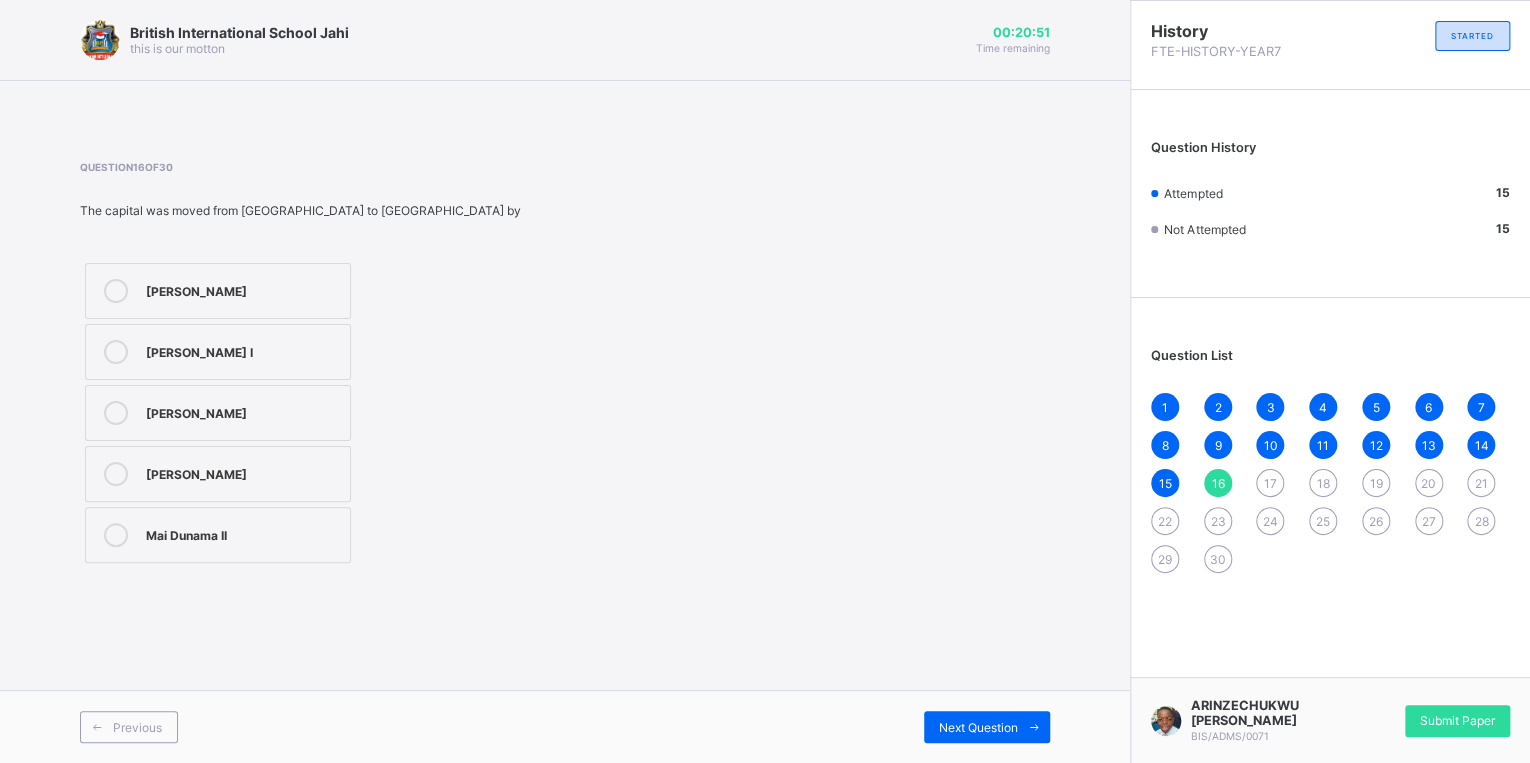 click on "[PERSON_NAME]" at bounding box center (218, 291) 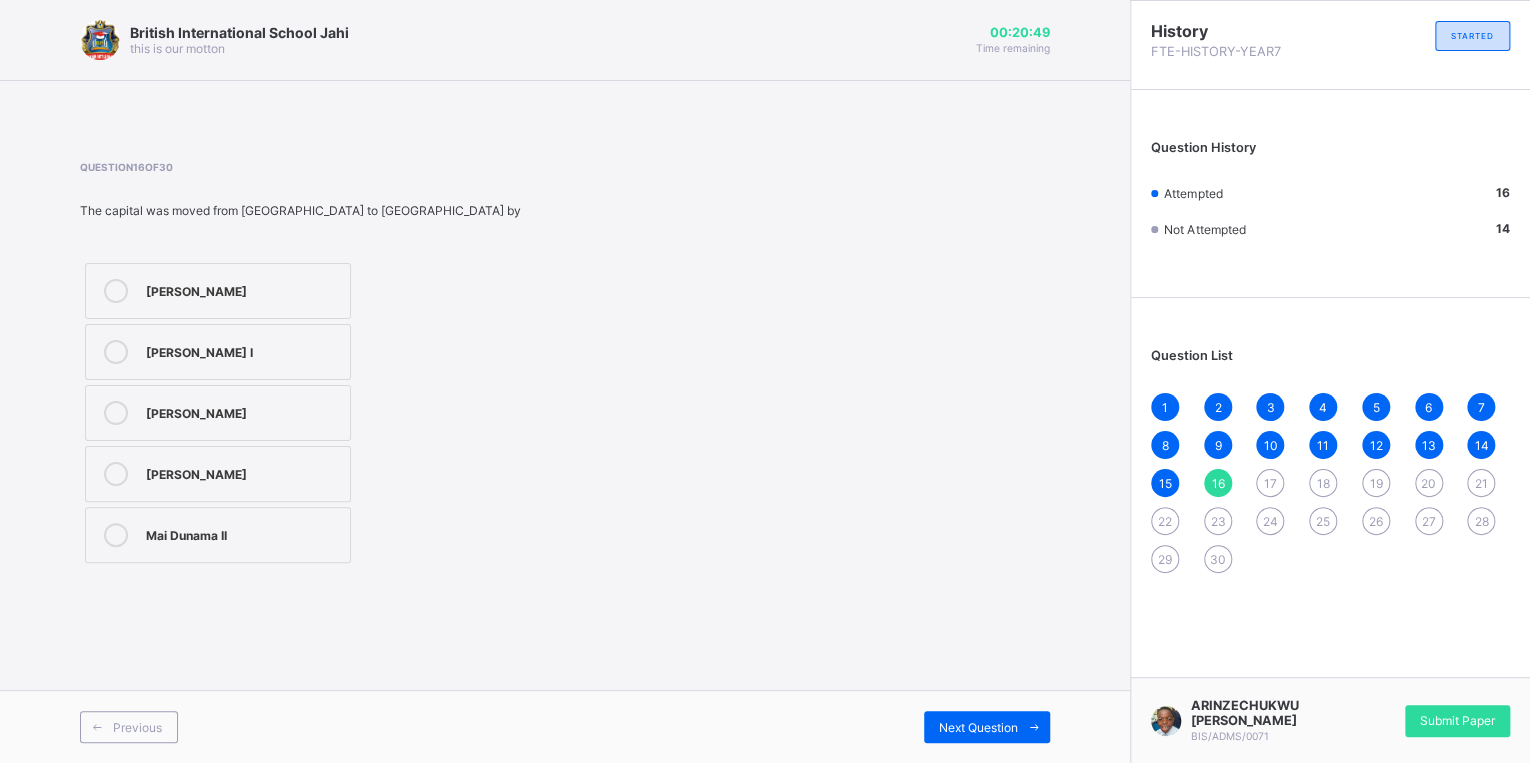click on "[PERSON_NAME]" at bounding box center (243, 472) 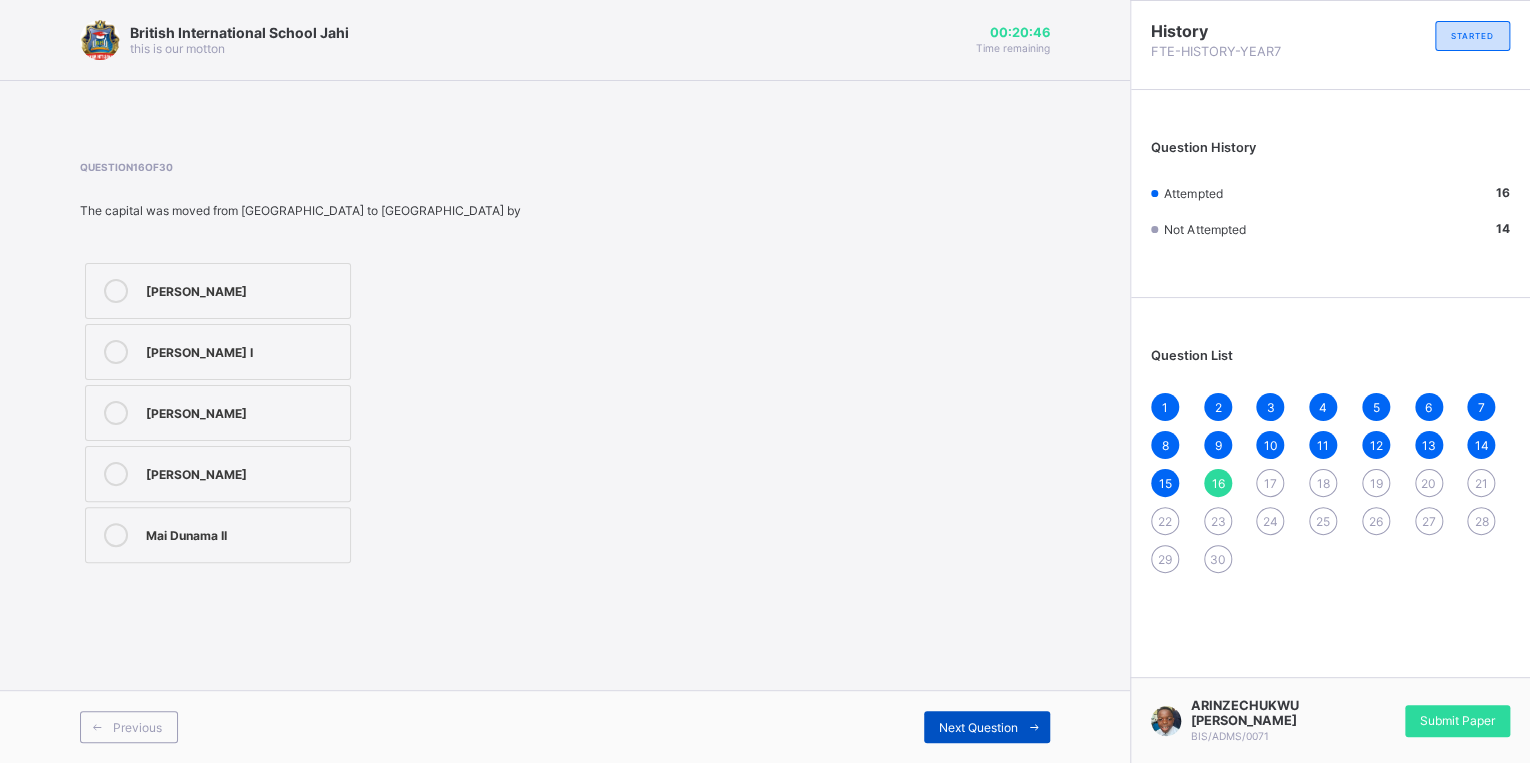 click at bounding box center [1034, 727] 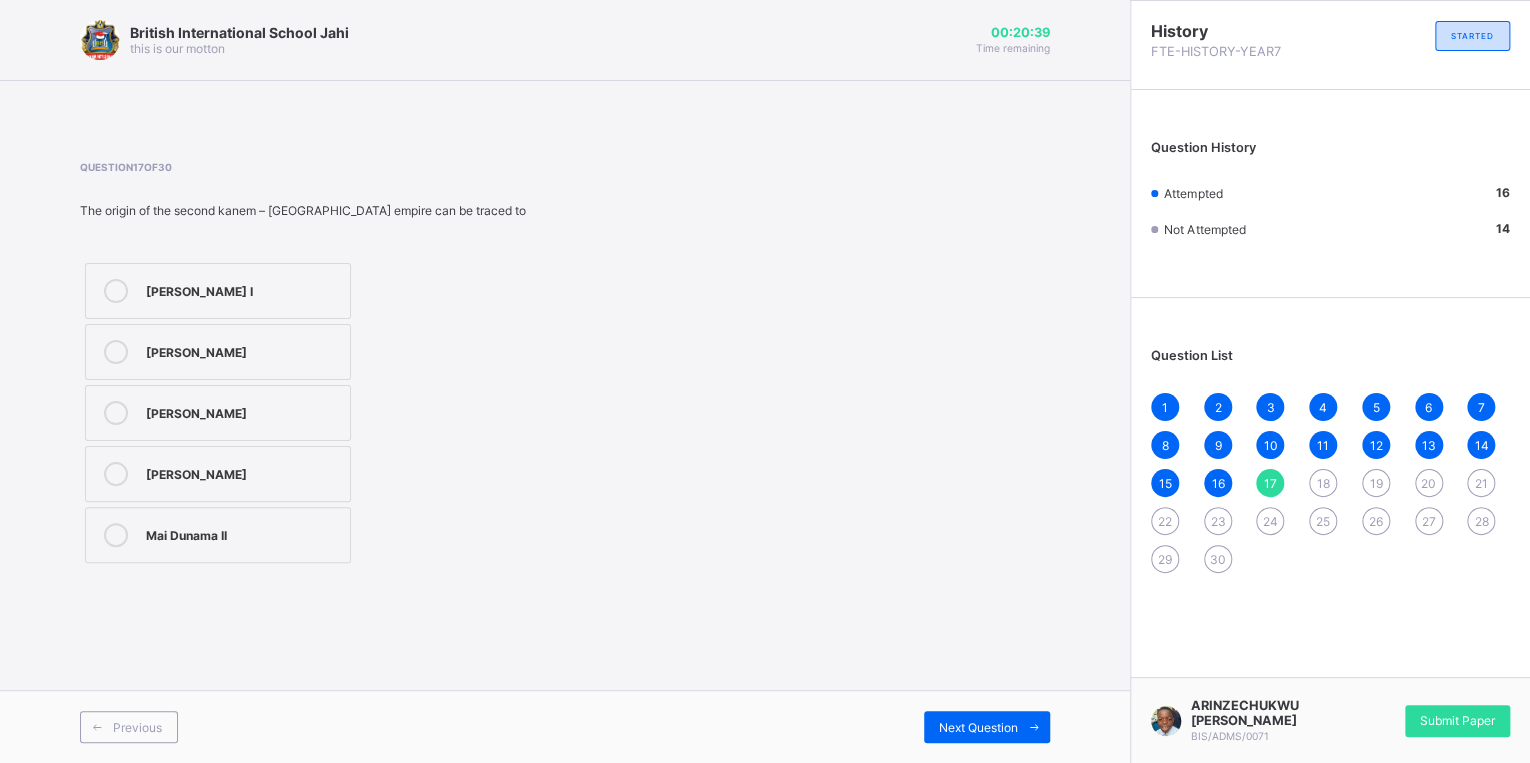 click on "[PERSON_NAME]" at bounding box center [218, 474] 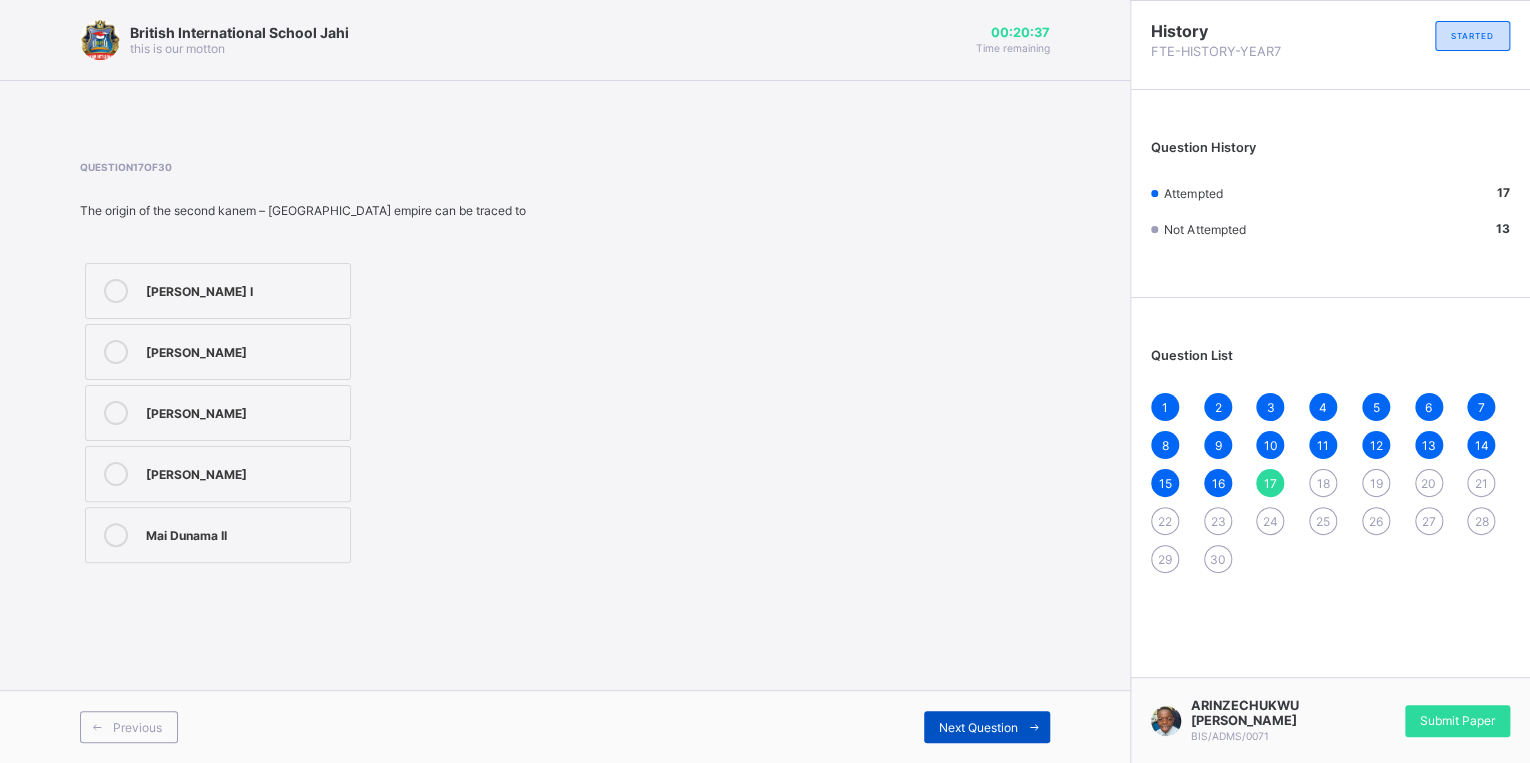 click on "Next Question" at bounding box center (978, 727) 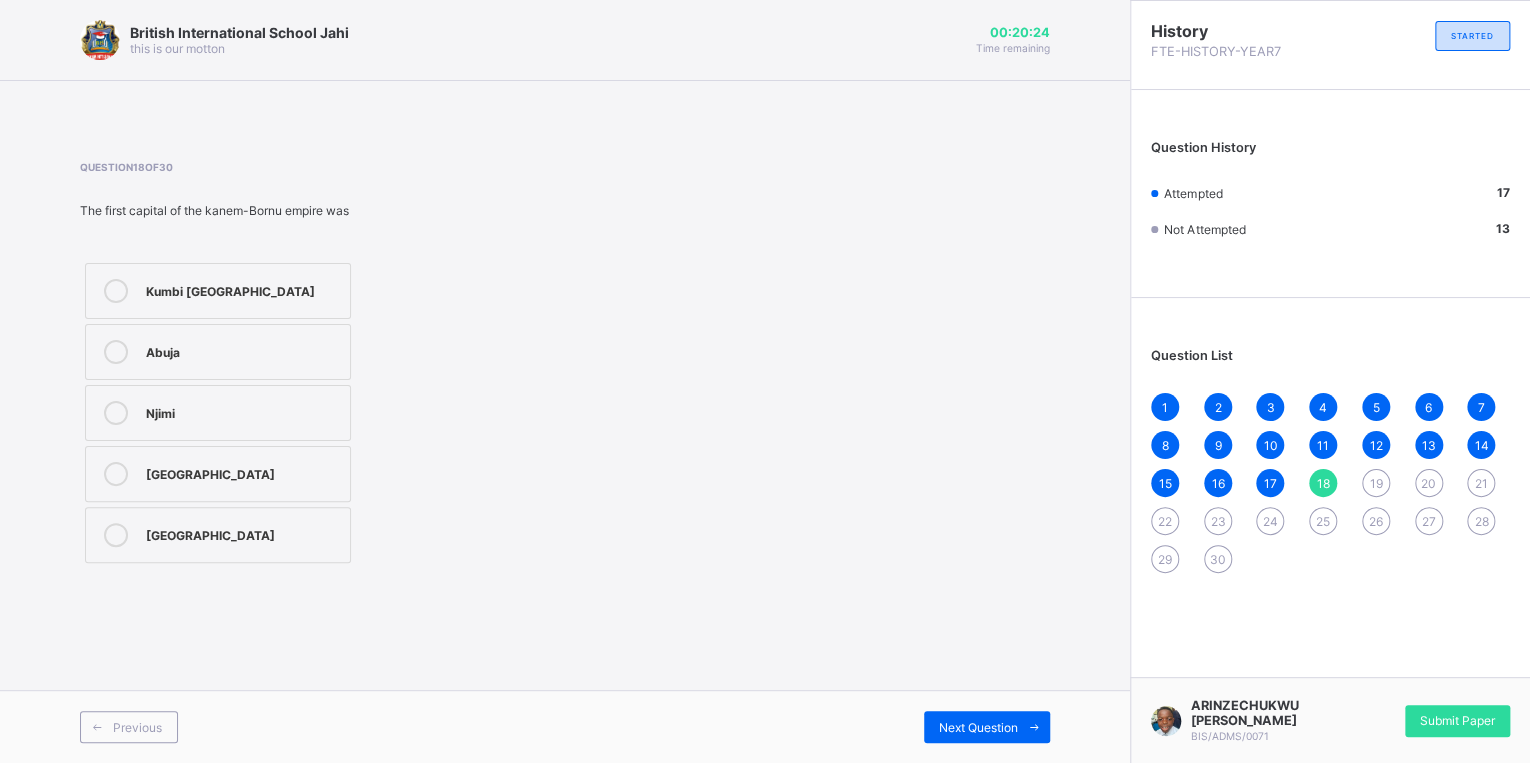 drag, startPoint x: 116, startPoint y: 276, endPoint x: 129, endPoint y: 295, distance: 23.021729 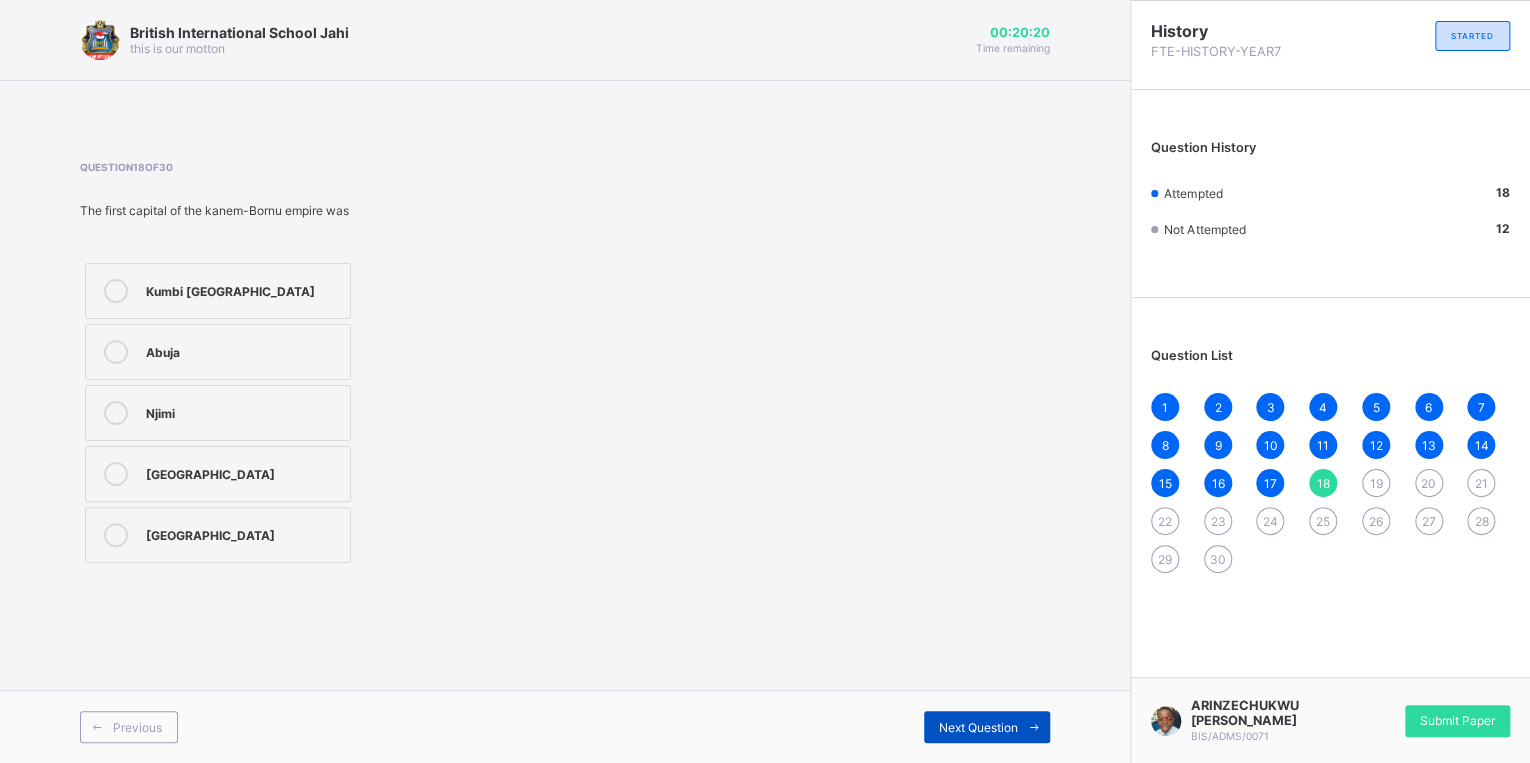 click on "Next Question" at bounding box center (978, 727) 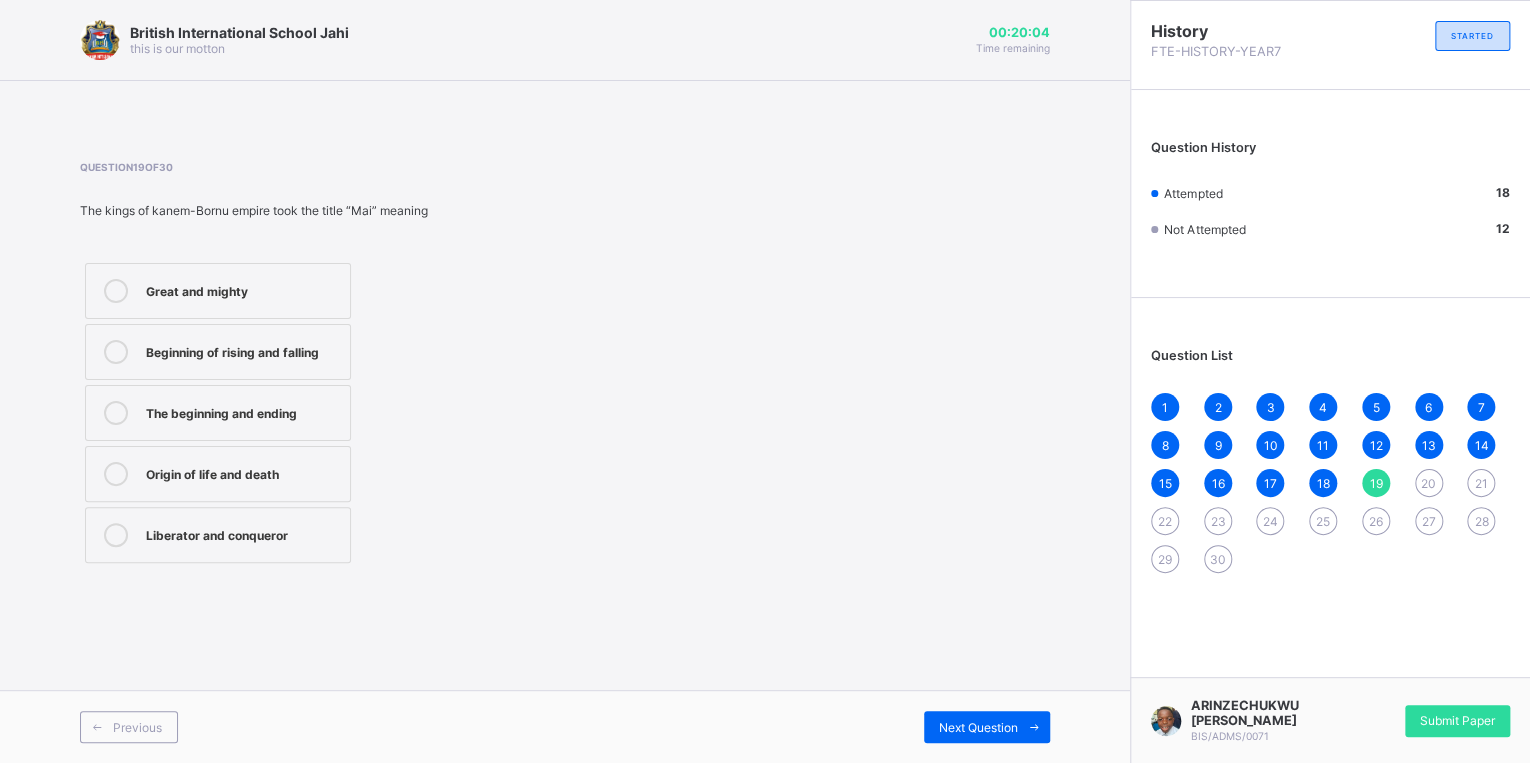 click on "Origin of life and death" at bounding box center (218, 474) 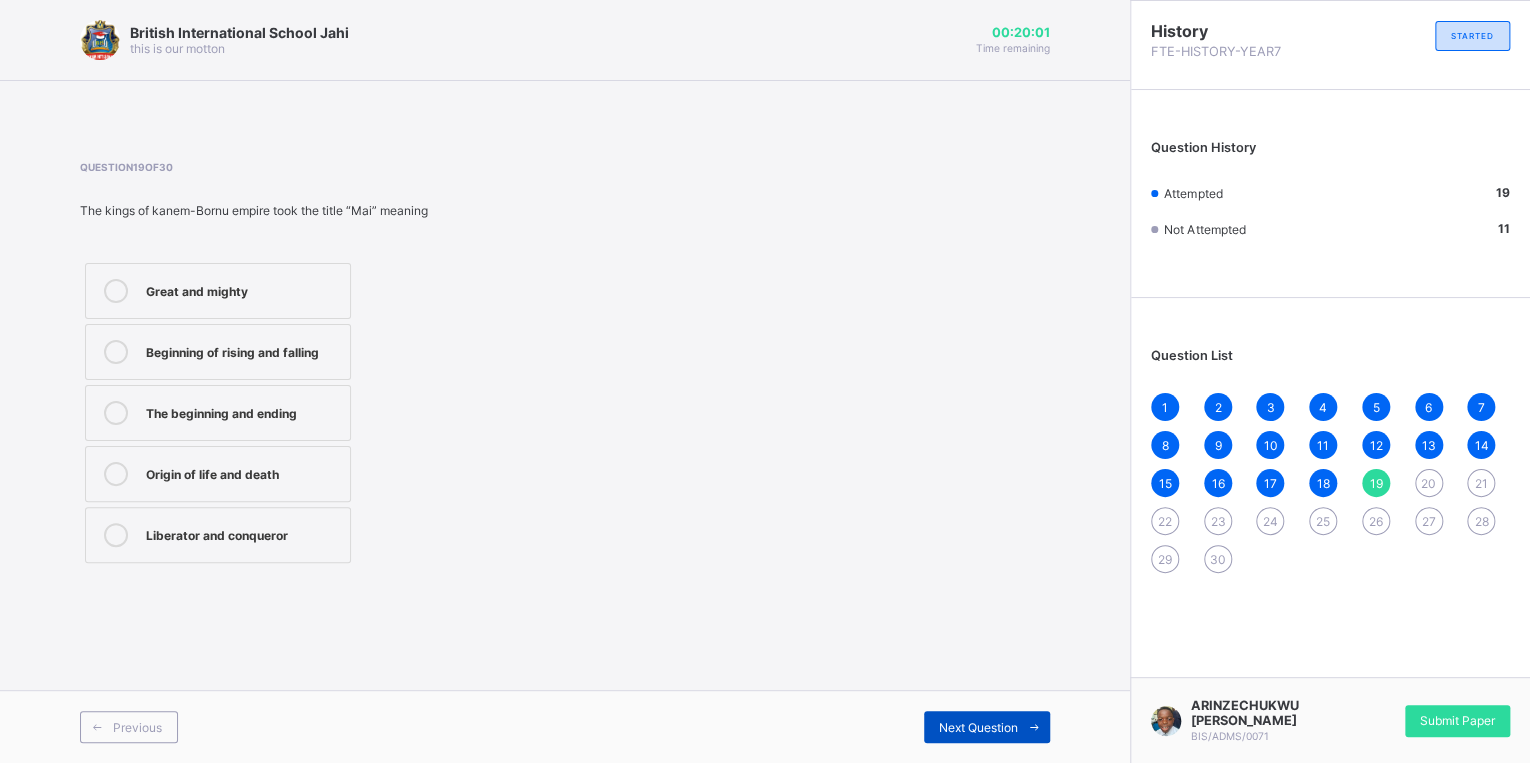 click on "Next Question" at bounding box center [978, 727] 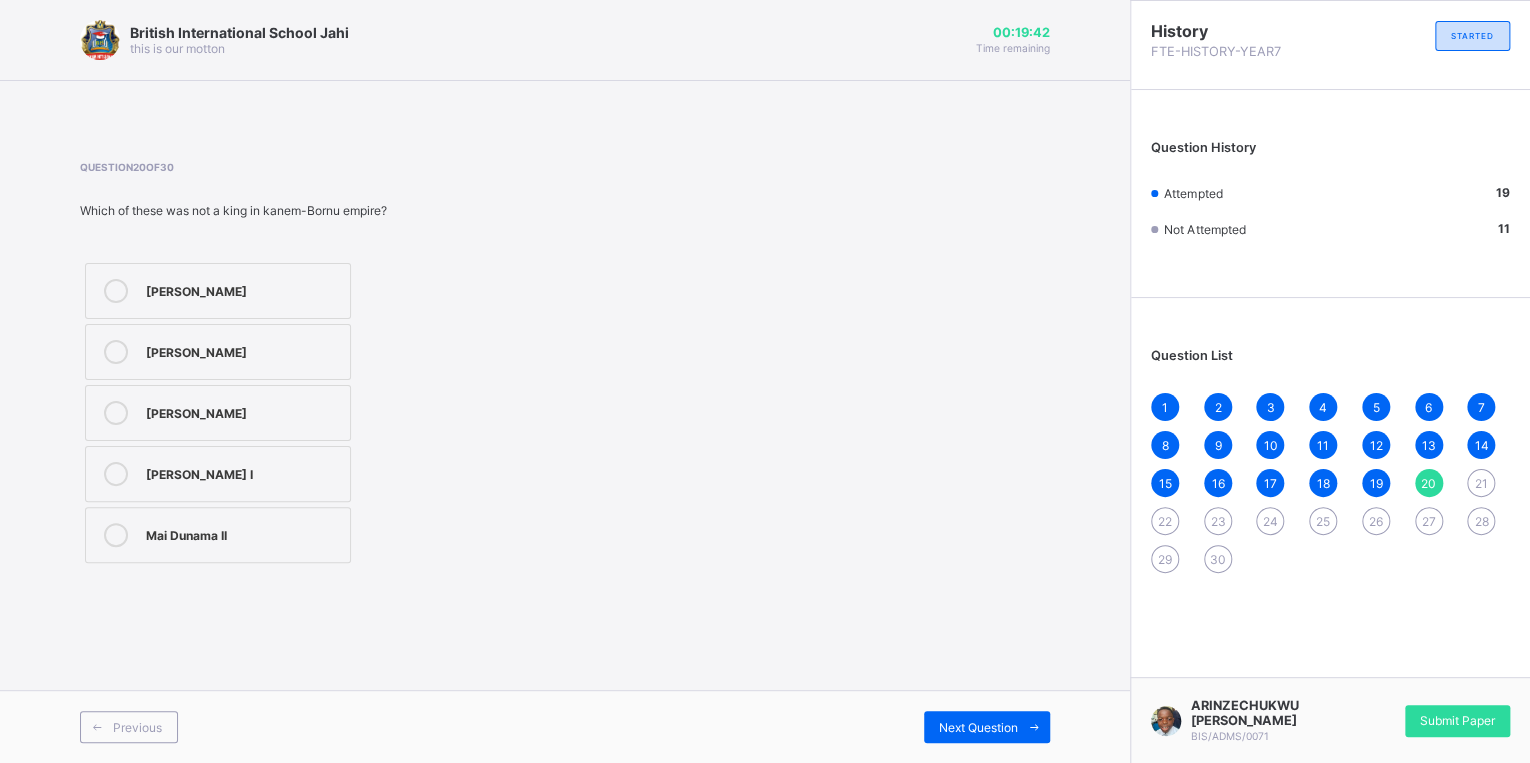 click on "[PERSON_NAME]" at bounding box center [243, 350] 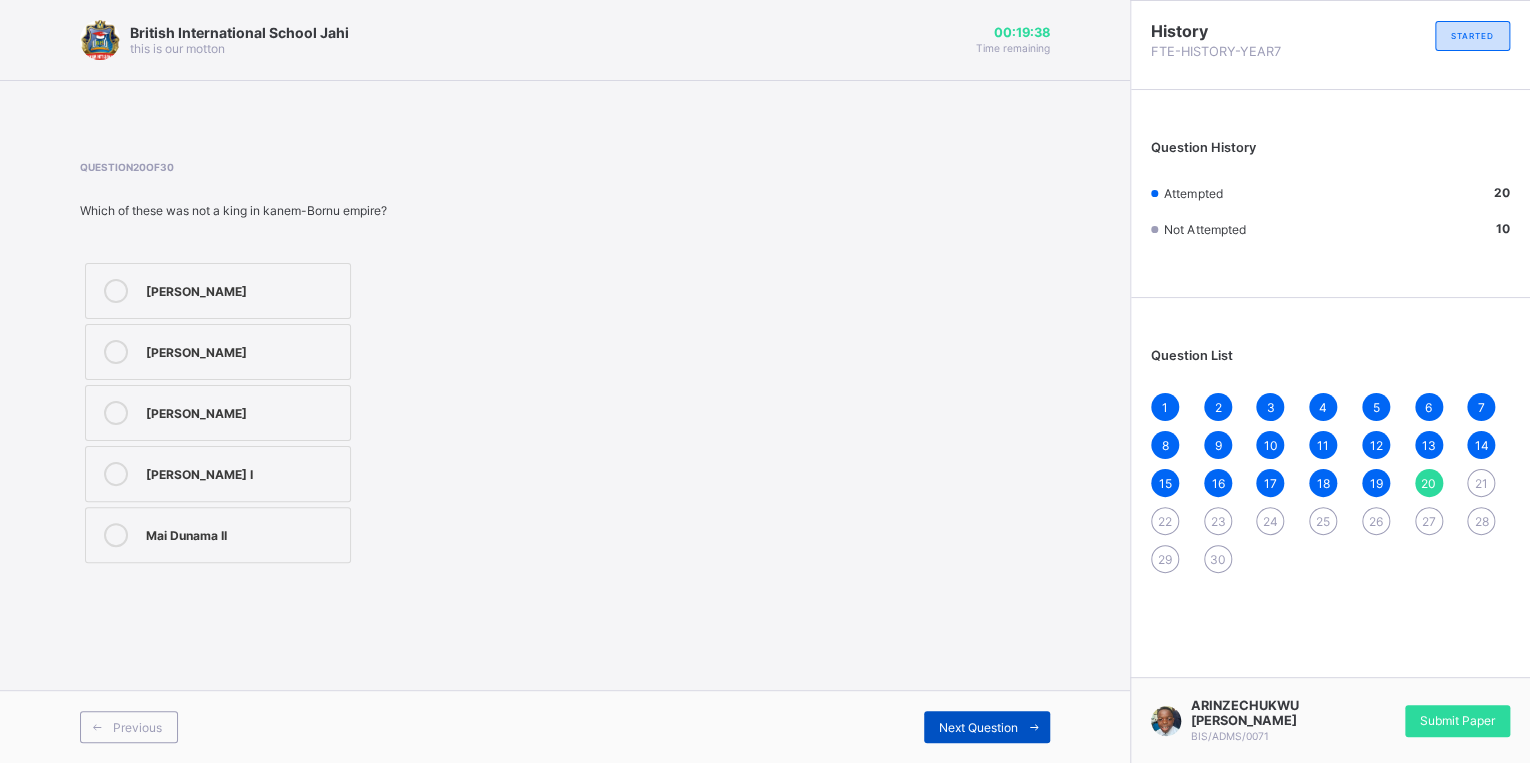 click on "Next Question" at bounding box center (978, 727) 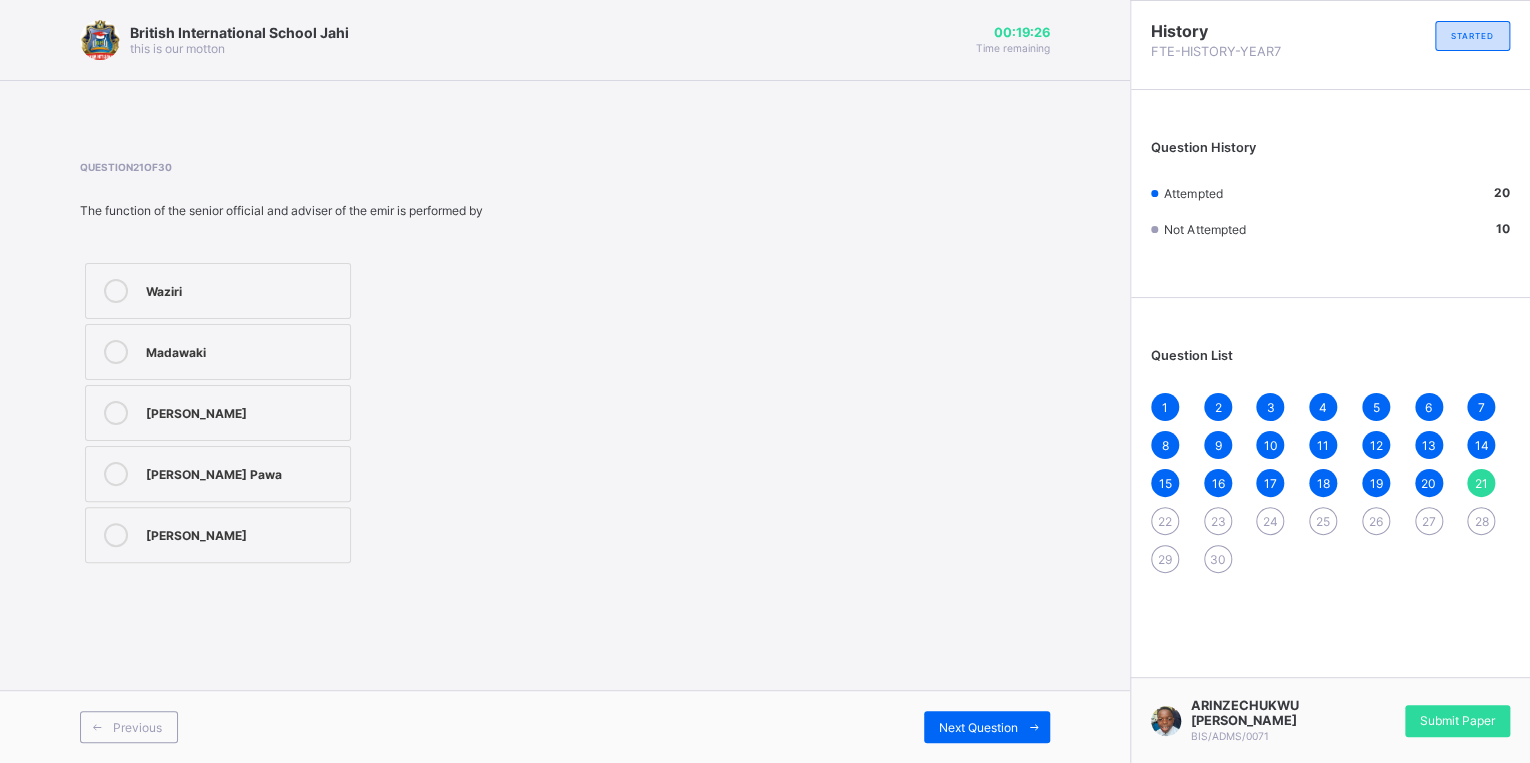 click on "Waziri" at bounding box center (243, 289) 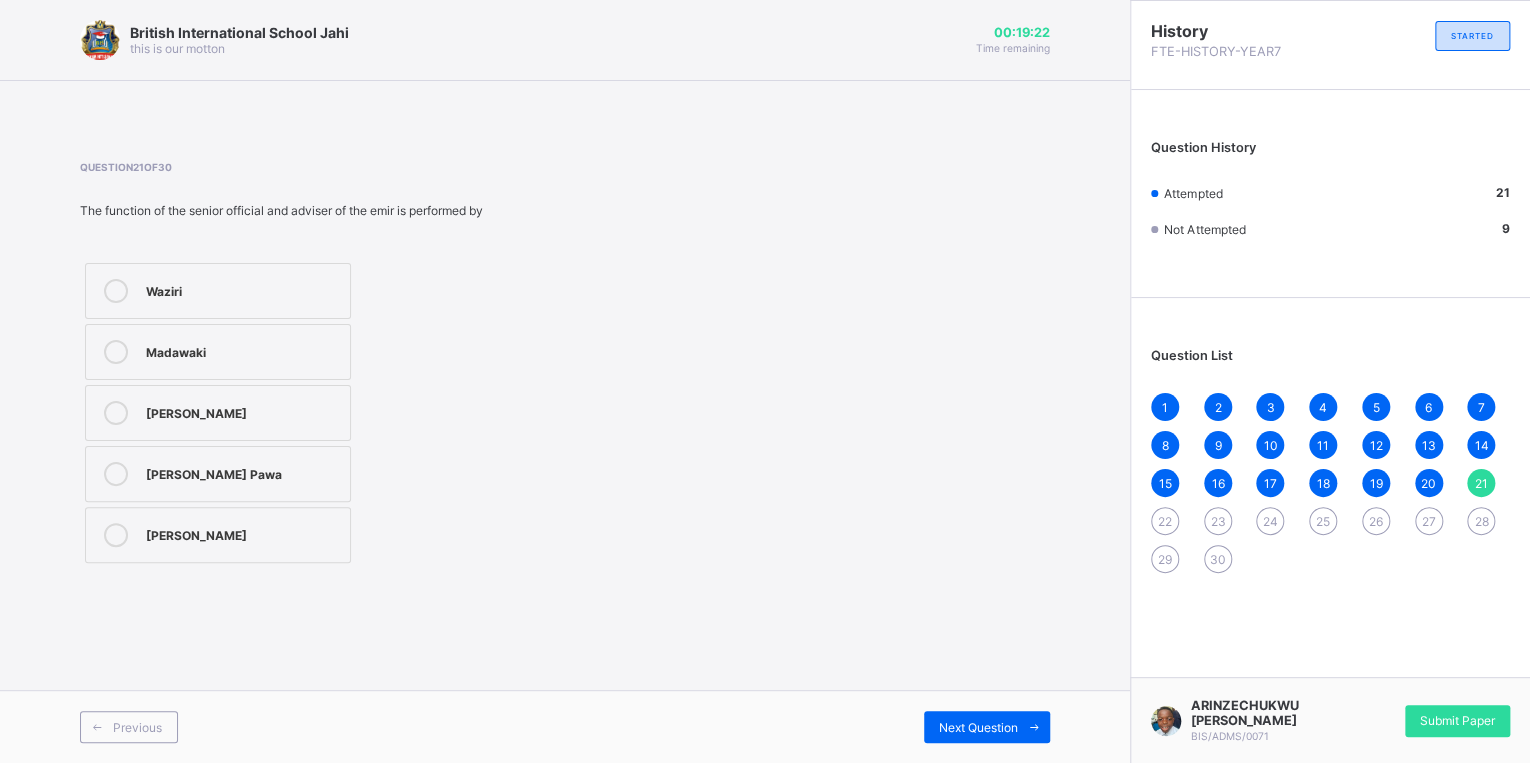 click on "[PERSON_NAME]" at bounding box center (218, 535) 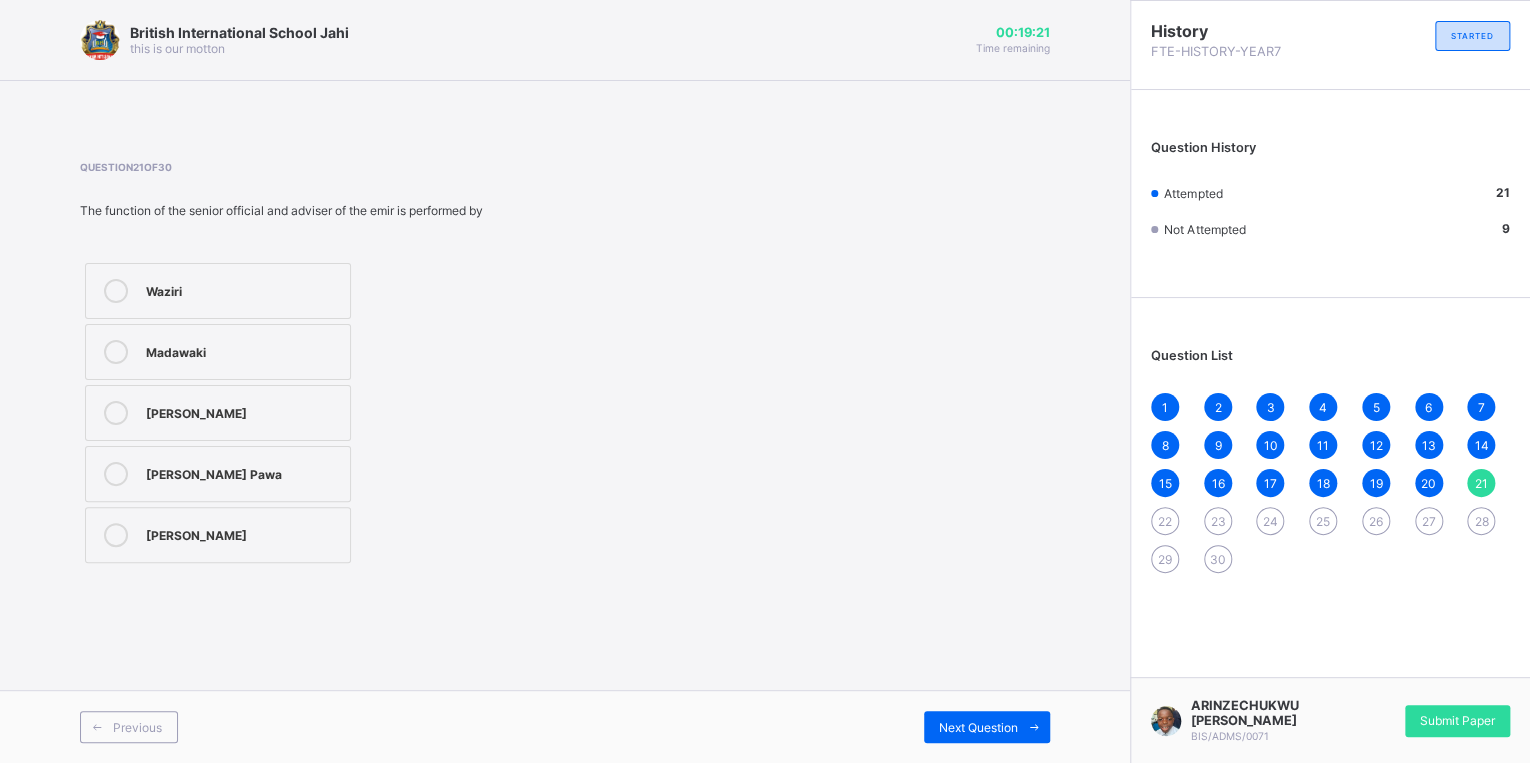 drag, startPoint x: 441, startPoint y: 584, endPoint x: 511, endPoint y: 501, distance: 108.57716 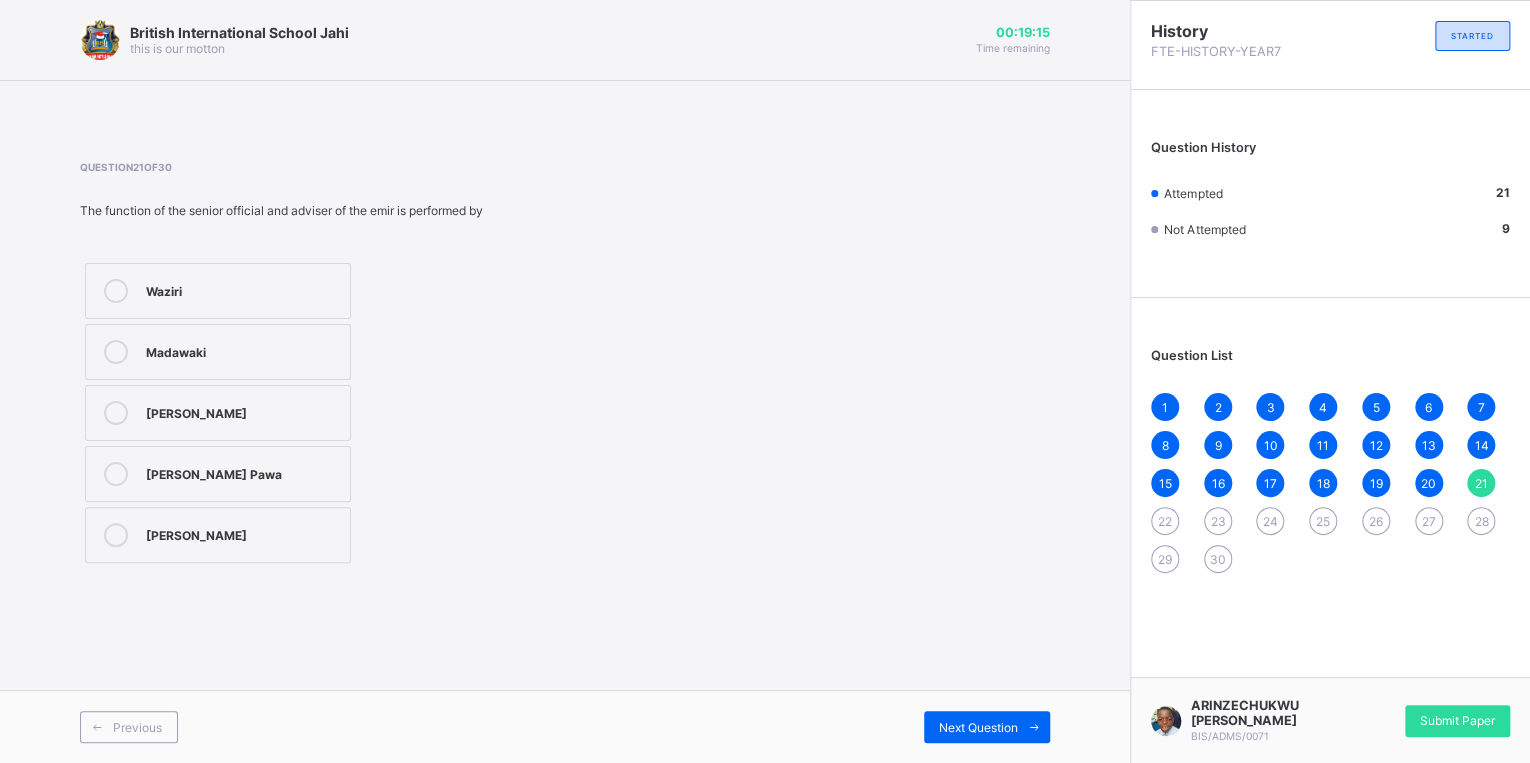 click on "[PERSON_NAME] Pawa" at bounding box center [243, 472] 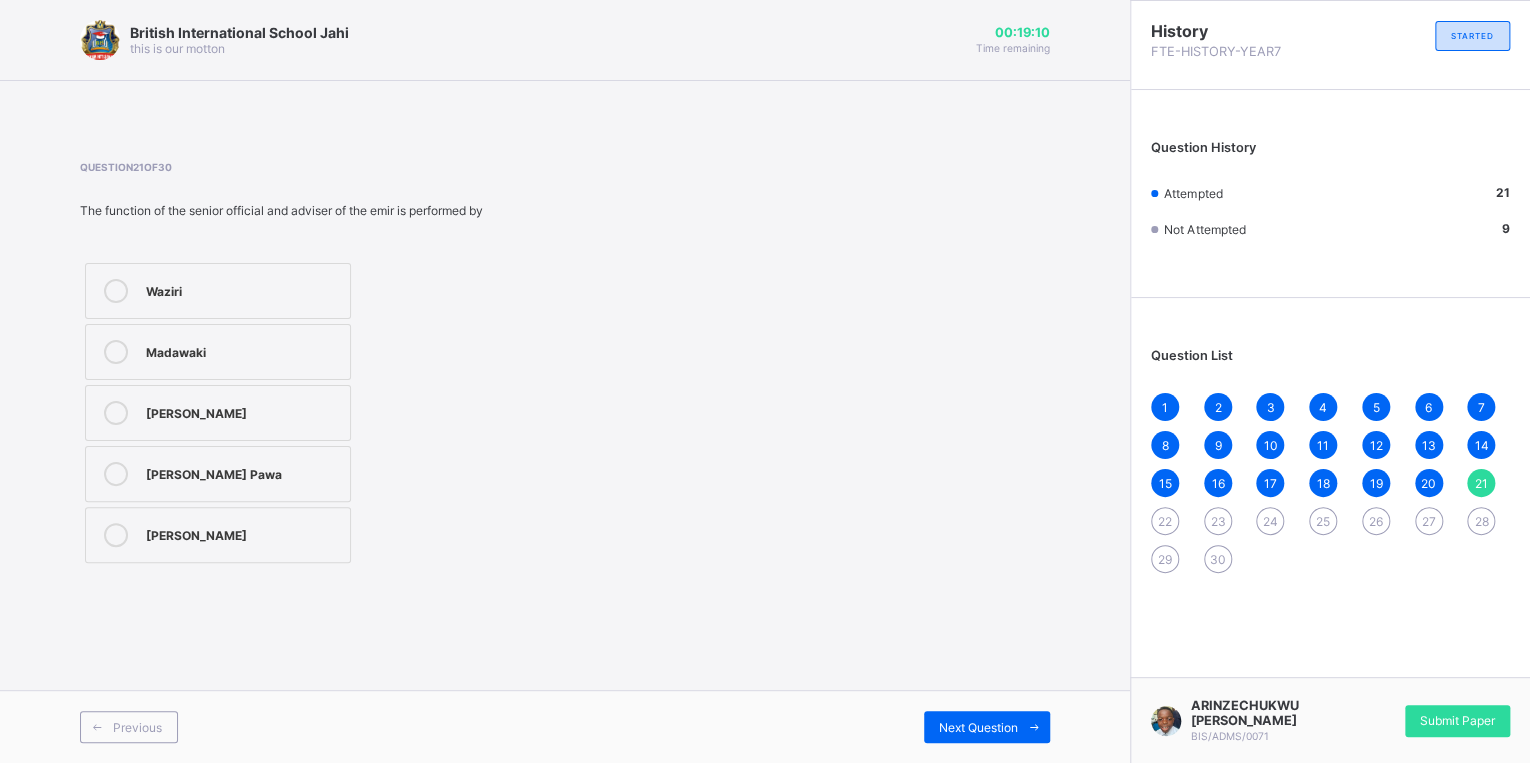 drag, startPoint x: 1020, startPoint y: 733, endPoint x: 975, endPoint y: 709, distance: 51 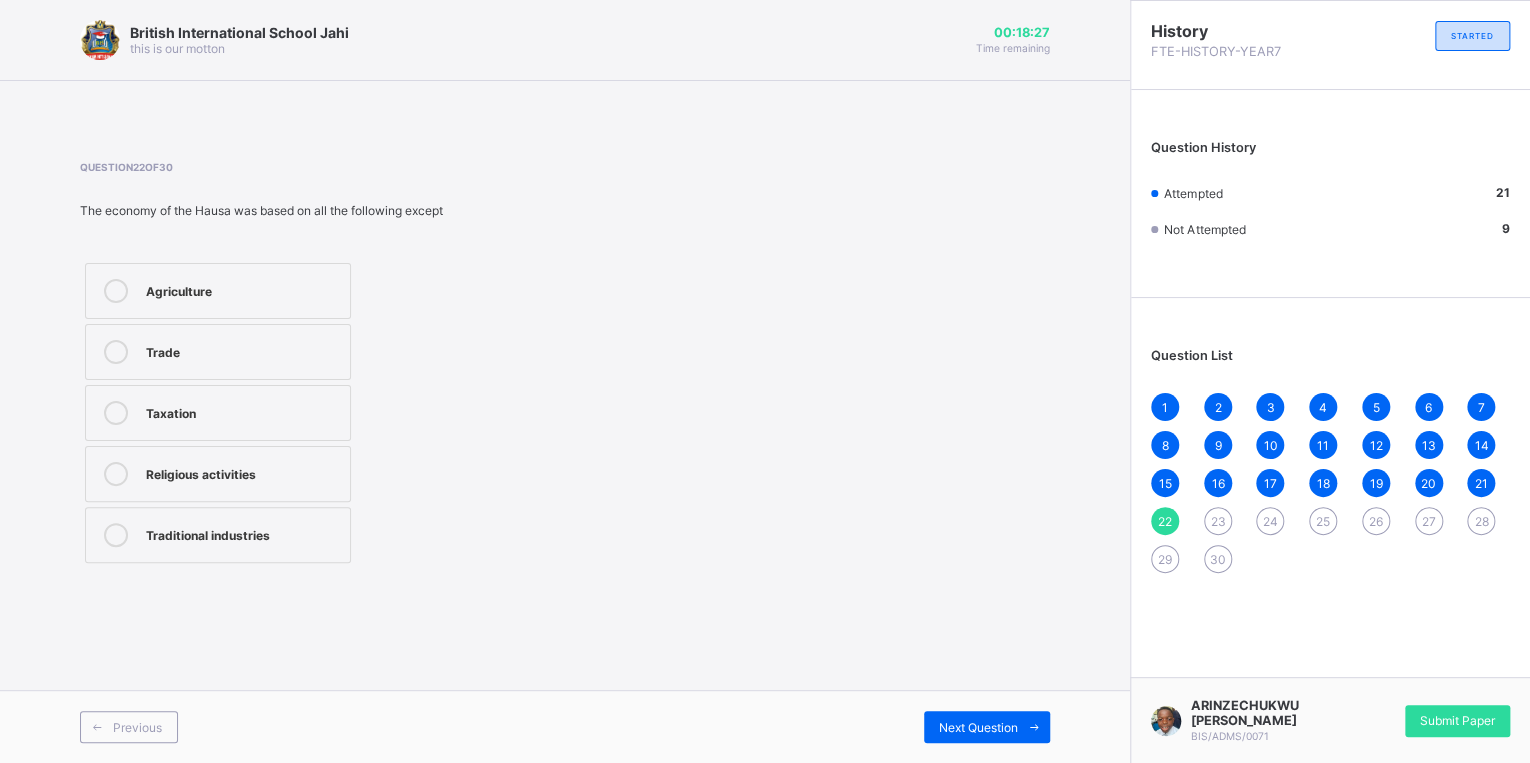 click on "Agriculture" at bounding box center [243, 289] 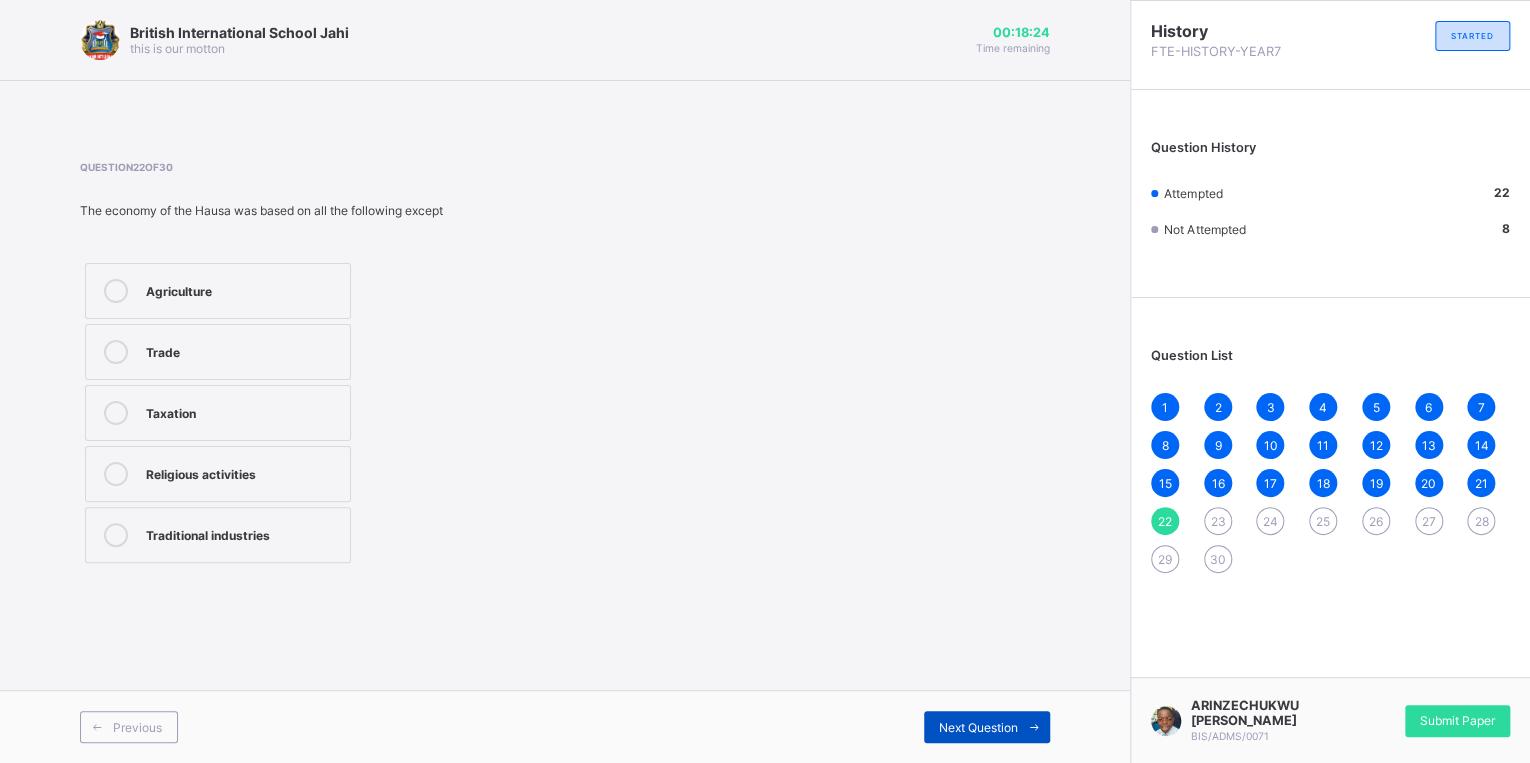 click on "Next Question" at bounding box center [987, 727] 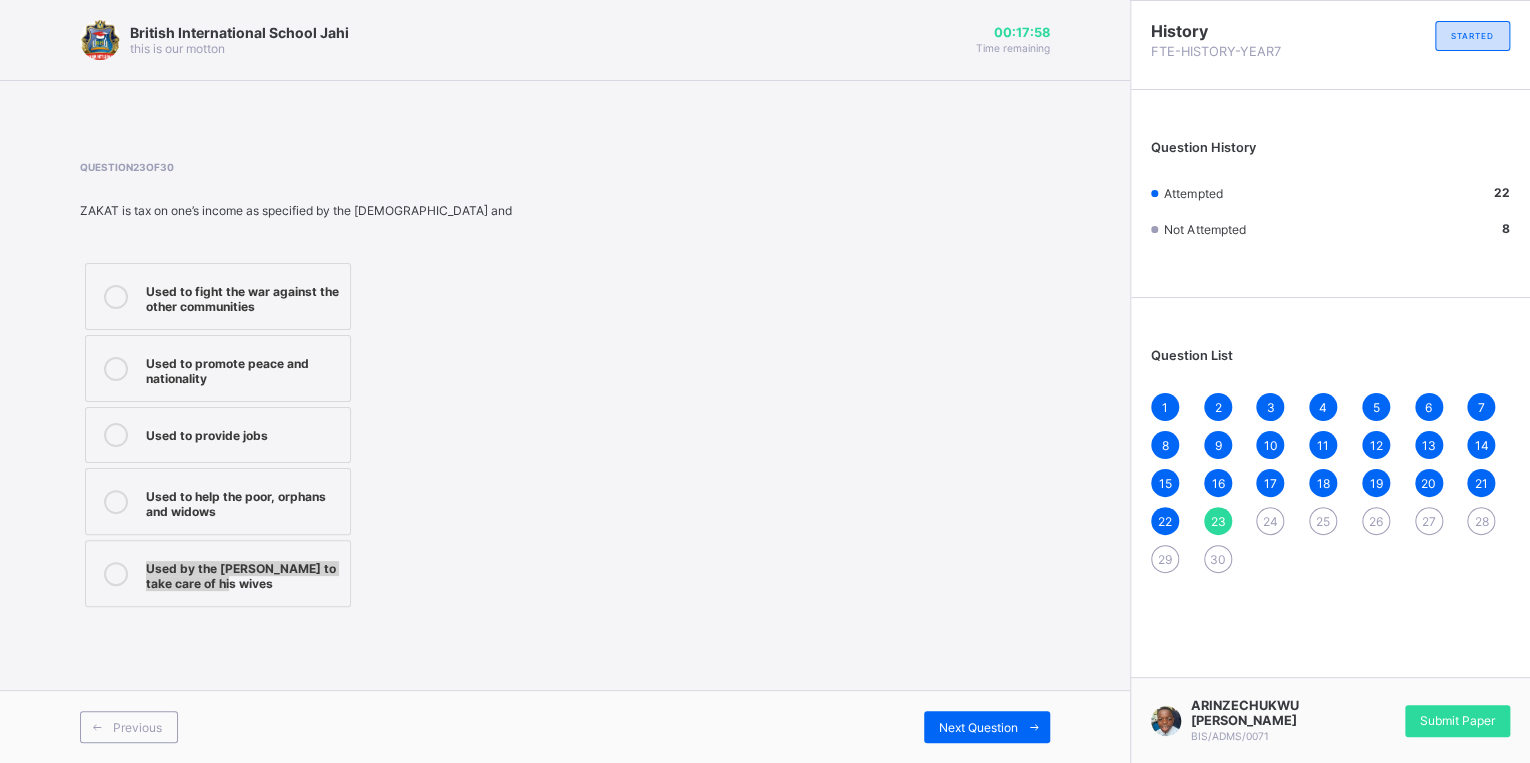 drag, startPoint x: 248, startPoint y: 520, endPoint x: 524, endPoint y: 776, distance: 376.44653 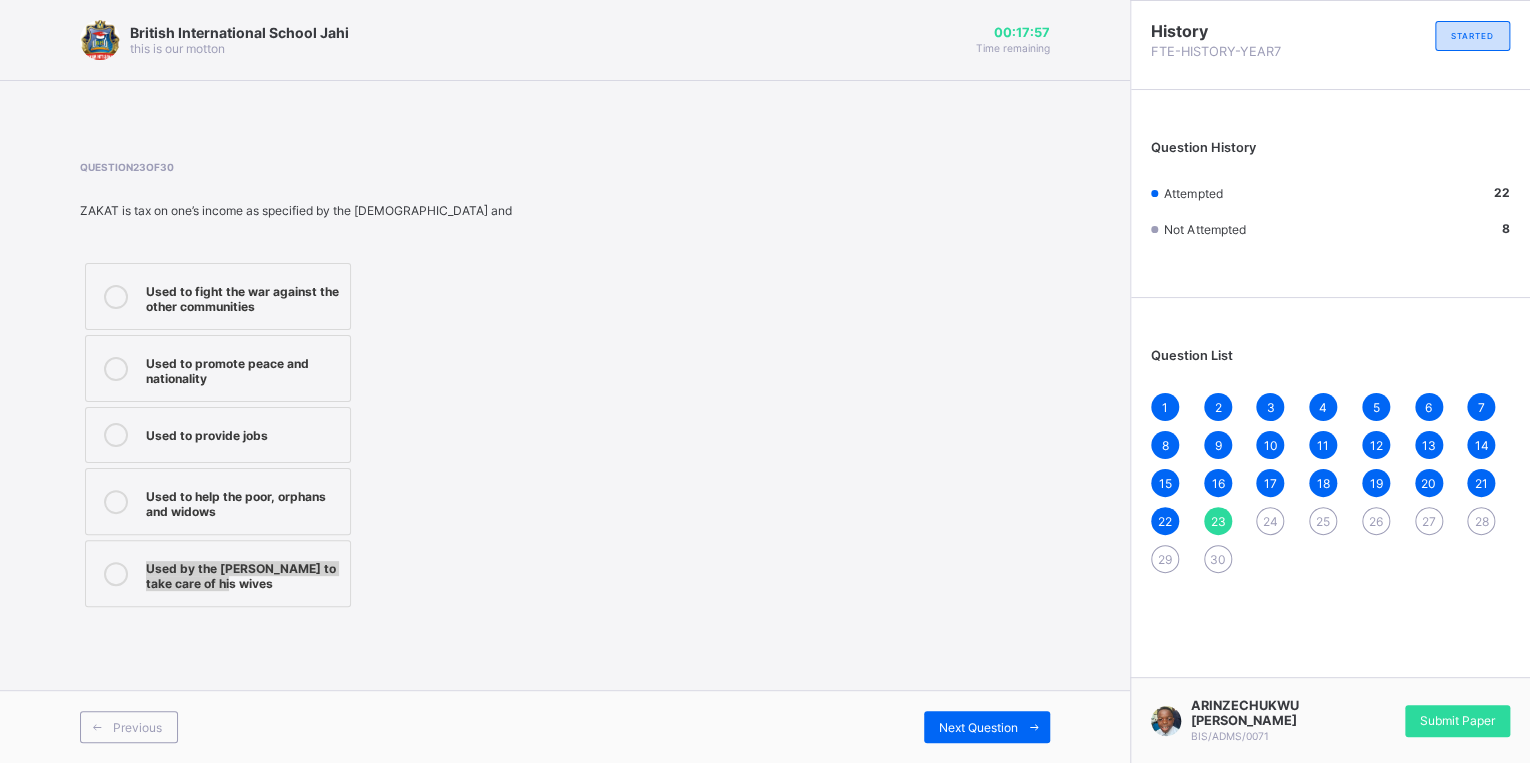 click on "Used to fight the war against the other communities Used to promote peace and nationality Used to provide jobs Used to help the poor, orphans and widows Used by the [PERSON_NAME] to take care of his wives" at bounding box center (310, 435) 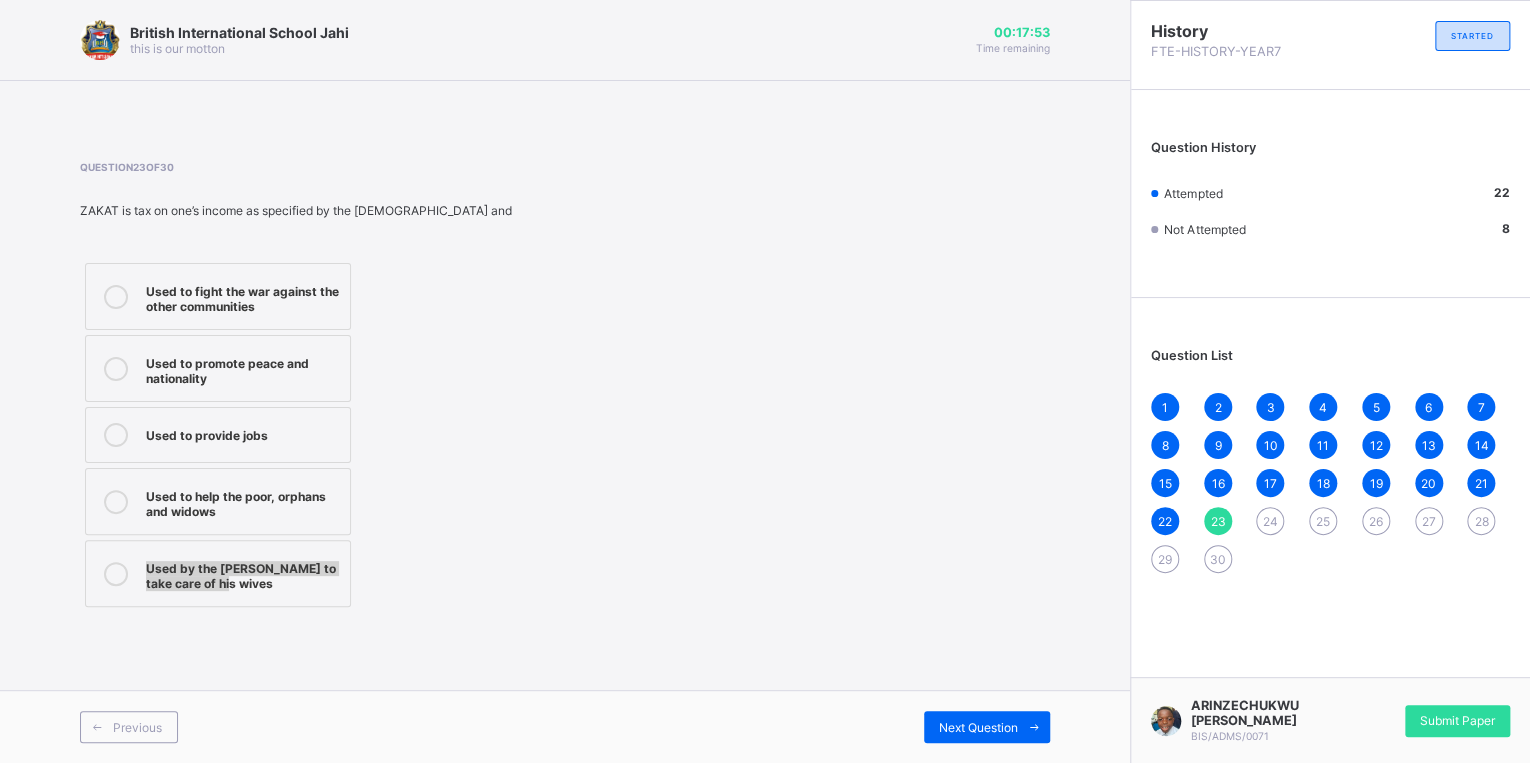 drag, startPoint x: 428, startPoint y: 568, endPoint x: 395, endPoint y: 546, distance: 39.661064 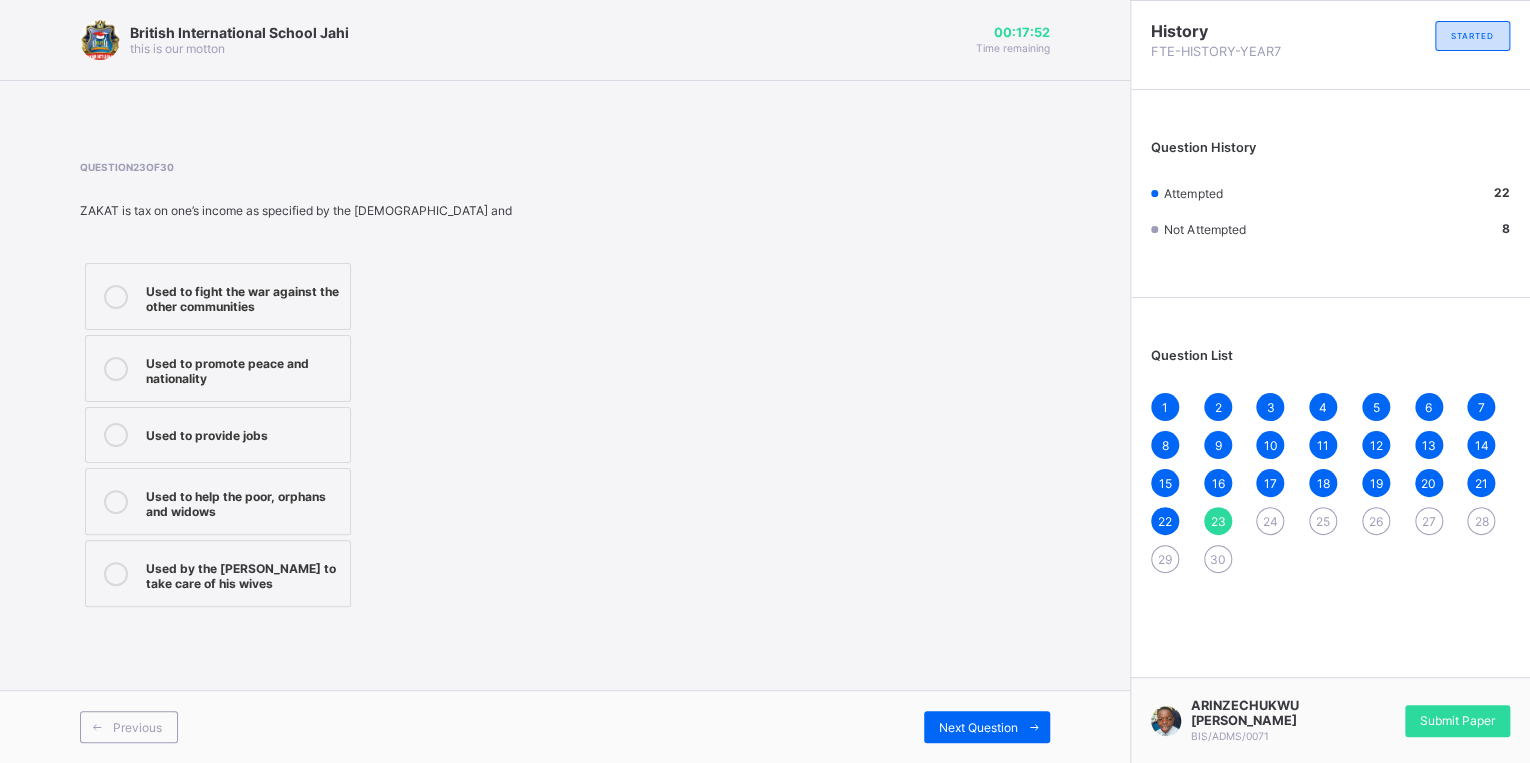 click on "Question  23  of  30 ZAKAT is tax on one’s income as specified by the [DEMOGRAPHIC_DATA] and Used to fight the war against the other communities Used to promote peace and nationality Used to provide jobs Used to help the poor, orphans and widows Used by the [PERSON_NAME] to take care of his wives" at bounding box center [565, 386] 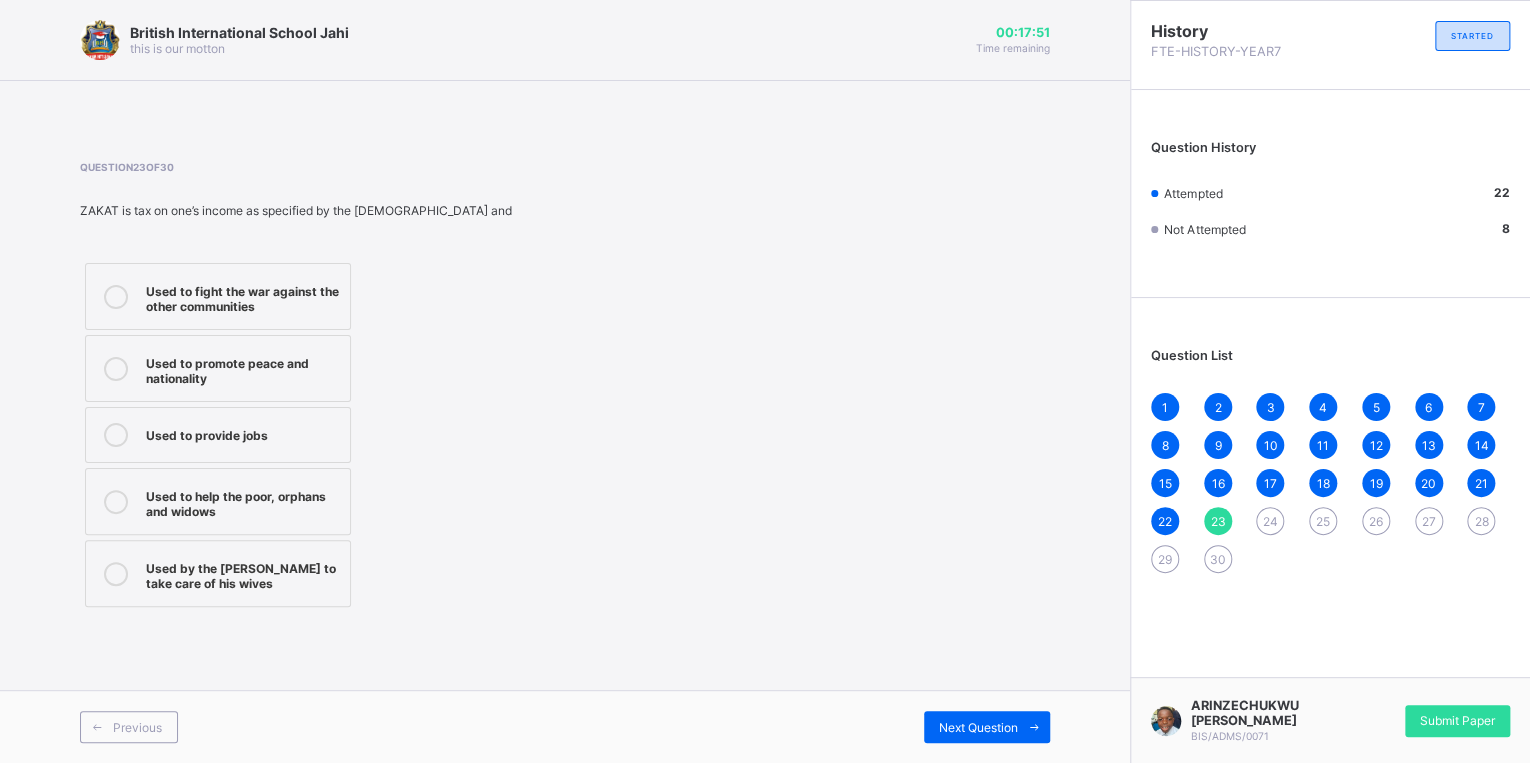 click on "Used to help the poor, orphans and widows" at bounding box center (243, 501) 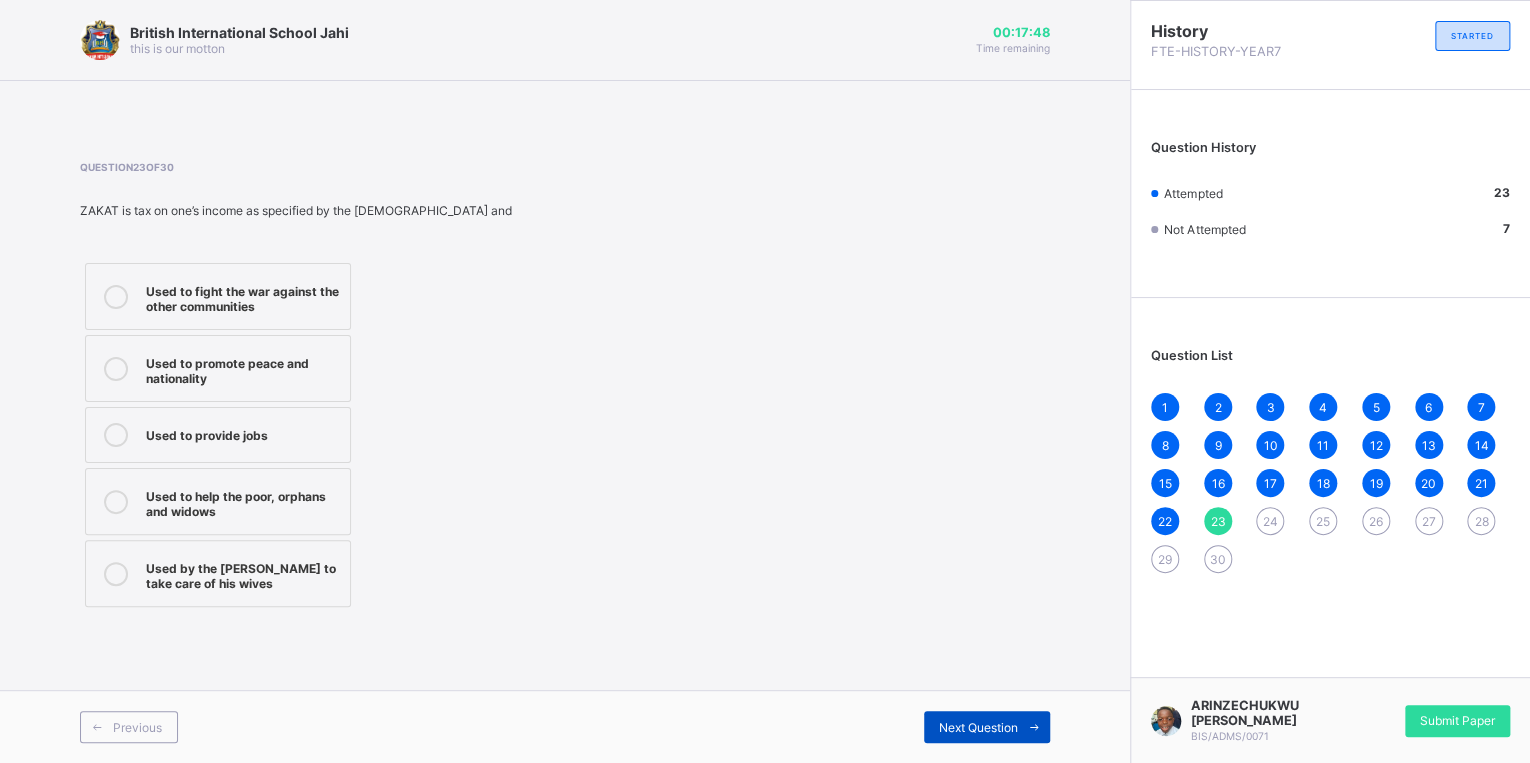 click at bounding box center [1034, 727] 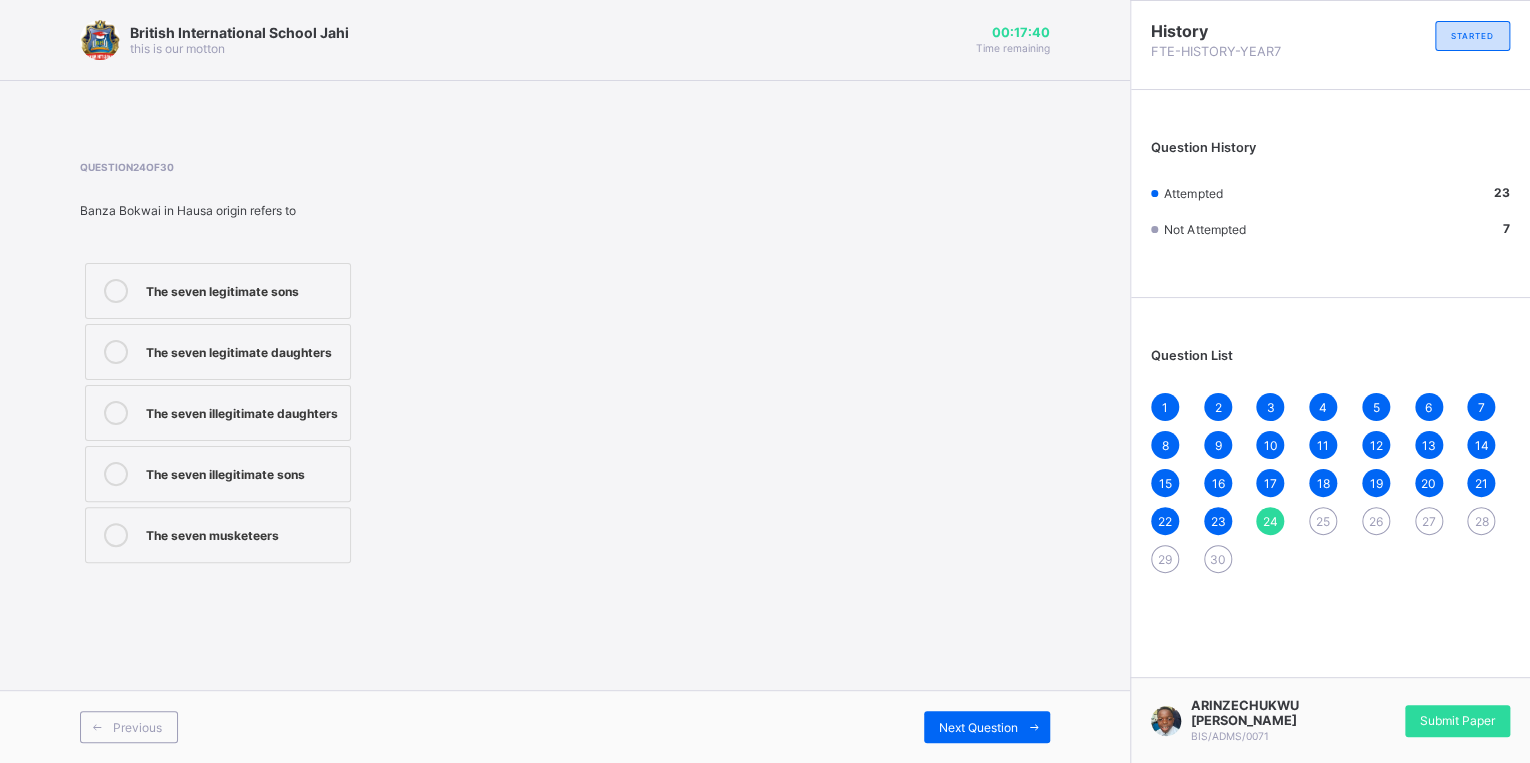 click on "The seven illegitimate daughters" at bounding box center (243, 411) 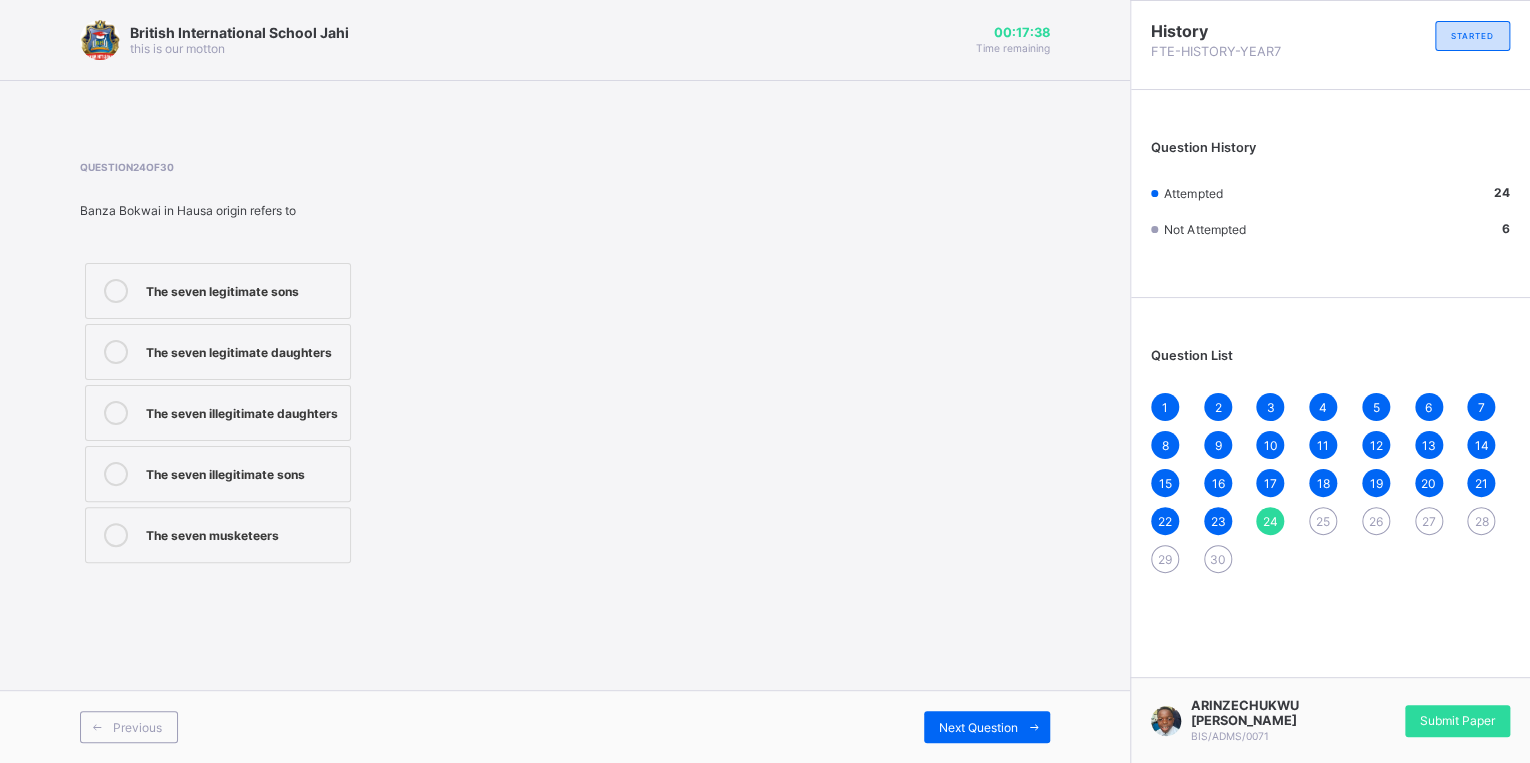 click on "The seven illegitimate sons" at bounding box center [218, 474] 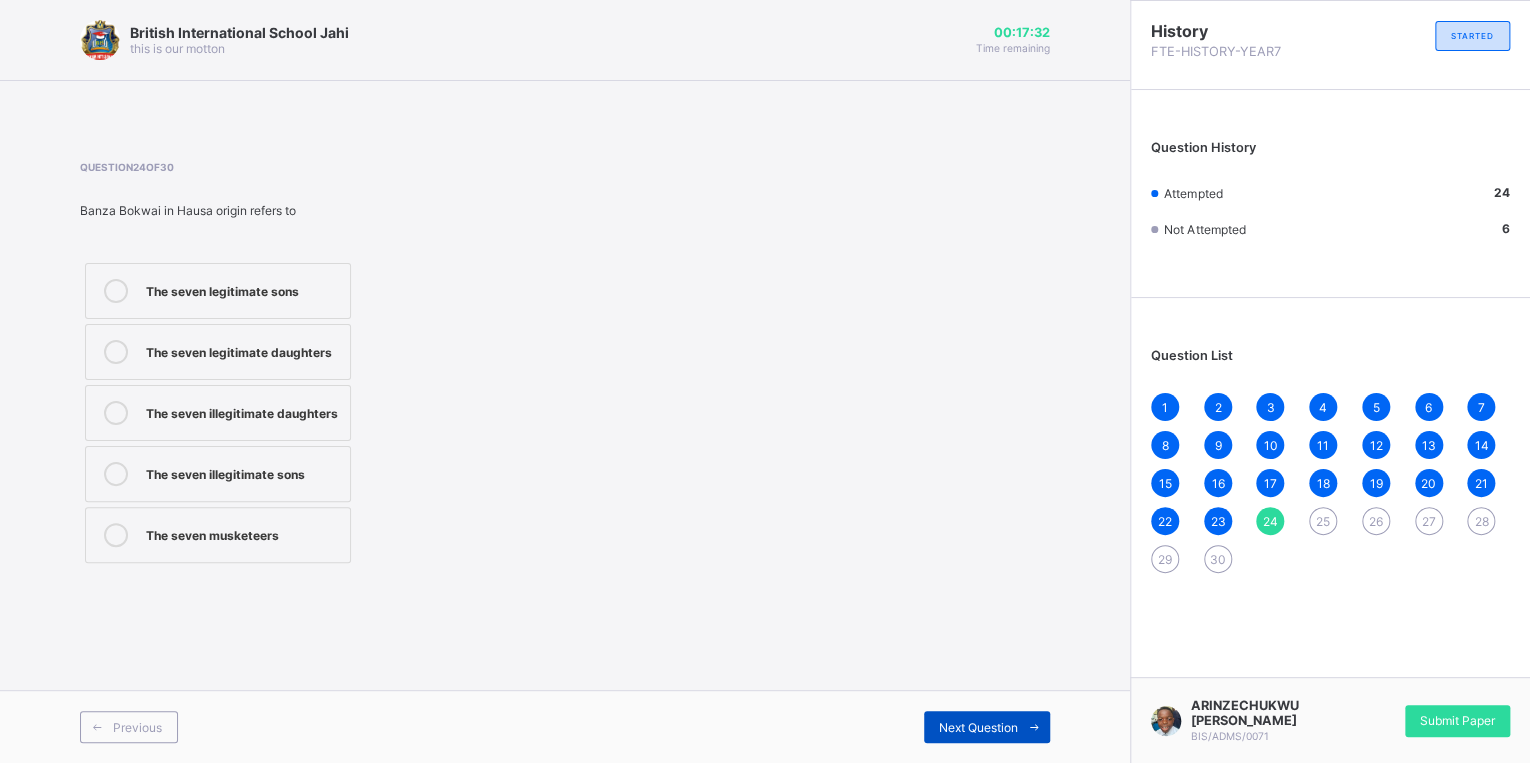 click at bounding box center [1034, 727] 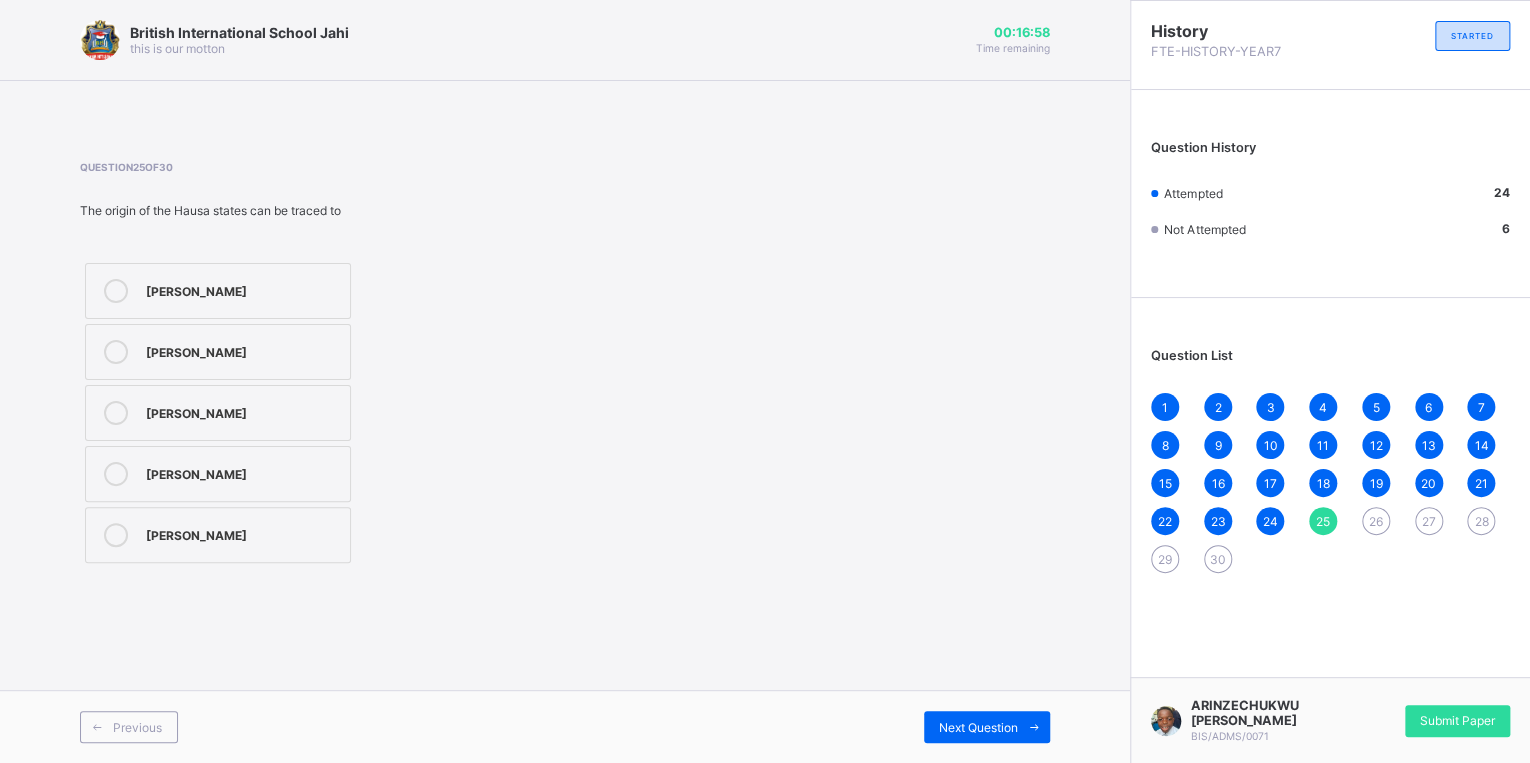 click on "[PERSON_NAME]" at bounding box center [243, 472] 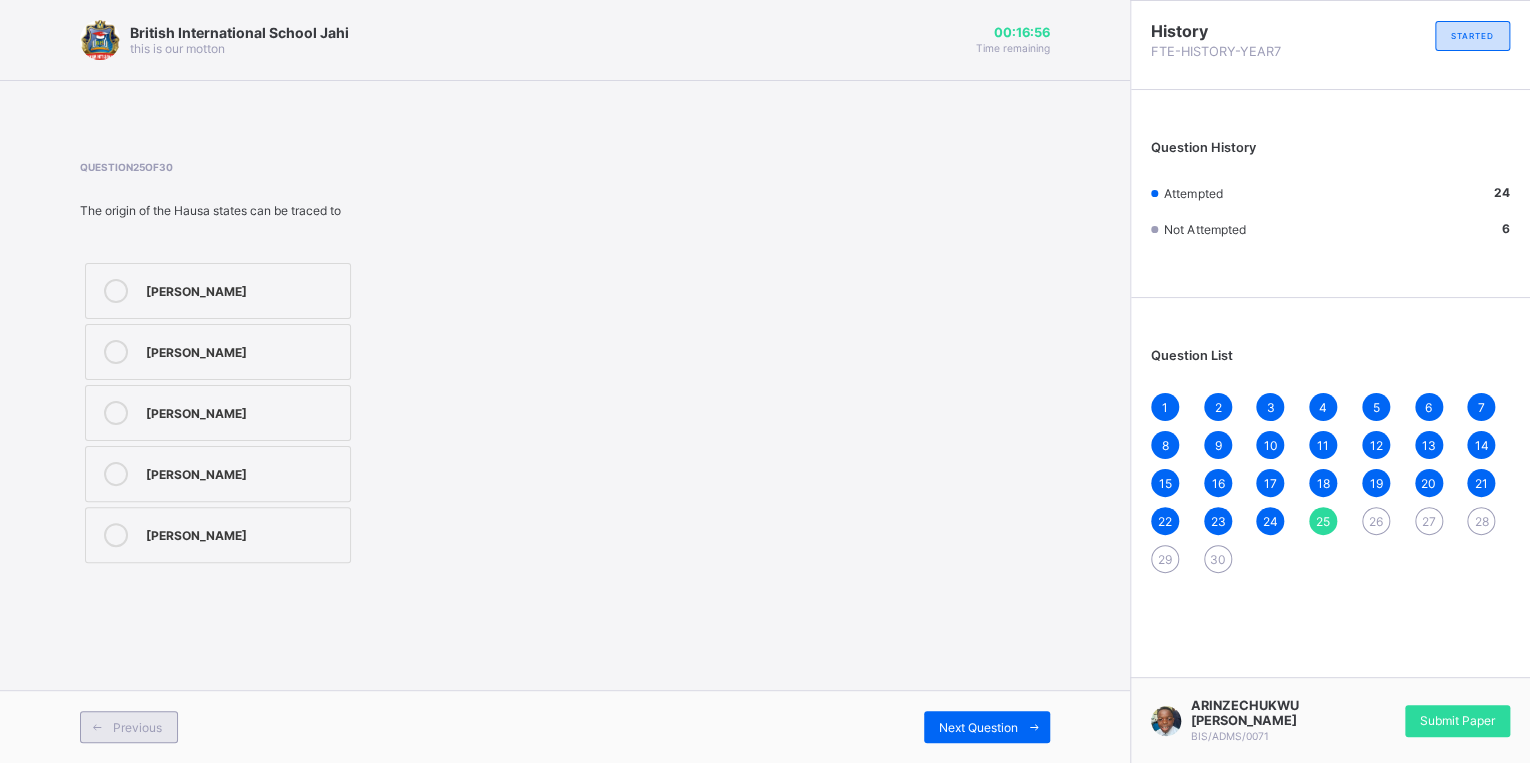 click at bounding box center [97, 727] 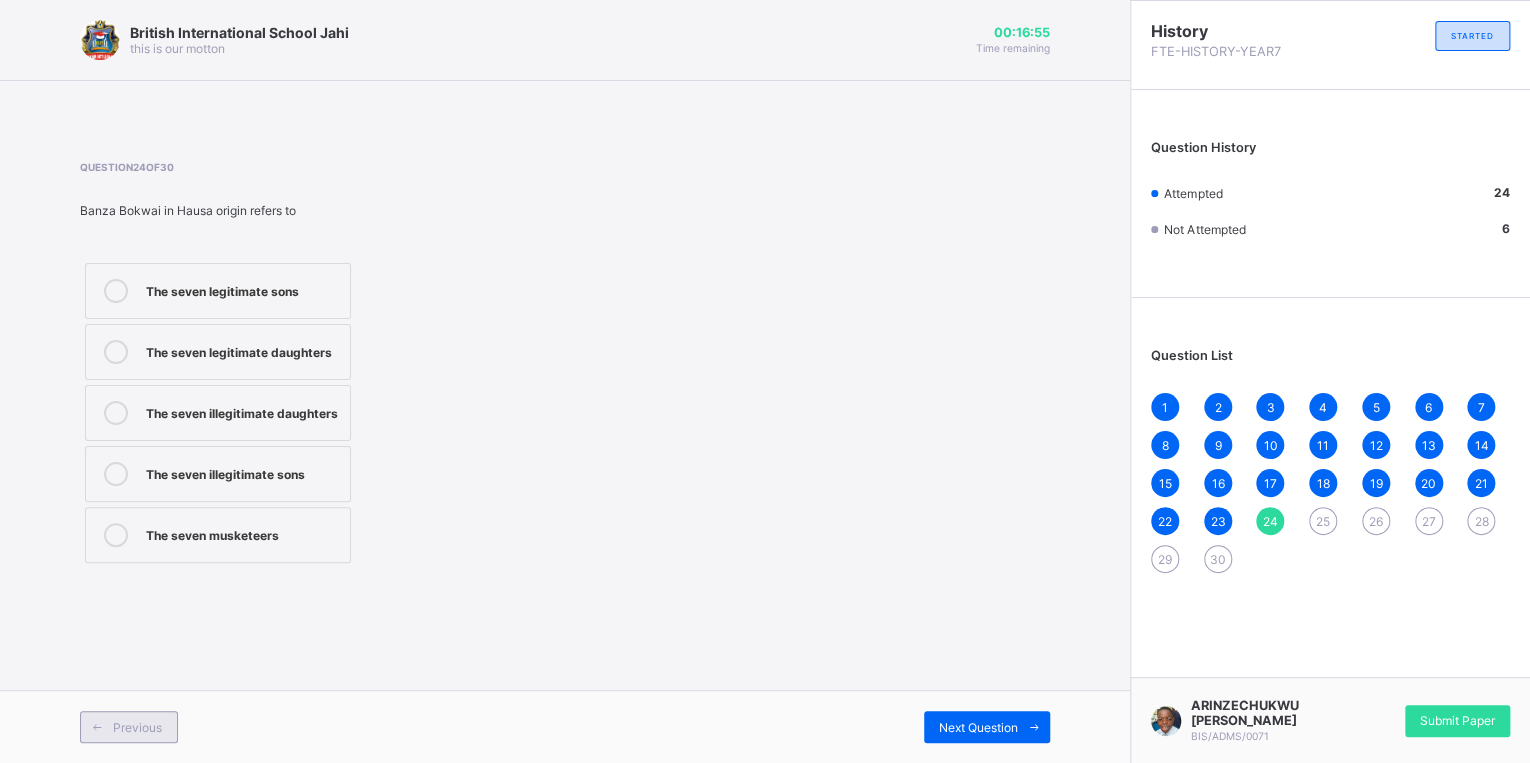 click at bounding box center (97, 727) 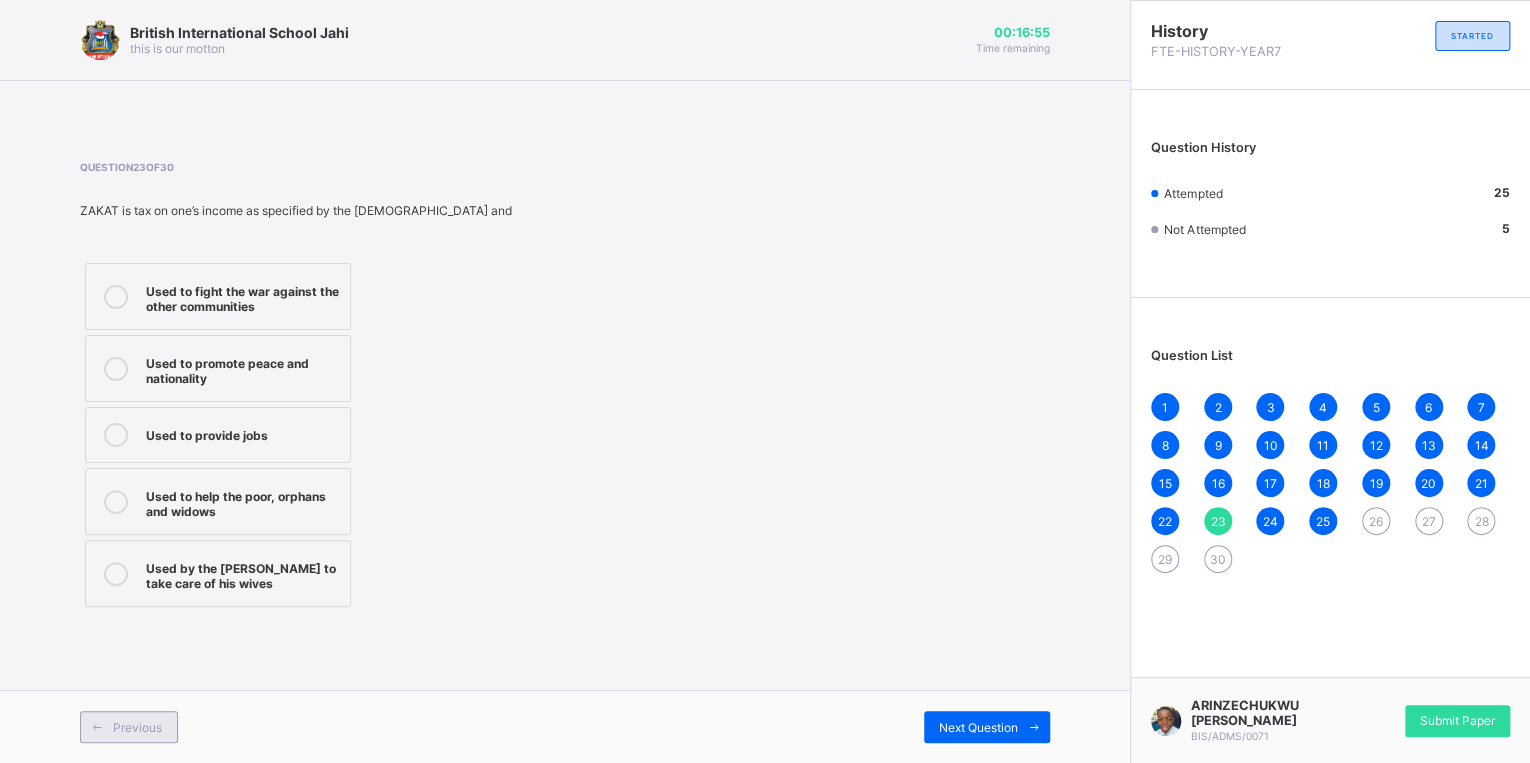 click at bounding box center (97, 727) 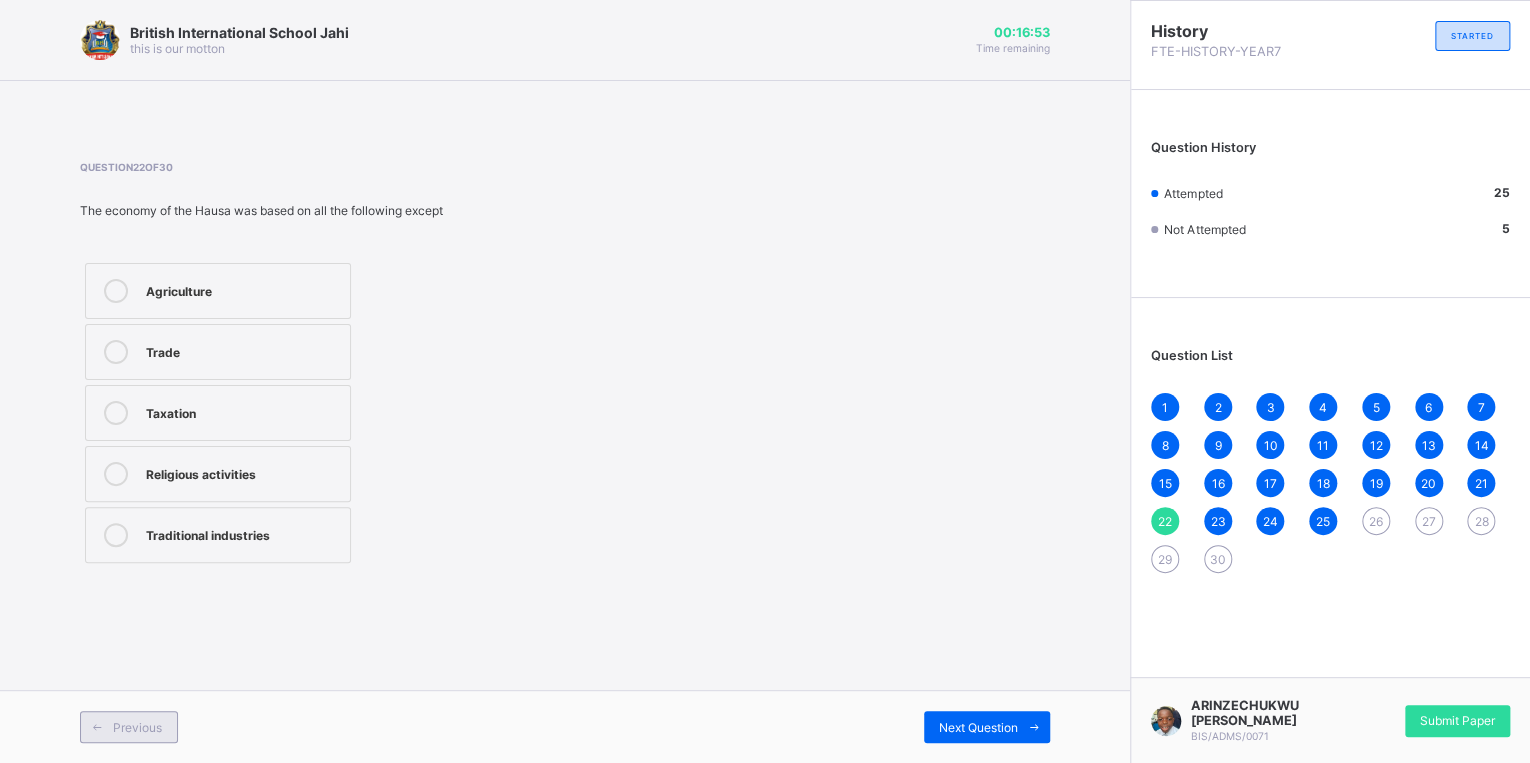 click at bounding box center (97, 727) 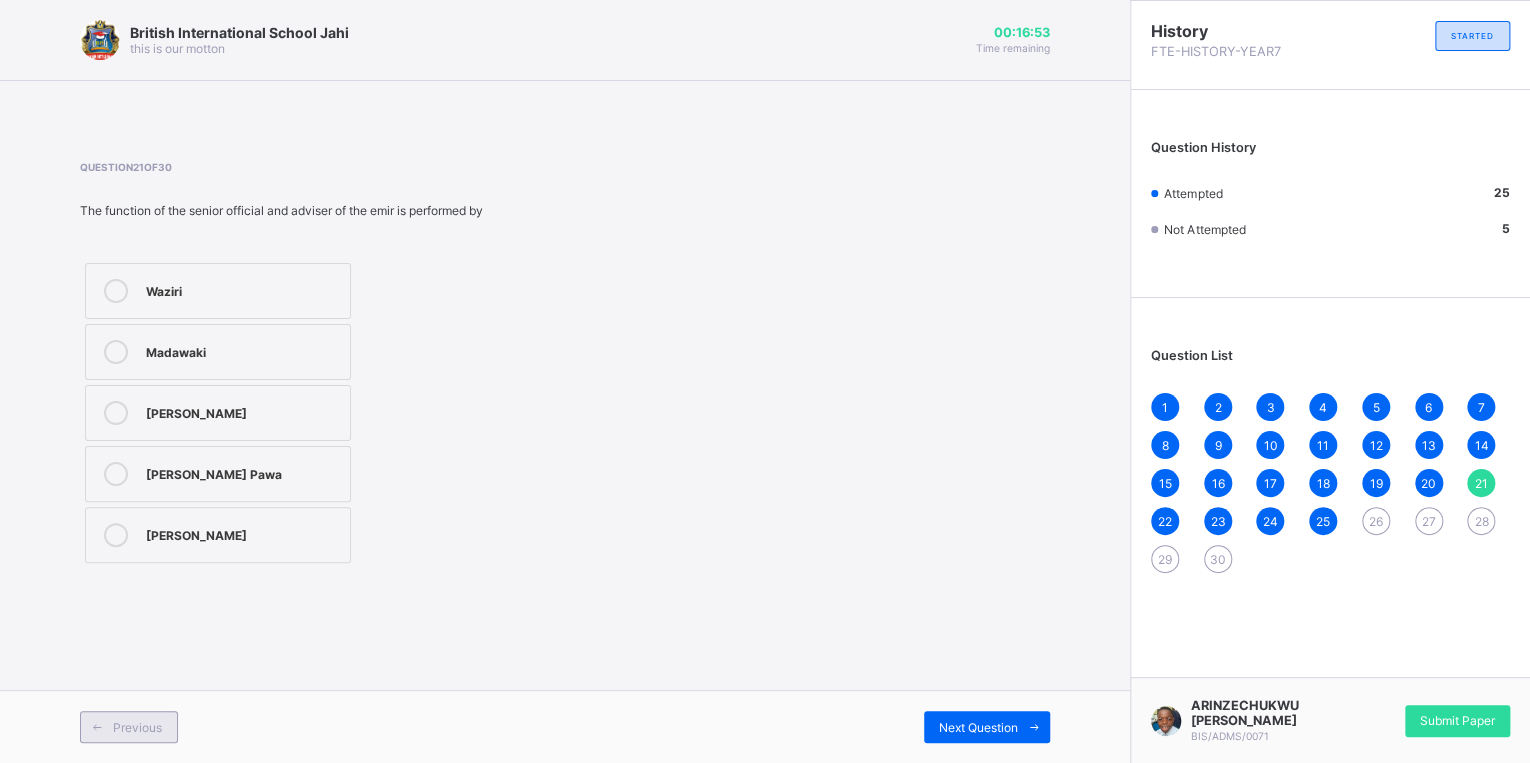 click at bounding box center (97, 727) 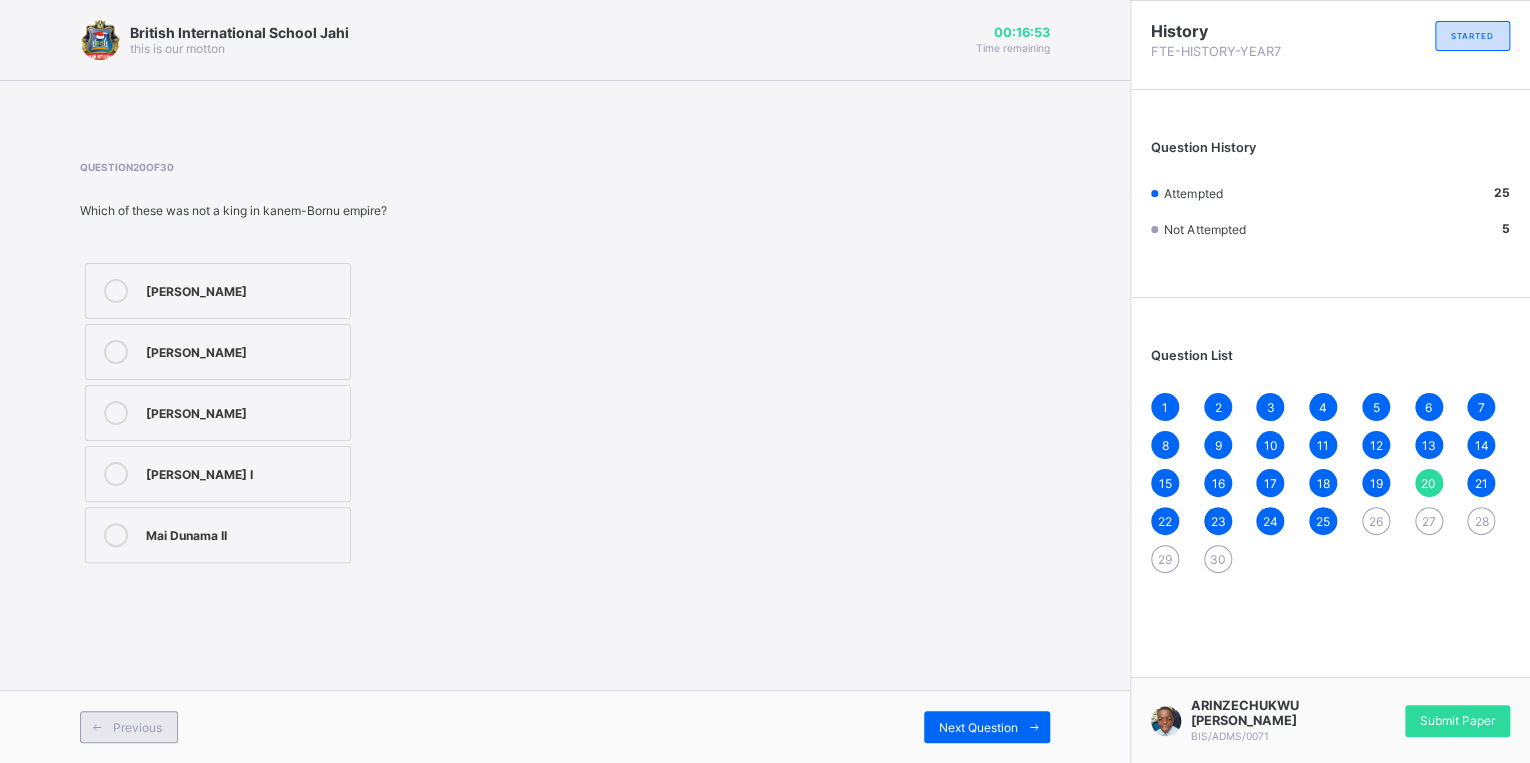 click at bounding box center [97, 727] 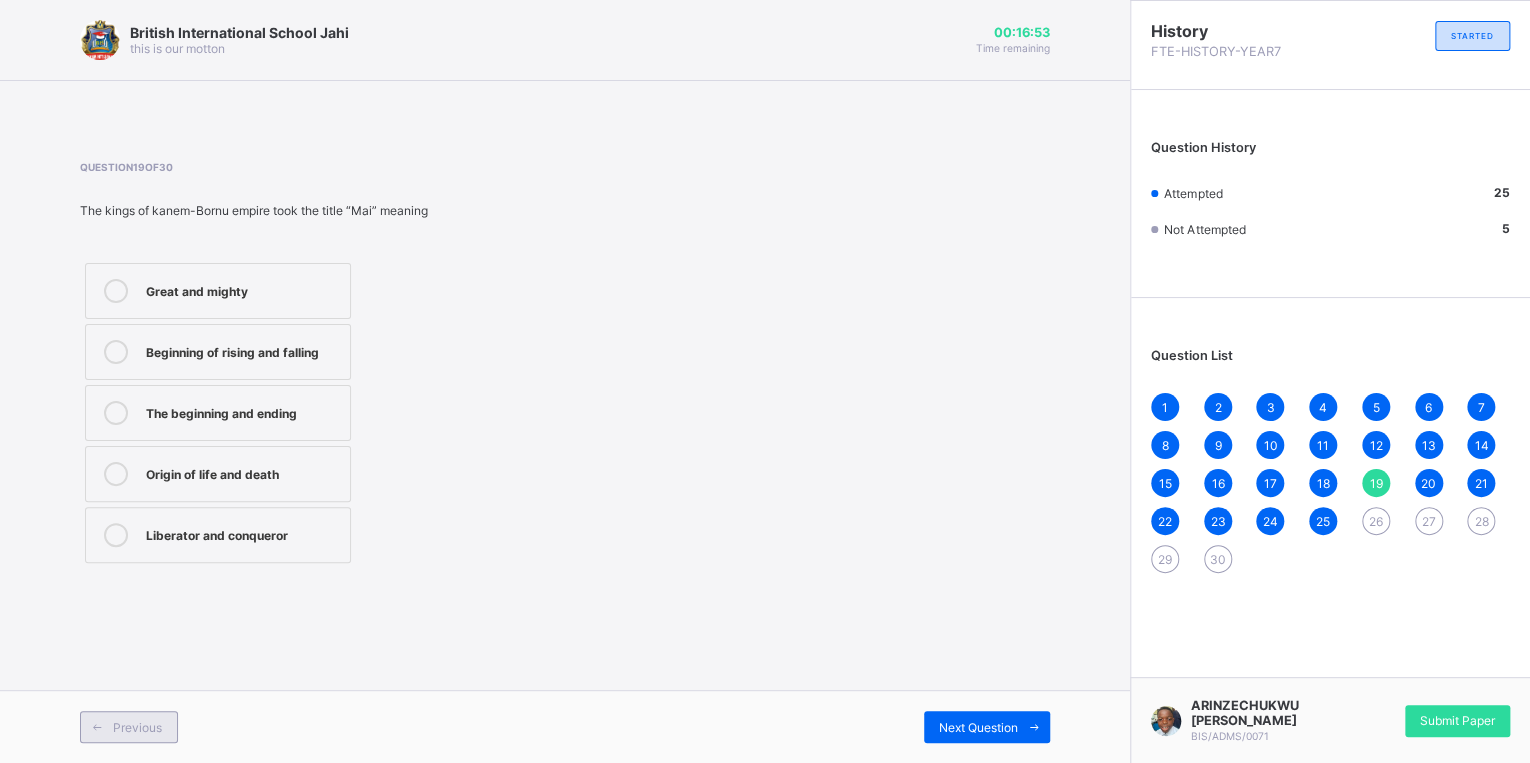 click at bounding box center [97, 727] 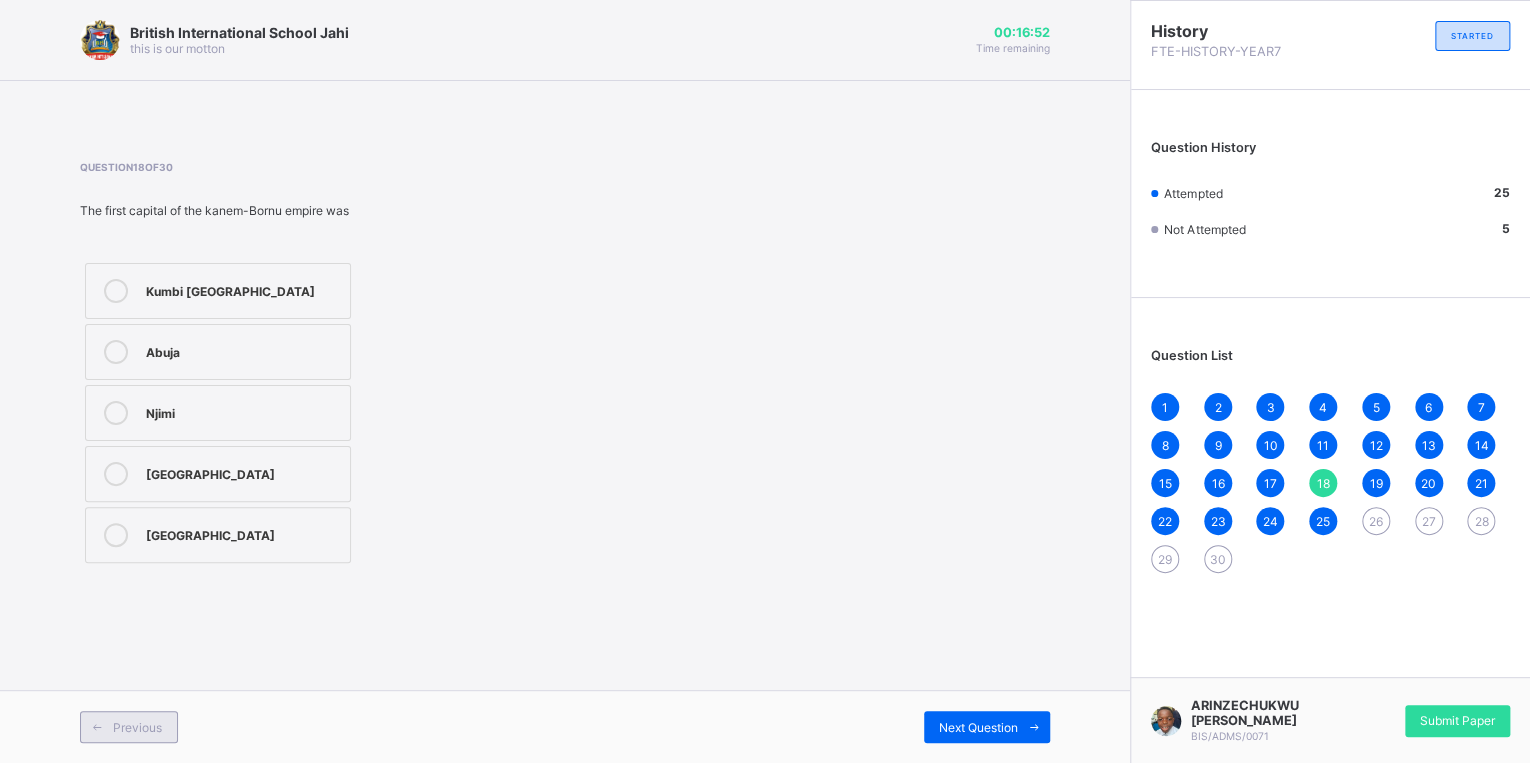 click at bounding box center [97, 727] 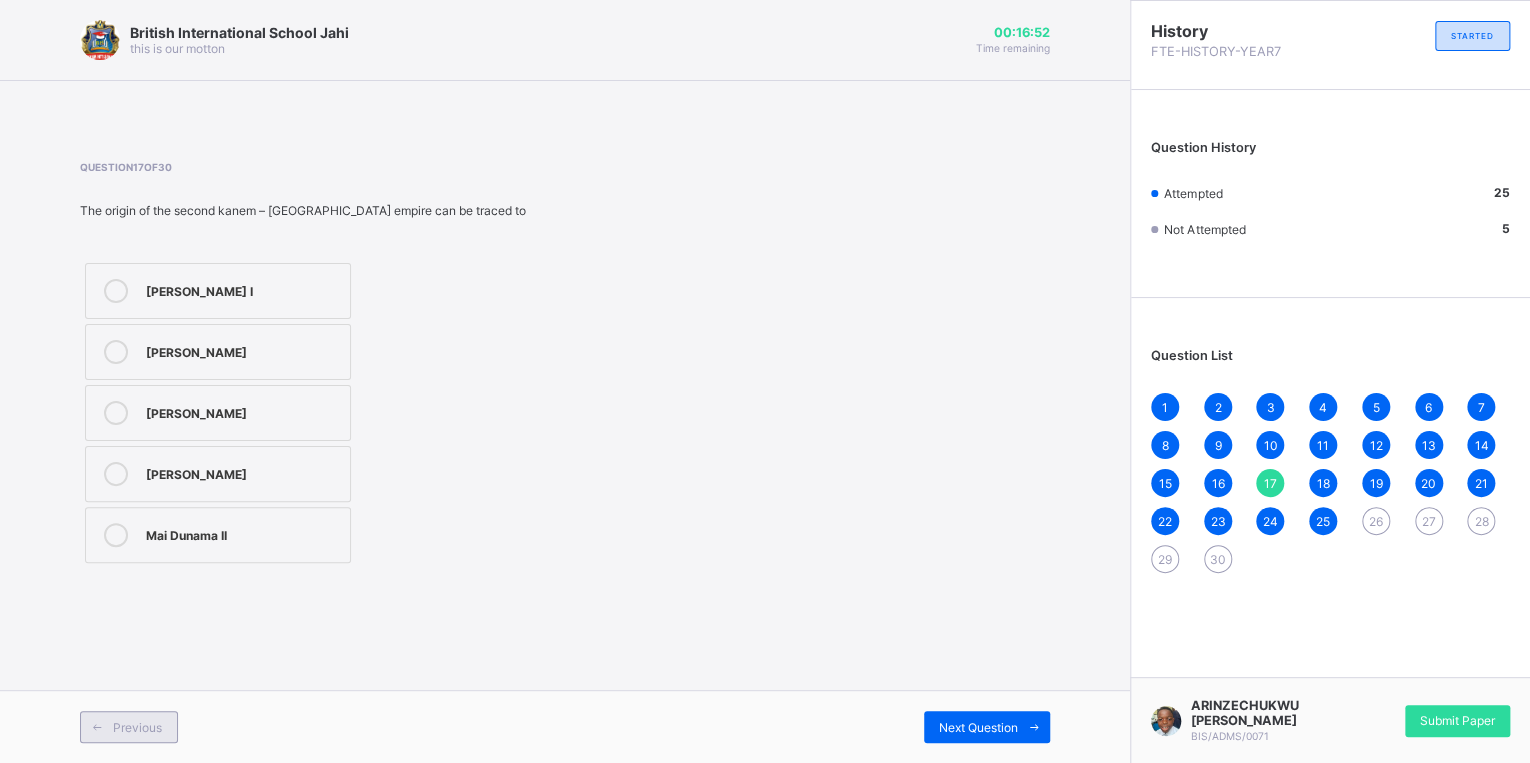click at bounding box center [97, 727] 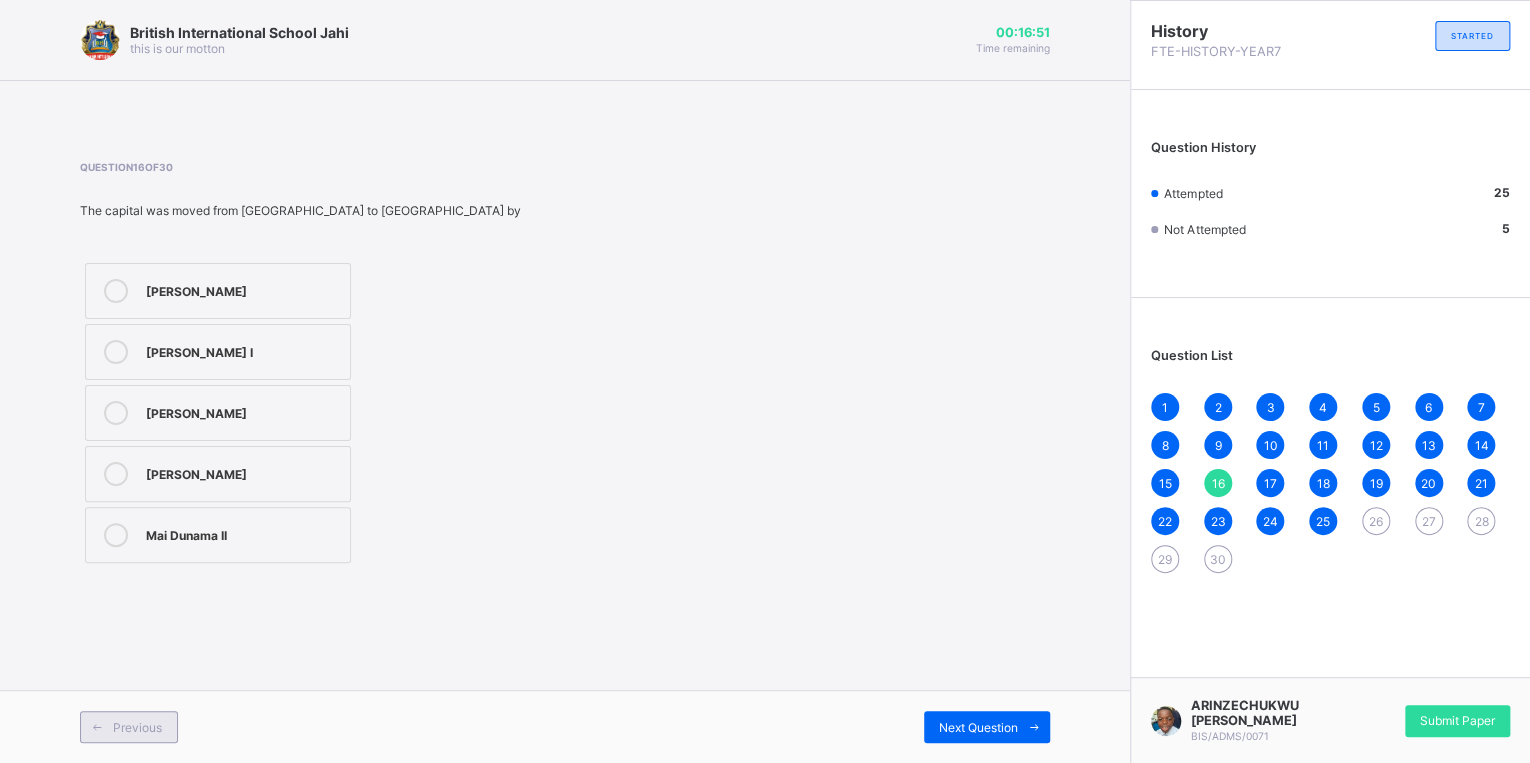 click at bounding box center [97, 727] 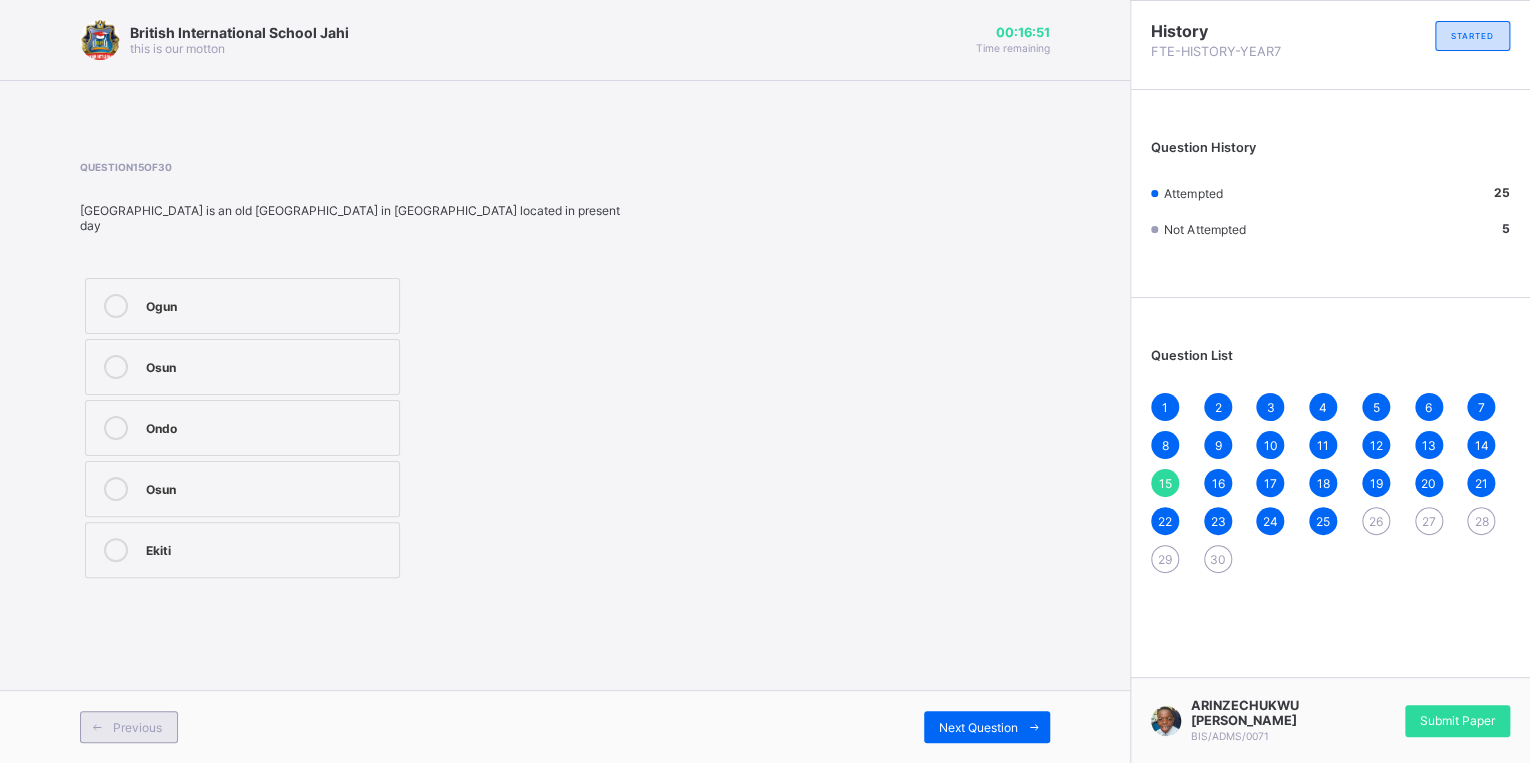 click at bounding box center (97, 727) 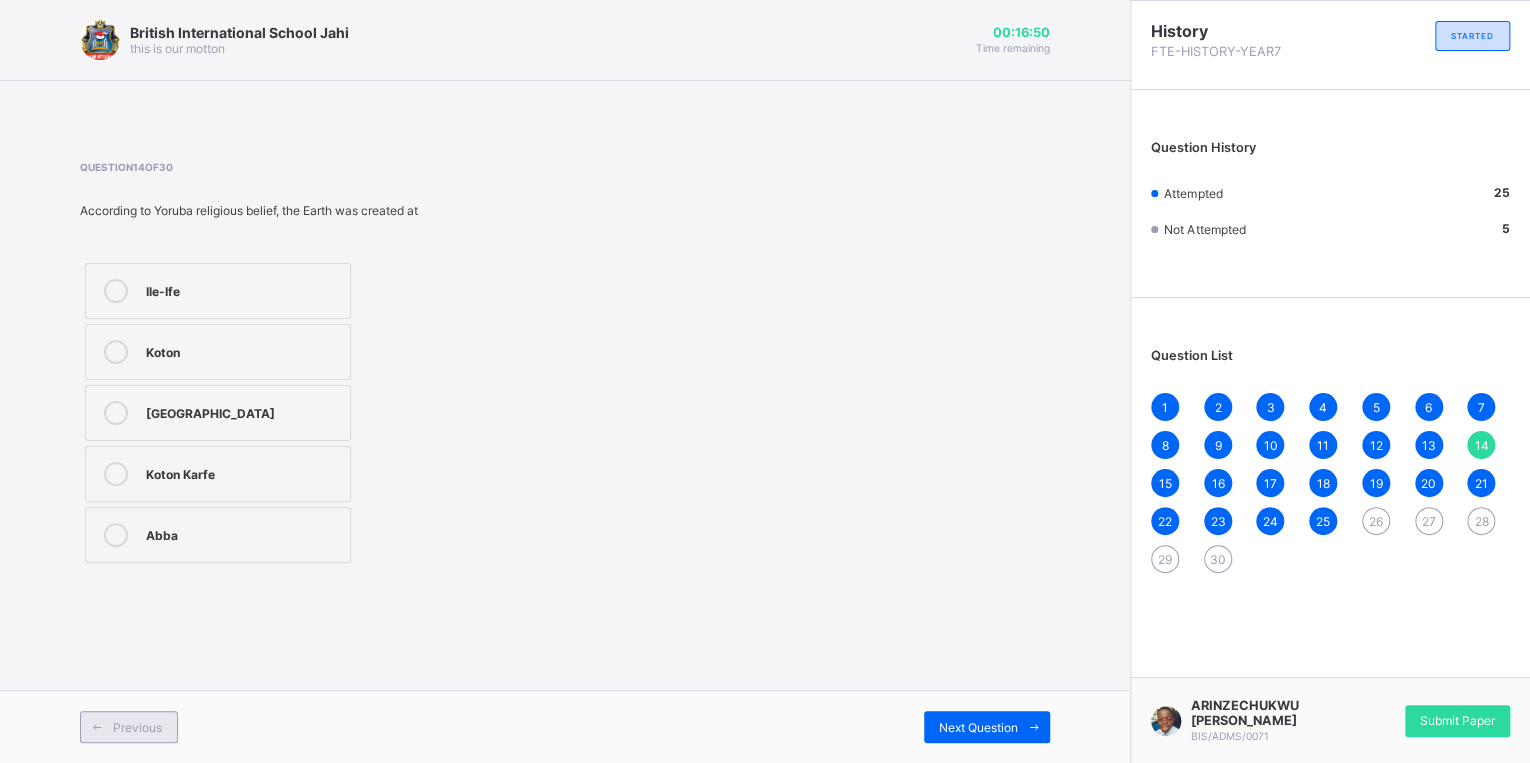 click at bounding box center [97, 727] 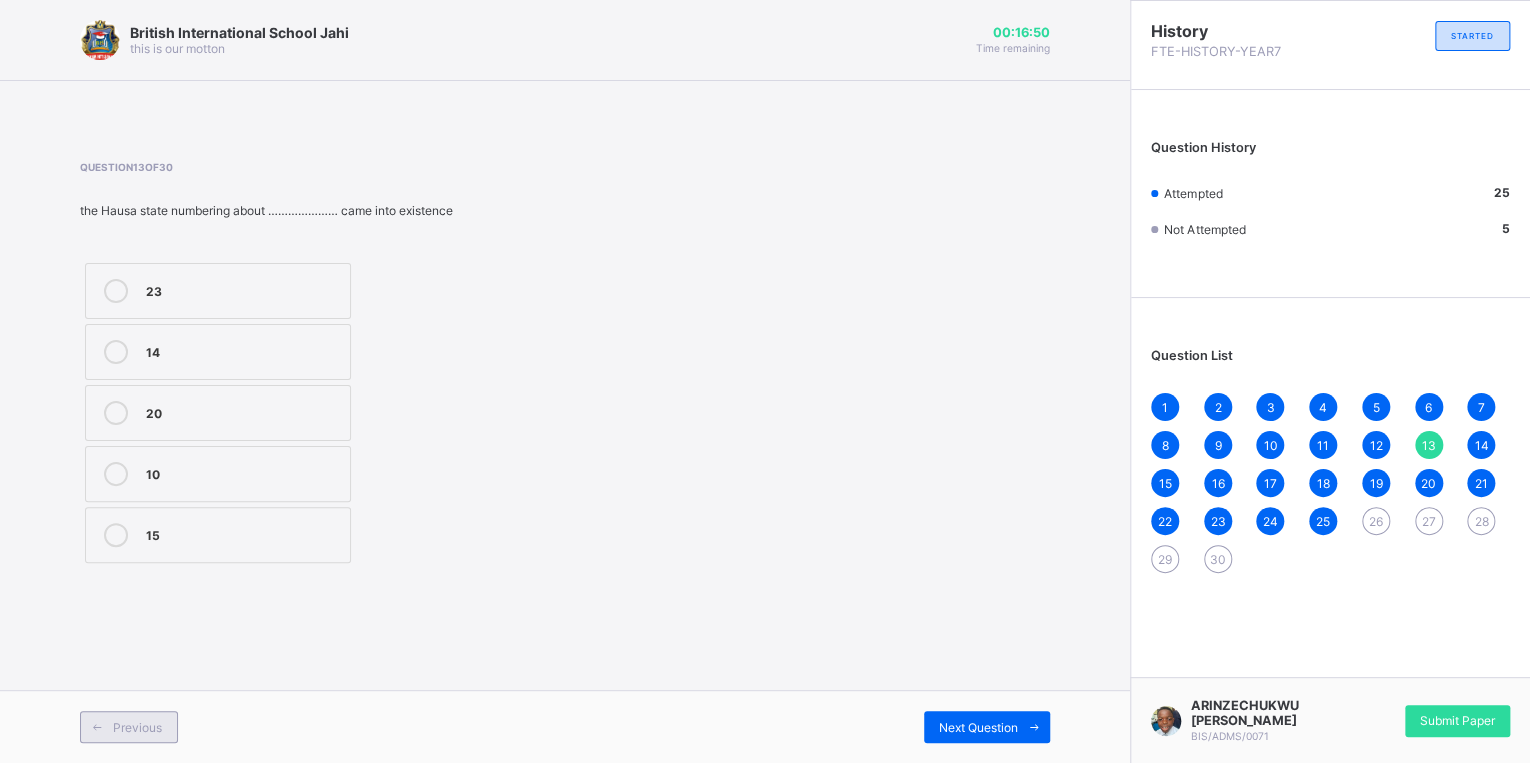 click at bounding box center (97, 727) 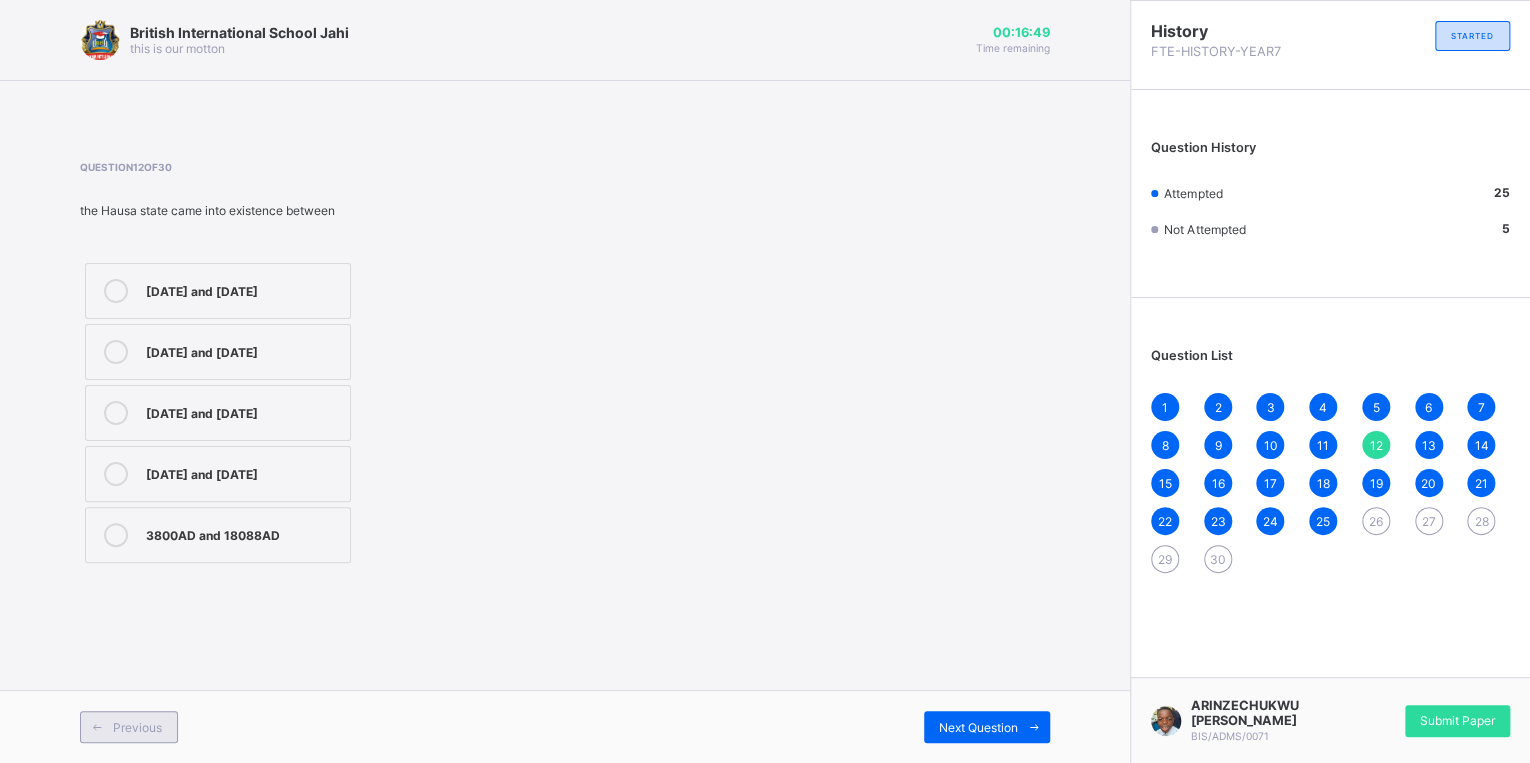 click at bounding box center (97, 727) 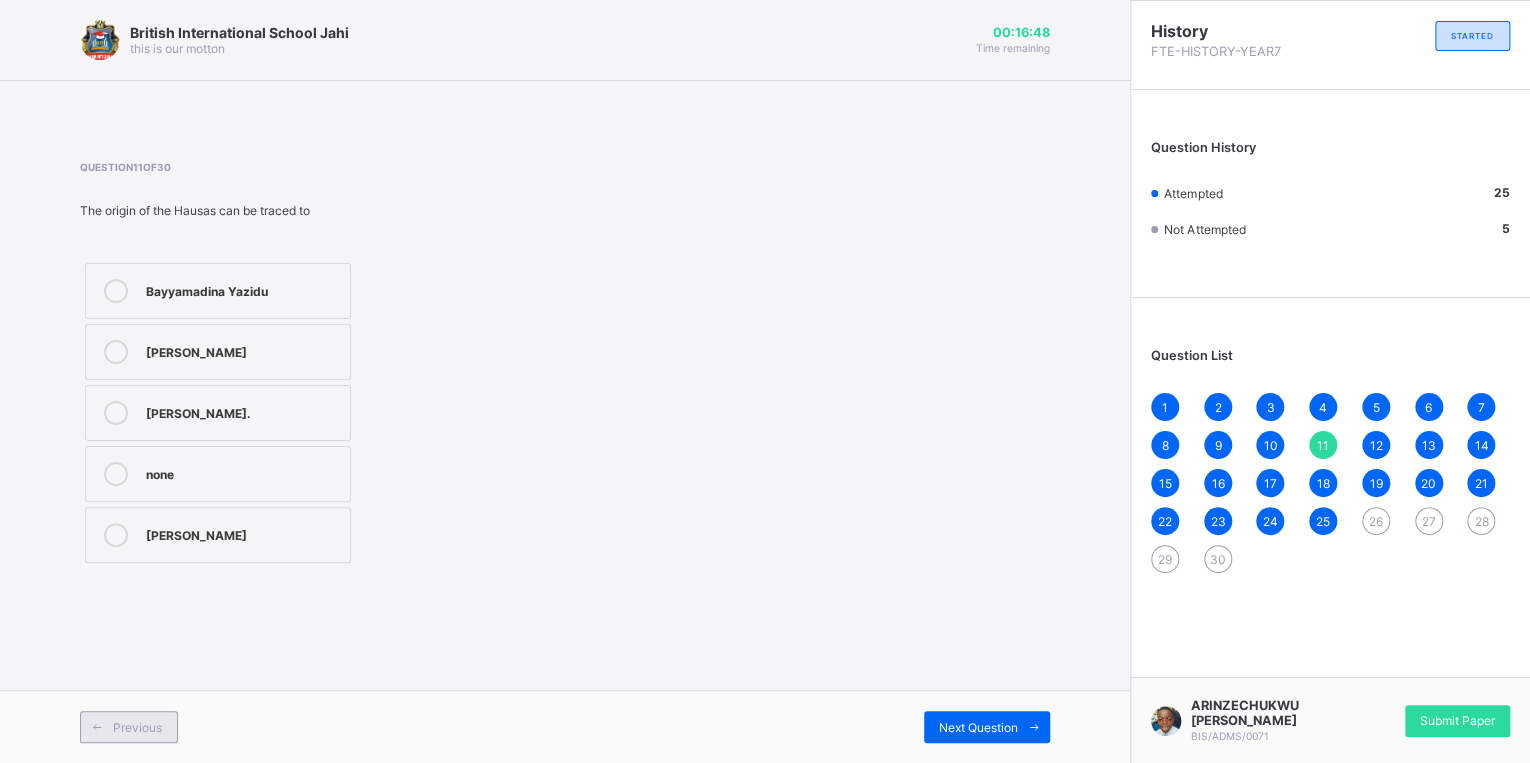 click at bounding box center [97, 727] 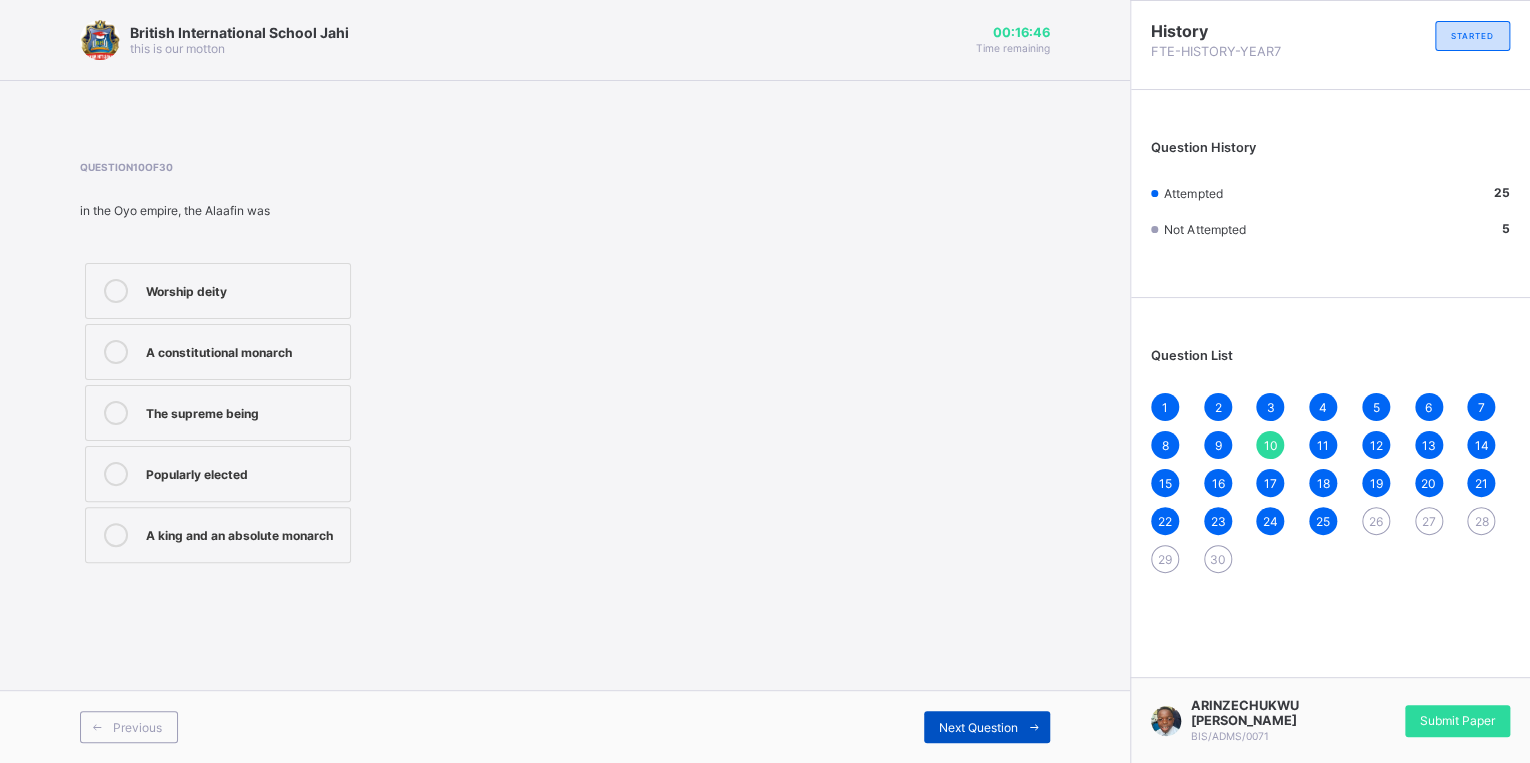 click at bounding box center (1034, 727) 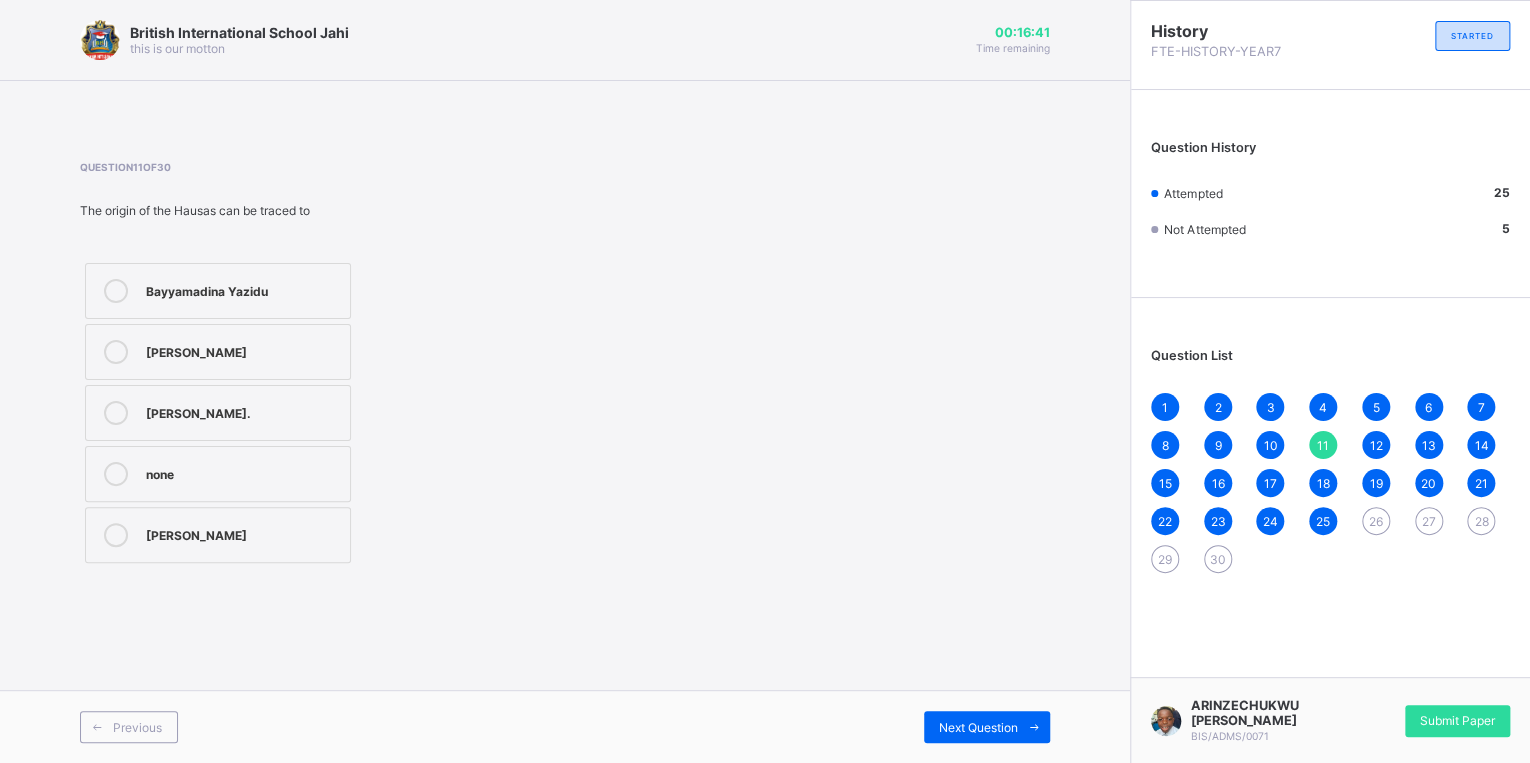 click on "26" at bounding box center [1376, 521] 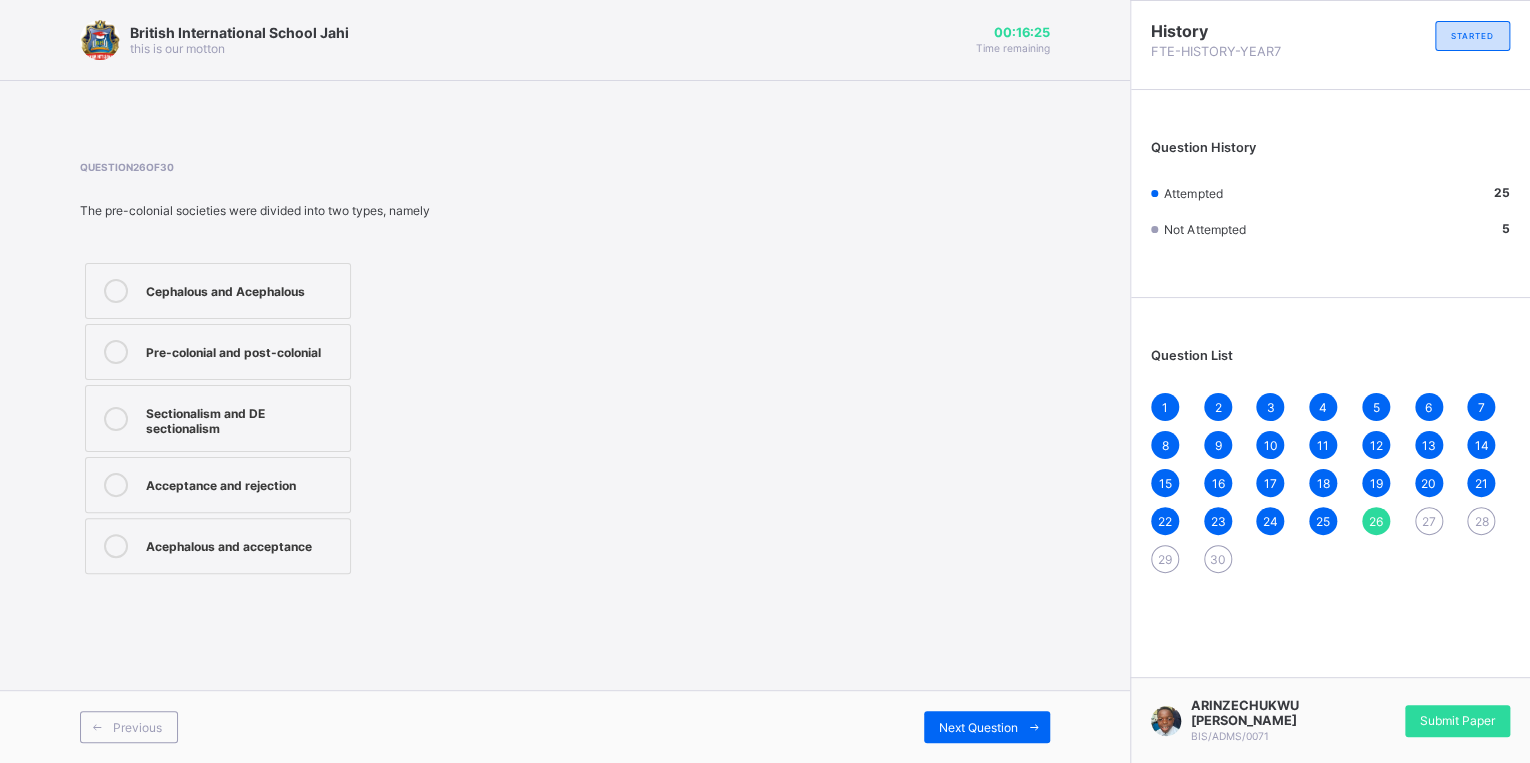 click on "Cephalous and Acephalous" at bounding box center (218, 291) 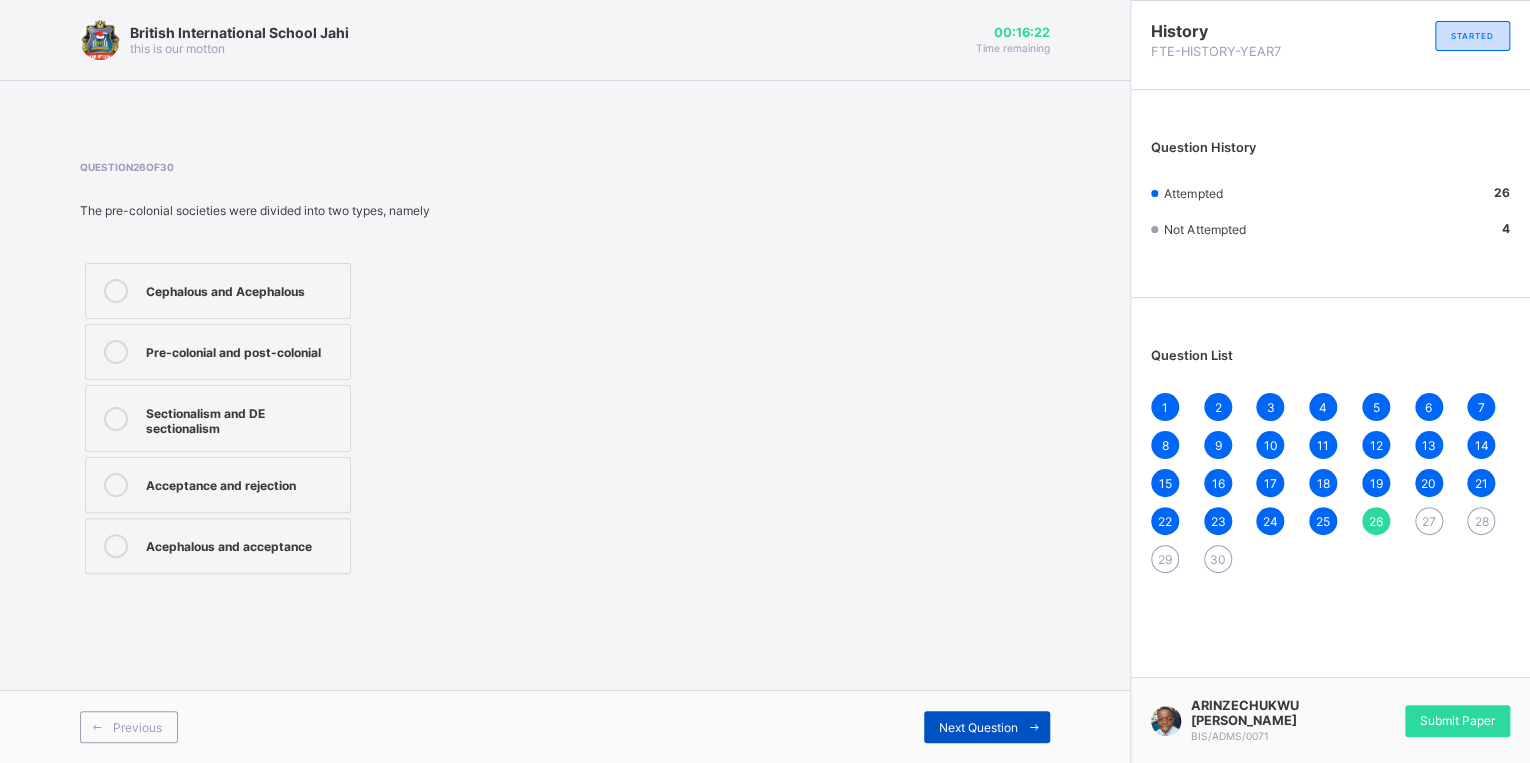 click on "Next Question" at bounding box center (978, 727) 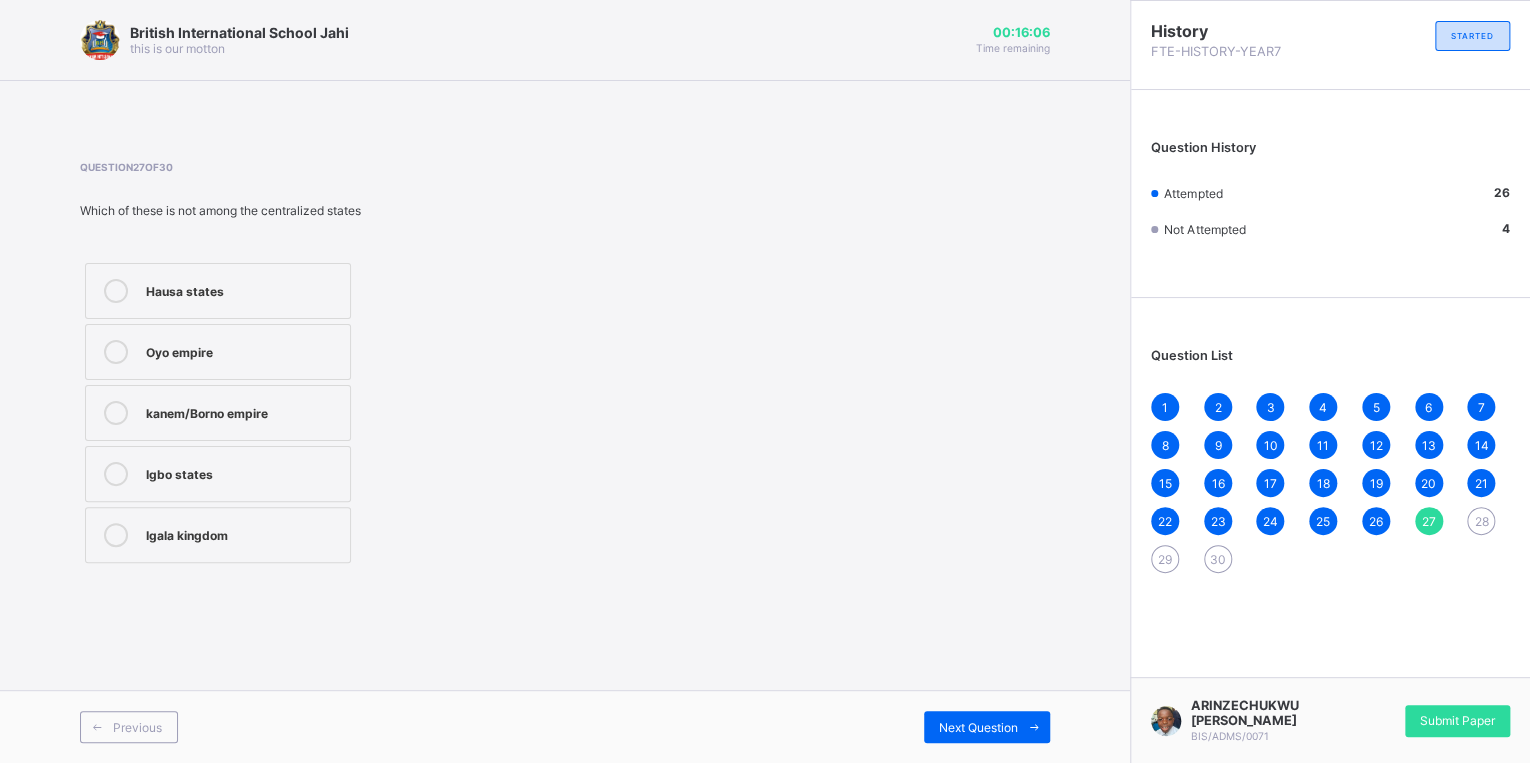 click on "kanem/Borno empire" at bounding box center [218, 413] 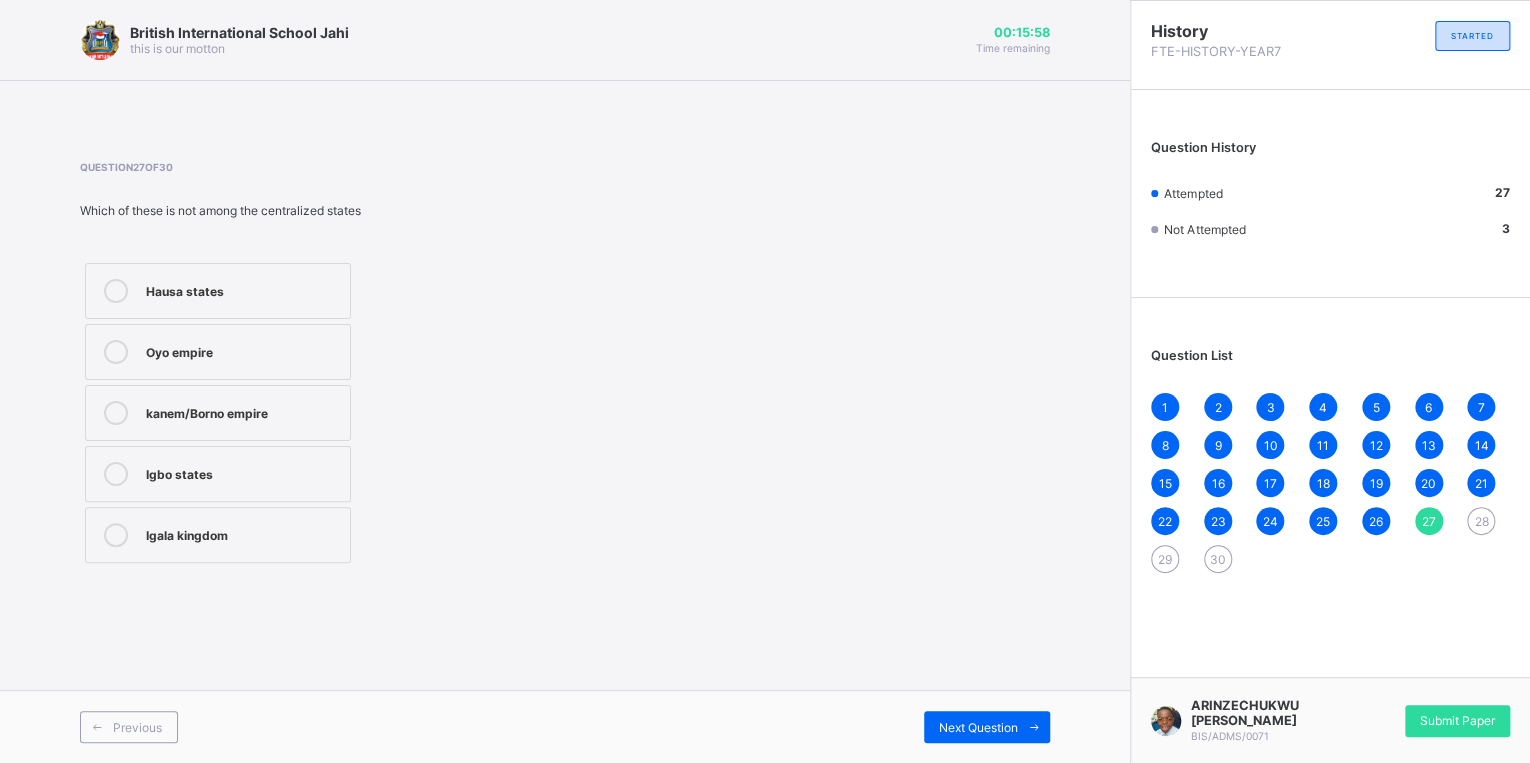 click on "Hausa states" at bounding box center (243, 289) 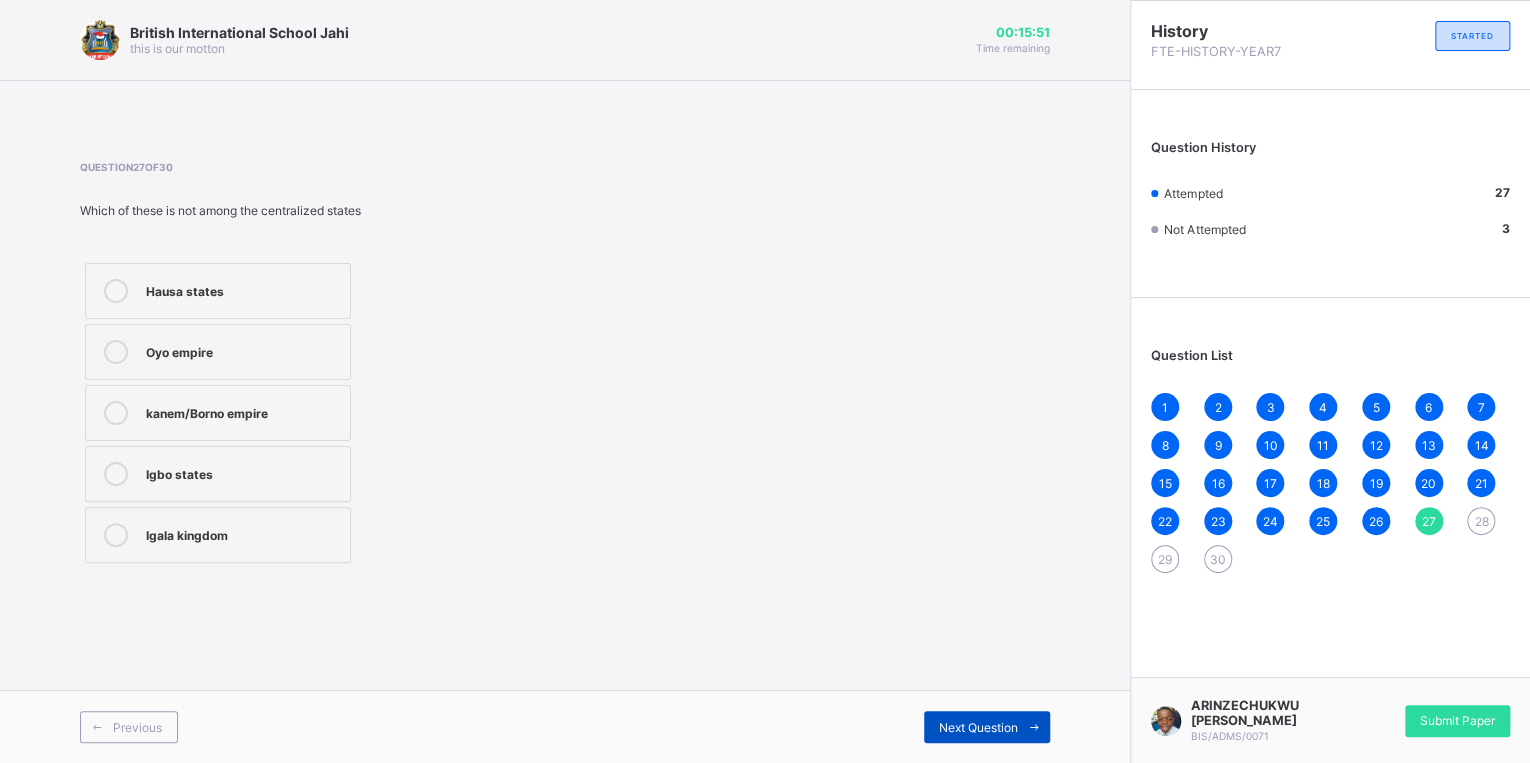 click at bounding box center [1034, 727] 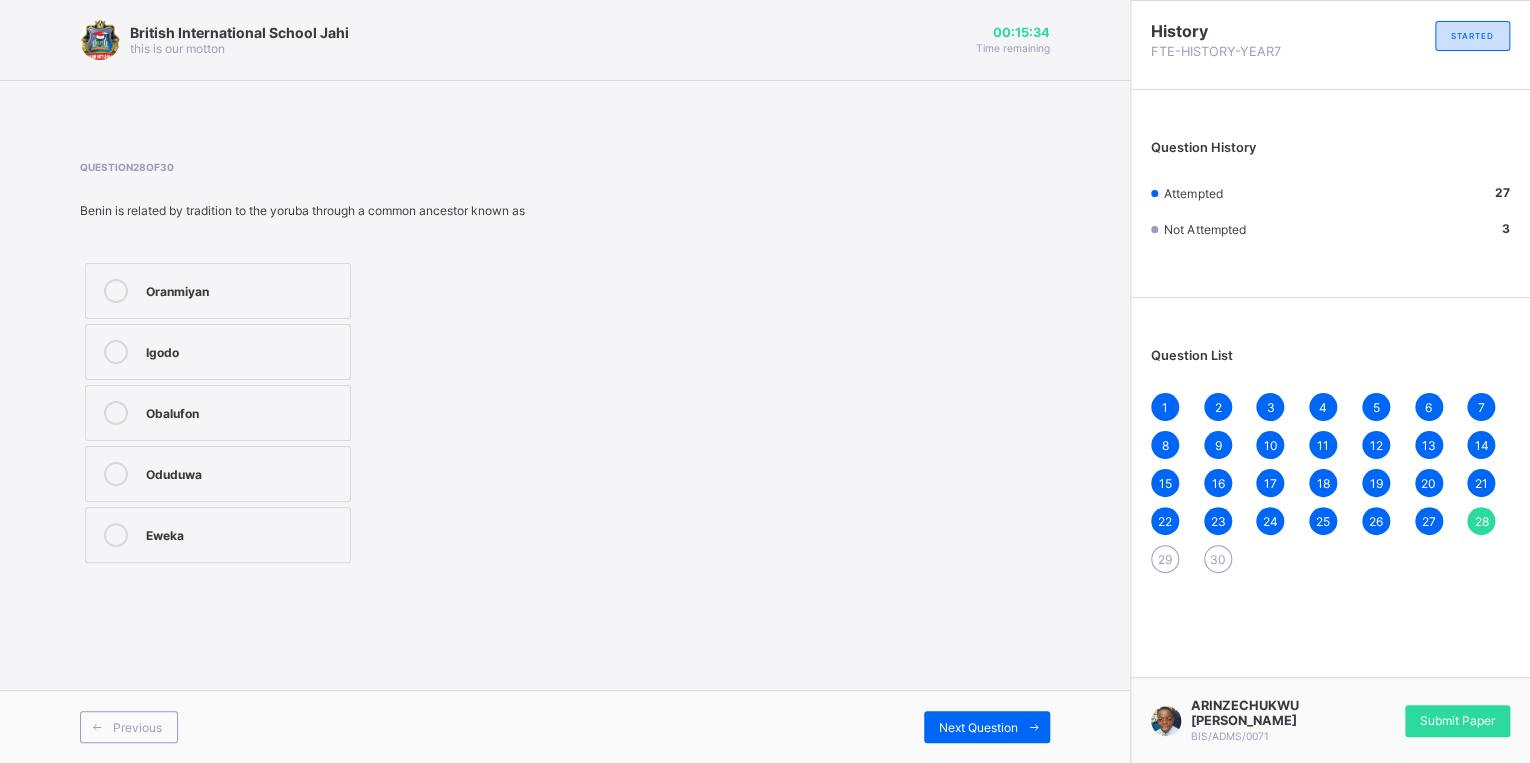 click at bounding box center [116, 474] 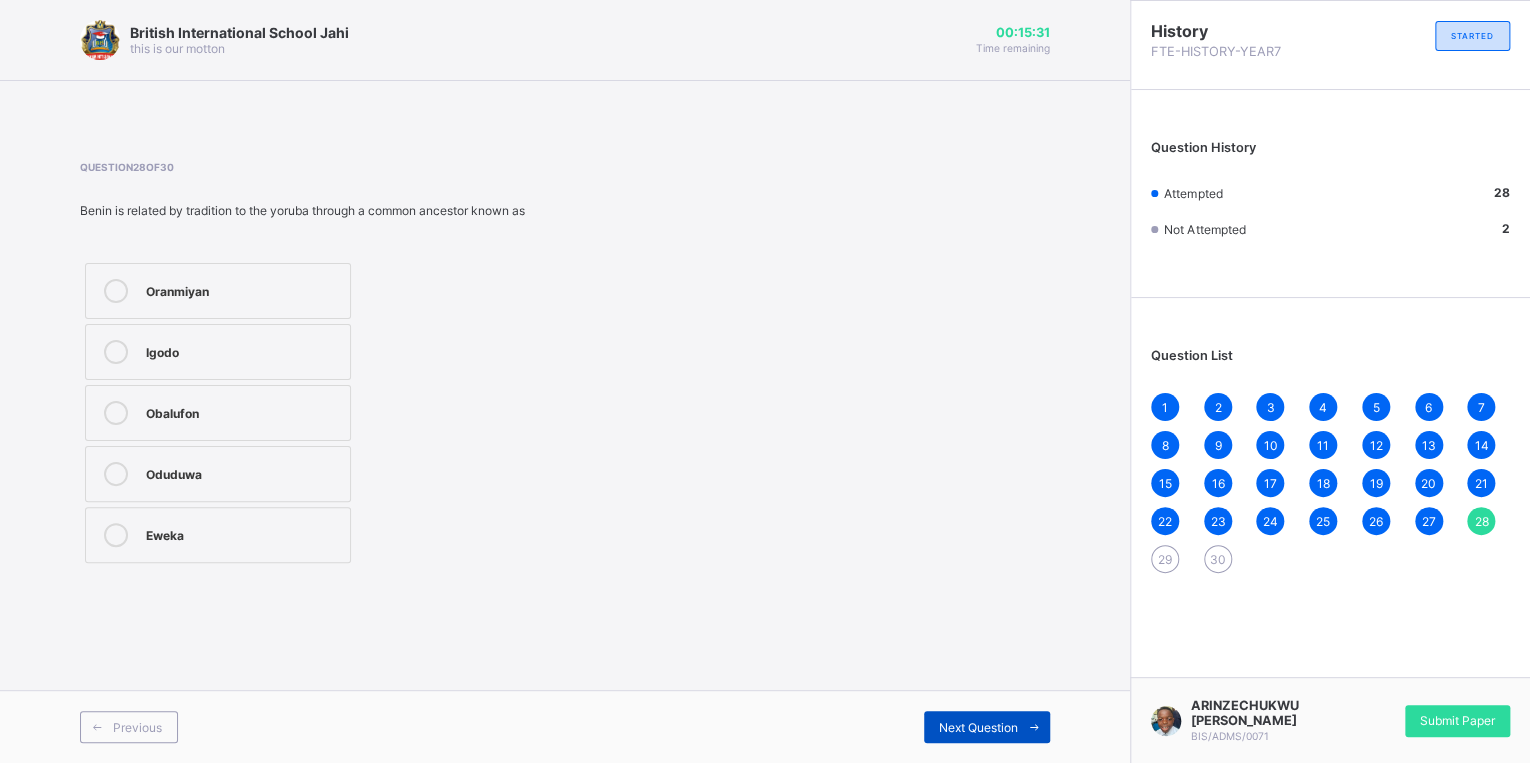 click at bounding box center [1034, 727] 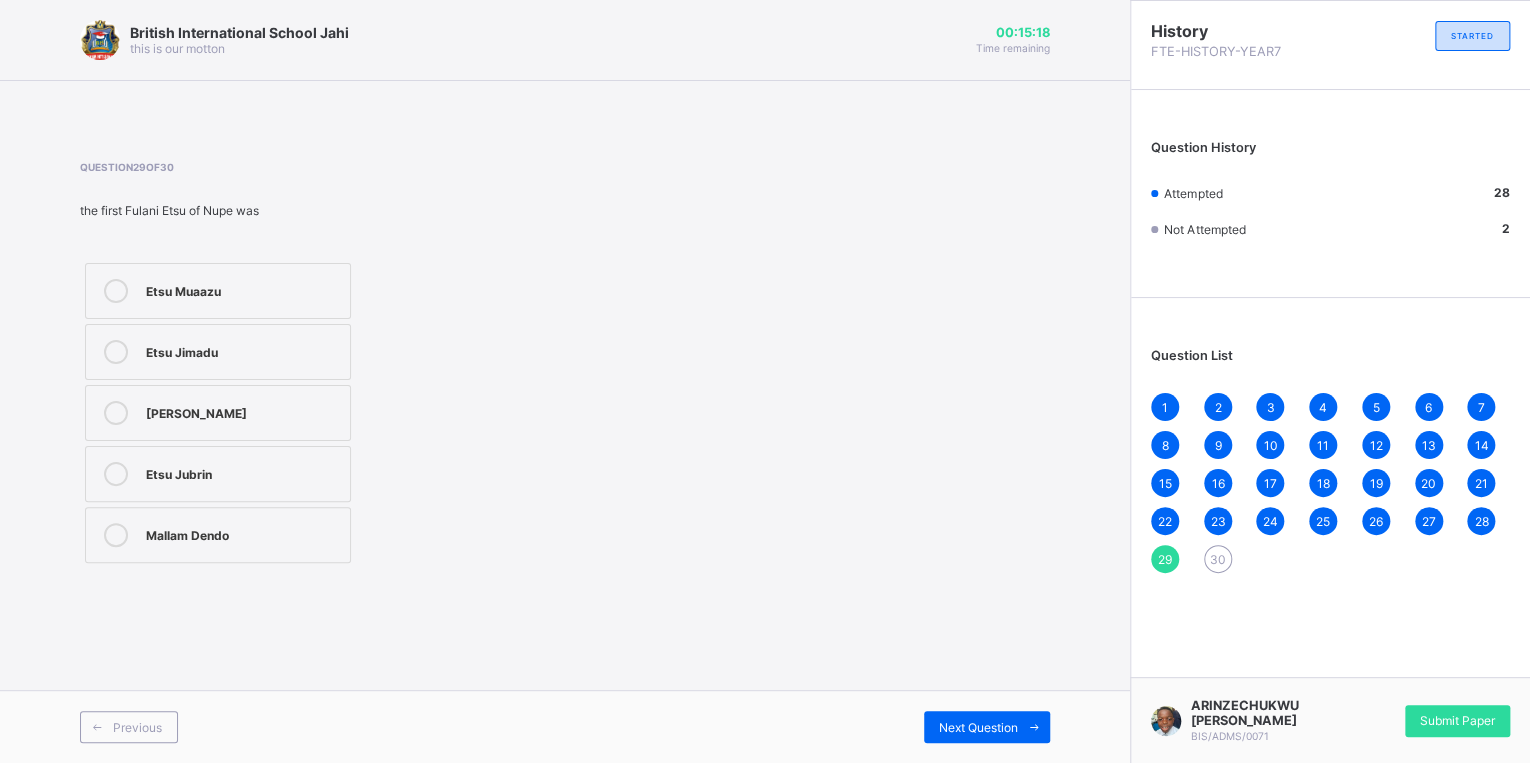 click on "[PERSON_NAME]" at bounding box center [218, 413] 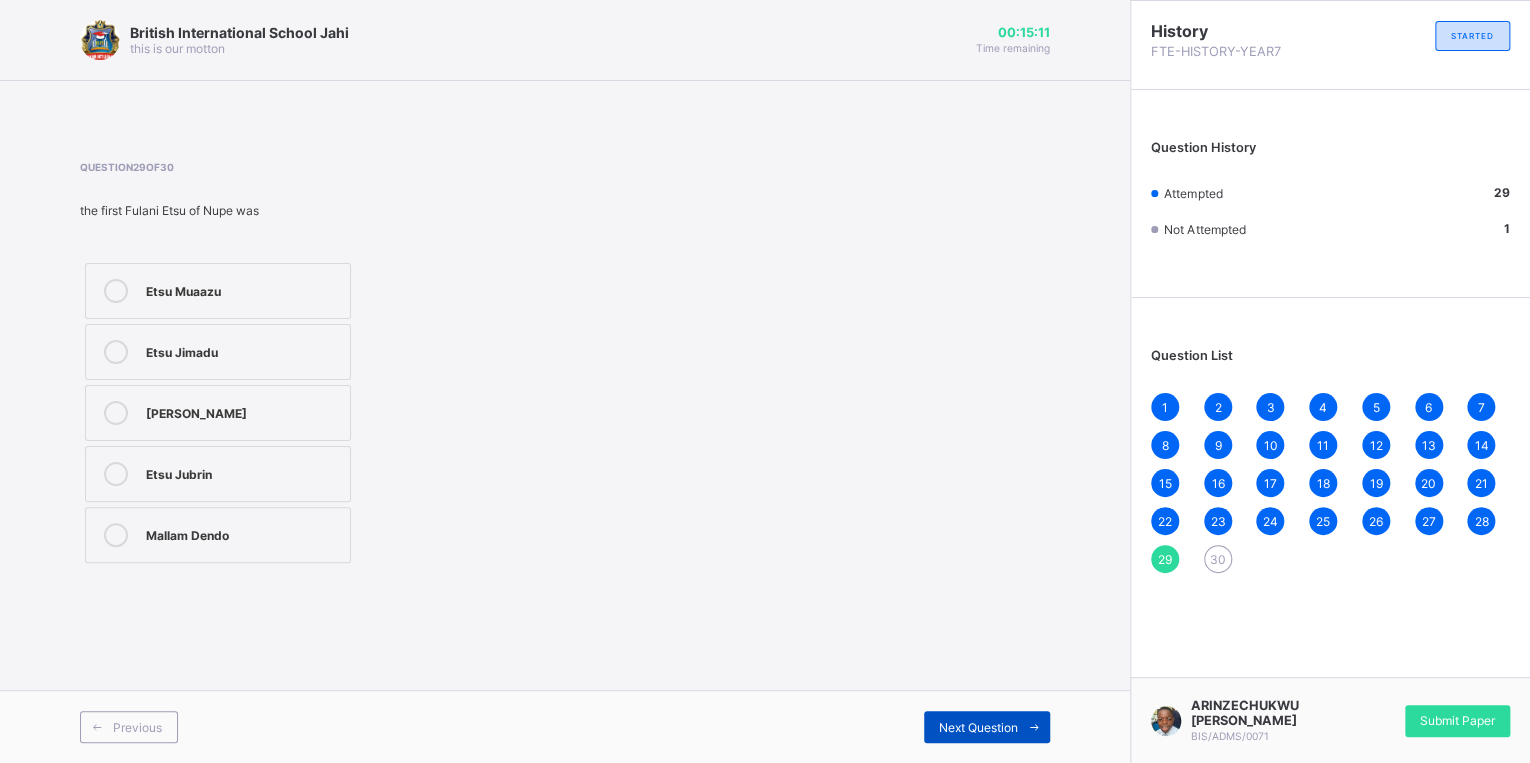 click at bounding box center (1034, 727) 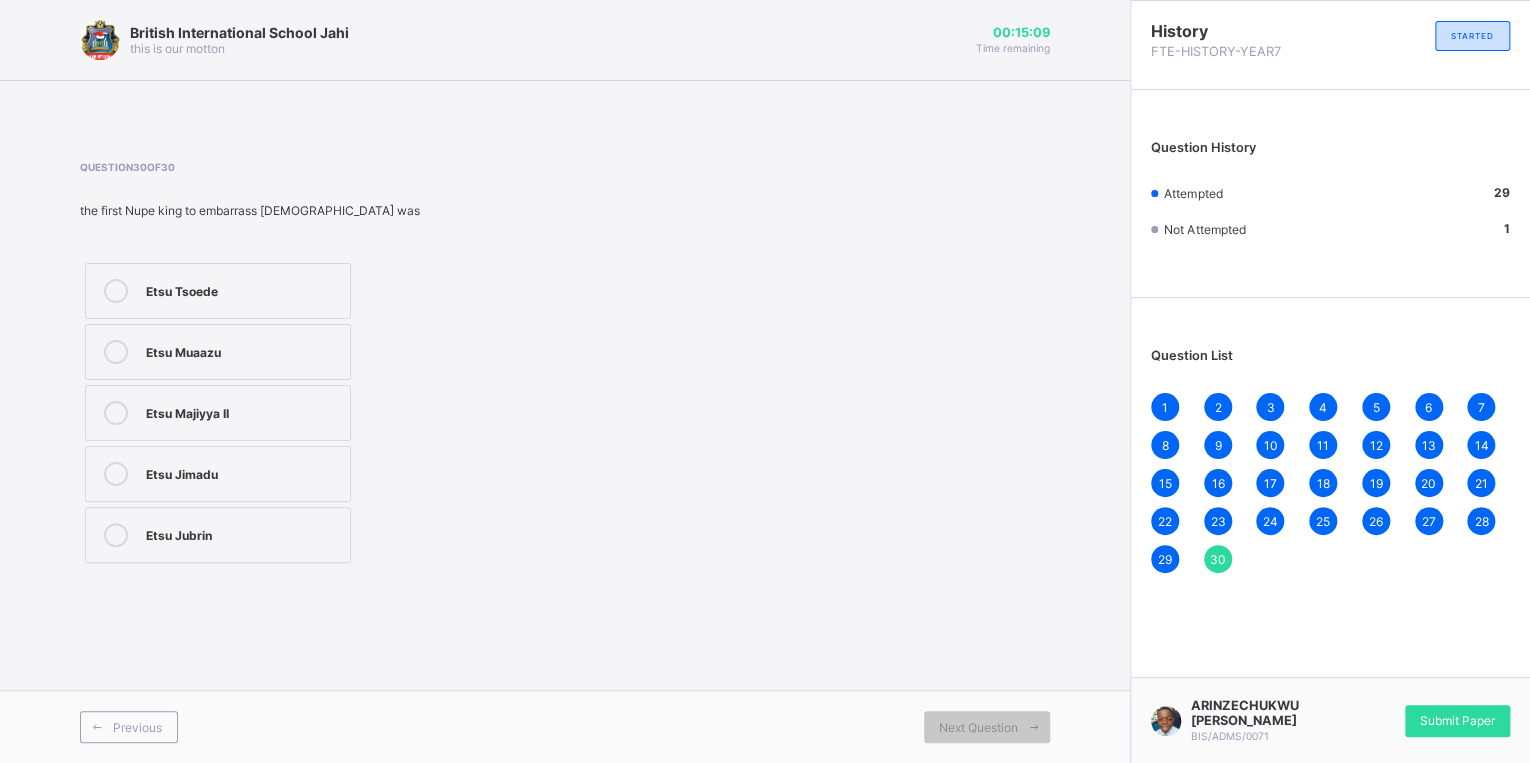 click on "Etsu Tsoede" at bounding box center [243, 289] 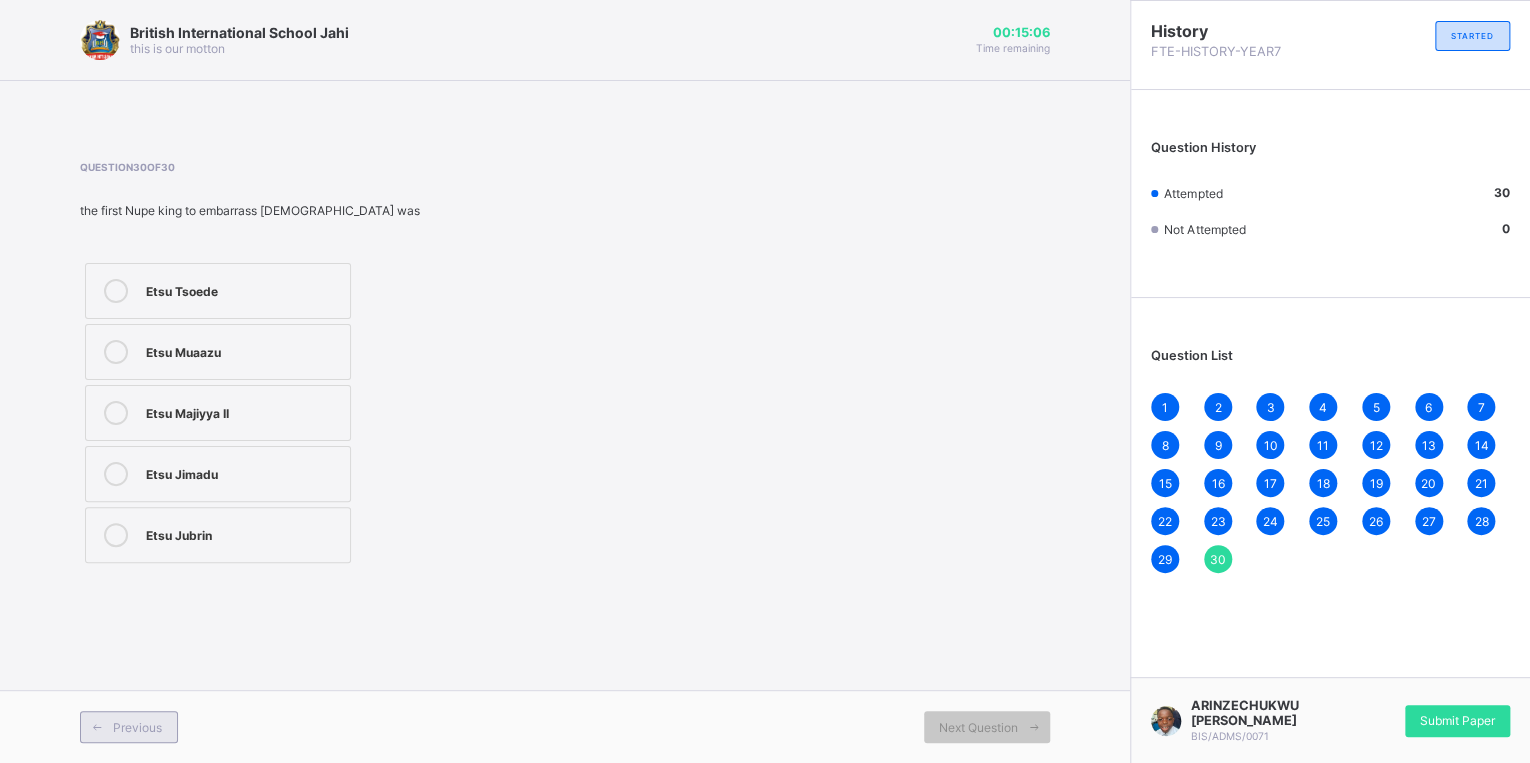 click on "Previous" at bounding box center [129, 727] 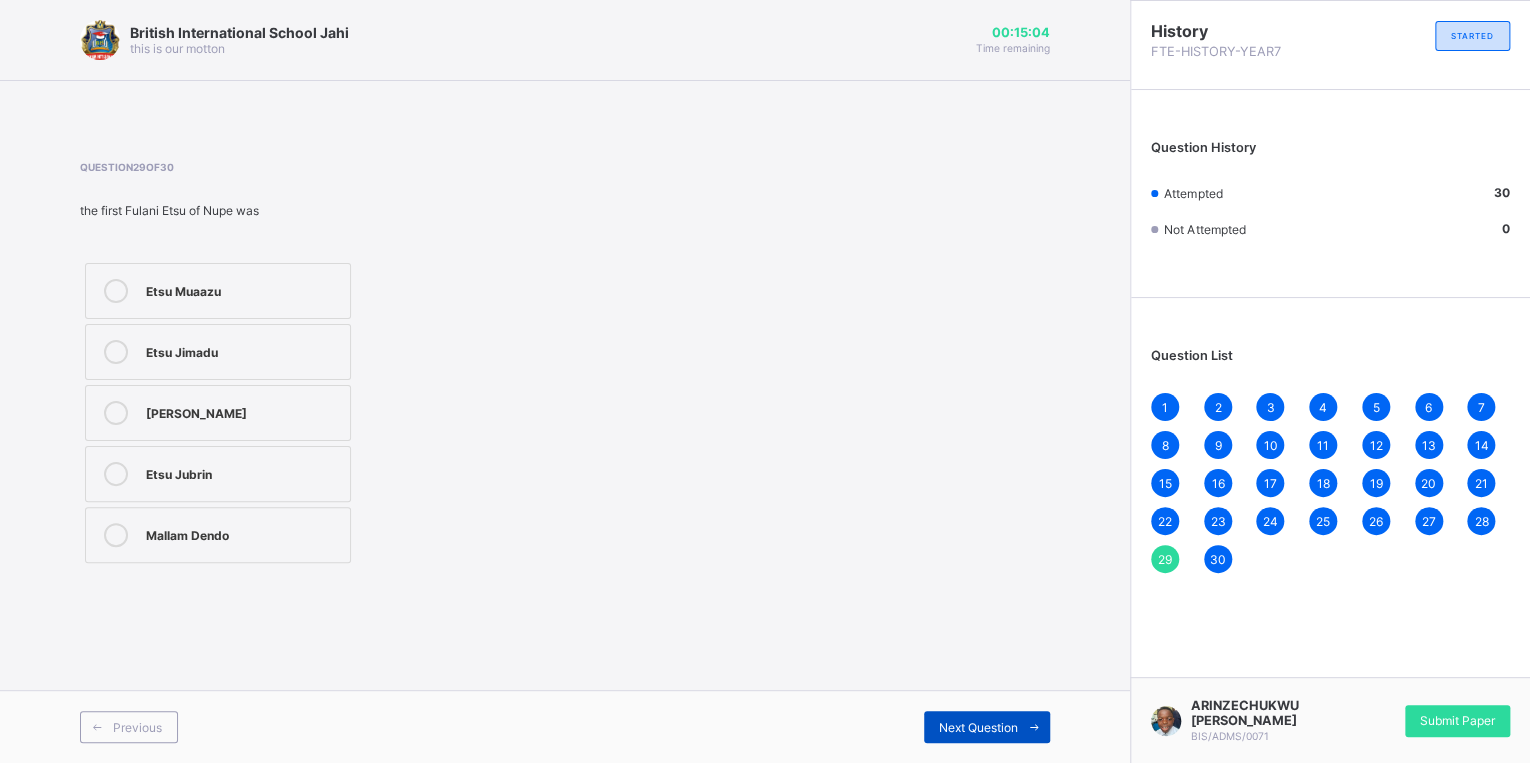 click on "Next Question" at bounding box center [978, 727] 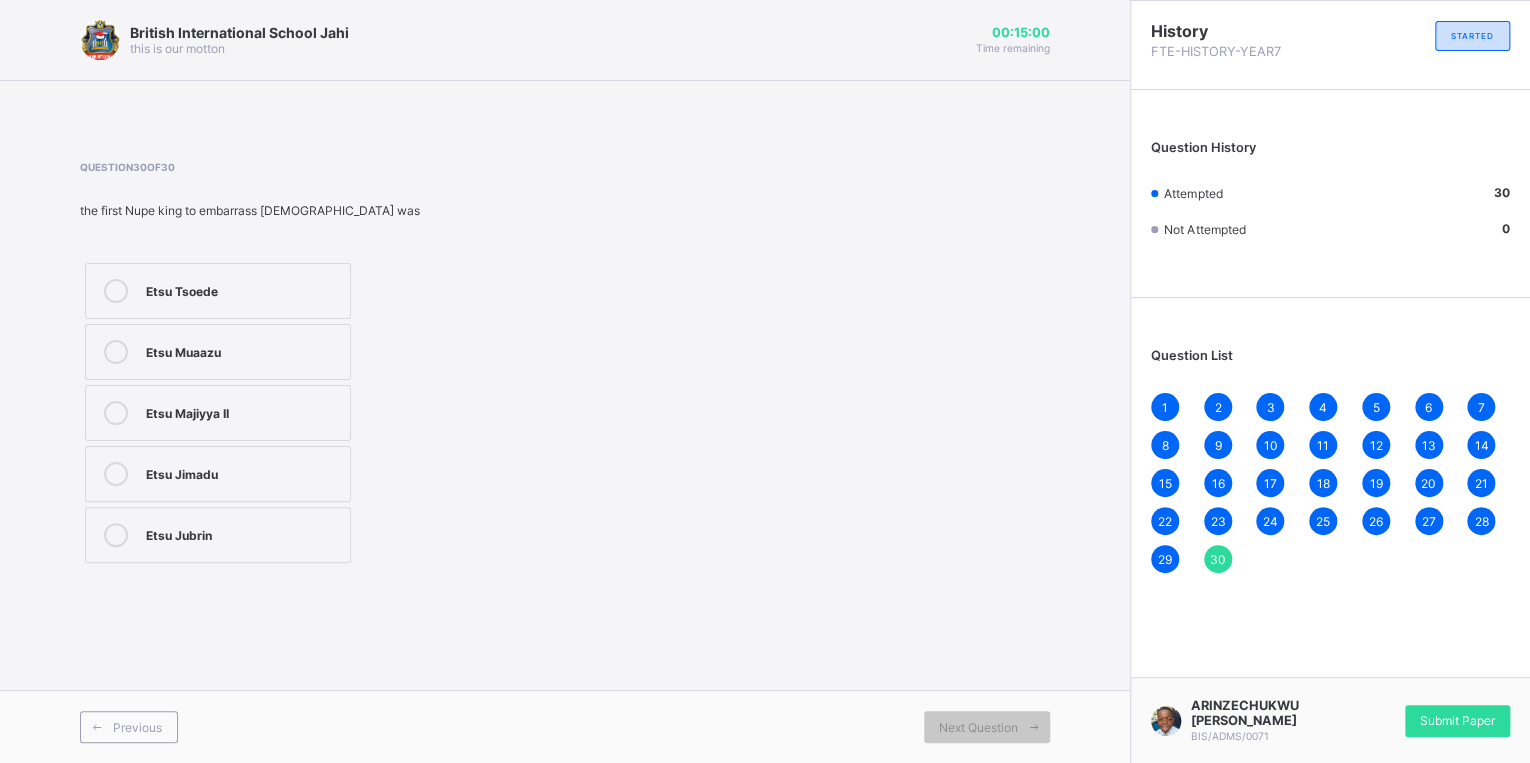 click on "1" at bounding box center [1165, 407] 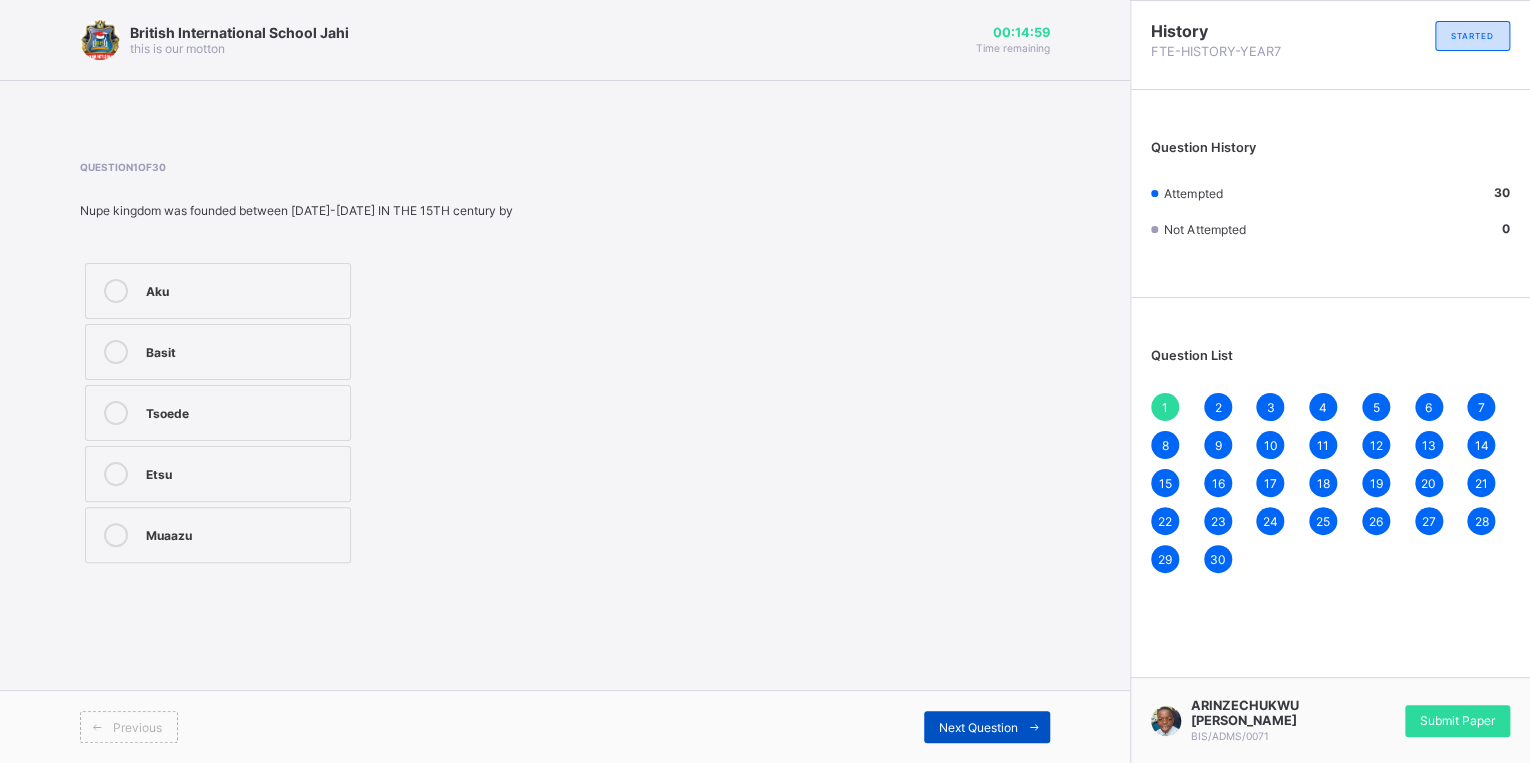 click on "Next Question" at bounding box center (978, 727) 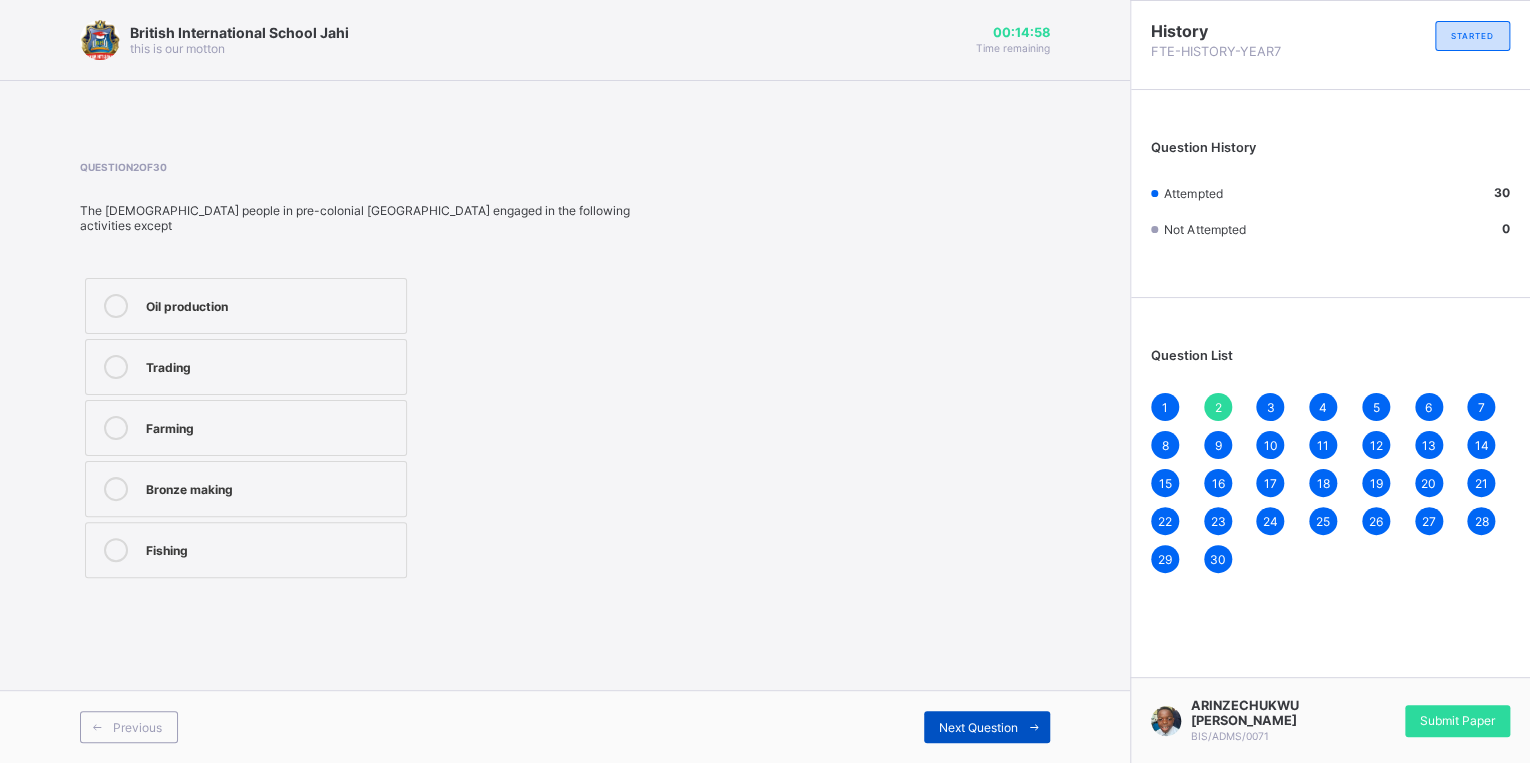 click on "Next Question" at bounding box center (978, 727) 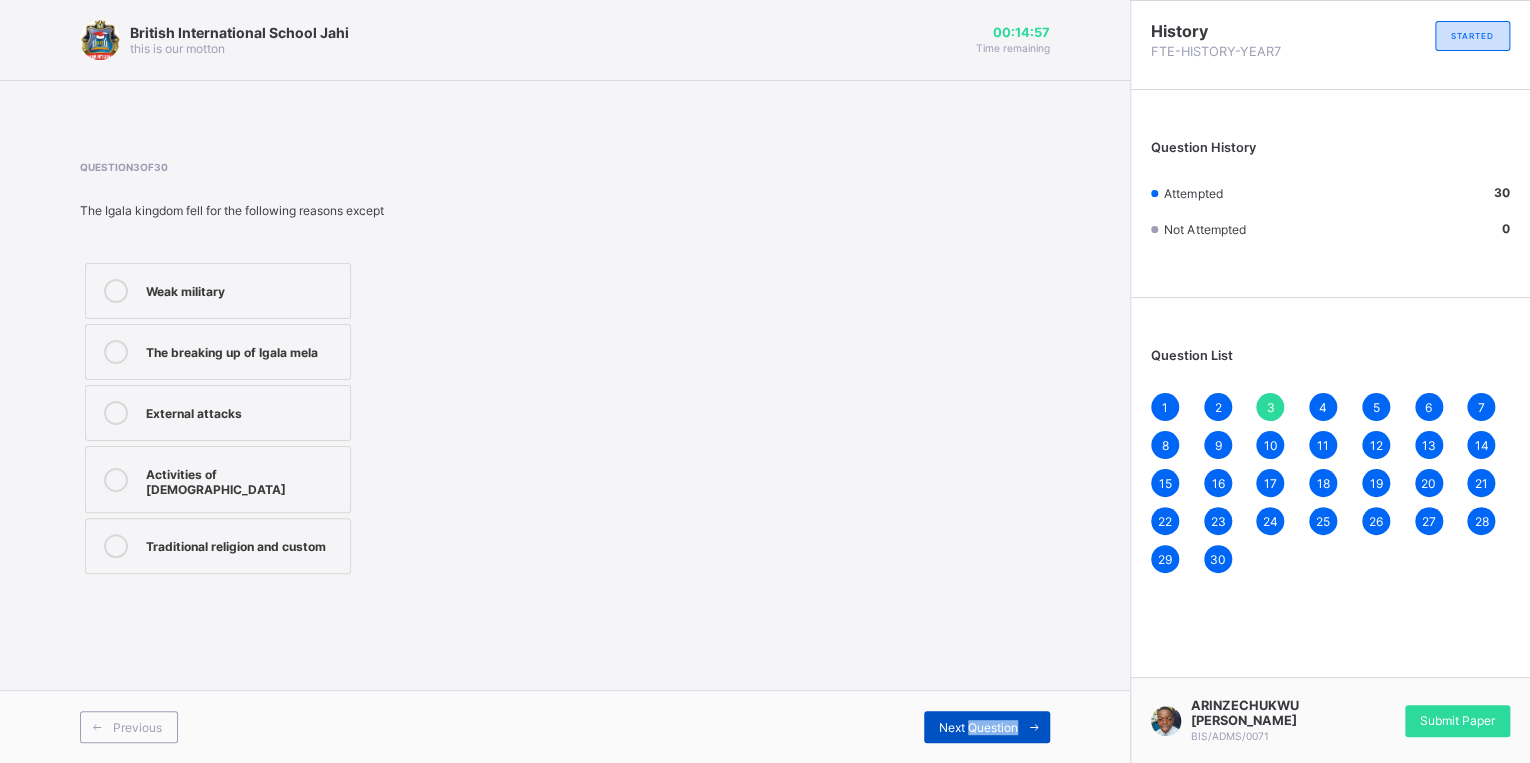 click on "Next Question" at bounding box center (978, 727) 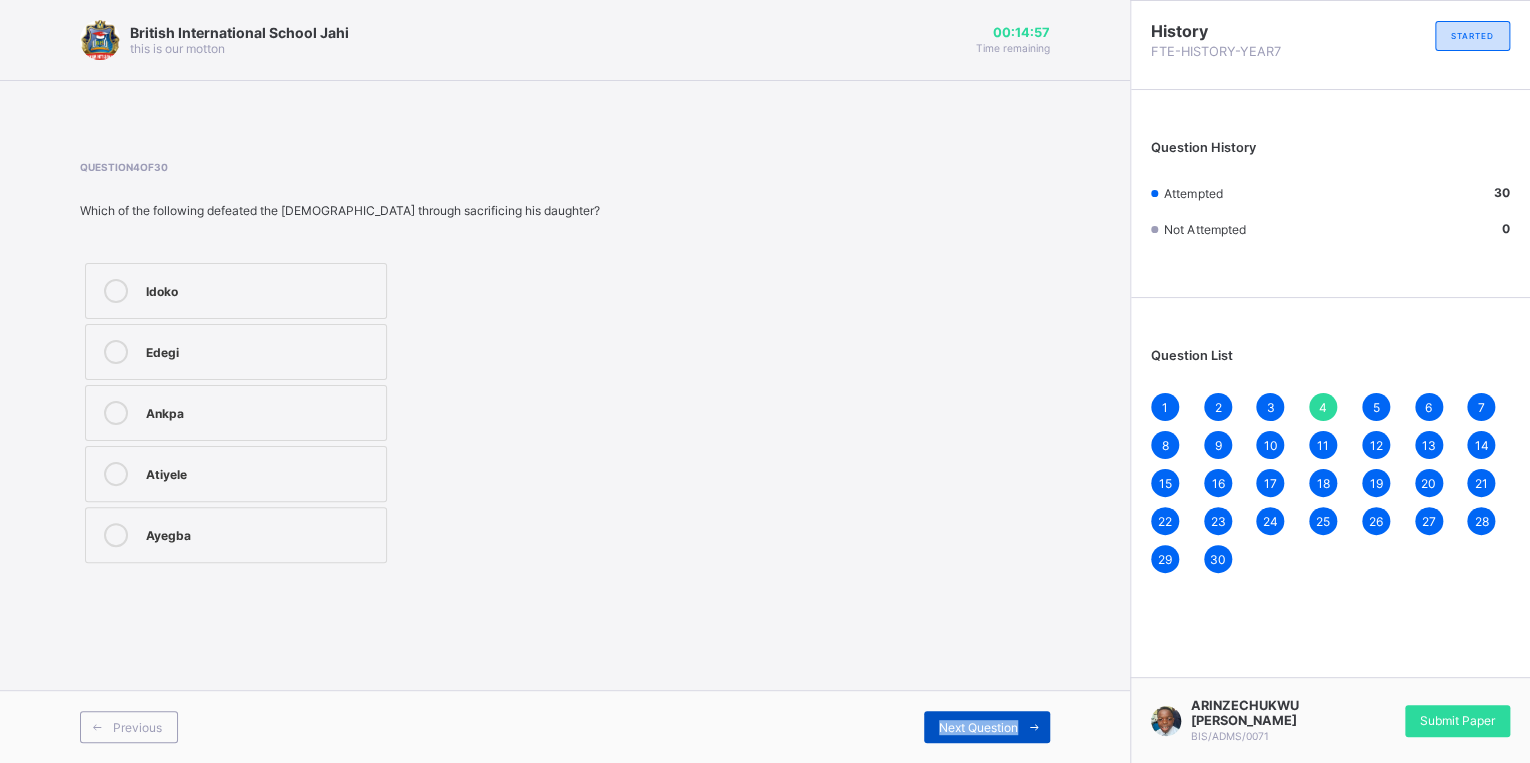 click on "Next Question" at bounding box center [978, 727] 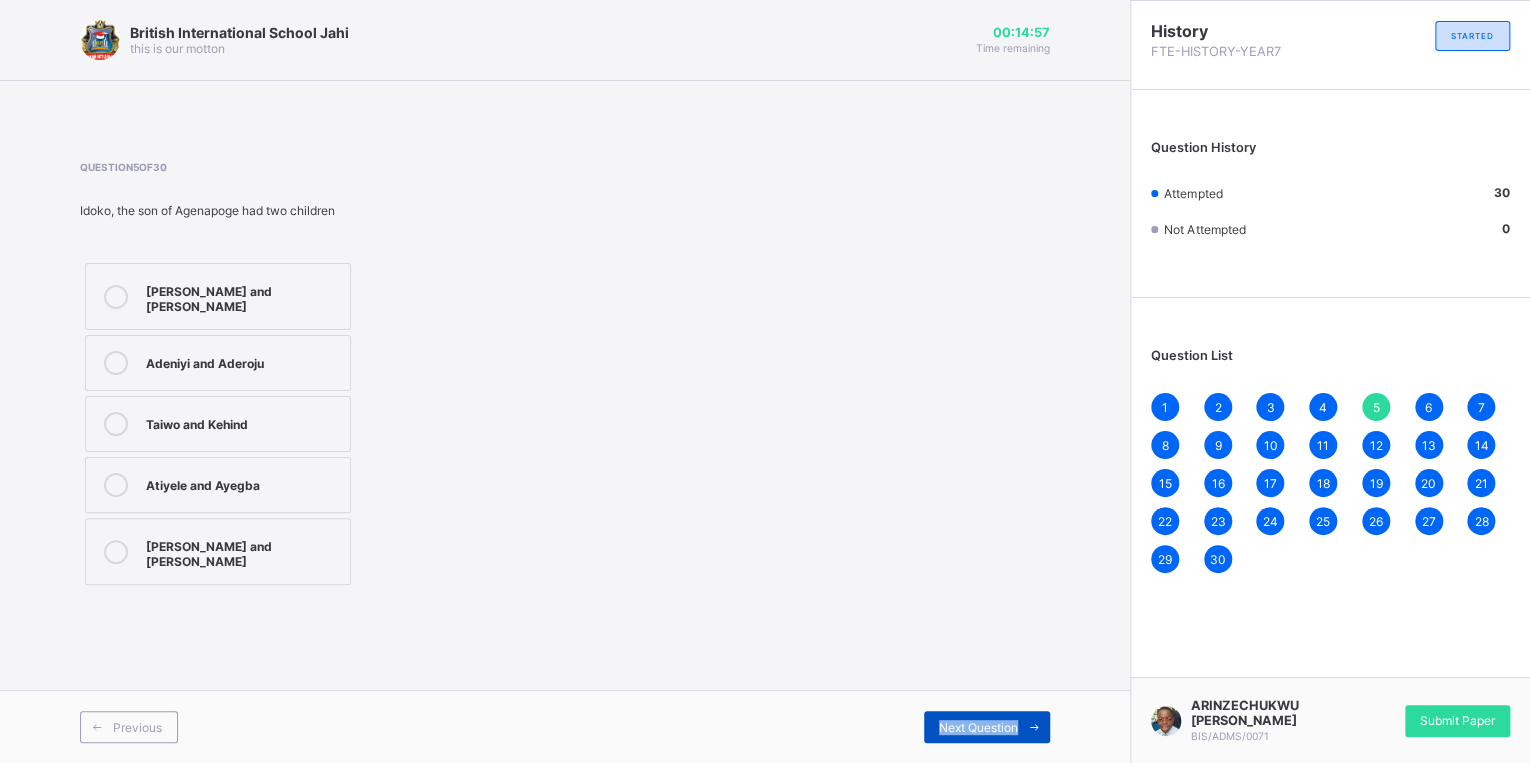 click on "Next Question" at bounding box center (978, 727) 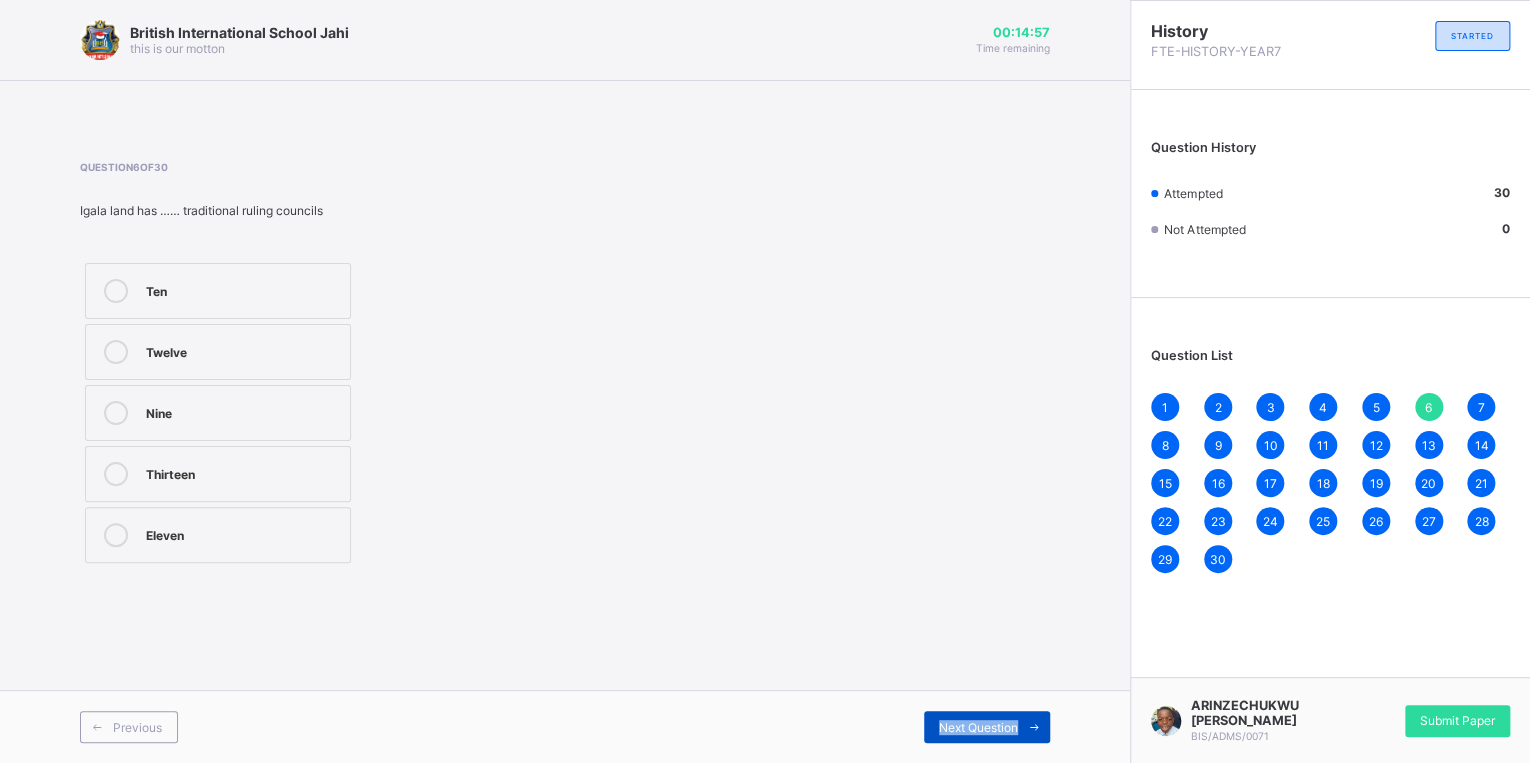 click on "Next Question" at bounding box center (978, 727) 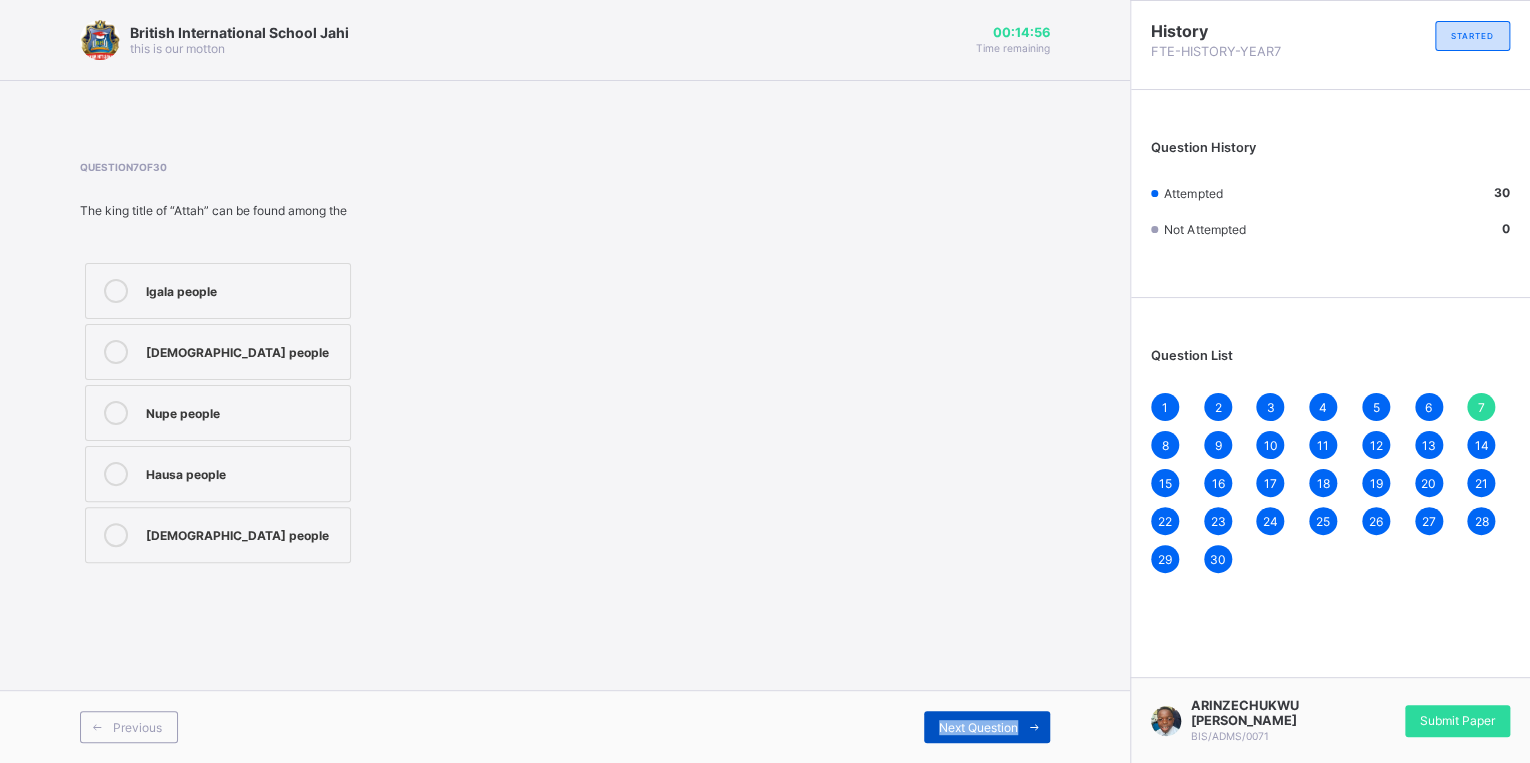 click on "Next Question" at bounding box center [978, 727] 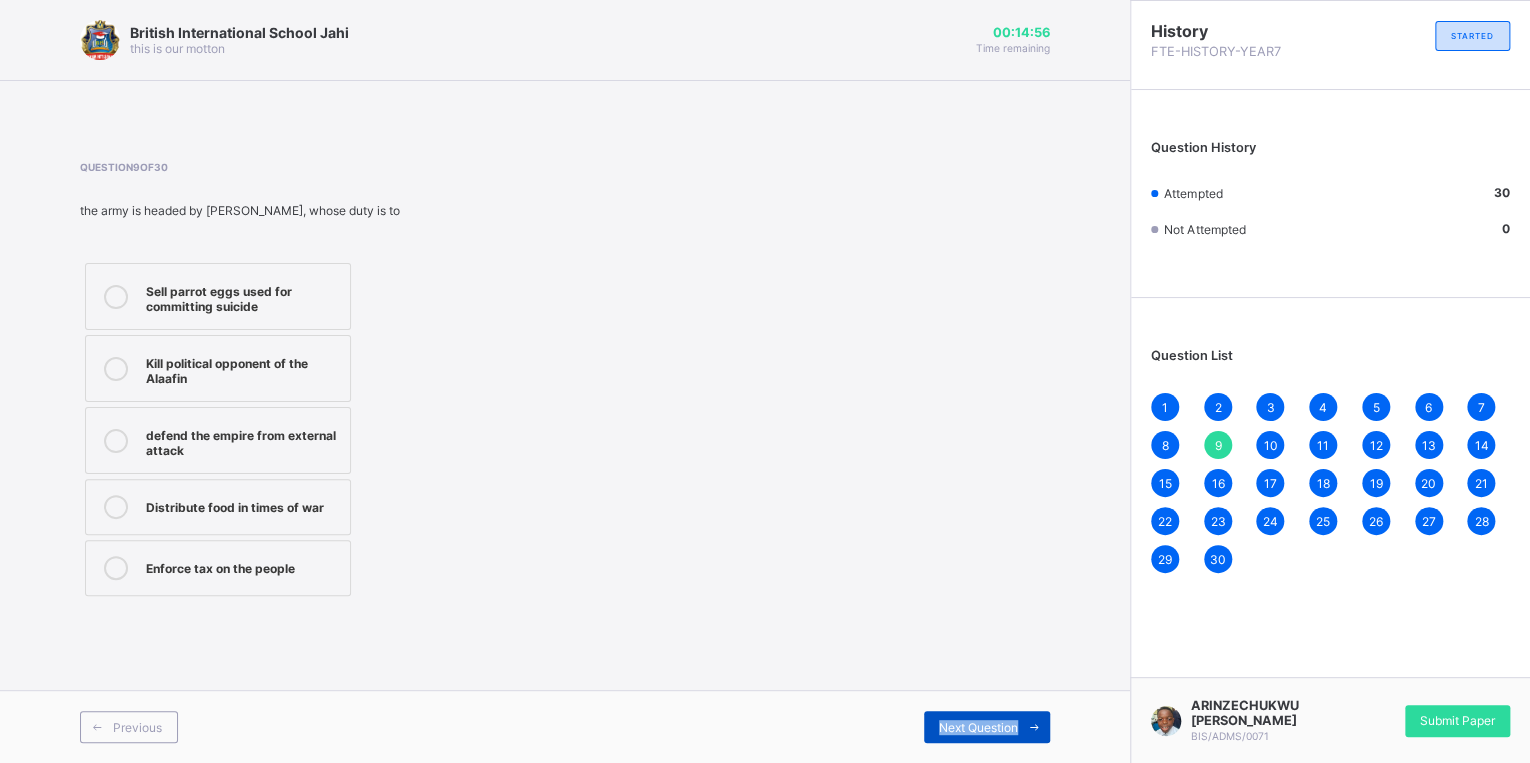 click on "Next Question" at bounding box center [978, 727] 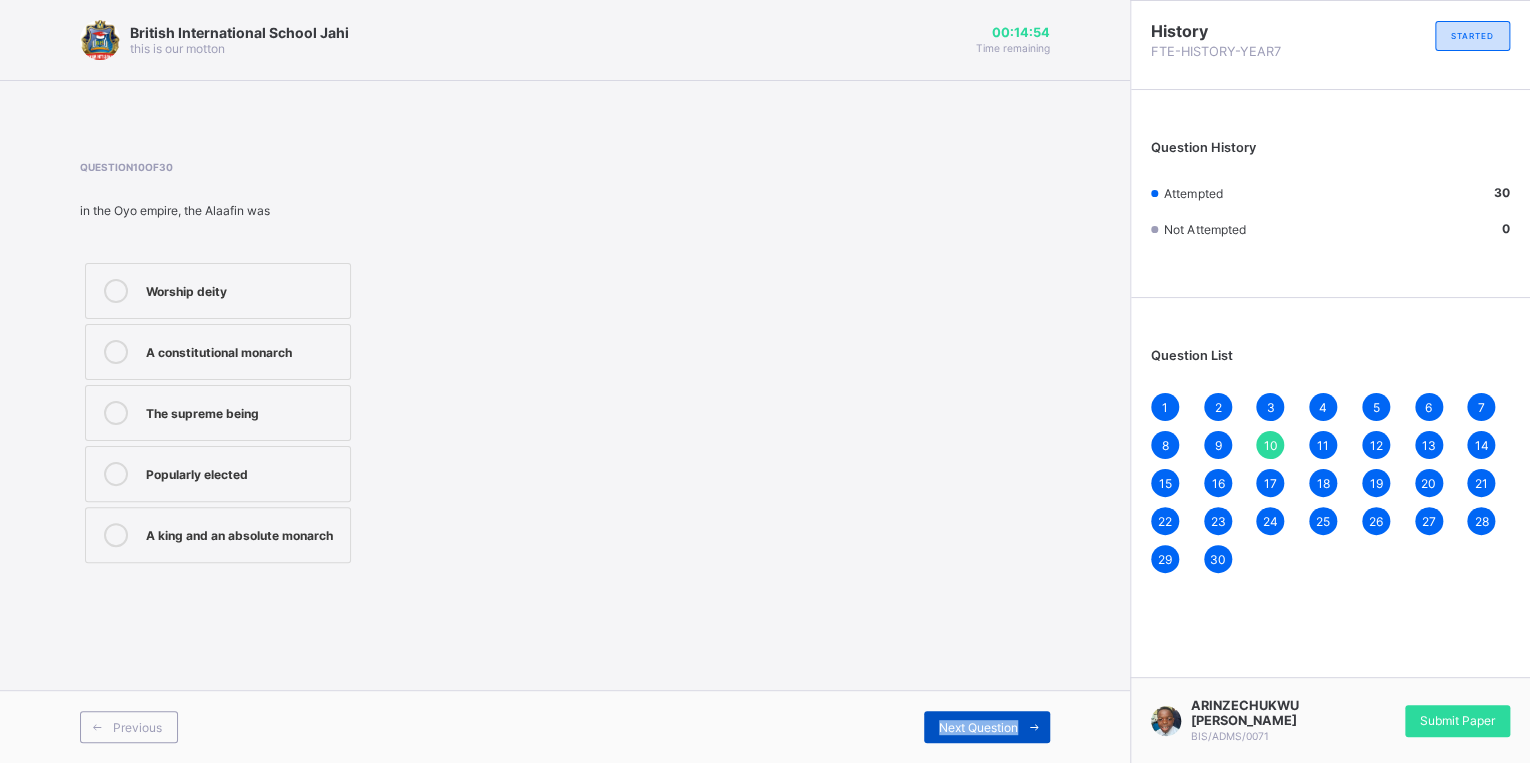 click on "Next Question" at bounding box center (978, 727) 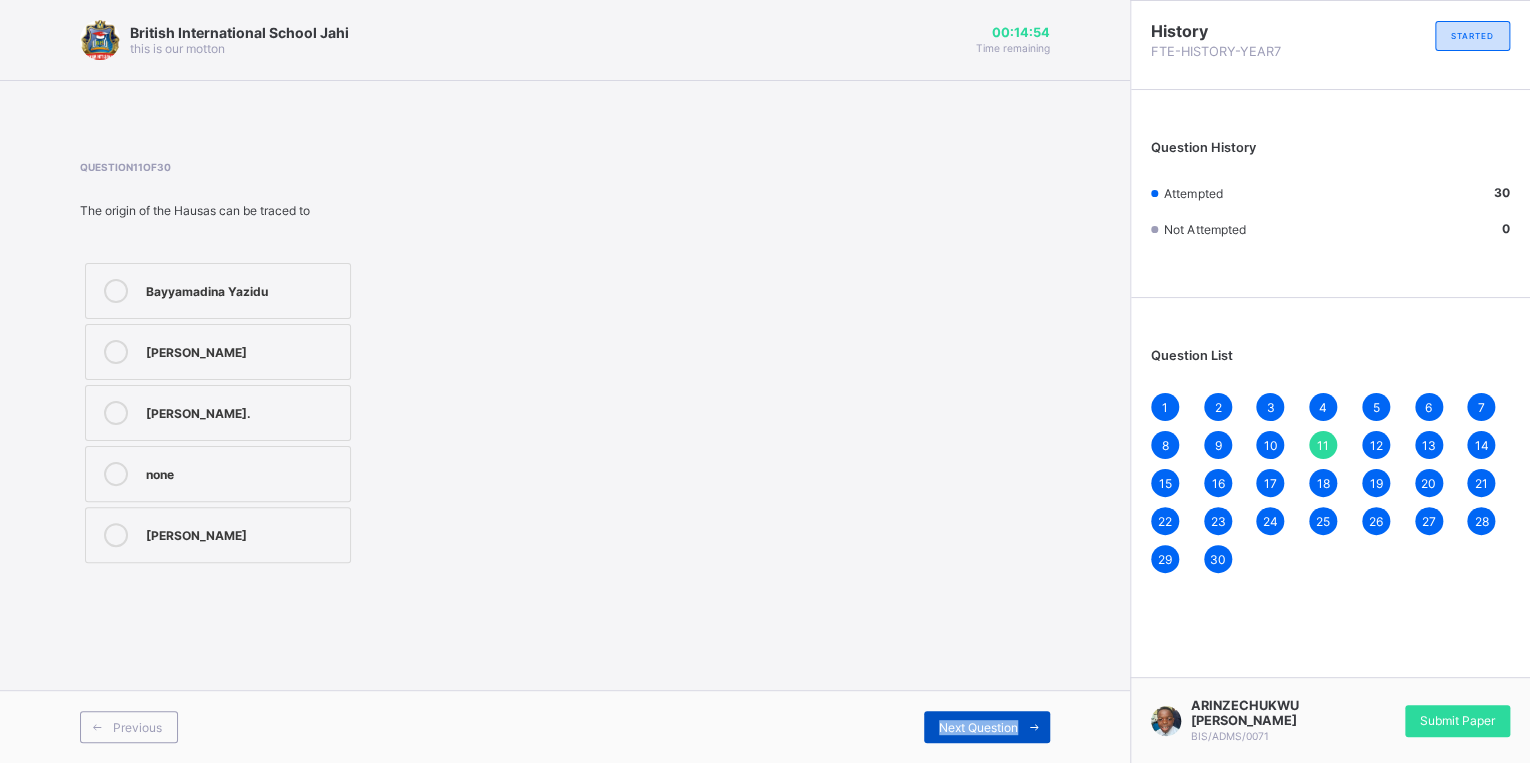 click on "Next Question" at bounding box center [978, 727] 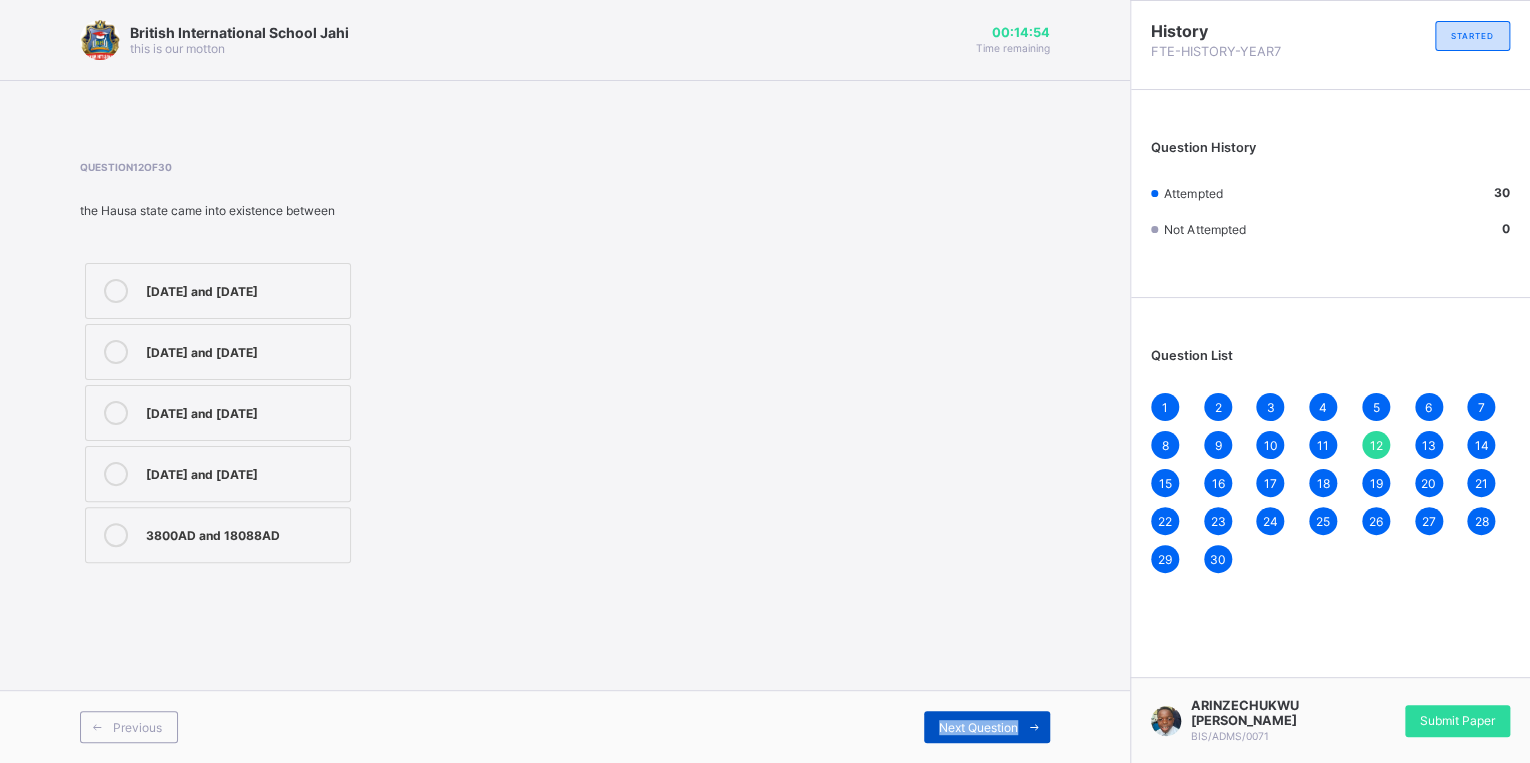 click on "Next Question" at bounding box center (978, 727) 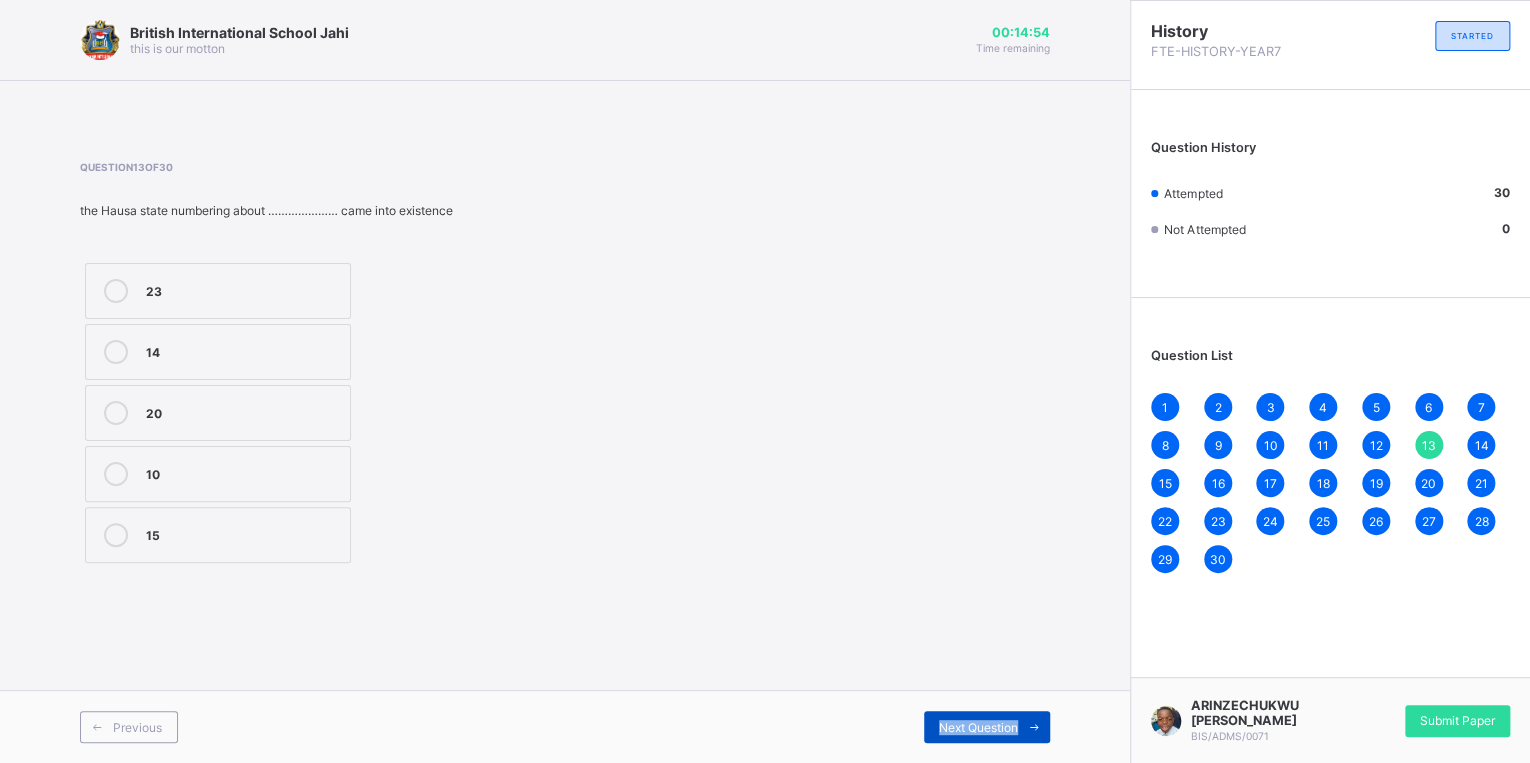 click on "Next Question" at bounding box center (987, 727) 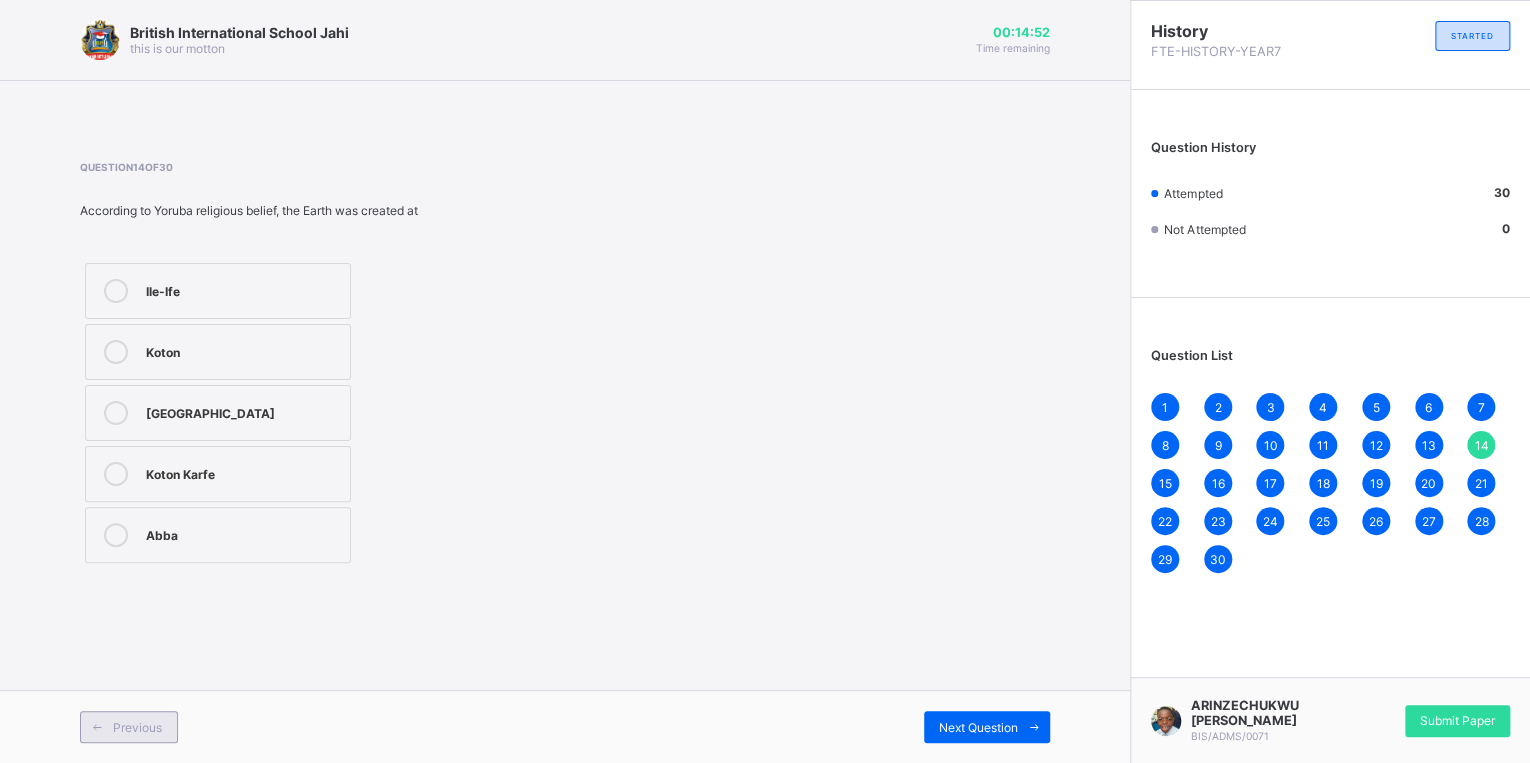 click at bounding box center (97, 727) 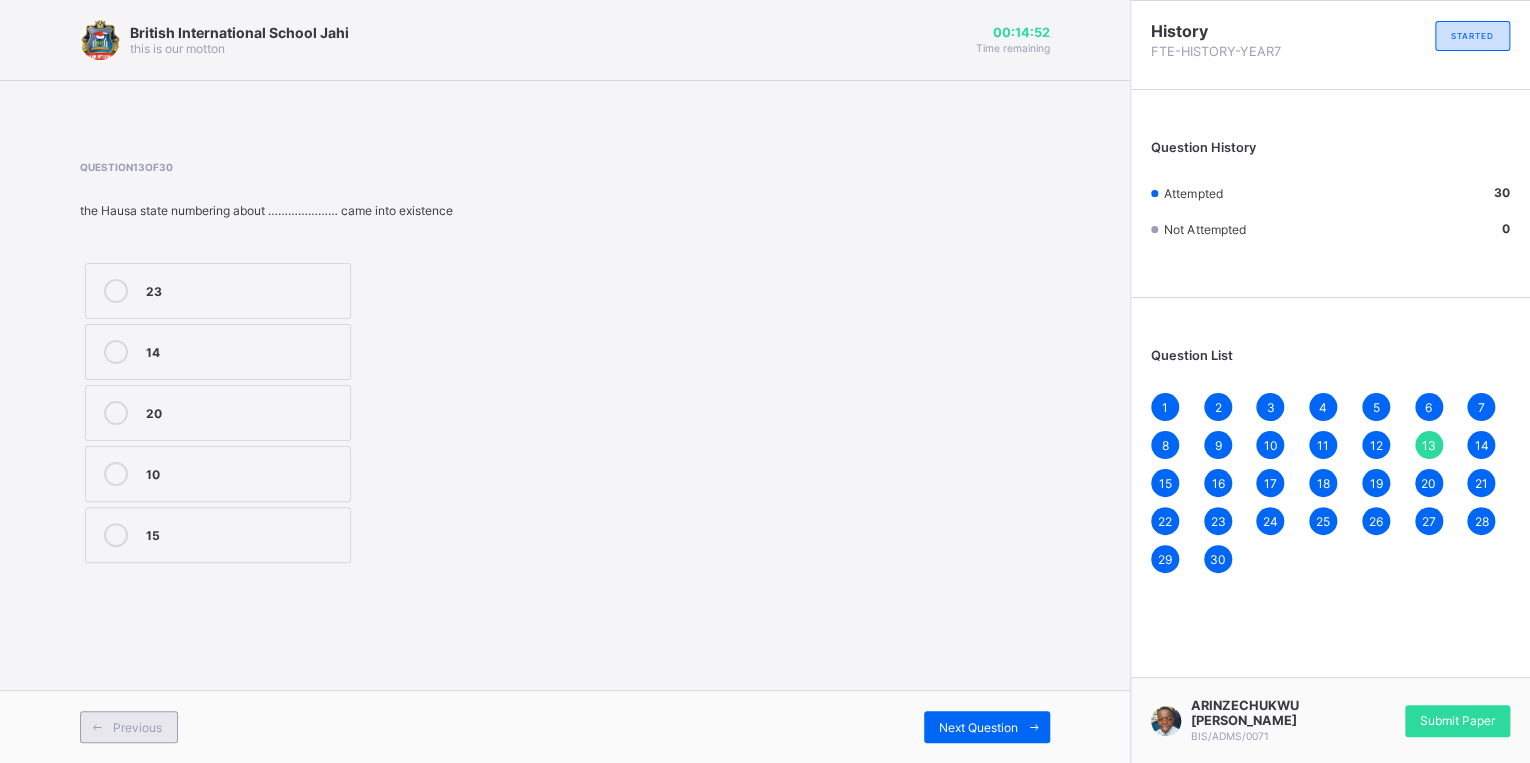 click at bounding box center [97, 727] 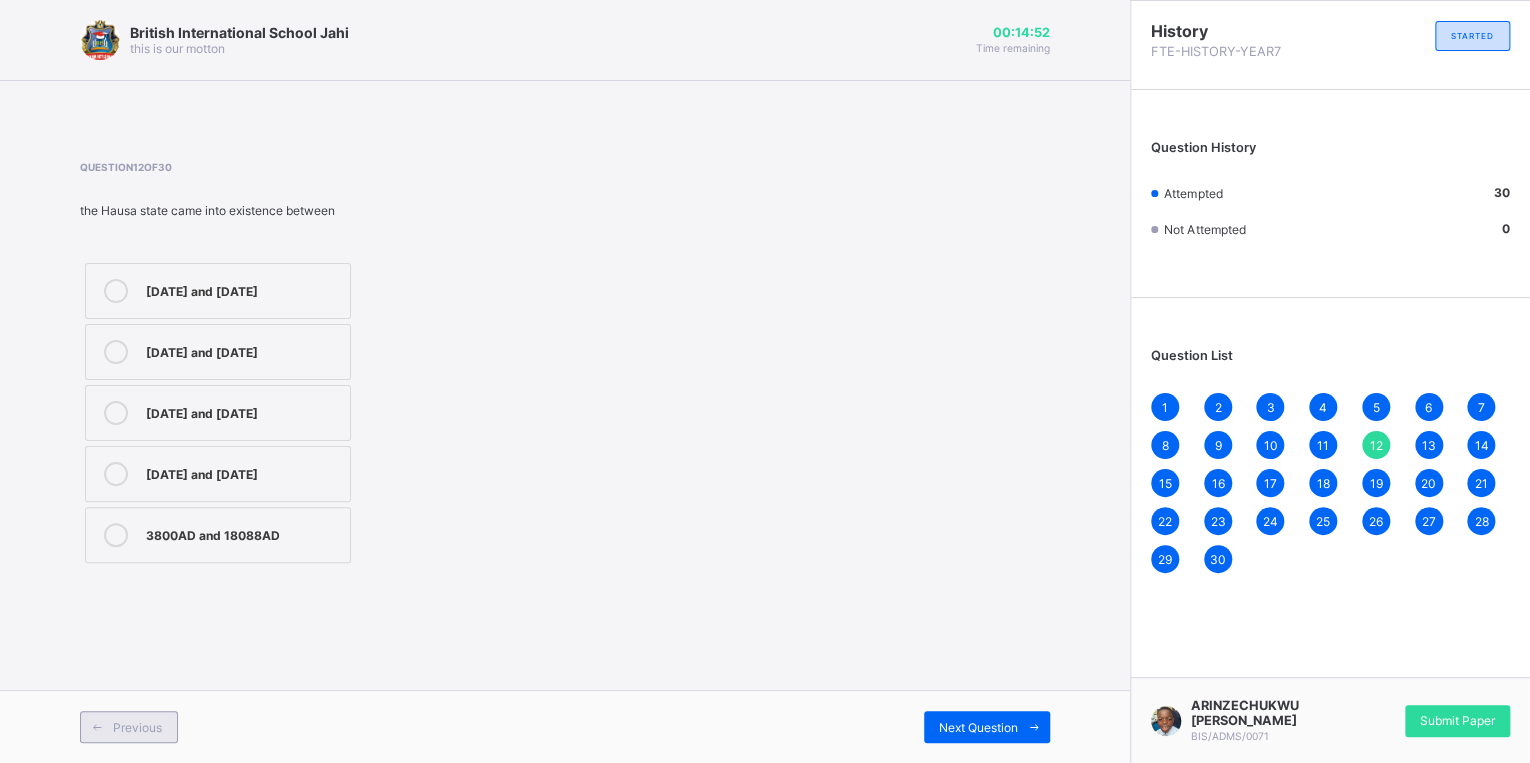 click at bounding box center (97, 727) 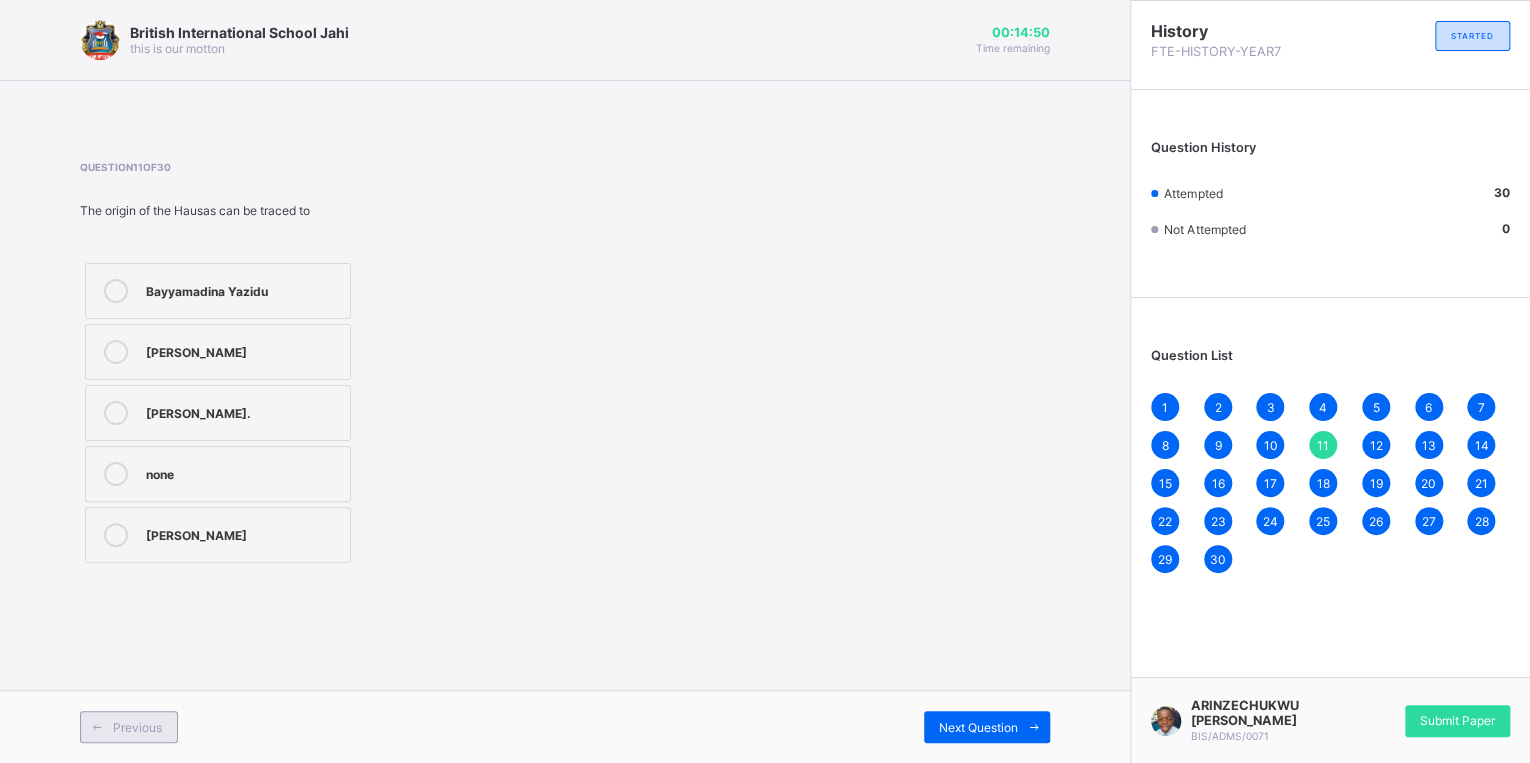 click at bounding box center (97, 727) 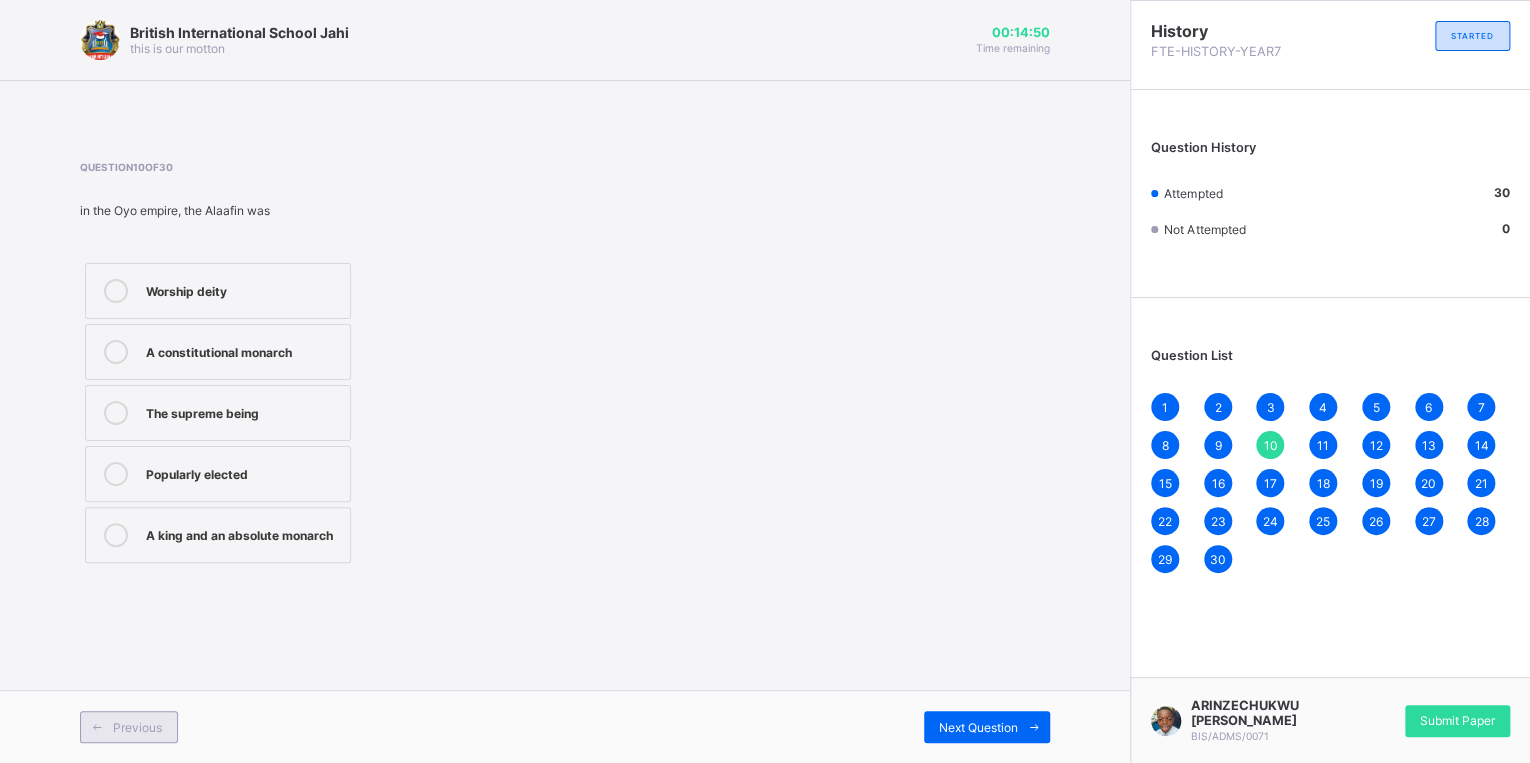 click at bounding box center (97, 727) 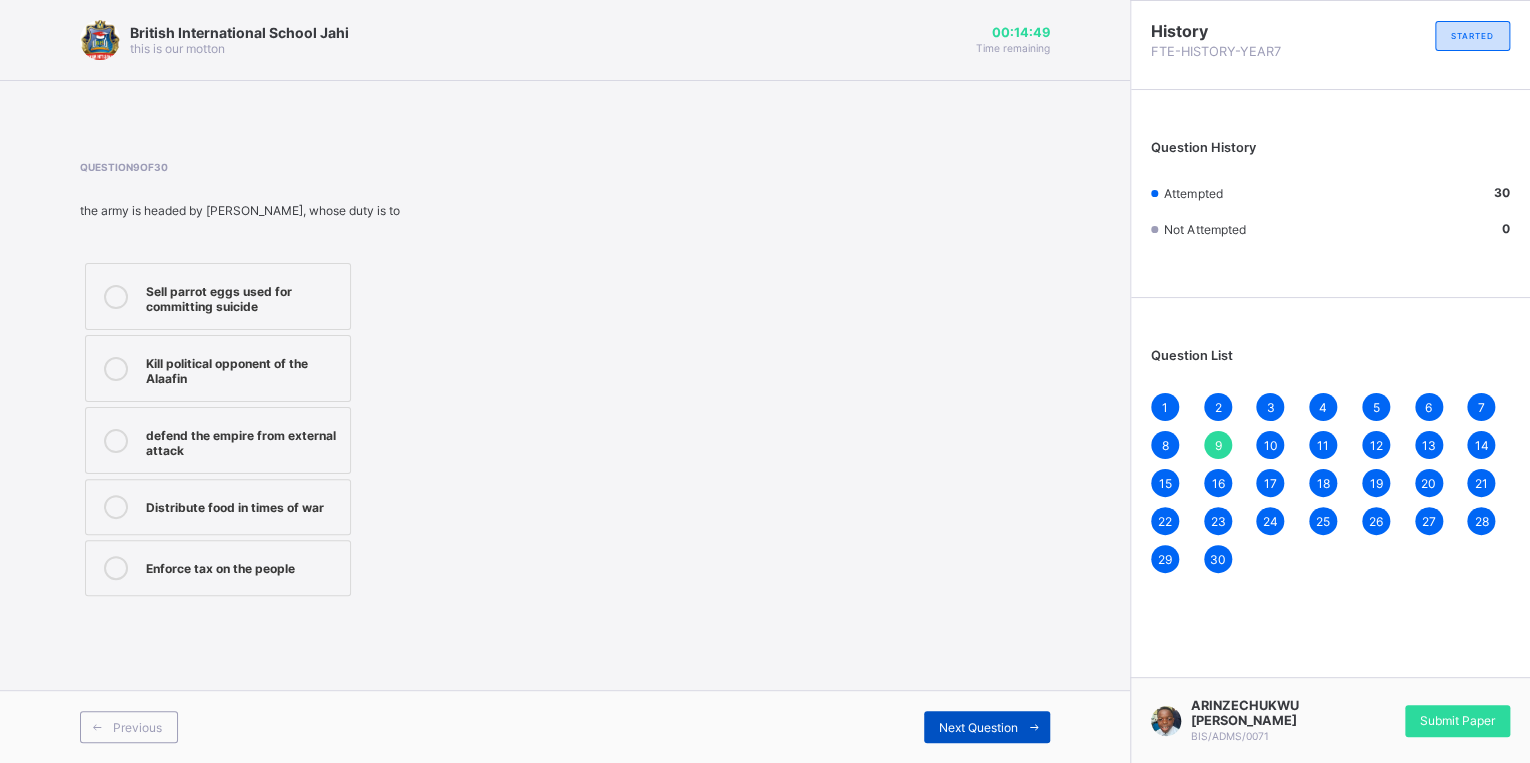 click on "Next Question" at bounding box center [987, 727] 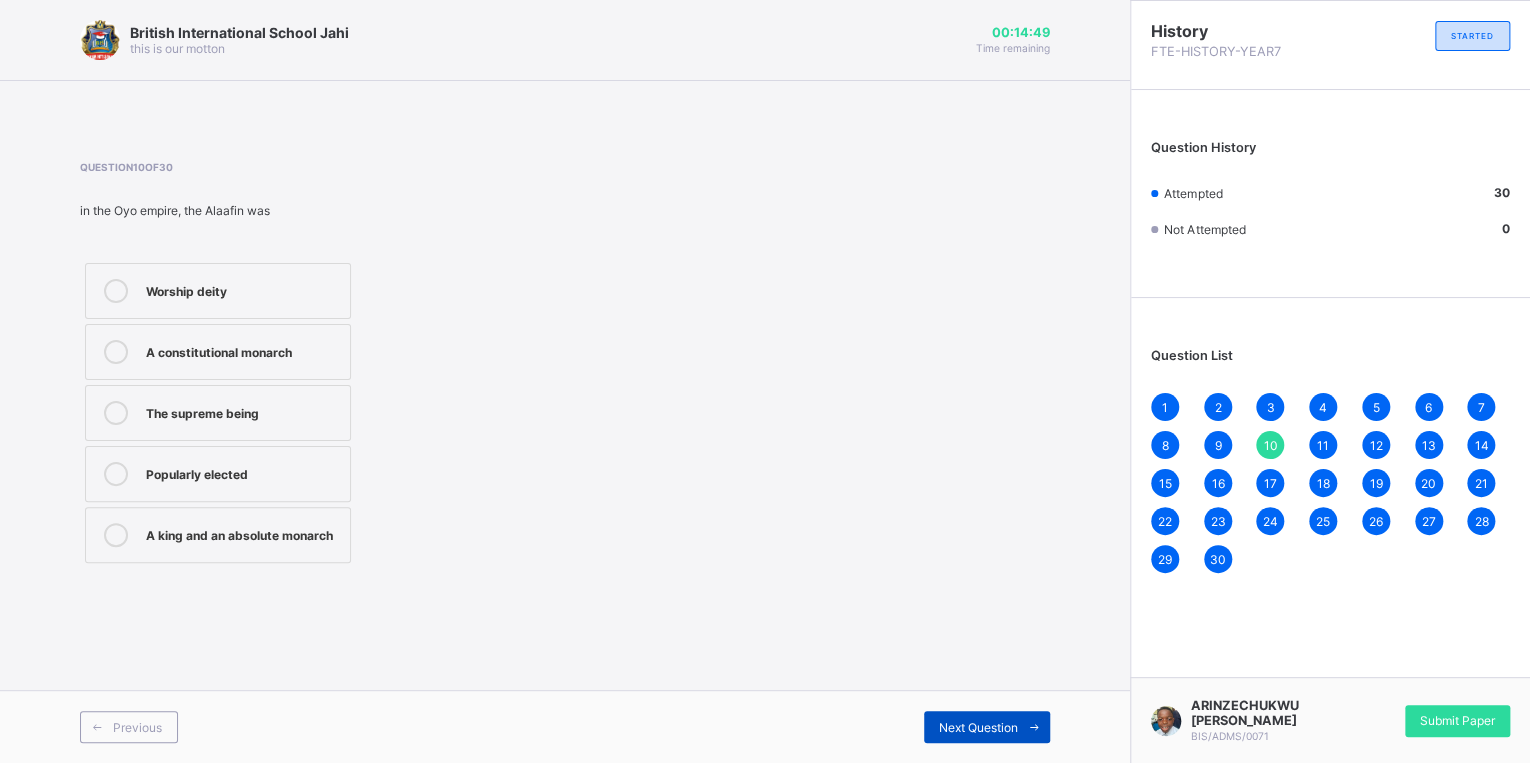 click on "Next Question" at bounding box center (987, 727) 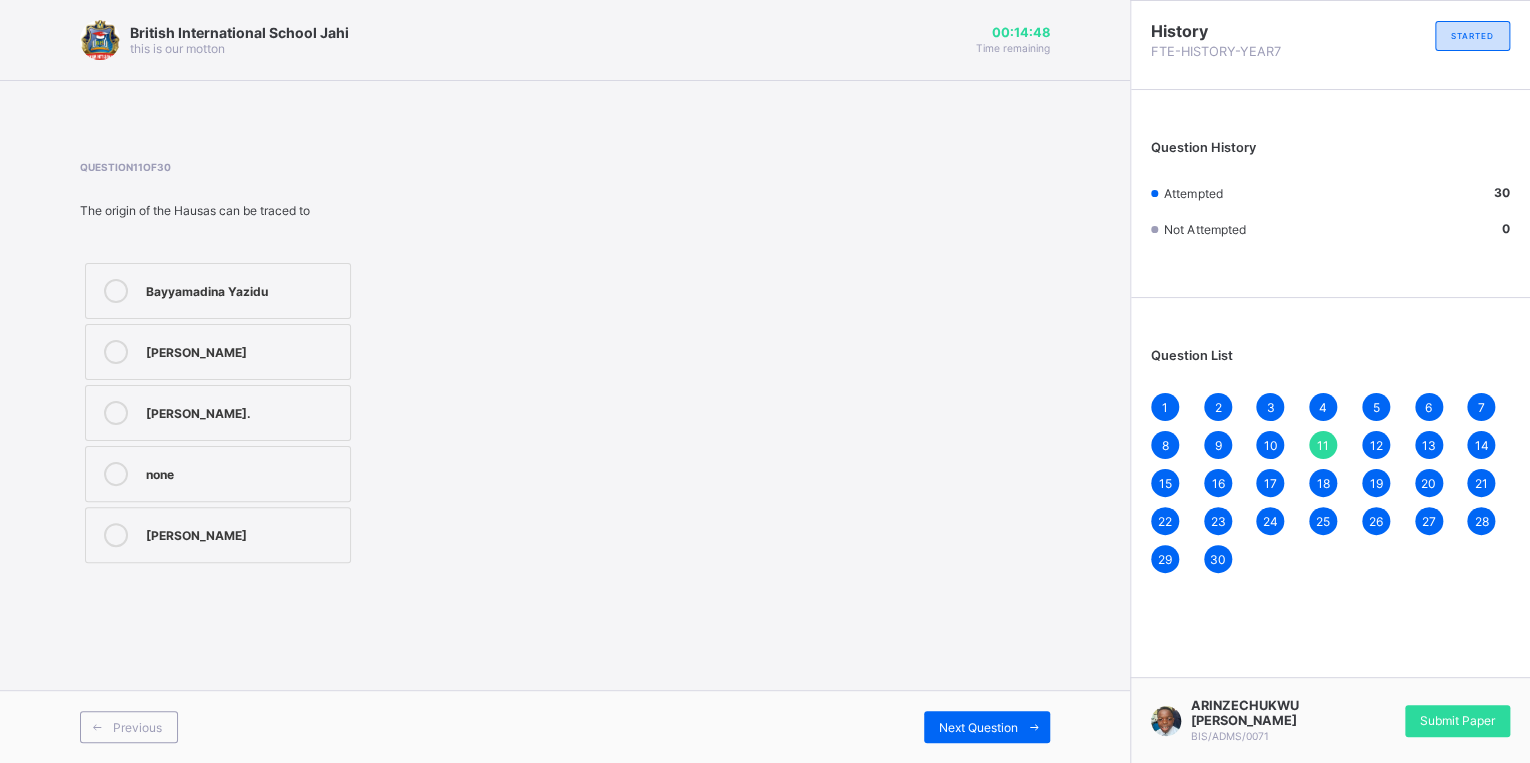 click on "Previous Next Question" at bounding box center (565, 726) 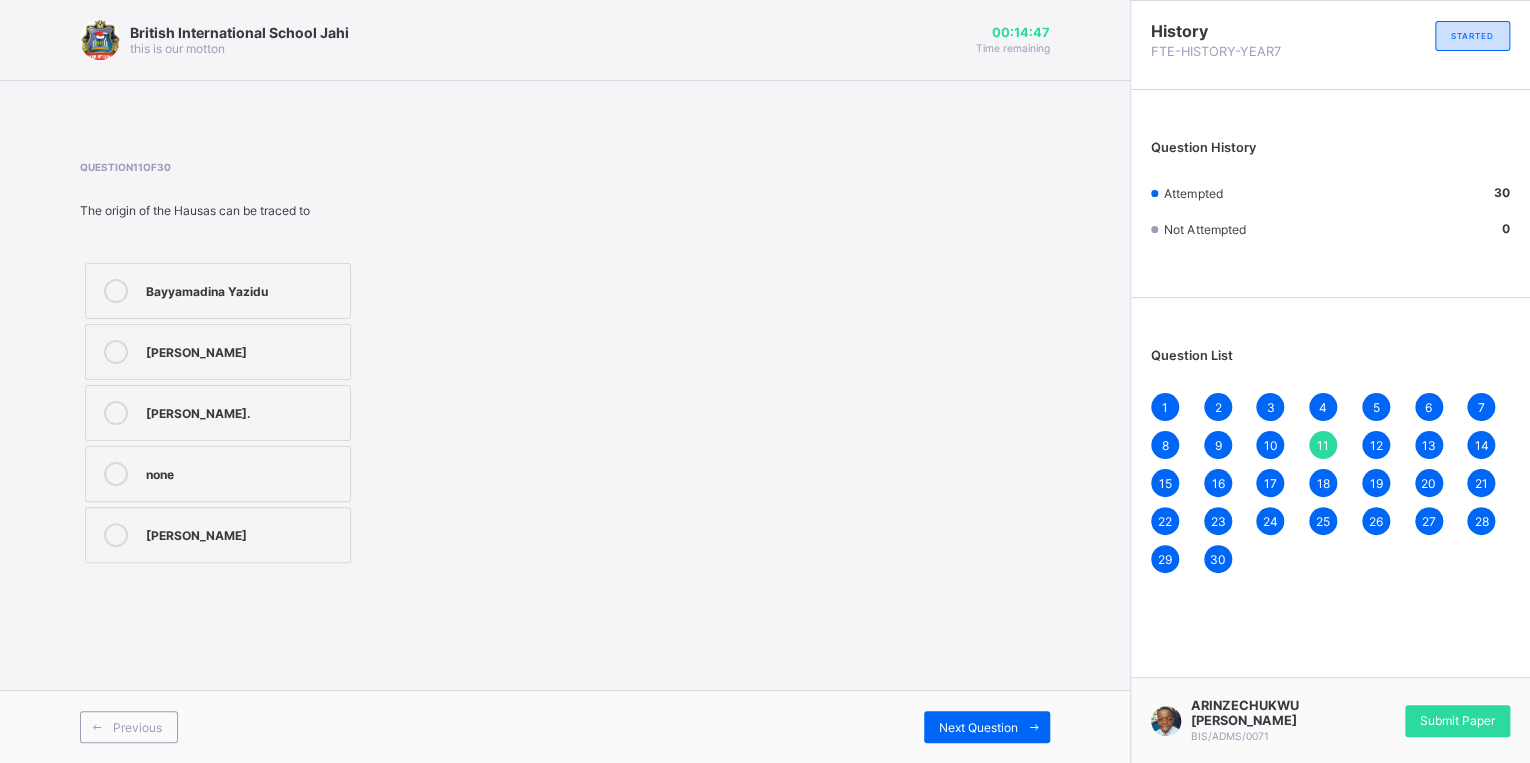 drag, startPoint x: 955, startPoint y: 750, endPoint x: 977, endPoint y: 768, distance: 28.42534 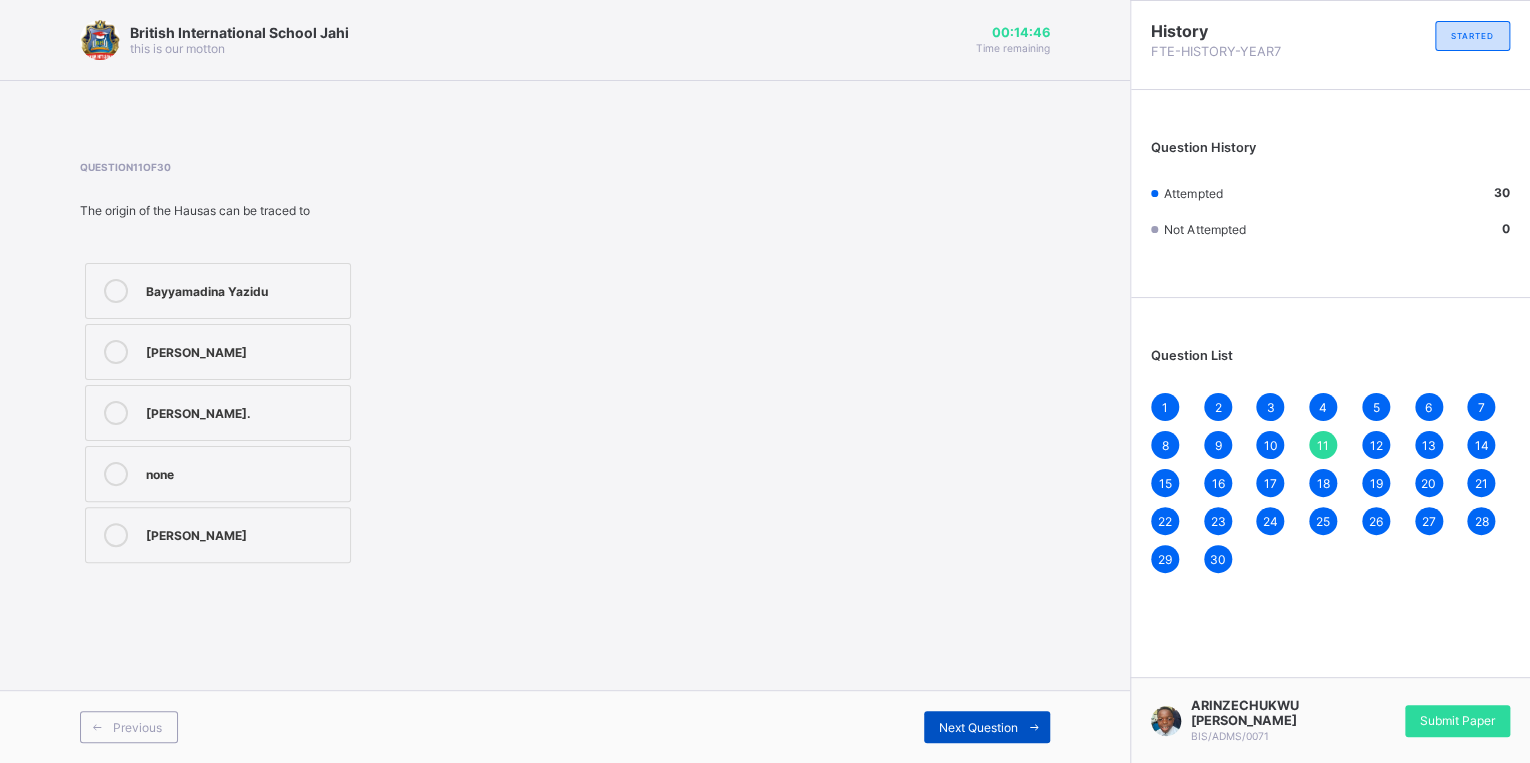 drag, startPoint x: 977, startPoint y: 768, endPoint x: 959, endPoint y: 720, distance: 51.264023 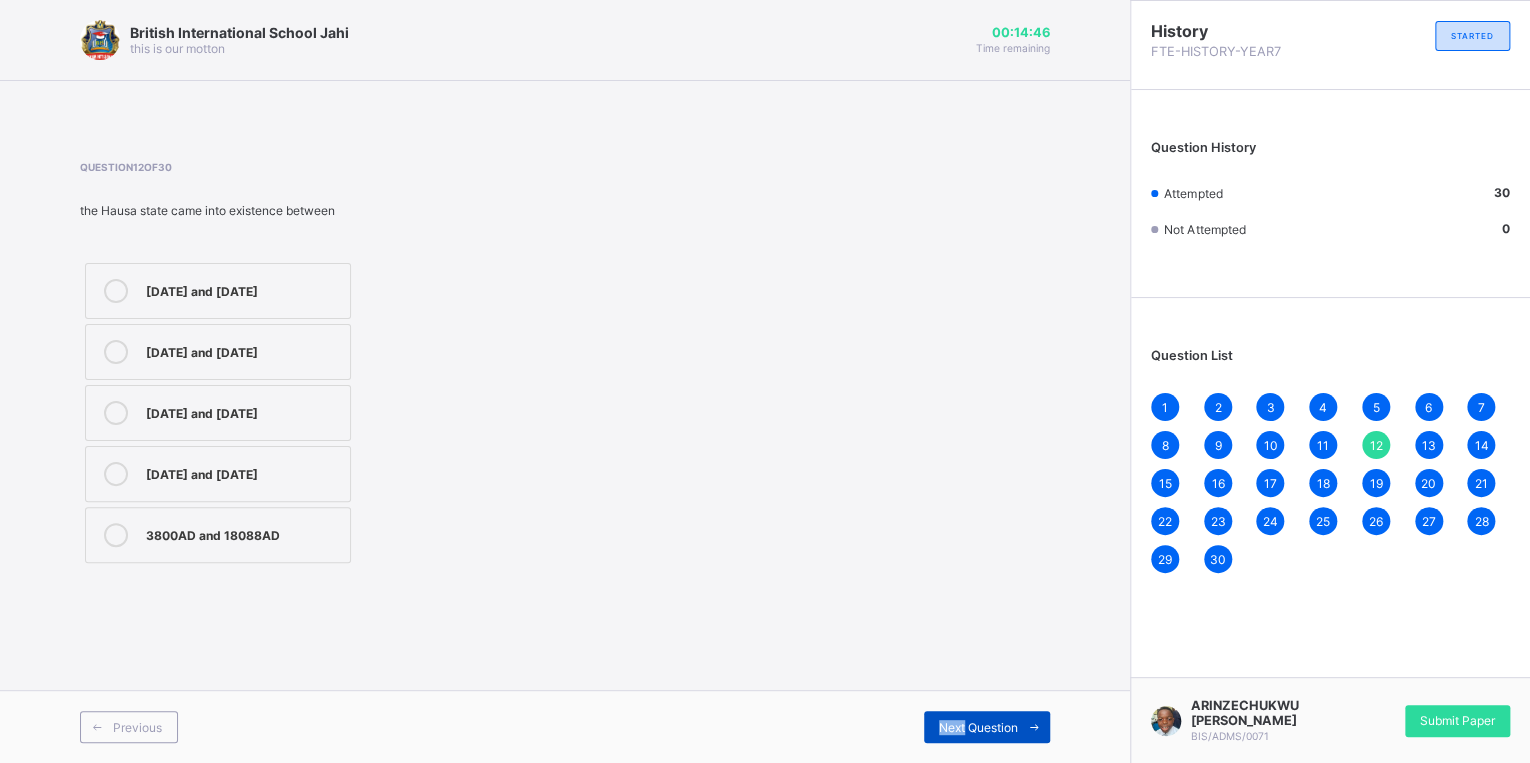 drag, startPoint x: 959, startPoint y: 720, endPoint x: 949, endPoint y: 718, distance: 10.198039 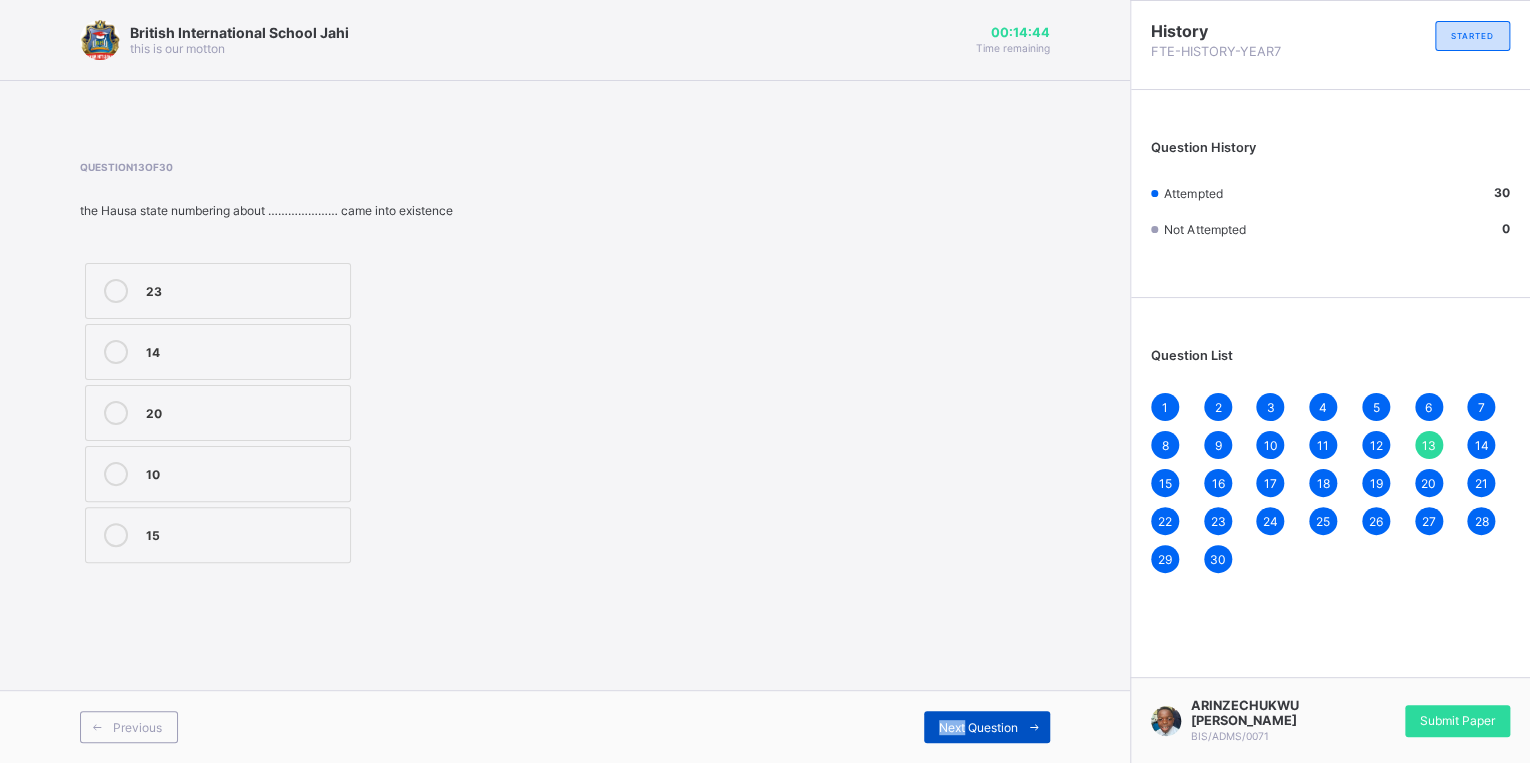drag, startPoint x: 949, startPoint y: 718, endPoint x: 935, endPoint y: 724, distance: 15.231546 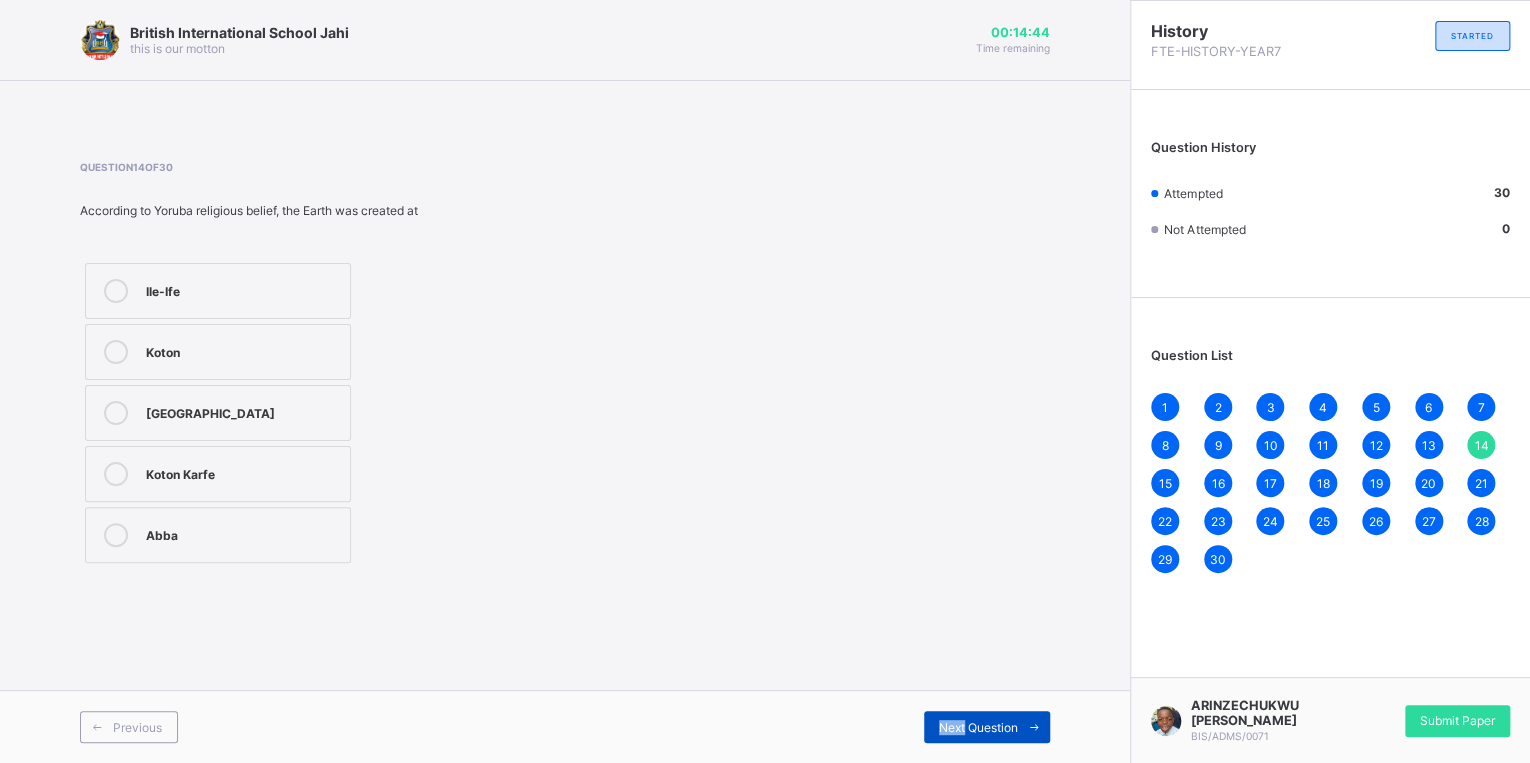 click on "Next Question" at bounding box center (987, 727) 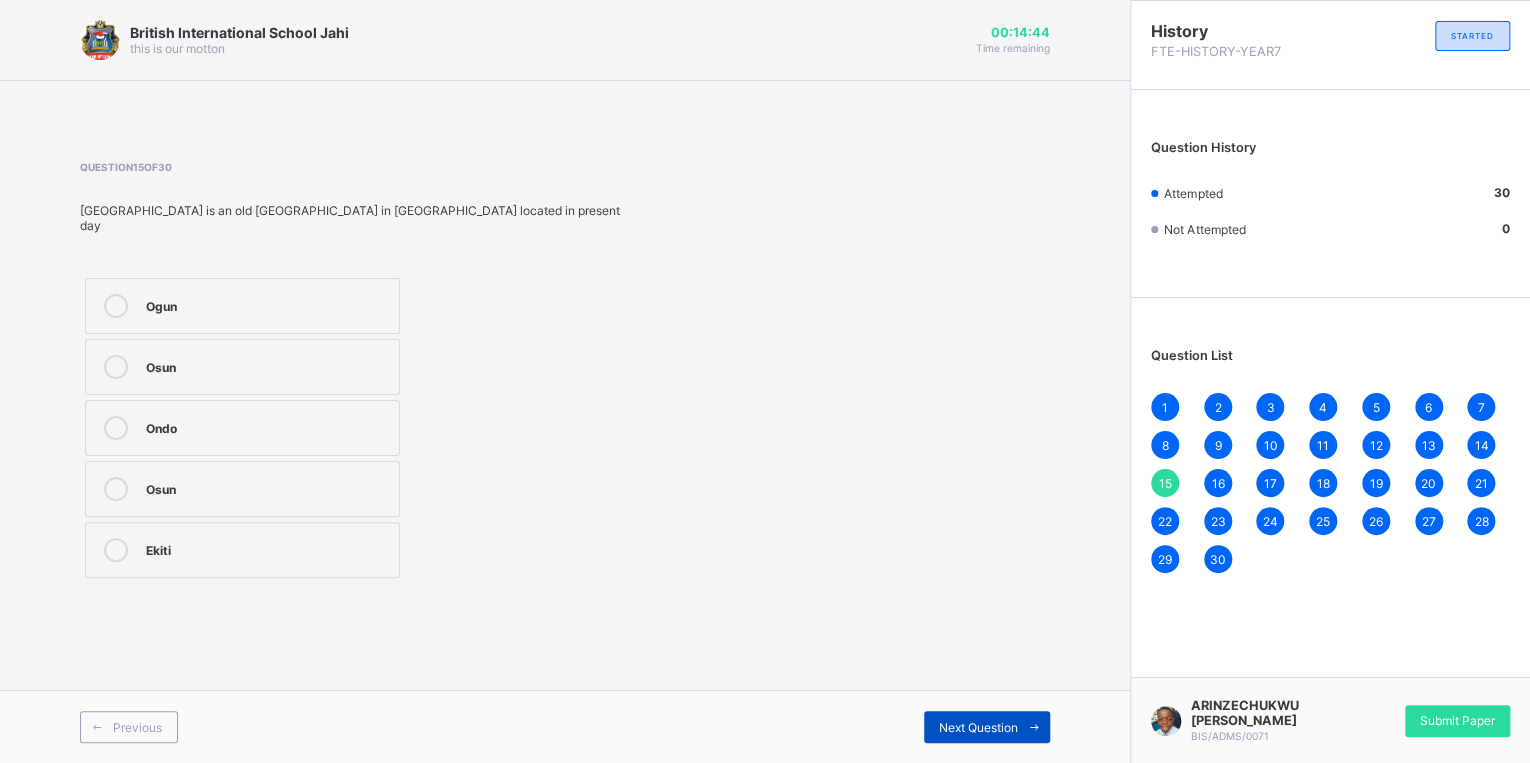 click on "Next Question" at bounding box center (987, 727) 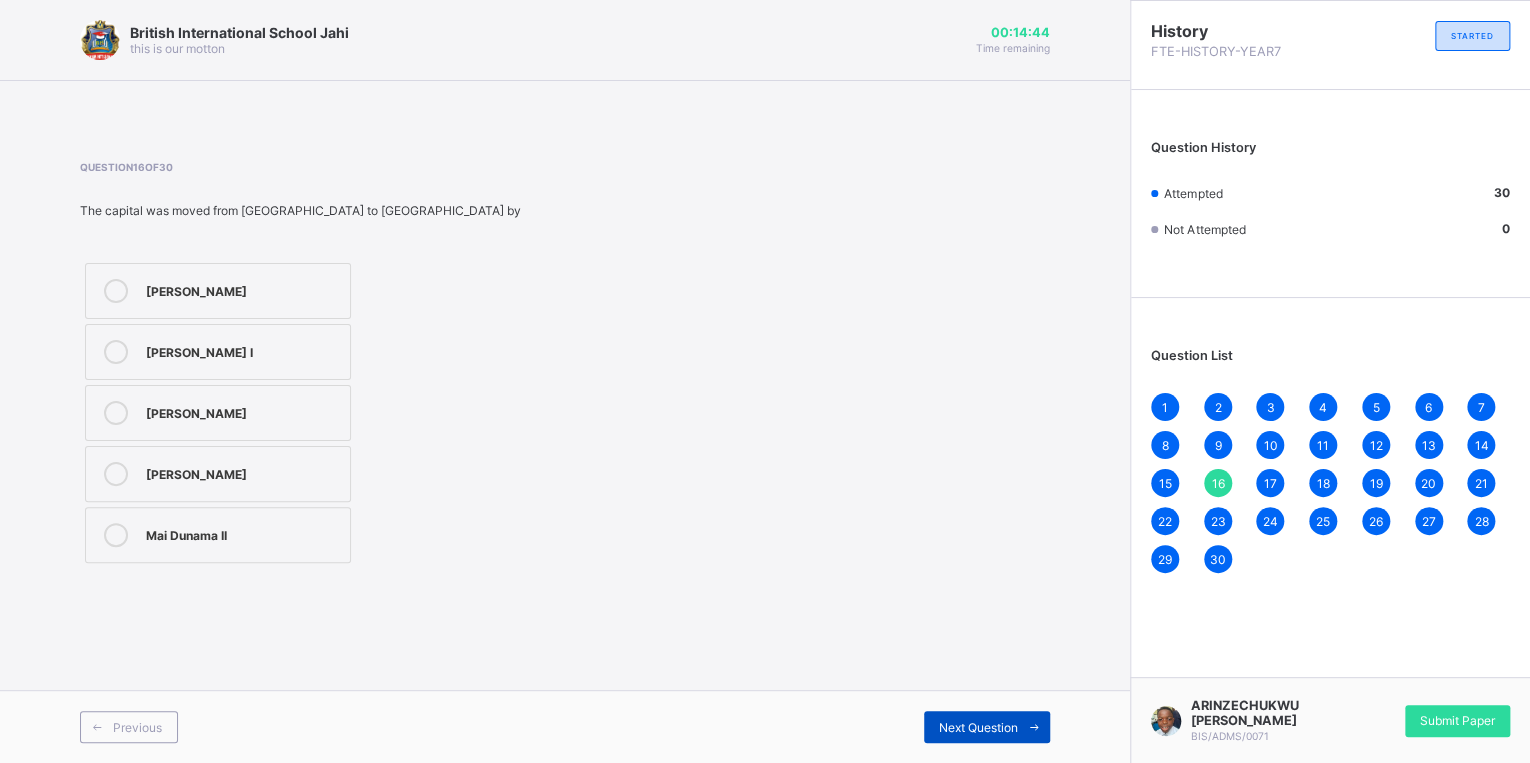 click on "Next Question" at bounding box center [987, 727] 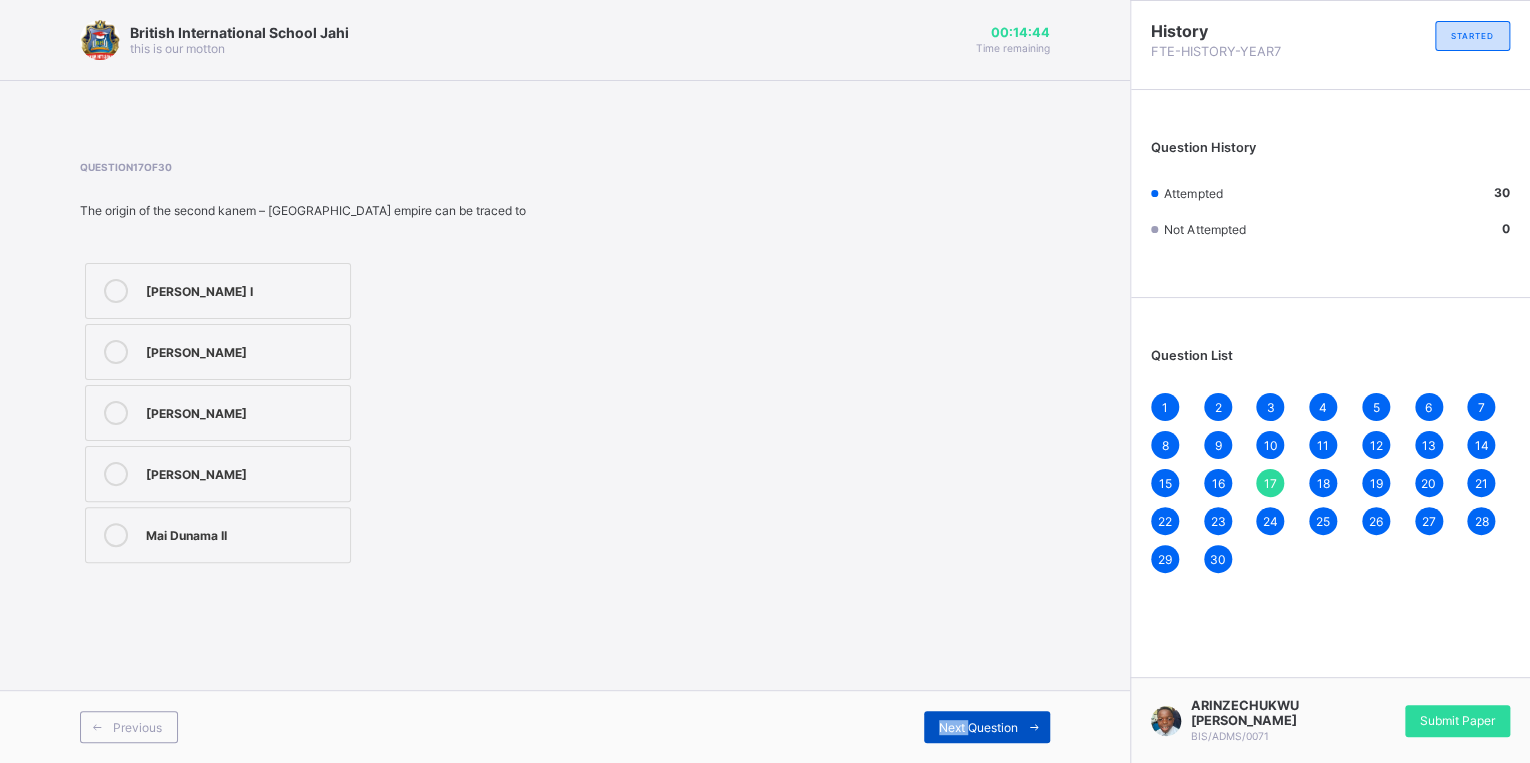 click on "Next Question" at bounding box center [987, 727] 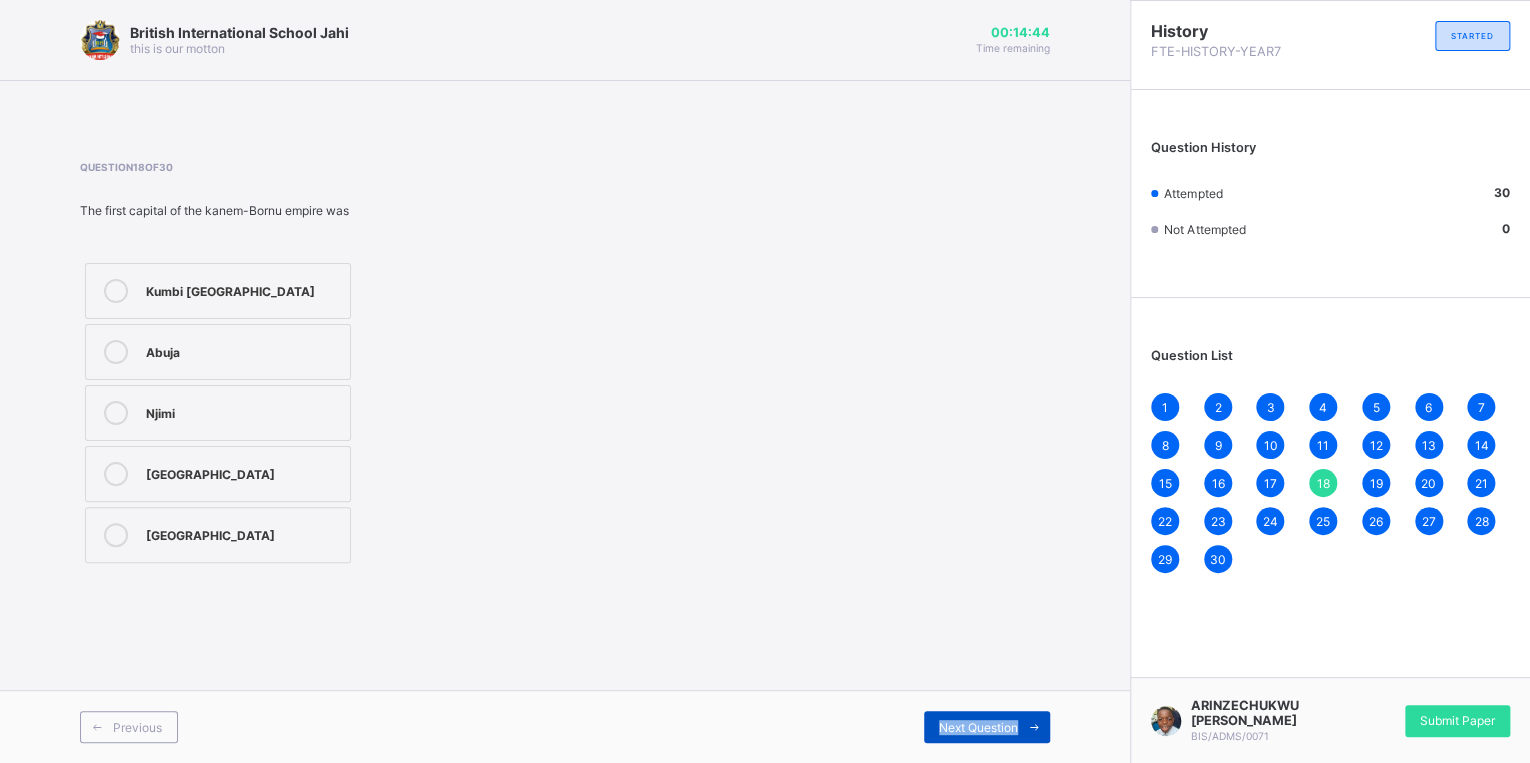 click on "Next Question" at bounding box center (987, 727) 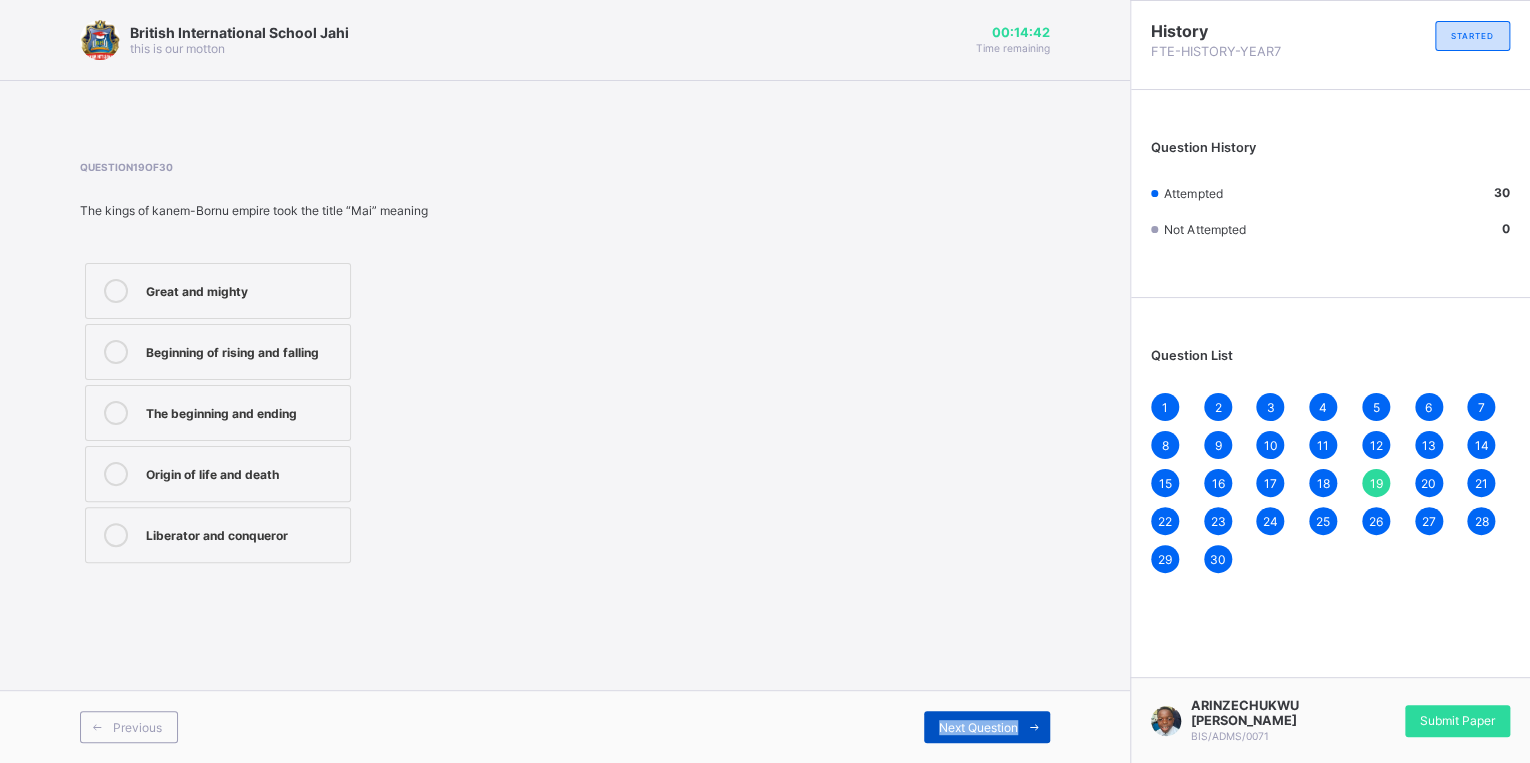 click on "Next Question" at bounding box center (987, 727) 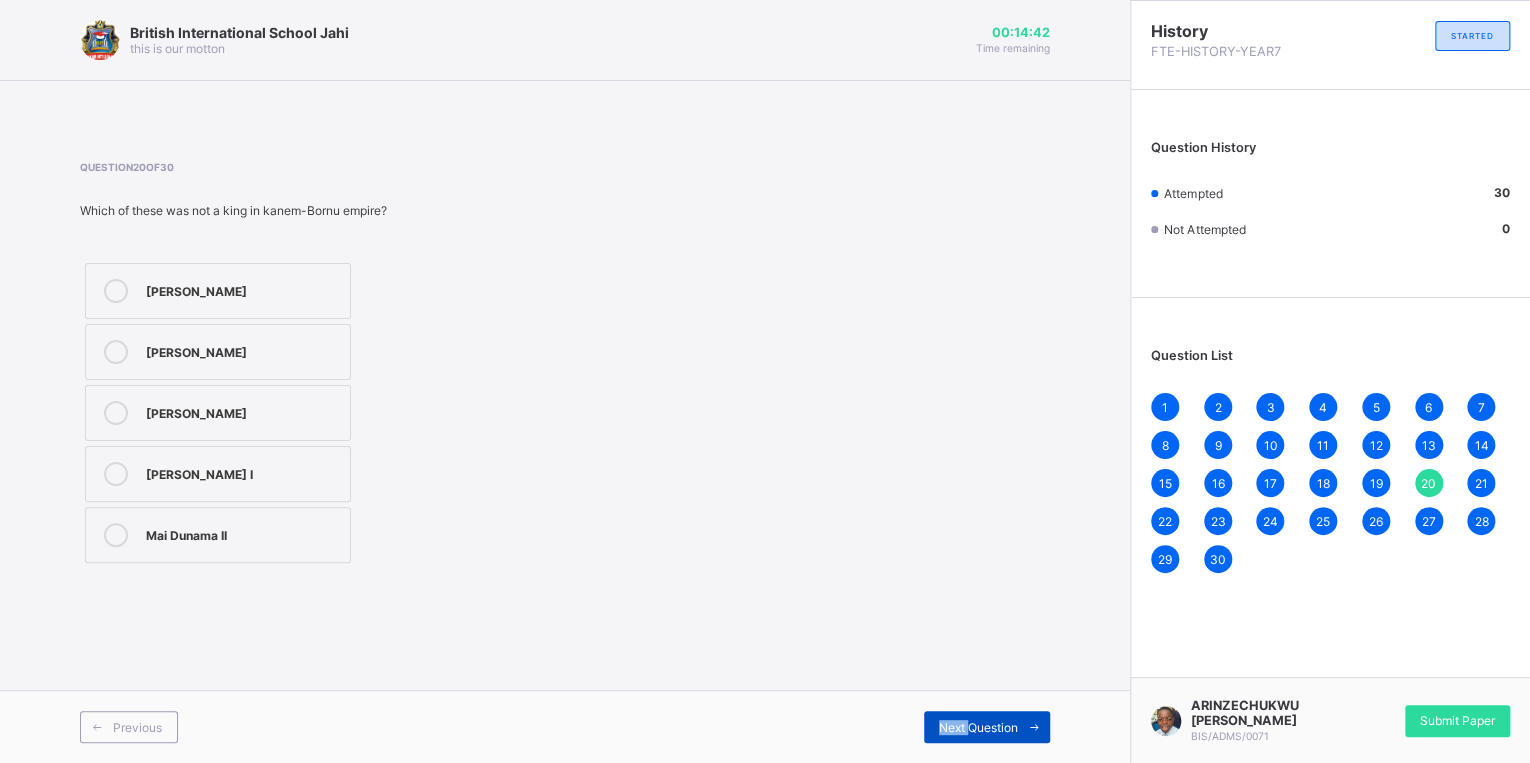 click on "Next Question" at bounding box center (987, 727) 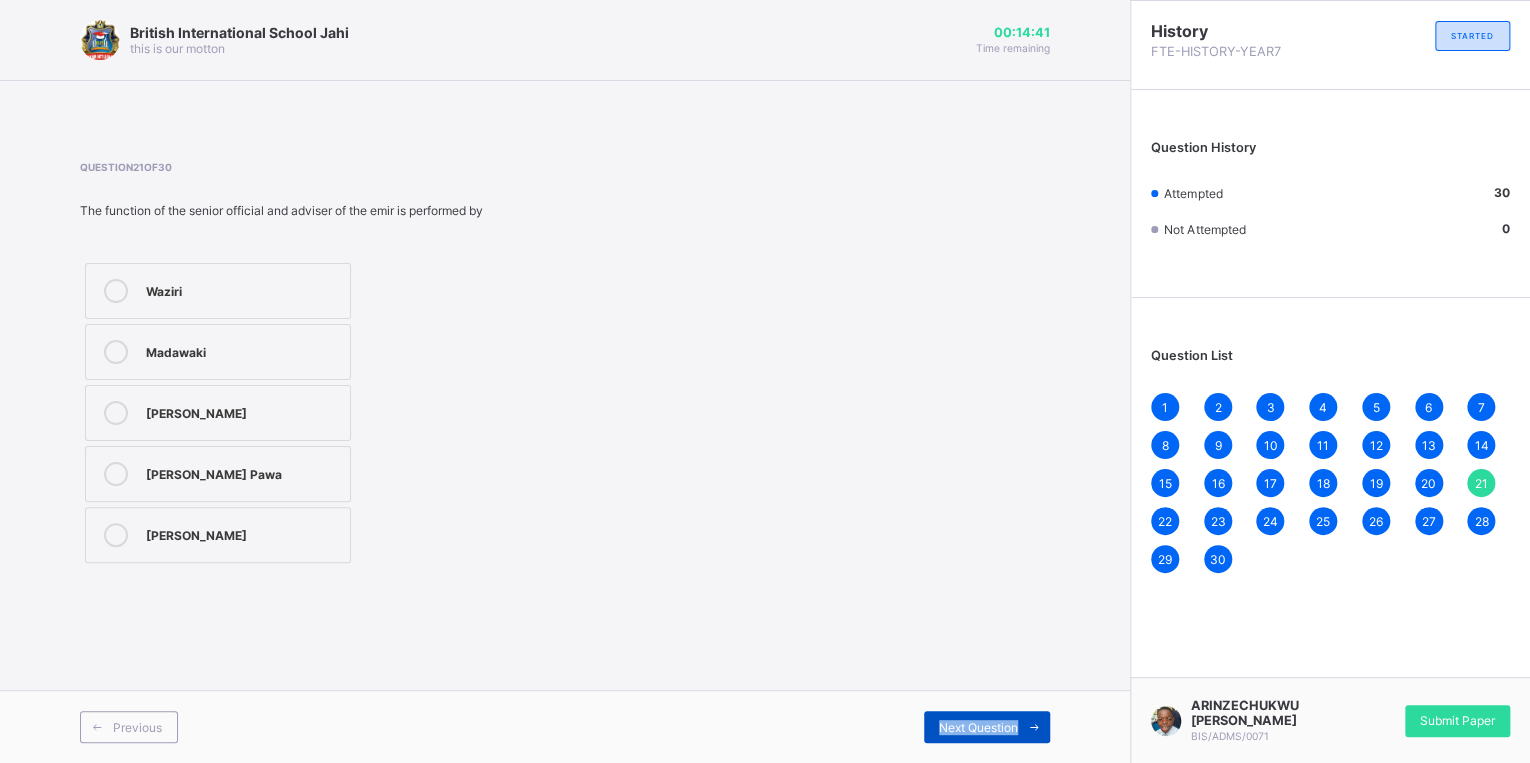 click on "Next Question" at bounding box center (987, 727) 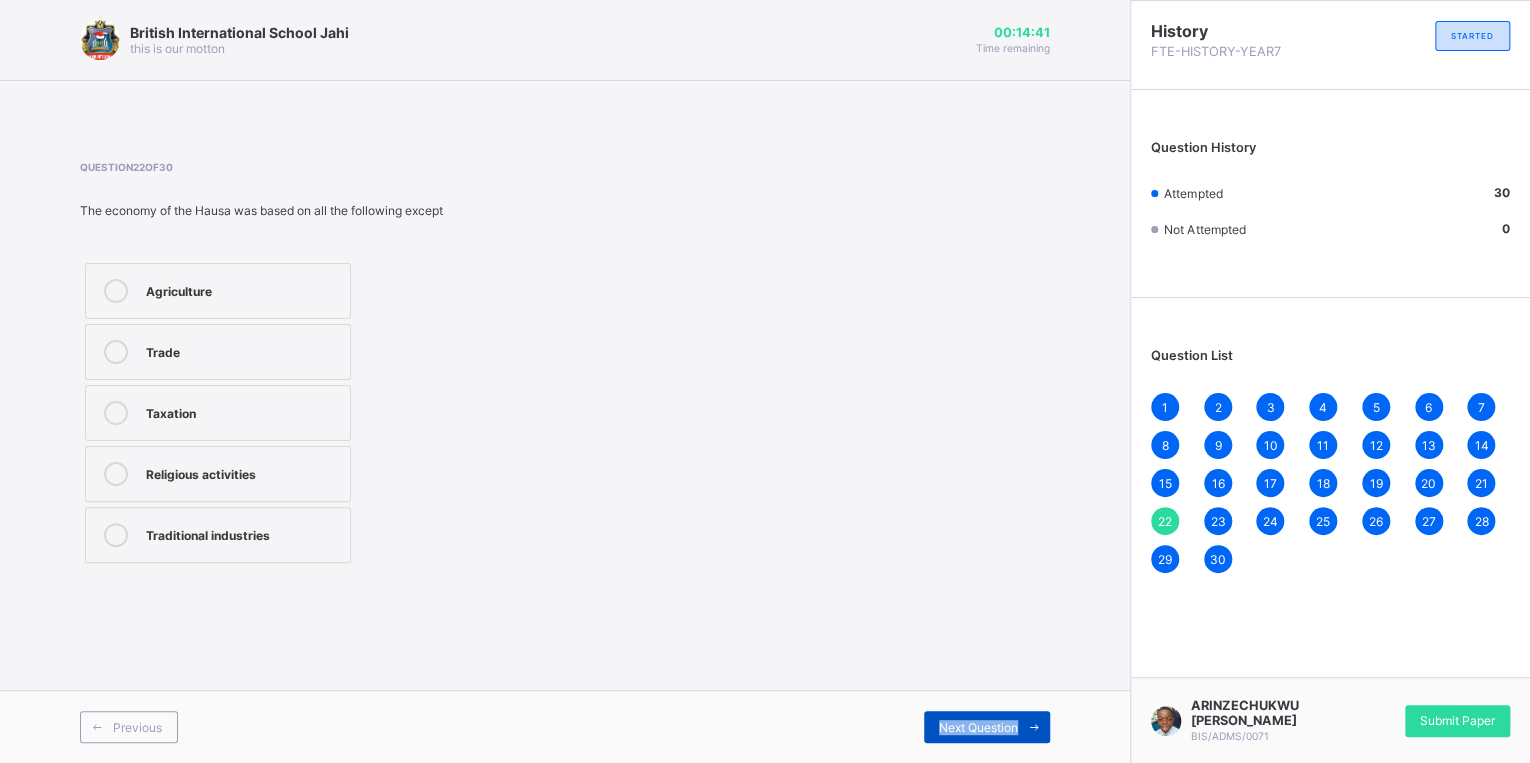 click on "Next Question" at bounding box center [987, 727] 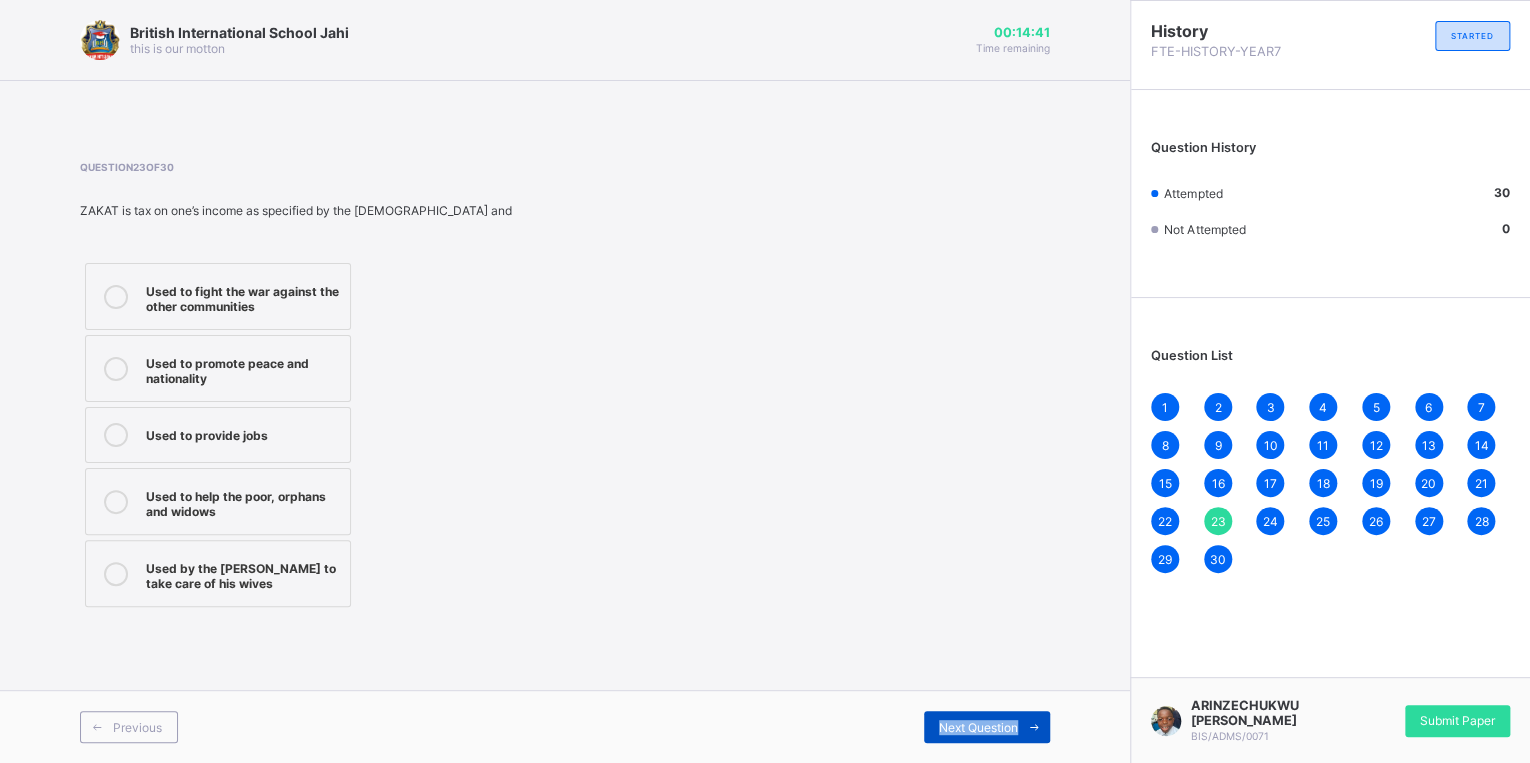 click on "Next Question" at bounding box center (987, 727) 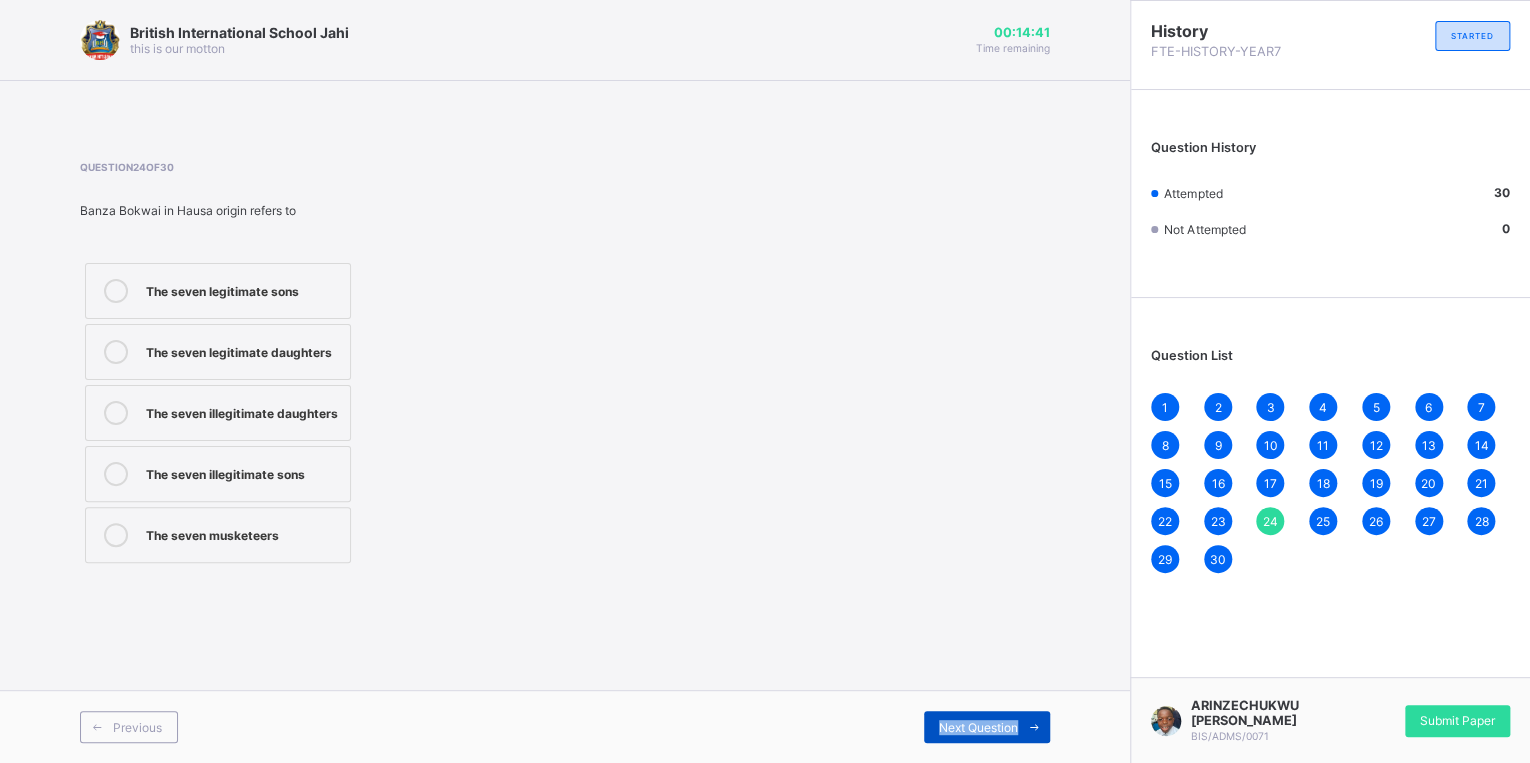 click on "Next Question" at bounding box center (987, 727) 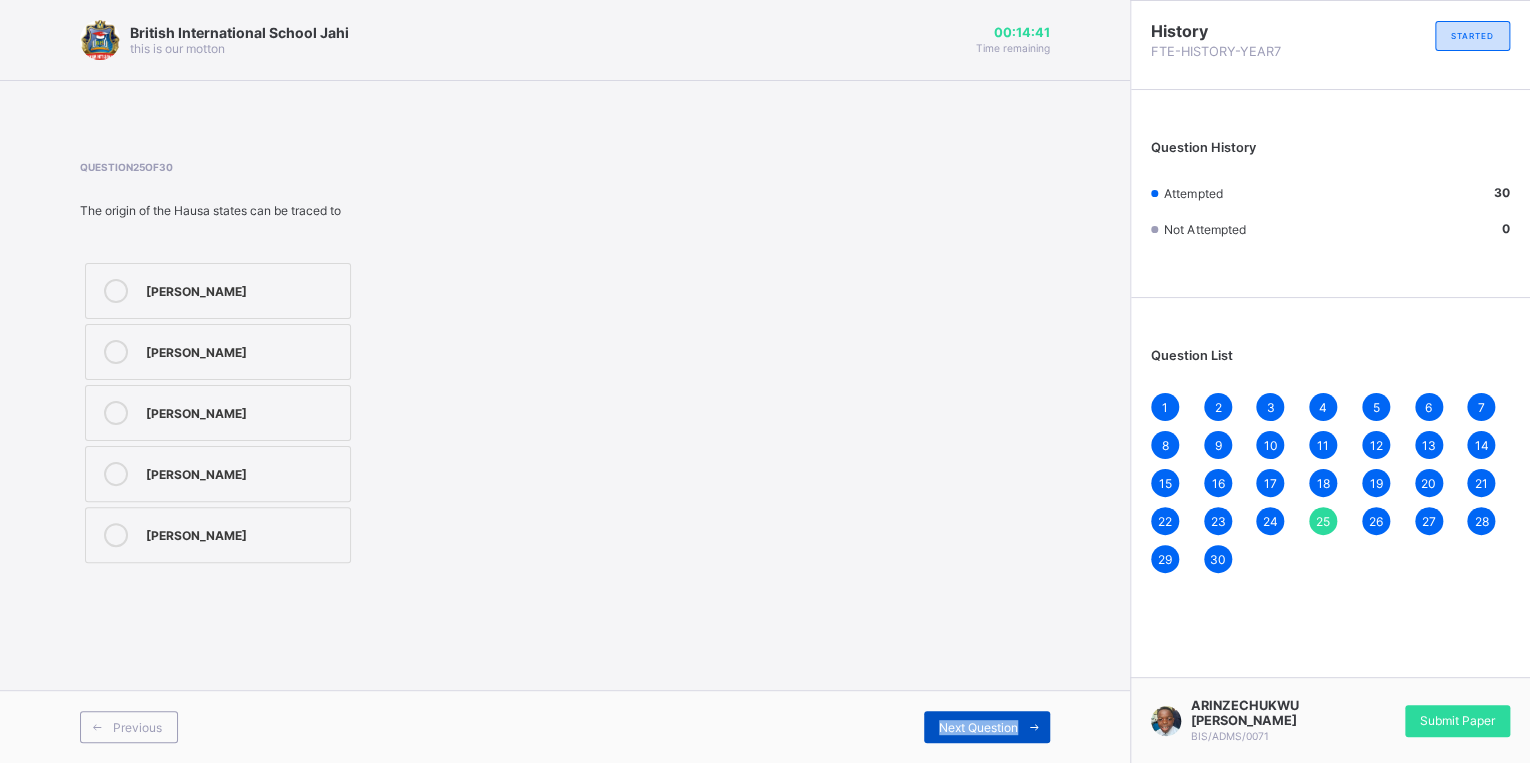 click on "Next Question" at bounding box center [987, 727] 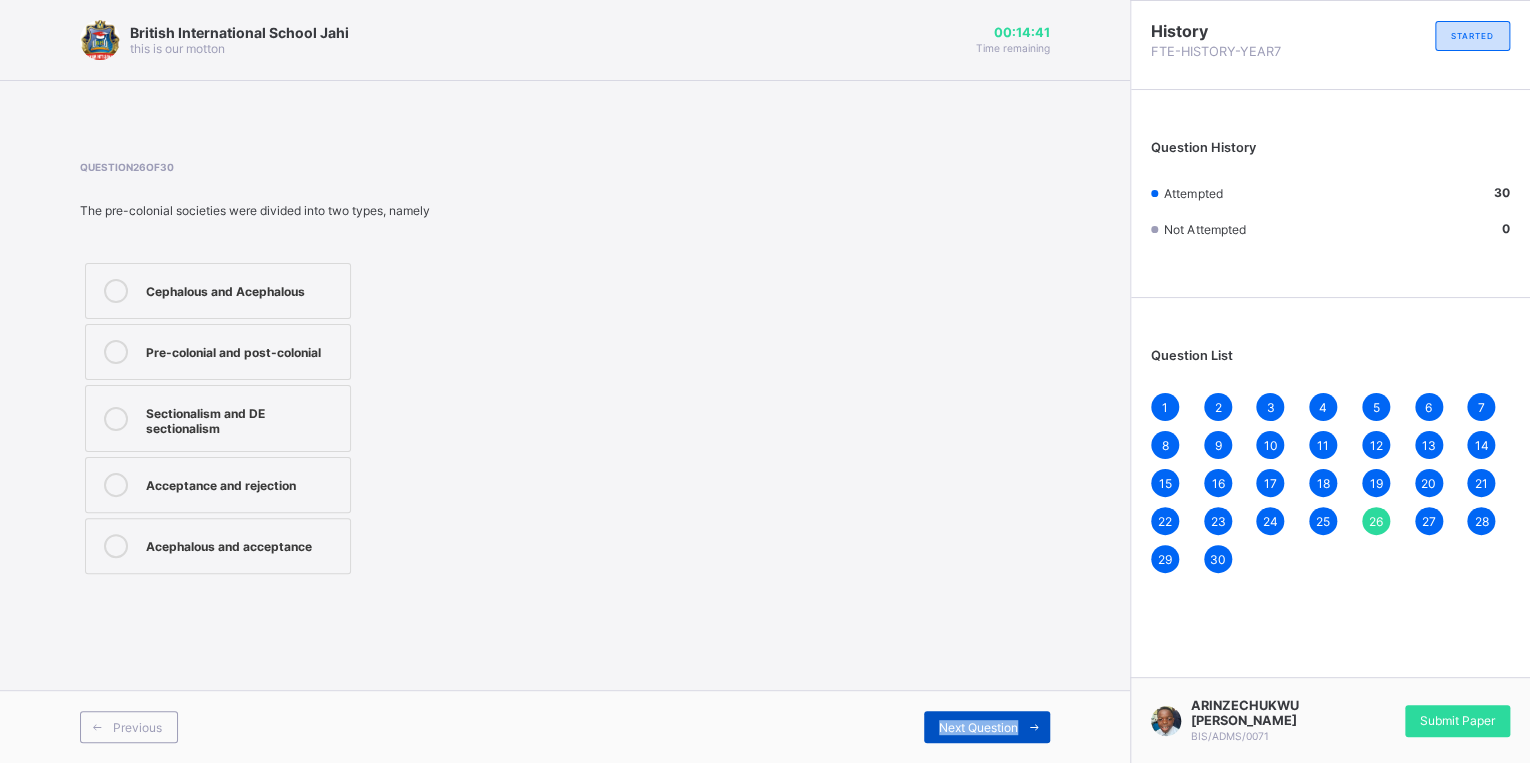 click on "Next Question" at bounding box center (987, 727) 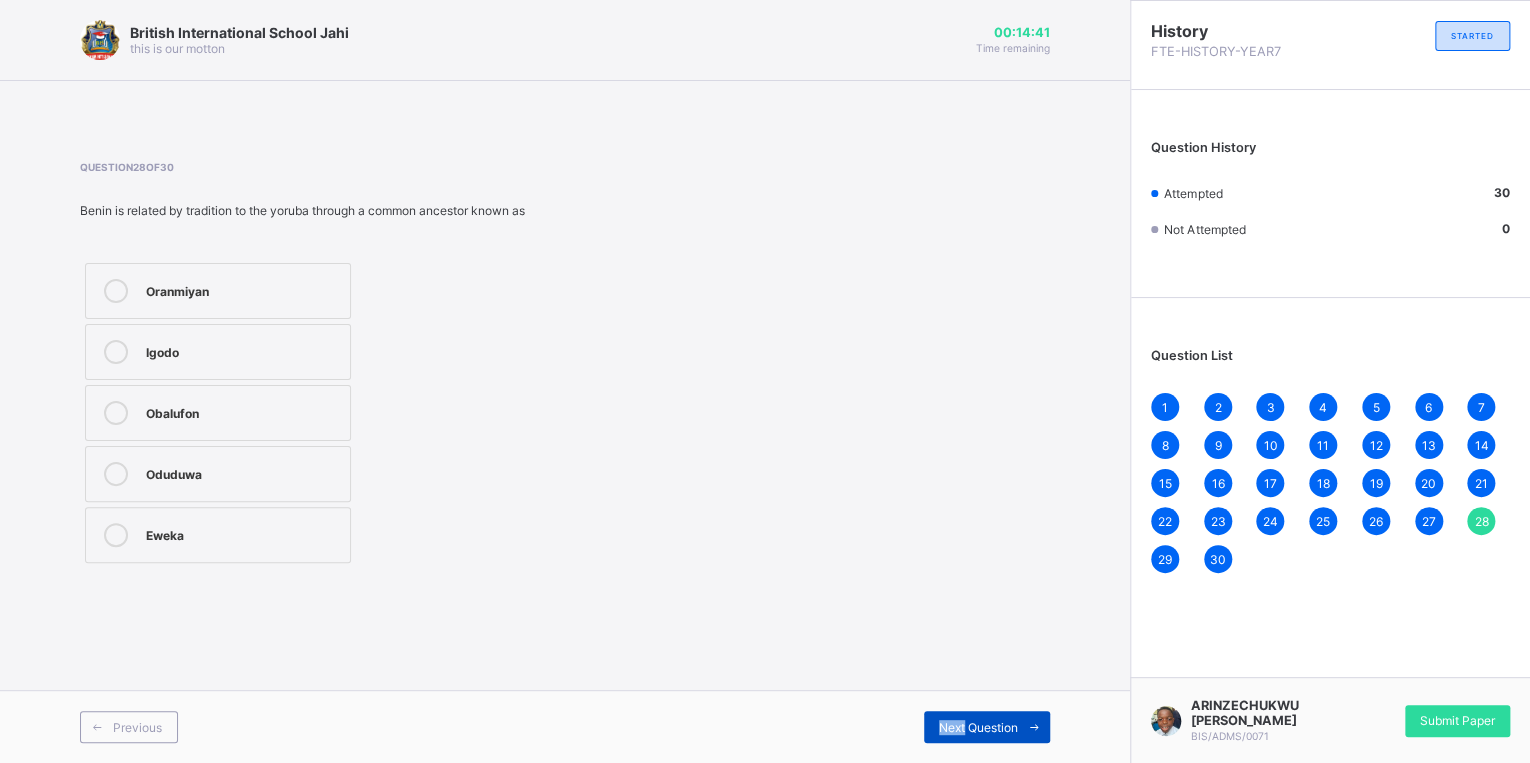 click on "Next Question" at bounding box center [987, 727] 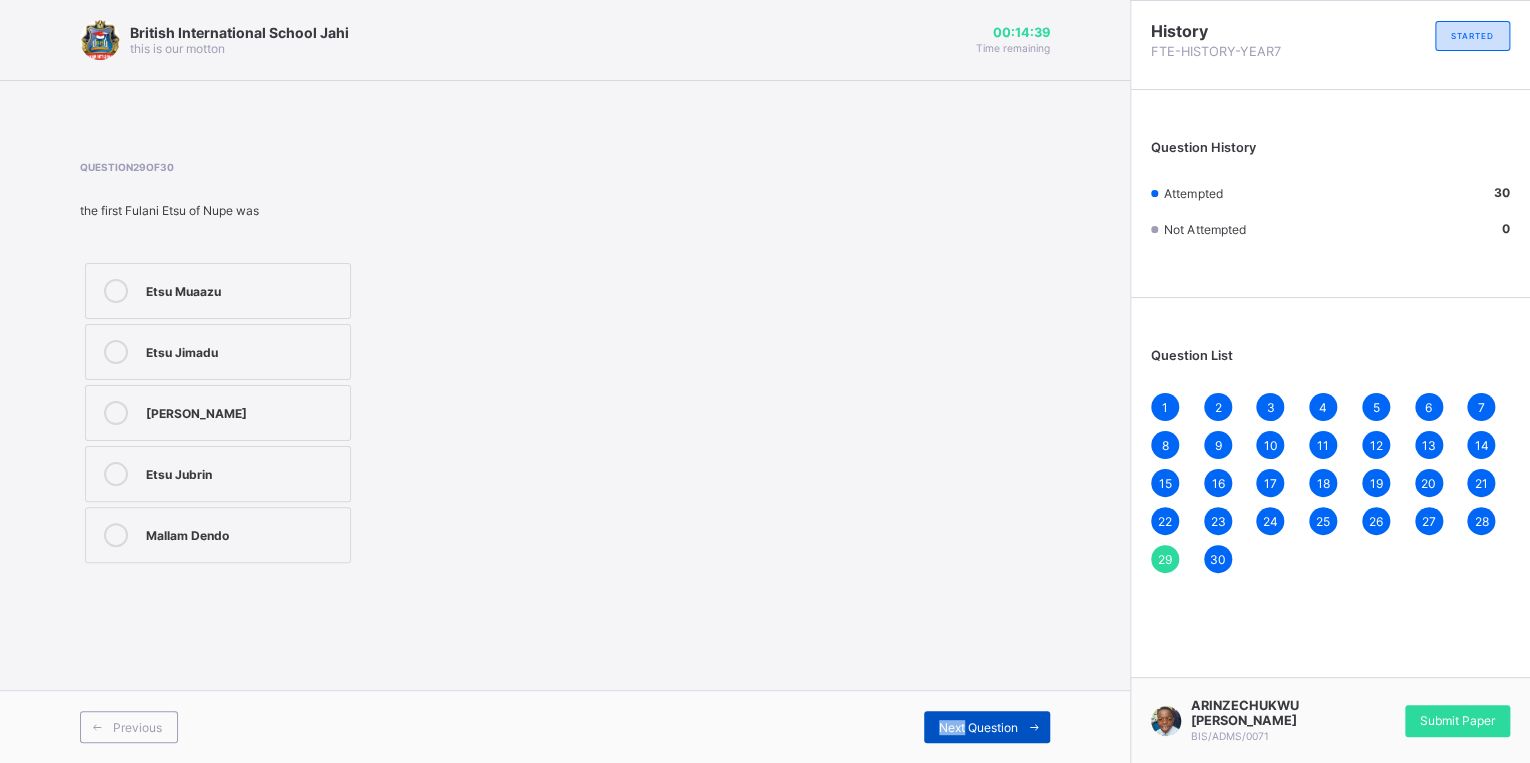 click on "Next Question" at bounding box center (987, 727) 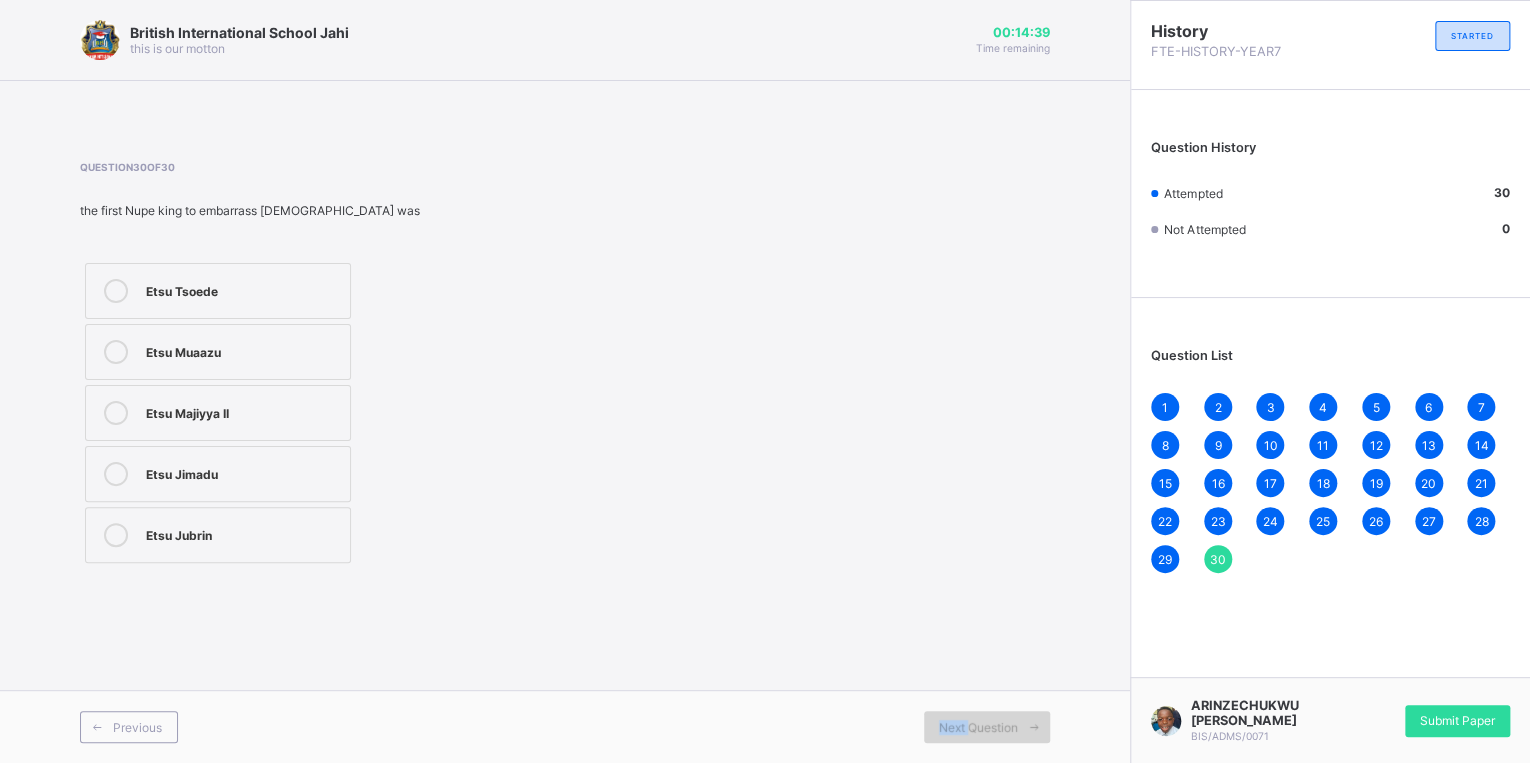 click on "Next Question" at bounding box center (987, 727) 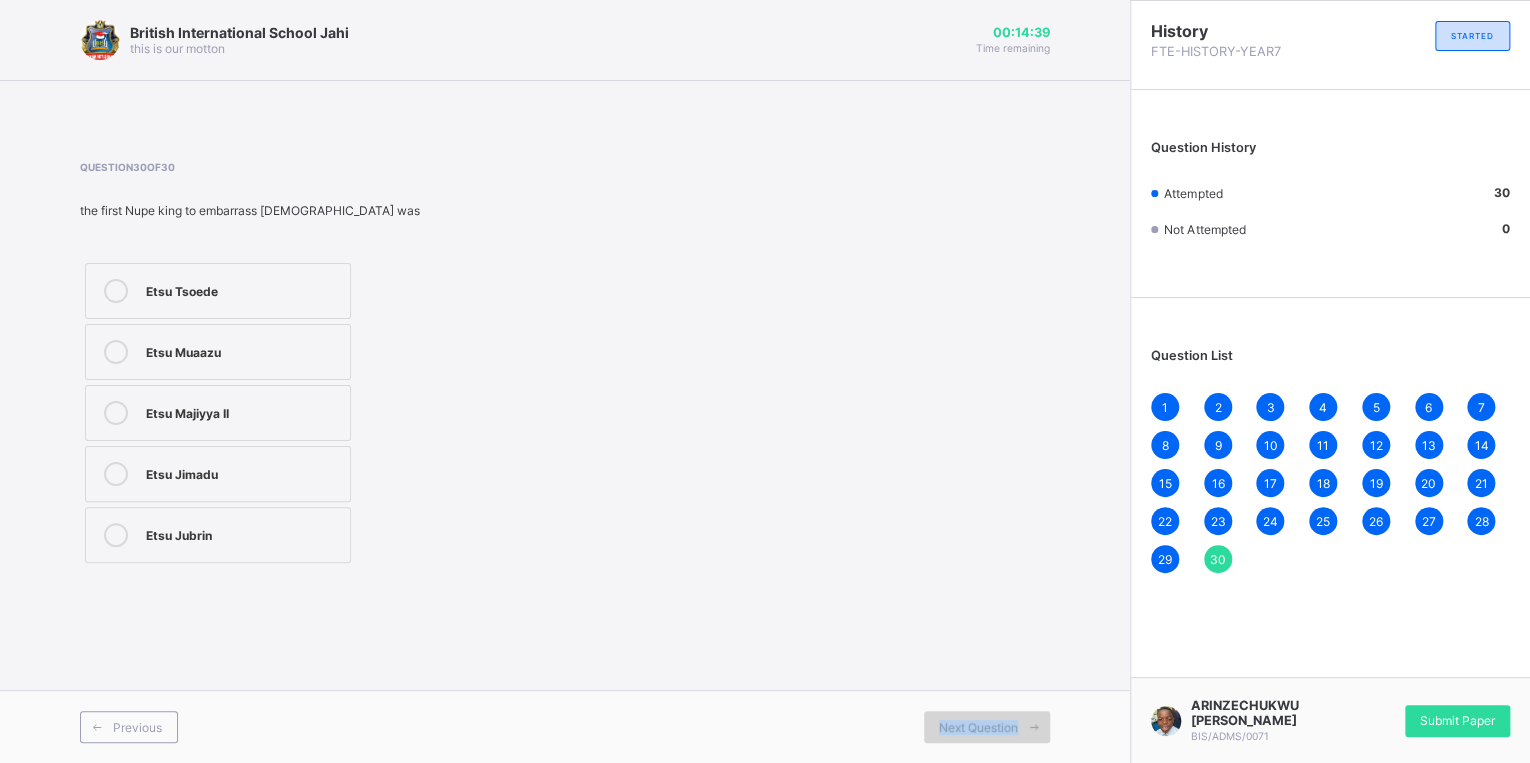 click on "Next Question" at bounding box center (987, 727) 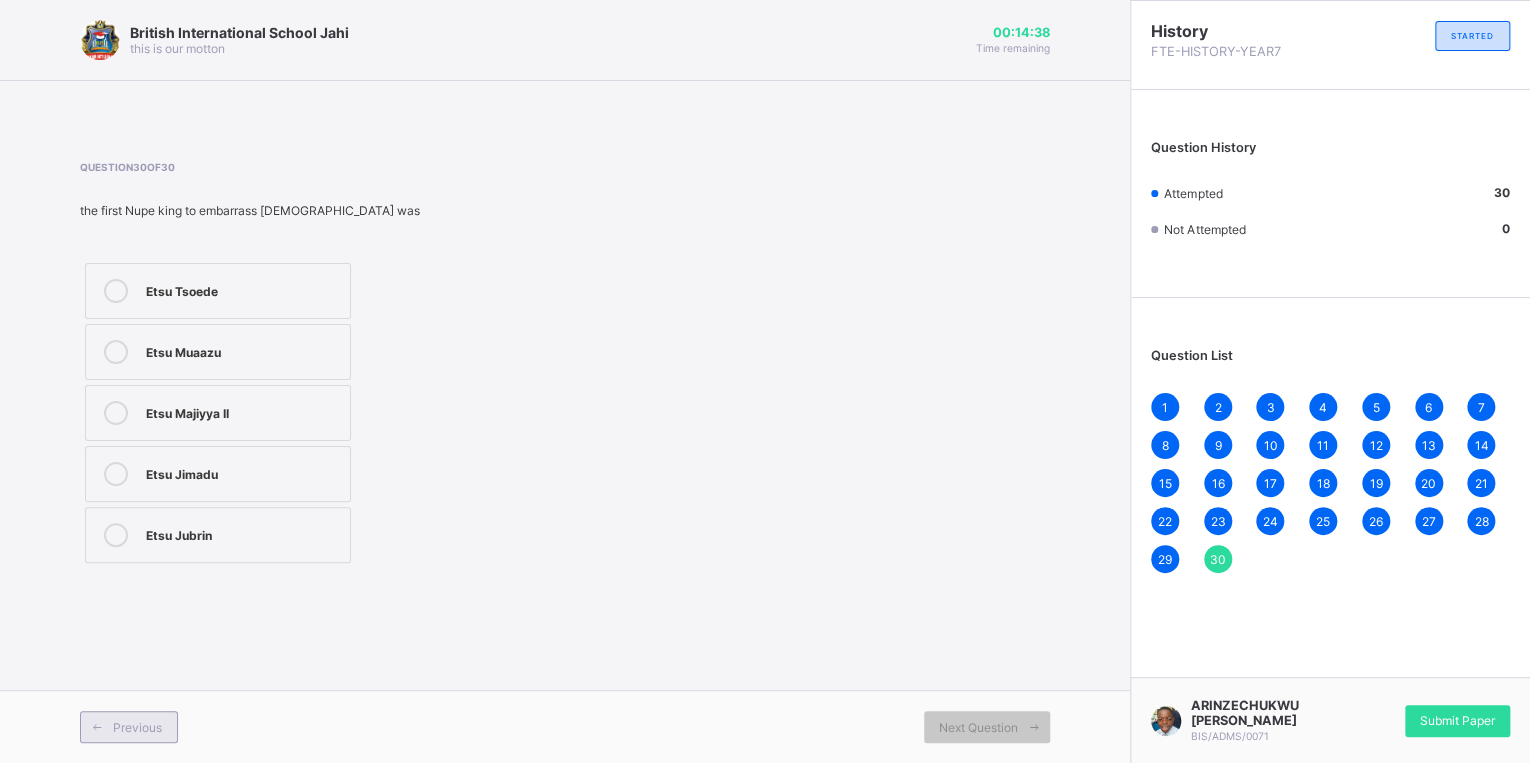 click on "Previous" at bounding box center [129, 727] 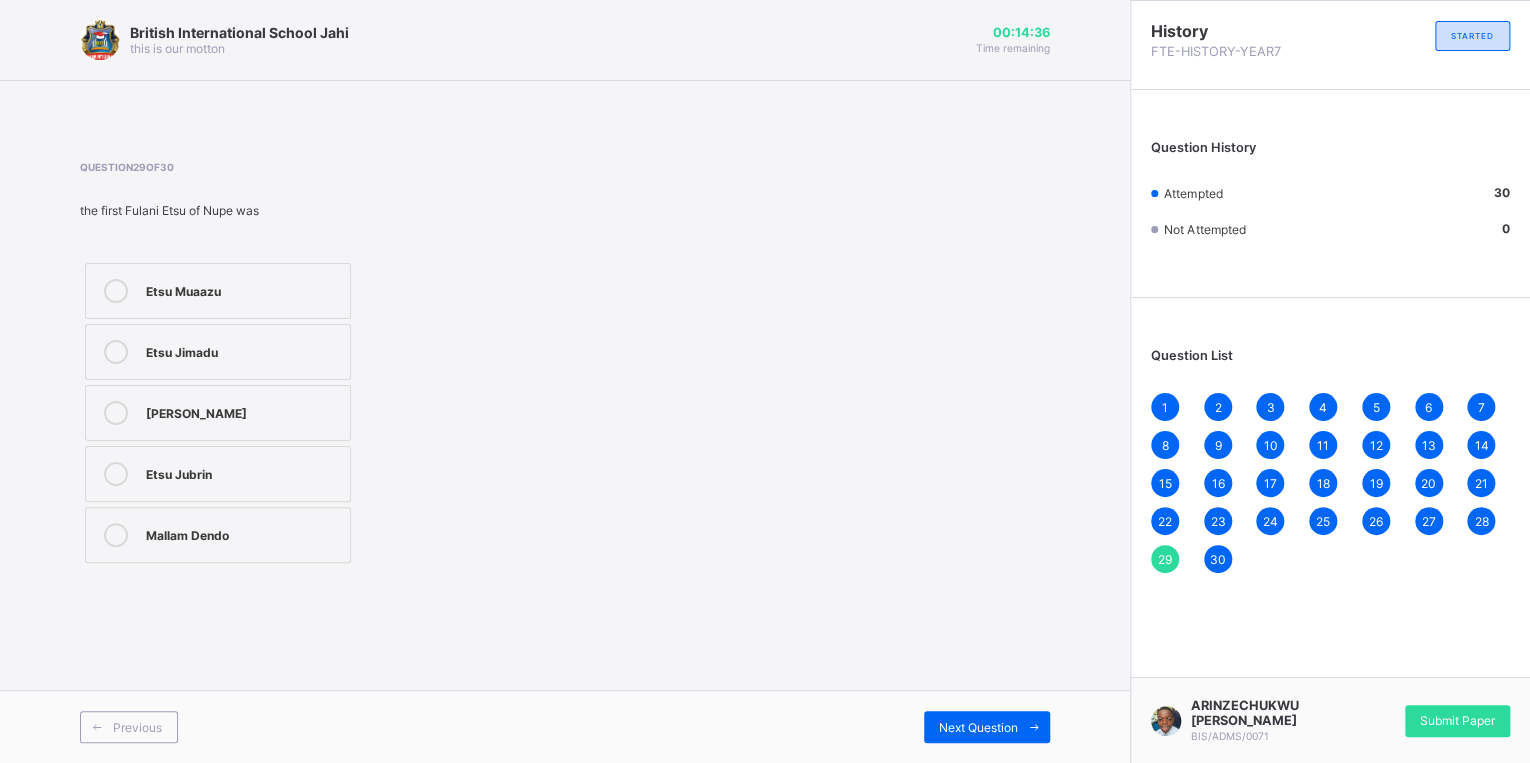 drag, startPoint x: 178, startPoint y: 740, endPoint x: 552, endPoint y: 758, distance: 374.4329 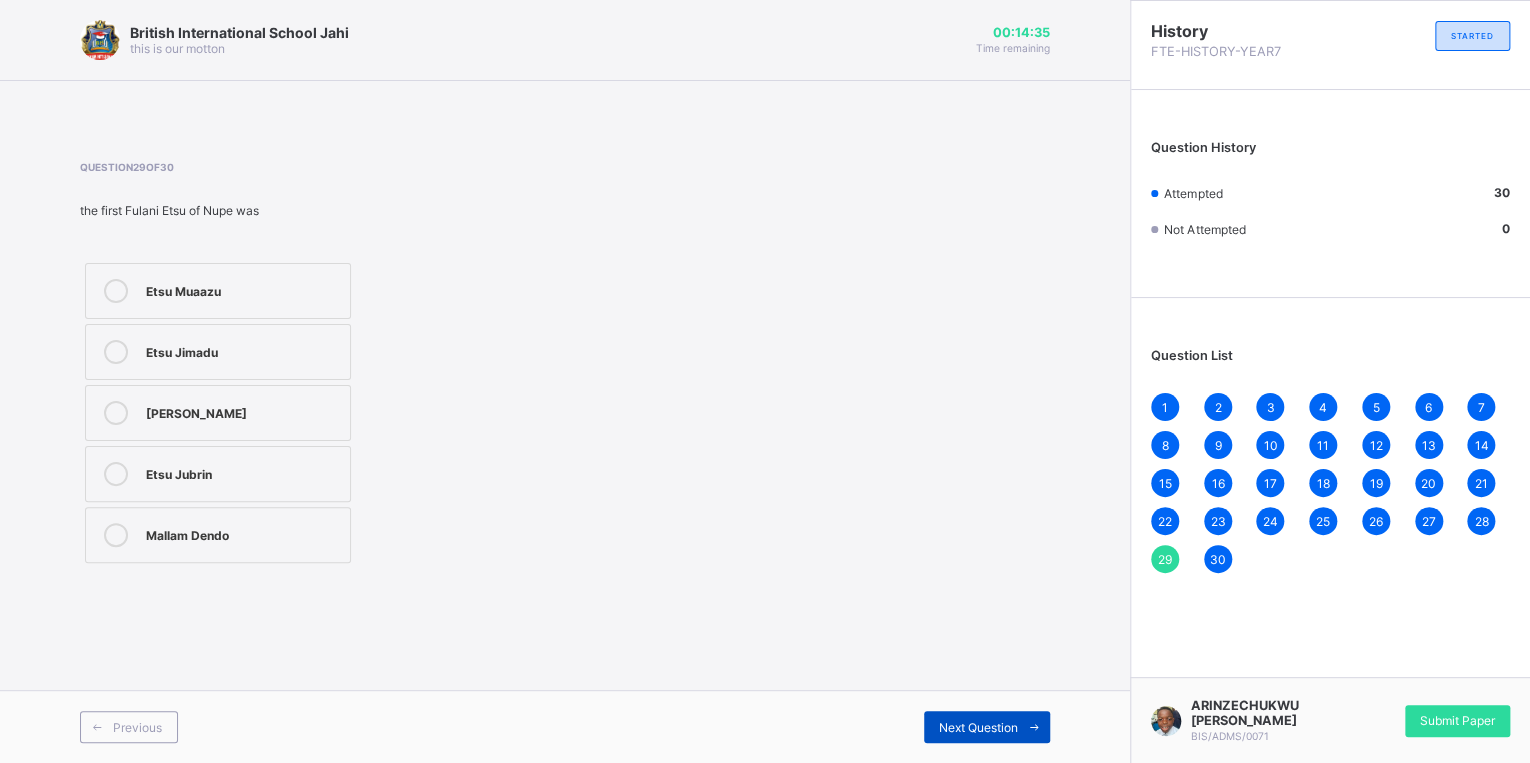 click on "Next Question" at bounding box center [987, 727] 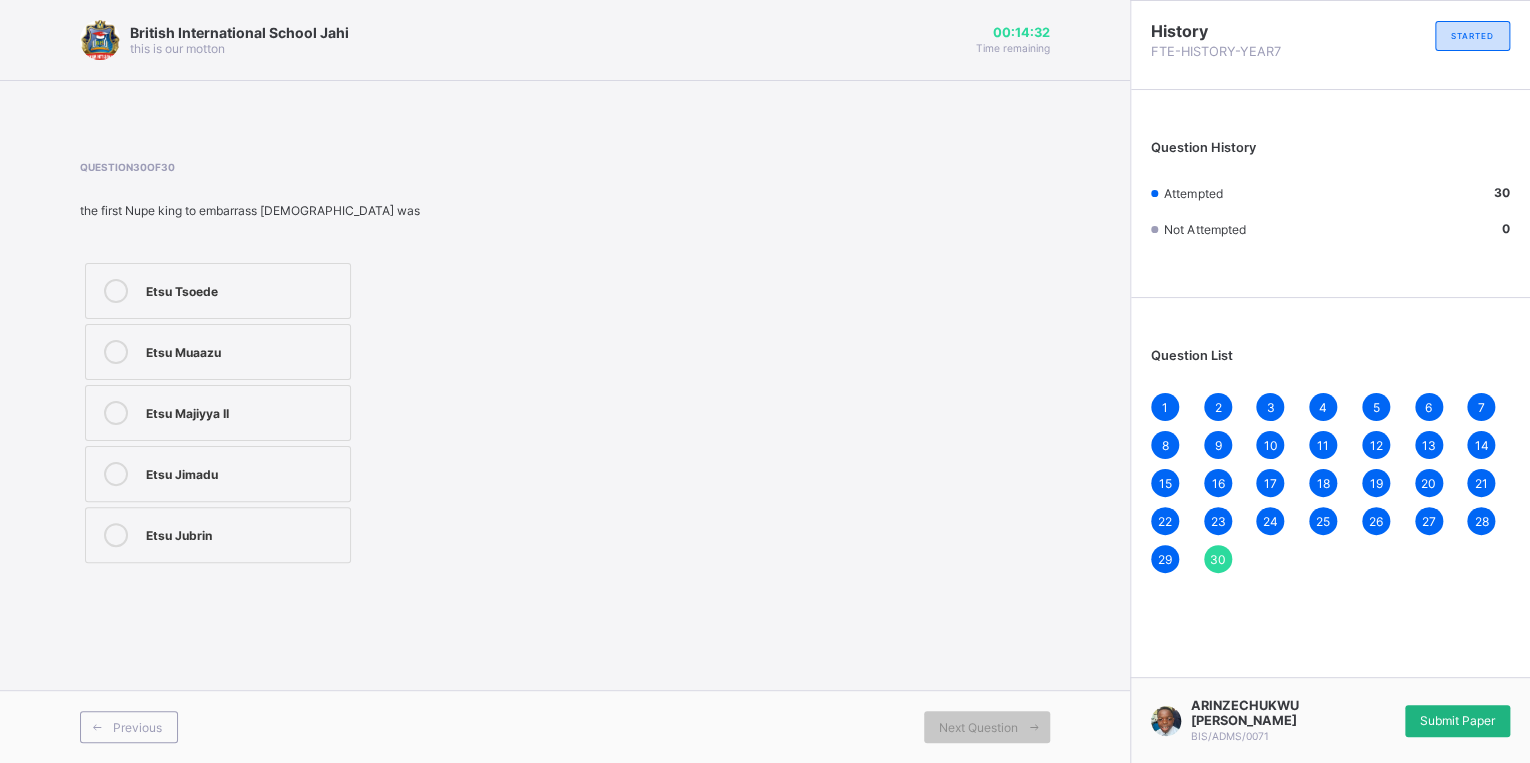 click on "Submit Paper" at bounding box center (1457, 720) 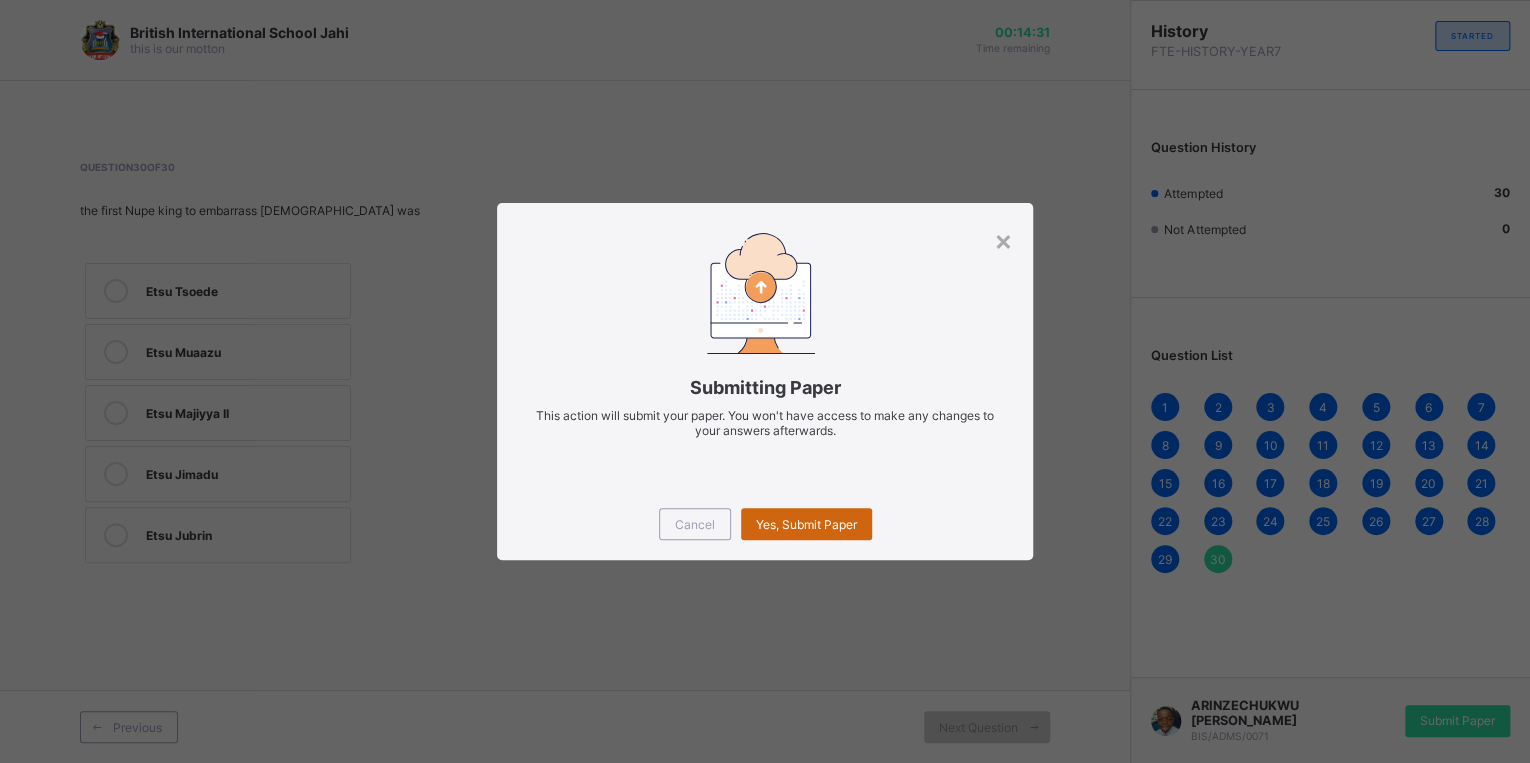 click on "Yes, Submit Paper" at bounding box center [806, 524] 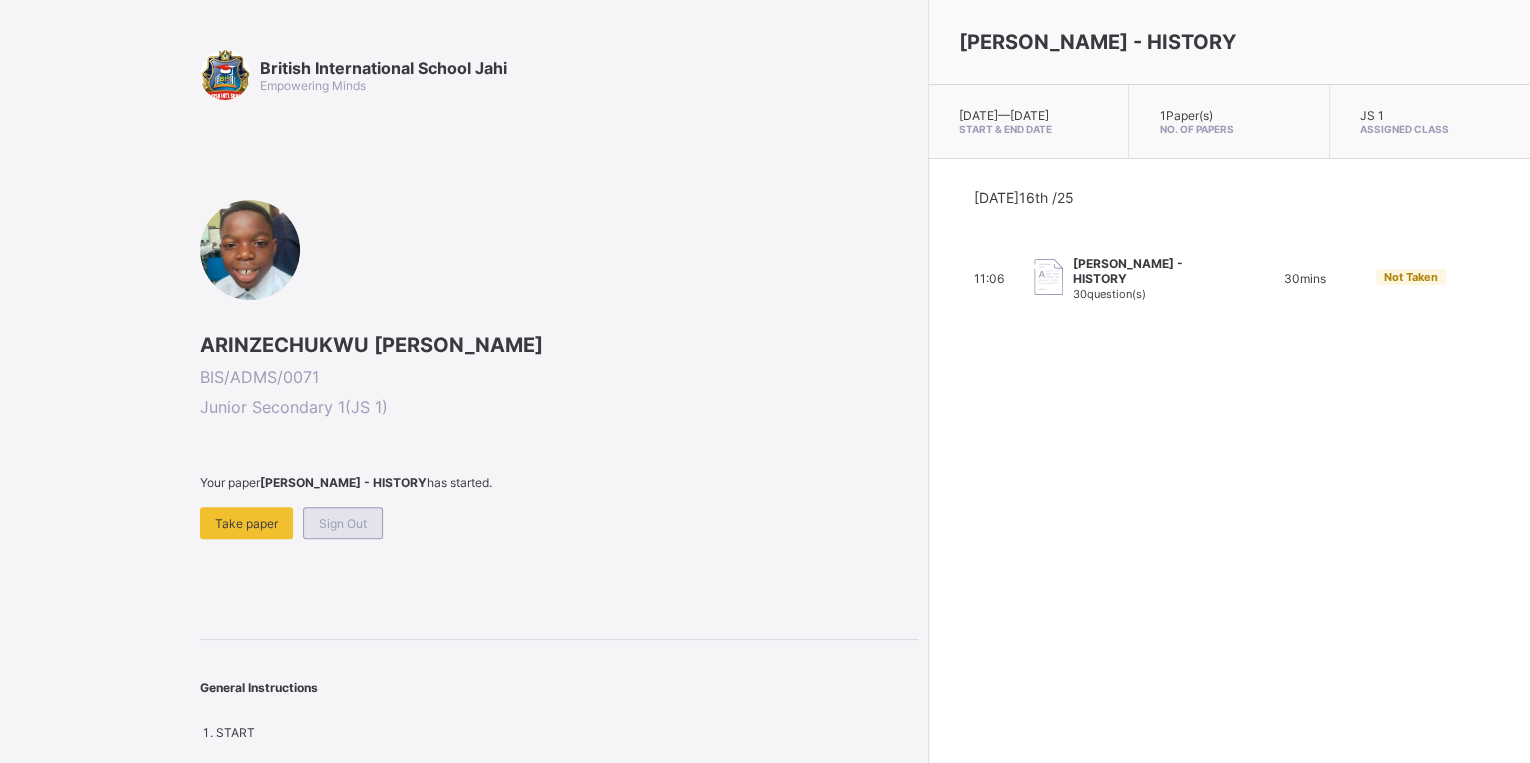 click on "Sign Out" at bounding box center [343, 523] 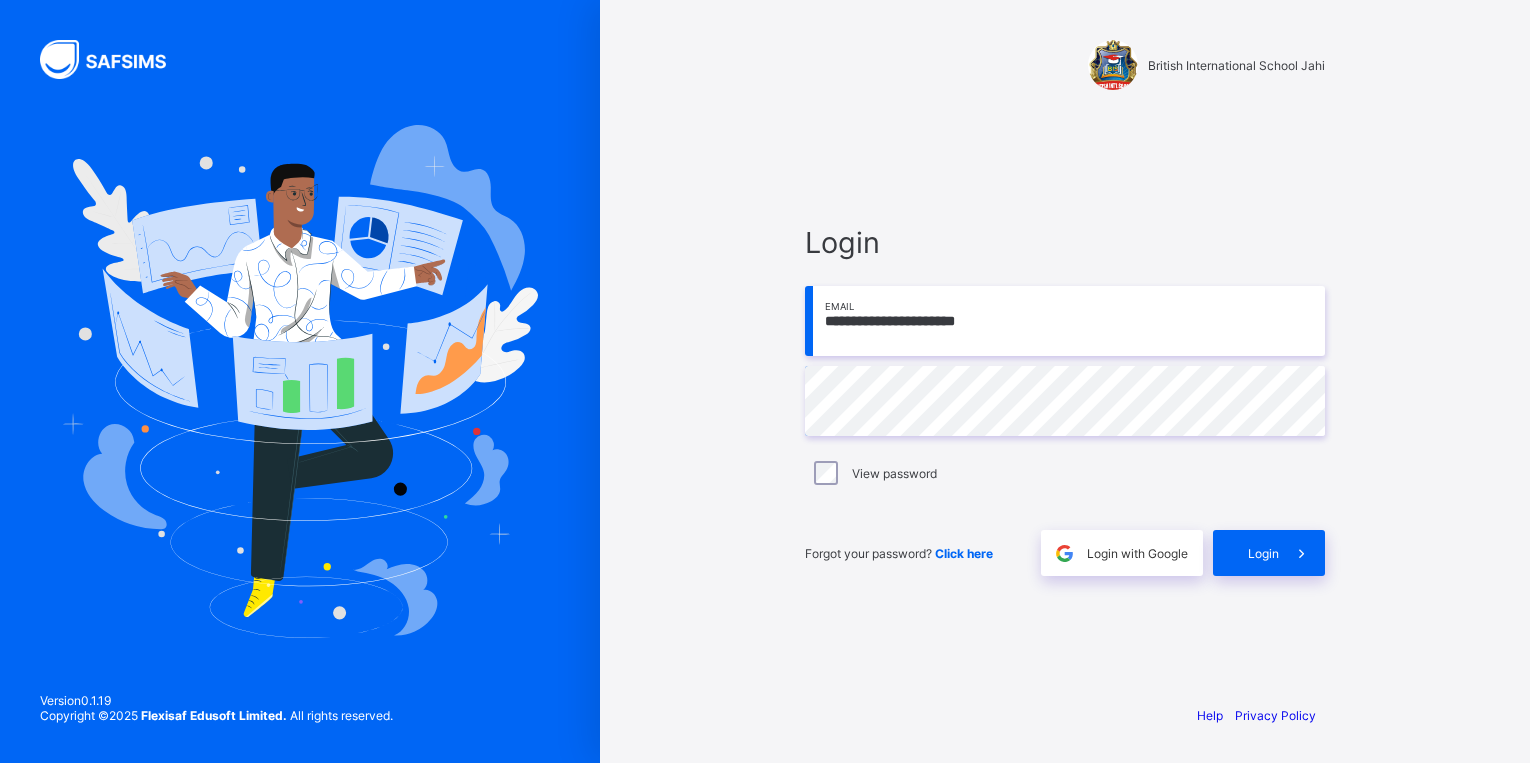 scroll, scrollTop: 0, scrollLeft: 0, axis: both 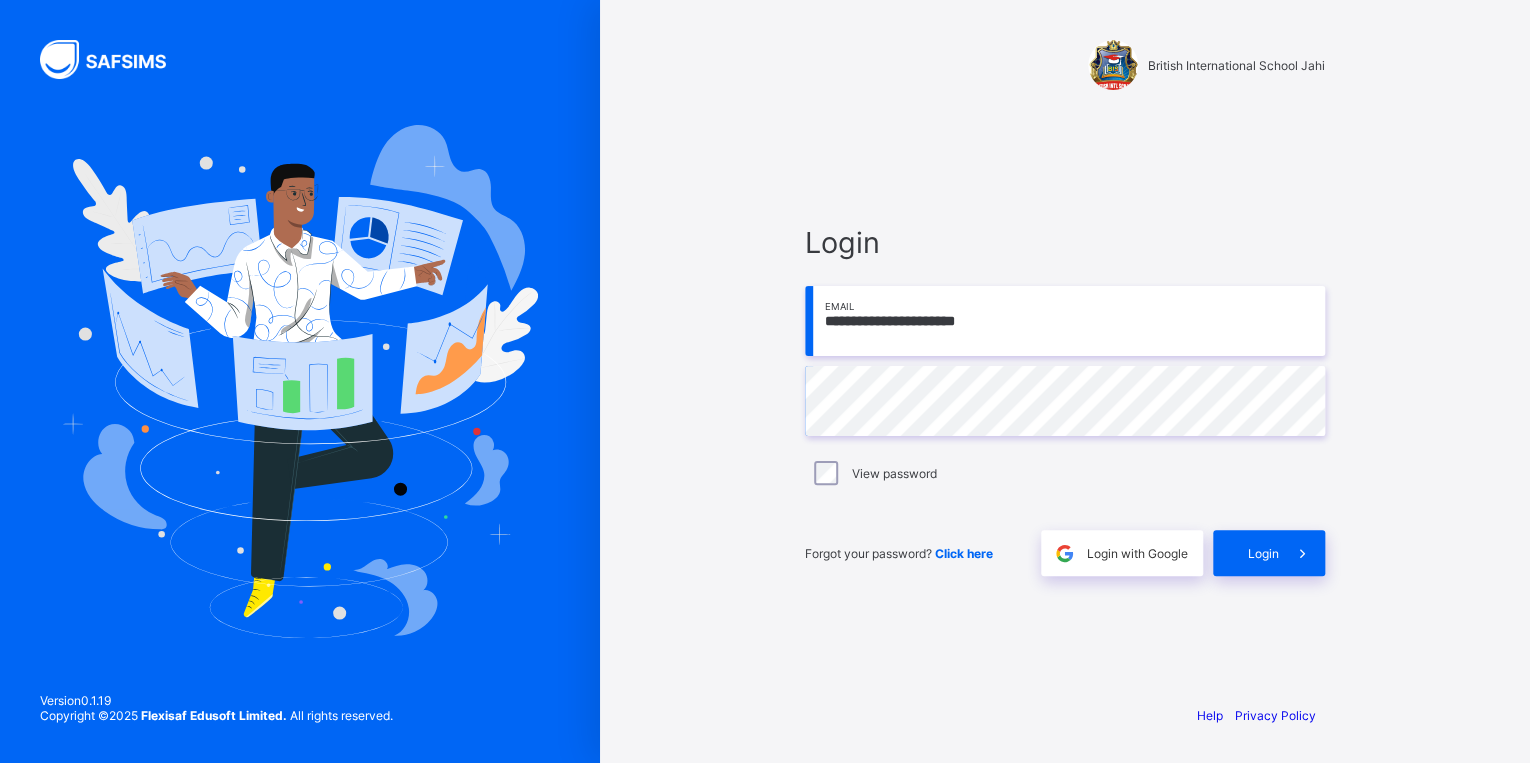 click on "**********" at bounding box center [1065, 381] 